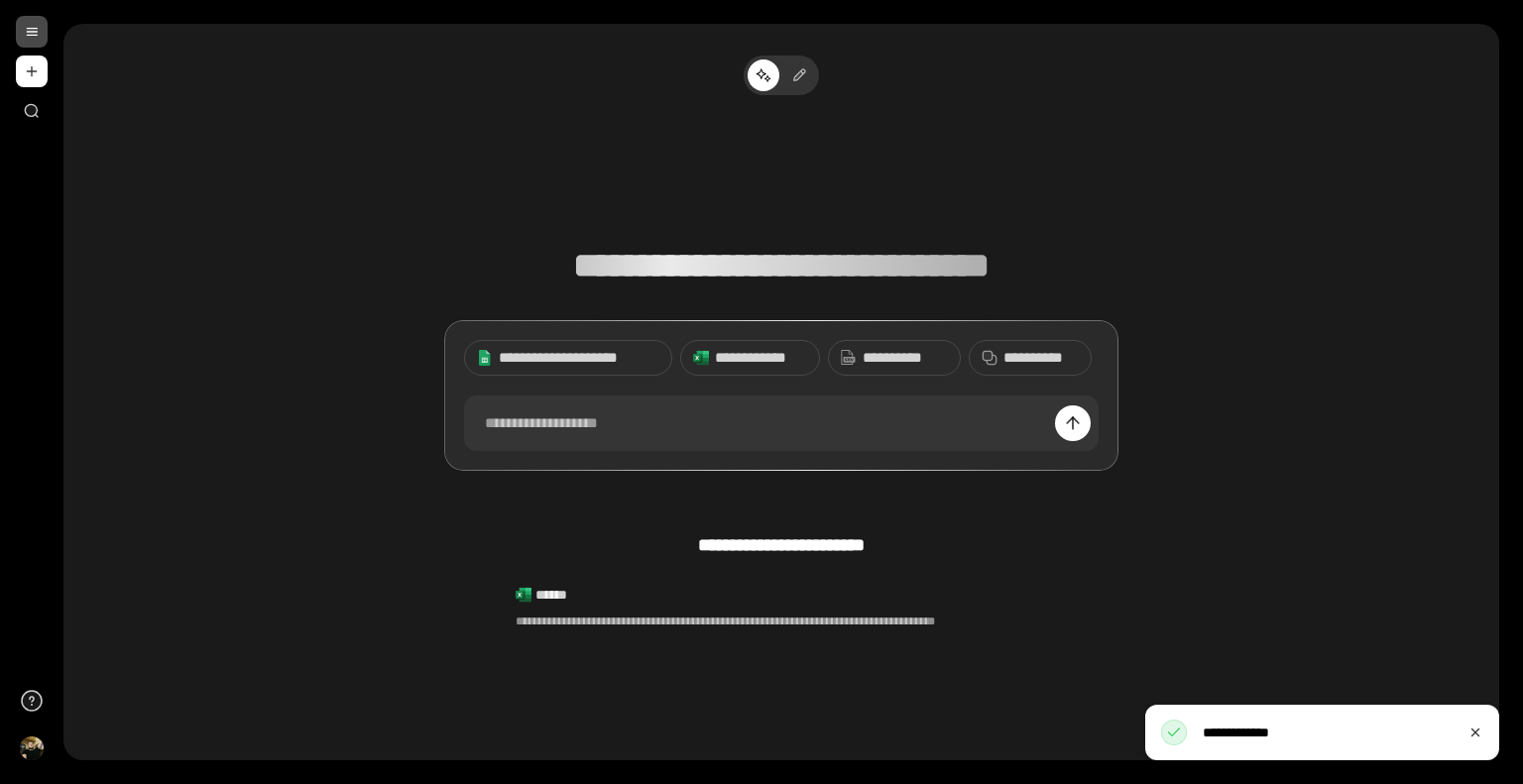 scroll, scrollTop: 0, scrollLeft: 0, axis: both 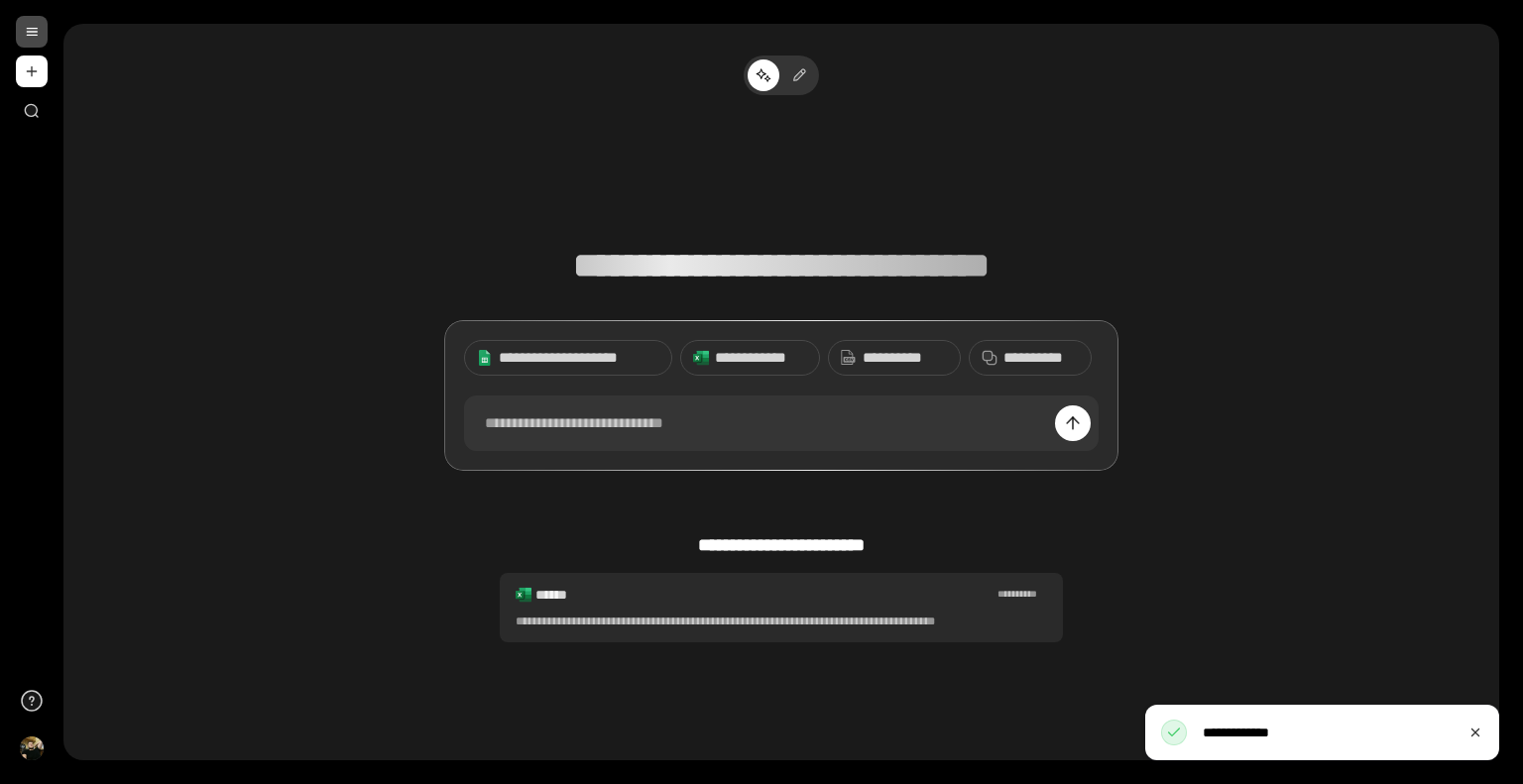 click on "******" at bounding box center [764, 595] 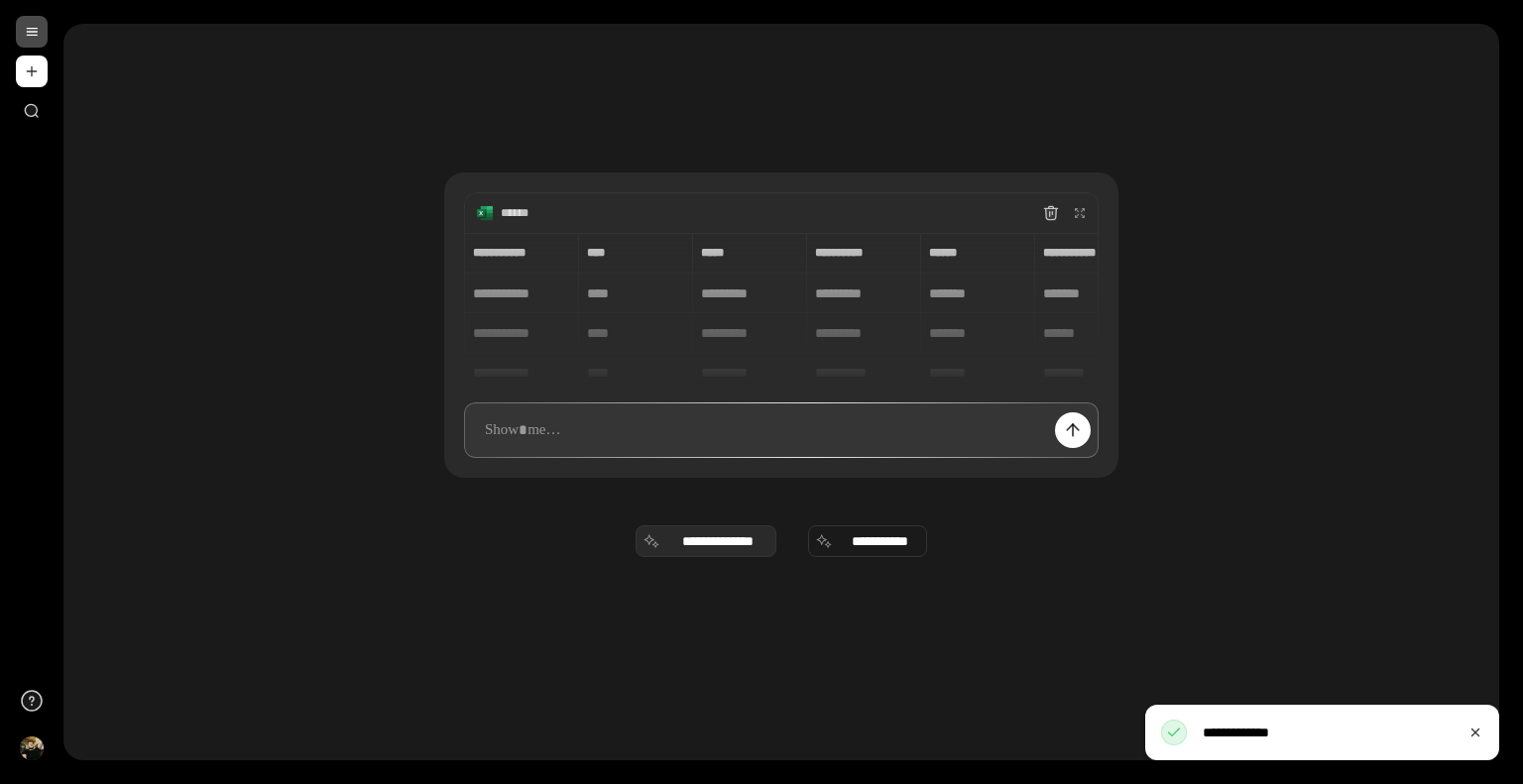 click on "**********" at bounding box center [718, 541] 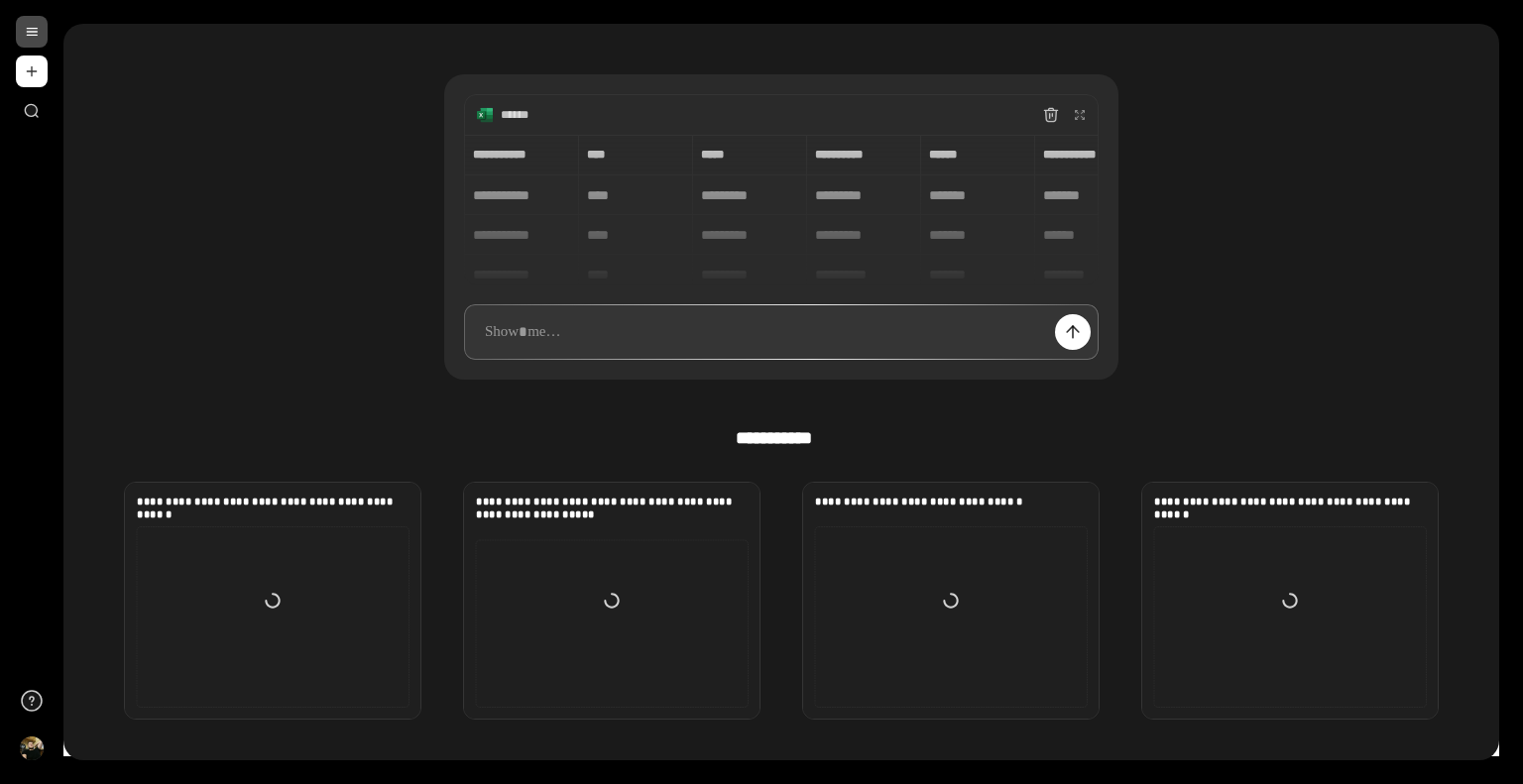 scroll, scrollTop: 99, scrollLeft: 0, axis: vertical 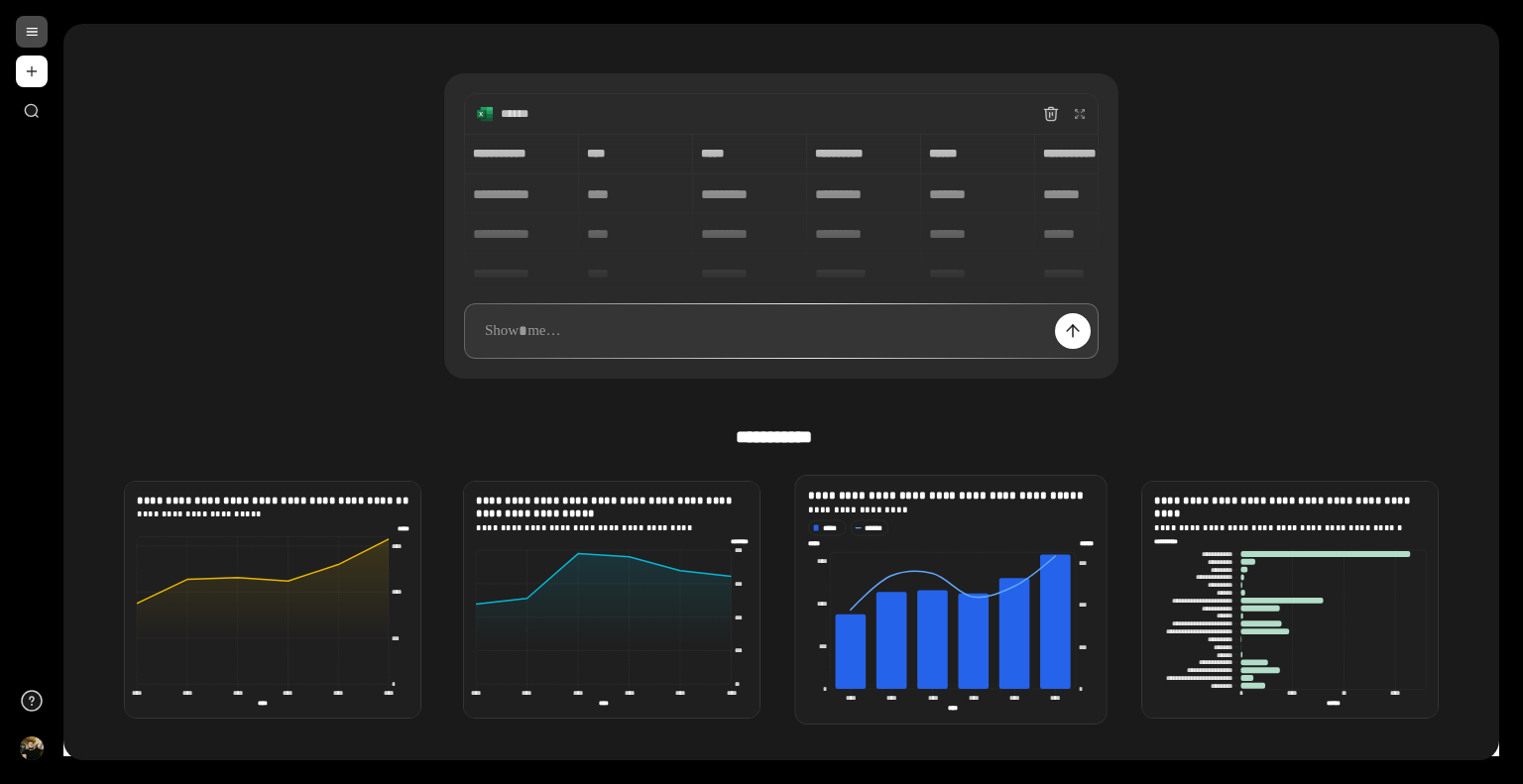 click on "***** ****** * *** *** *** *** *** *** ****** ****** **** **** **** **** **** **** **** **** **** **** **** **** **** **** * *** **** **** ***** *****" at bounding box center (951, 614) 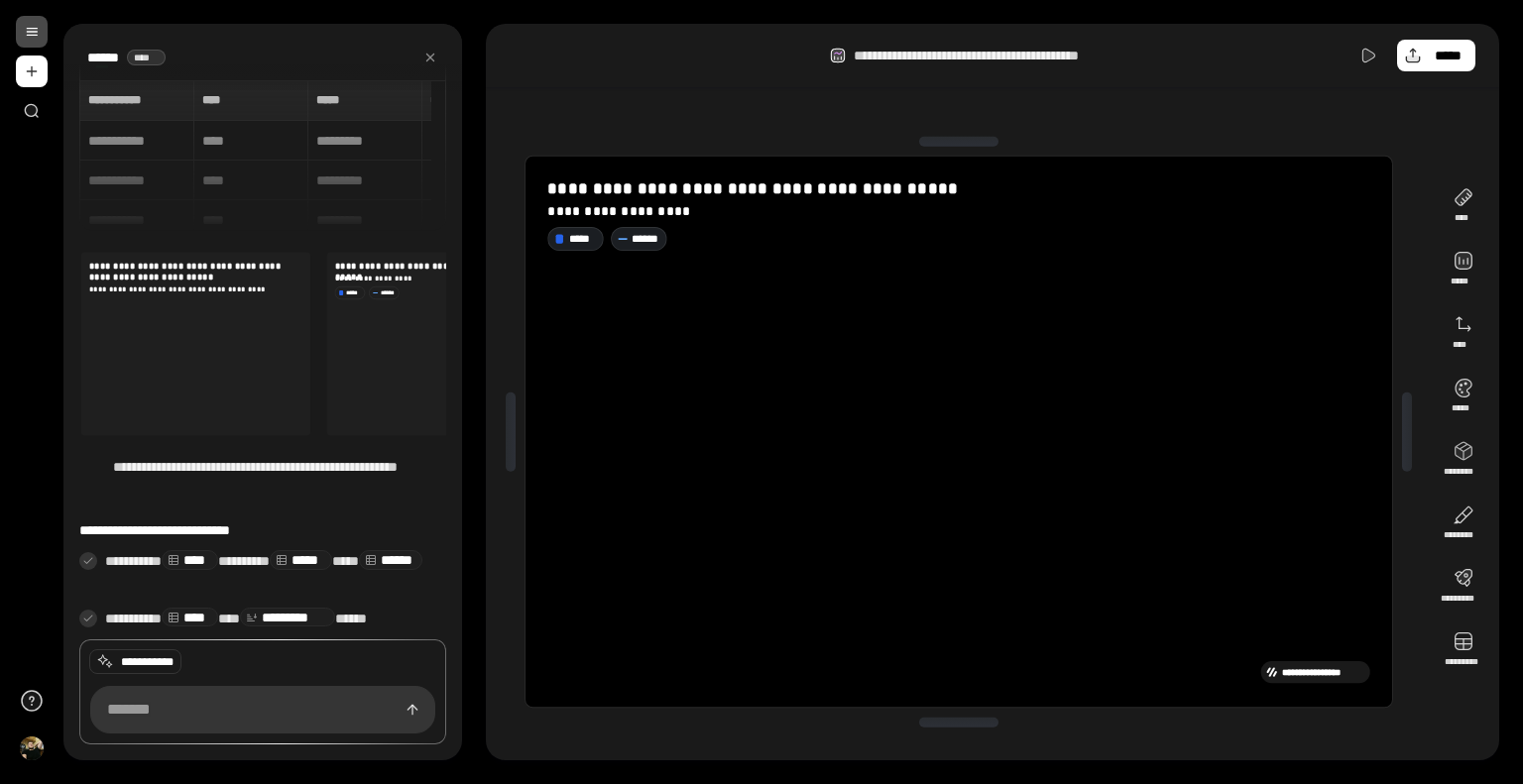 scroll, scrollTop: 40, scrollLeft: 0, axis: vertical 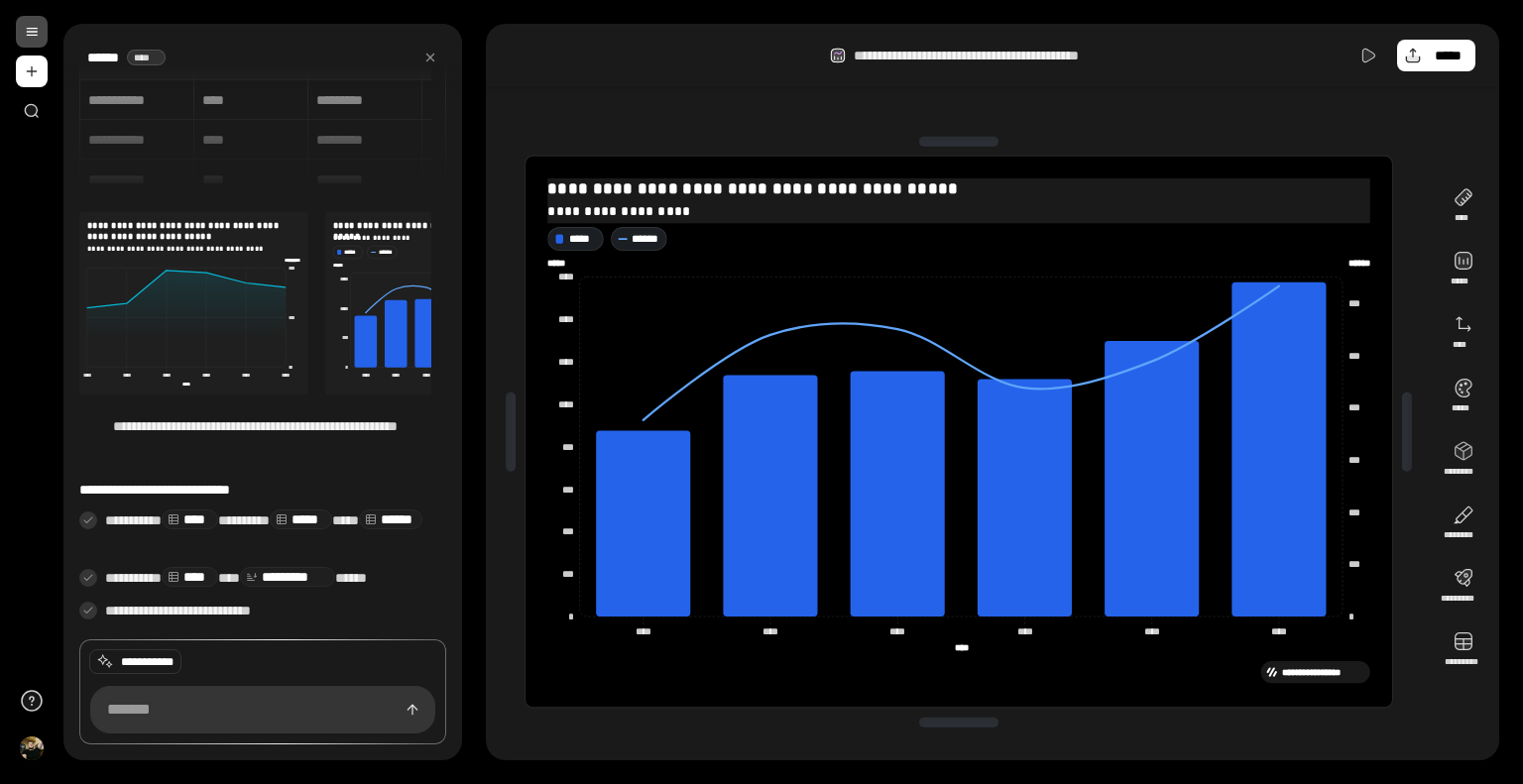 drag, startPoint x: 959, startPoint y: 247, endPoint x: 1037, endPoint y: 189, distance: 97.200823 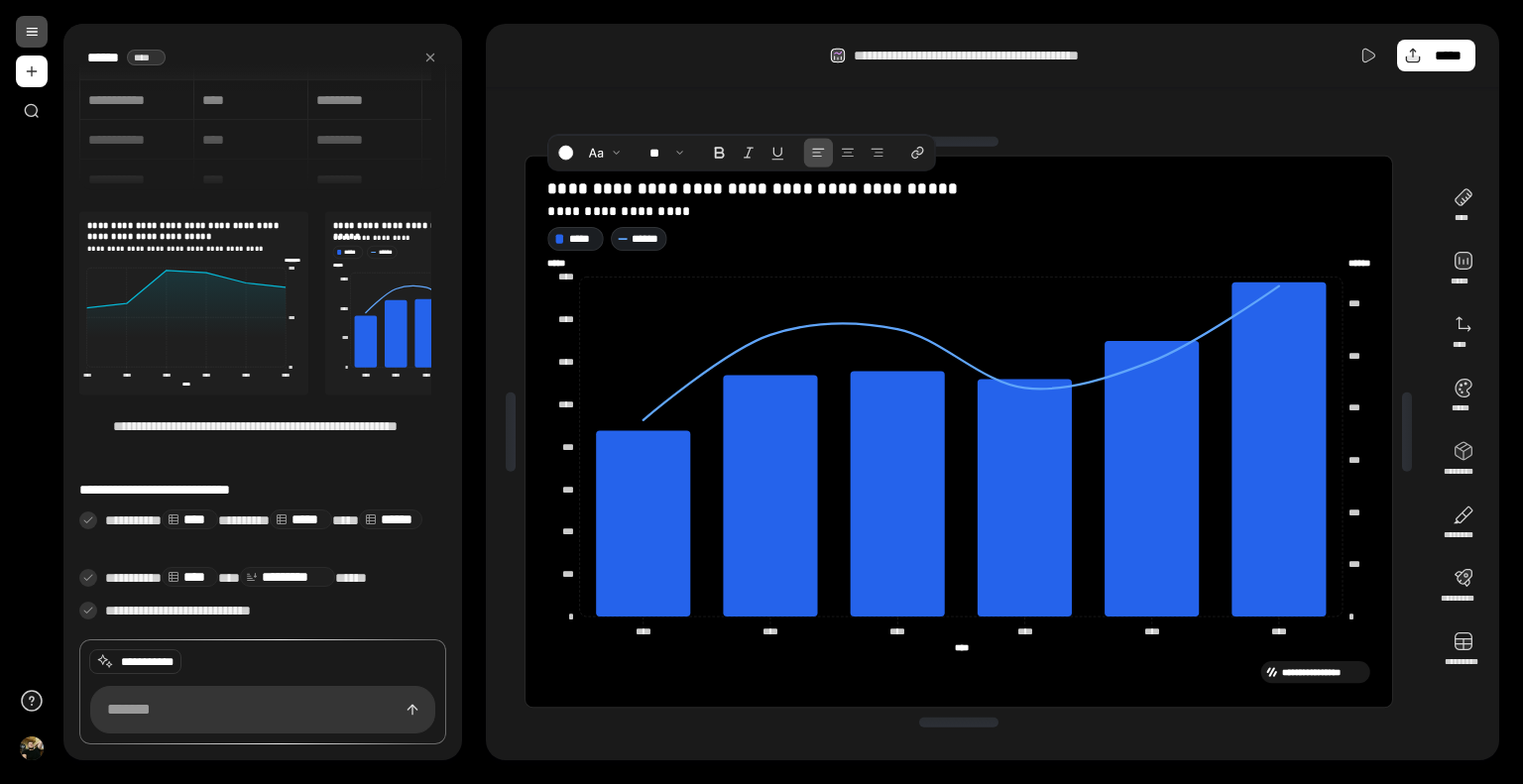 click on "**********" at bounding box center [959, 431] 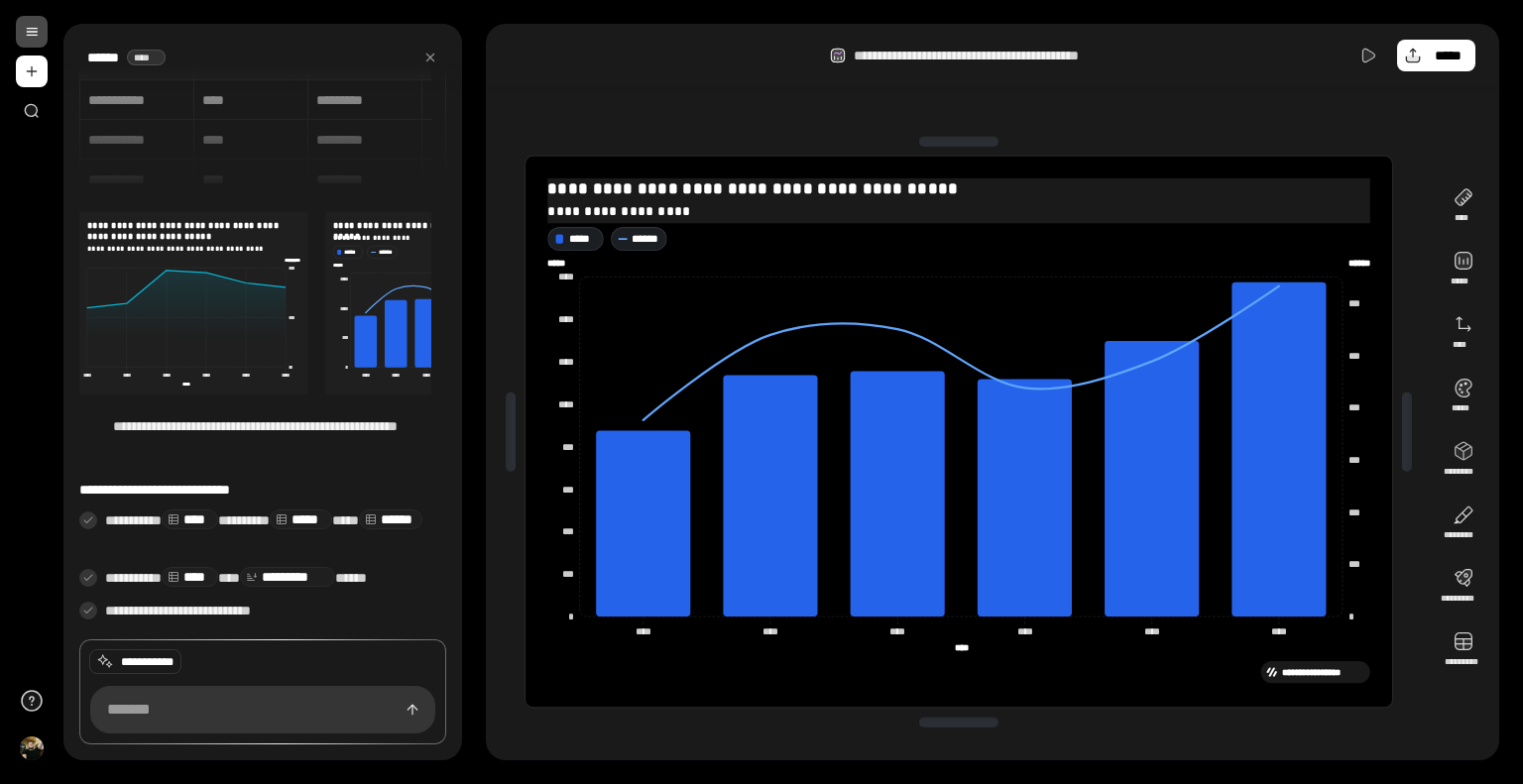 click on "**********" at bounding box center (960, 188) 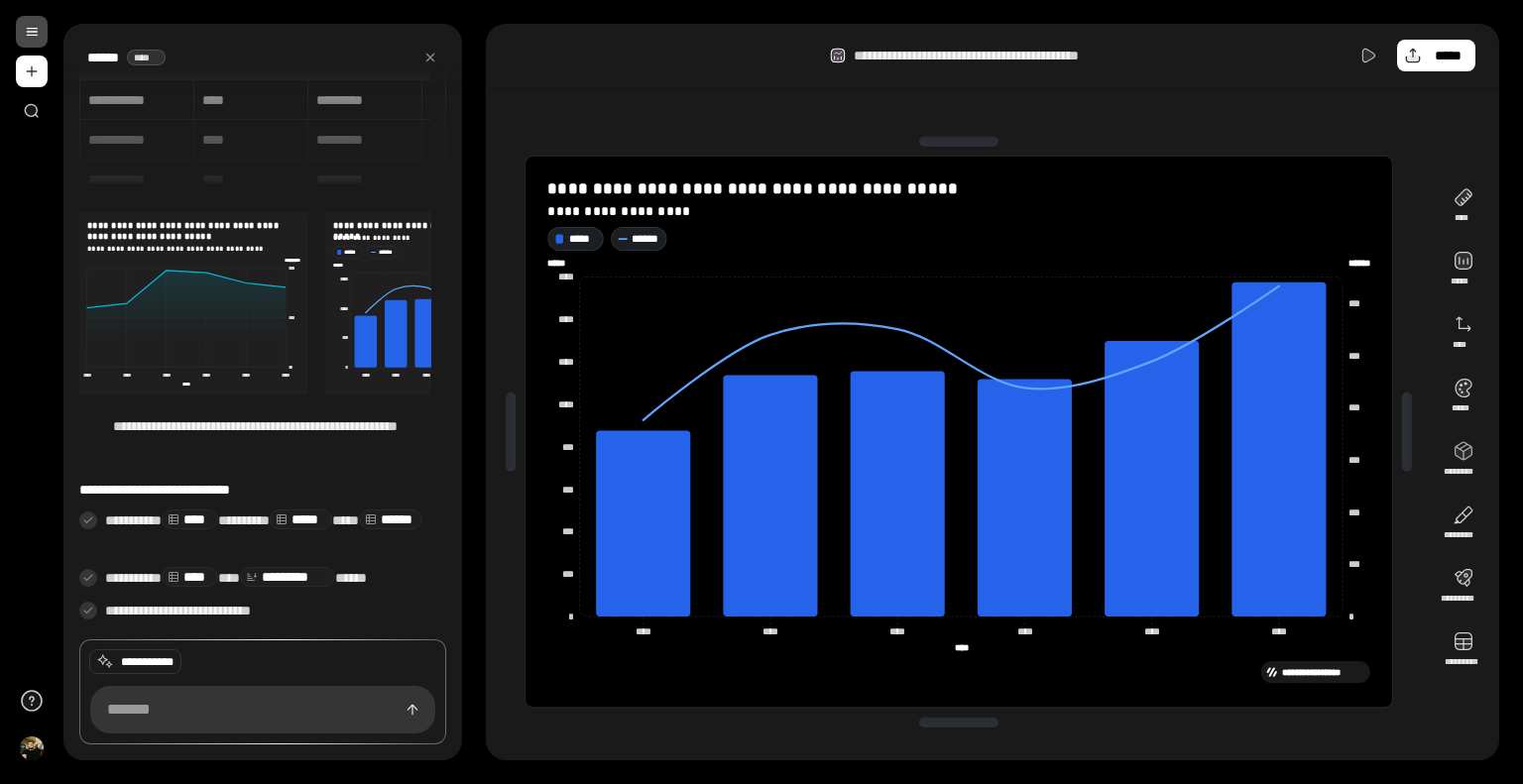 click on "***** ****** * *** *** *** *** *** *** ****** ****** **** **** **** **** **** **** **** **** **** **** **** **** **** **** * *** *** *** *** **** **** **** **** ***** ***** ****** ****** ********* **** **** ********* ***** ***** *********" at bounding box center [960, 437] 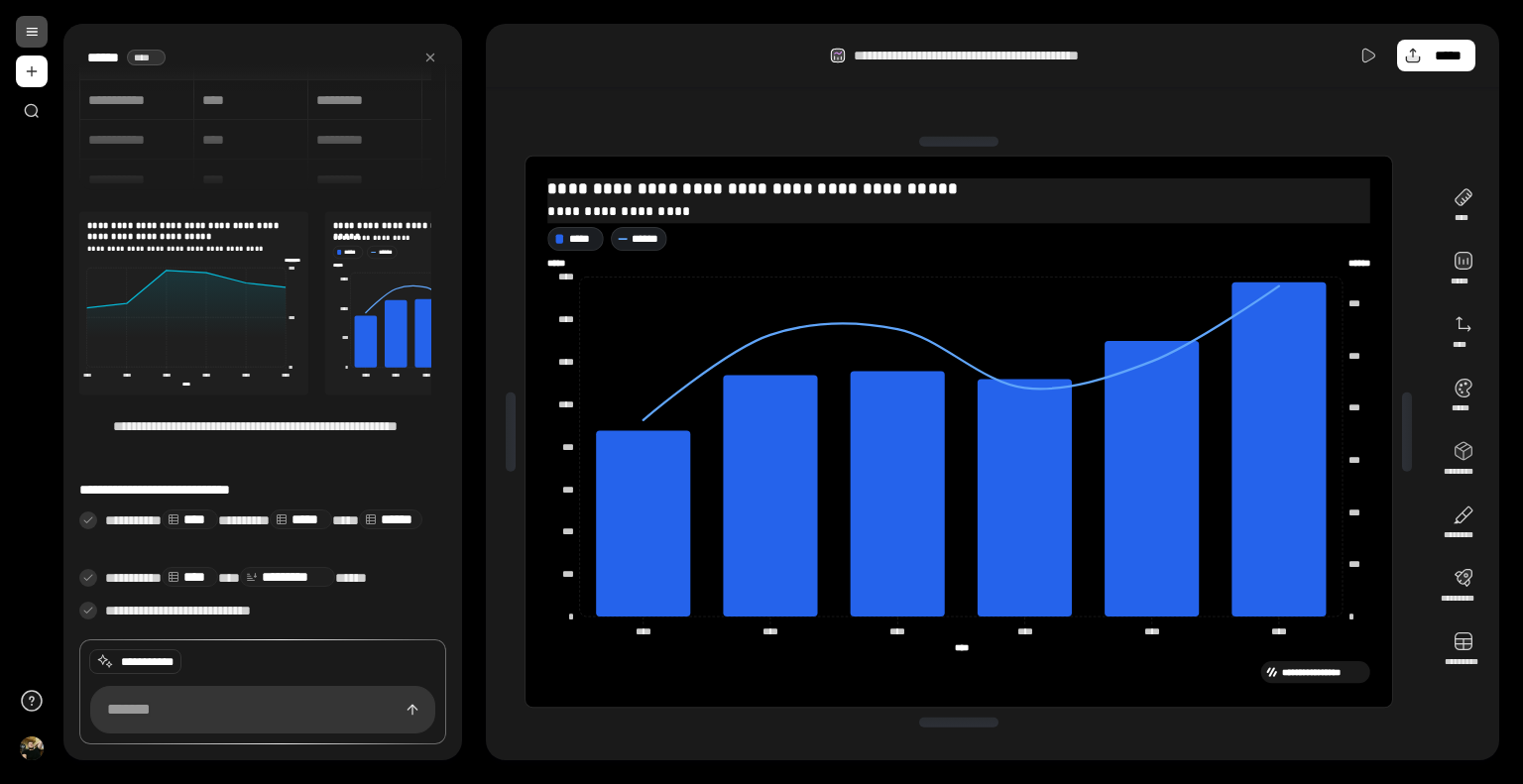 drag, startPoint x: 971, startPoint y: 257, endPoint x: 1285, endPoint y: 186, distance: 321.92701 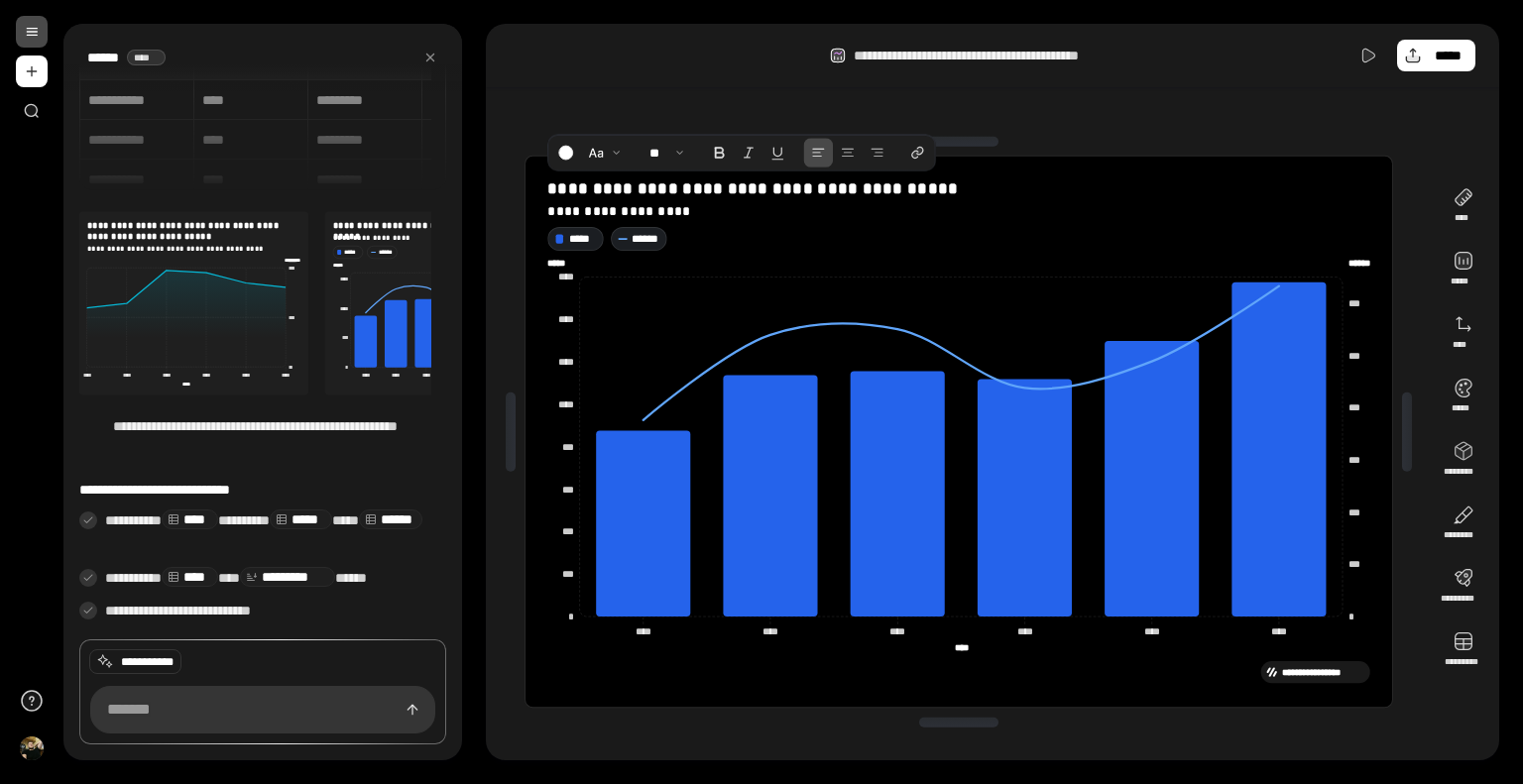 click on "**********" at bounding box center [993, 392] 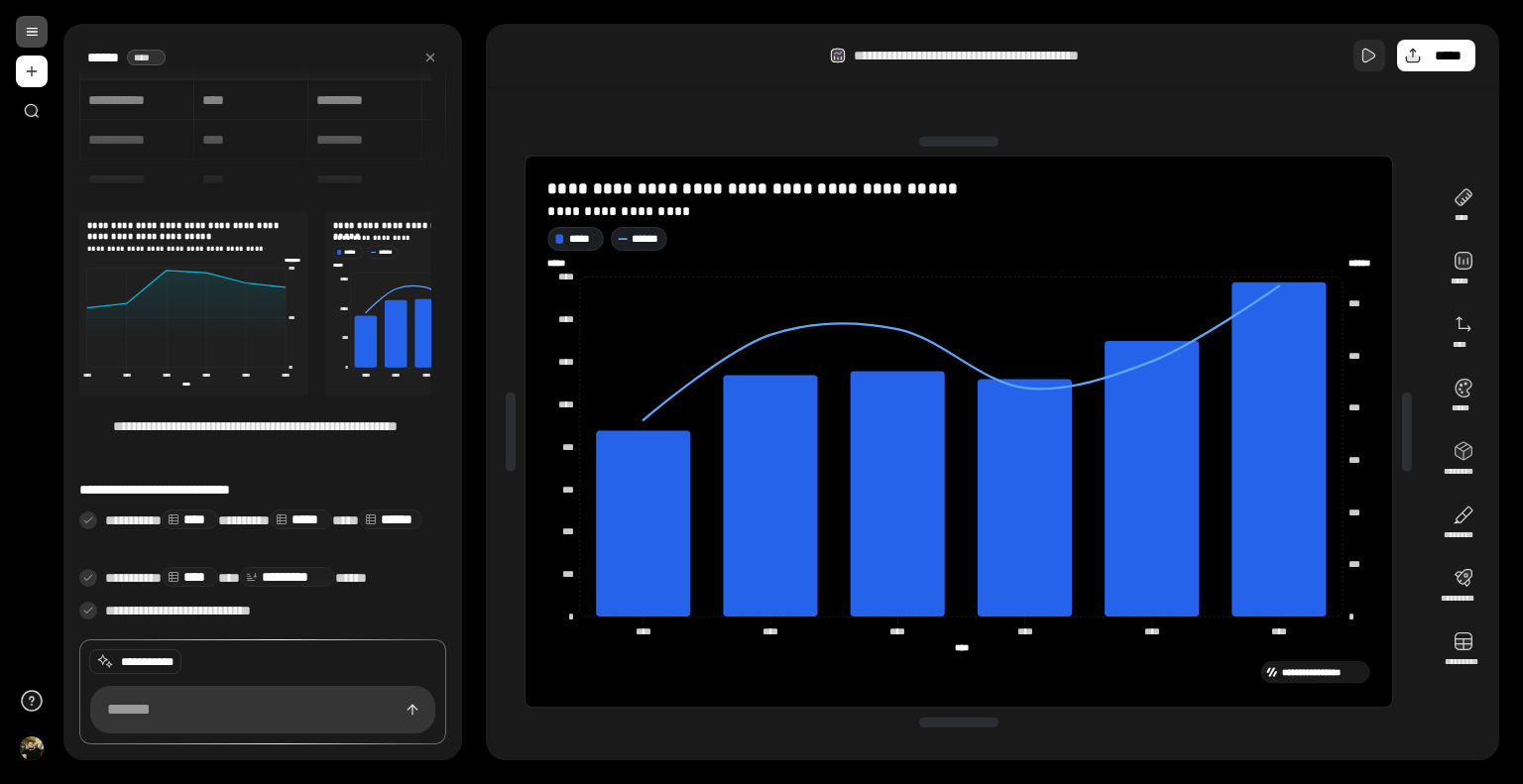 click at bounding box center [1369, 56] 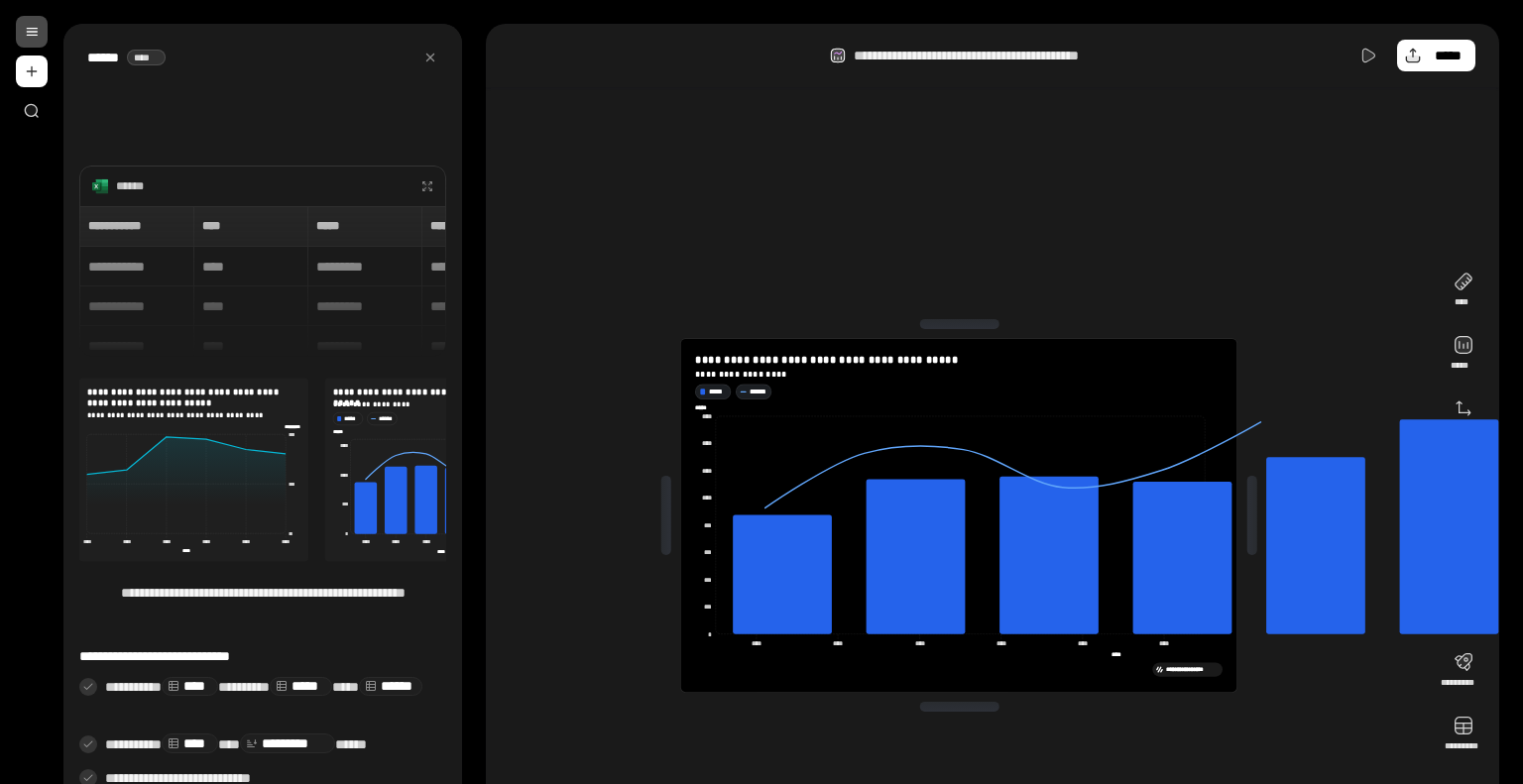 scroll, scrollTop: 0, scrollLeft: 0, axis: both 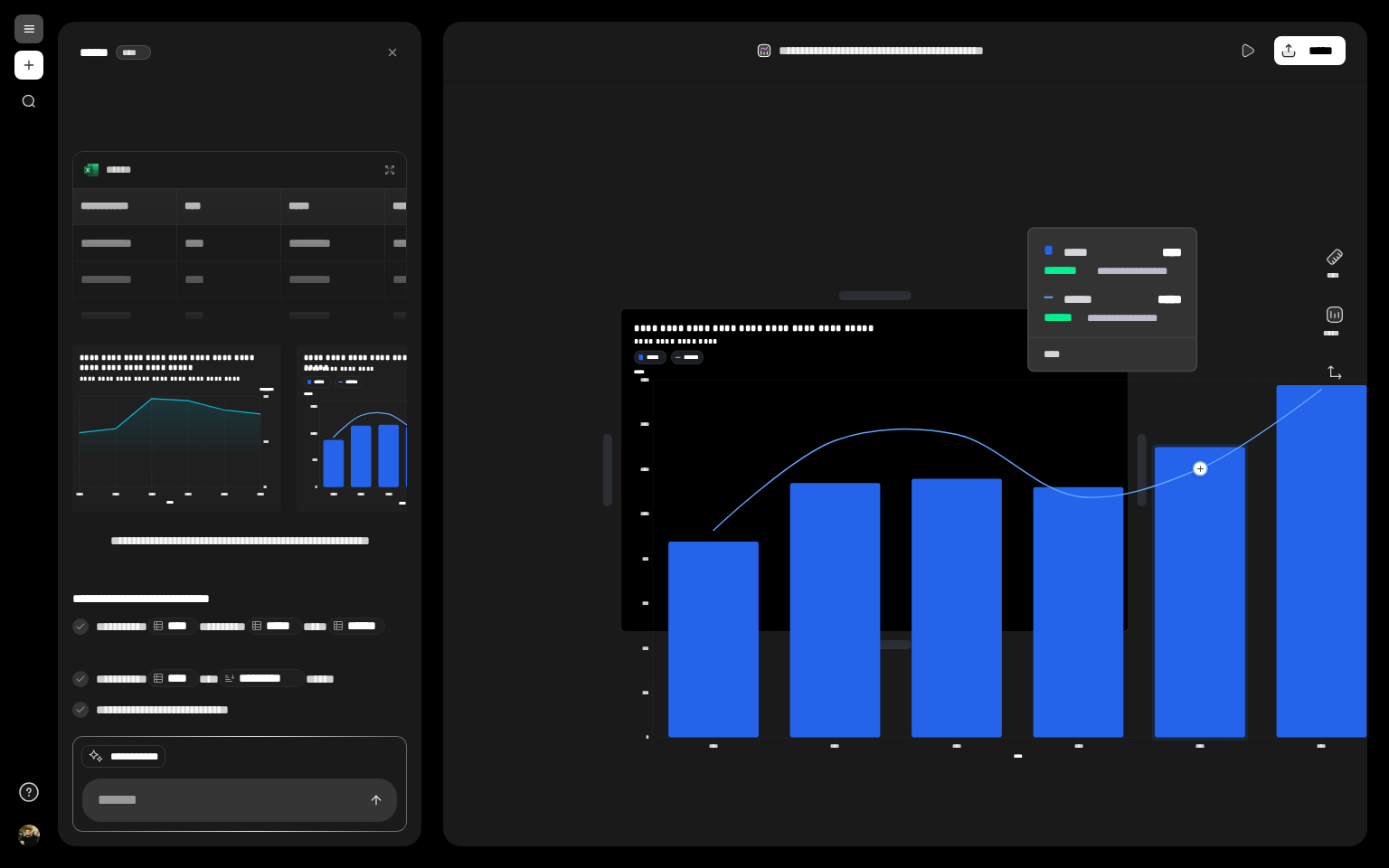 click 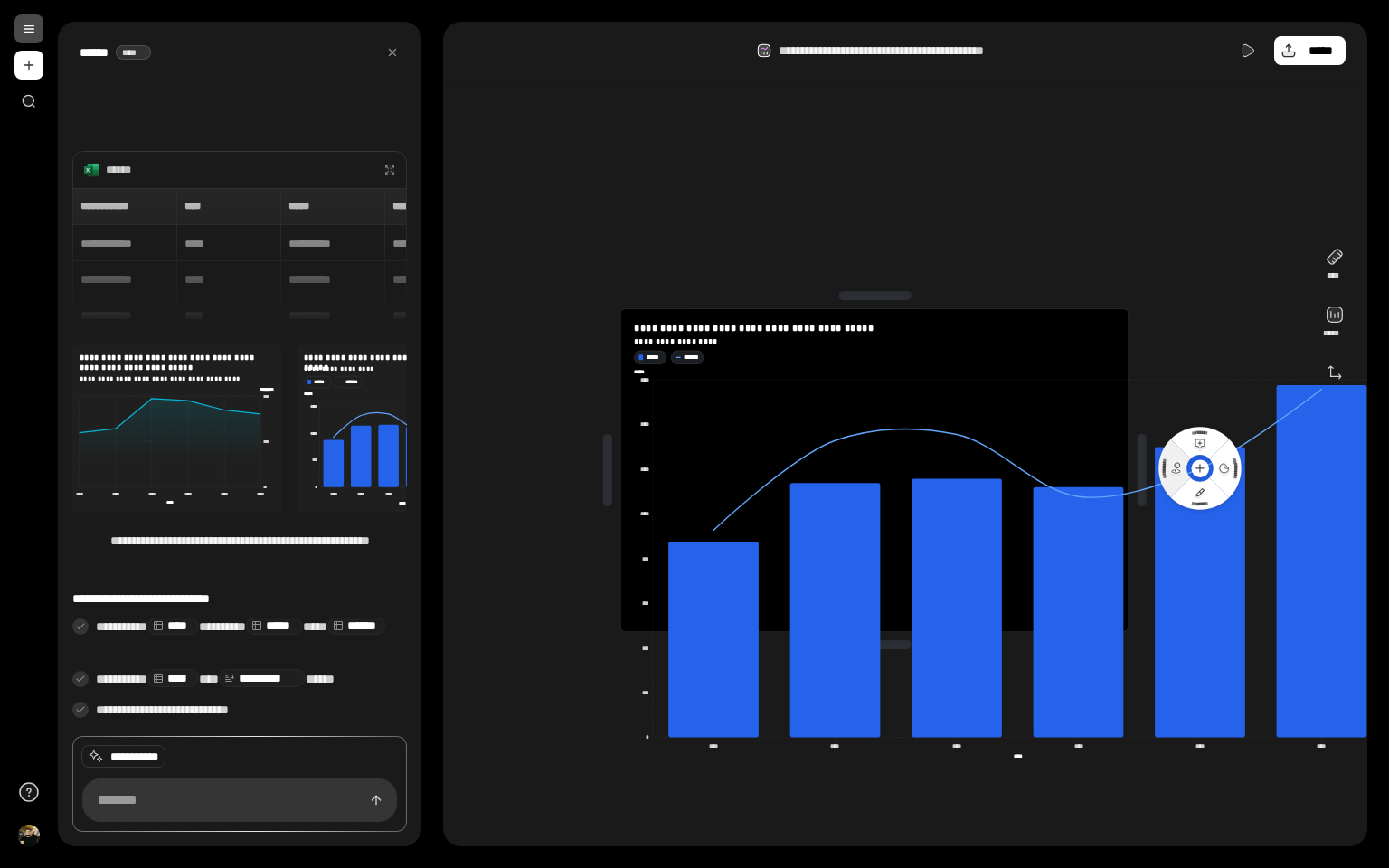 click 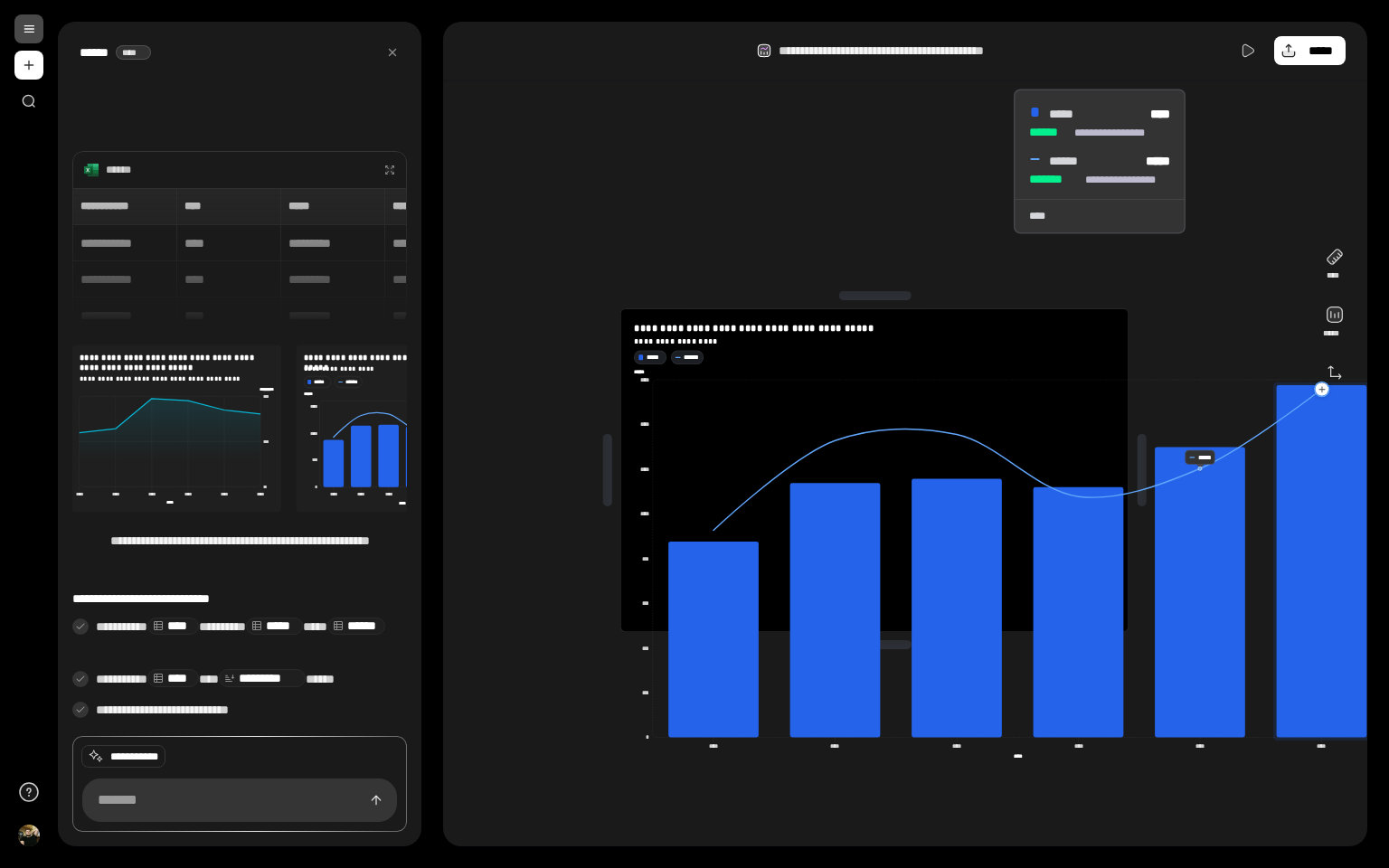 click 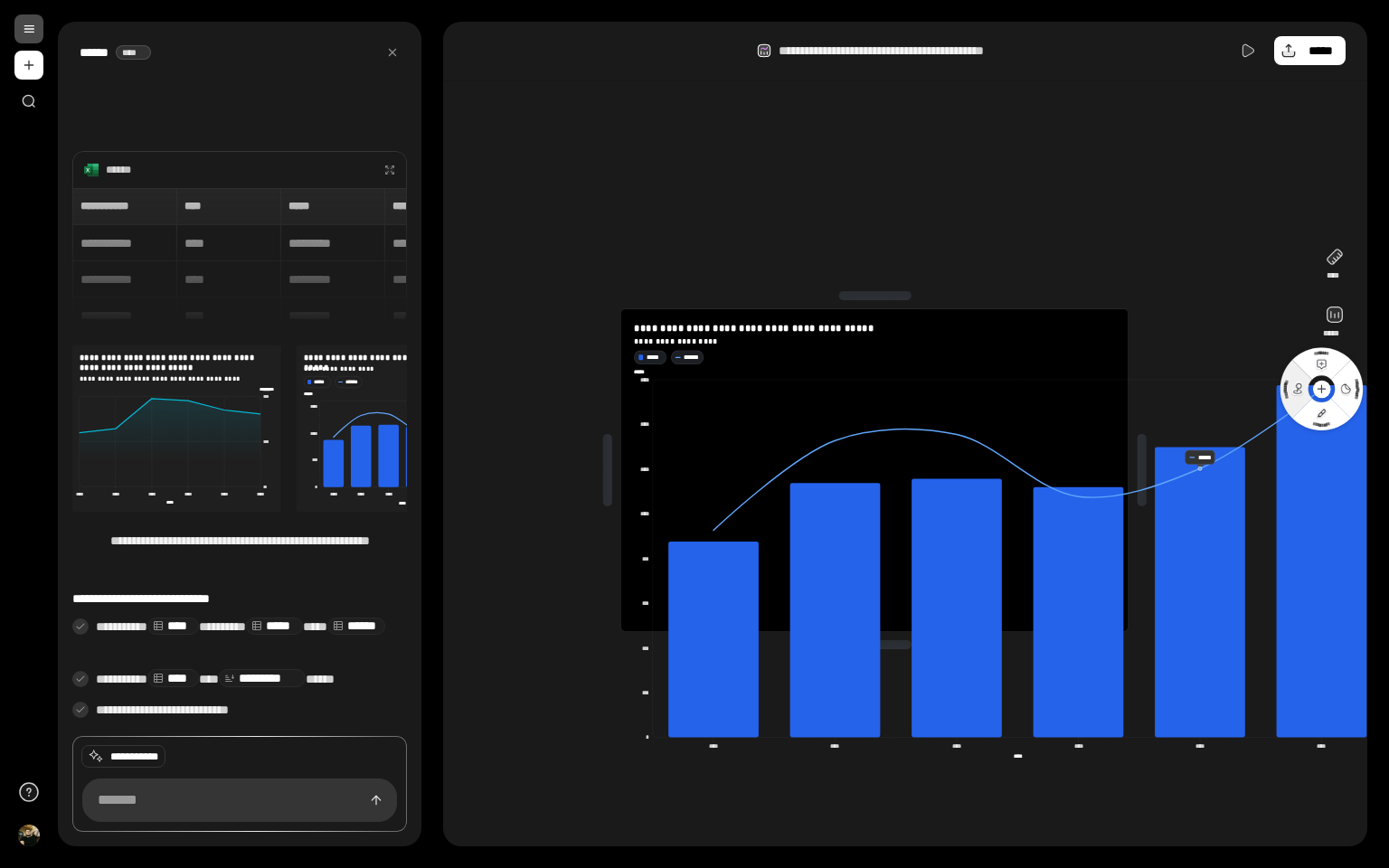 click 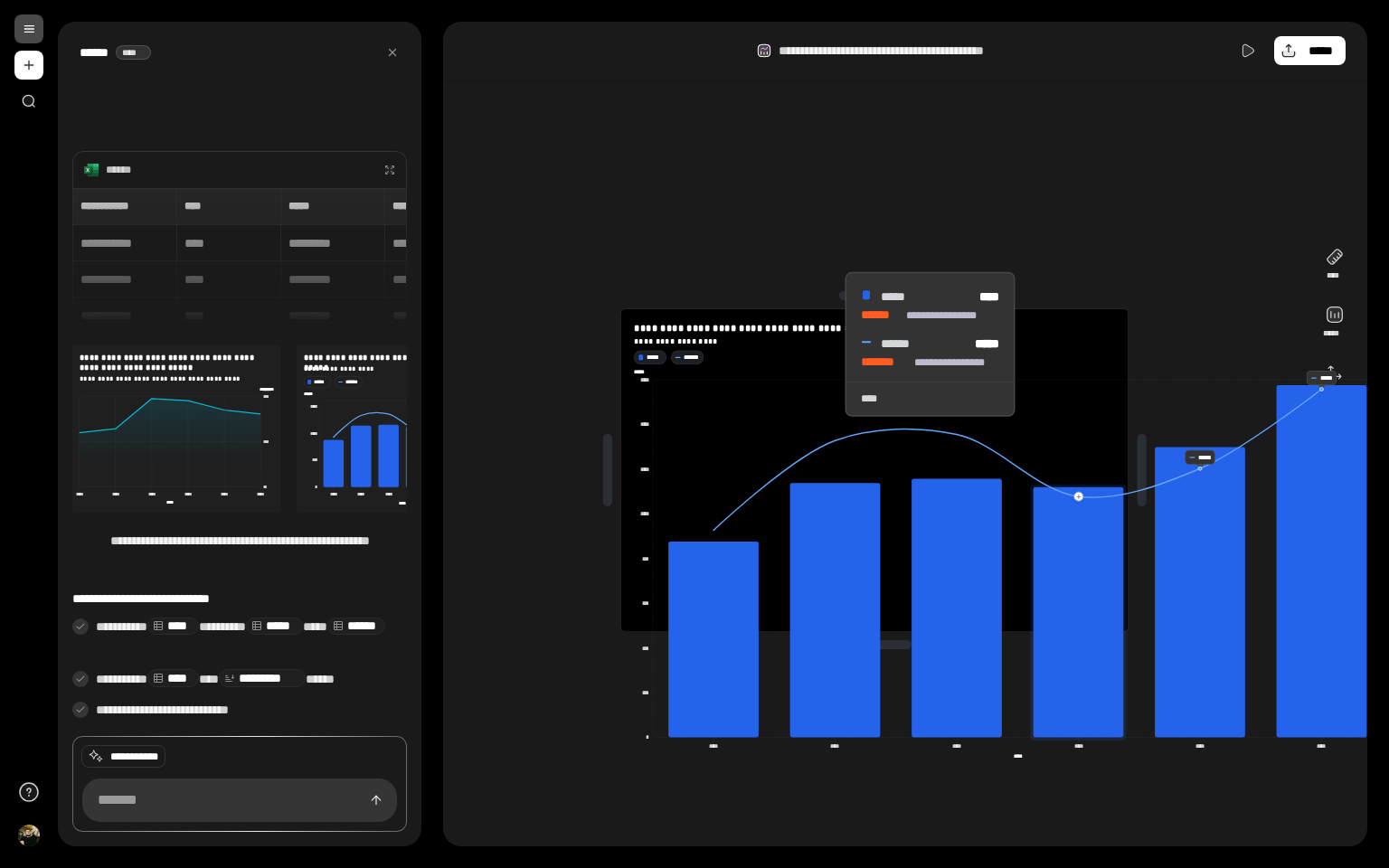 click 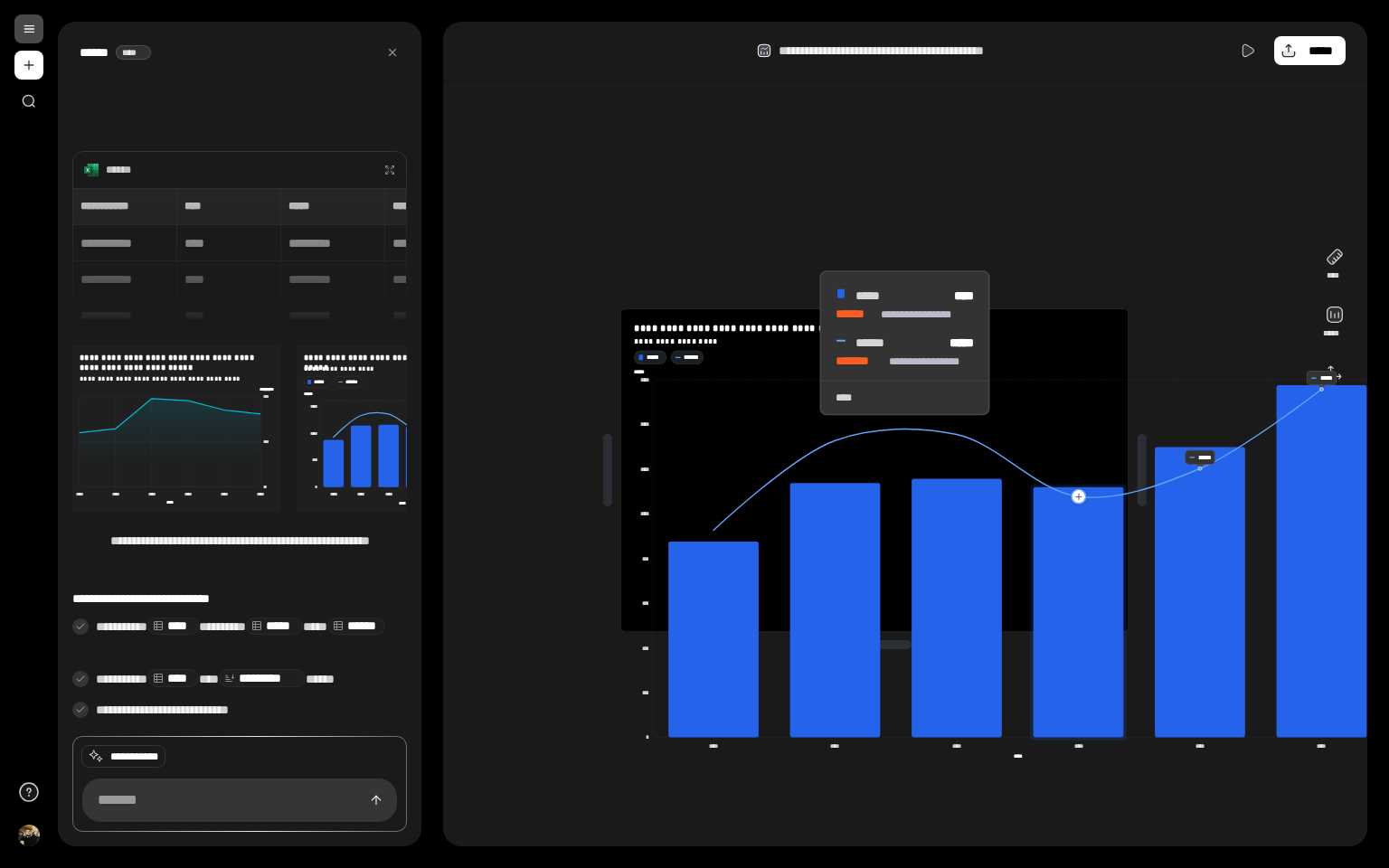 click 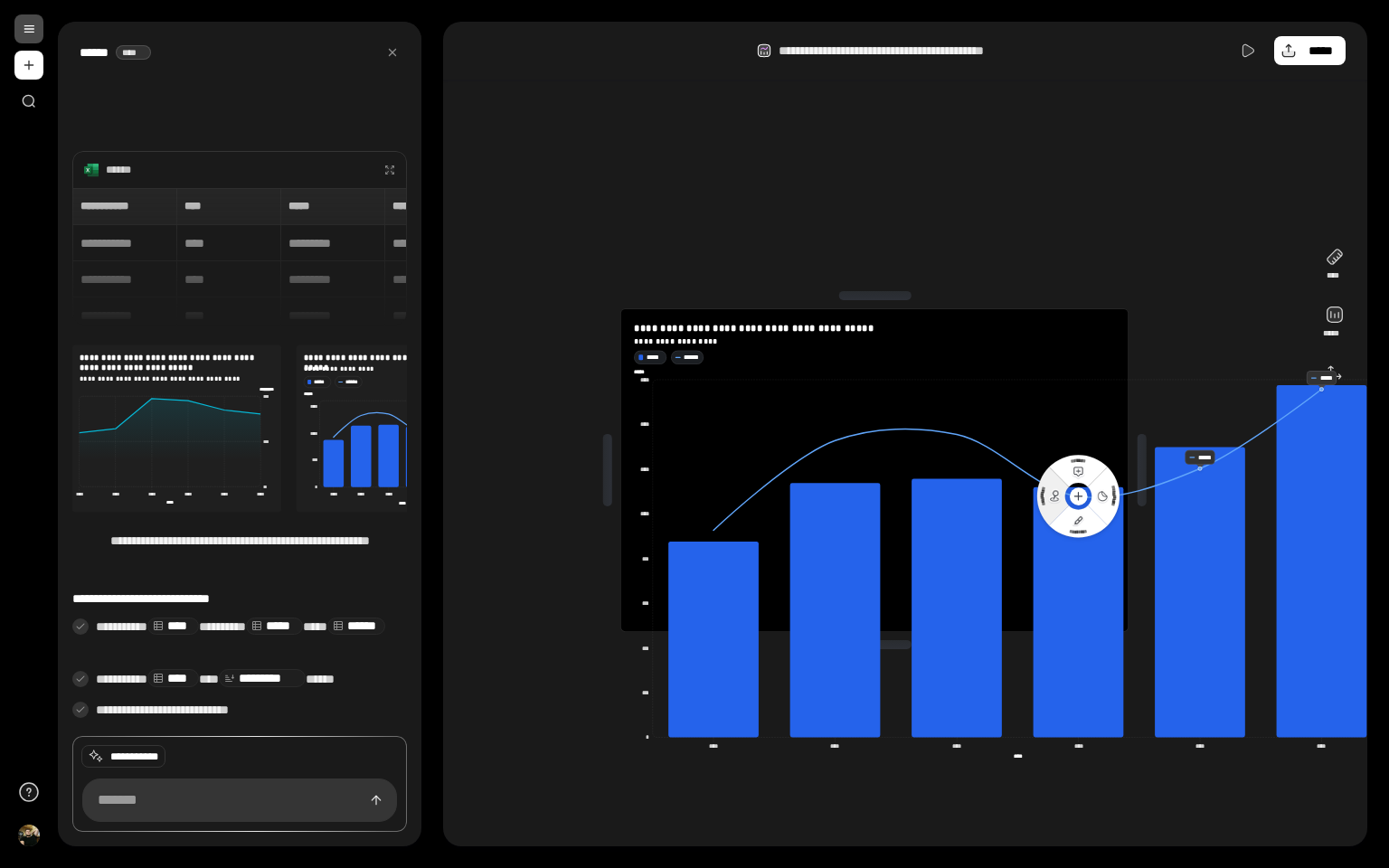 click 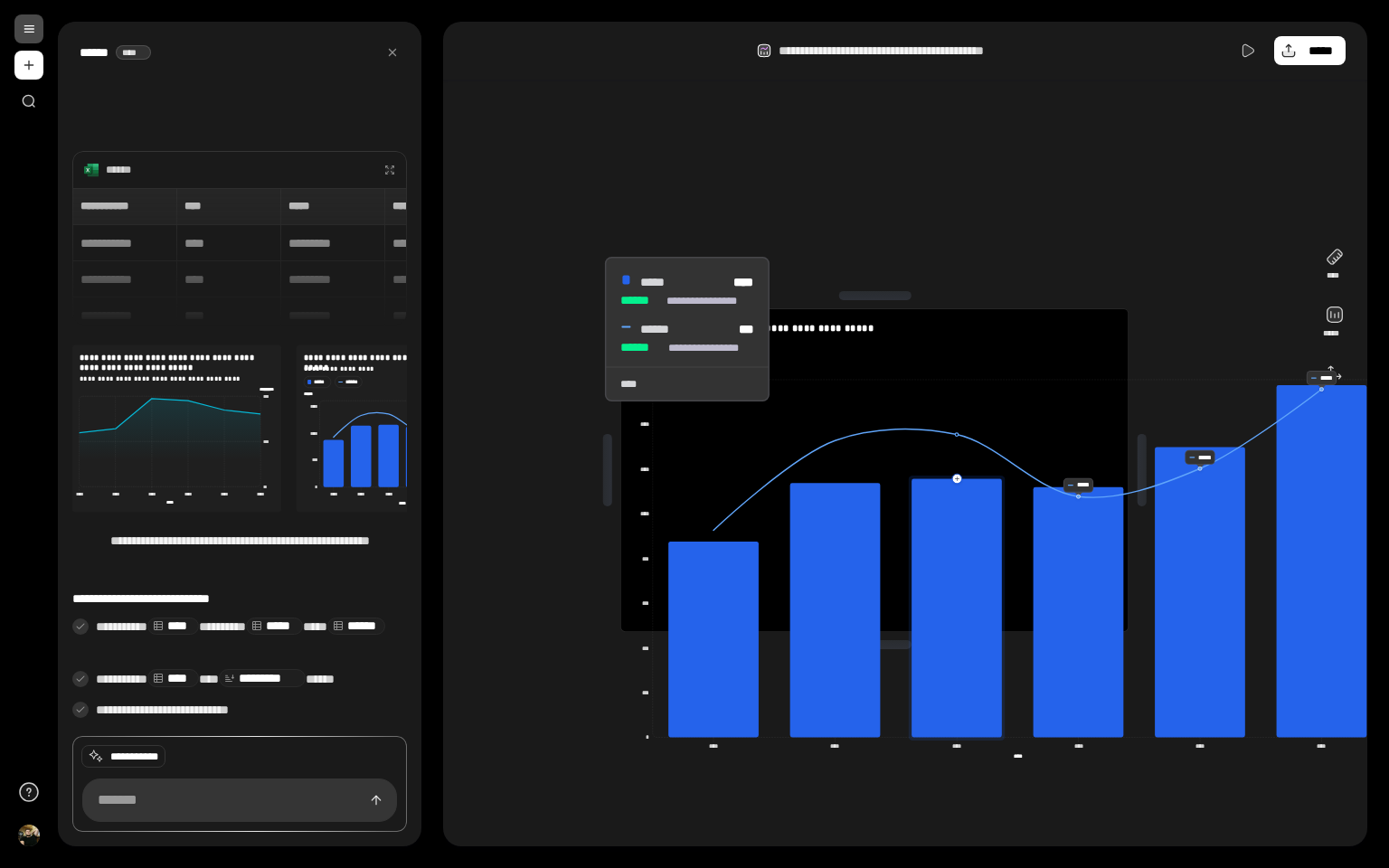 click 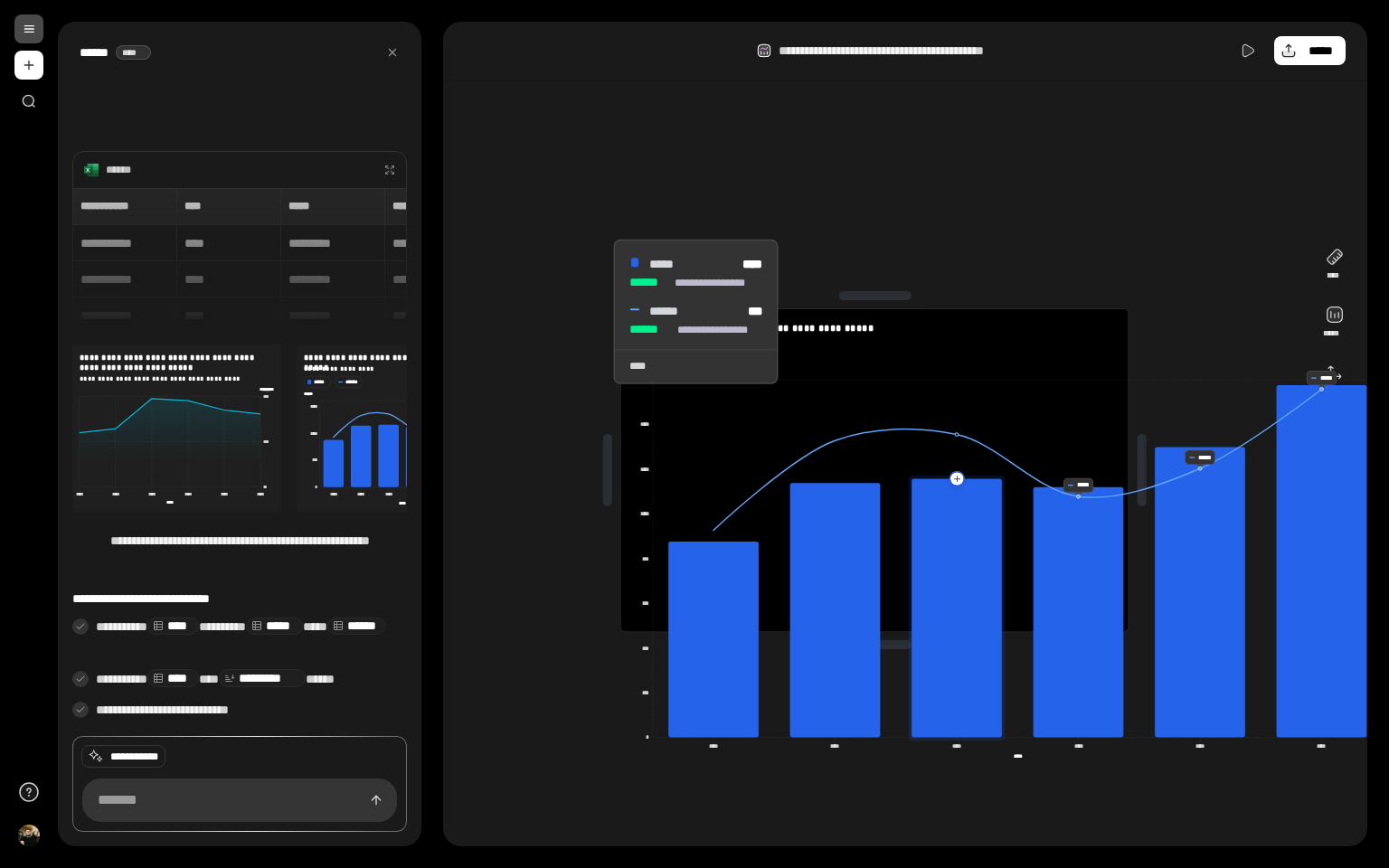 click 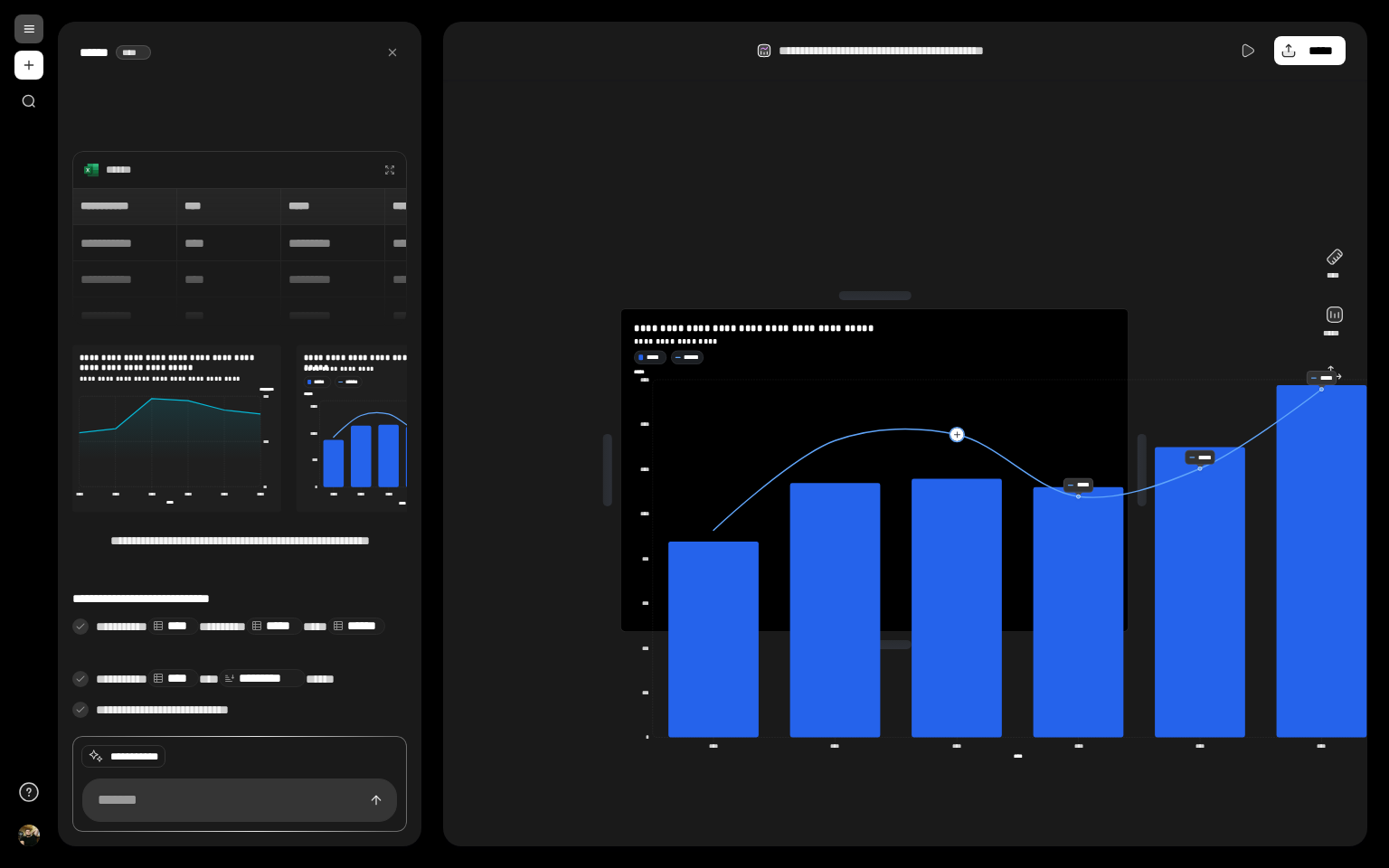 click 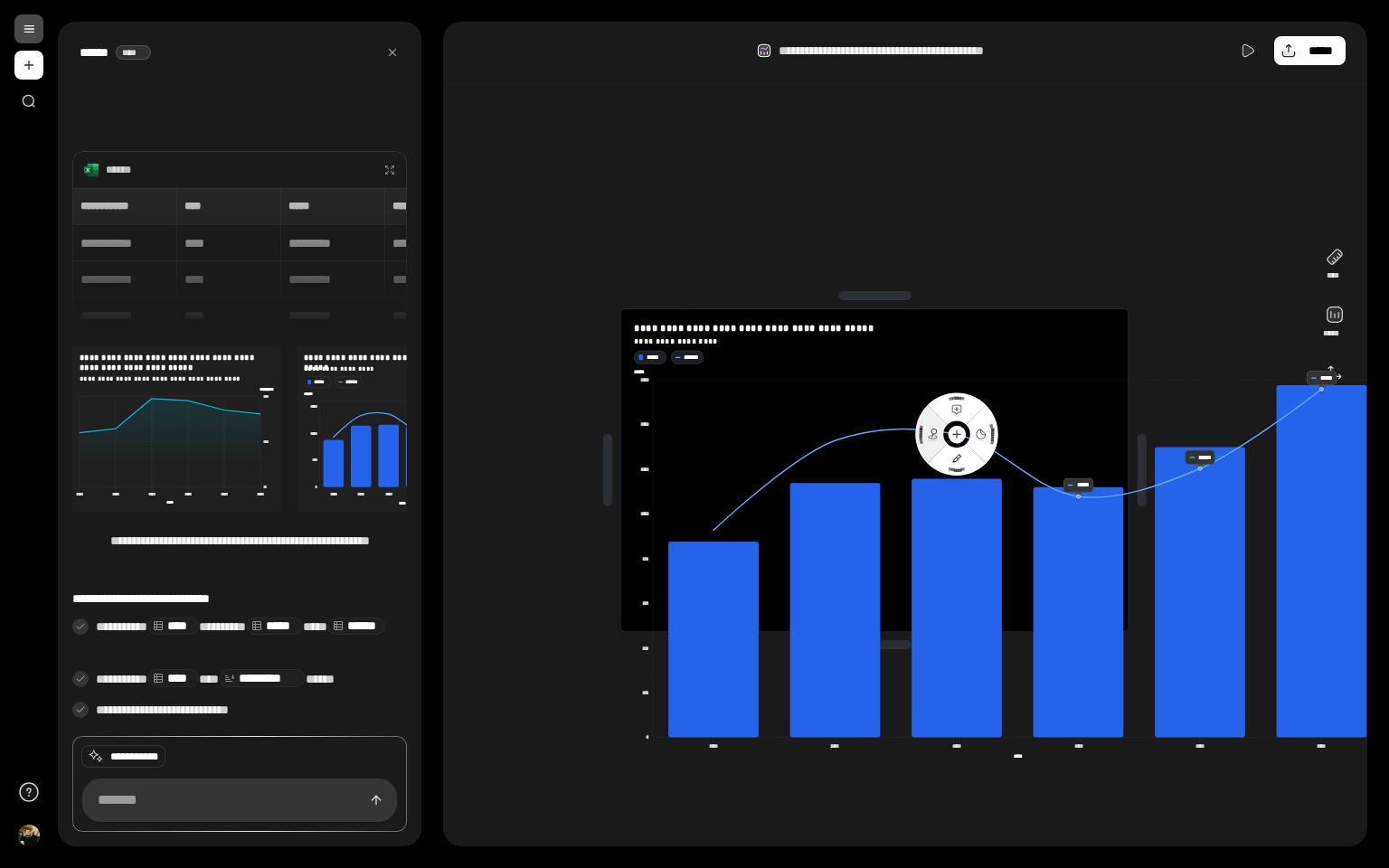 click 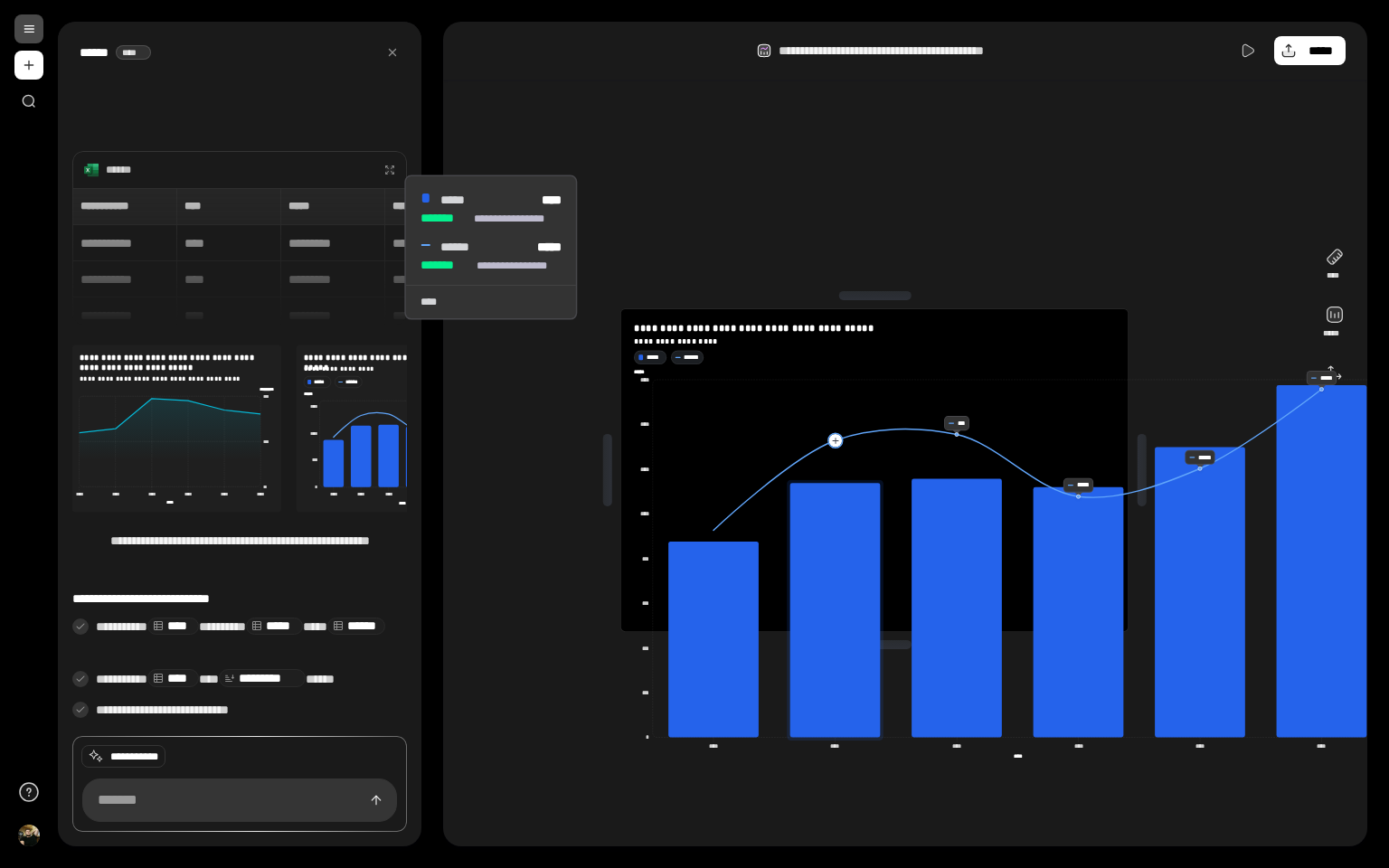click 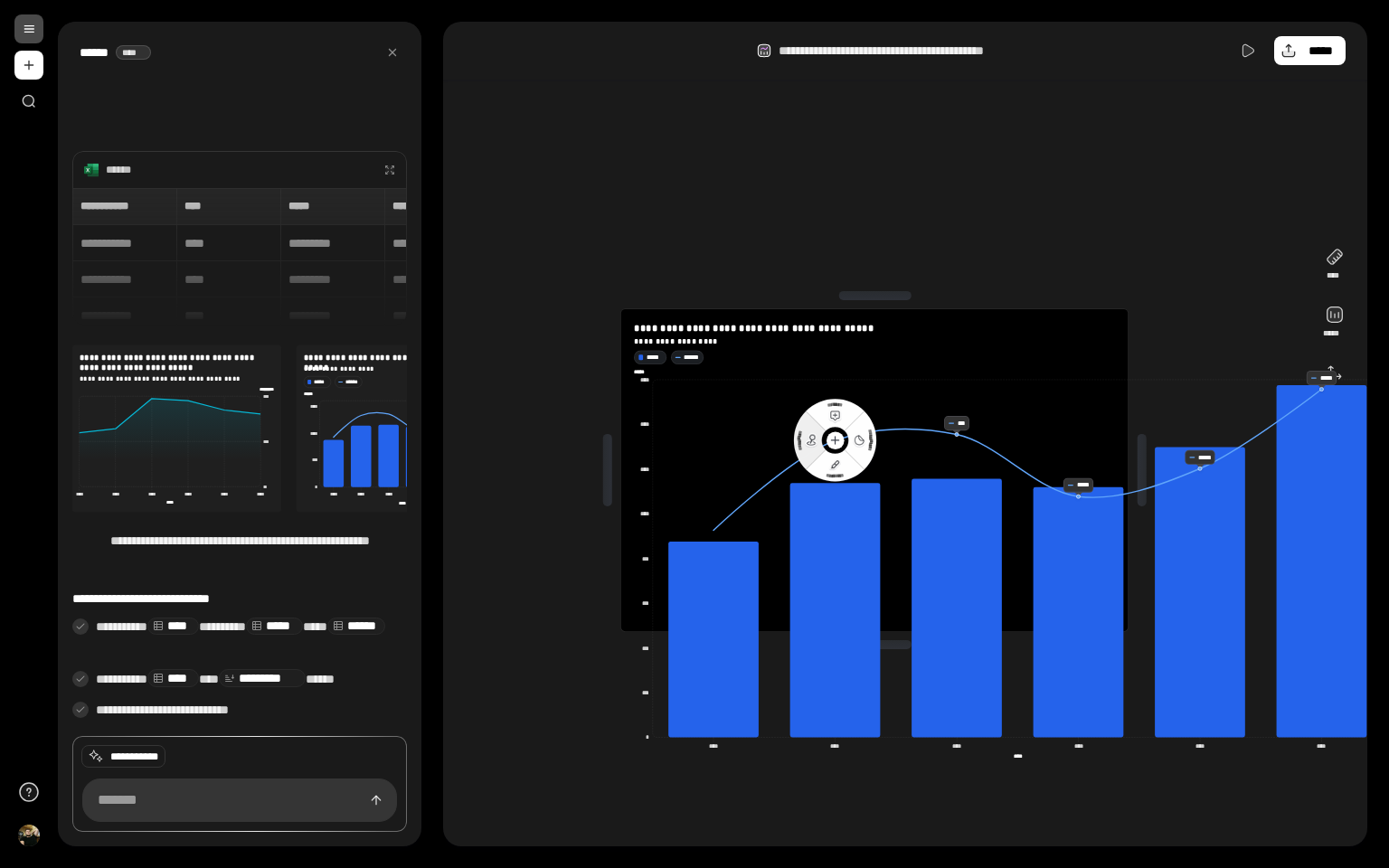 click 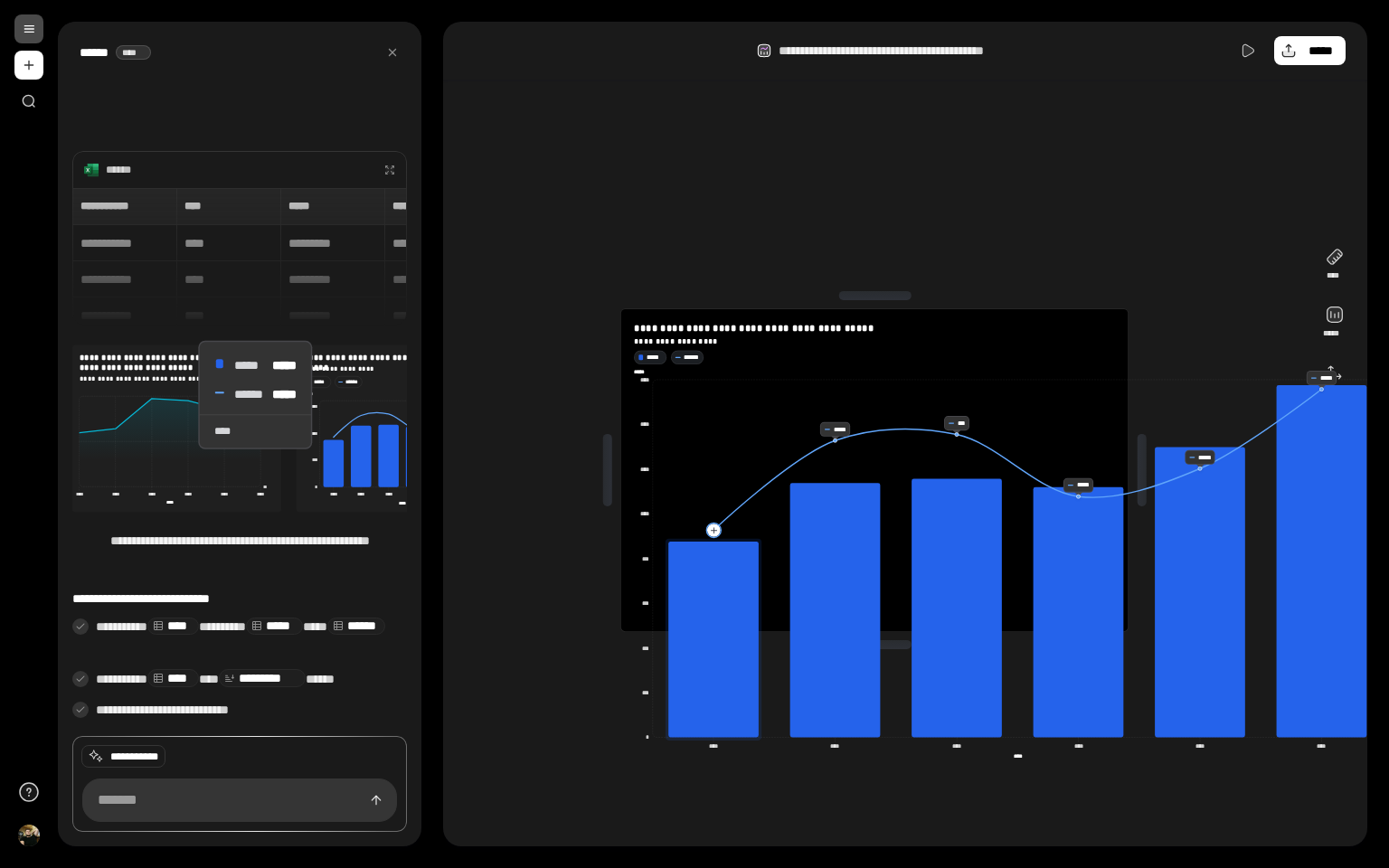 click 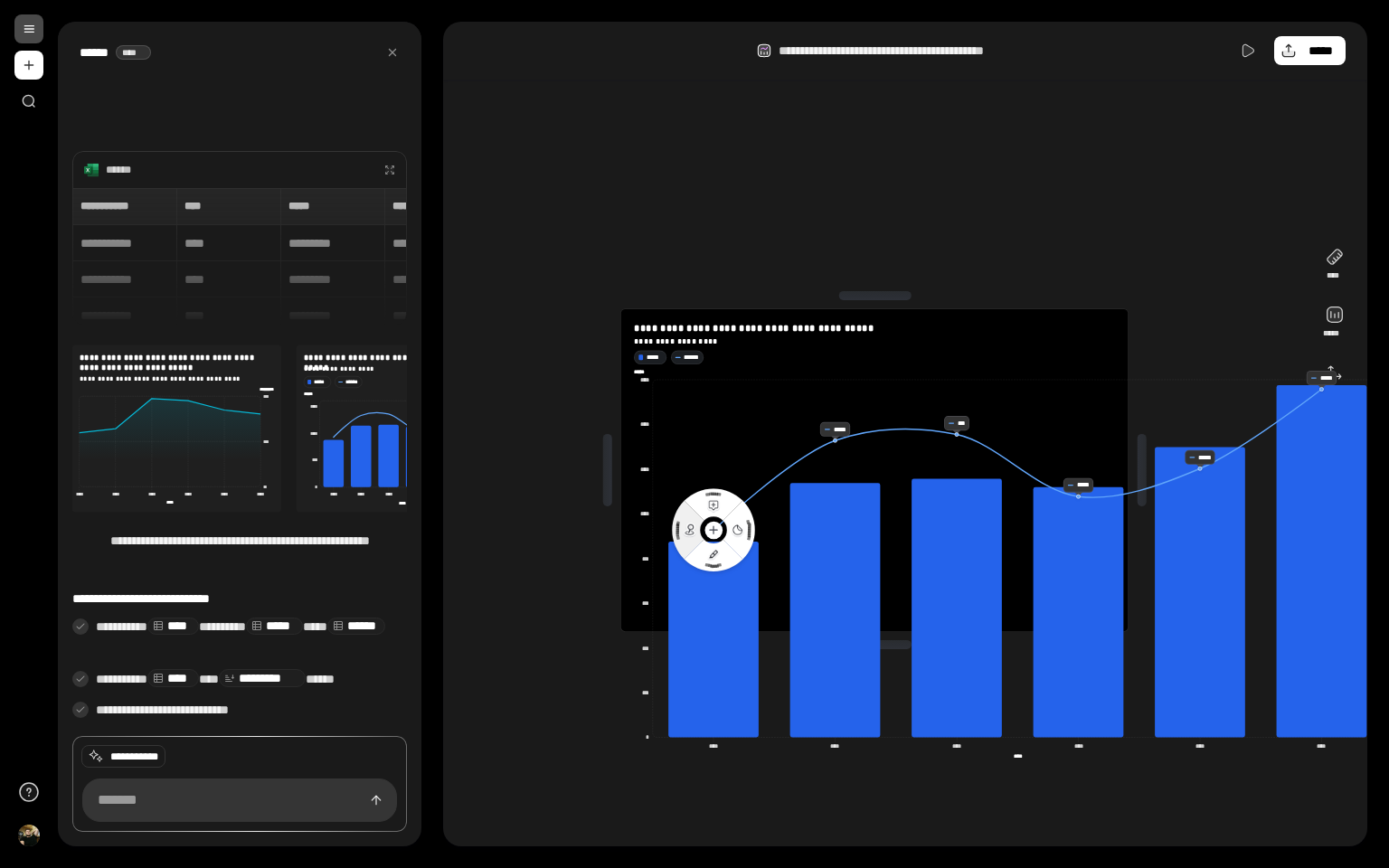click 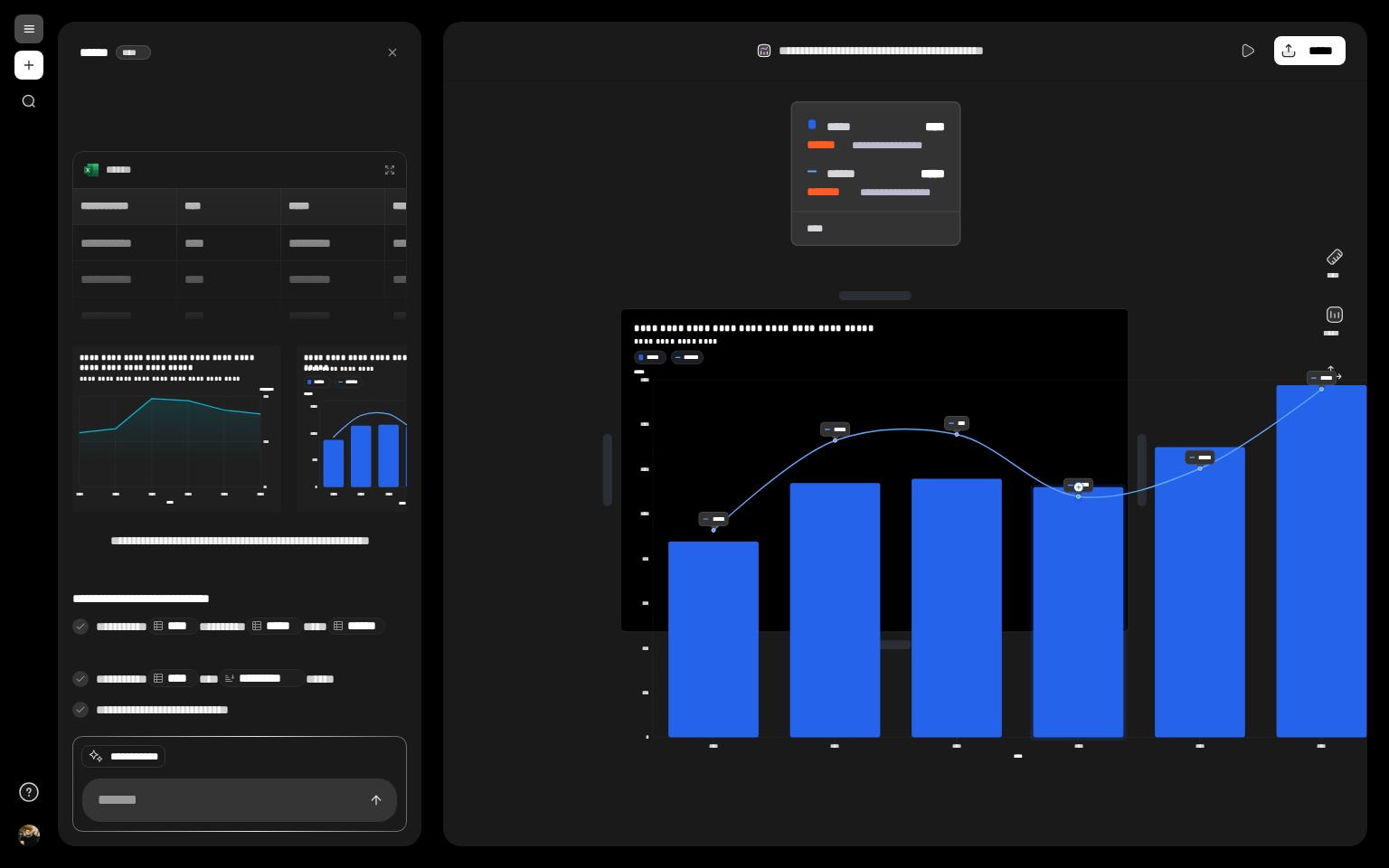 click 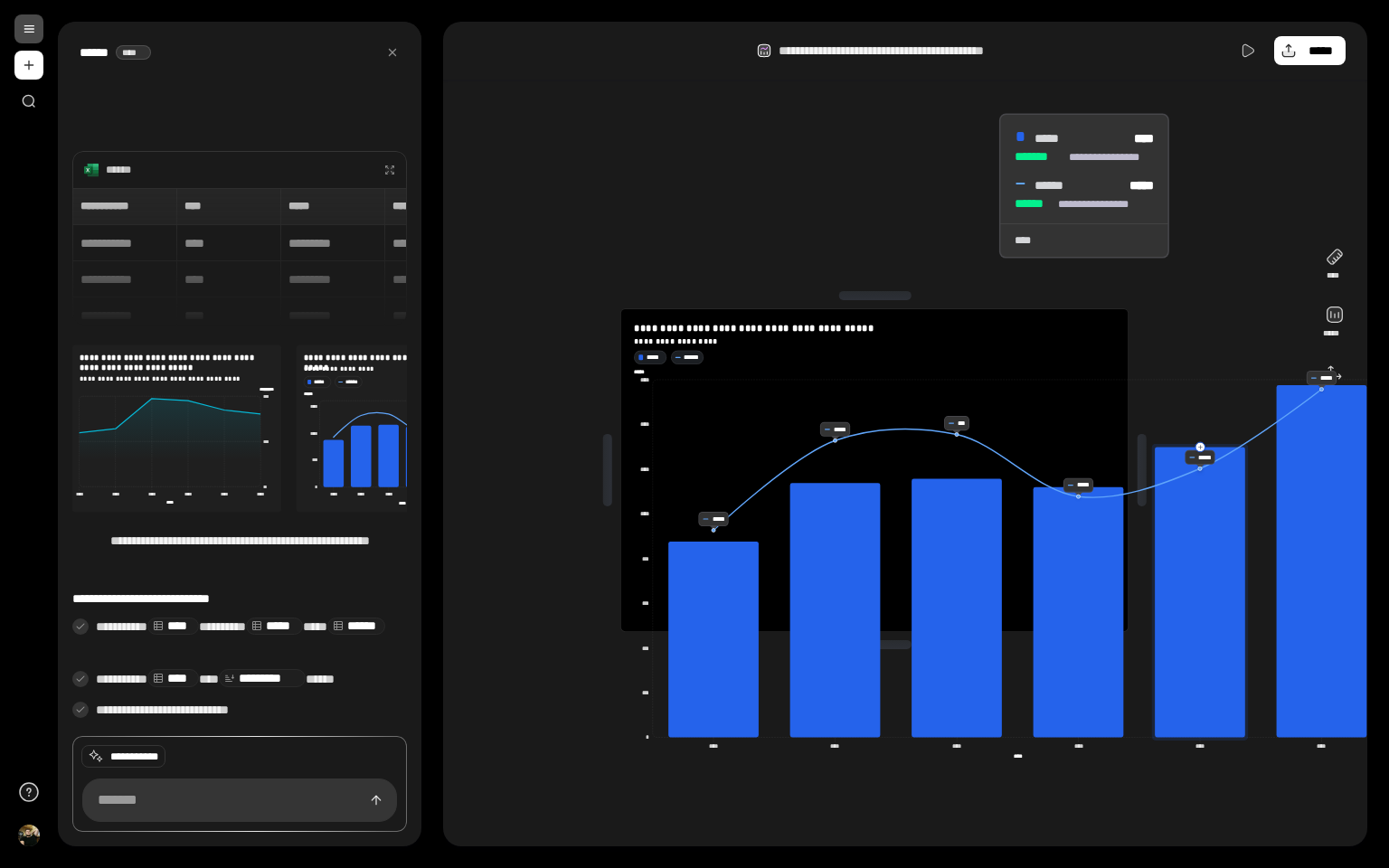 click 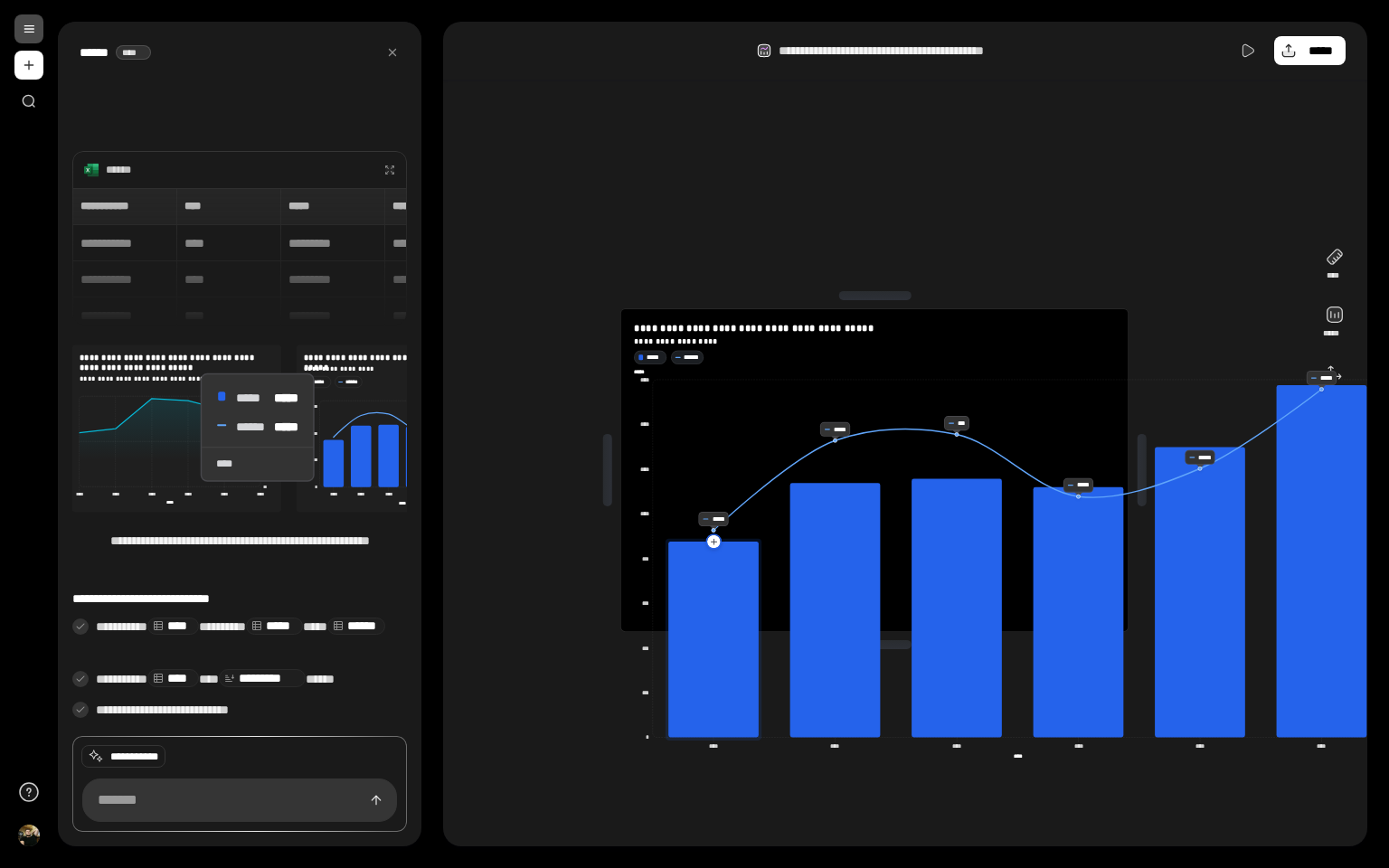 click 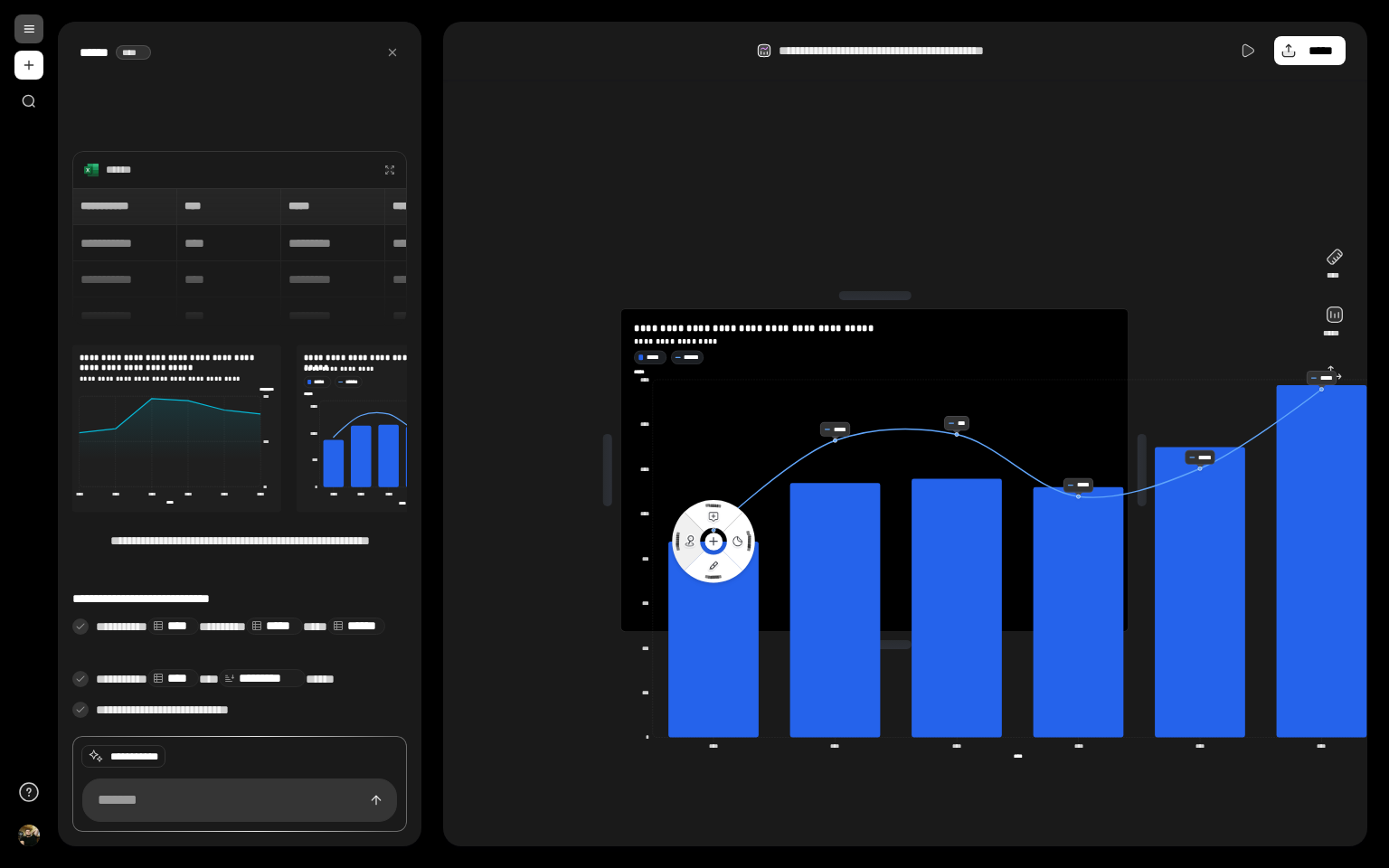 click 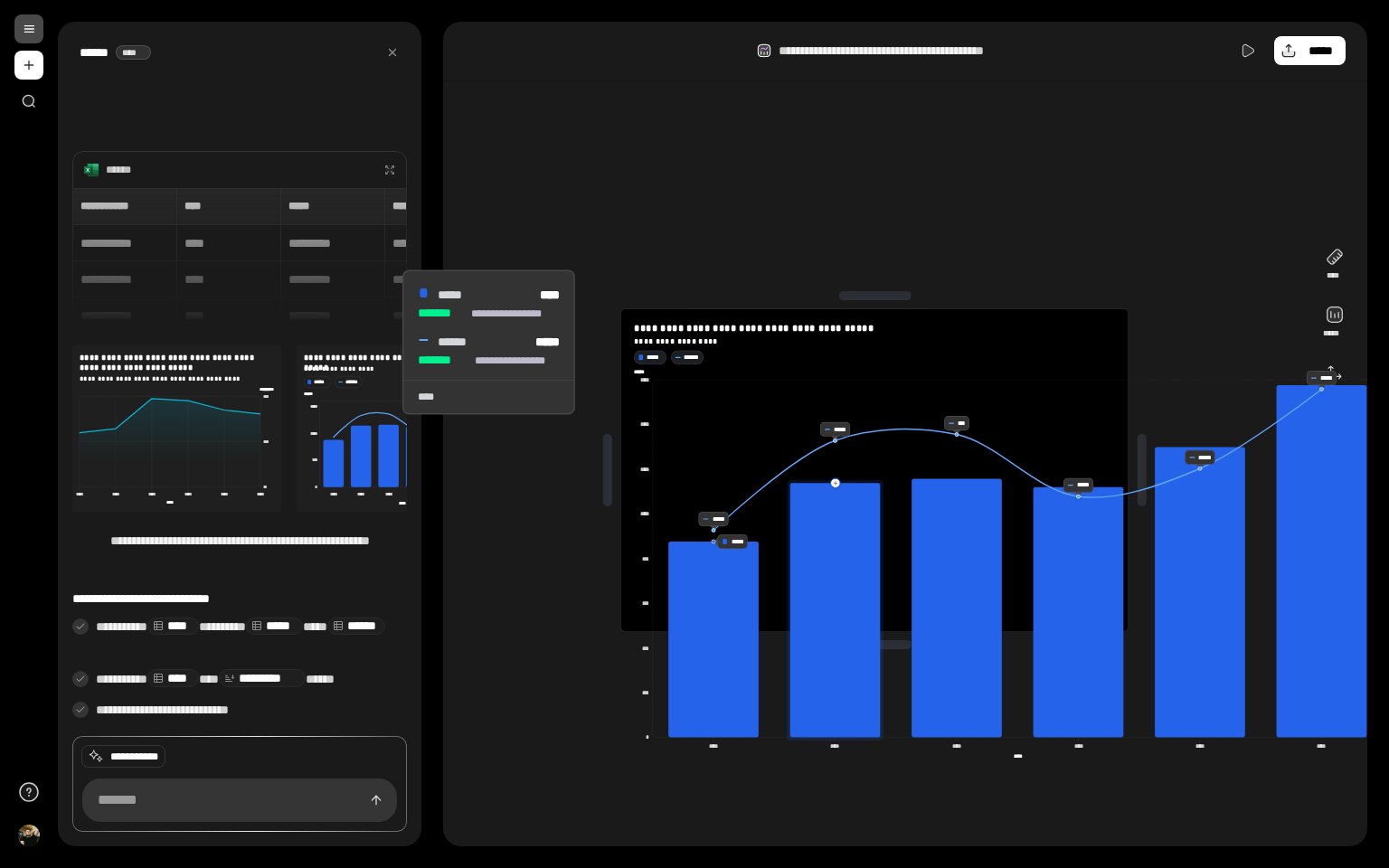 click 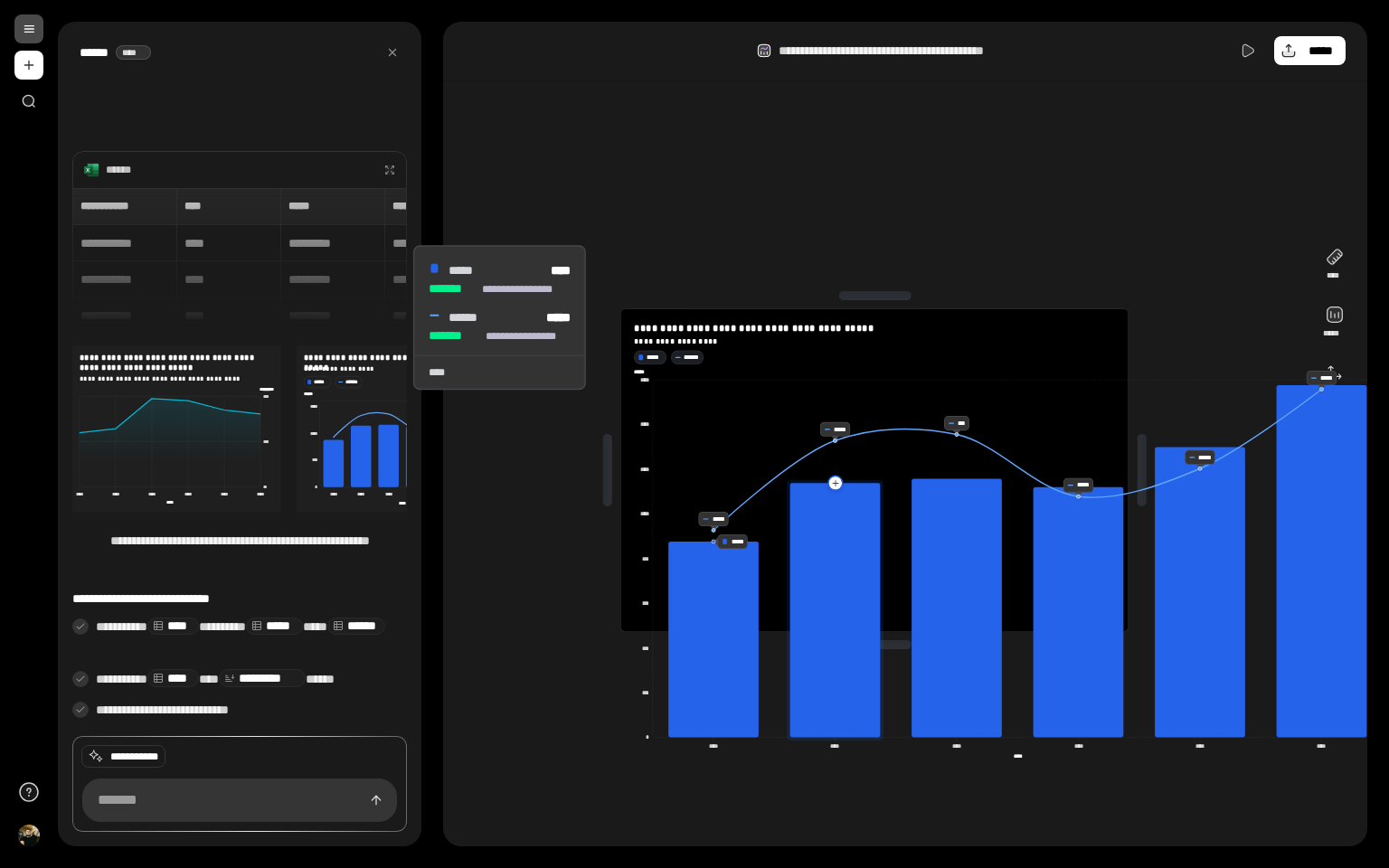 click 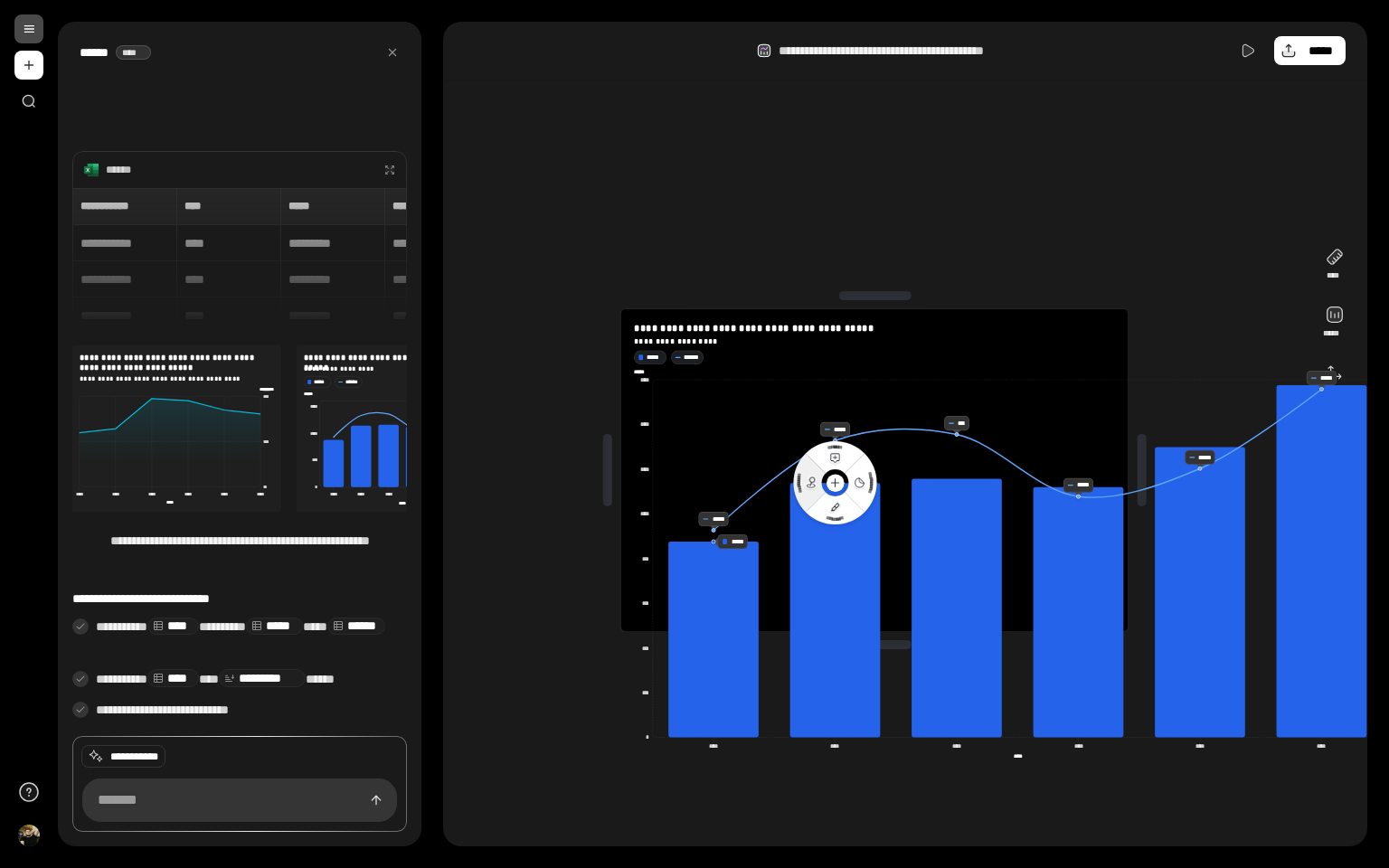 click 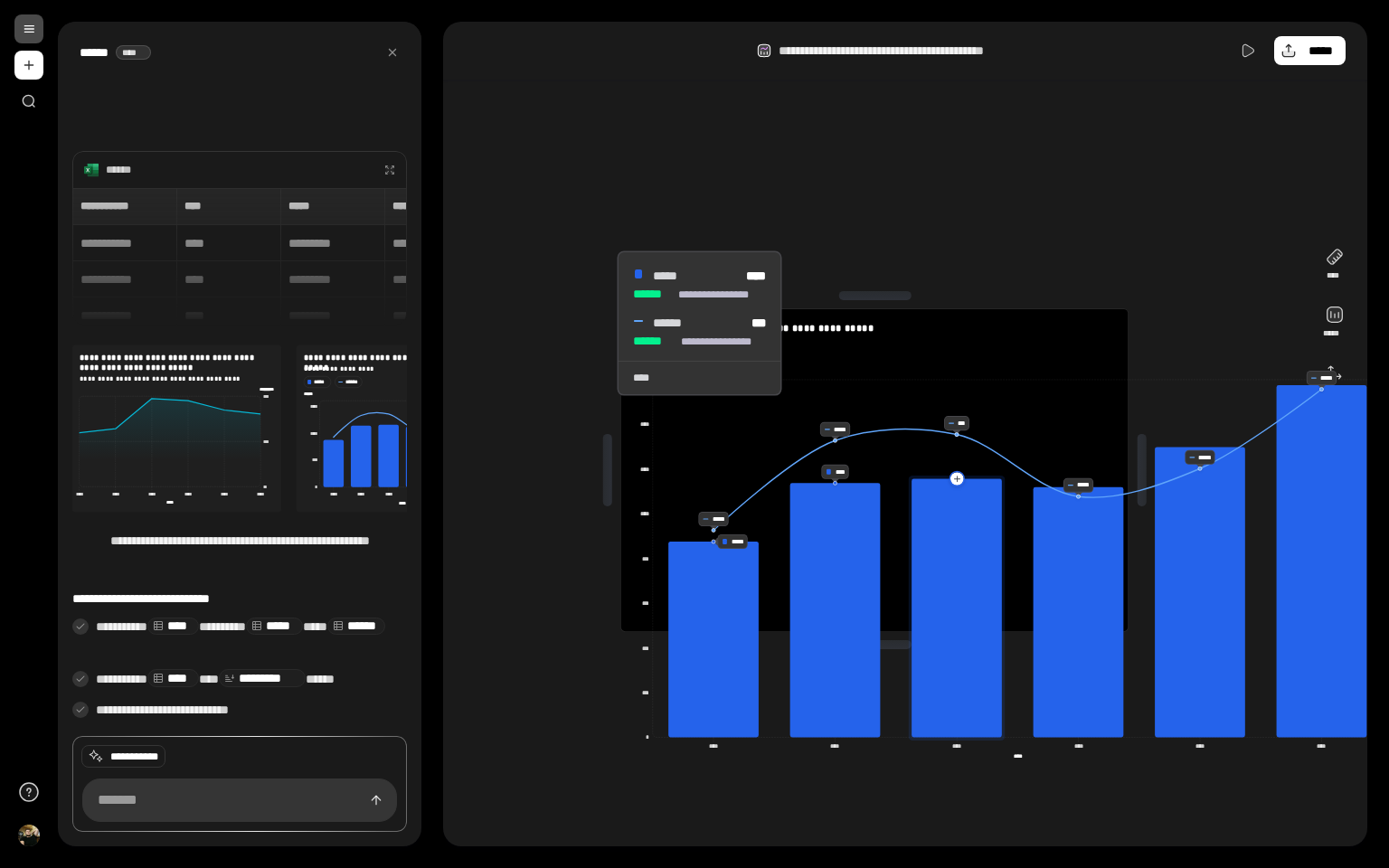 click 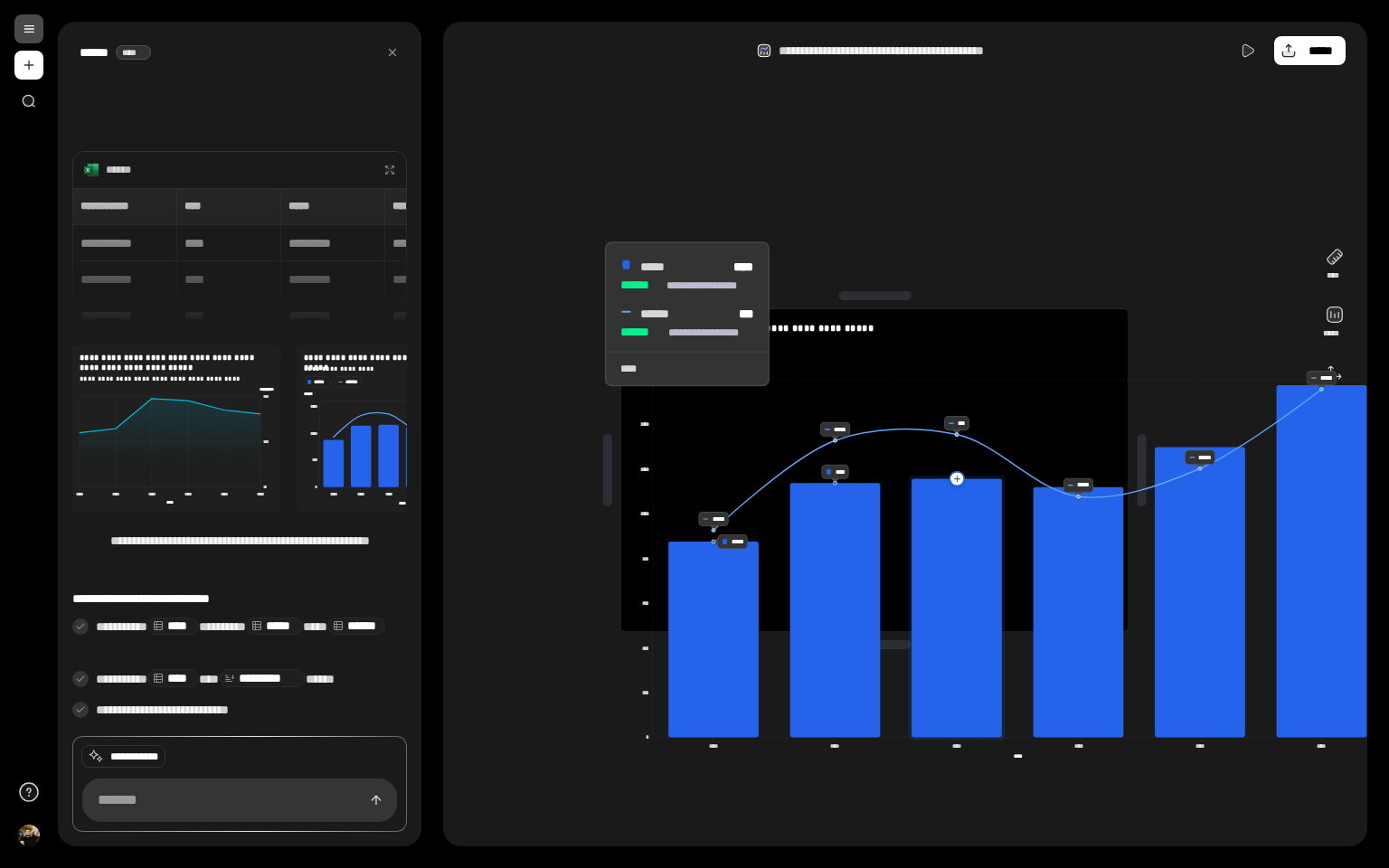 click 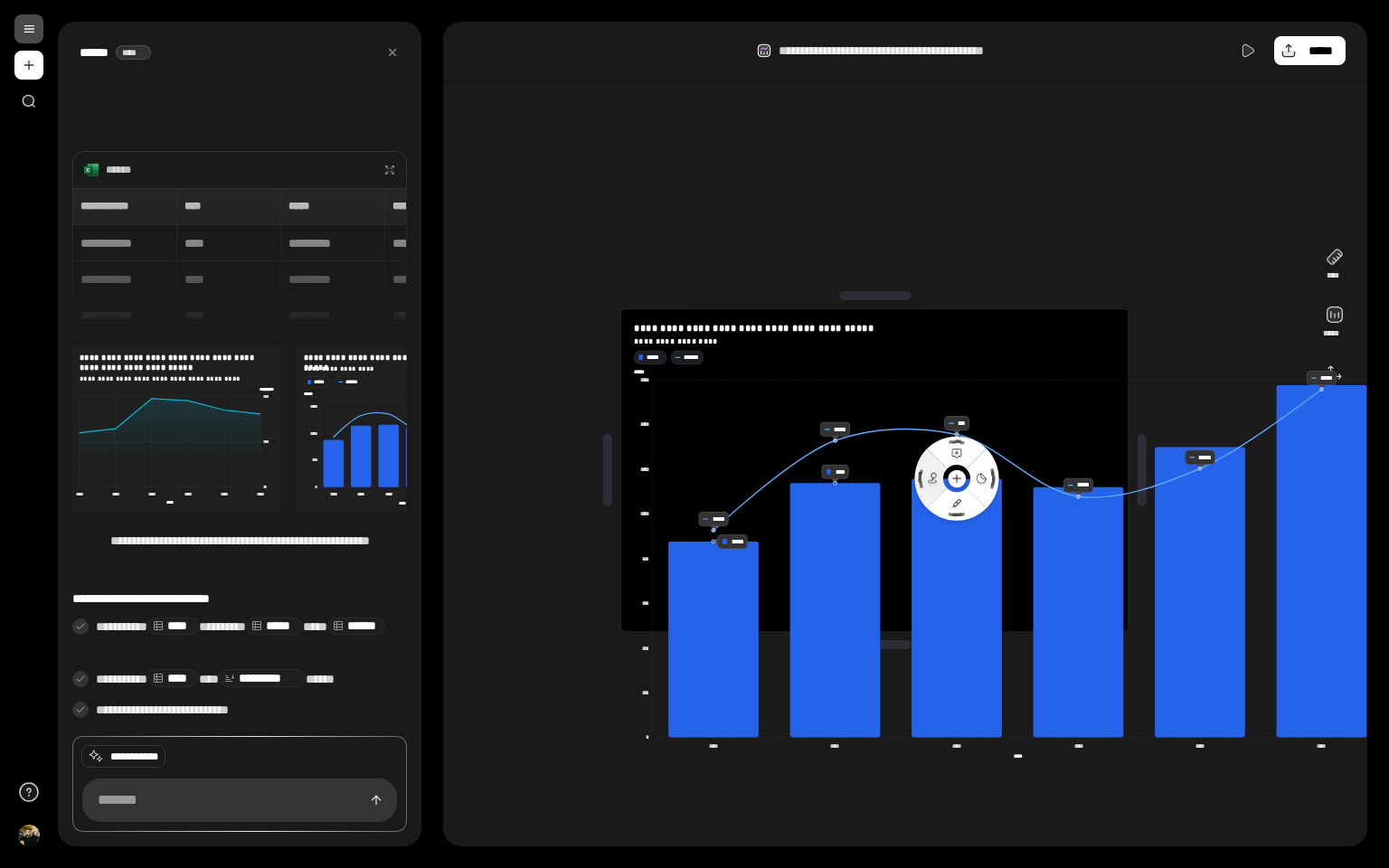click 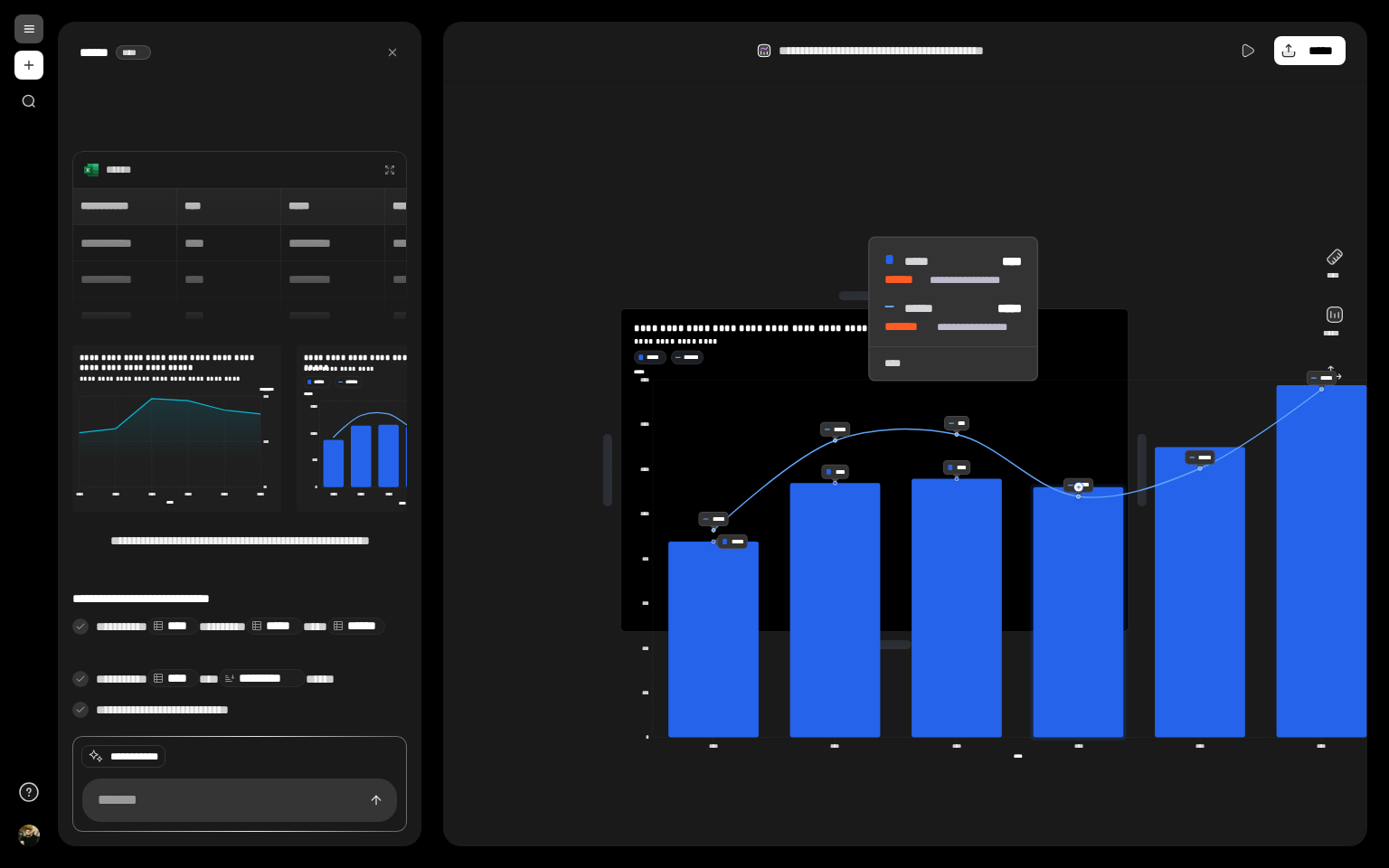 click 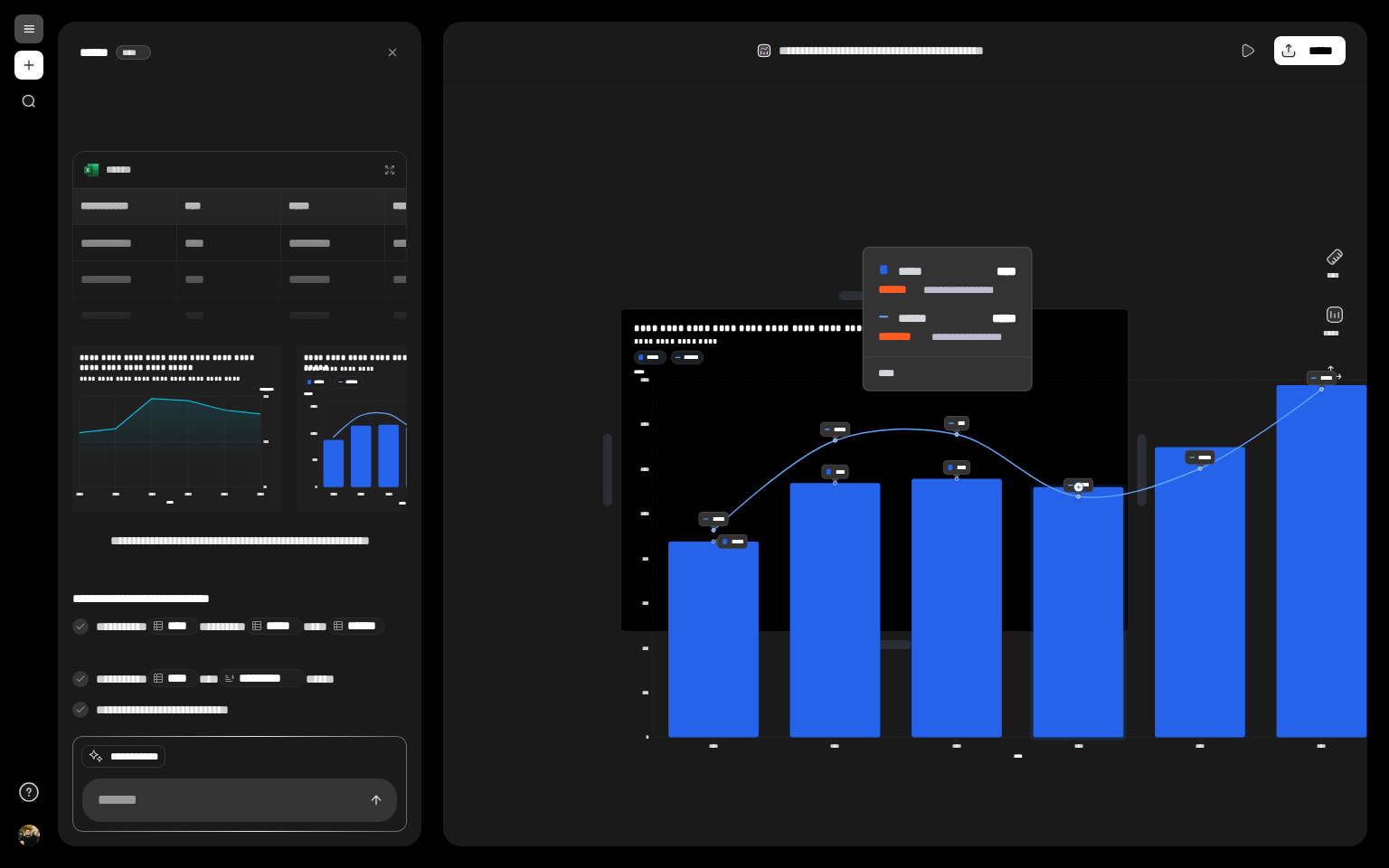 click 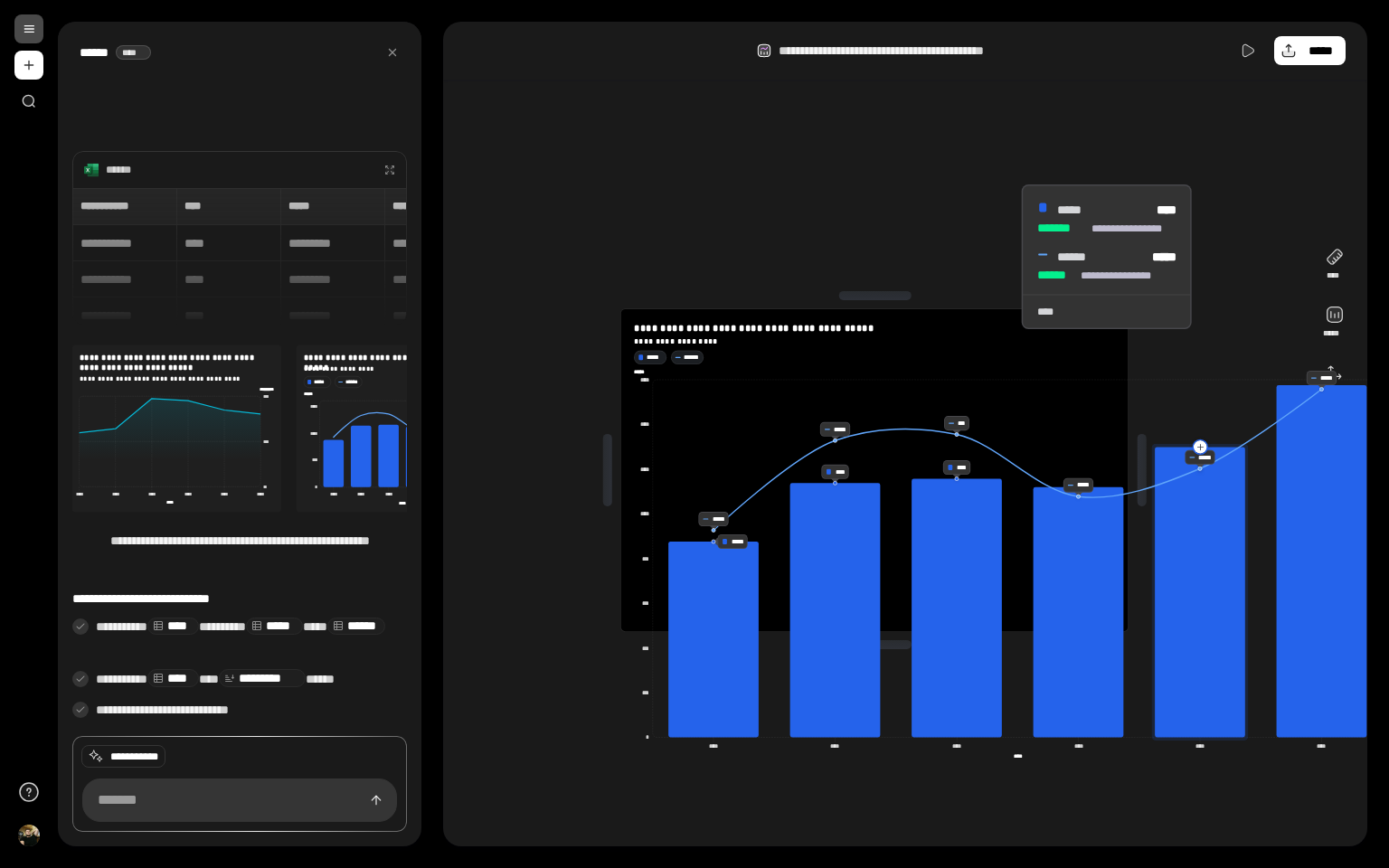 click 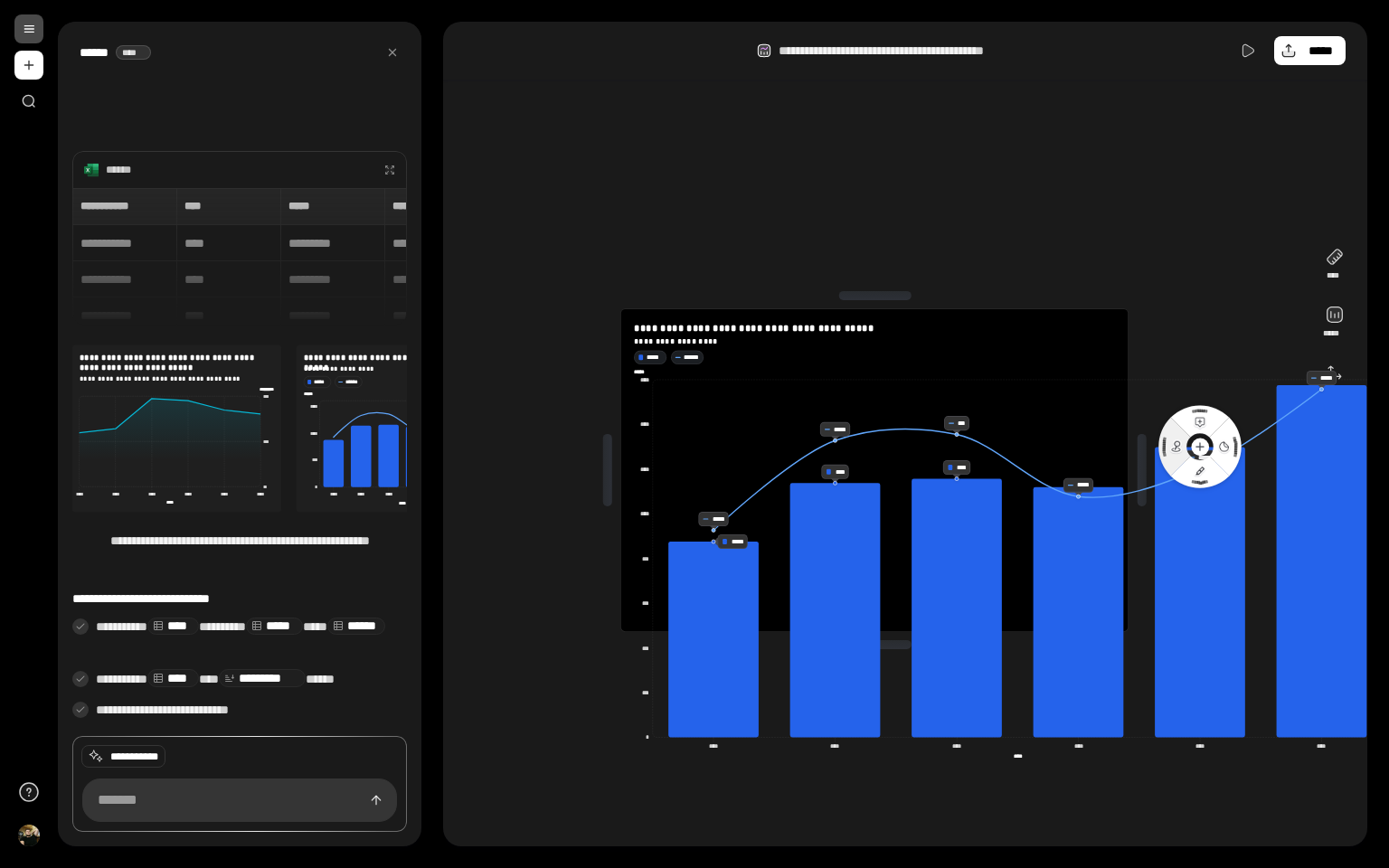click 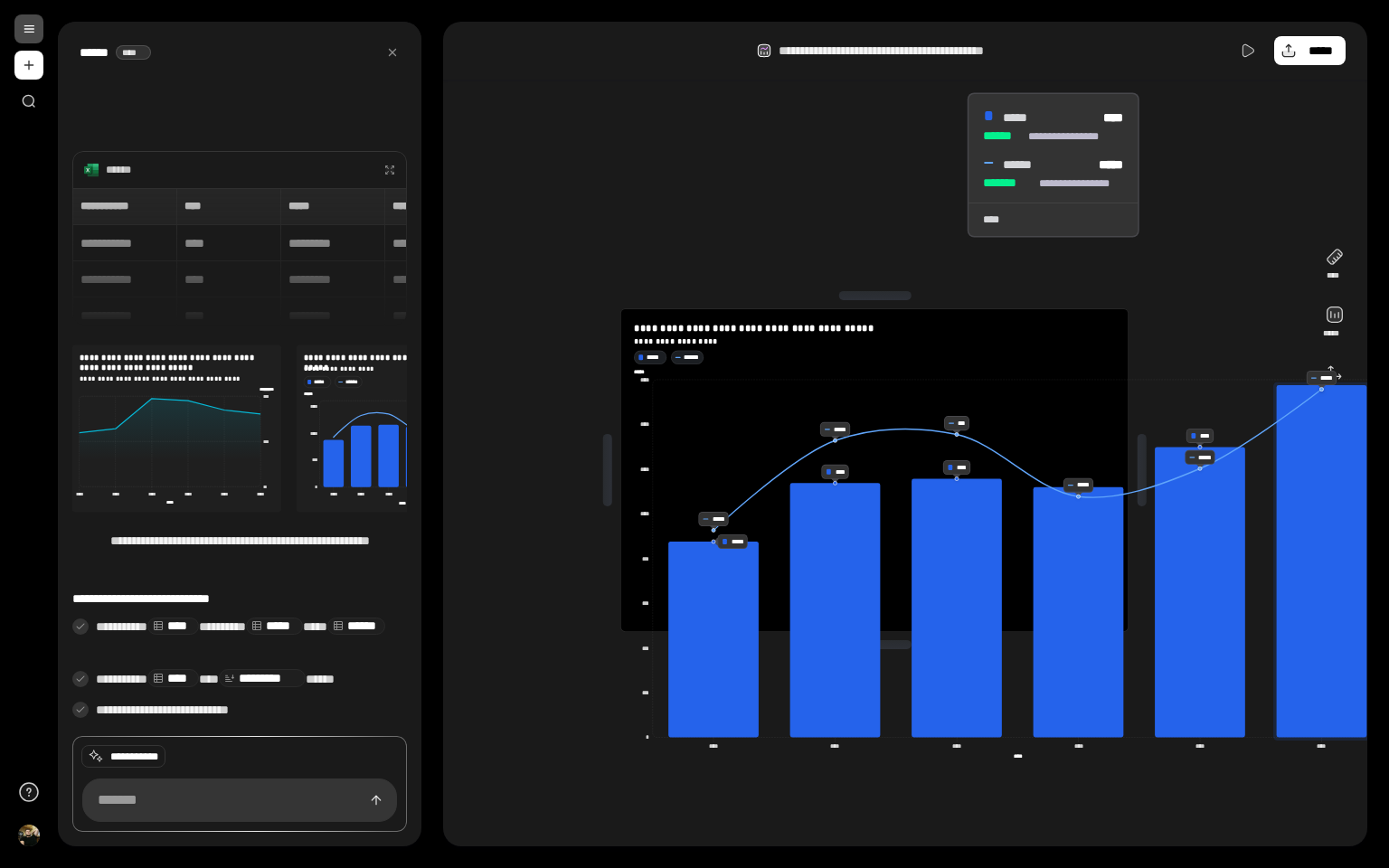 click 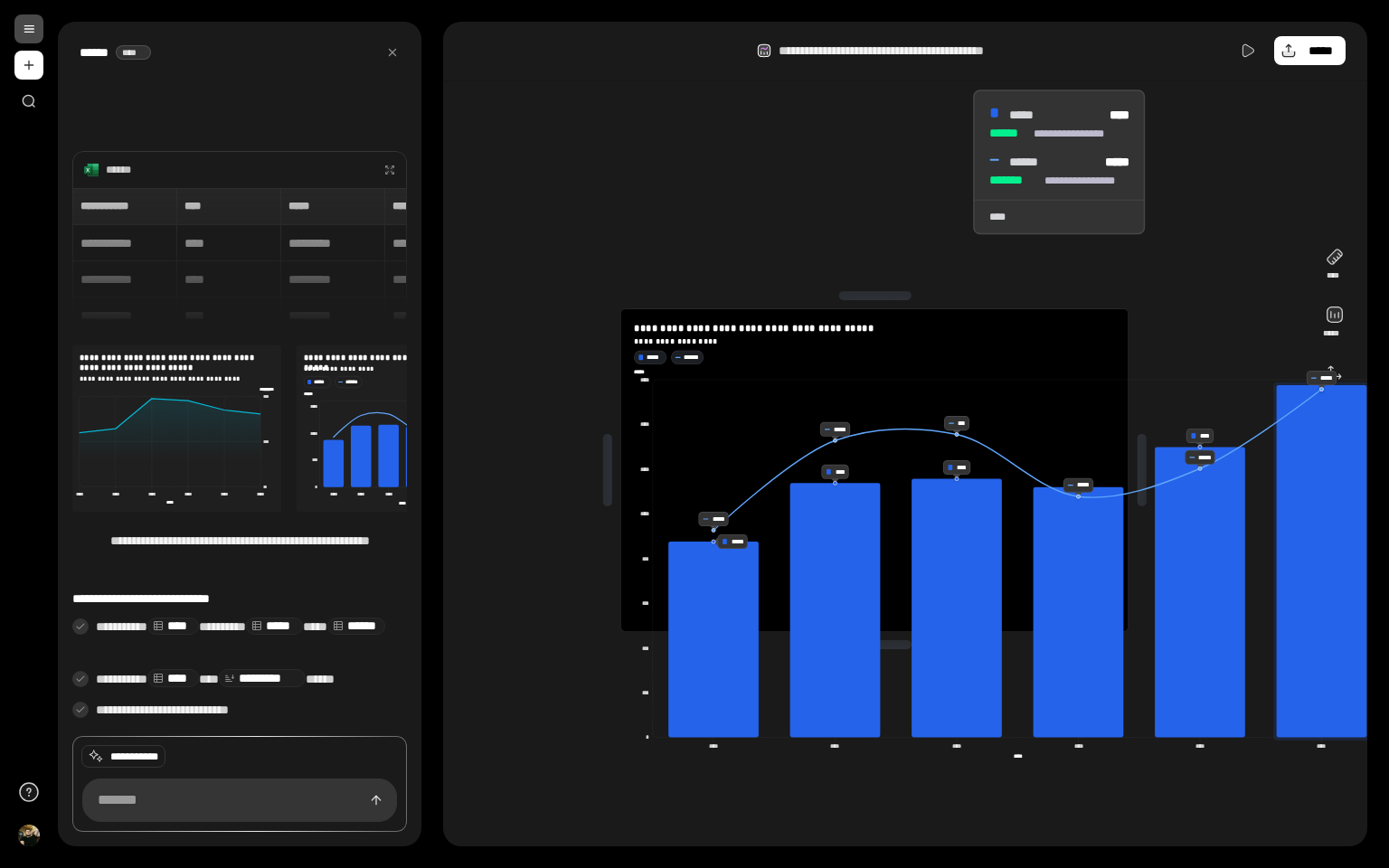click 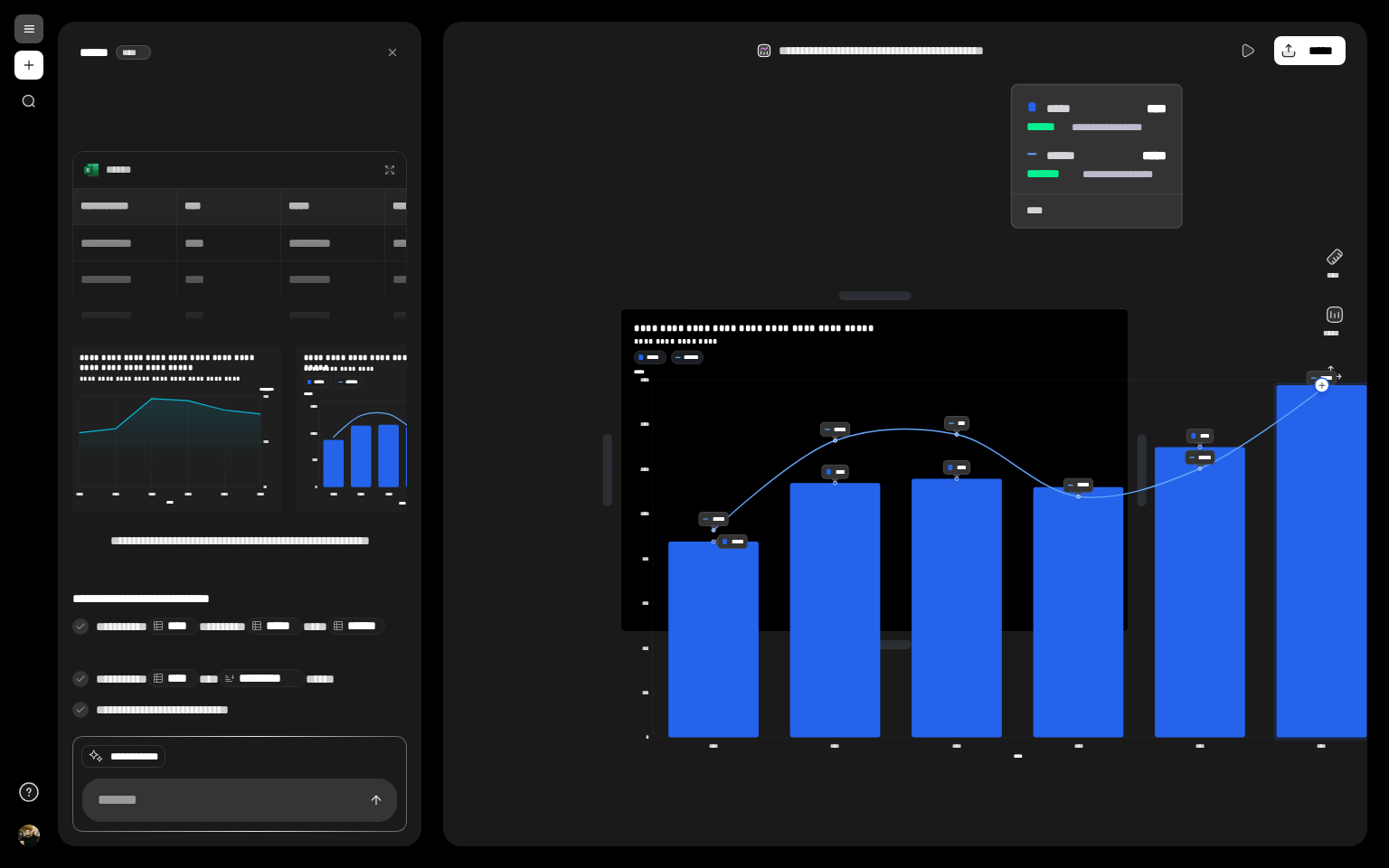 click 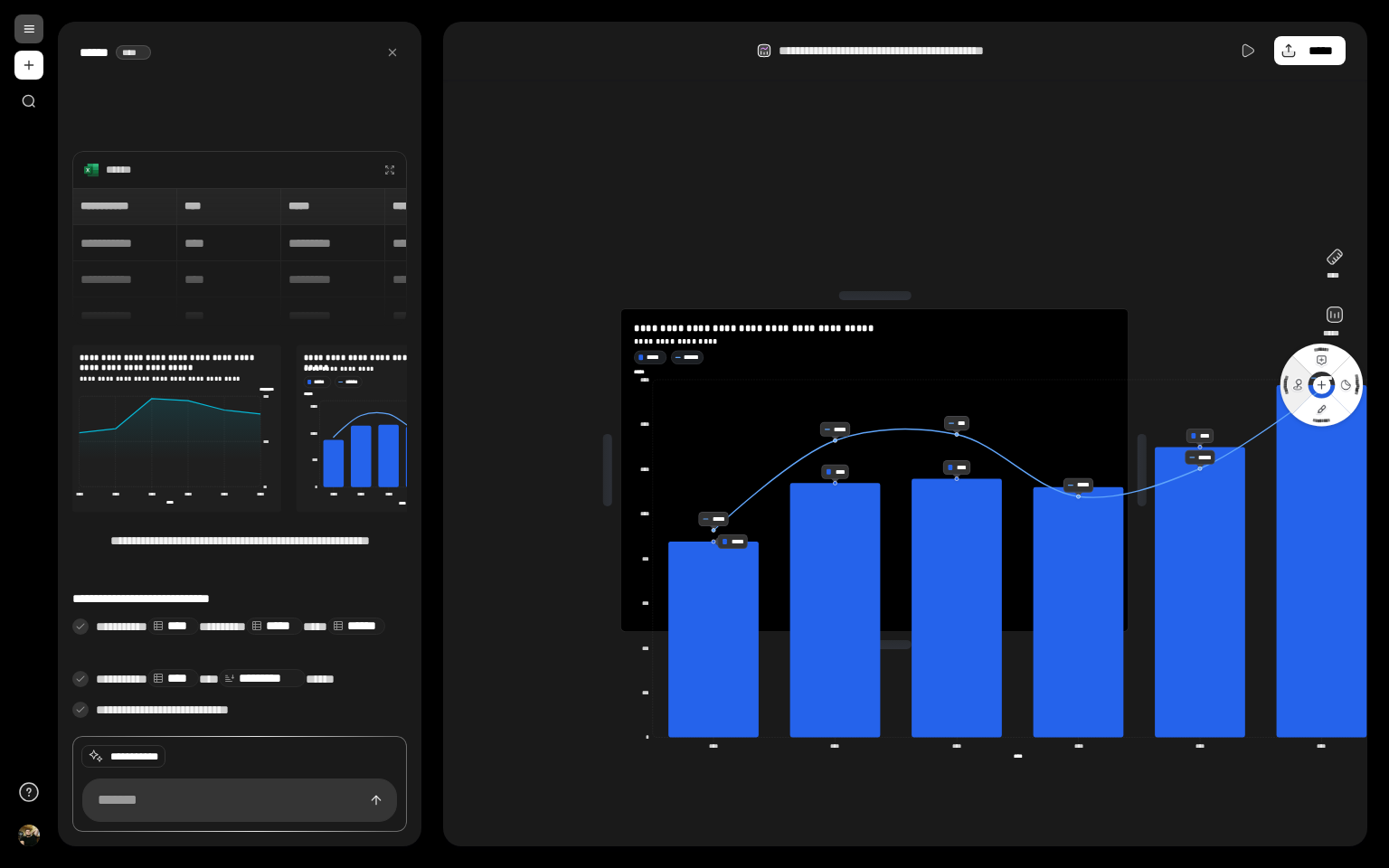 click 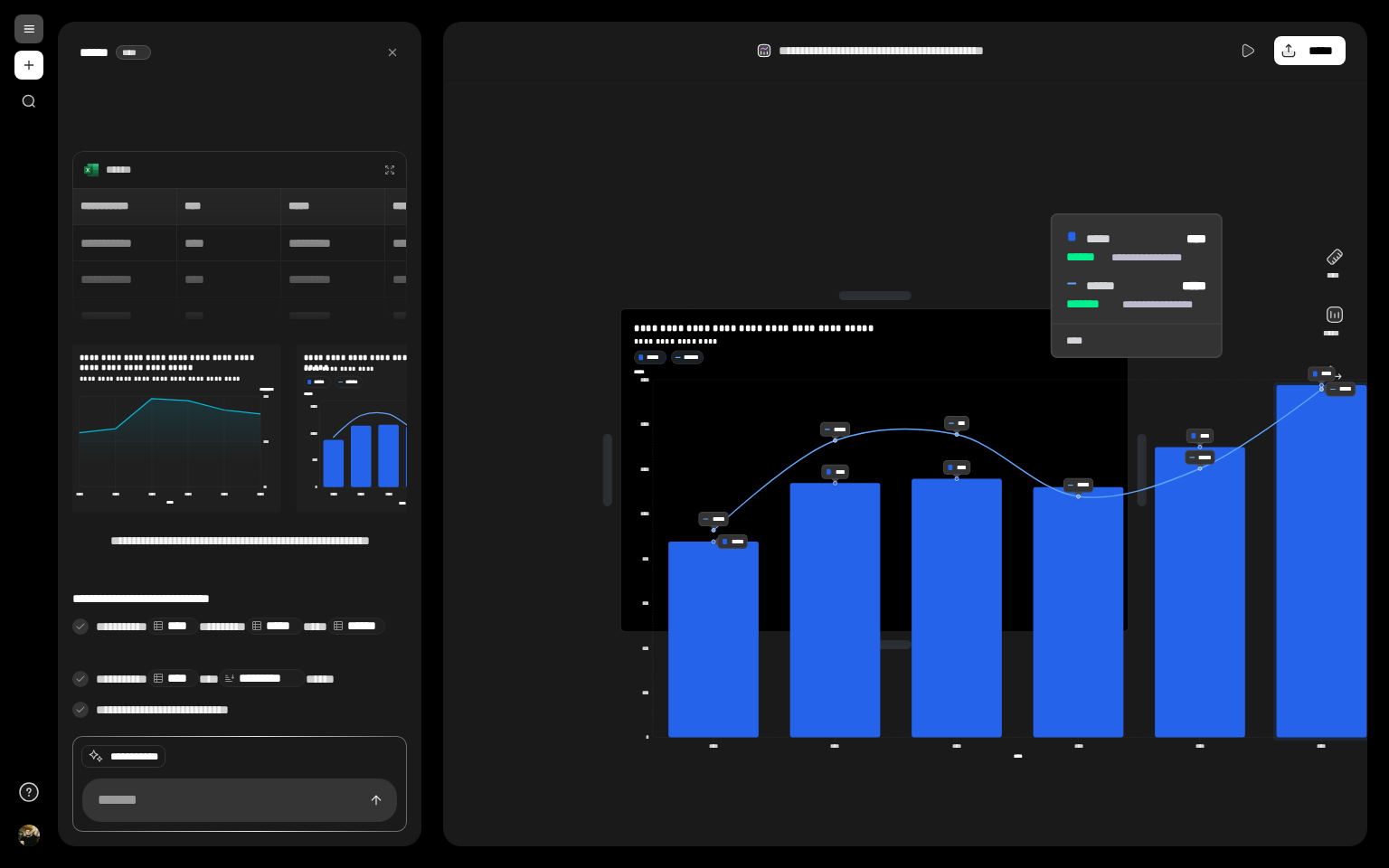click 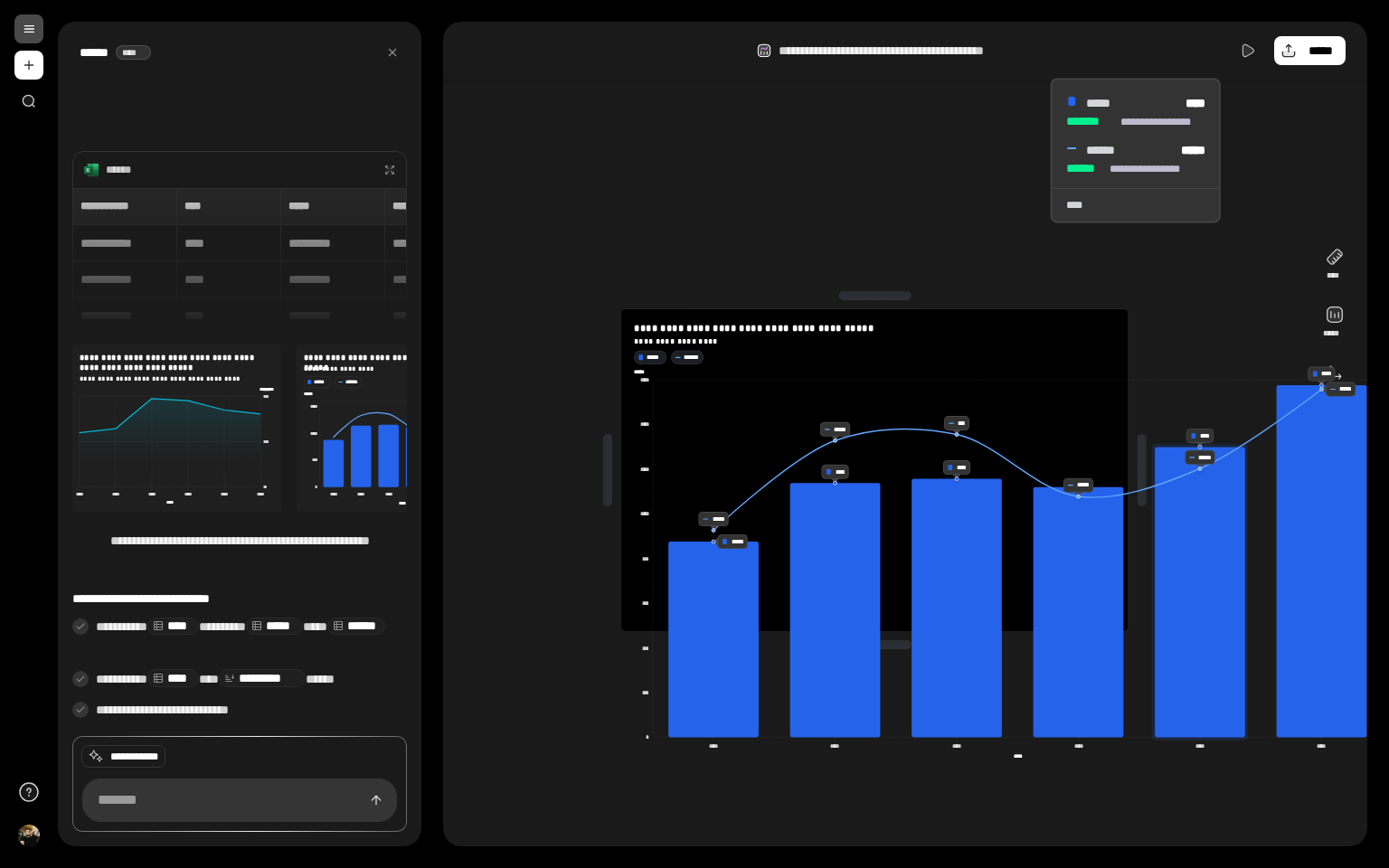 click 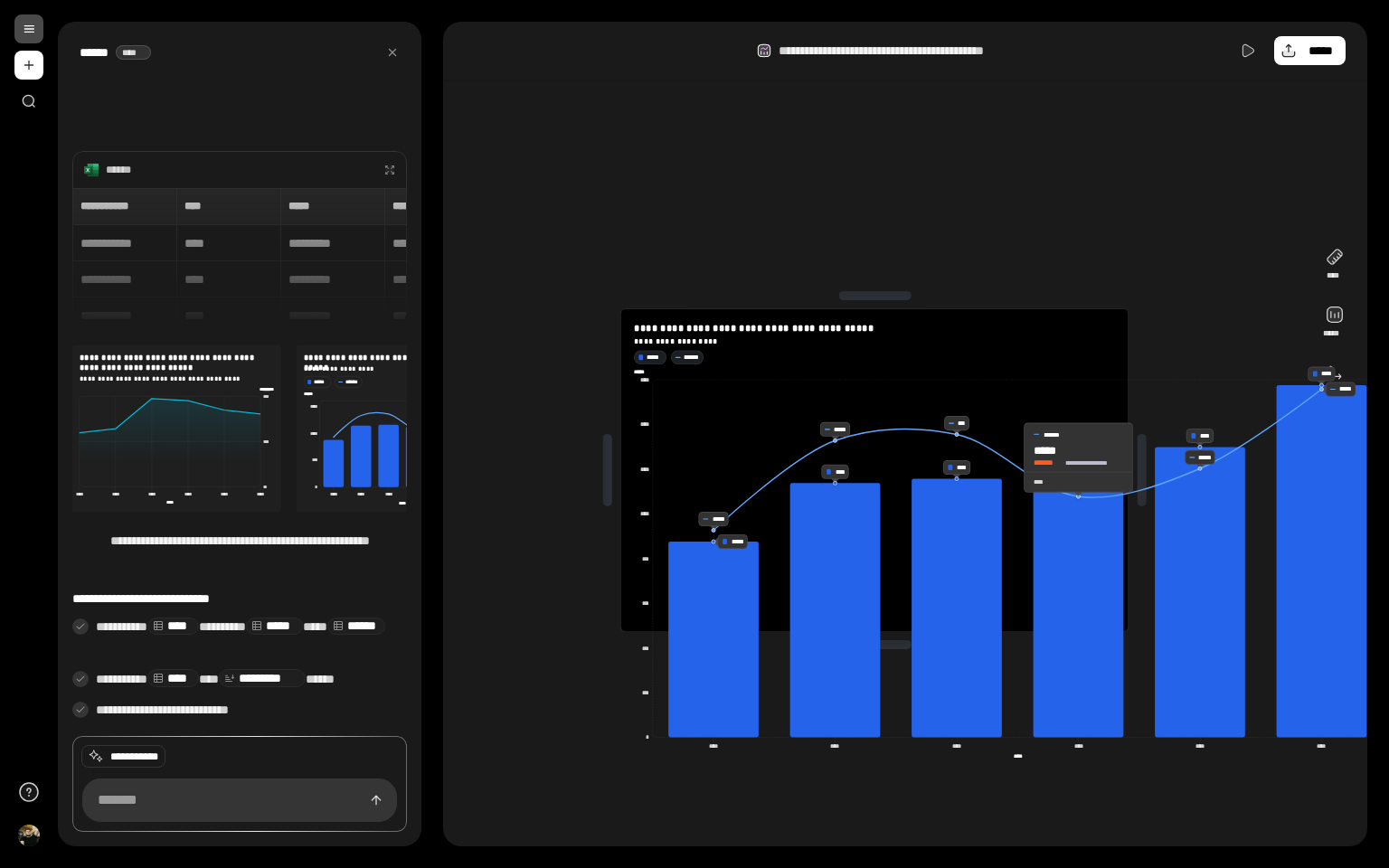 click on "******" at bounding box center (1079, 435) 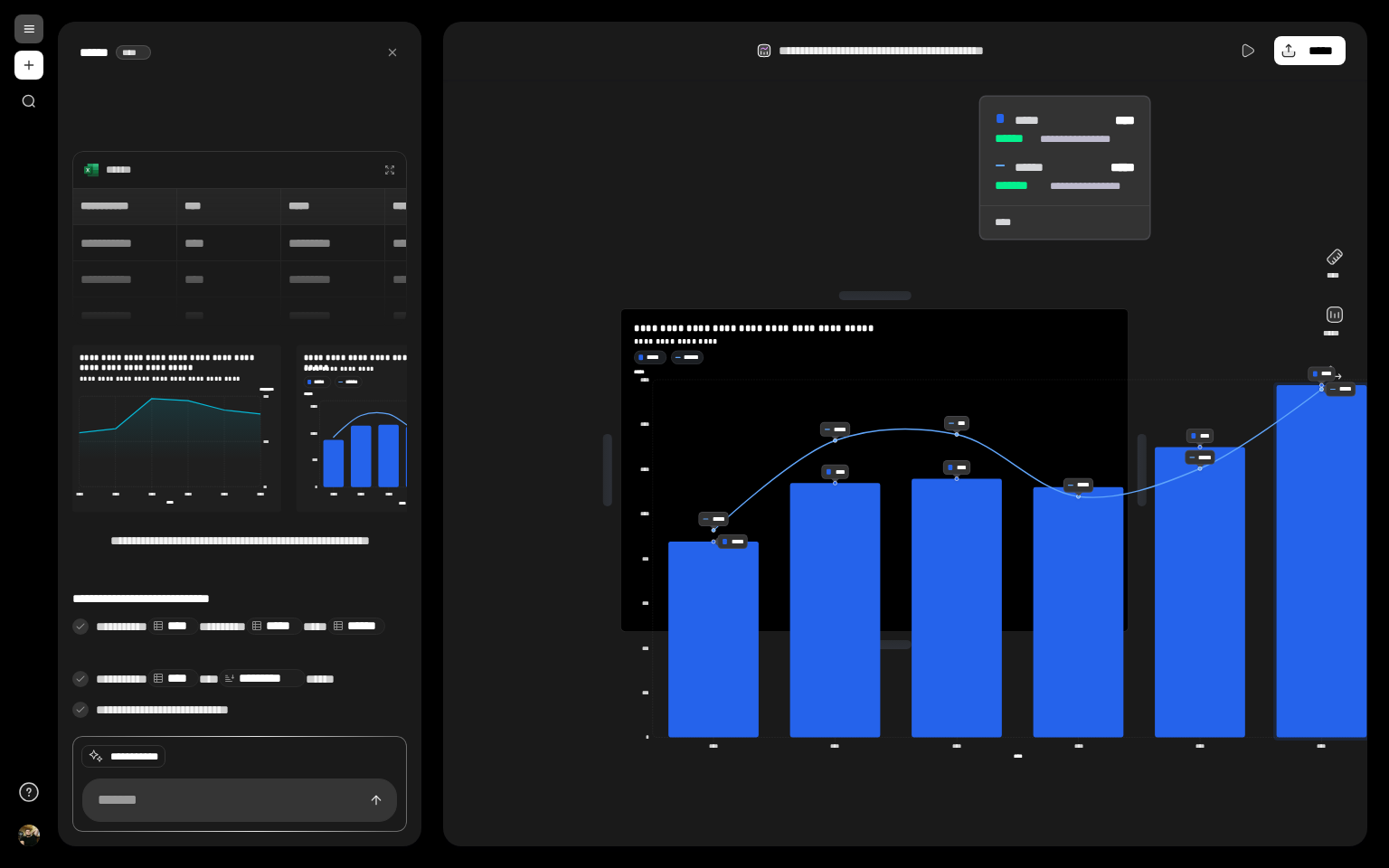 click 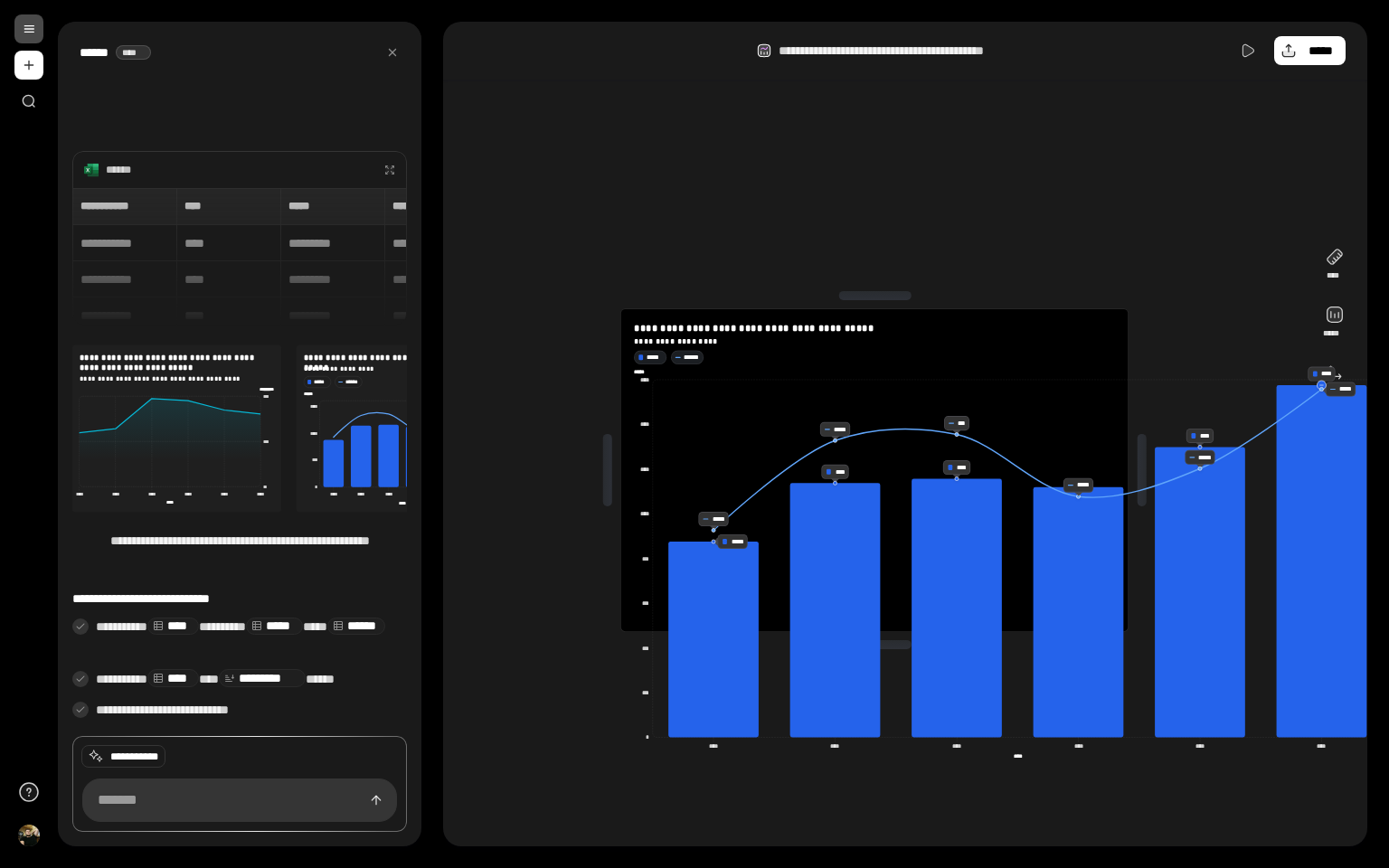 click 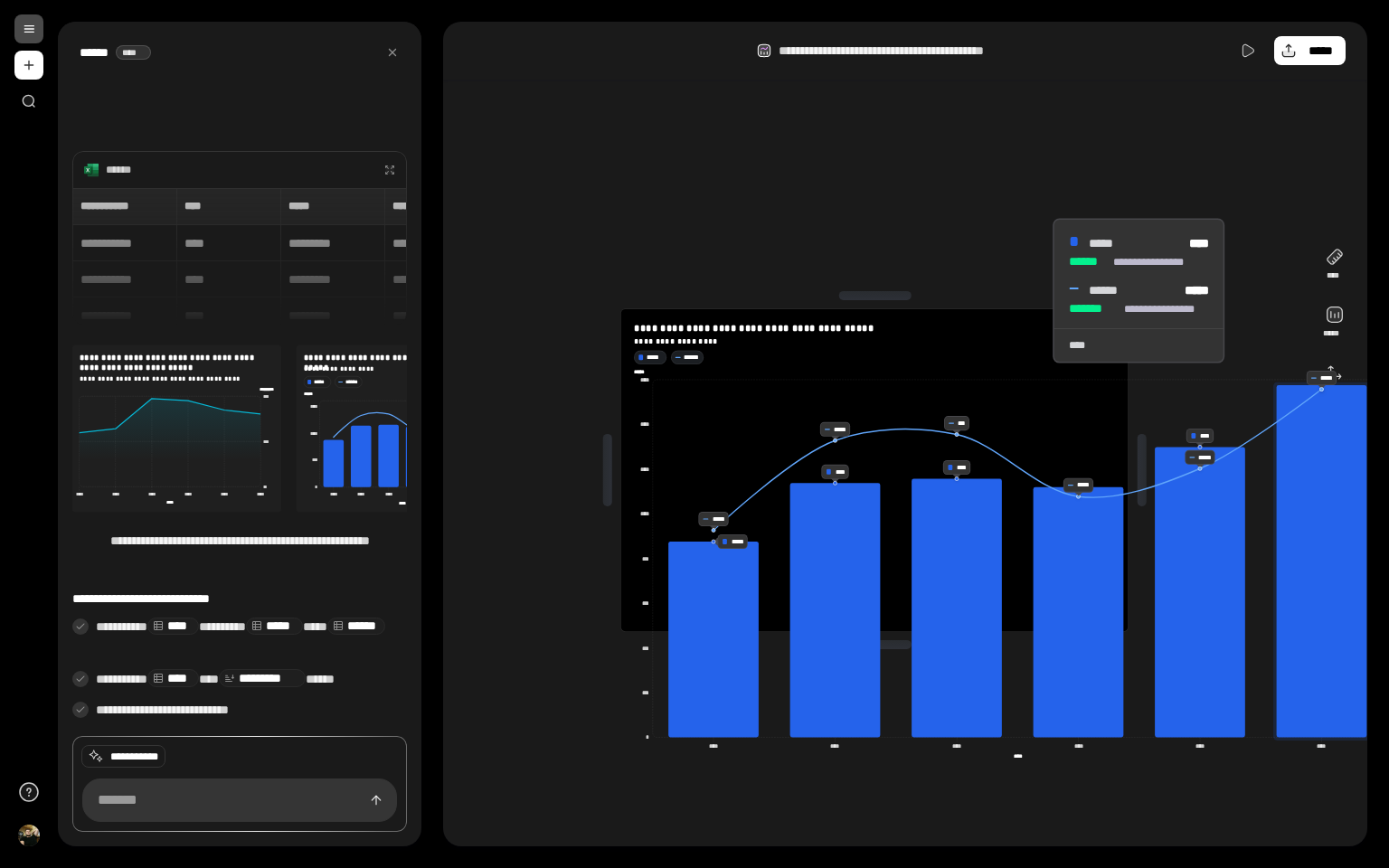 click 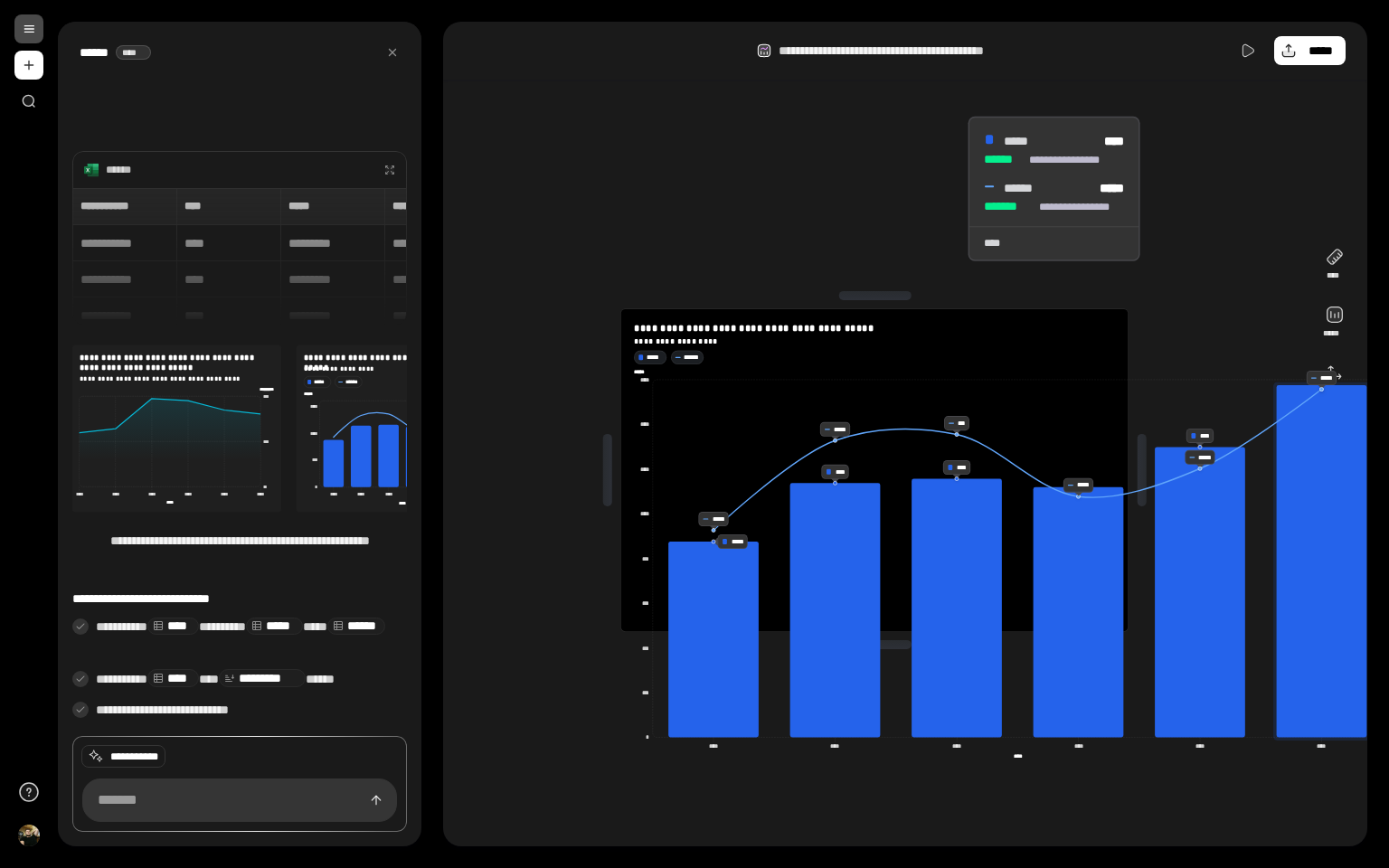click 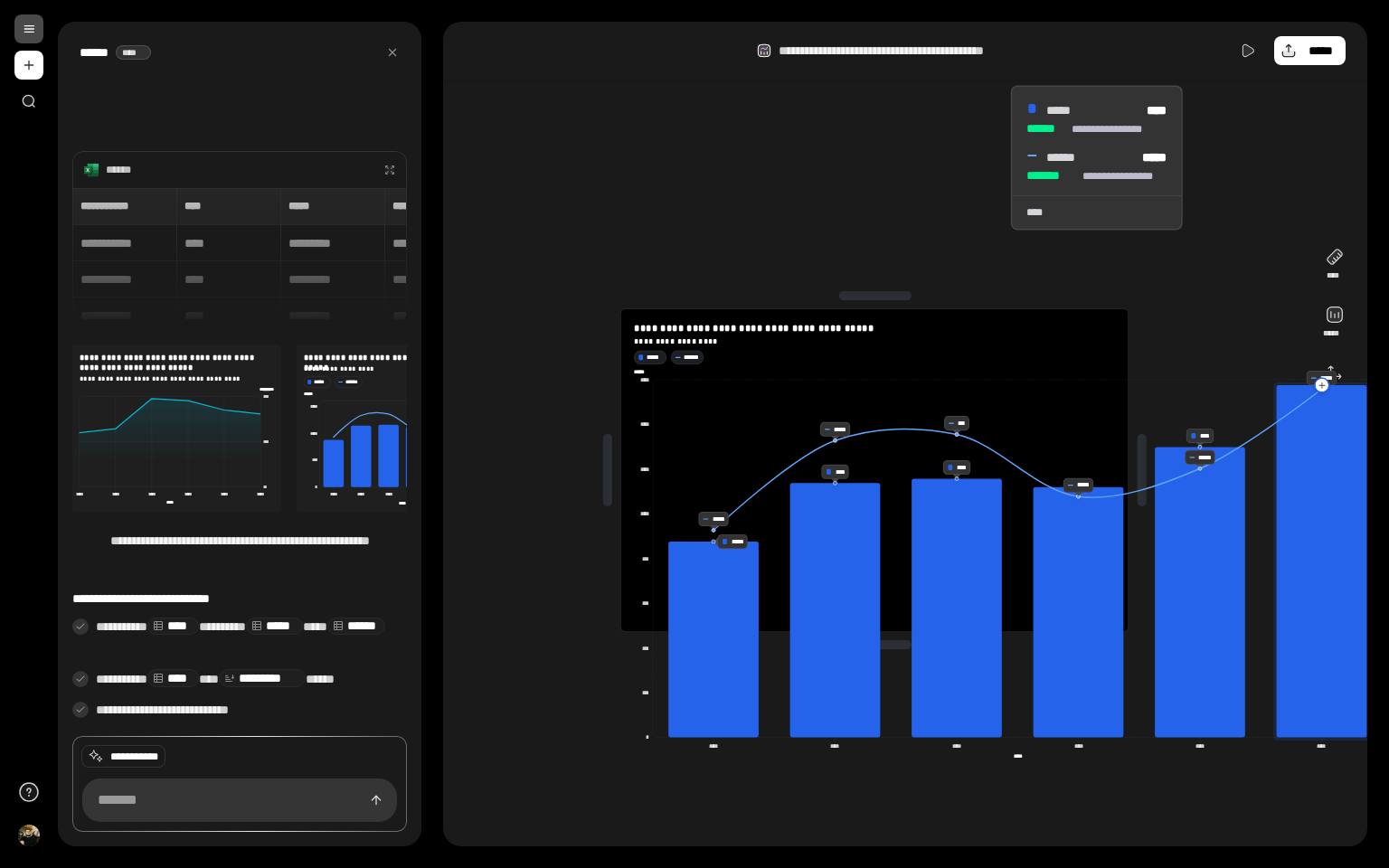 click 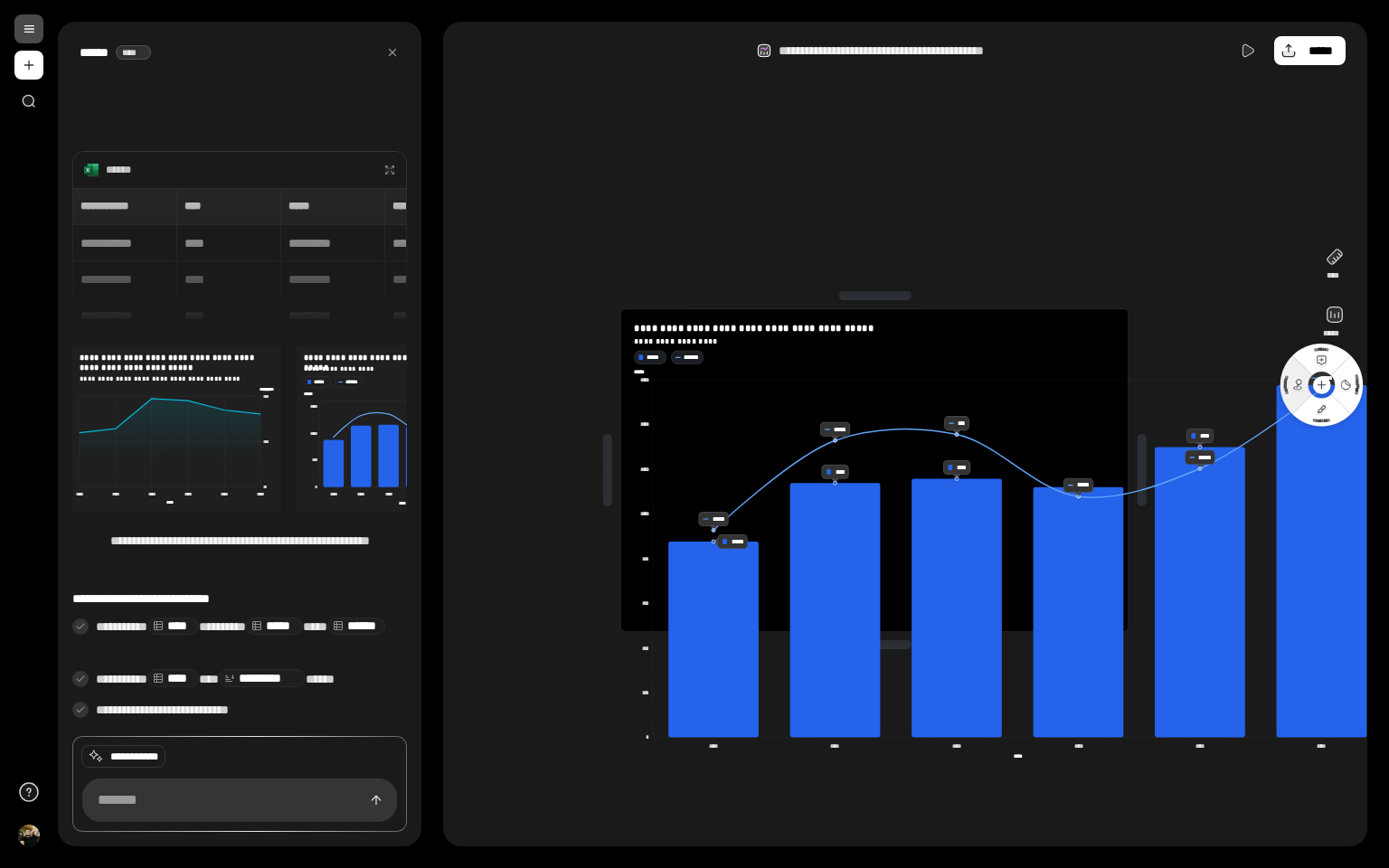 click 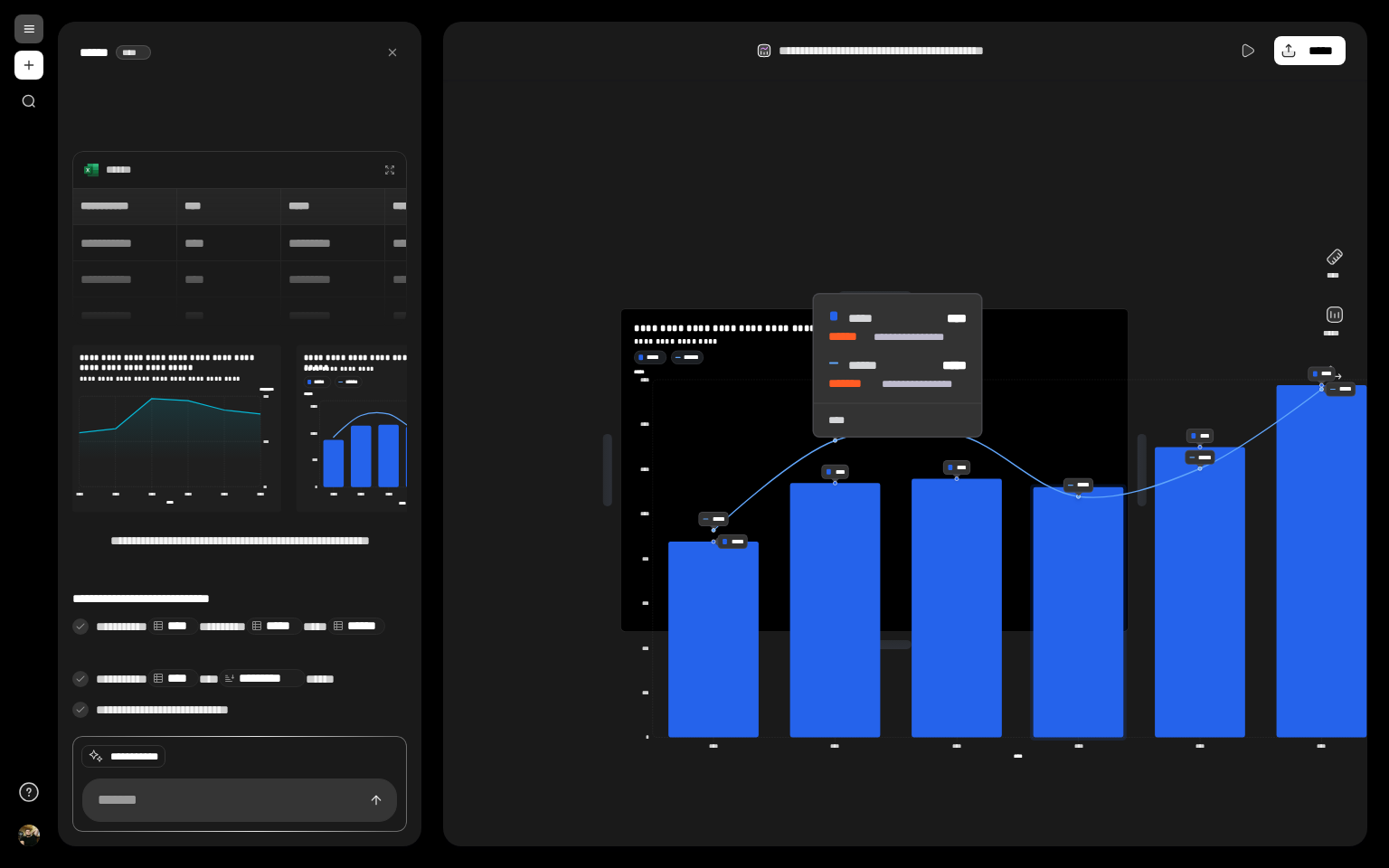 drag, startPoint x: 792, startPoint y: 365, endPoint x: 783, endPoint y: 380, distance: 17.492856 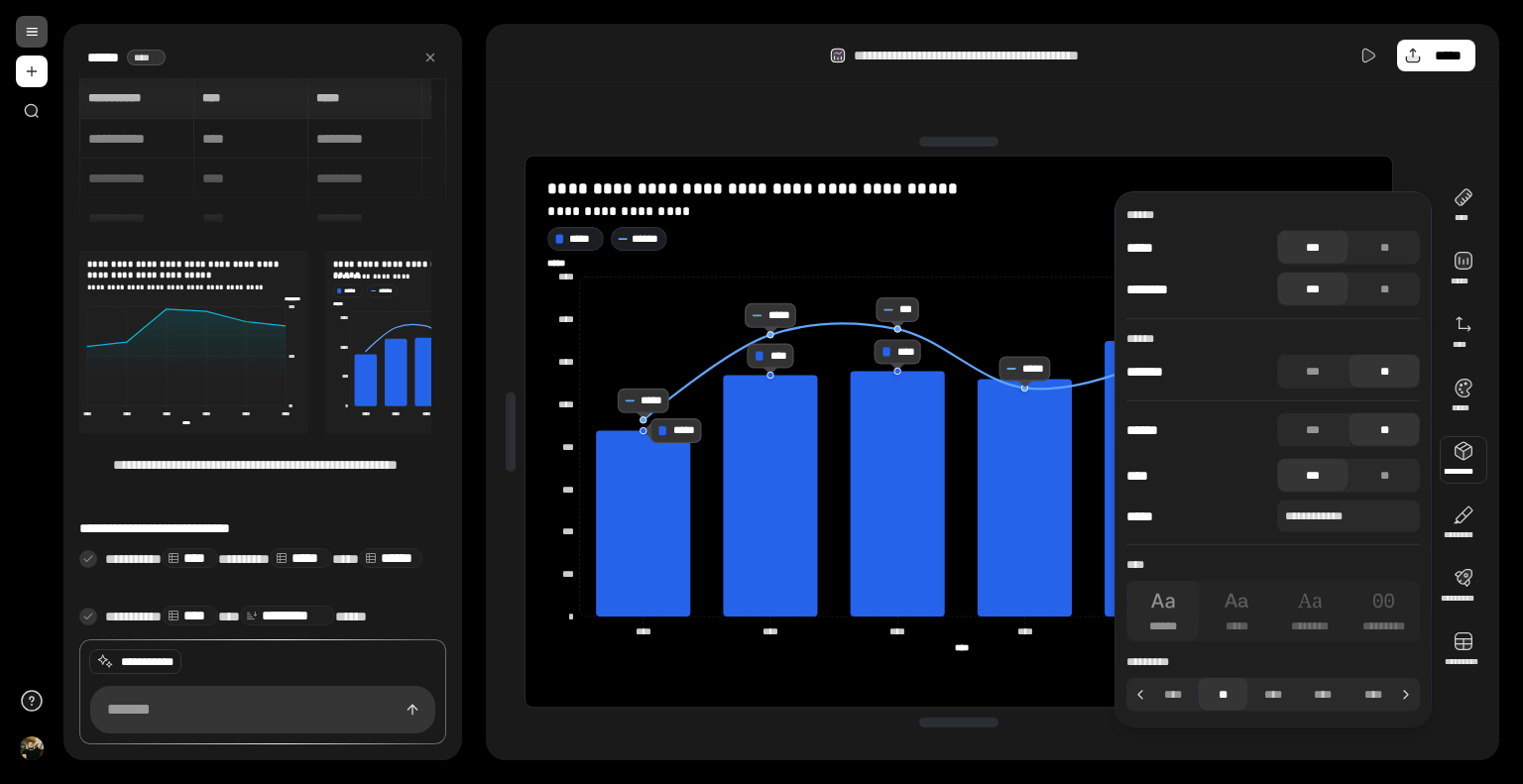 click at bounding box center [1464, 460] 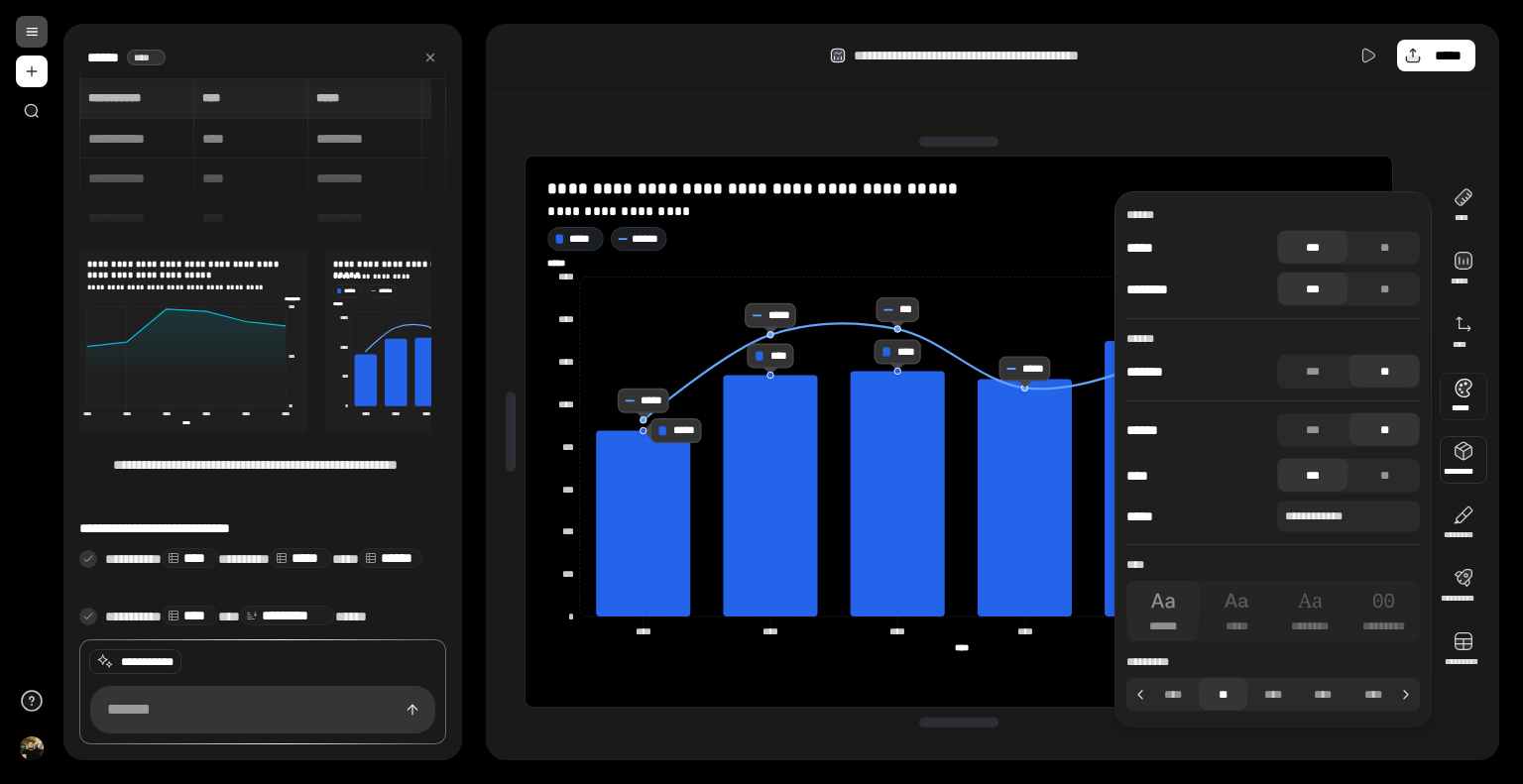 click at bounding box center [1464, 396] 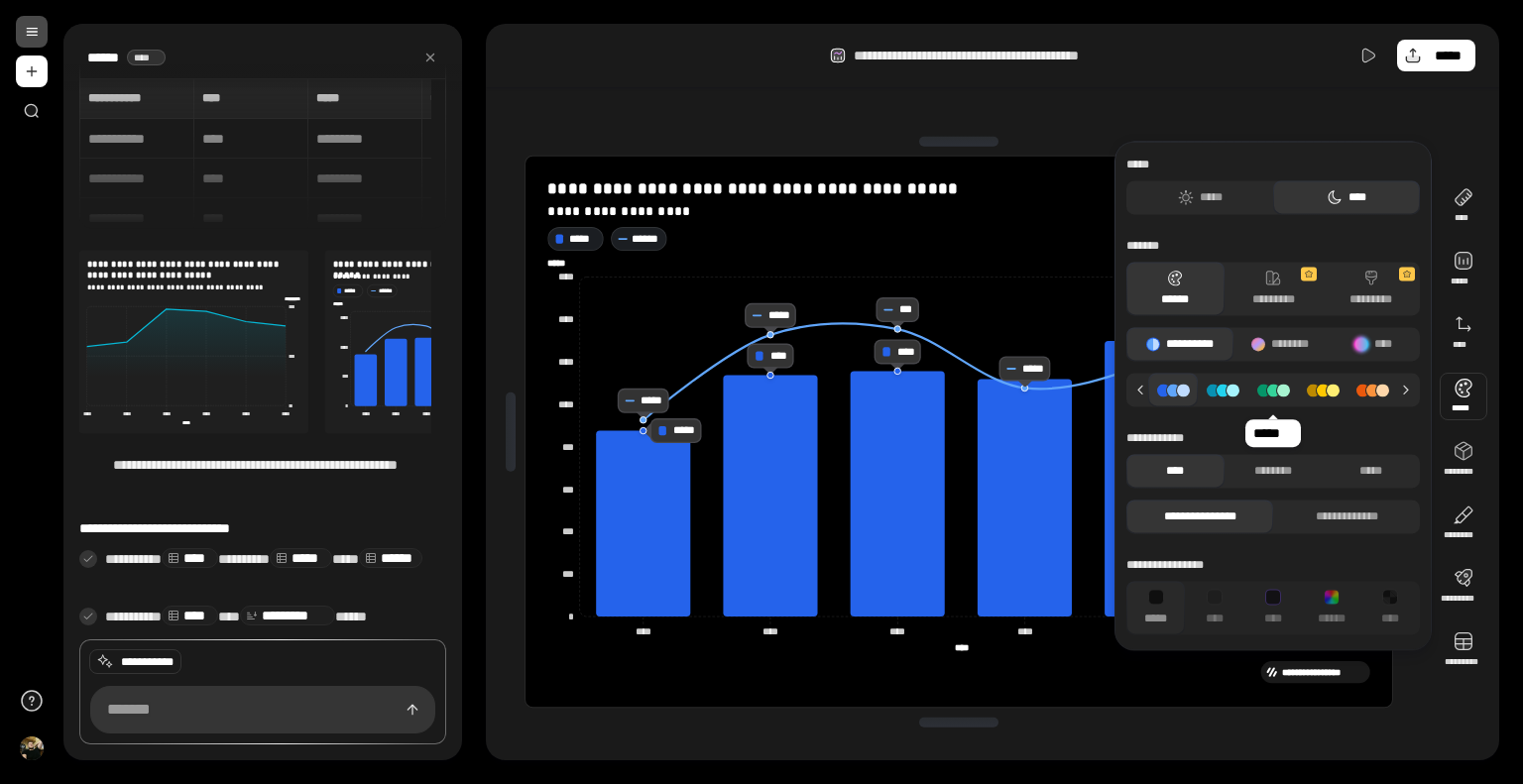 click 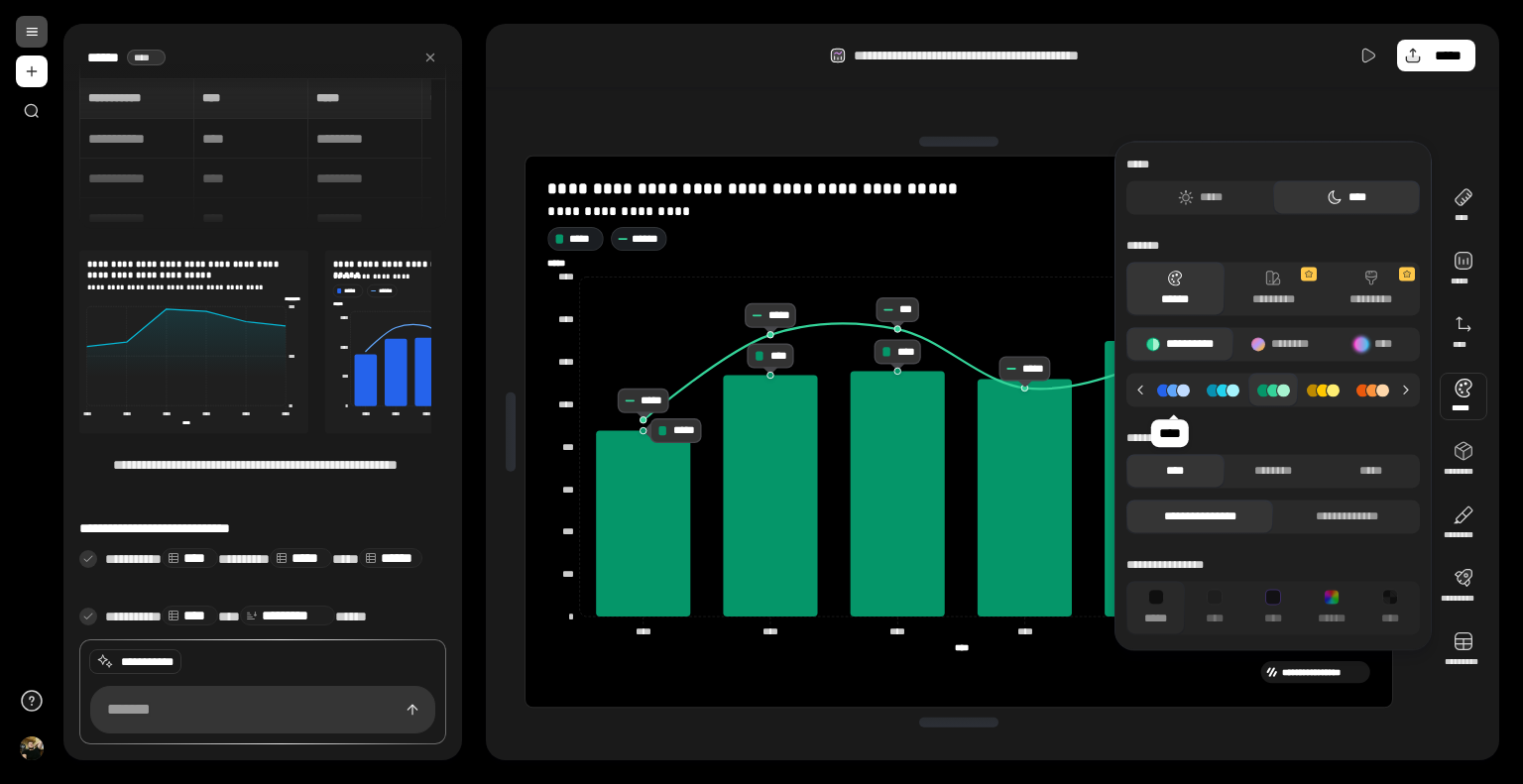 click 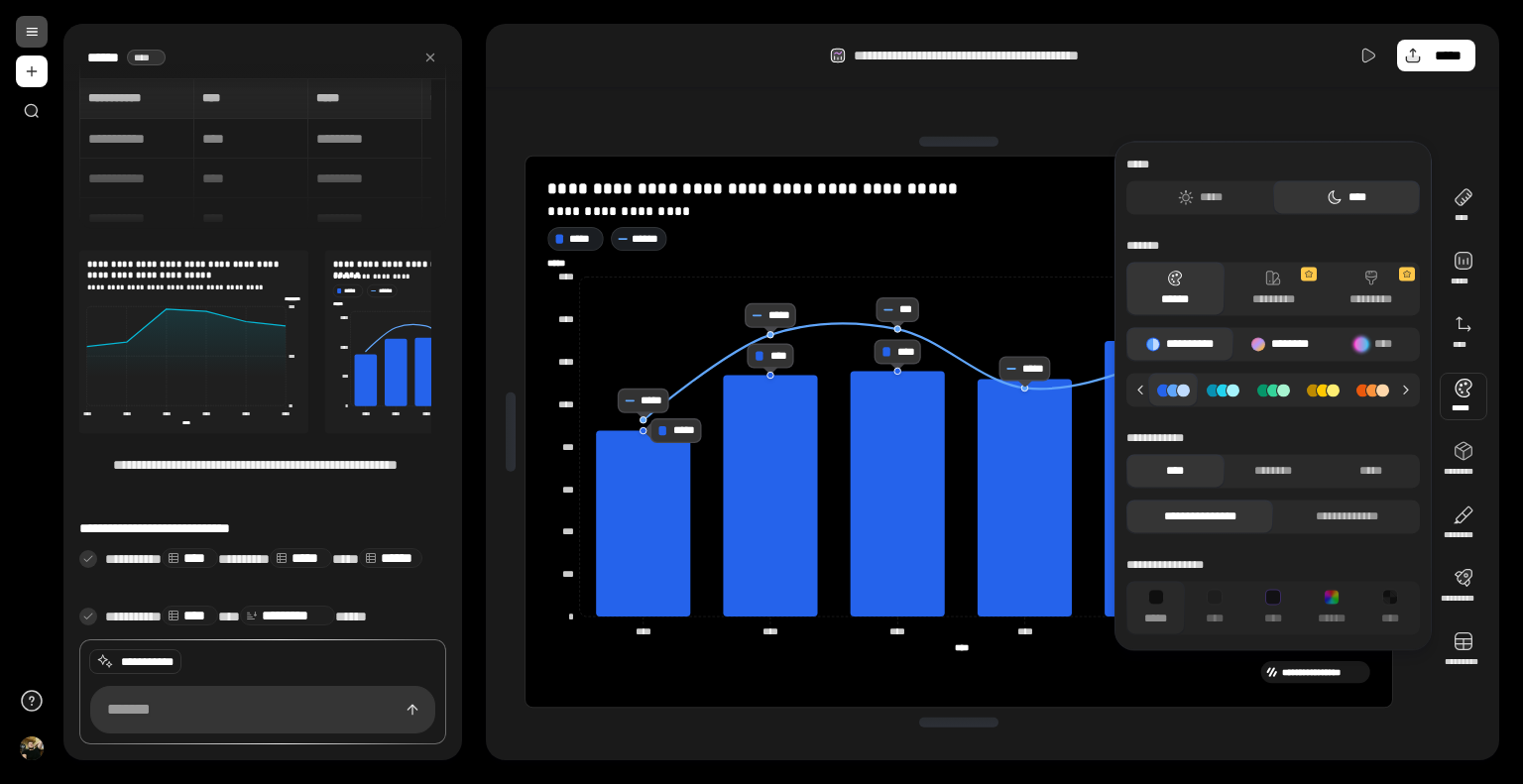 click on "********" at bounding box center [1280, 344] 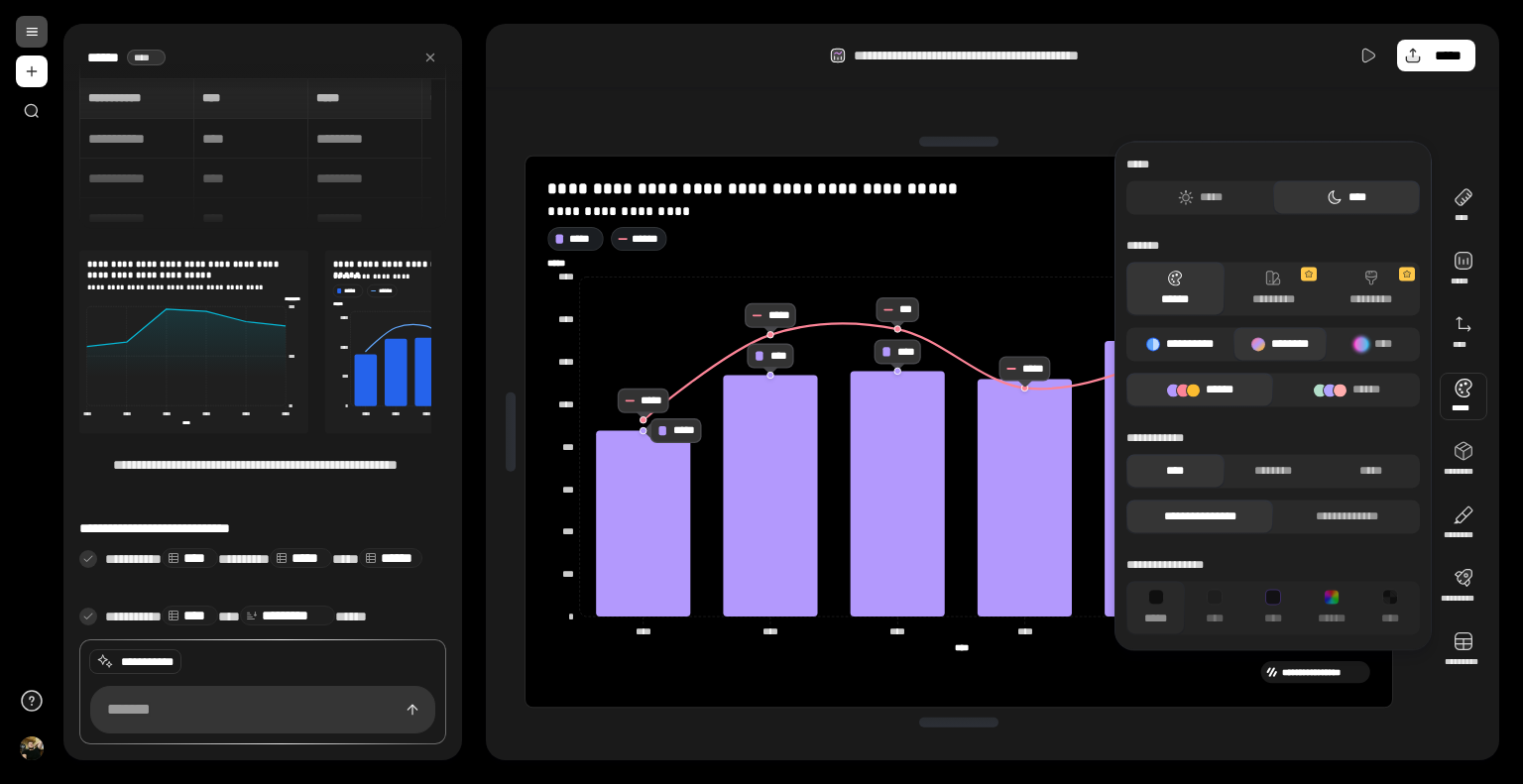 click on "**********" at bounding box center (1180, 344) 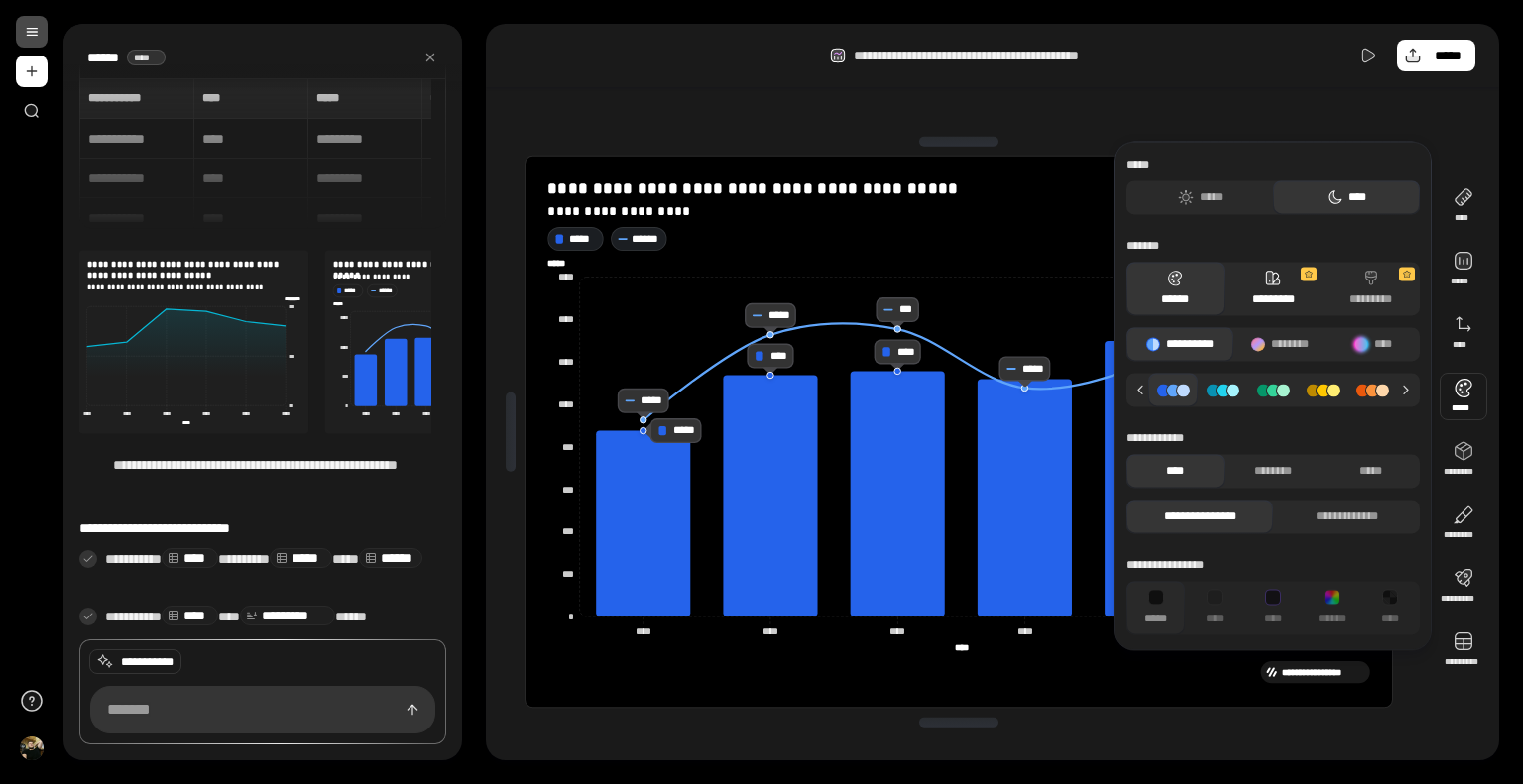 click on "*********" at bounding box center [1273, 288] 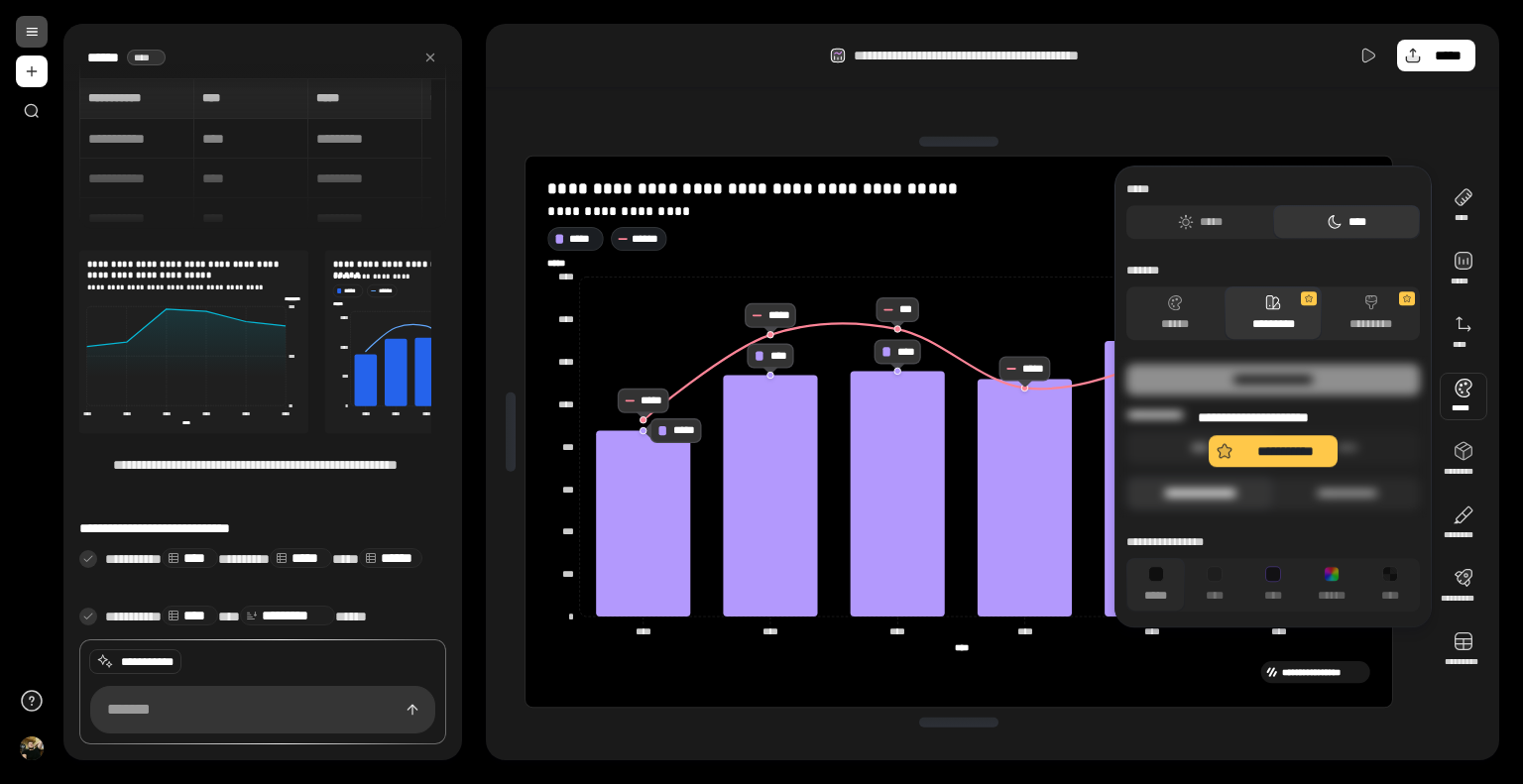 click on "**********" at bounding box center (1273, 437) 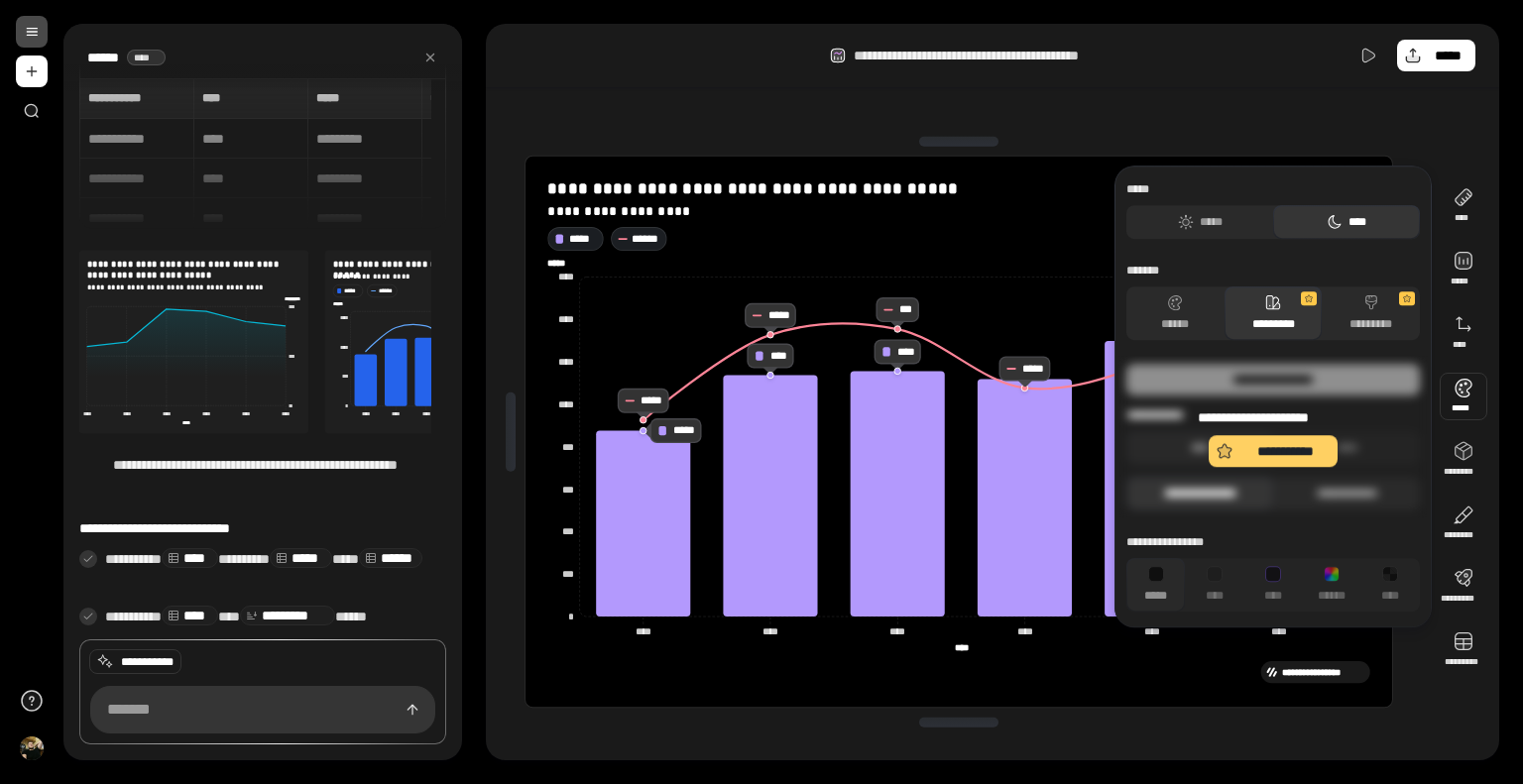 click on "**********" at bounding box center (1285, 451) 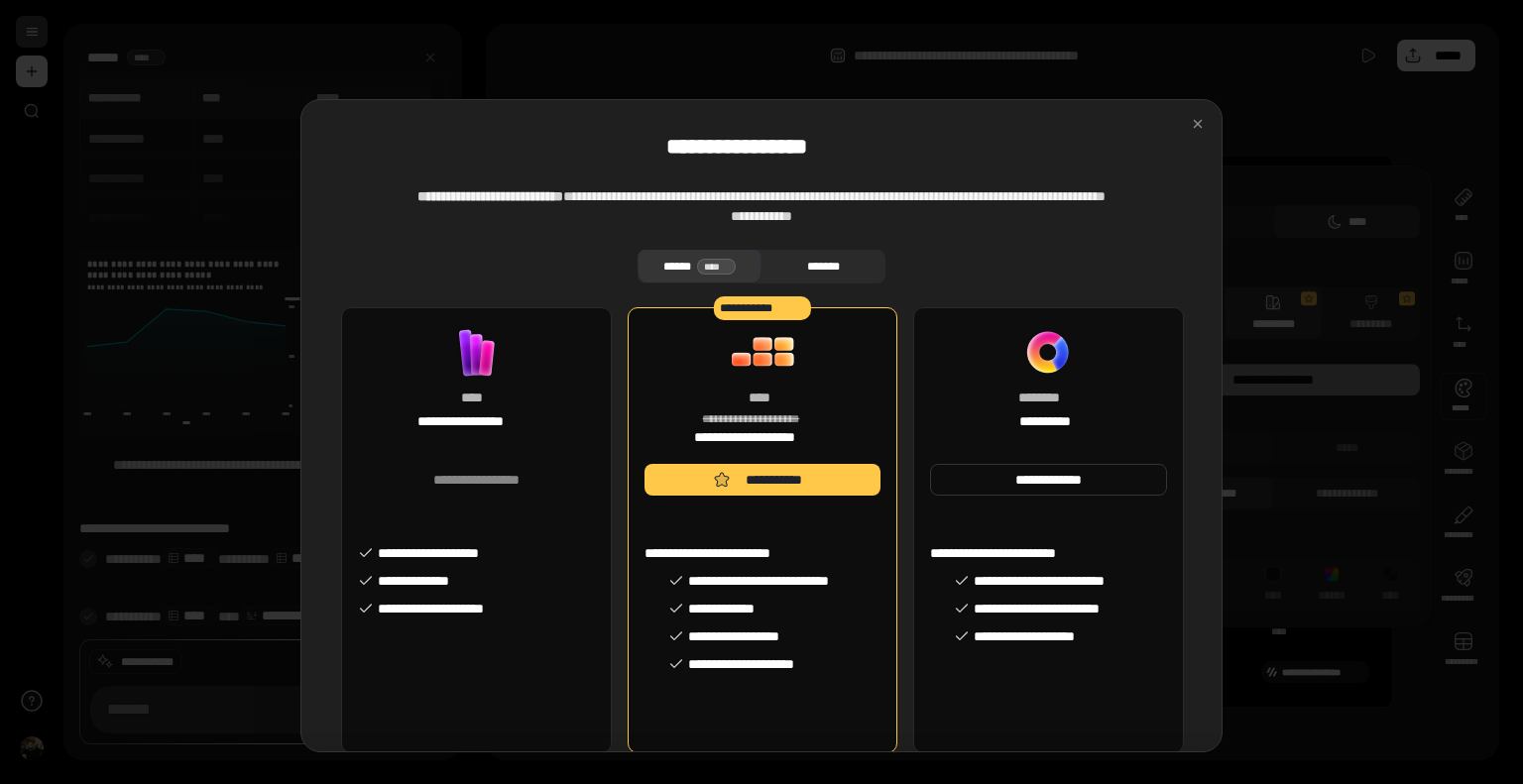 click on "*******" at bounding box center (823, 267) 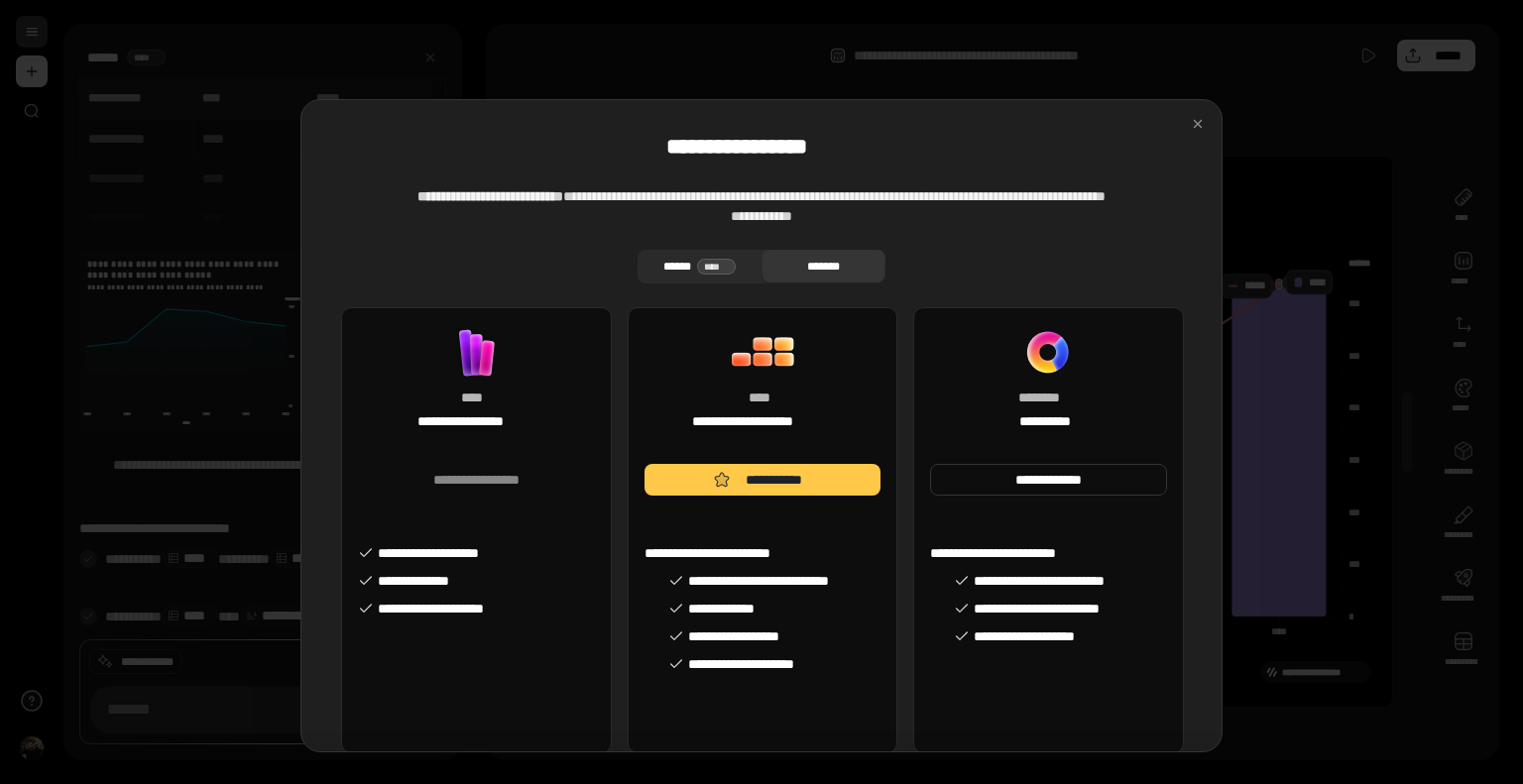 click on "****" at bounding box center (717, 267) 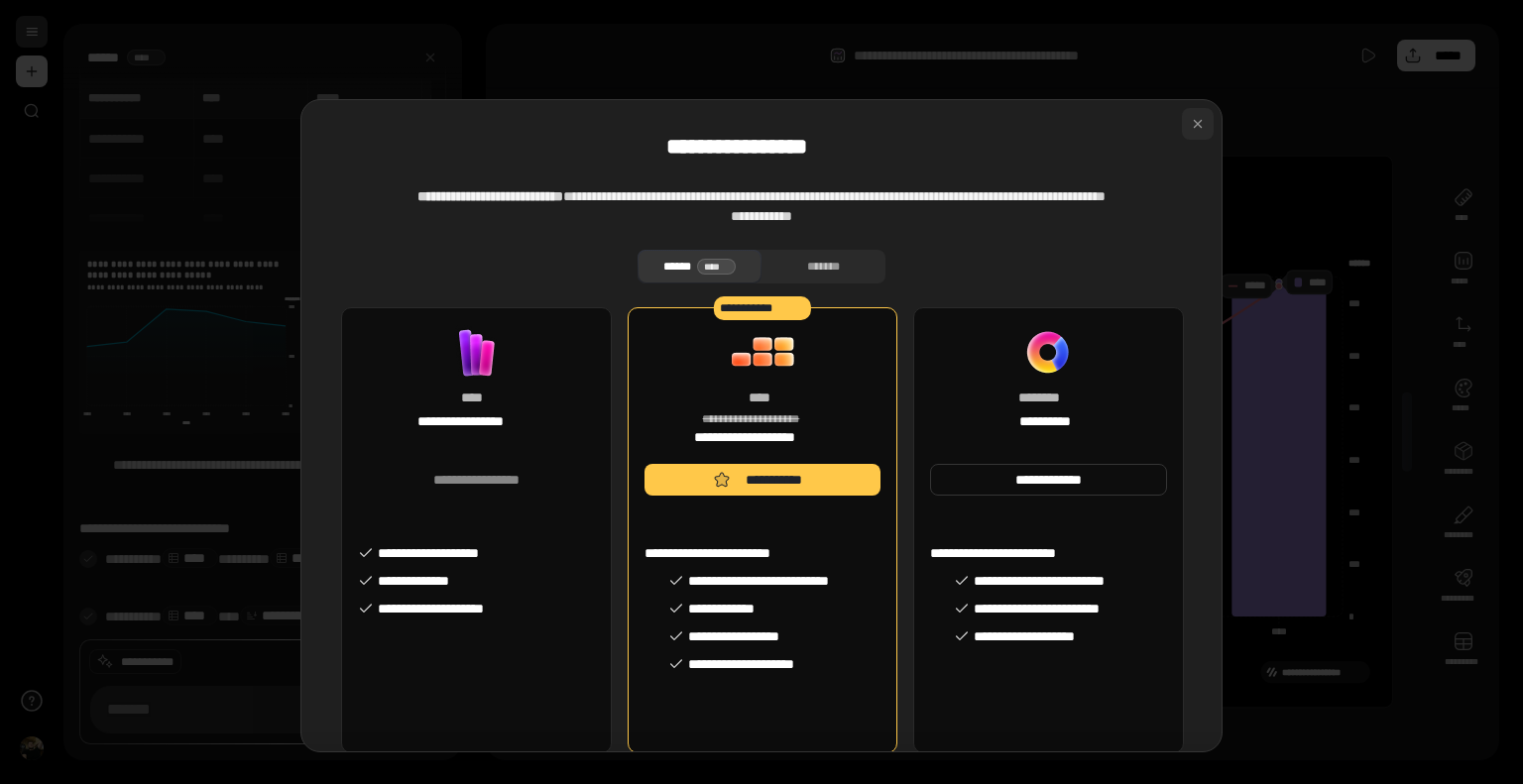 click at bounding box center (1198, 124) 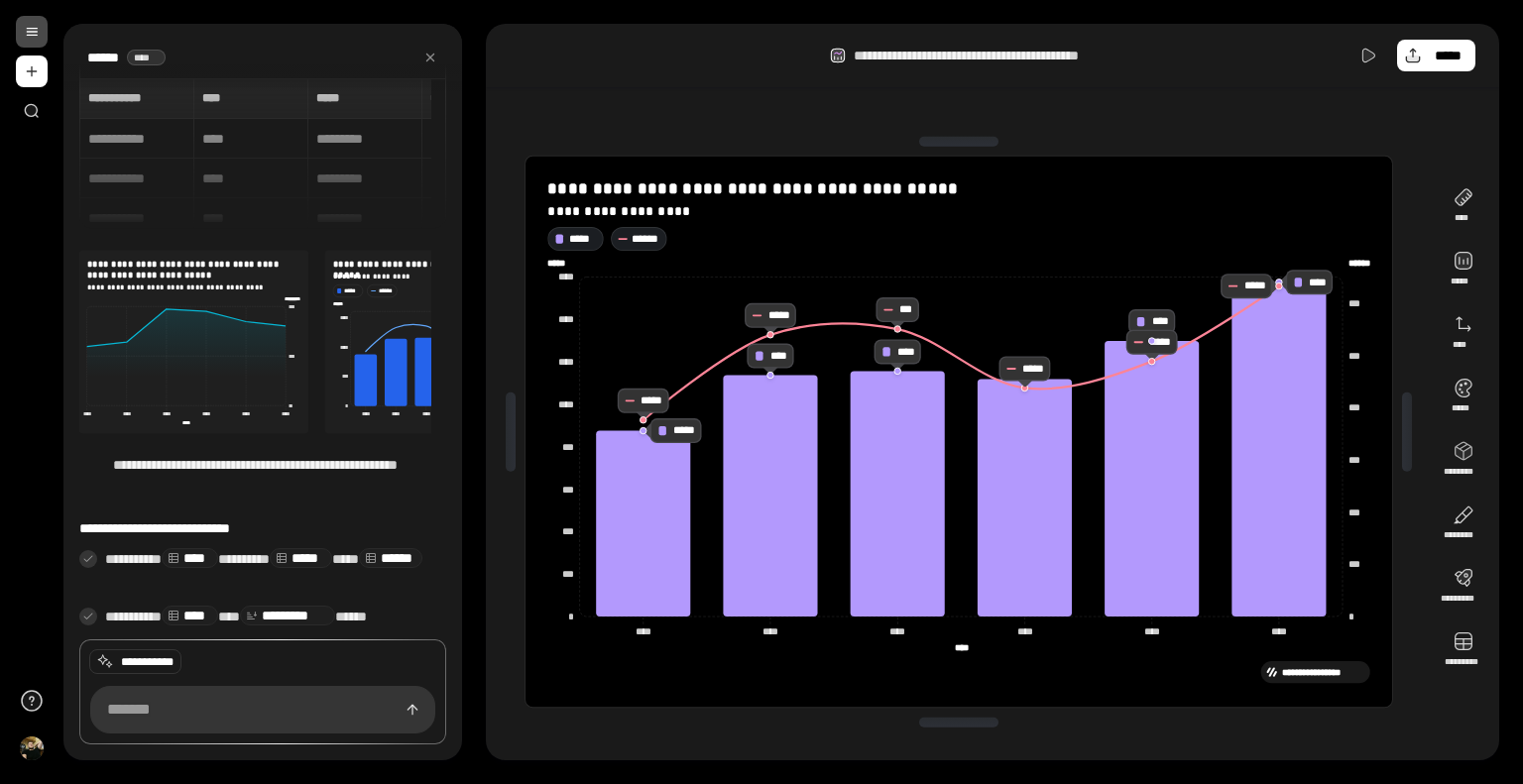 drag, startPoint x: 644, startPoint y: 430, endPoint x: 671, endPoint y: 427, distance: 27.166155 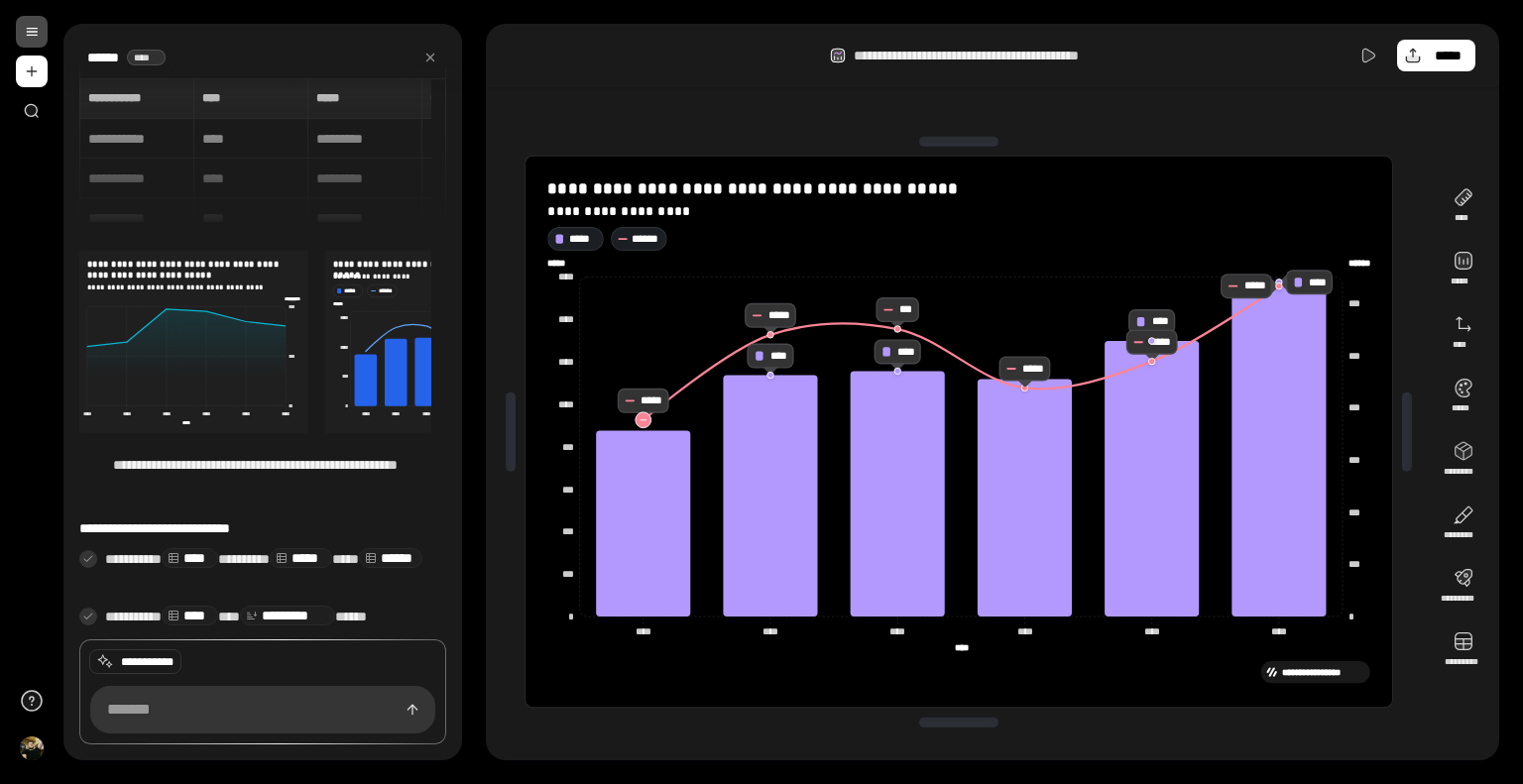 click 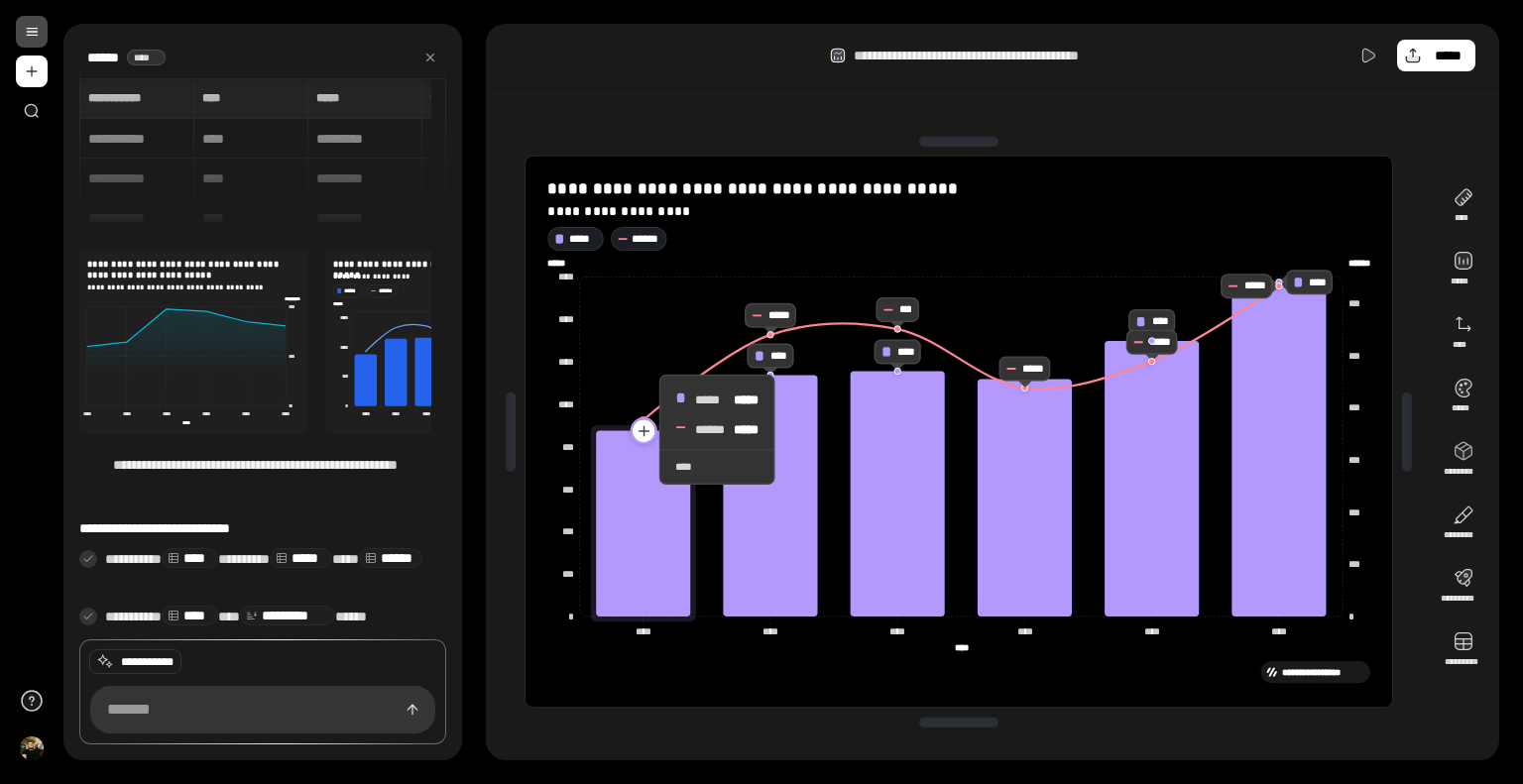 click 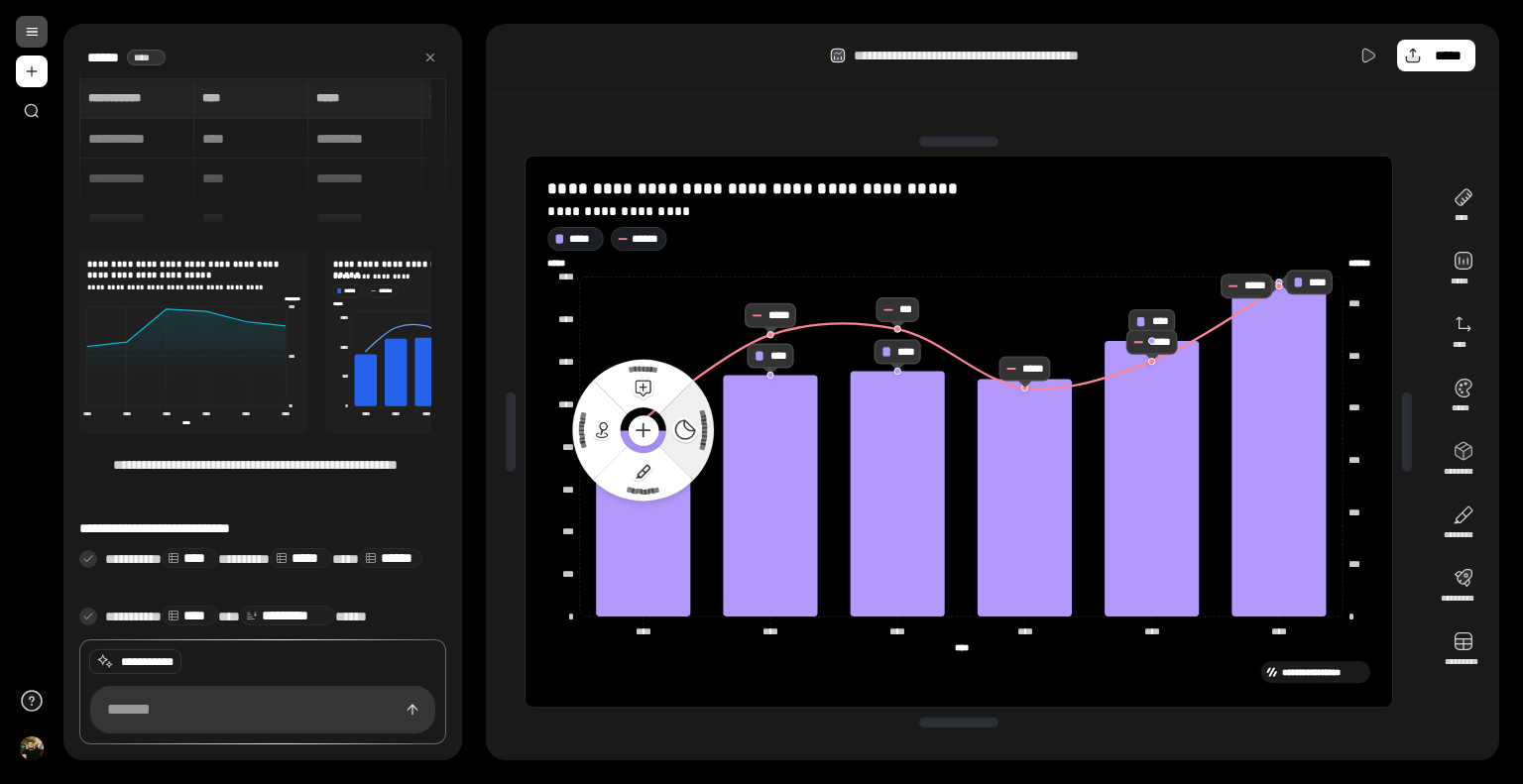 click 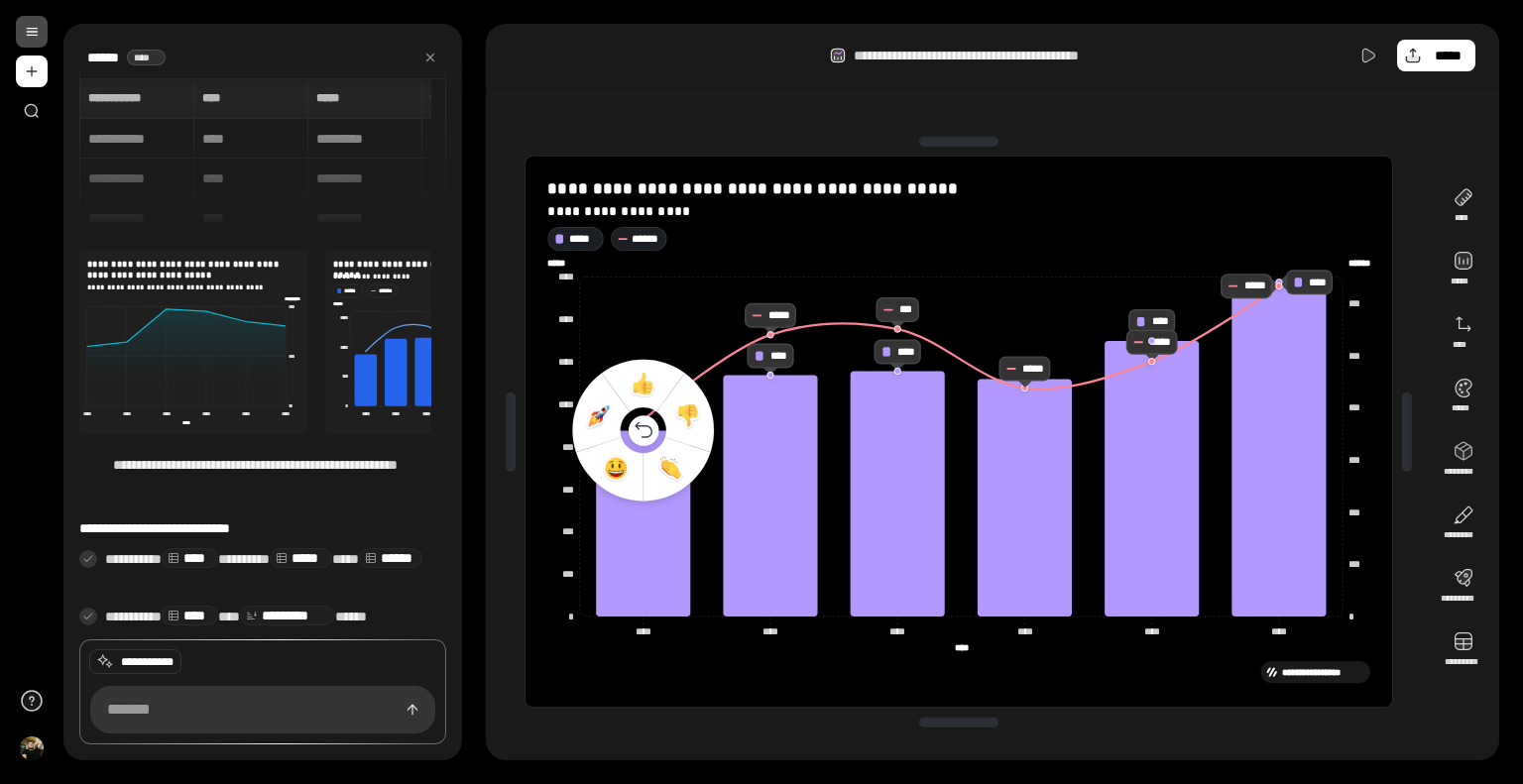 click on "***** ******" at bounding box center [960, 239] 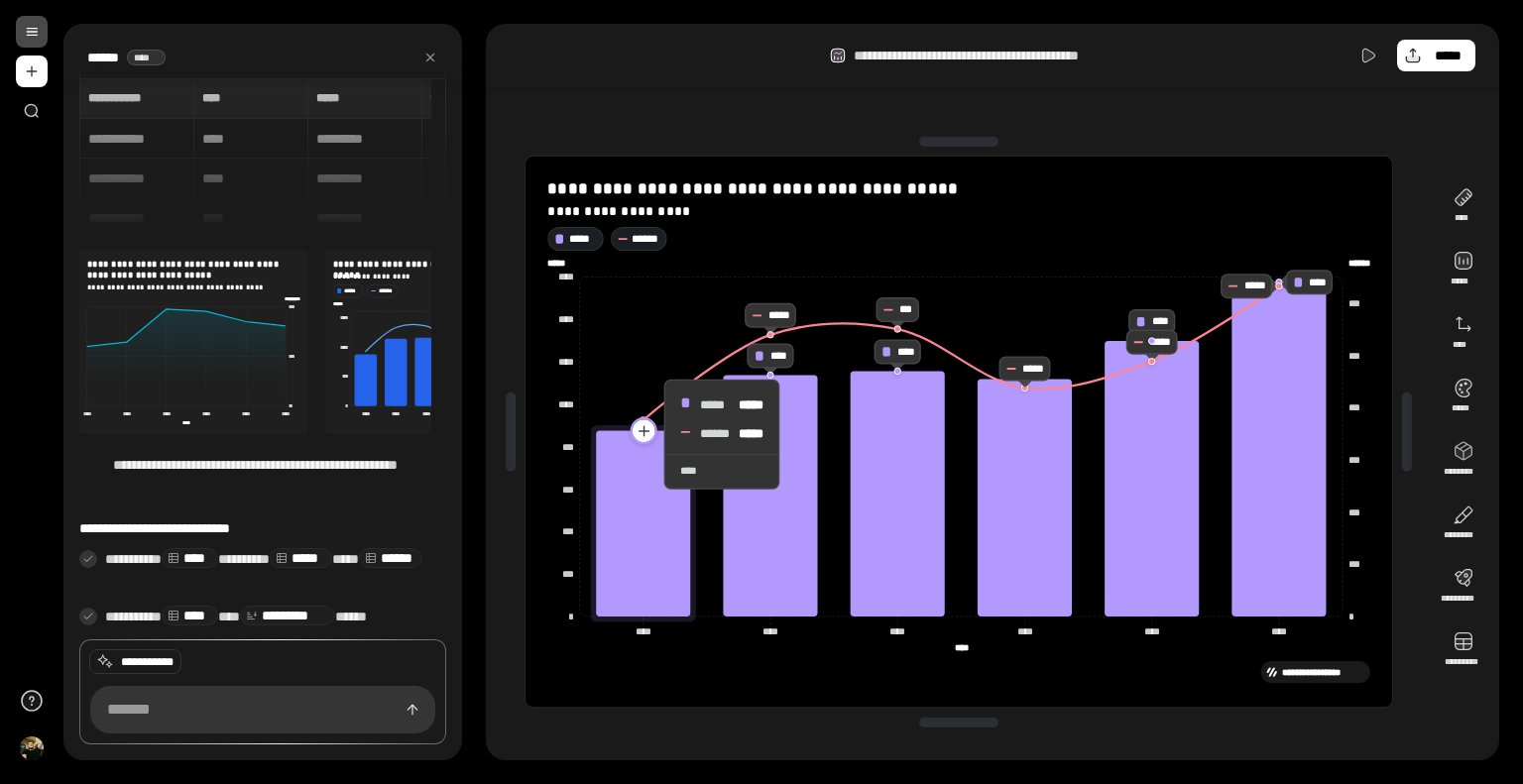click 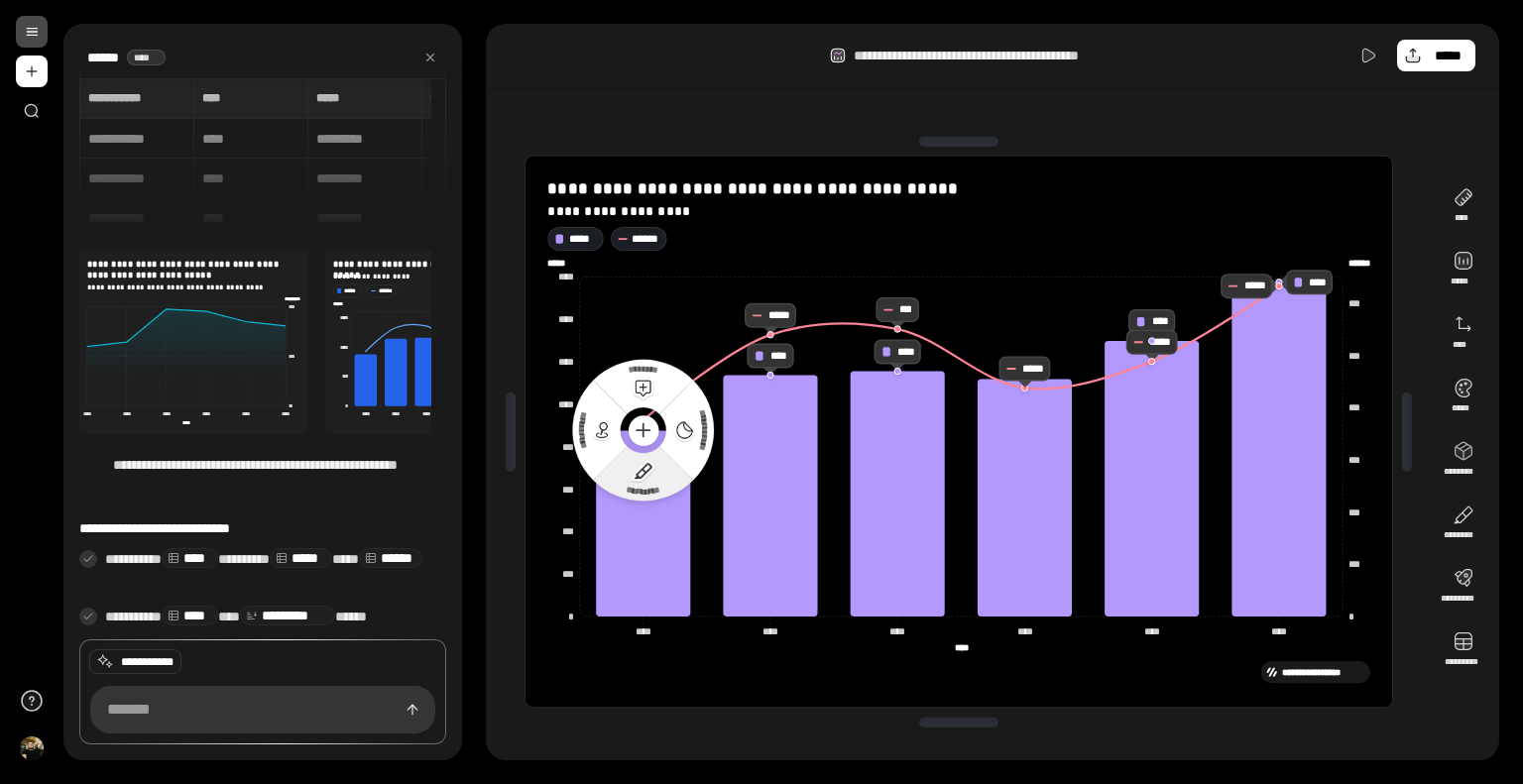click 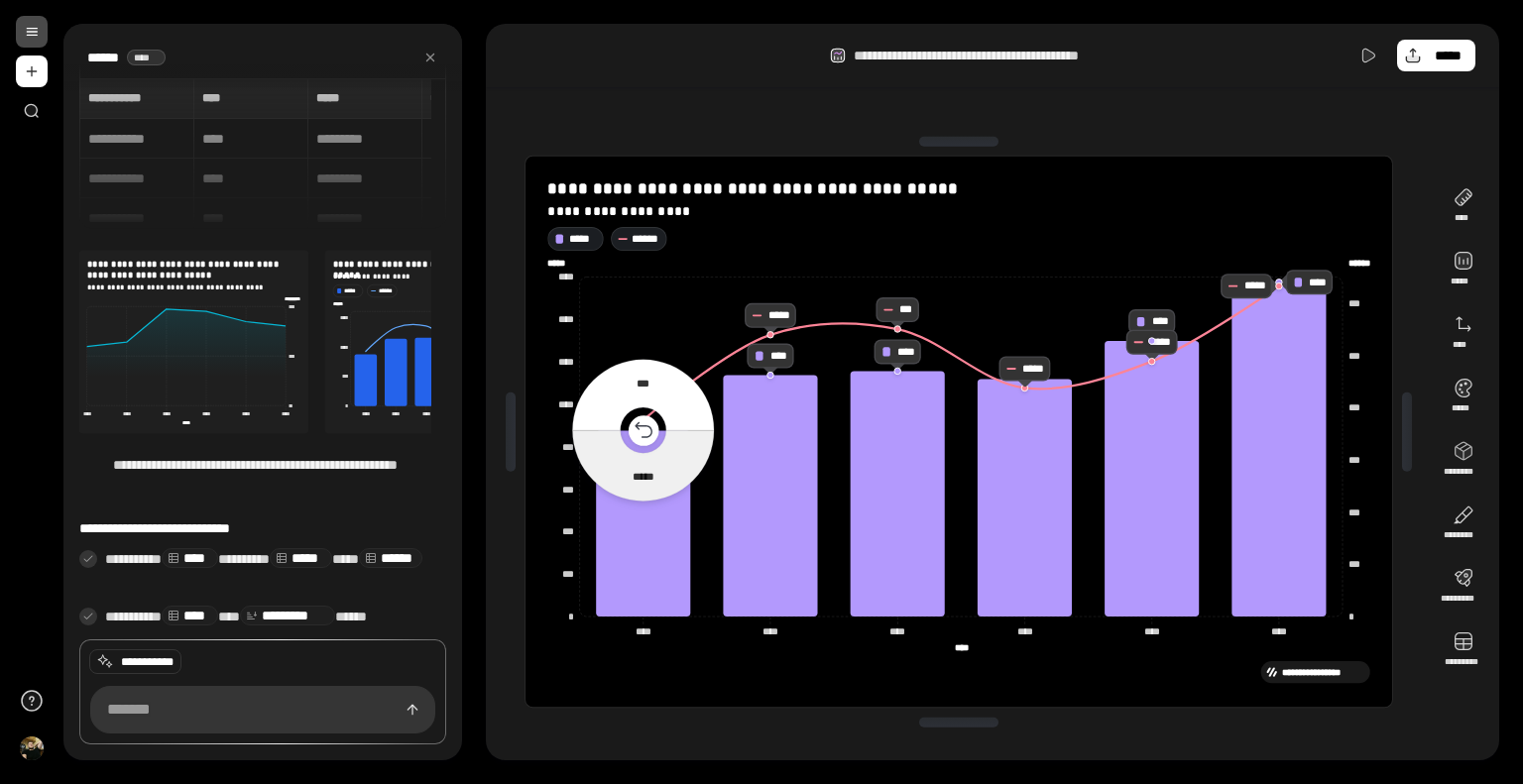 click 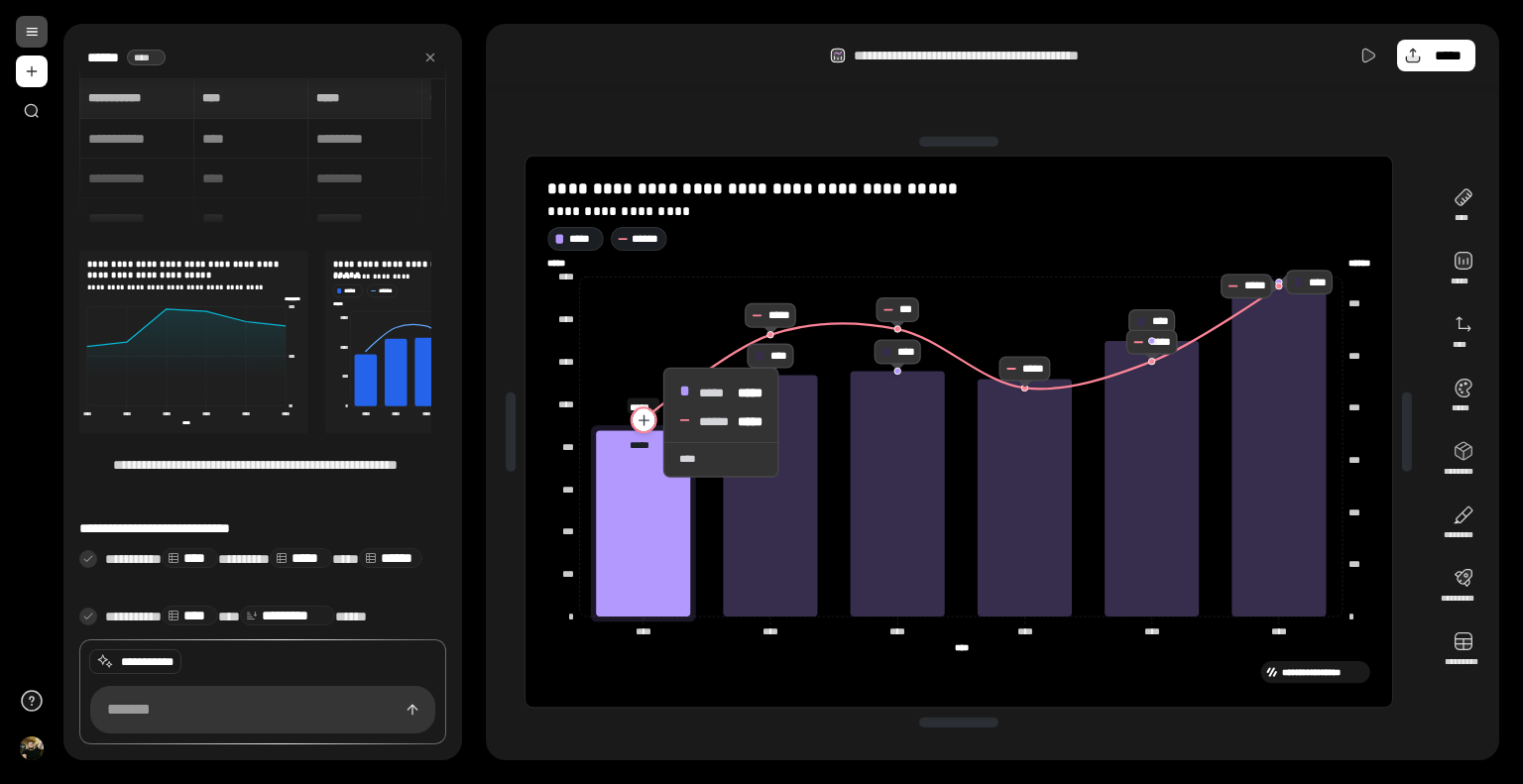 click 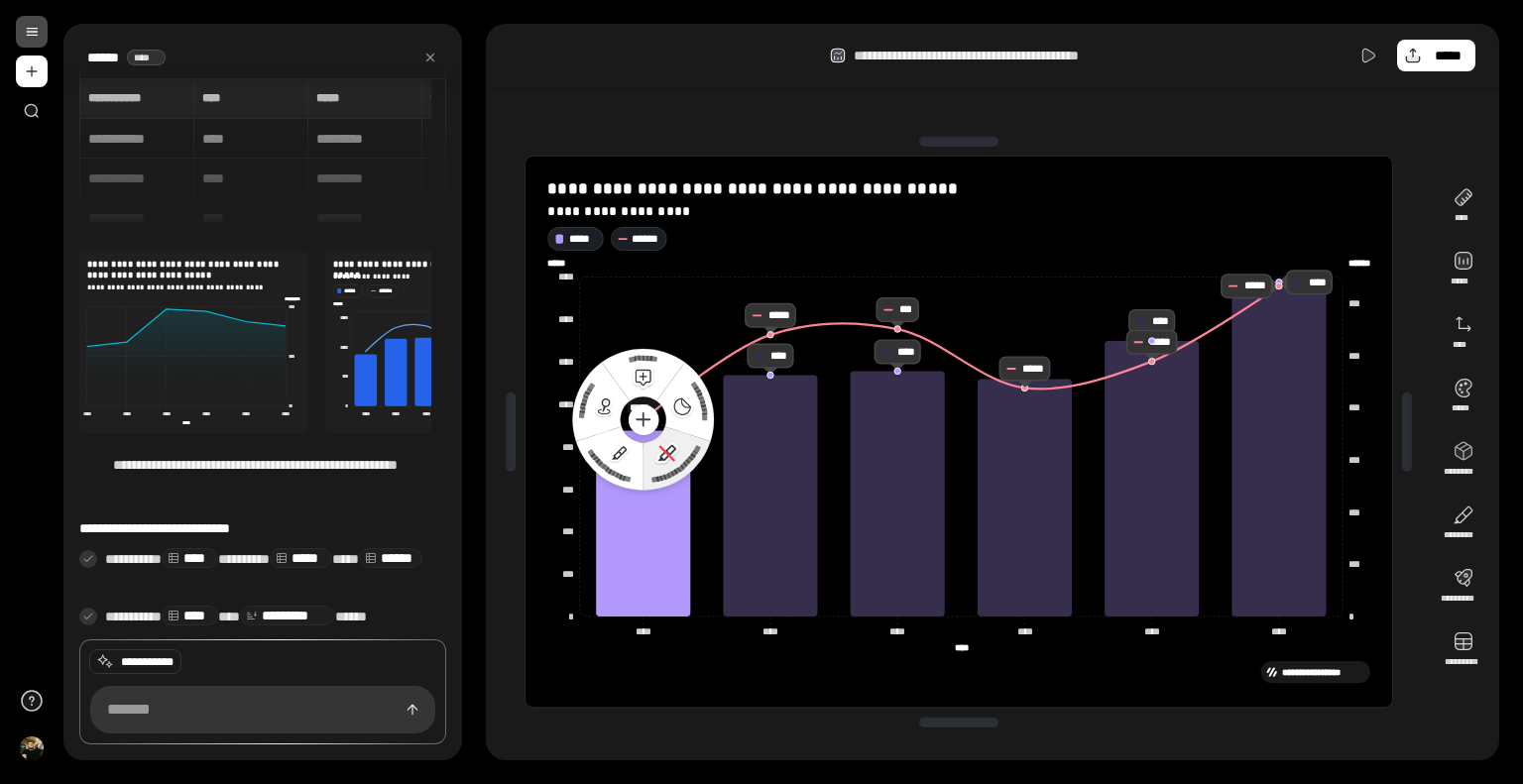 click 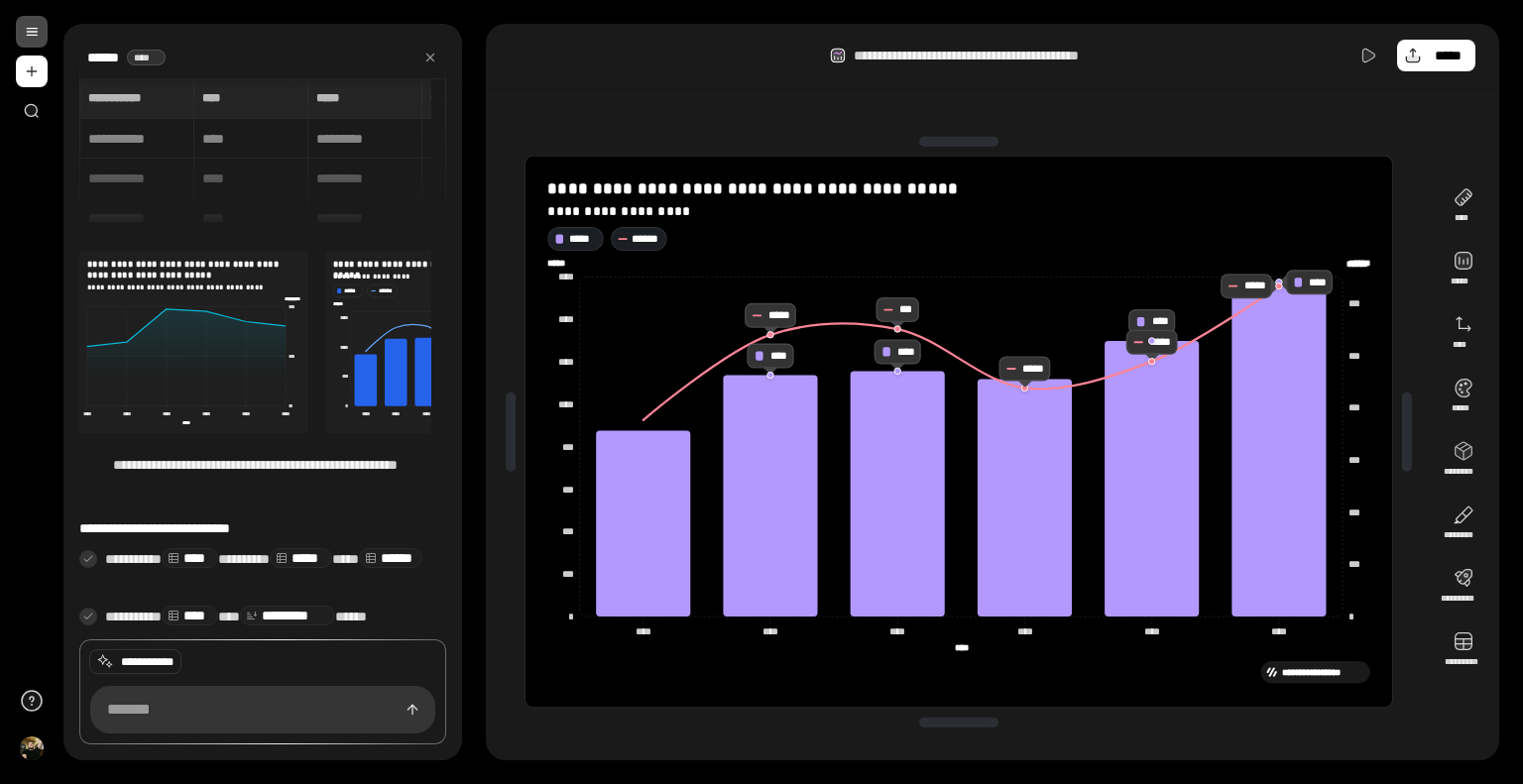 click on "****** ****** *********" at bounding box center [1164, 264] 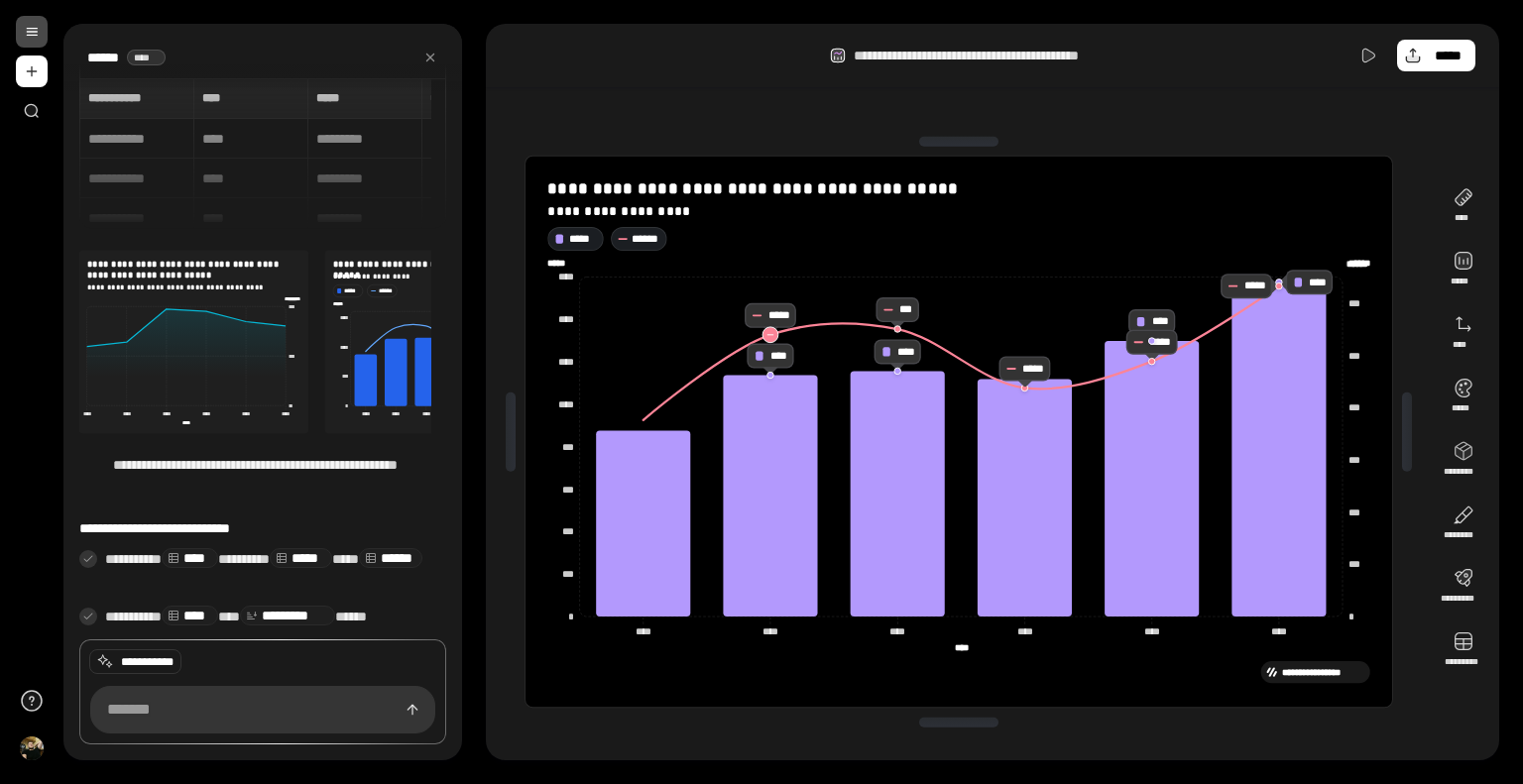 click 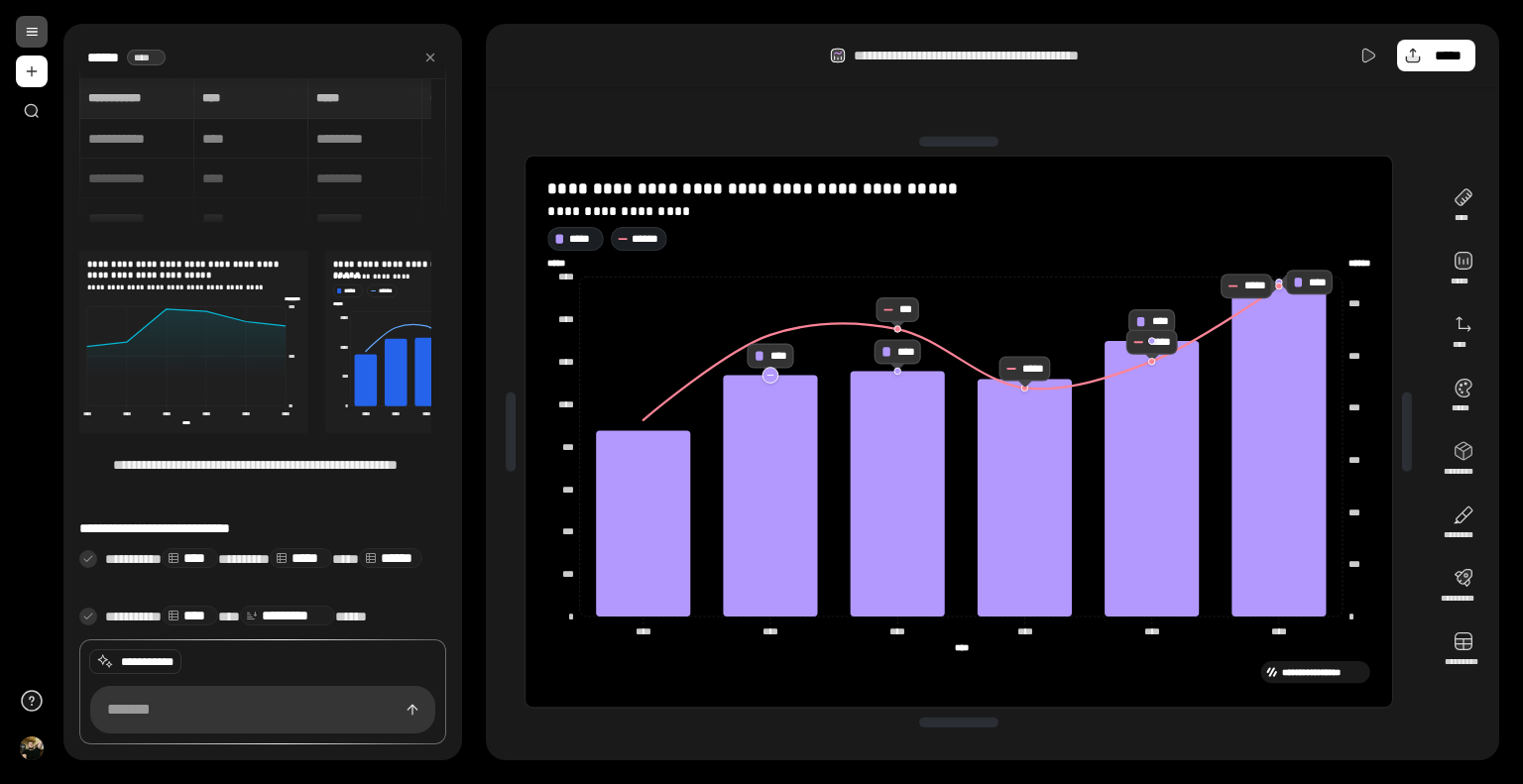 click 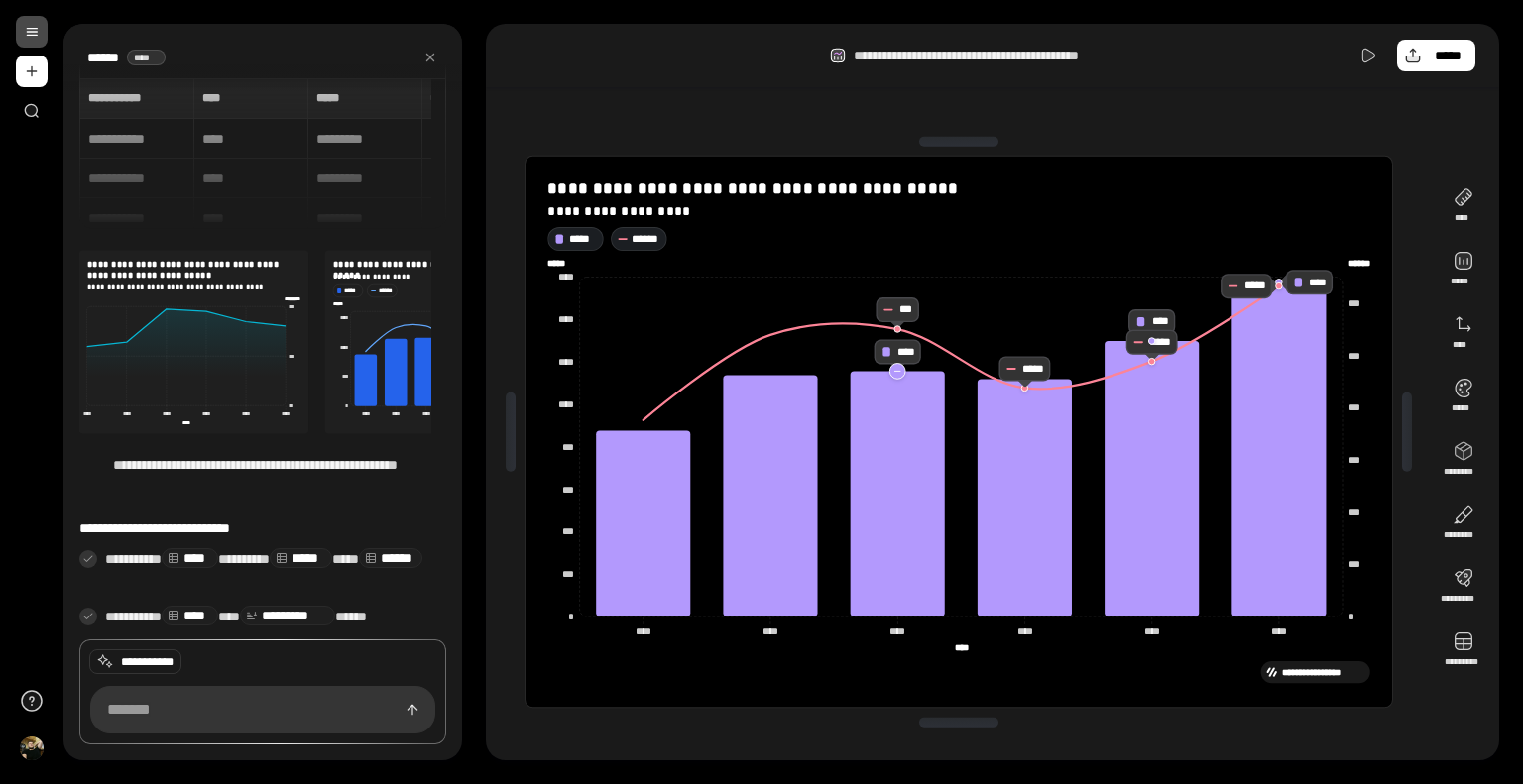 click 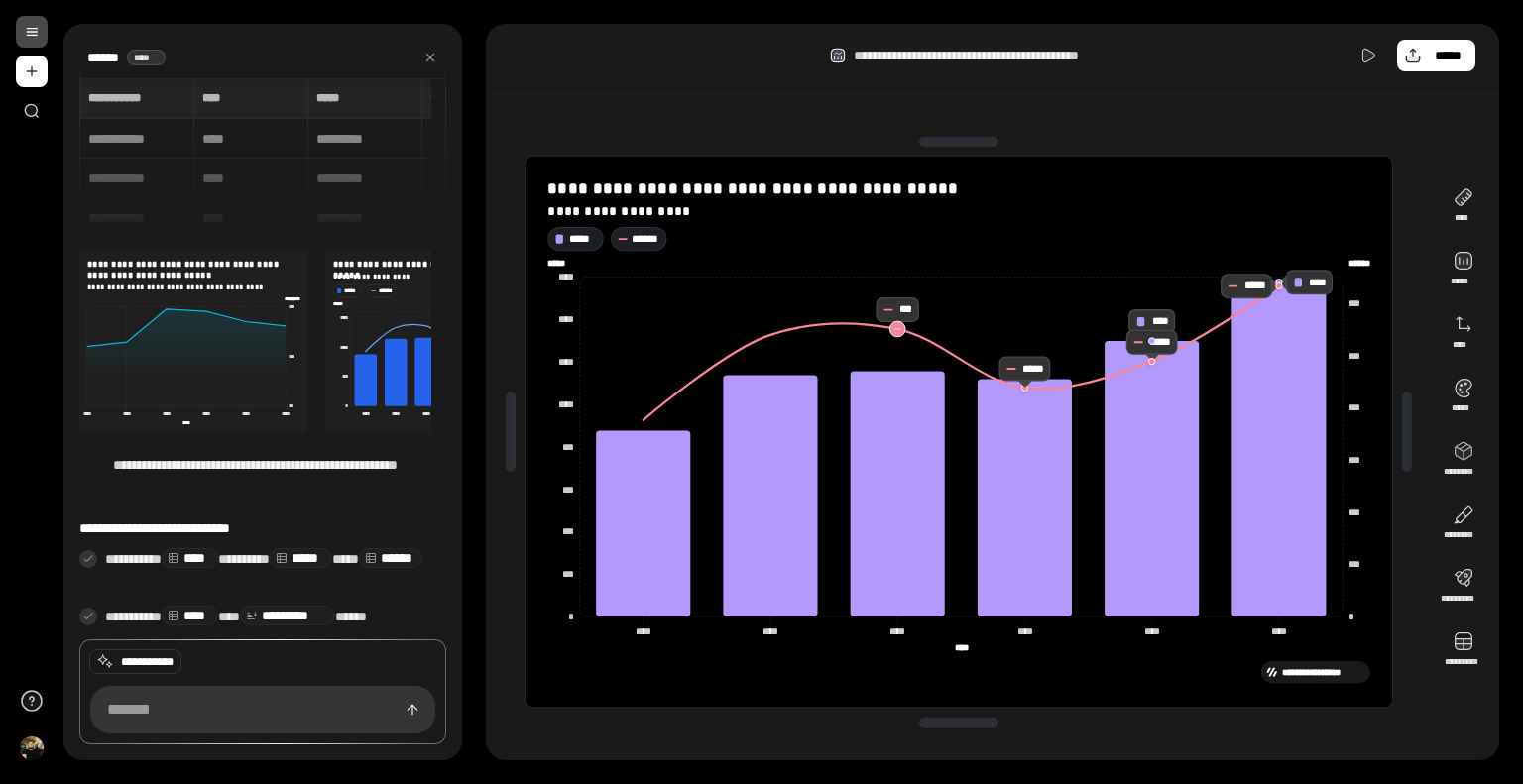 click 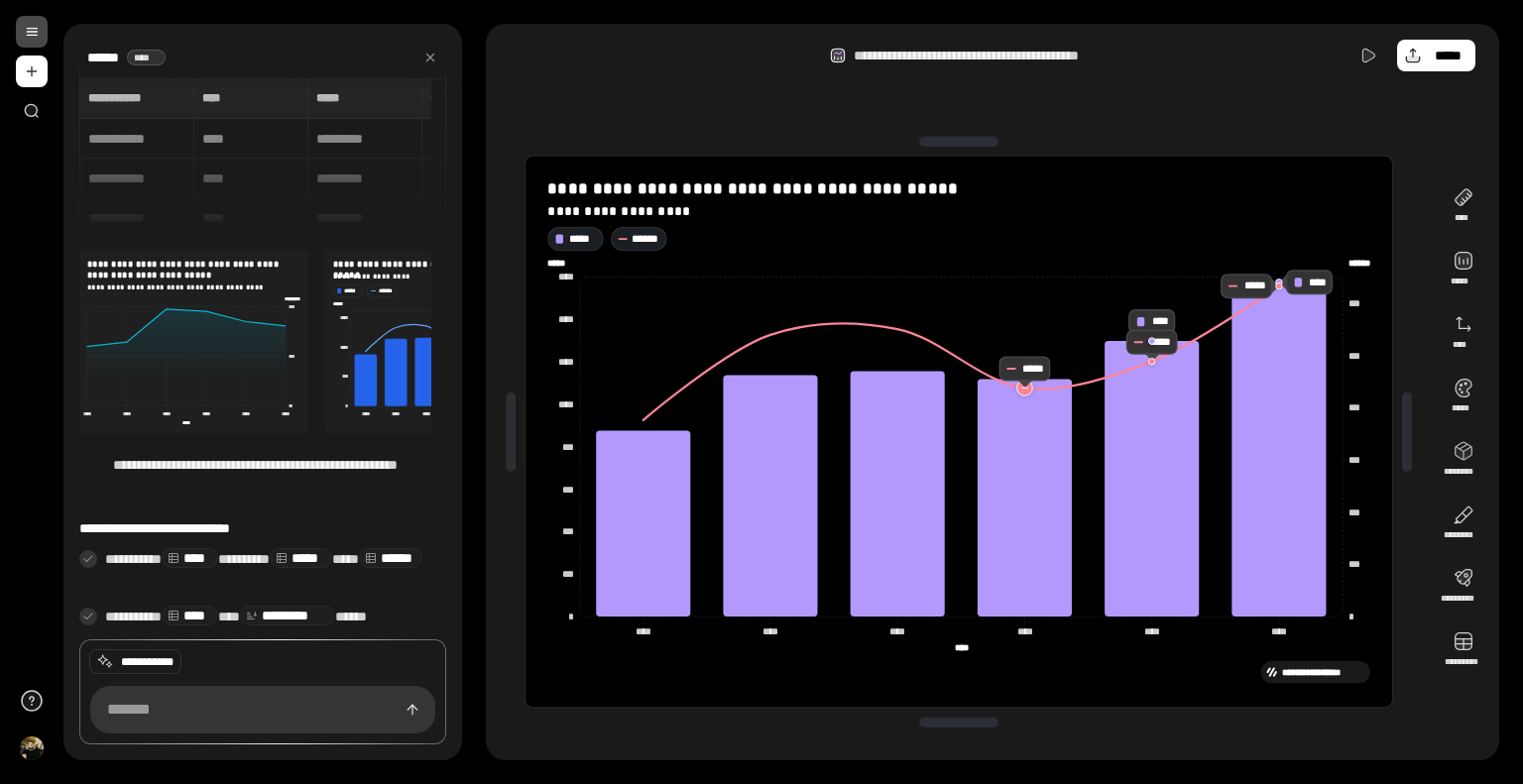 click 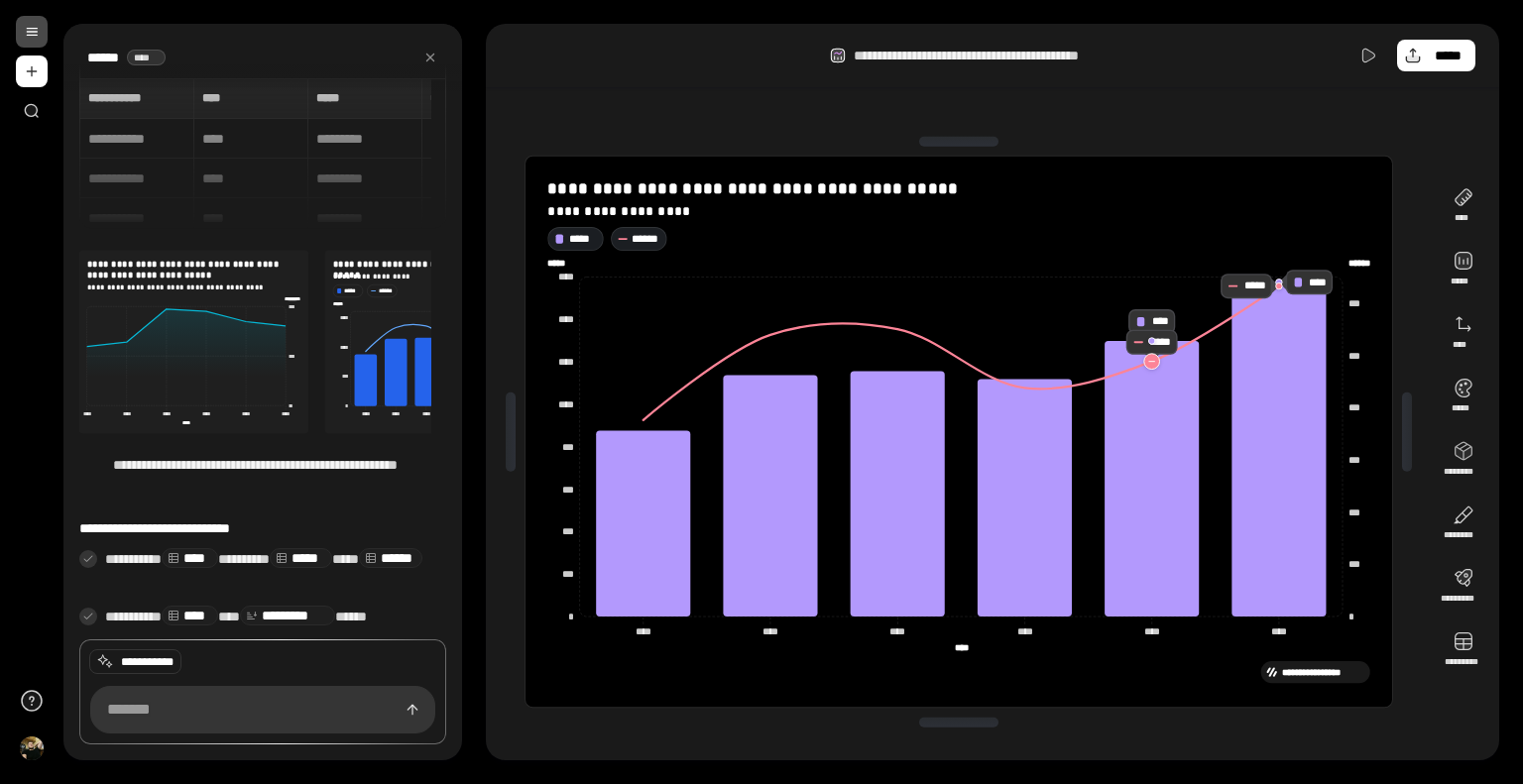 click 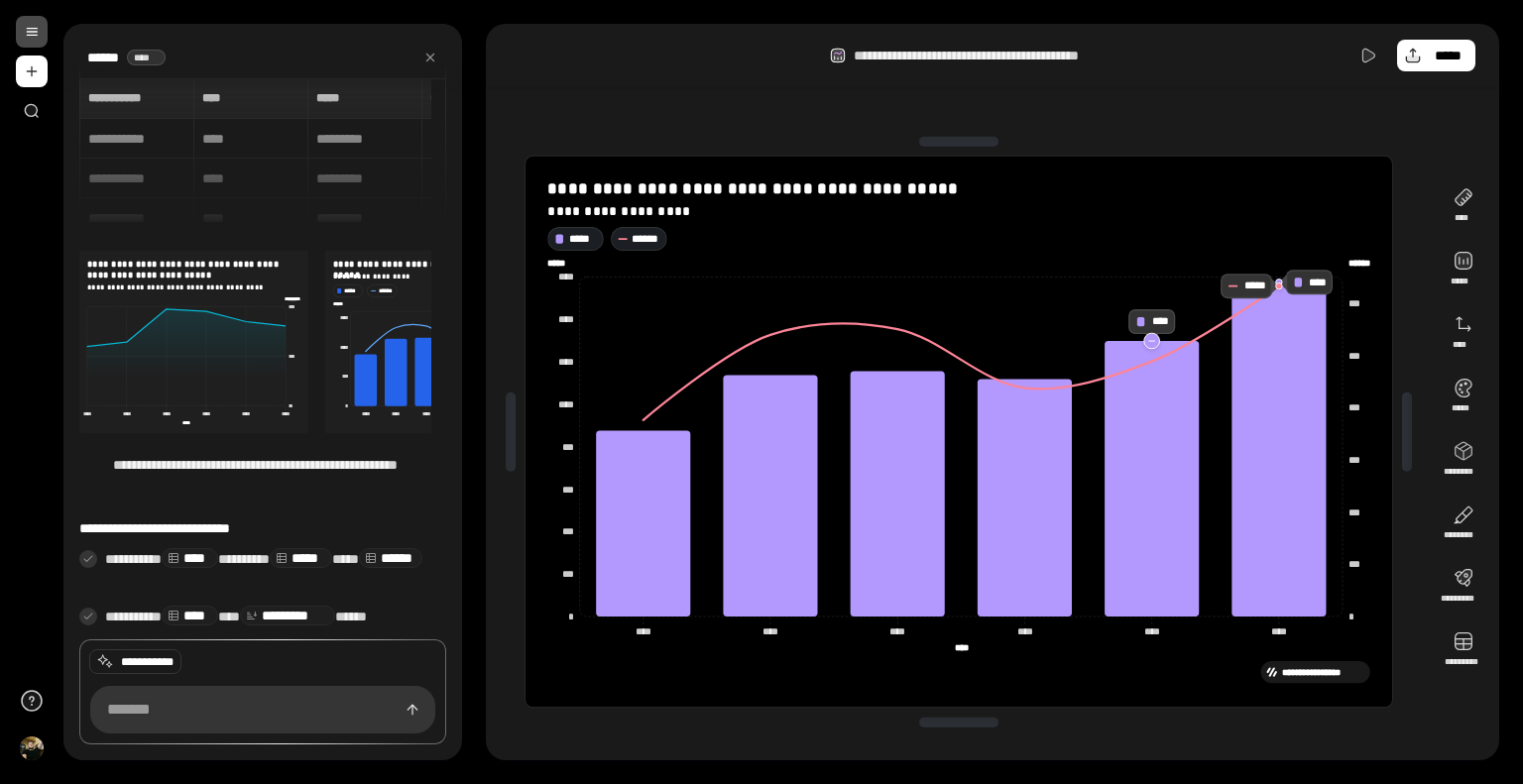 click 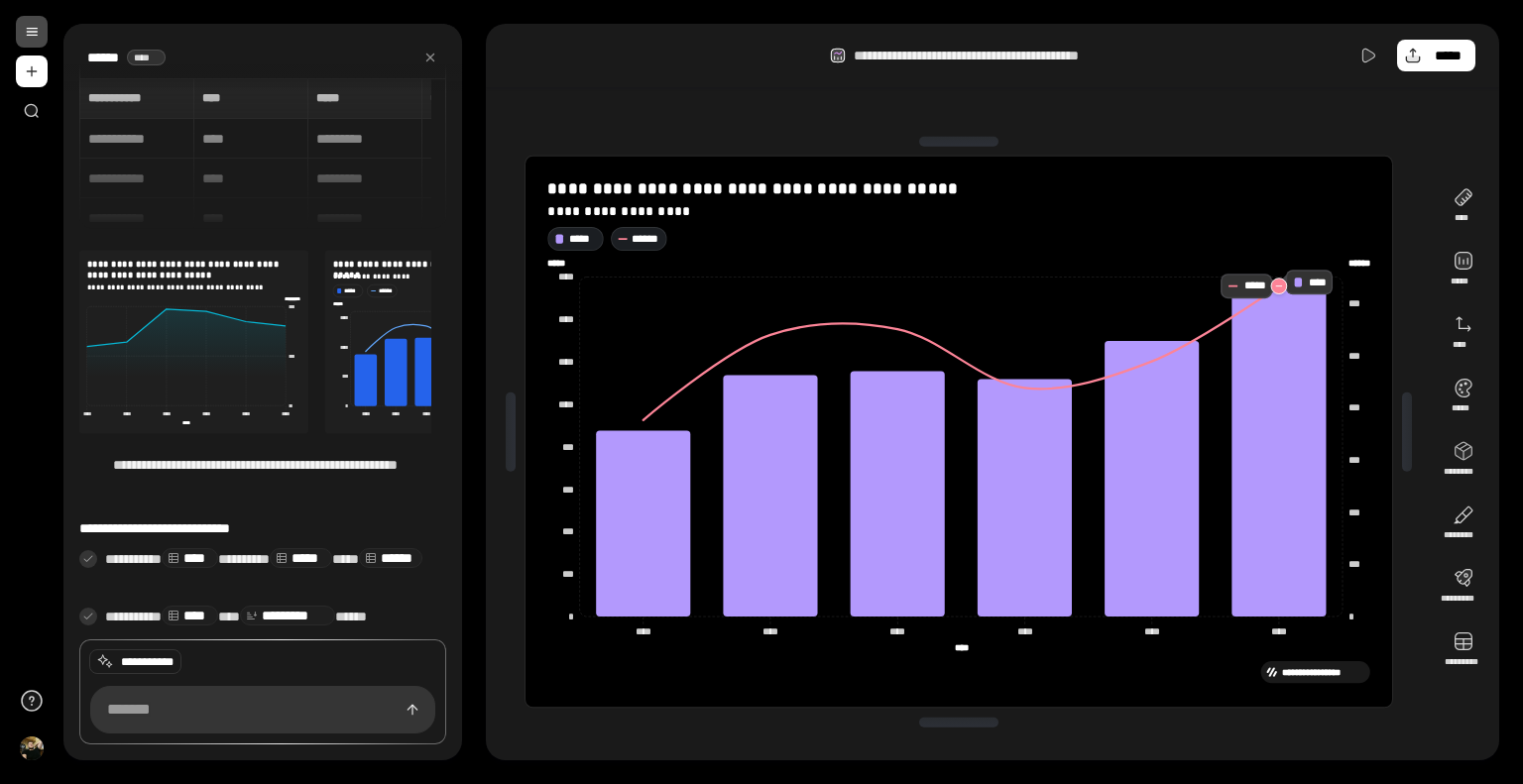click 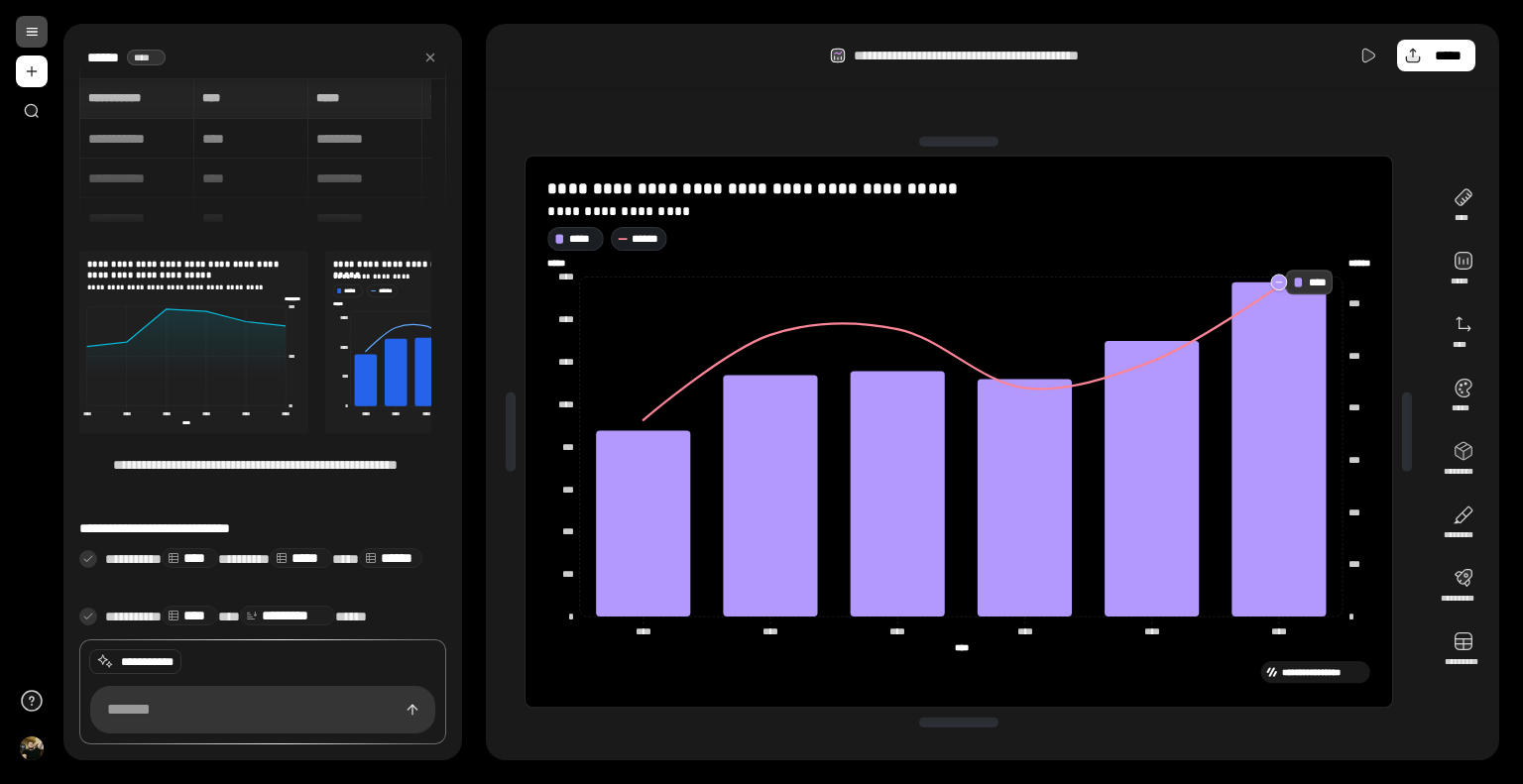 click 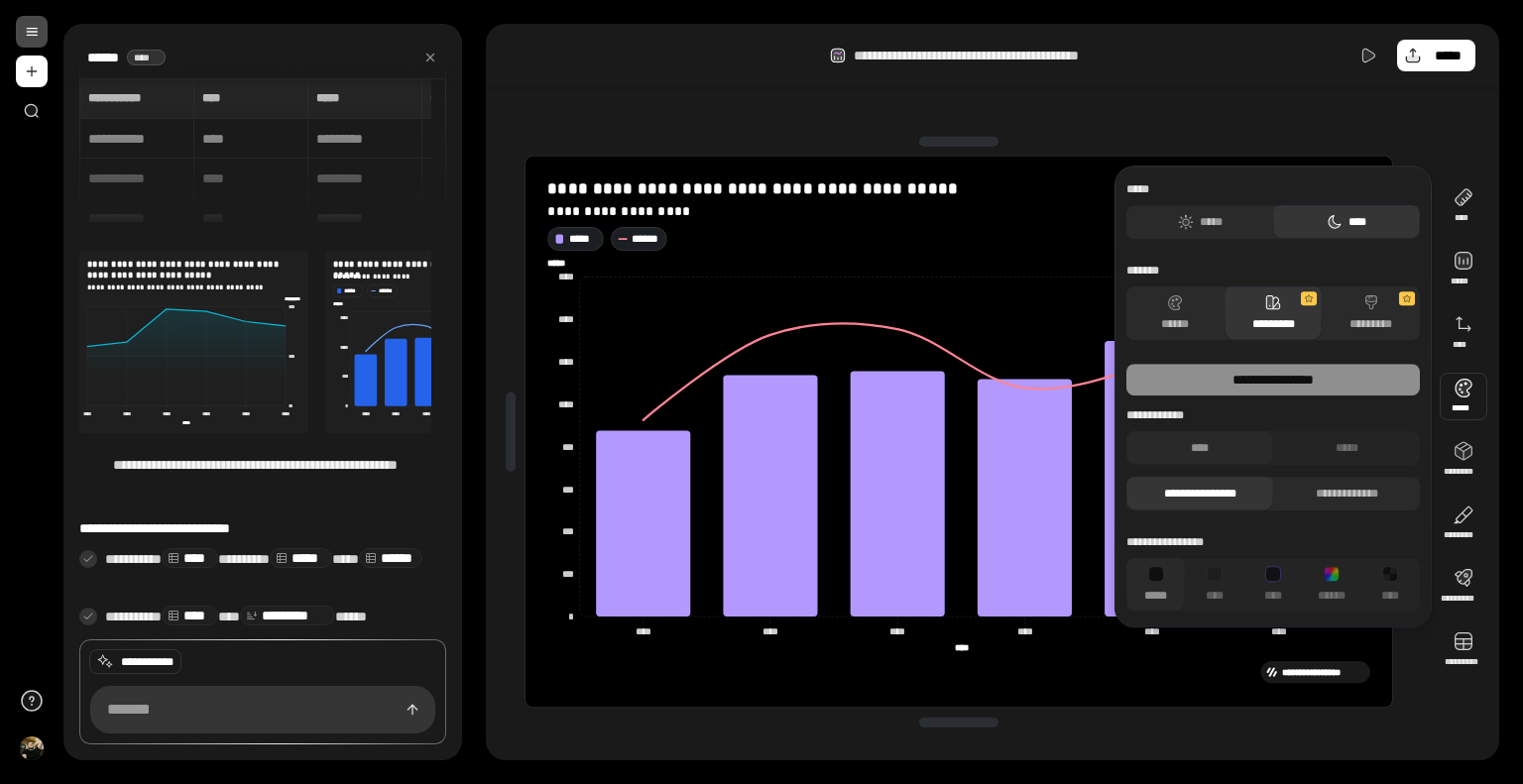 click at bounding box center [1464, 396] 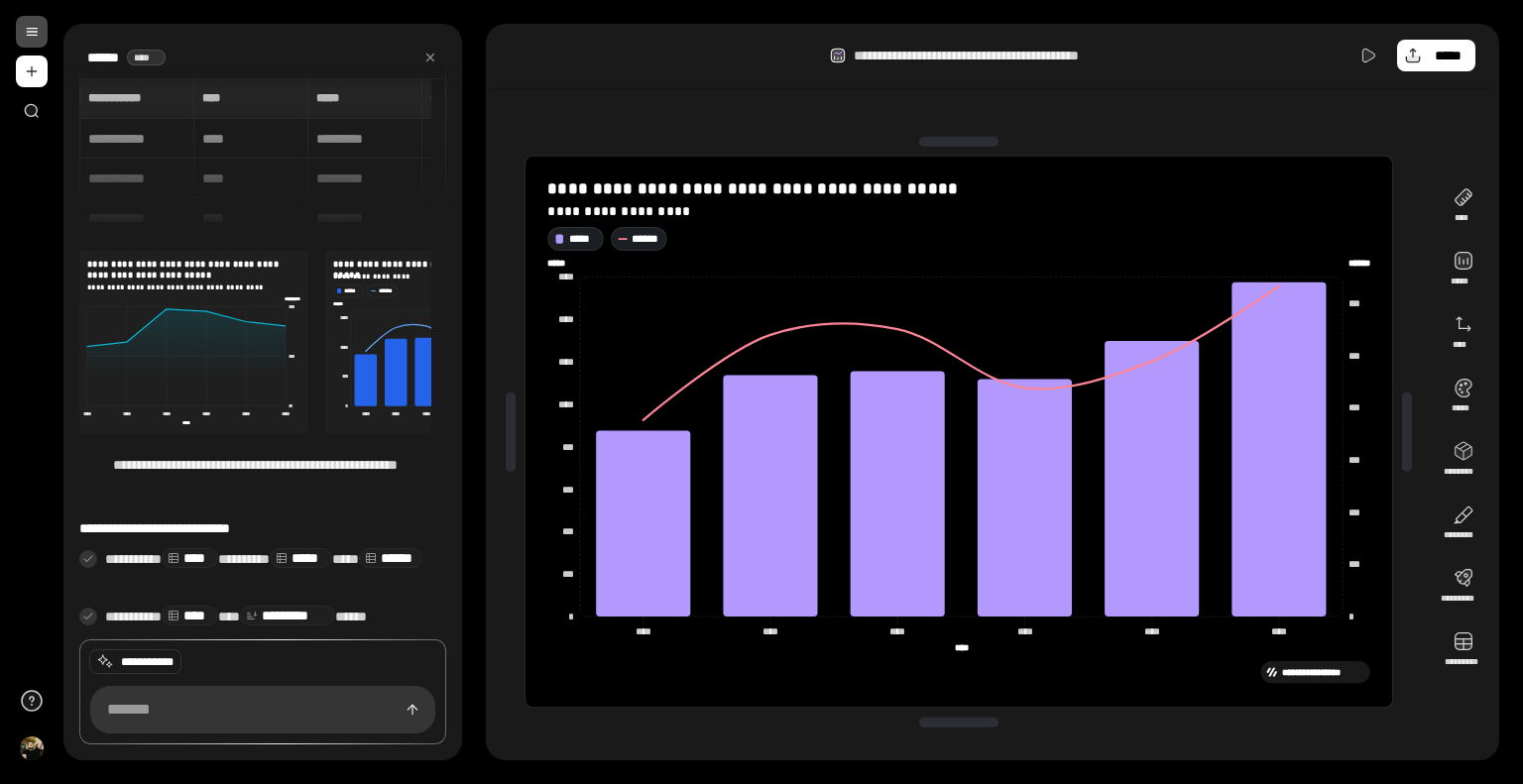 click on "**********" at bounding box center [959, 431] 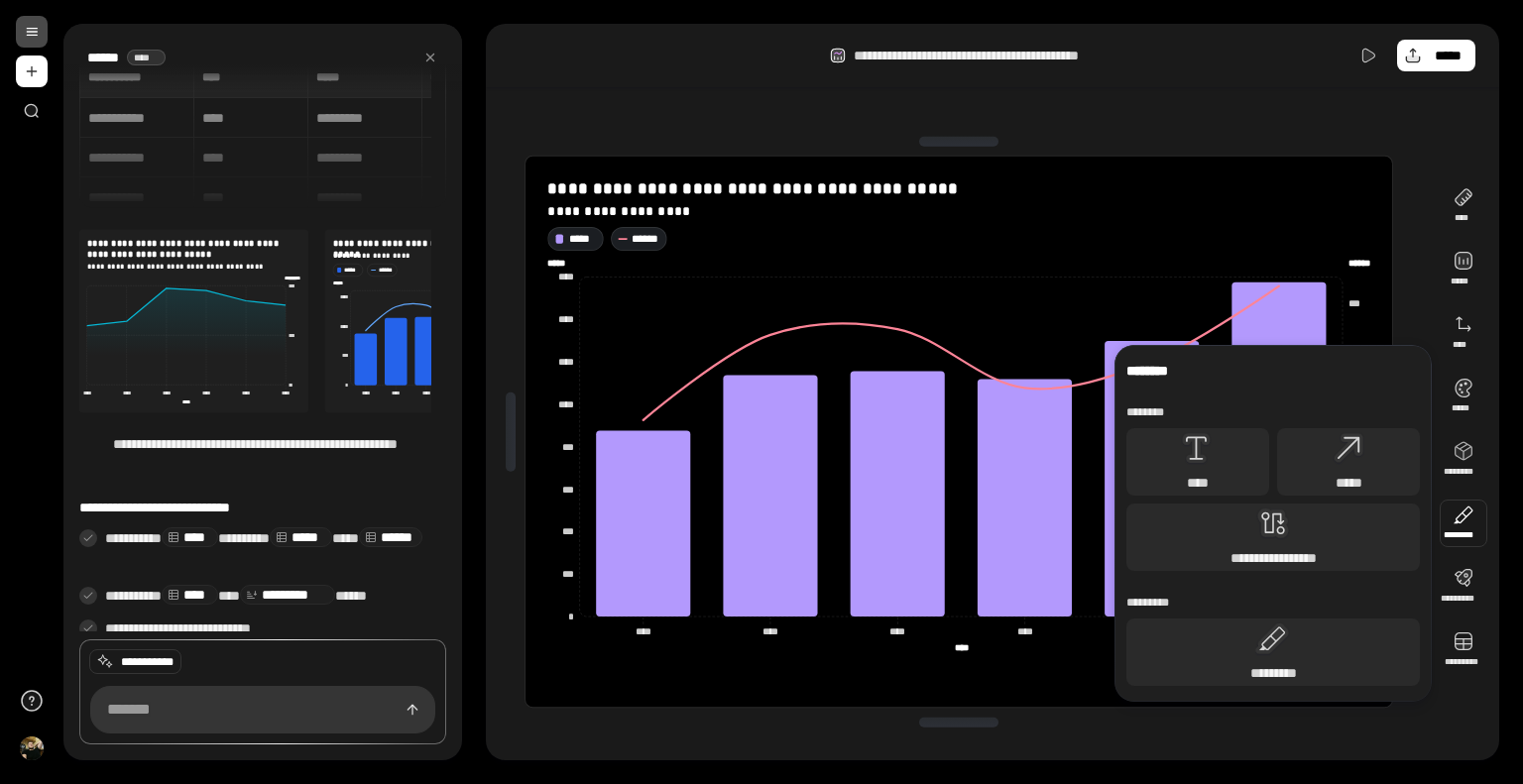 scroll, scrollTop: 40, scrollLeft: 0, axis: vertical 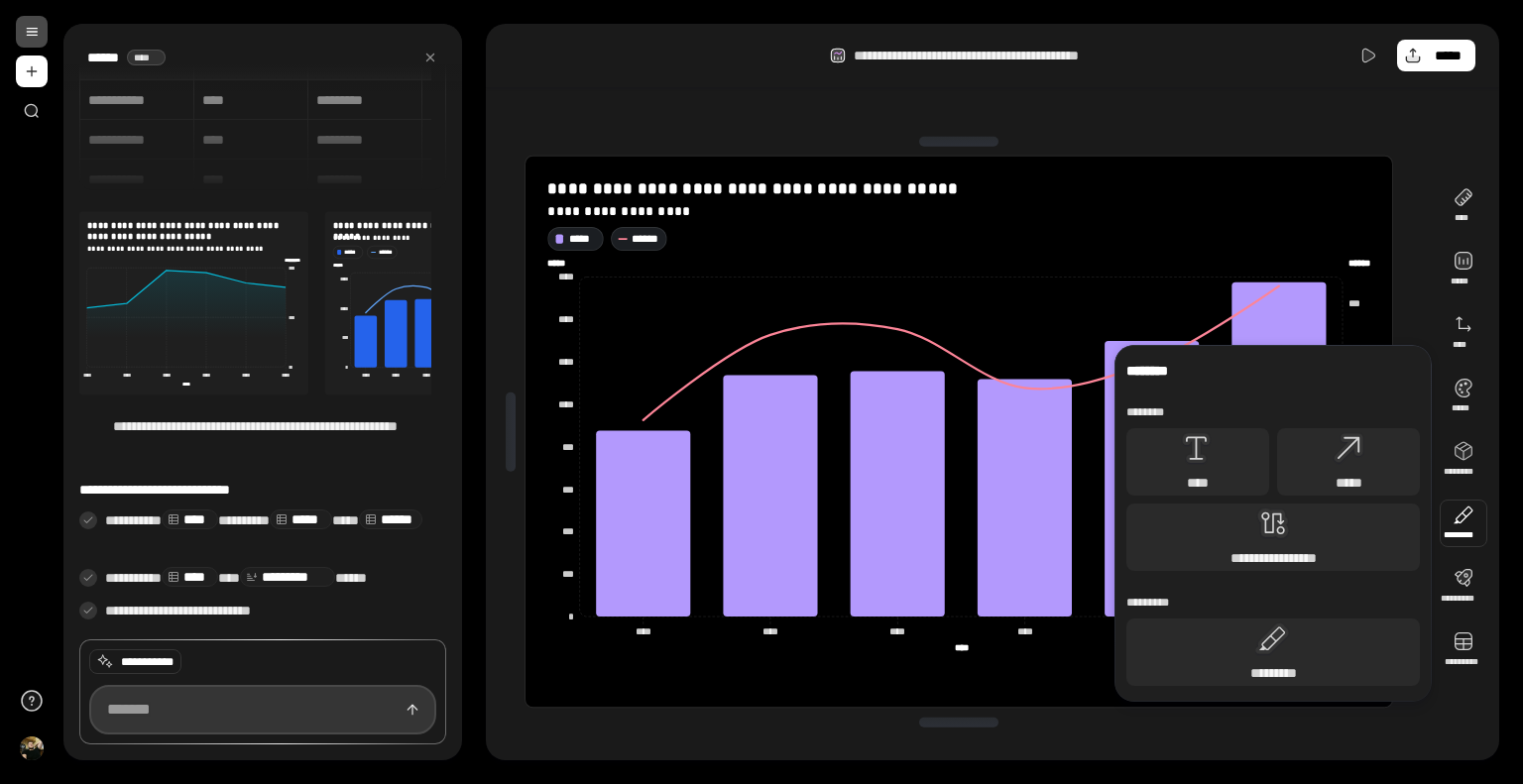 click at bounding box center [263, 710] 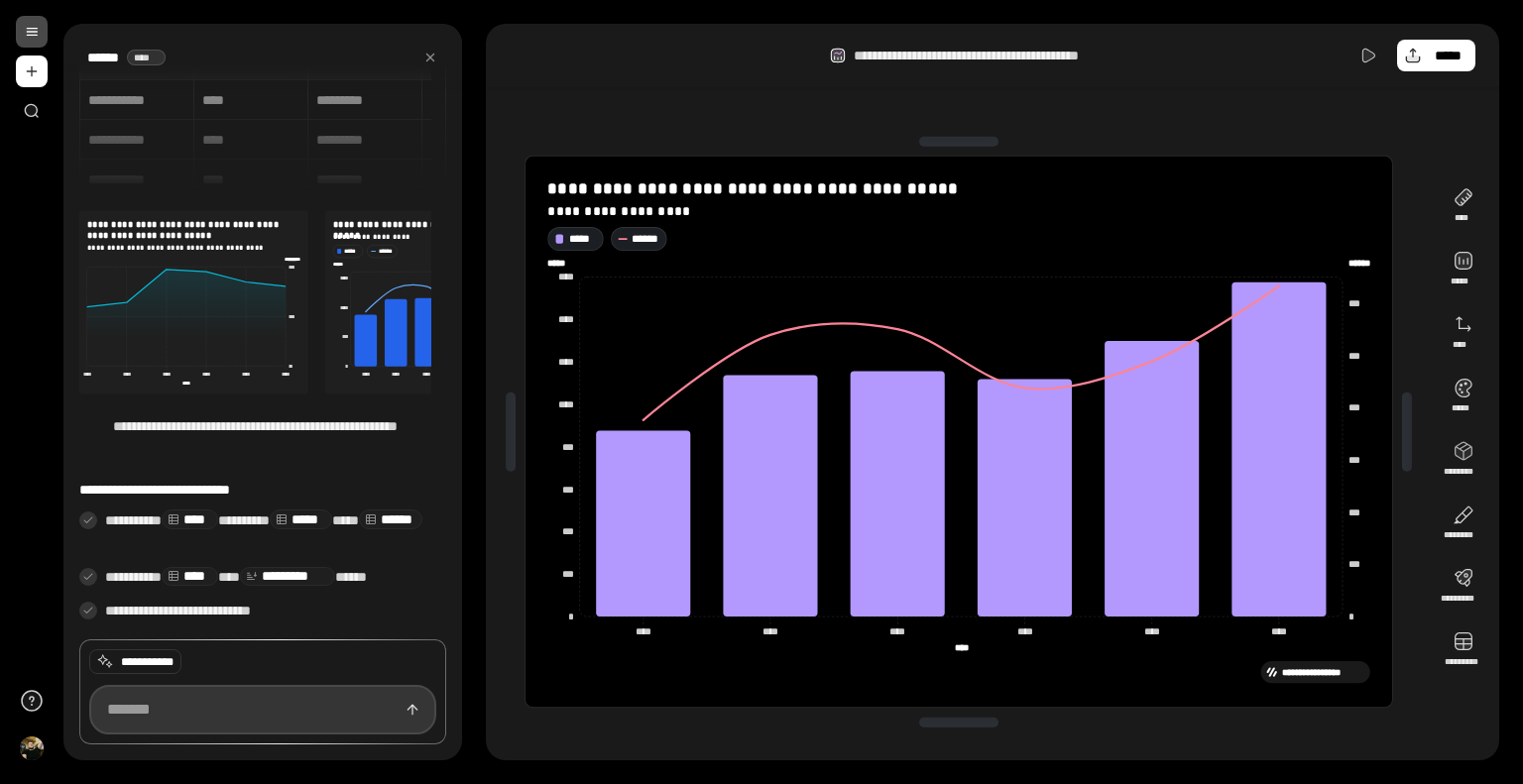 click at bounding box center (263, 710) 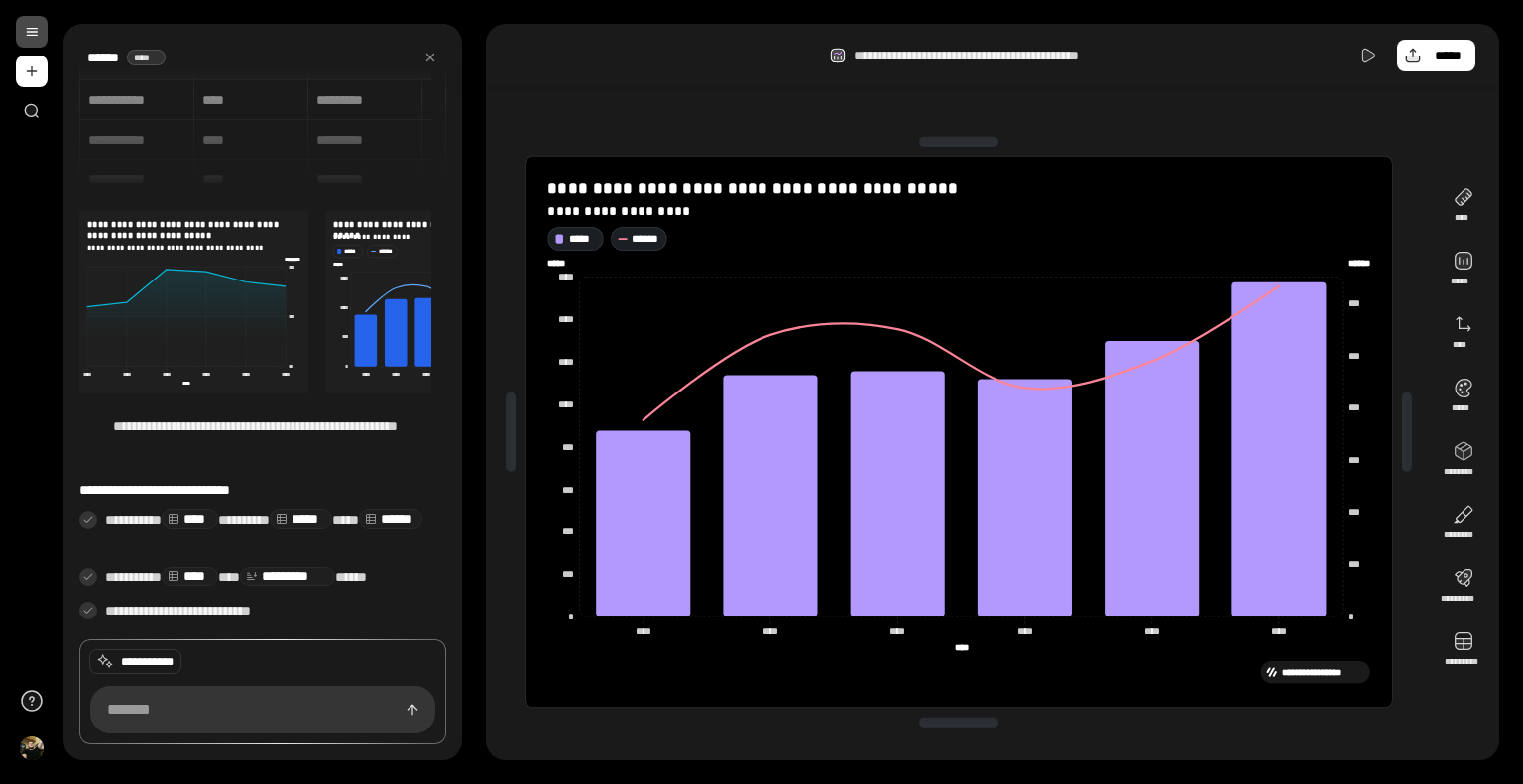 click at bounding box center [193, 302] 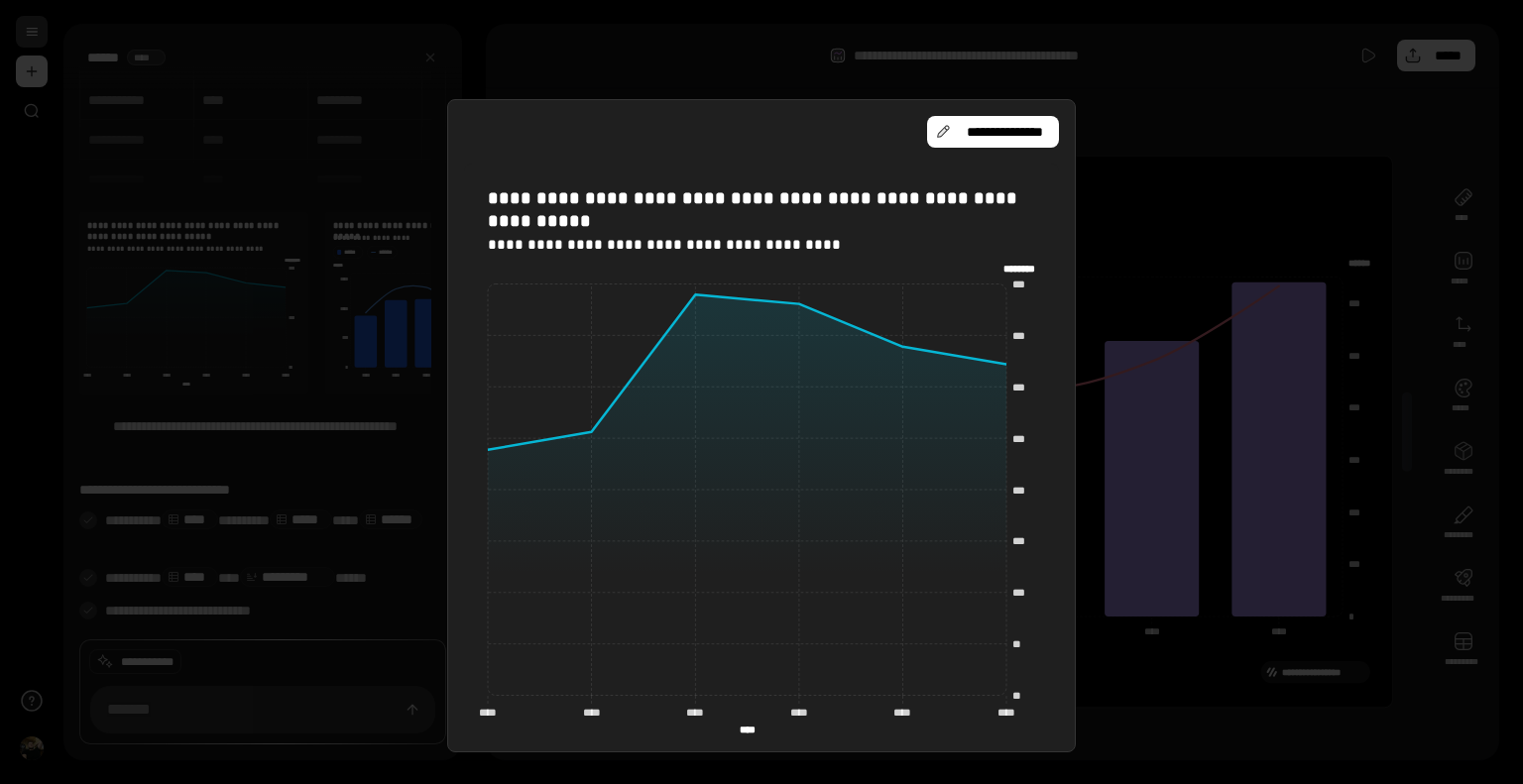 click on "**********" at bounding box center [762, 425] 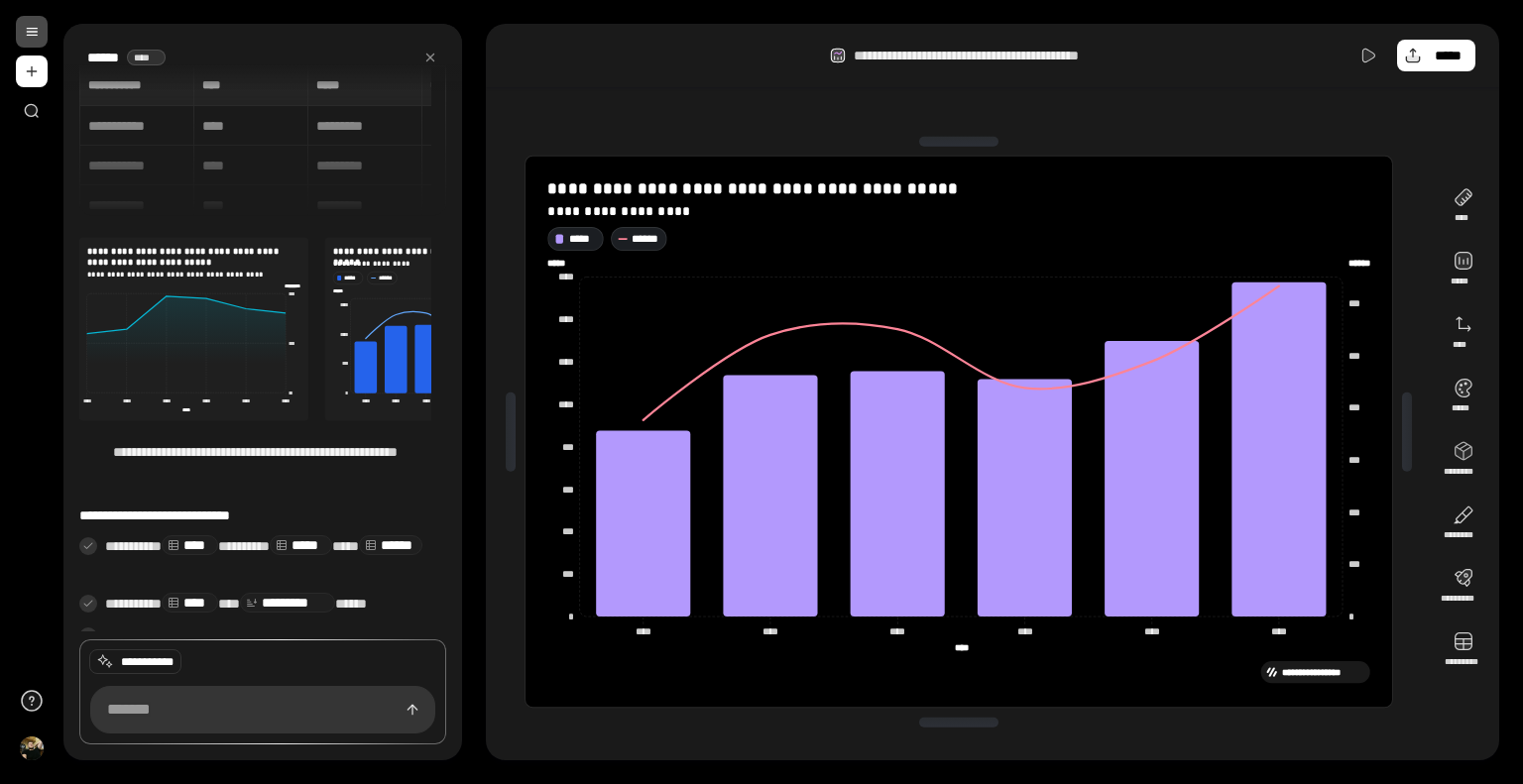 scroll, scrollTop: 0, scrollLeft: 0, axis: both 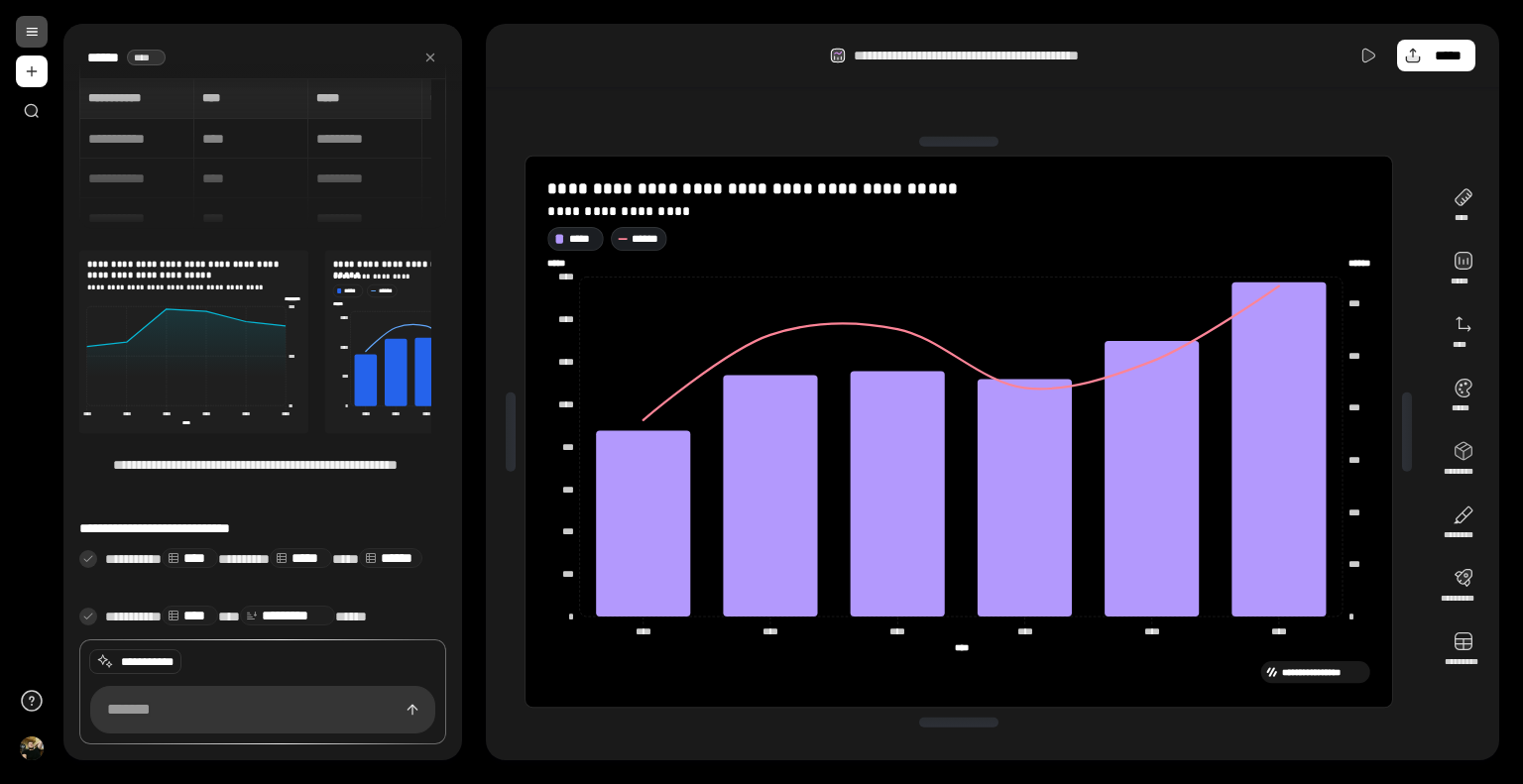 drag, startPoint x: 351, startPoint y: 342, endPoint x: 172, endPoint y: 332, distance: 179.27911 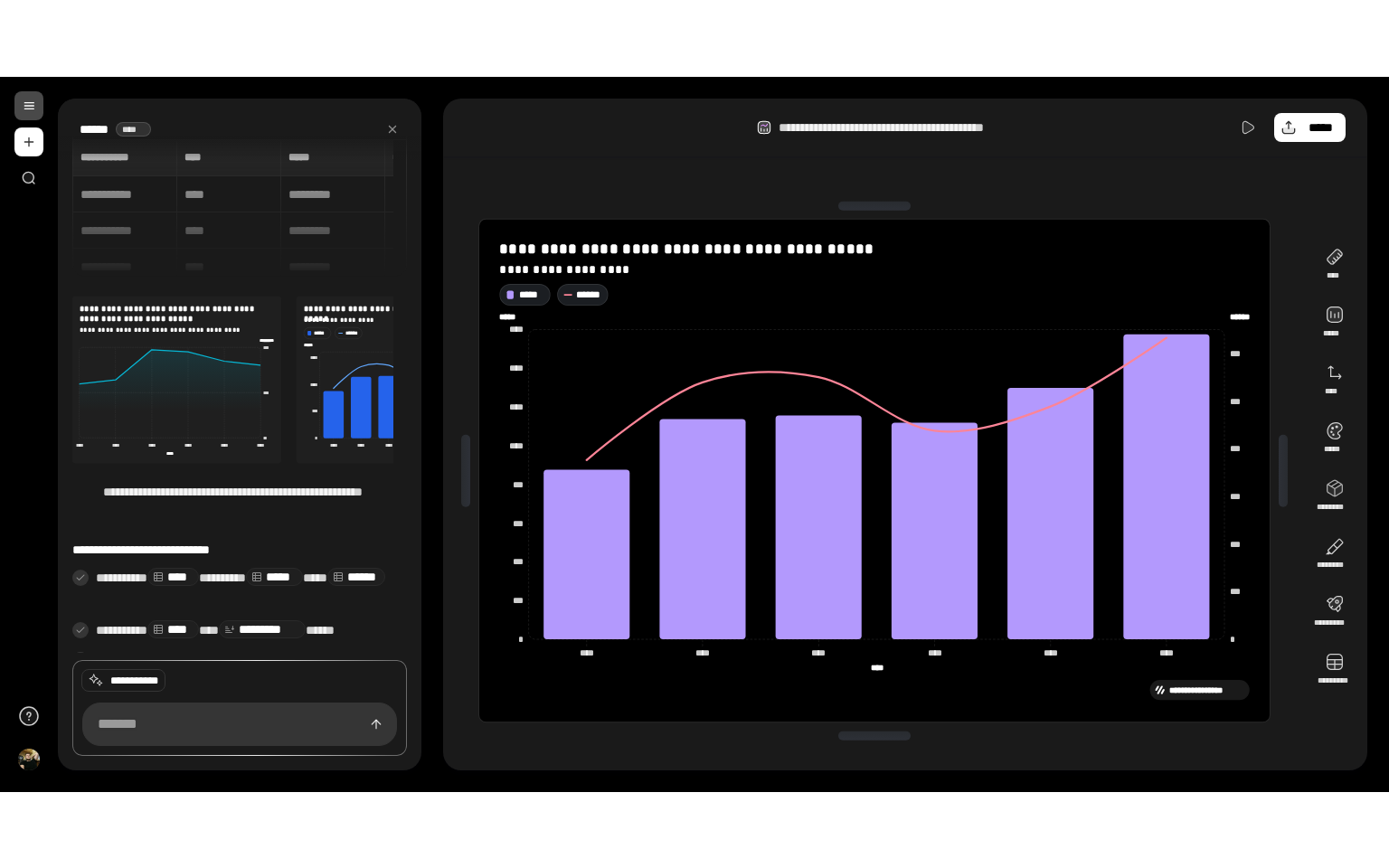 scroll, scrollTop: 36, scrollLeft: 0, axis: vertical 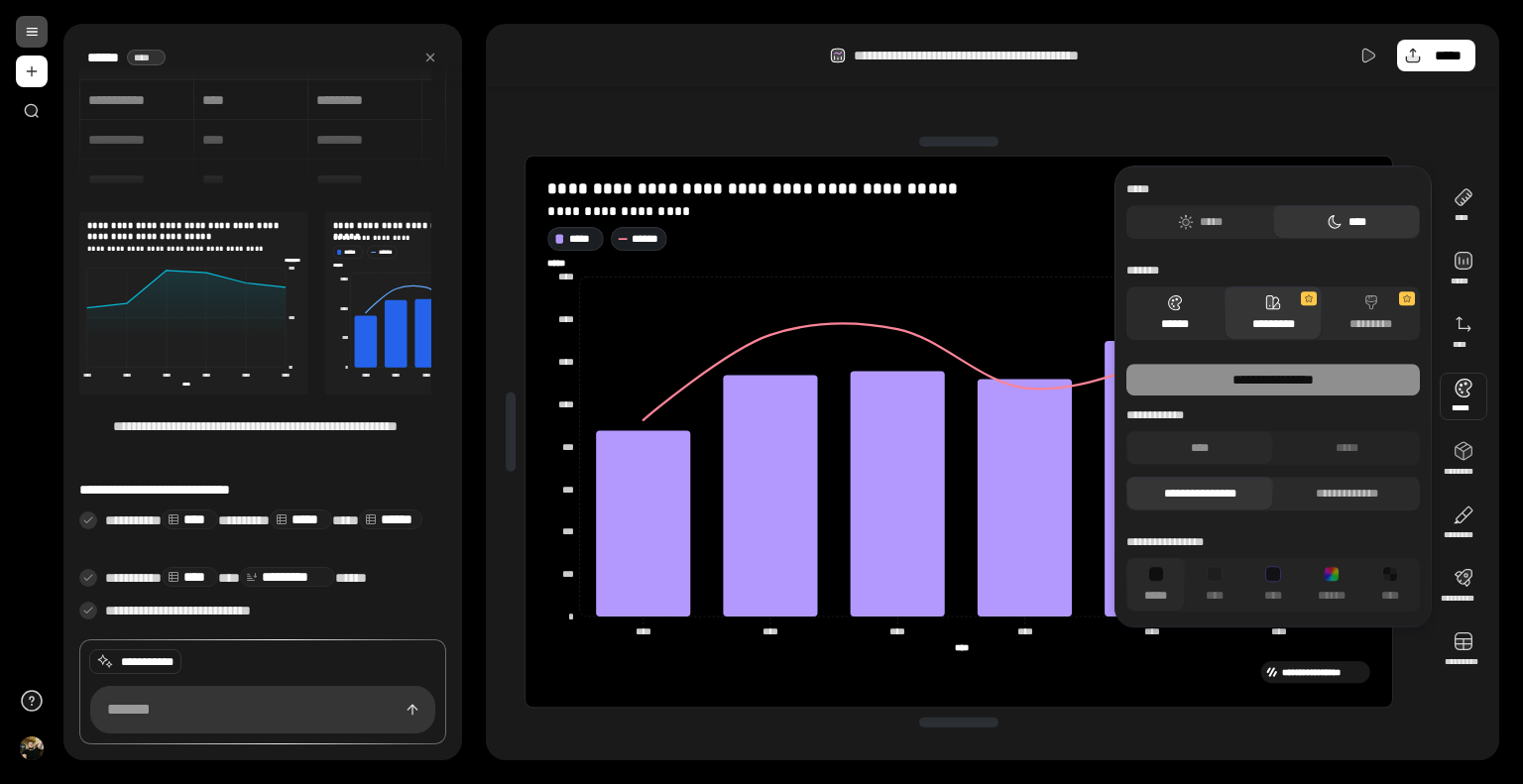 click on "******" at bounding box center [1175, 313] 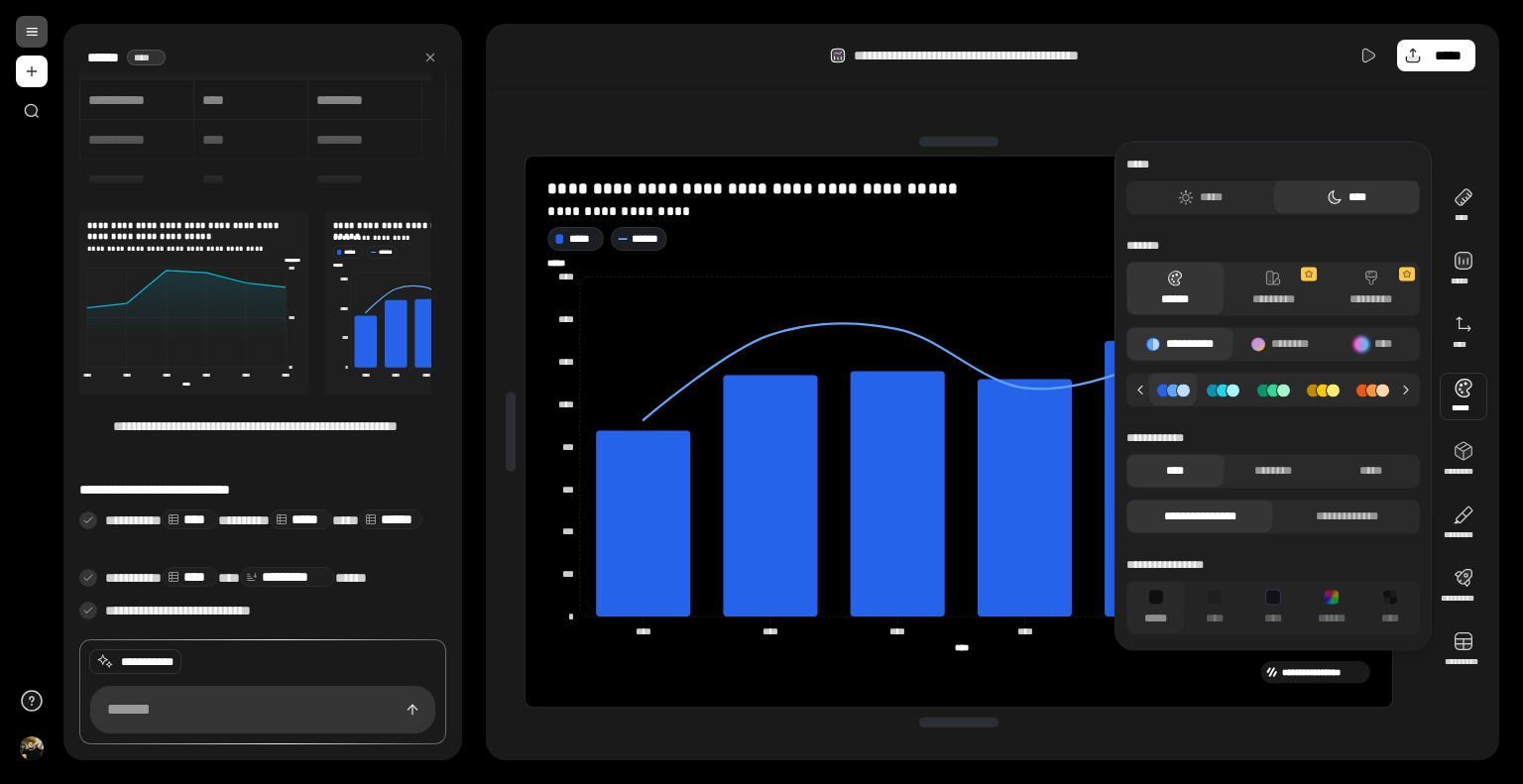 click 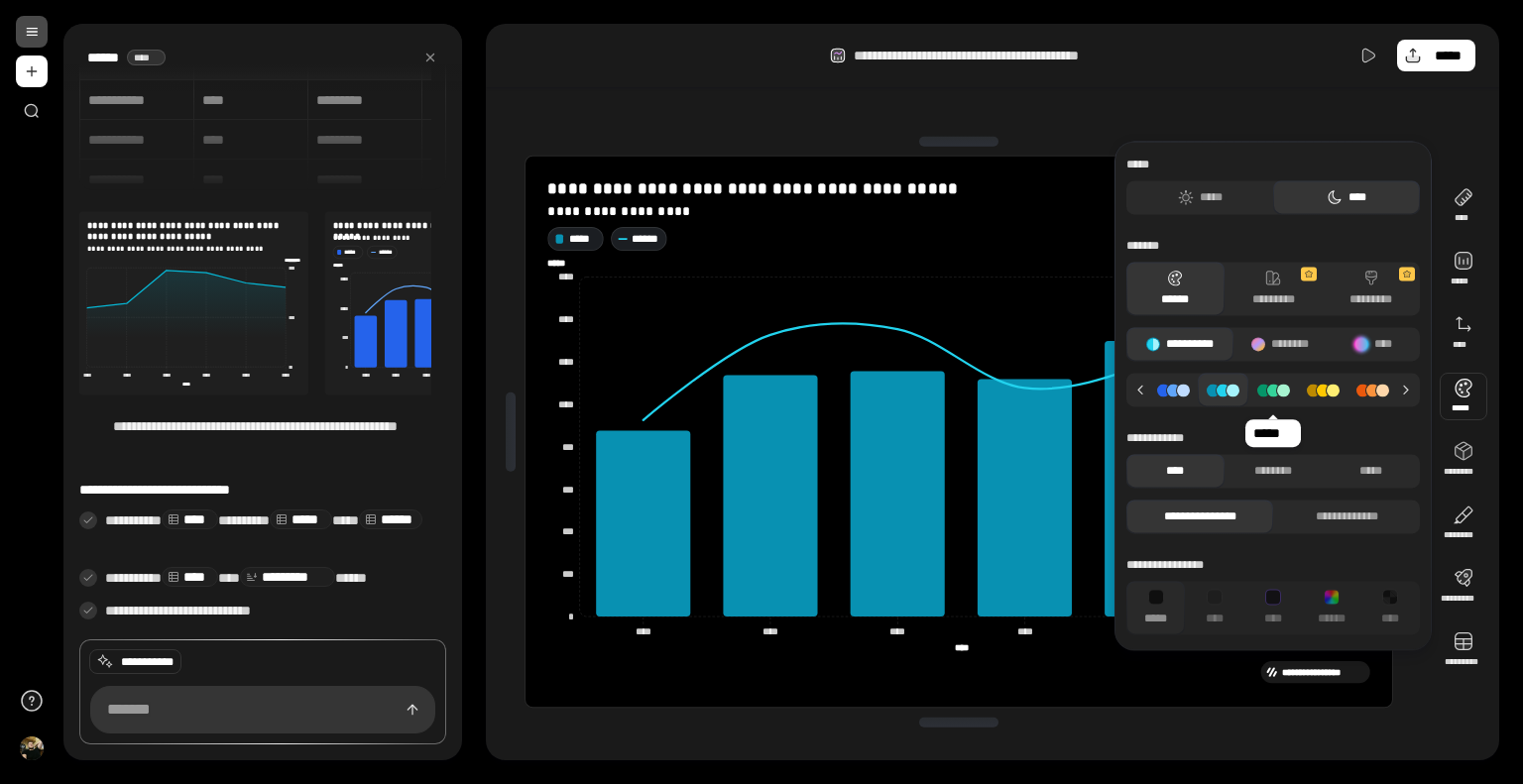 drag, startPoint x: 1295, startPoint y: 390, endPoint x: 1329, endPoint y: 390, distance: 34 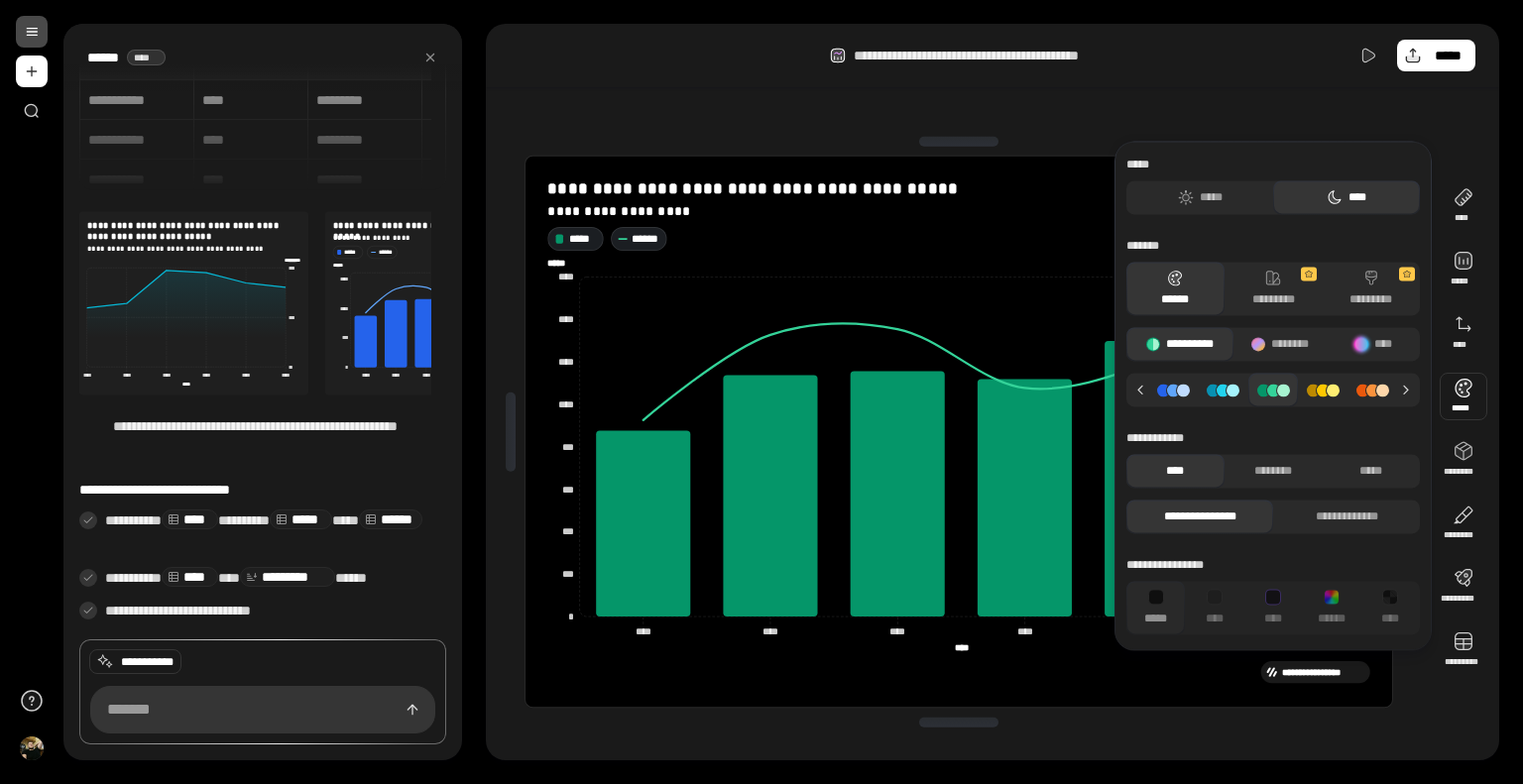 click 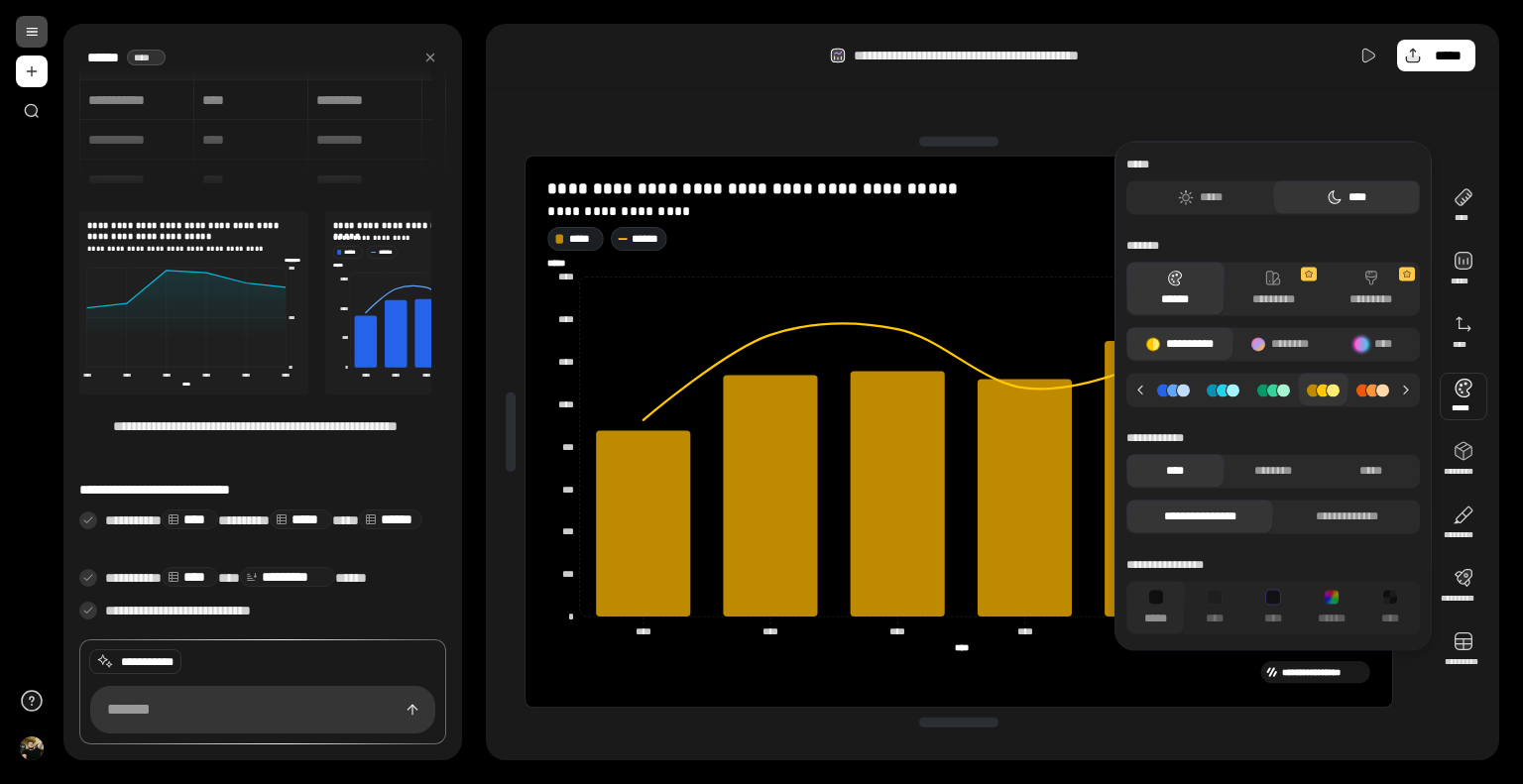 click on "**********" at bounding box center [959, 431] 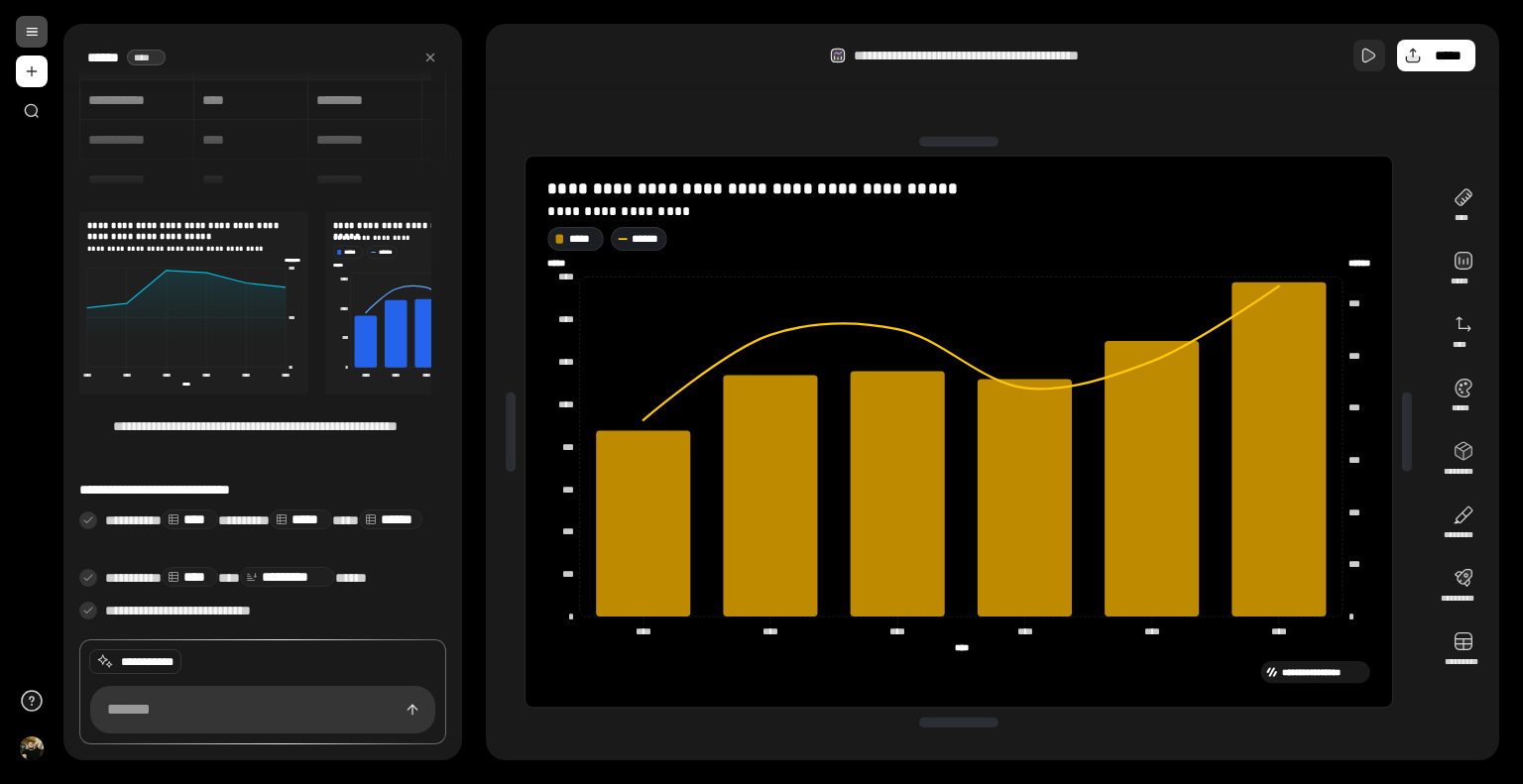 click at bounding box center (1369, 56) 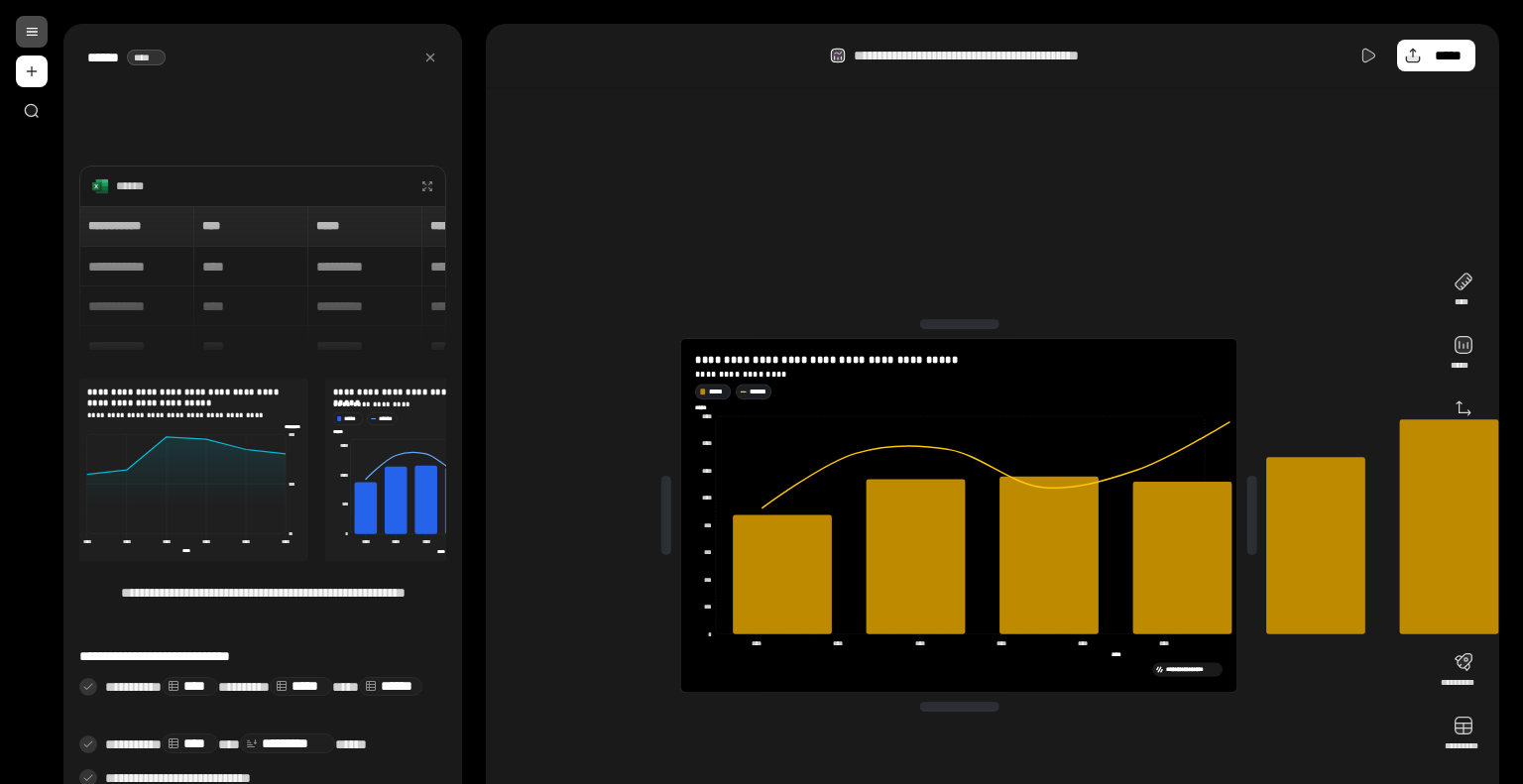 scroll, scrollTop: 0, scrollLeft: 0, axis: both 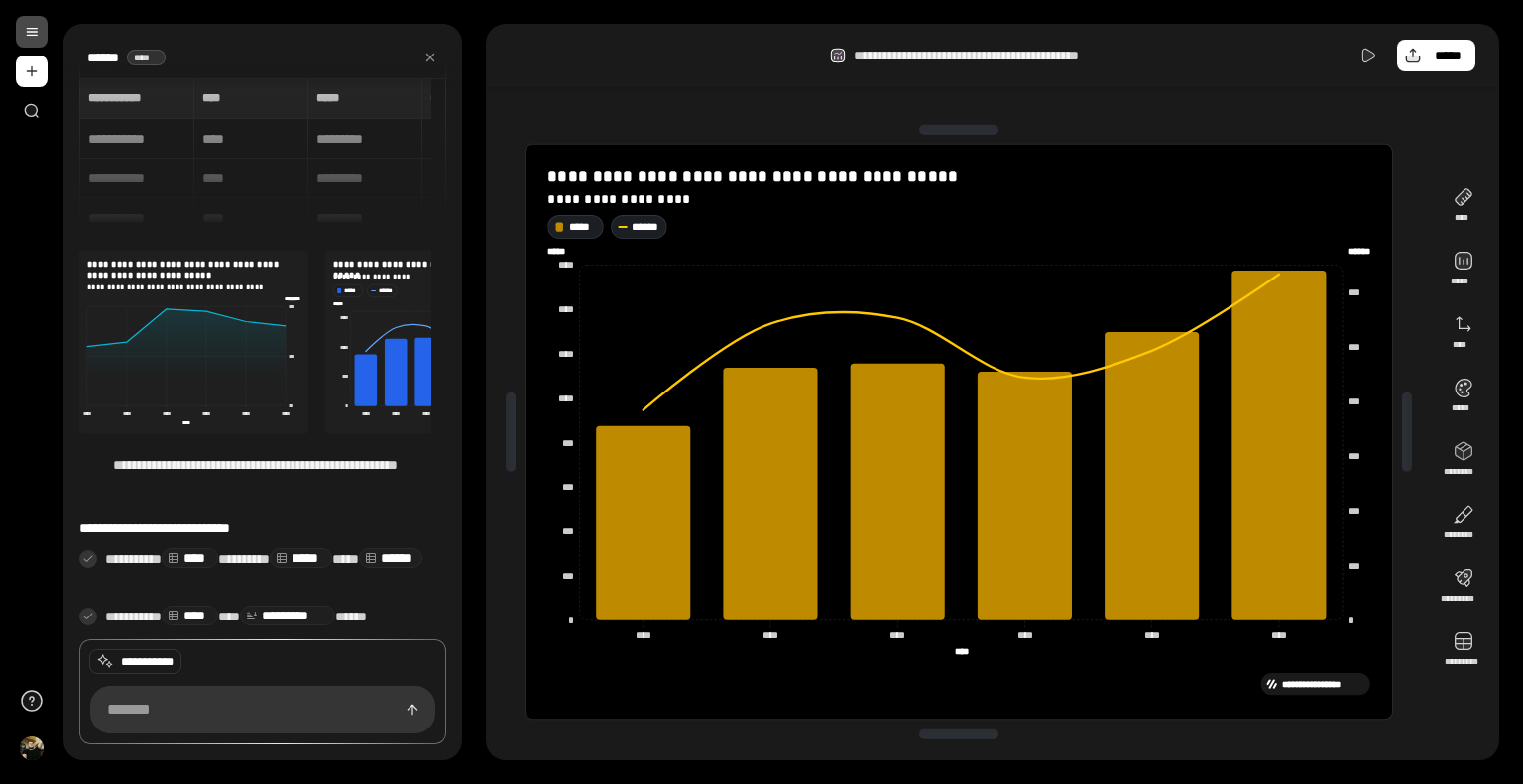 click at bounding box center [959, 130] 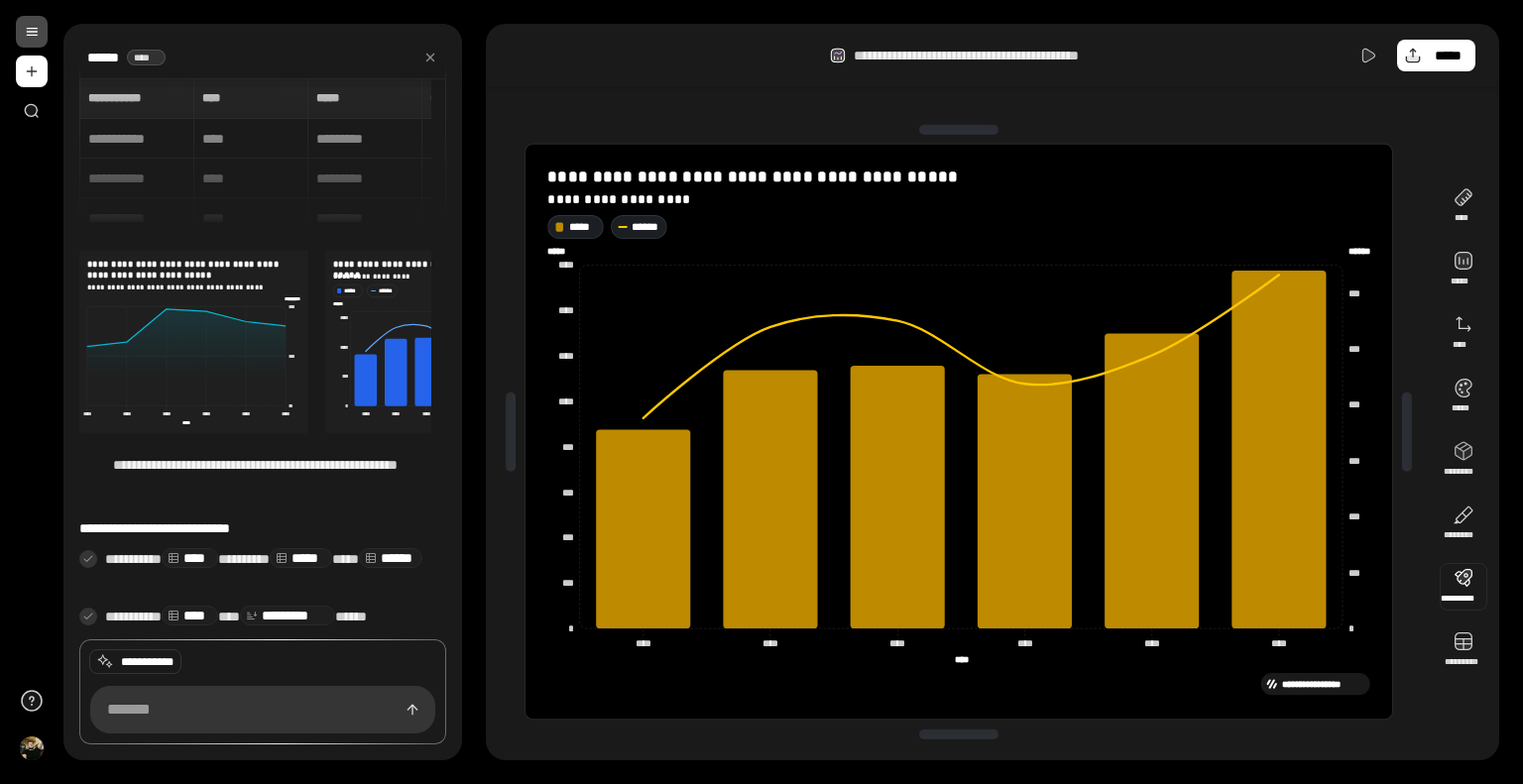 click at bounding box center [1464, 587] 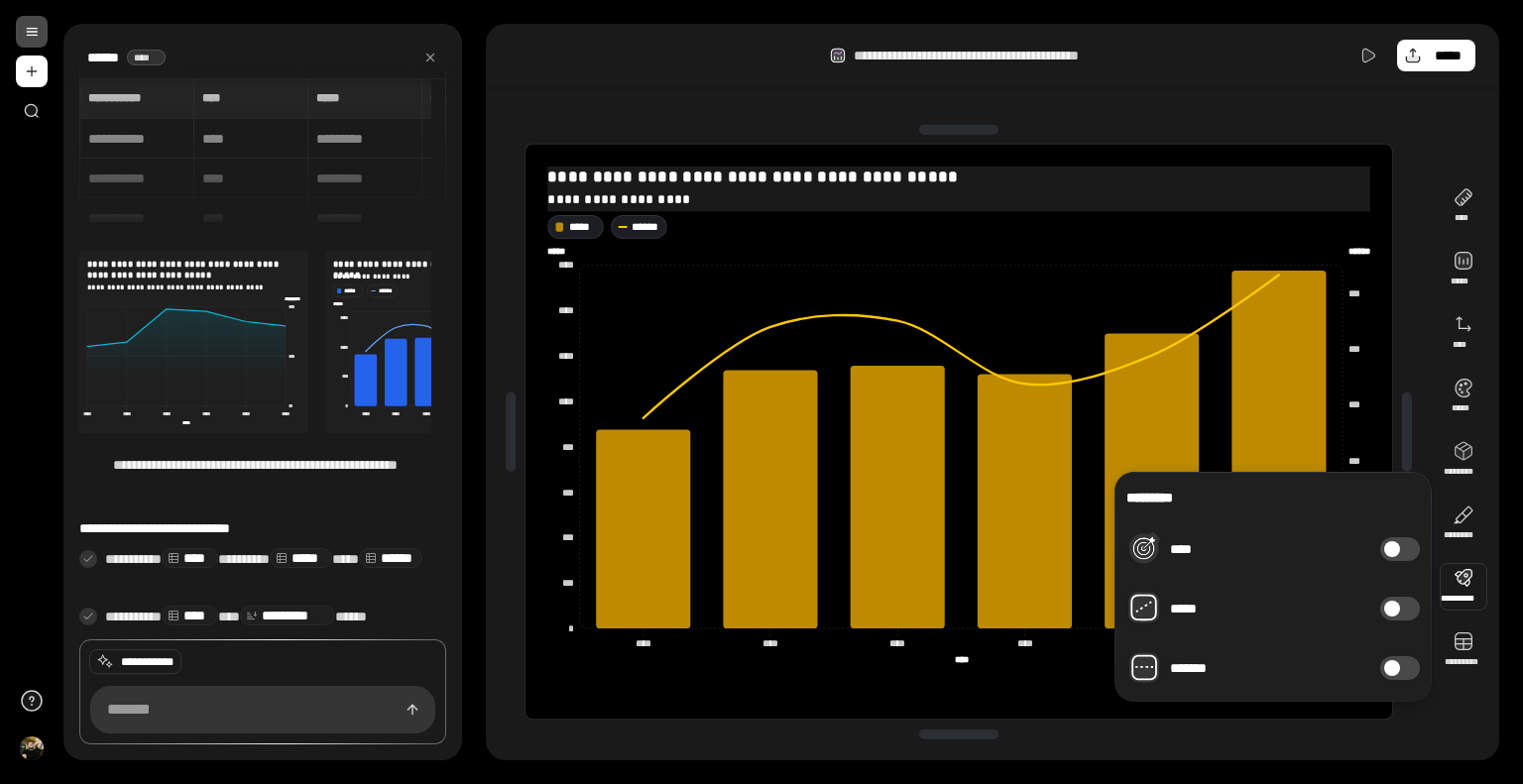click on "**********" at bounding box center [960, 198] 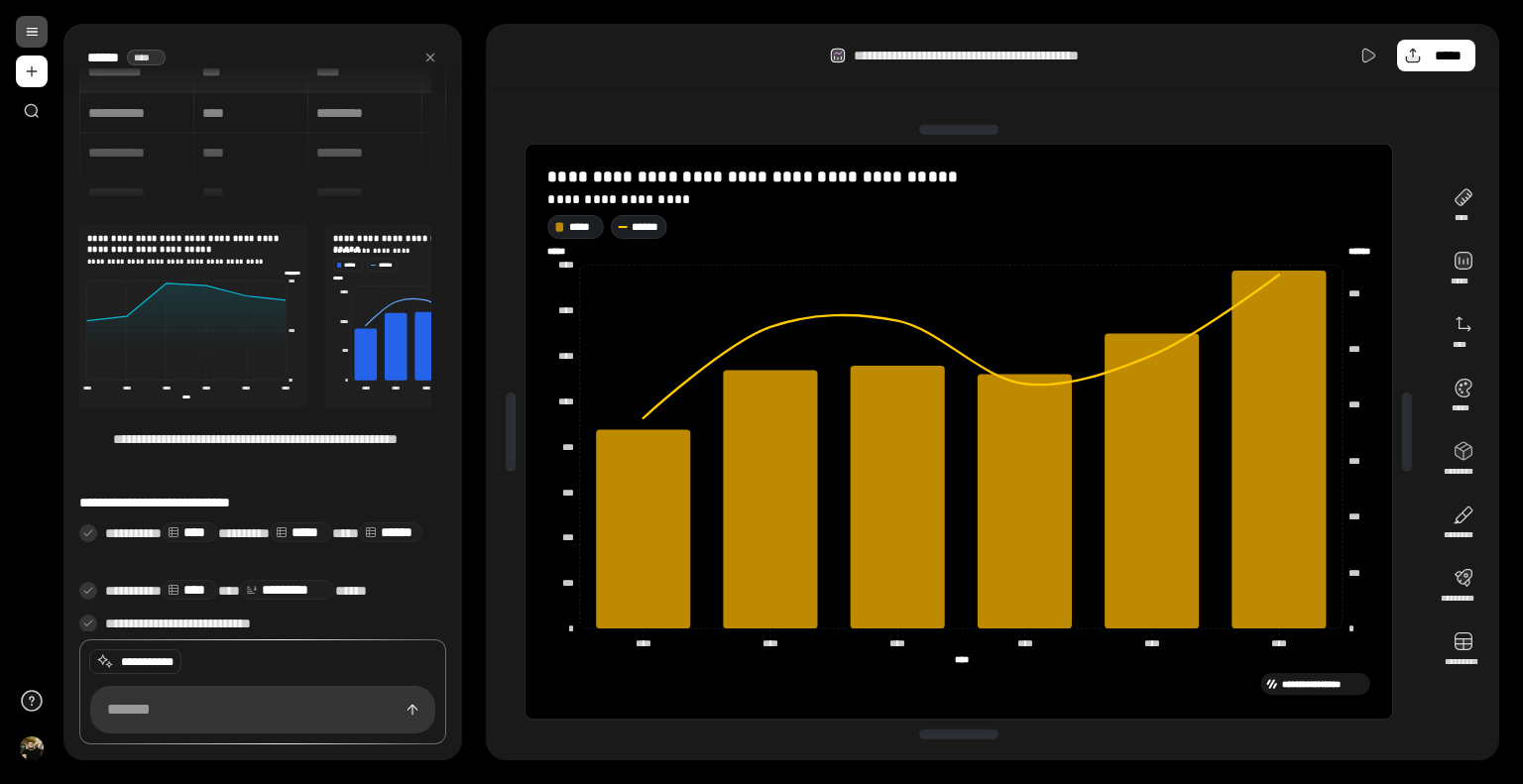 scroll, scrollTop: 40, scrollLeft: 0, axis: vertical 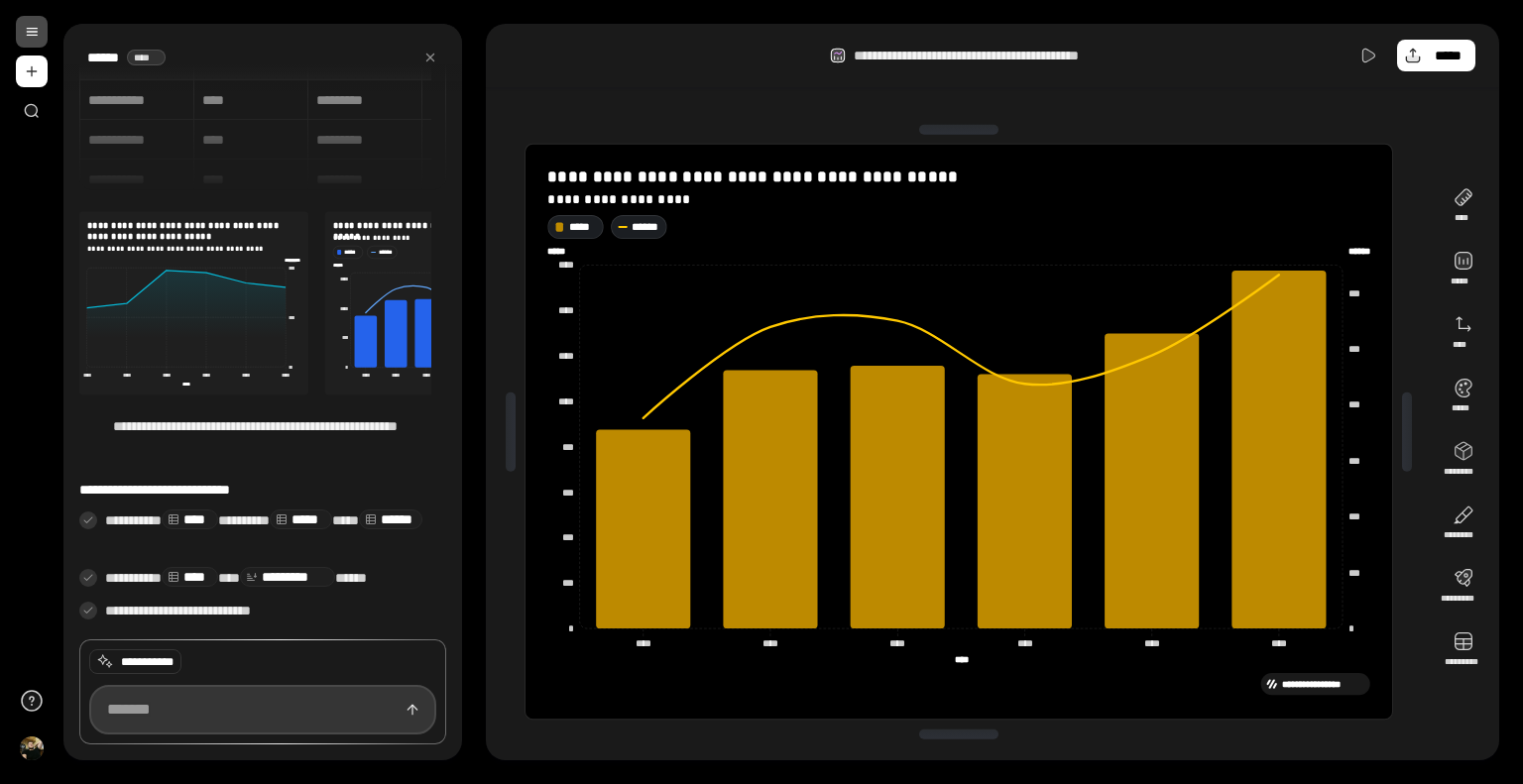 click at bounding box center (263, 710) 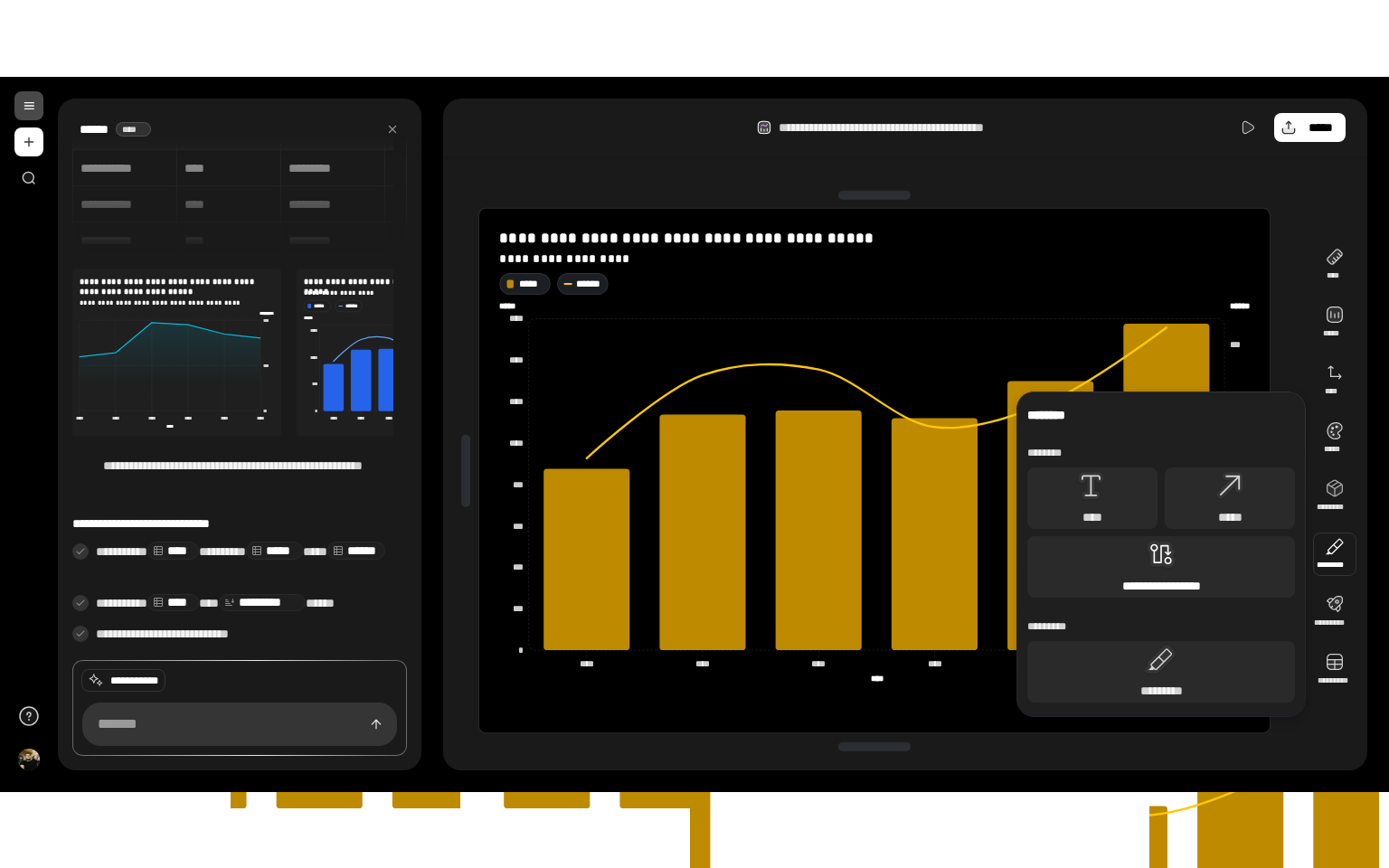 scroll, scrollTop: 36, scrollLeft: 0, axis: vertical 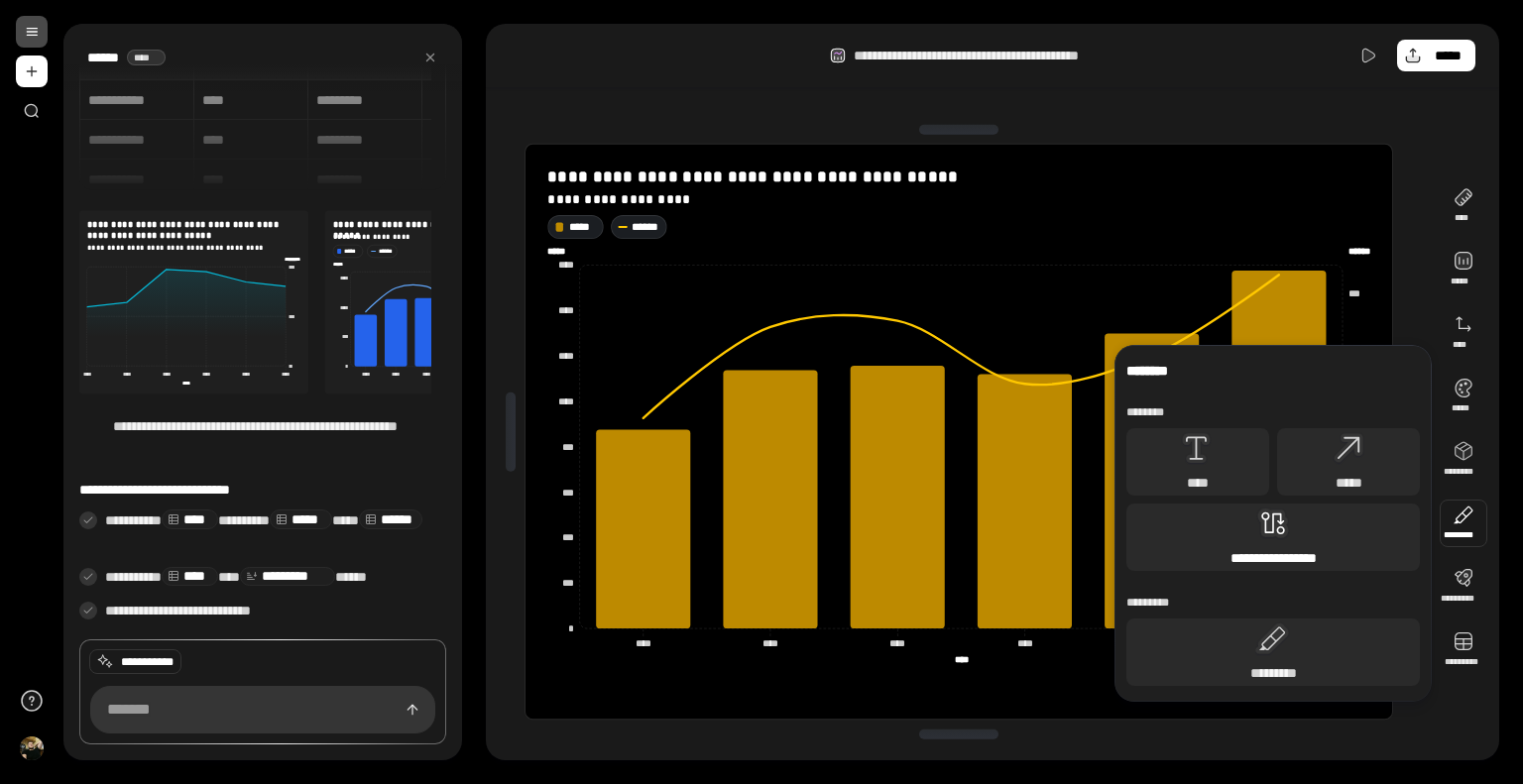 click 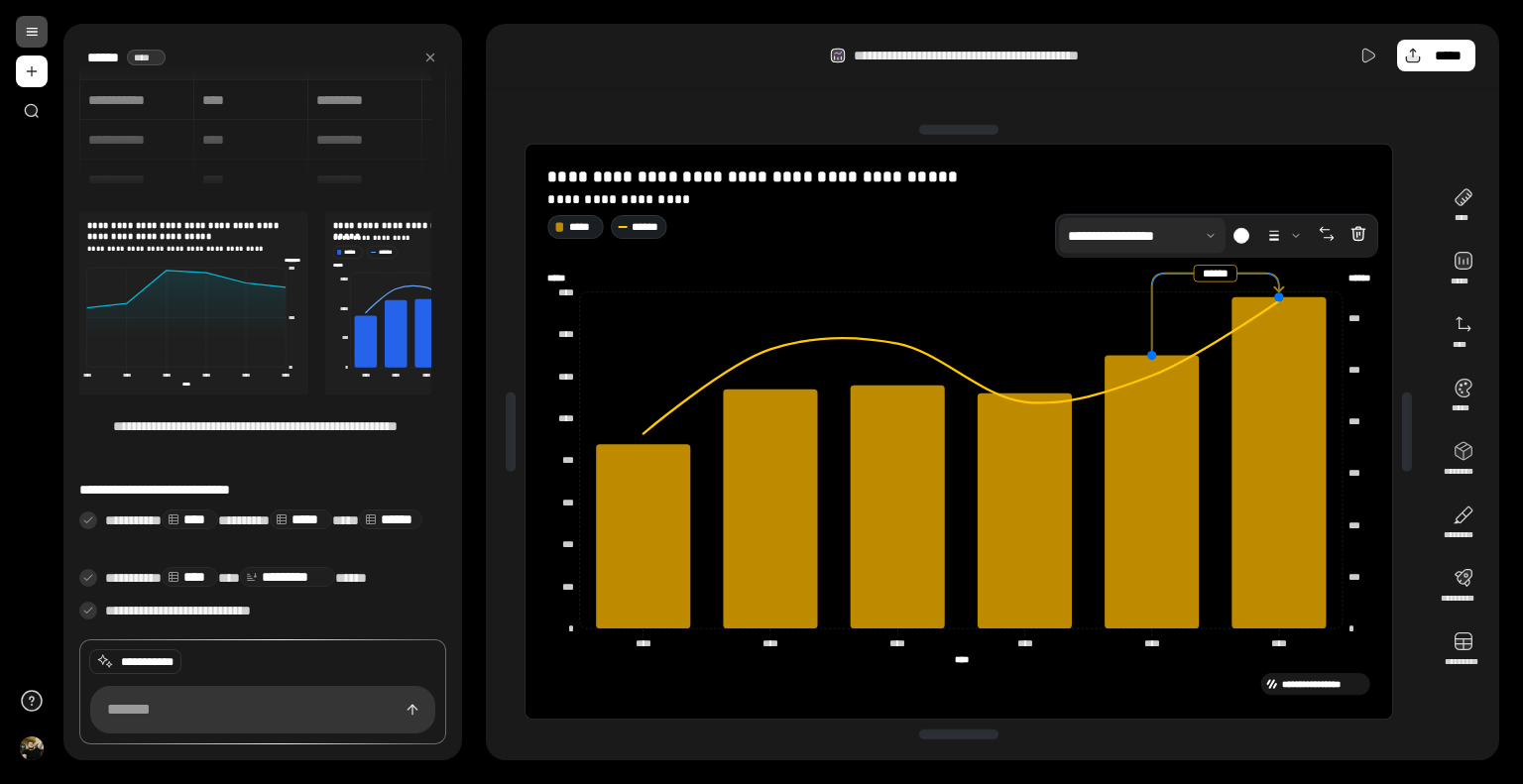 click at bounding box center [1142, 236] 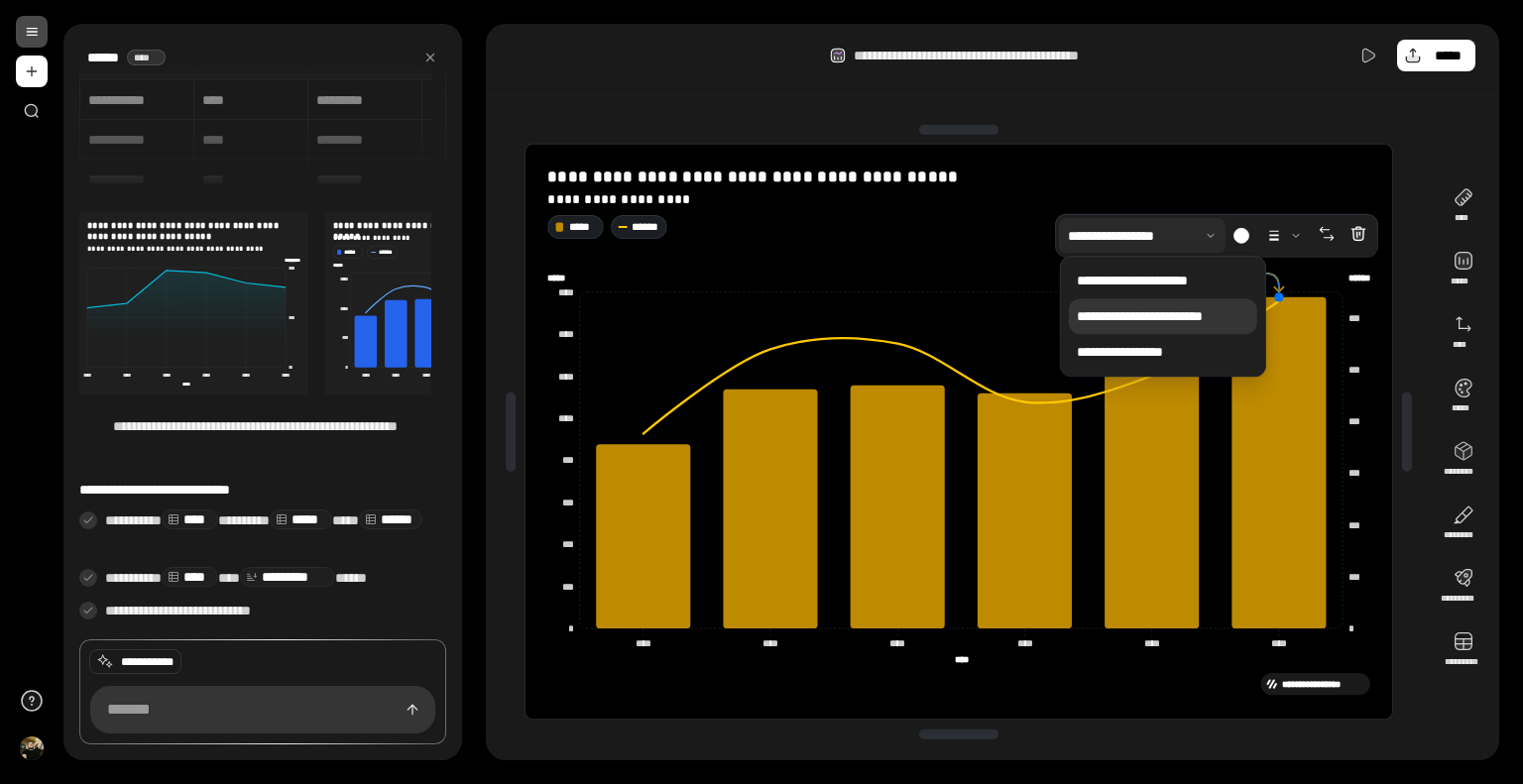 click at bounding box center [1142, 236] 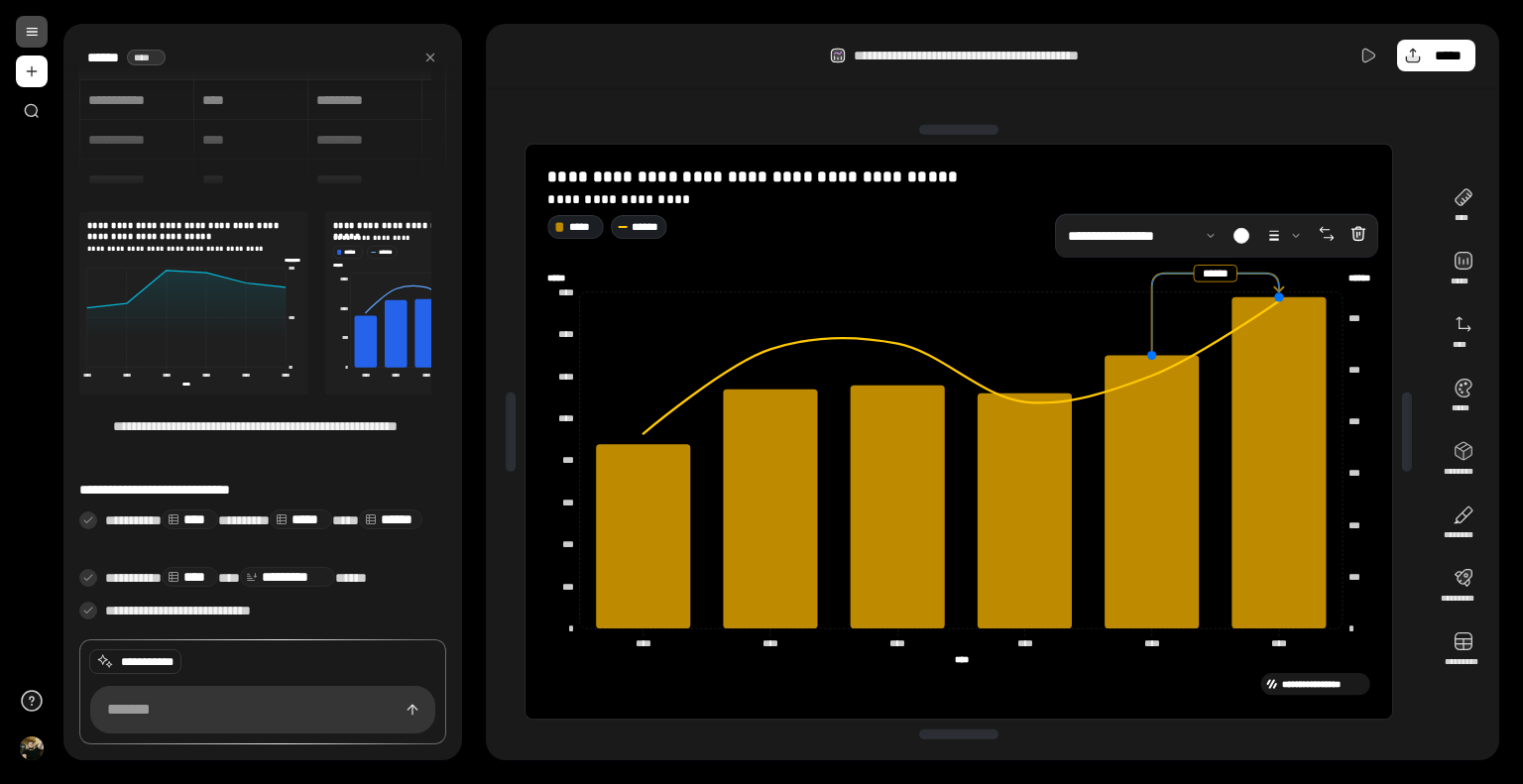 click 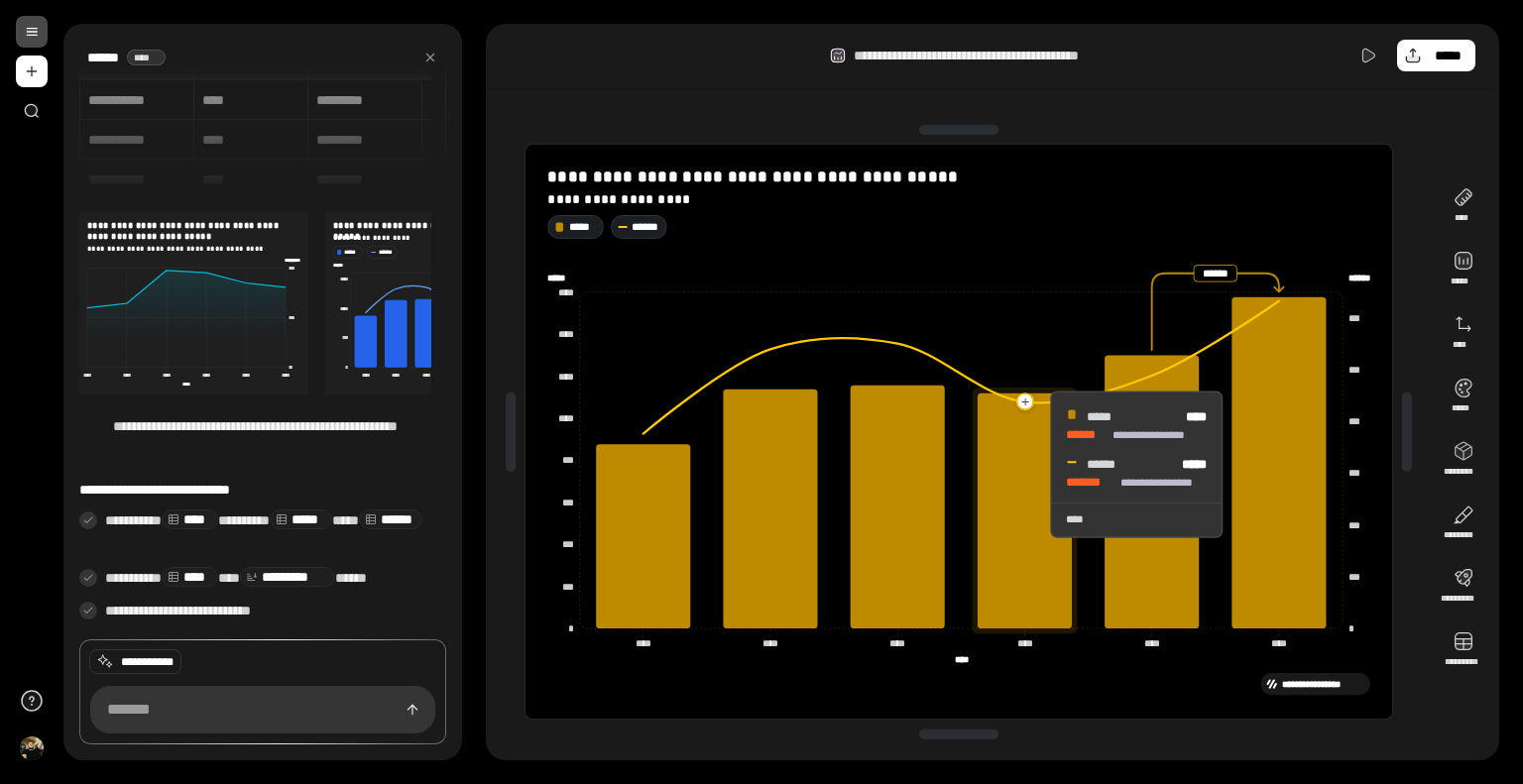 click 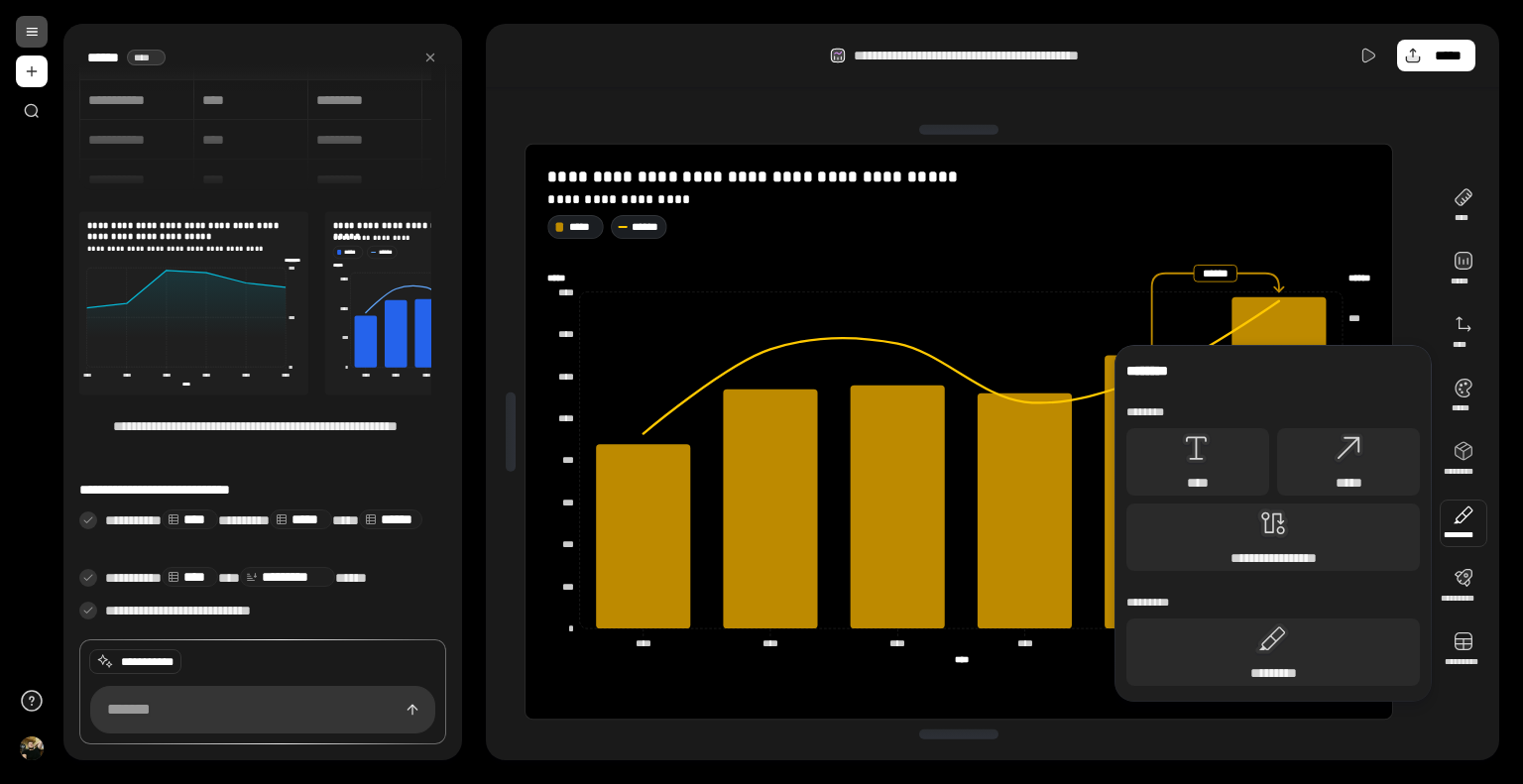 click at bounding box center [1464, 523] 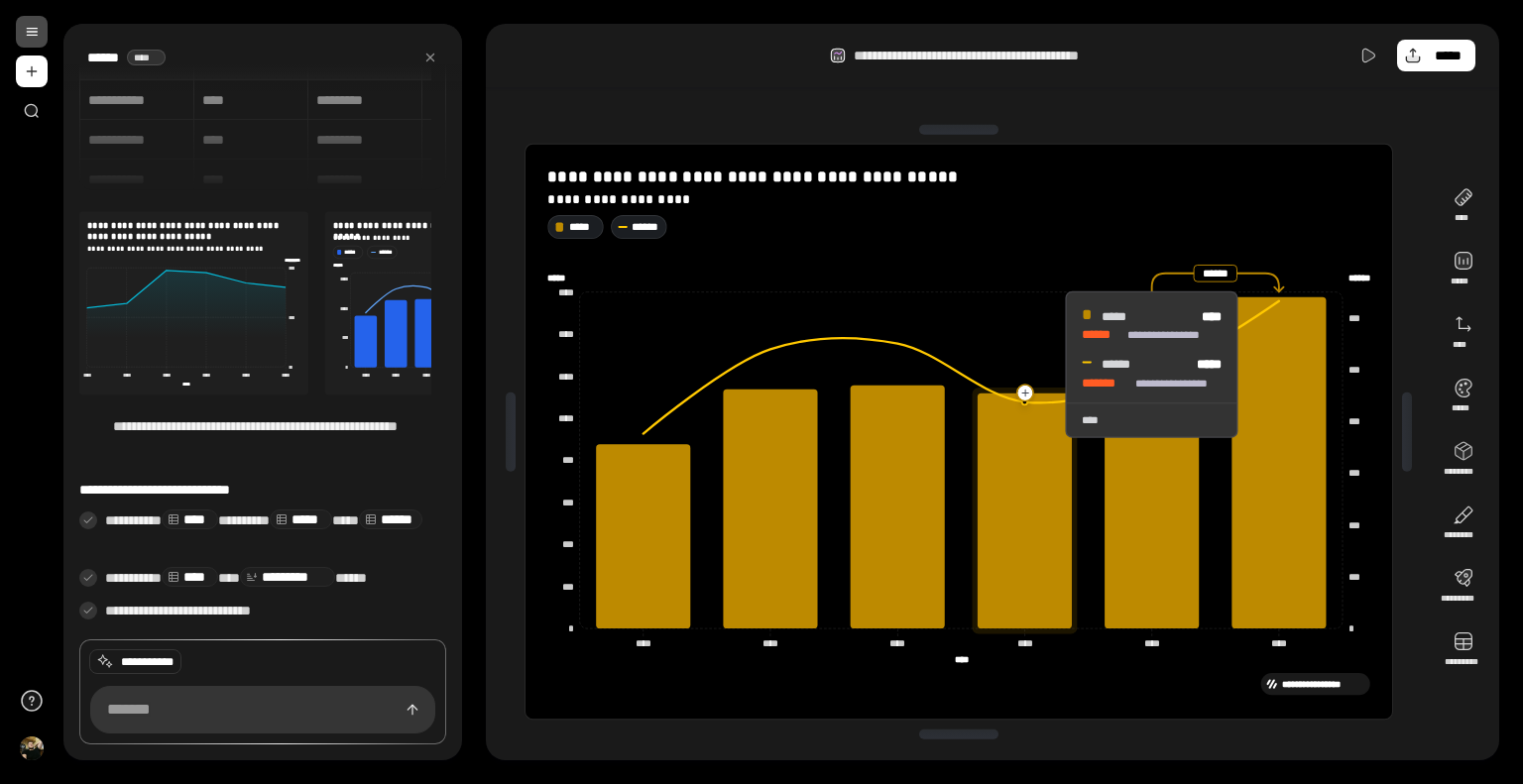 click 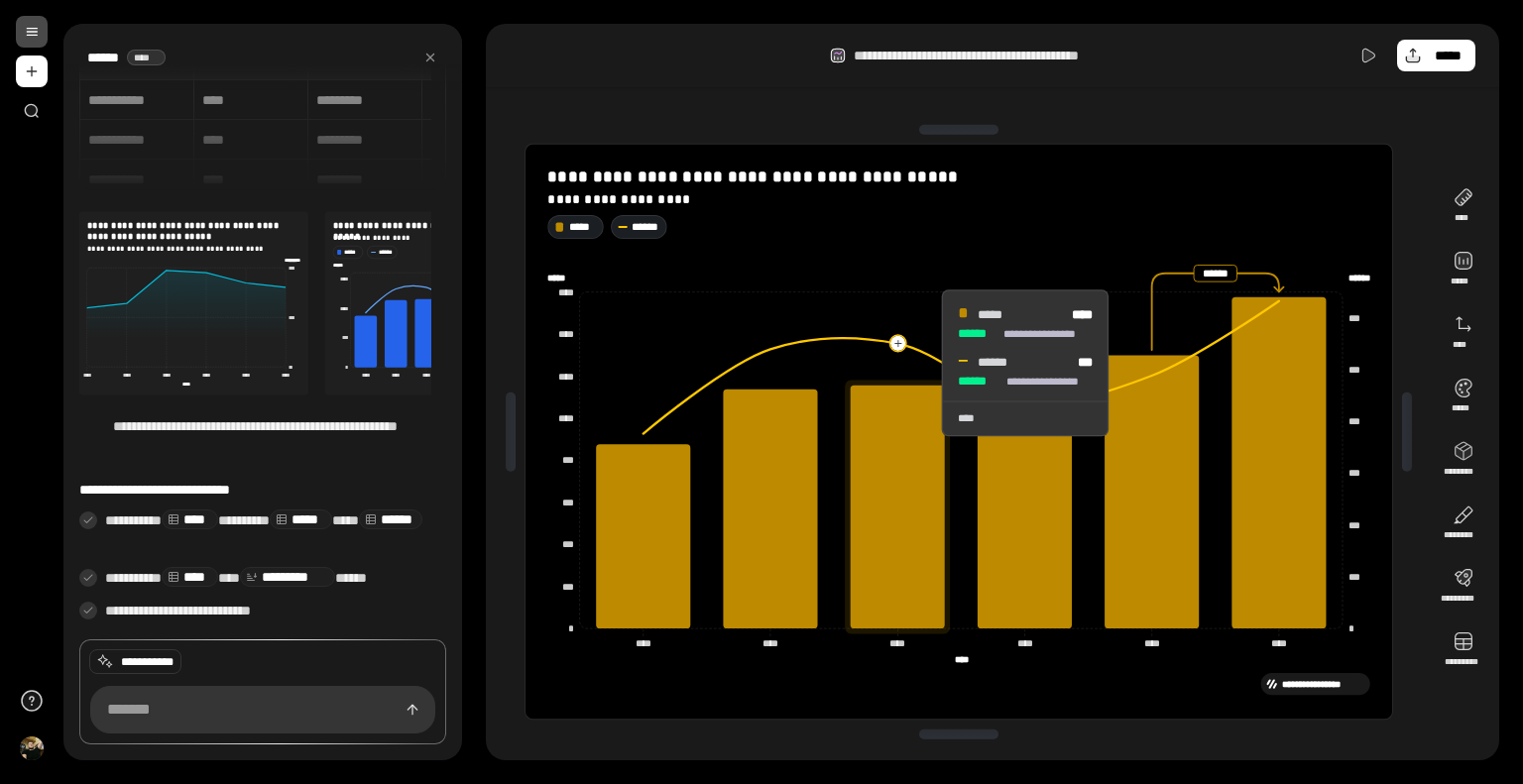 click 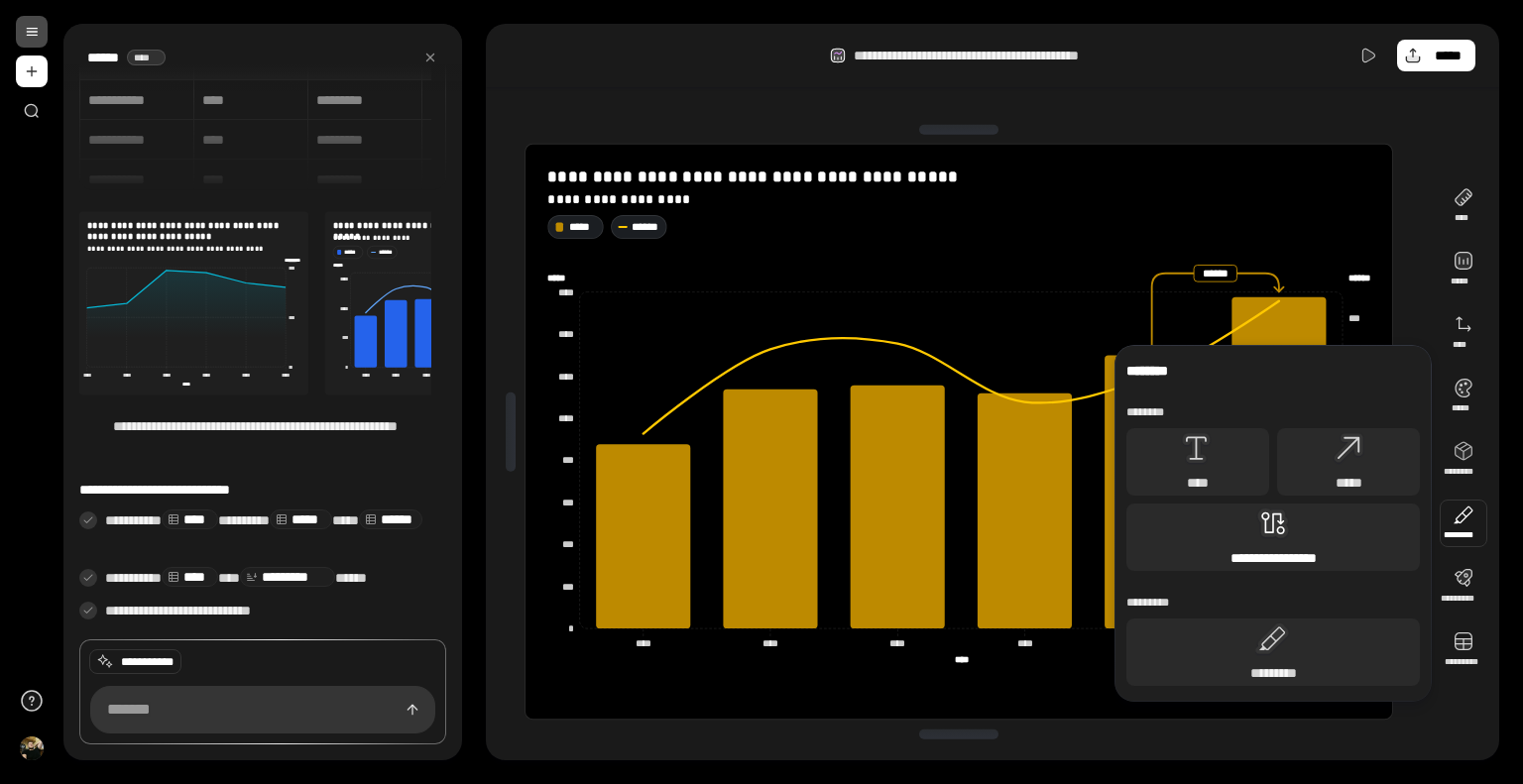 click on "**********" at bounding box center [1273, 537] 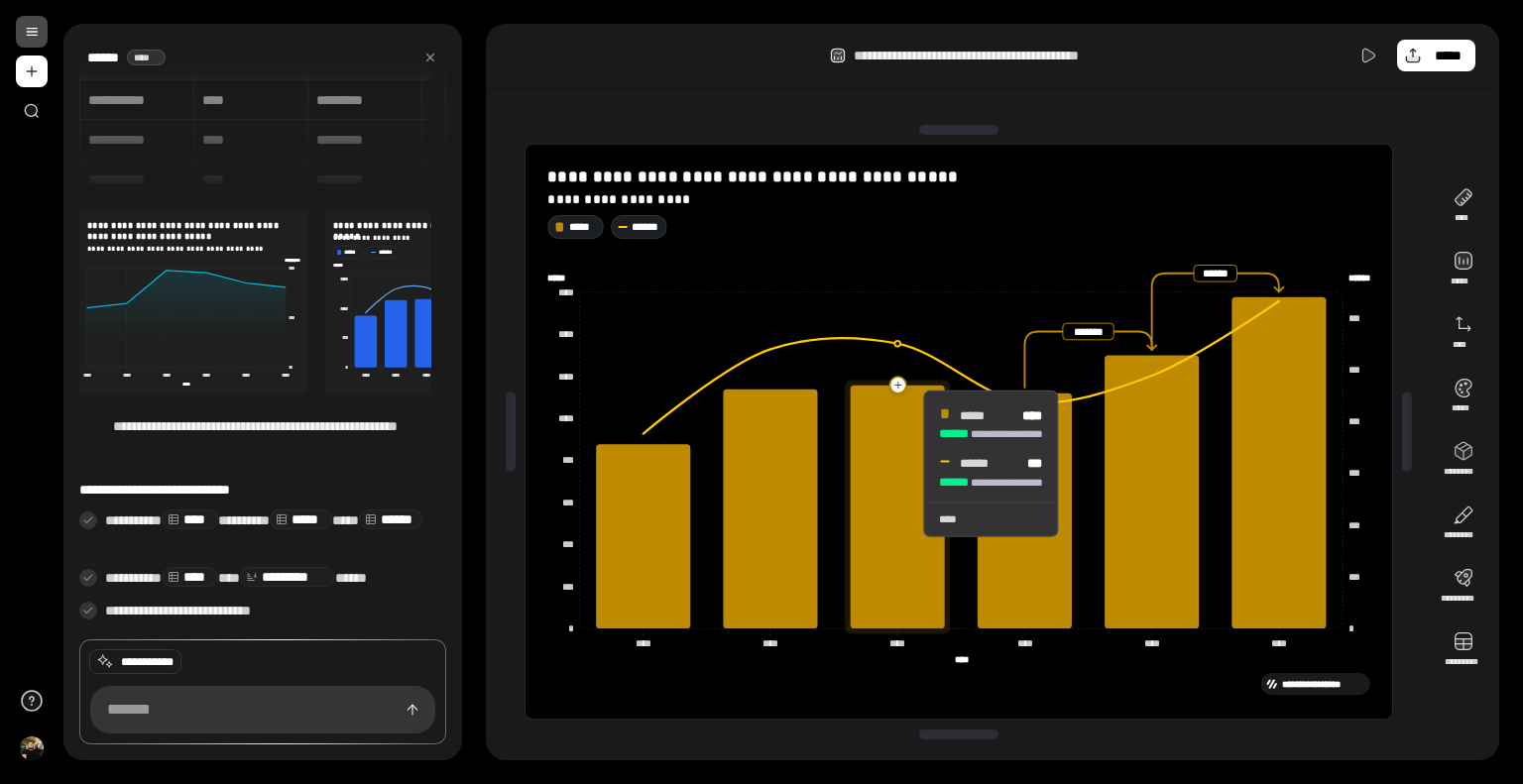 click 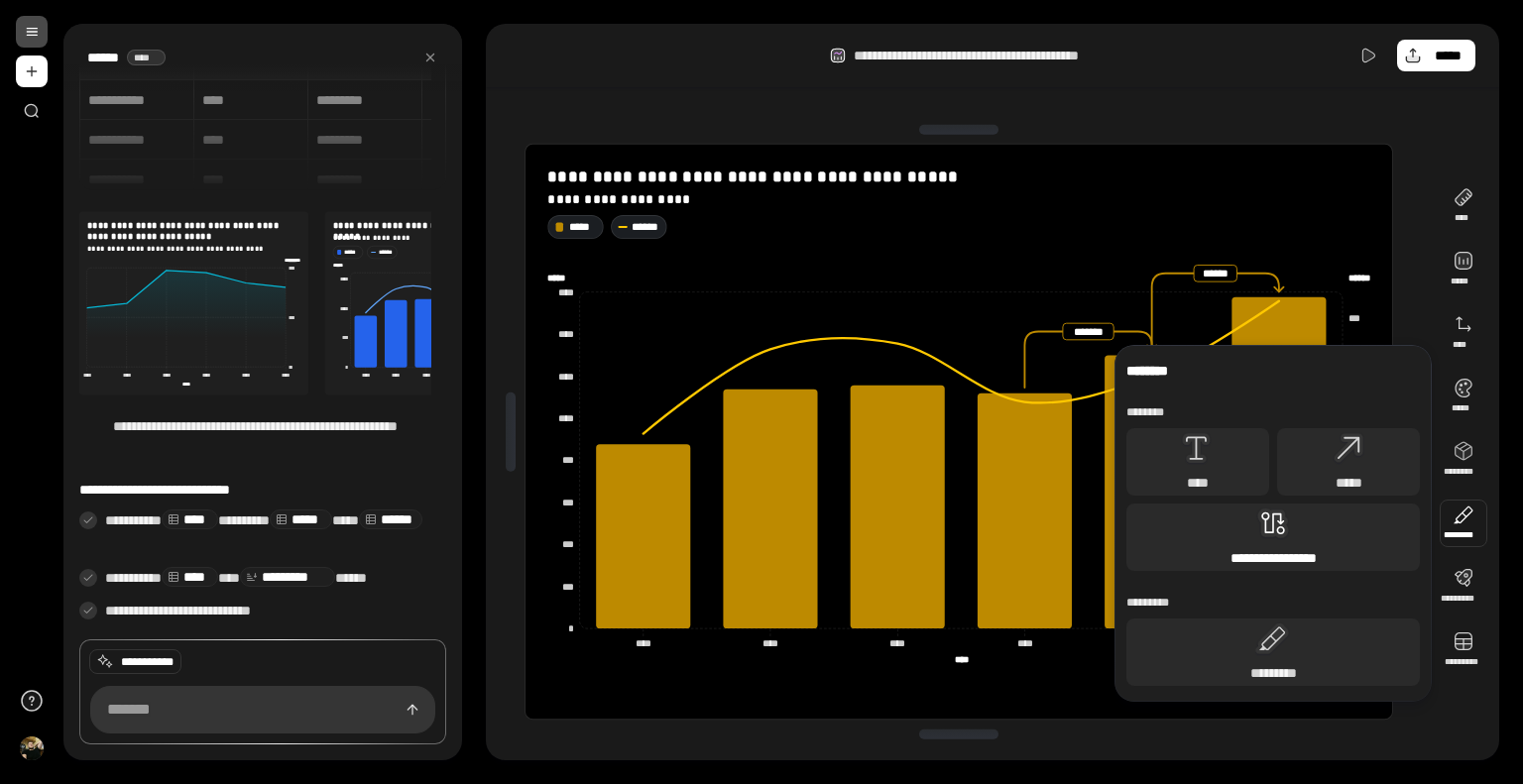 click on "**********" at bounding box center [1273, 537] 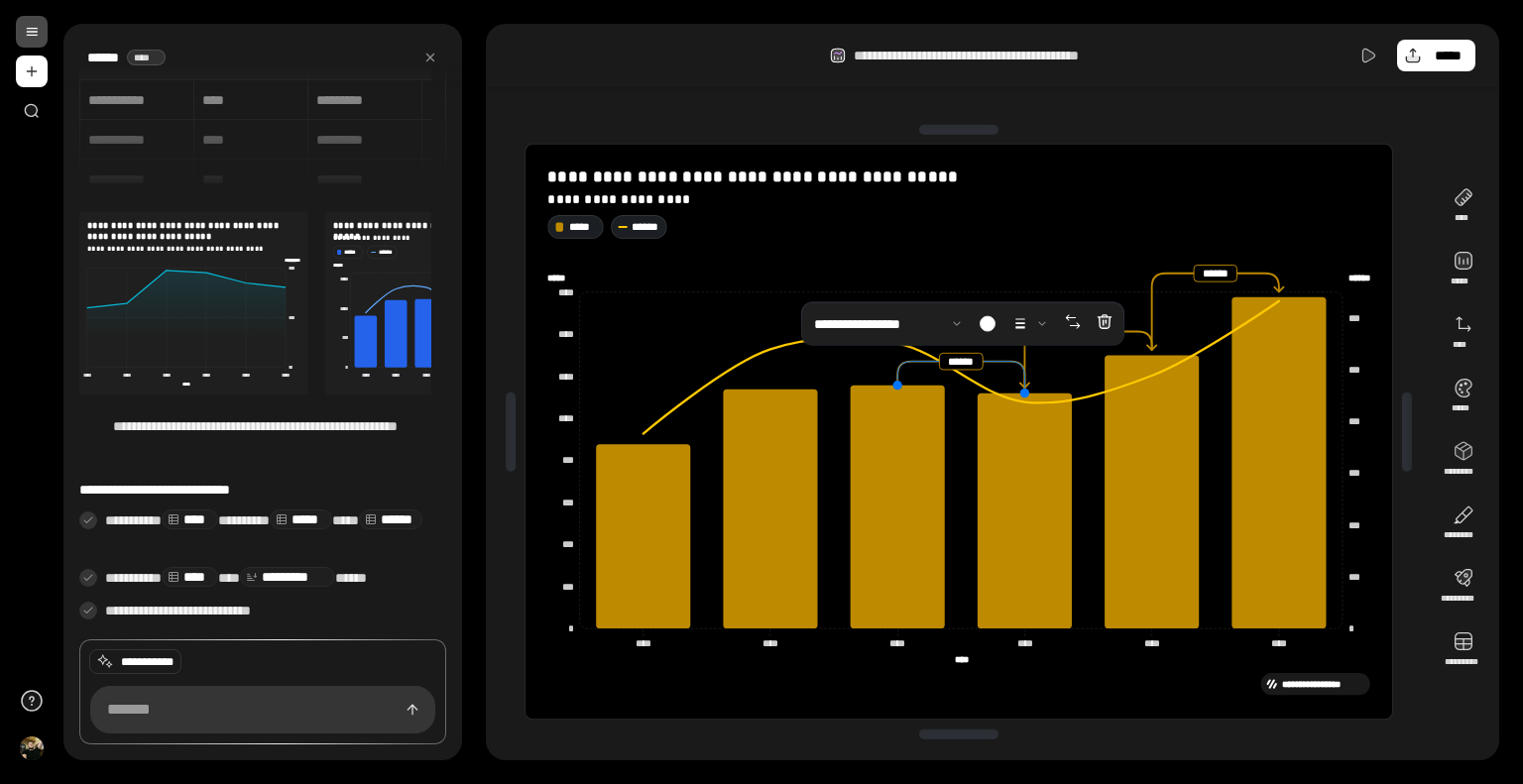 click 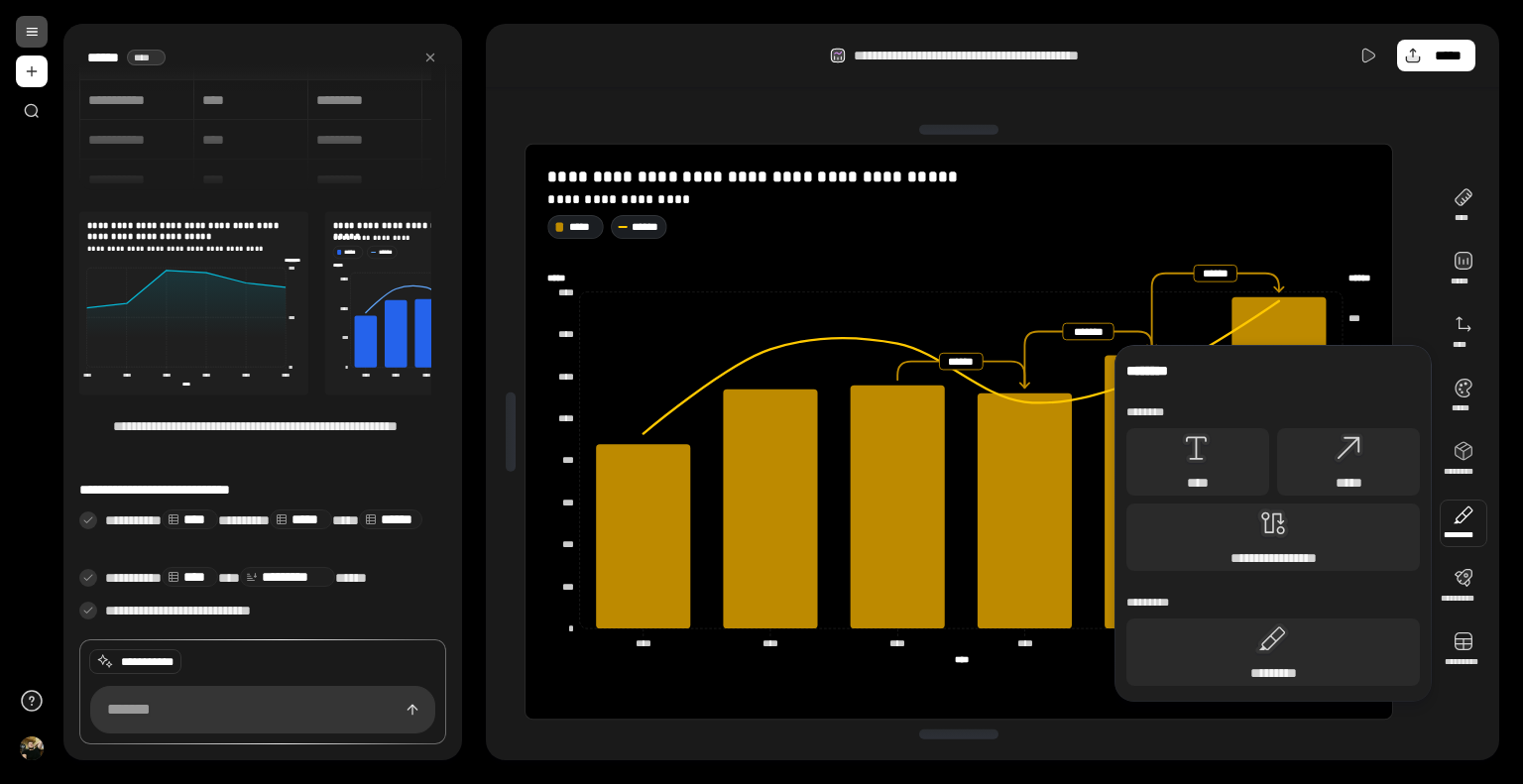 click at bounding box center [1464, 523] 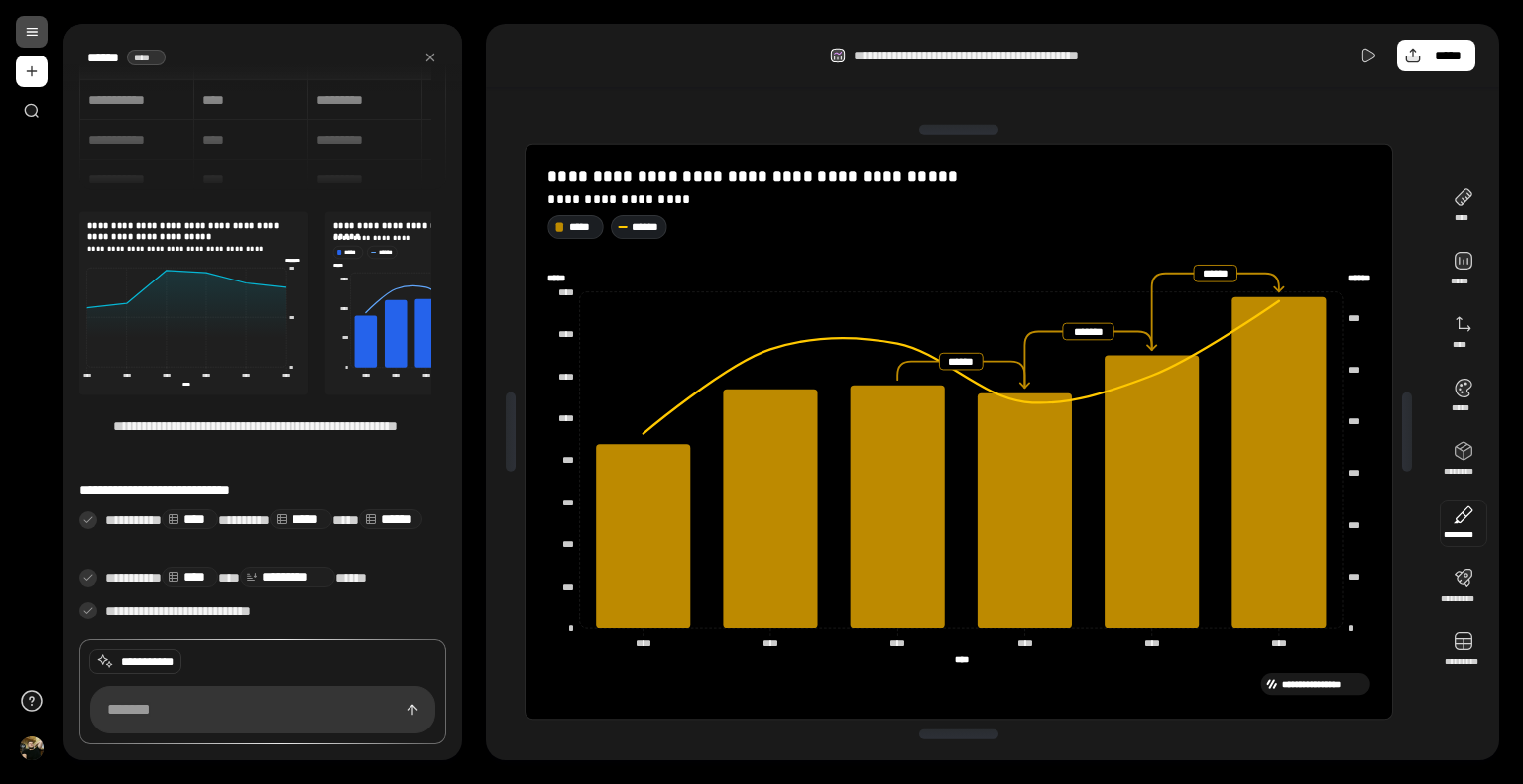 click at bounding box center (1464, 523) 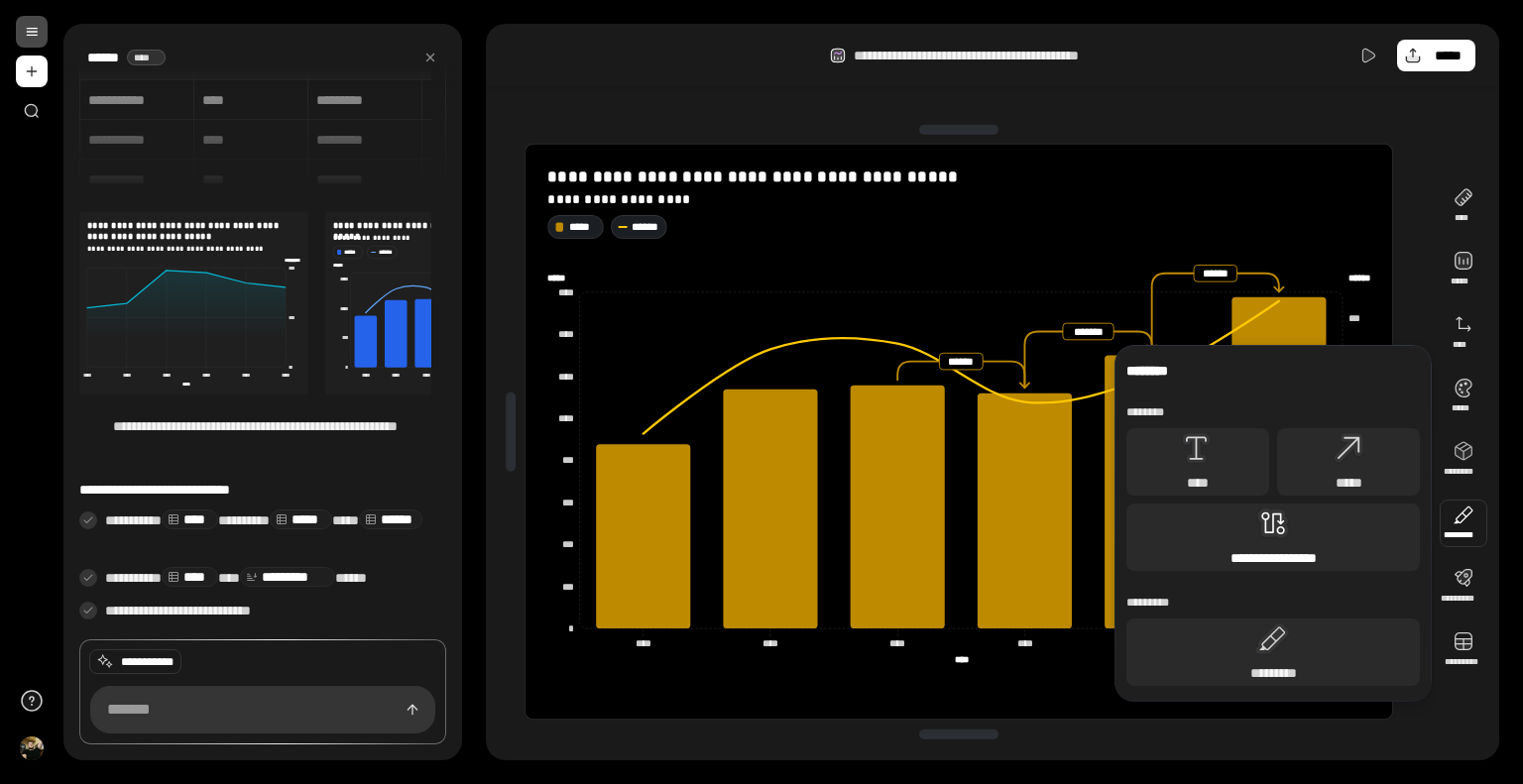click on "**********" at bounding box center [1273, 537] 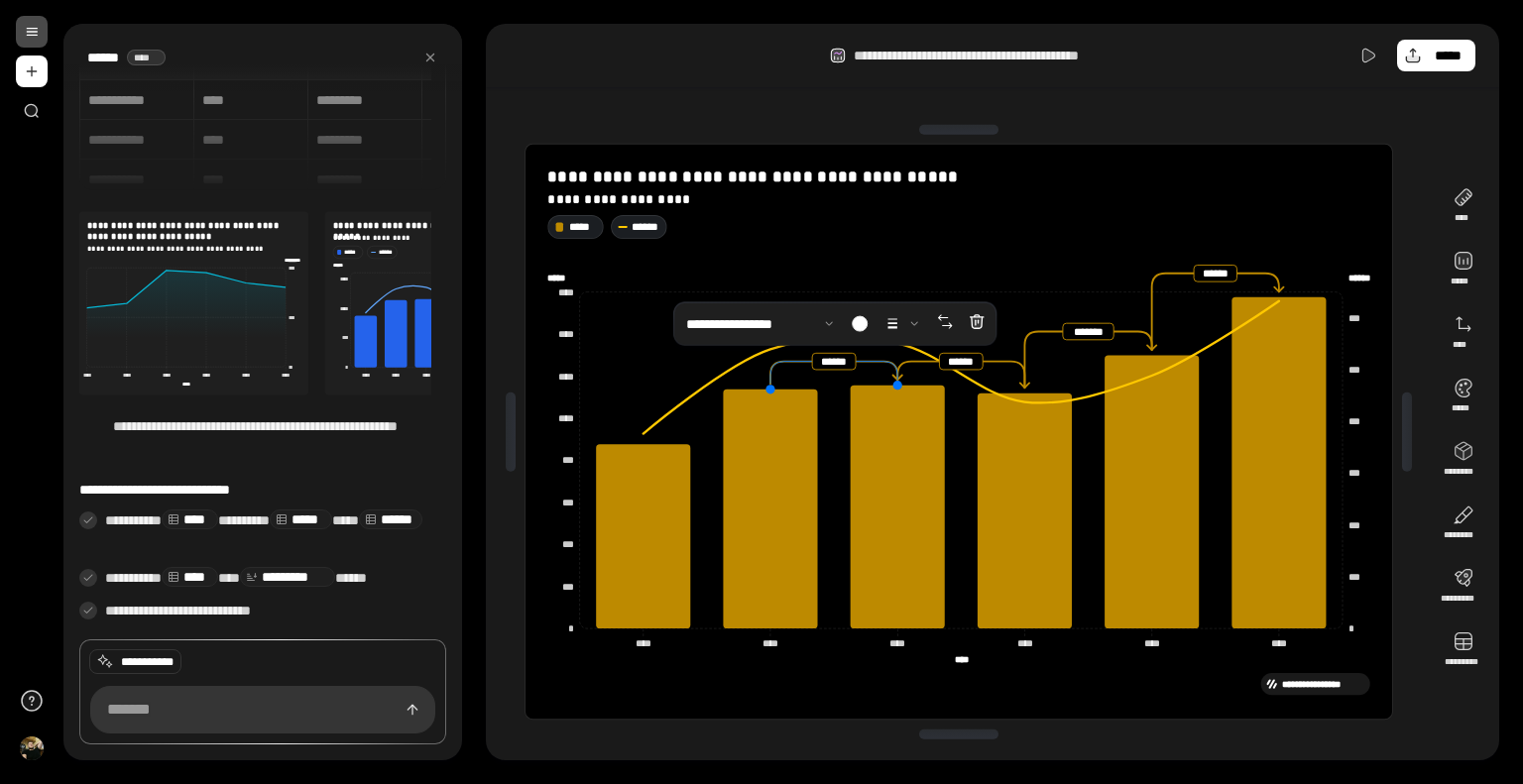click 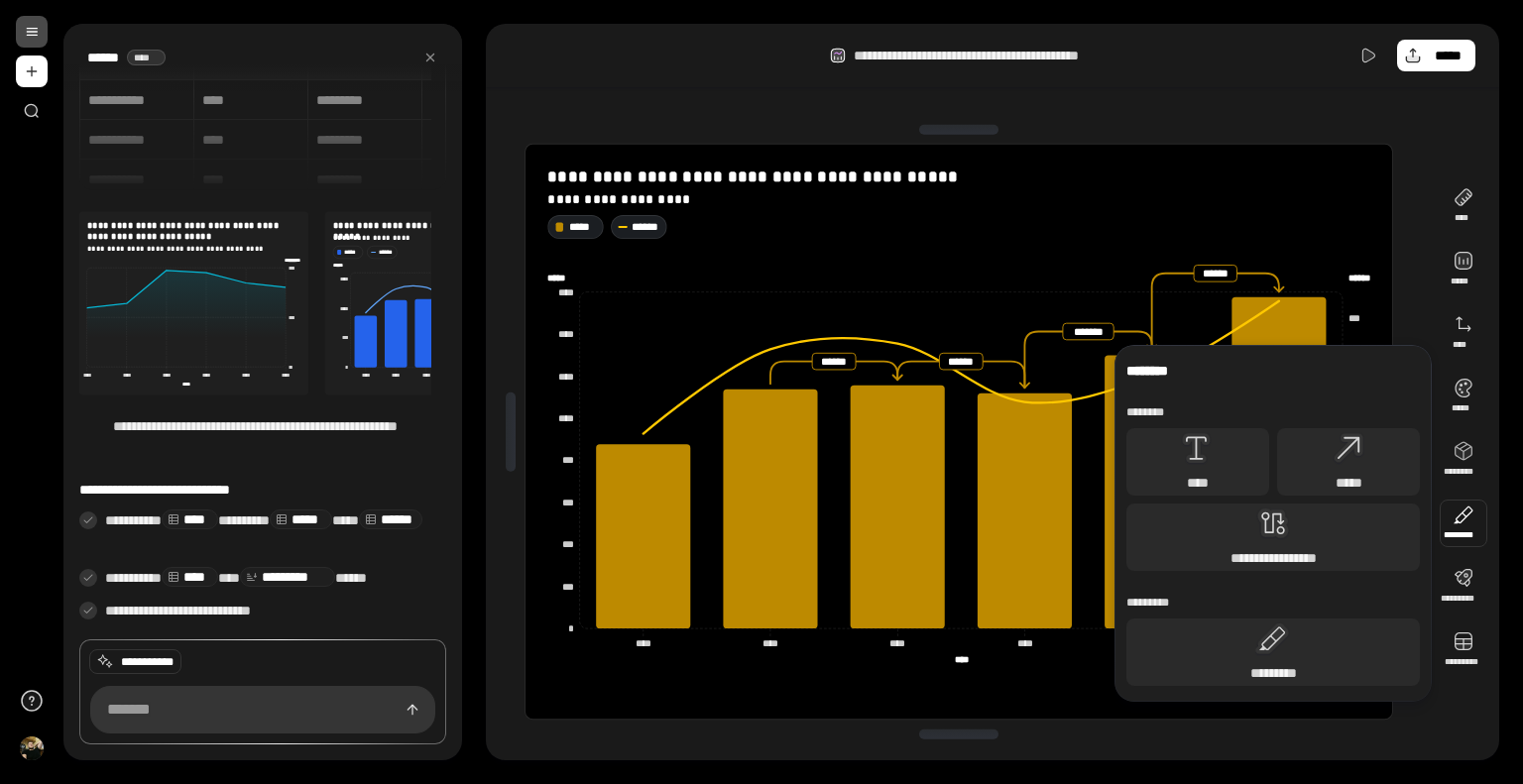 click at bounding box center (1464, 523) 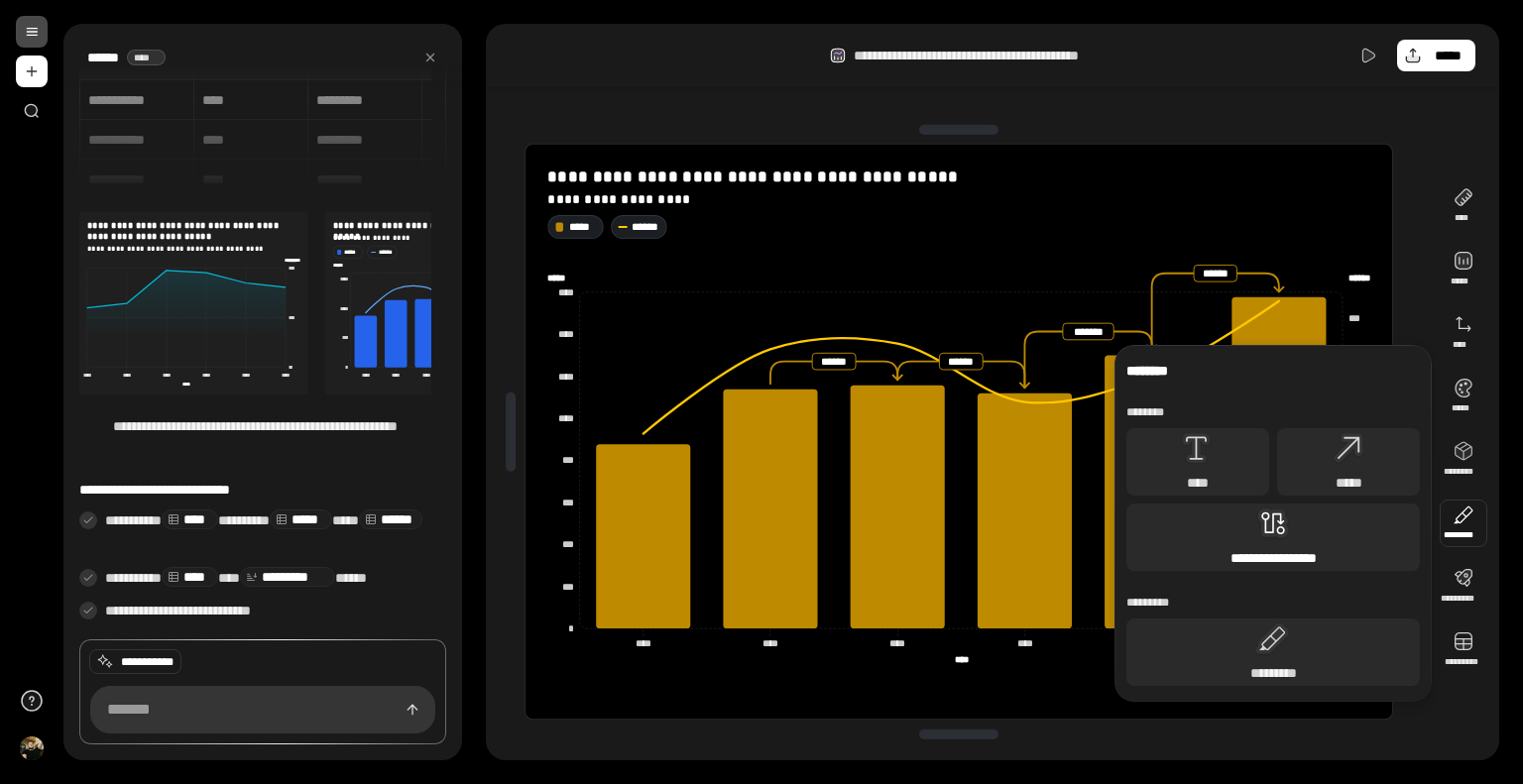 click on "**********" at bounding box center [1273, 537] 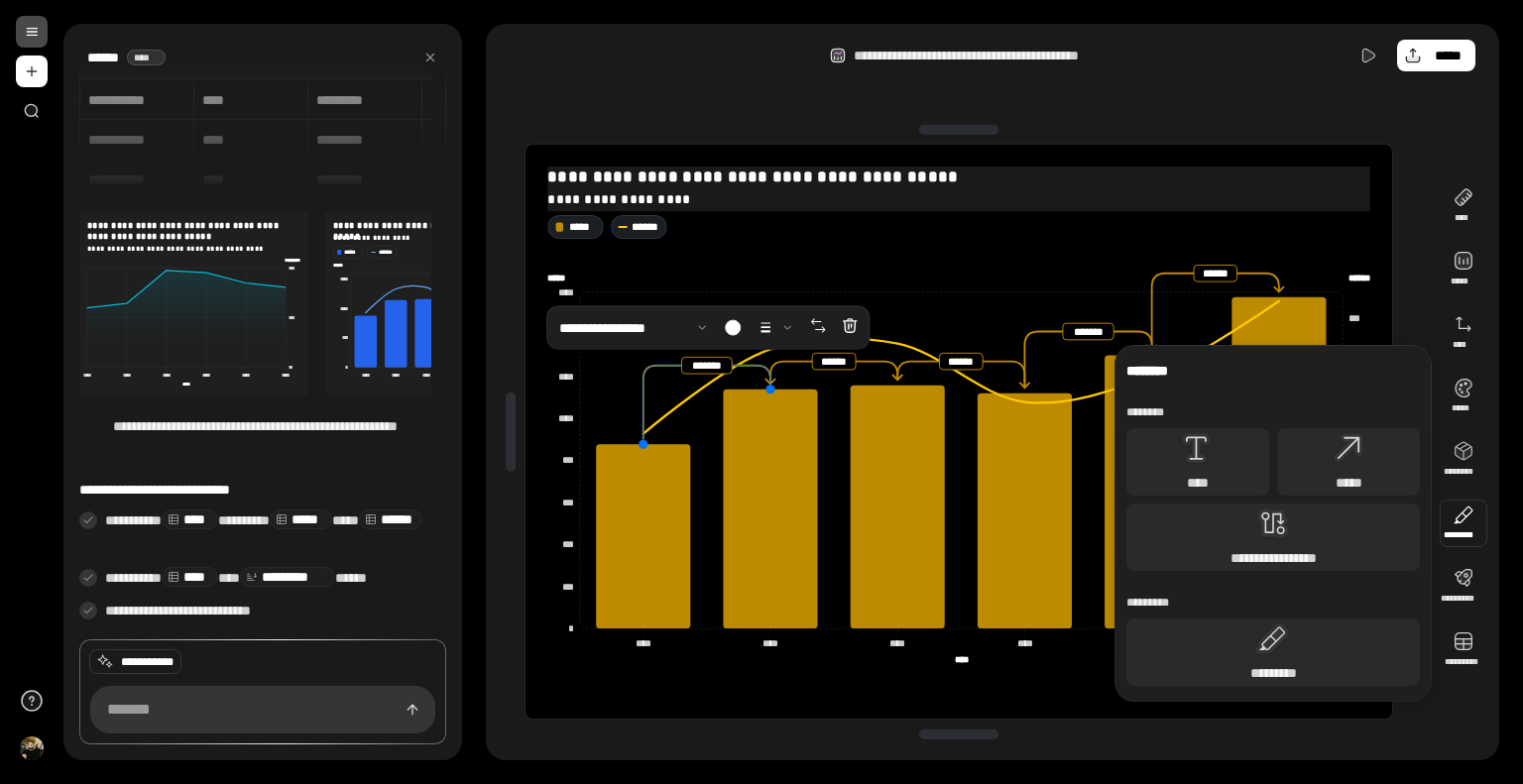 click on "**********" at bounding box center (960, 198) 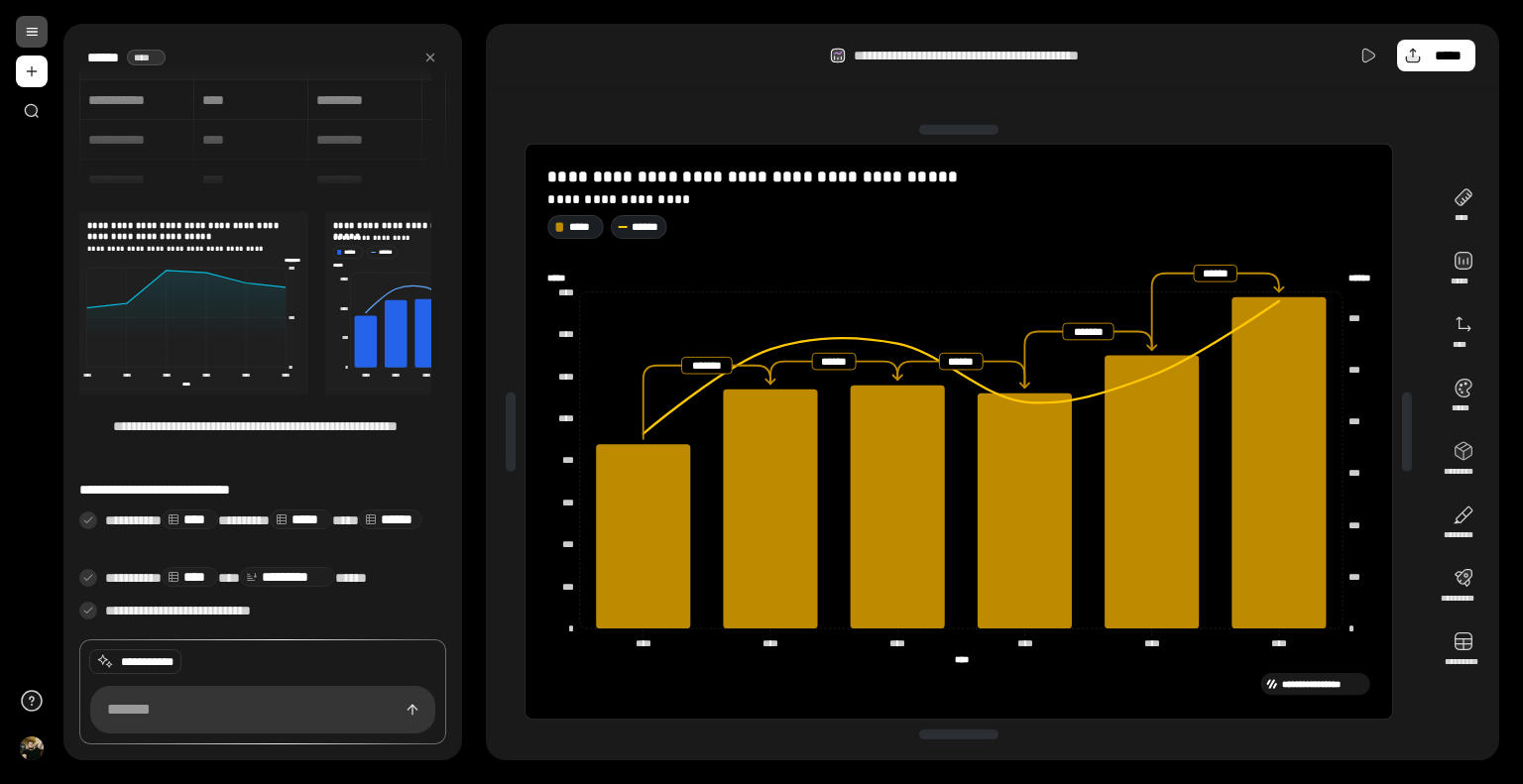 click on "**********" at bounding box center (993, 392) 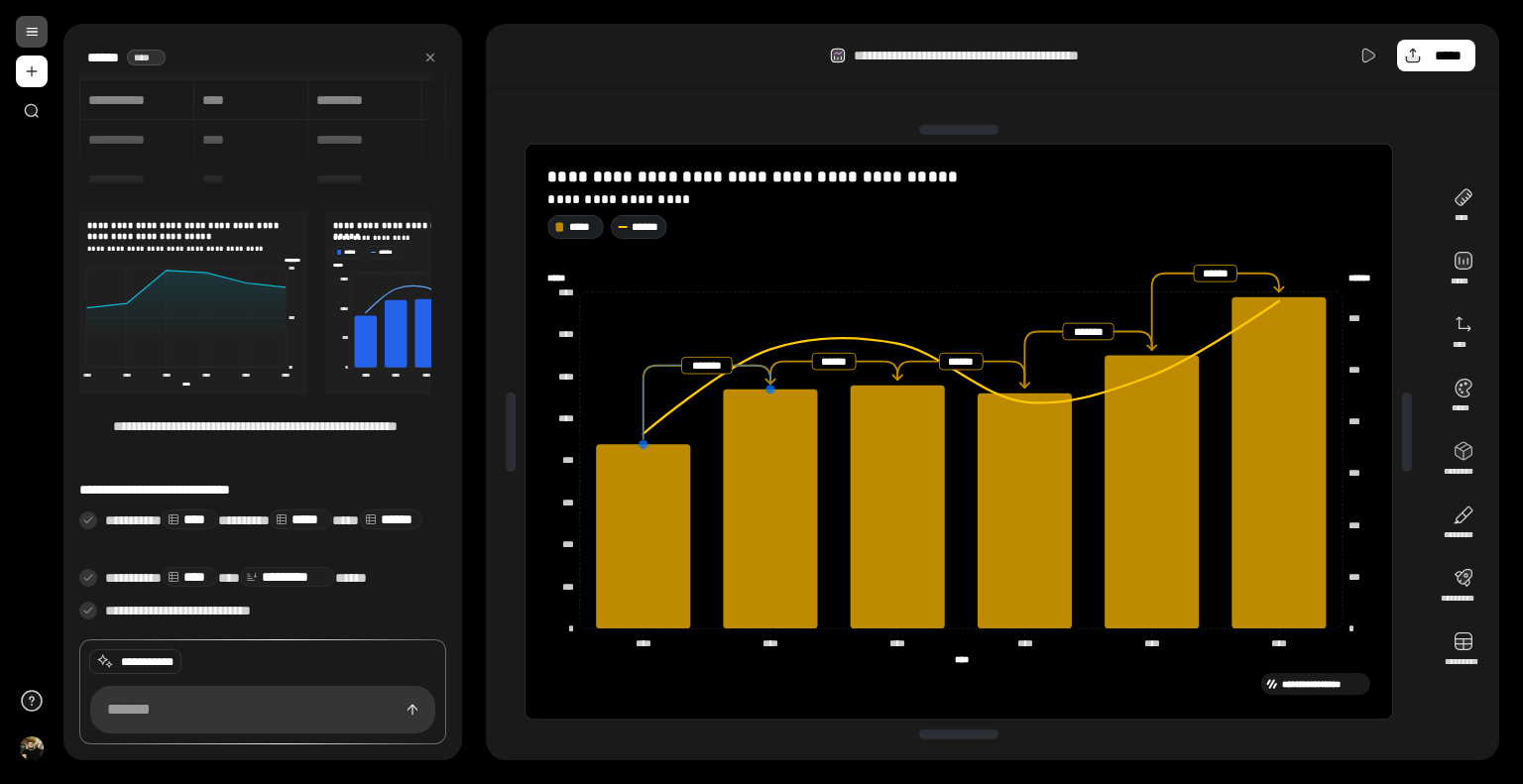 click 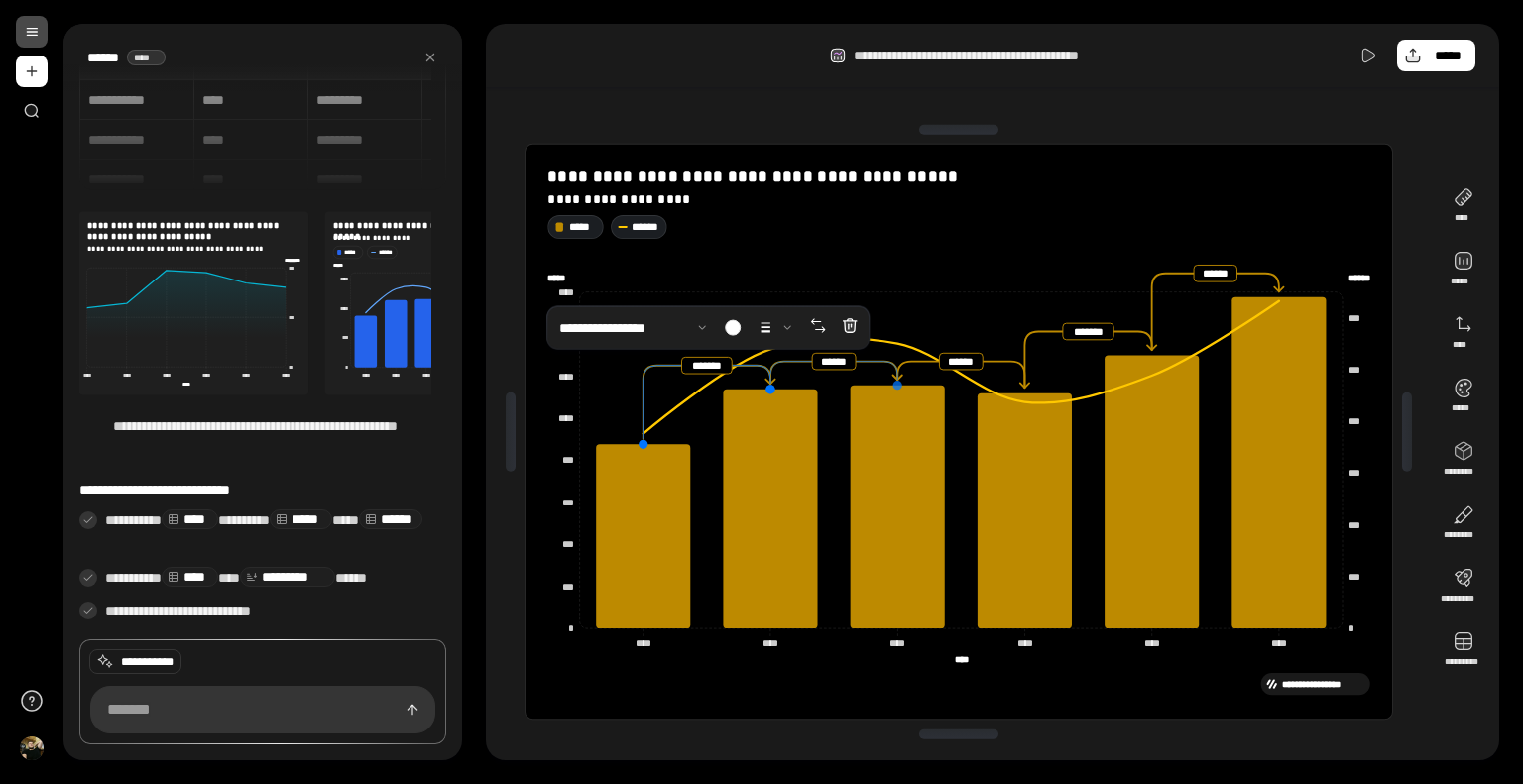 click 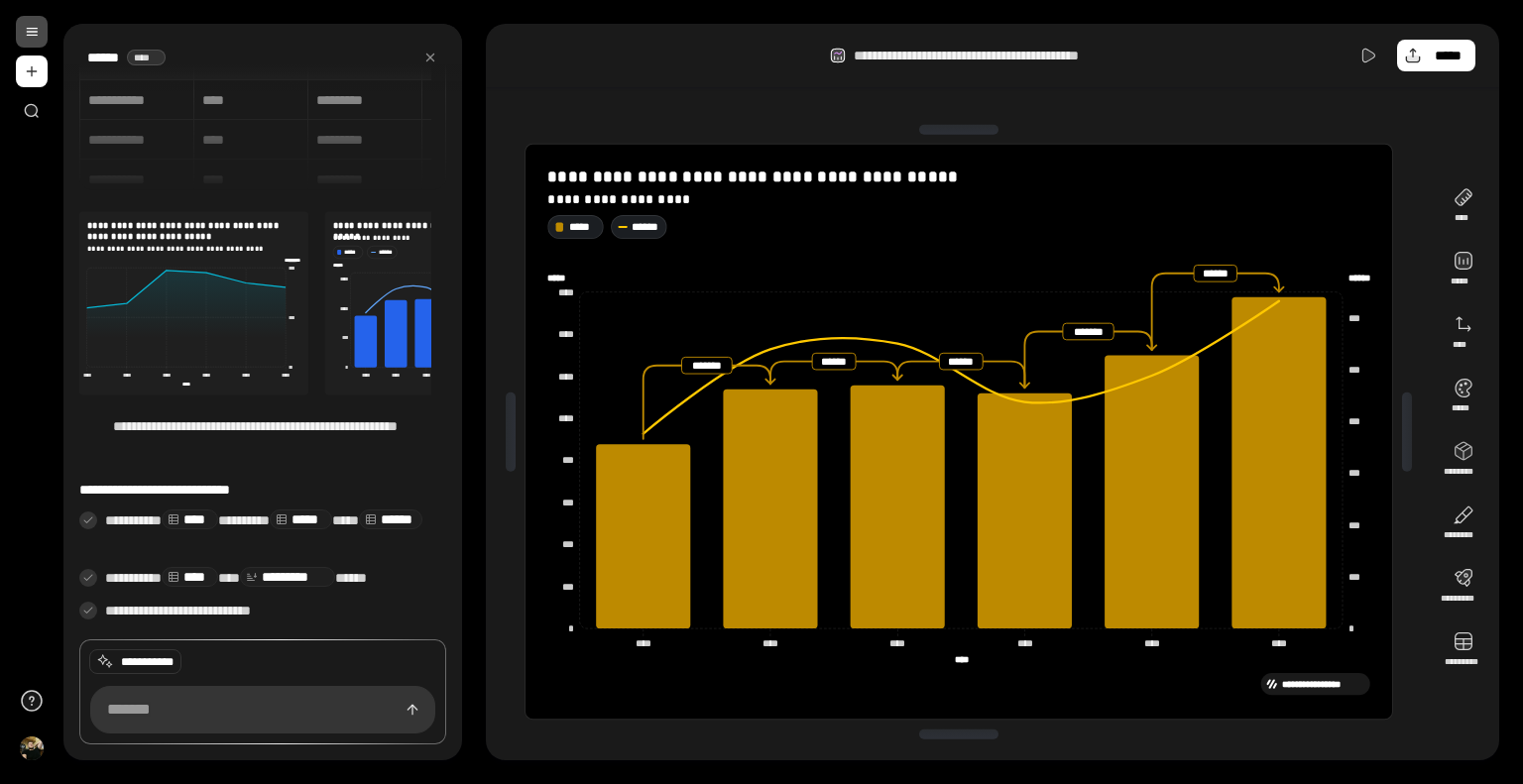 click on "**********" at bounding box center [959, 431] 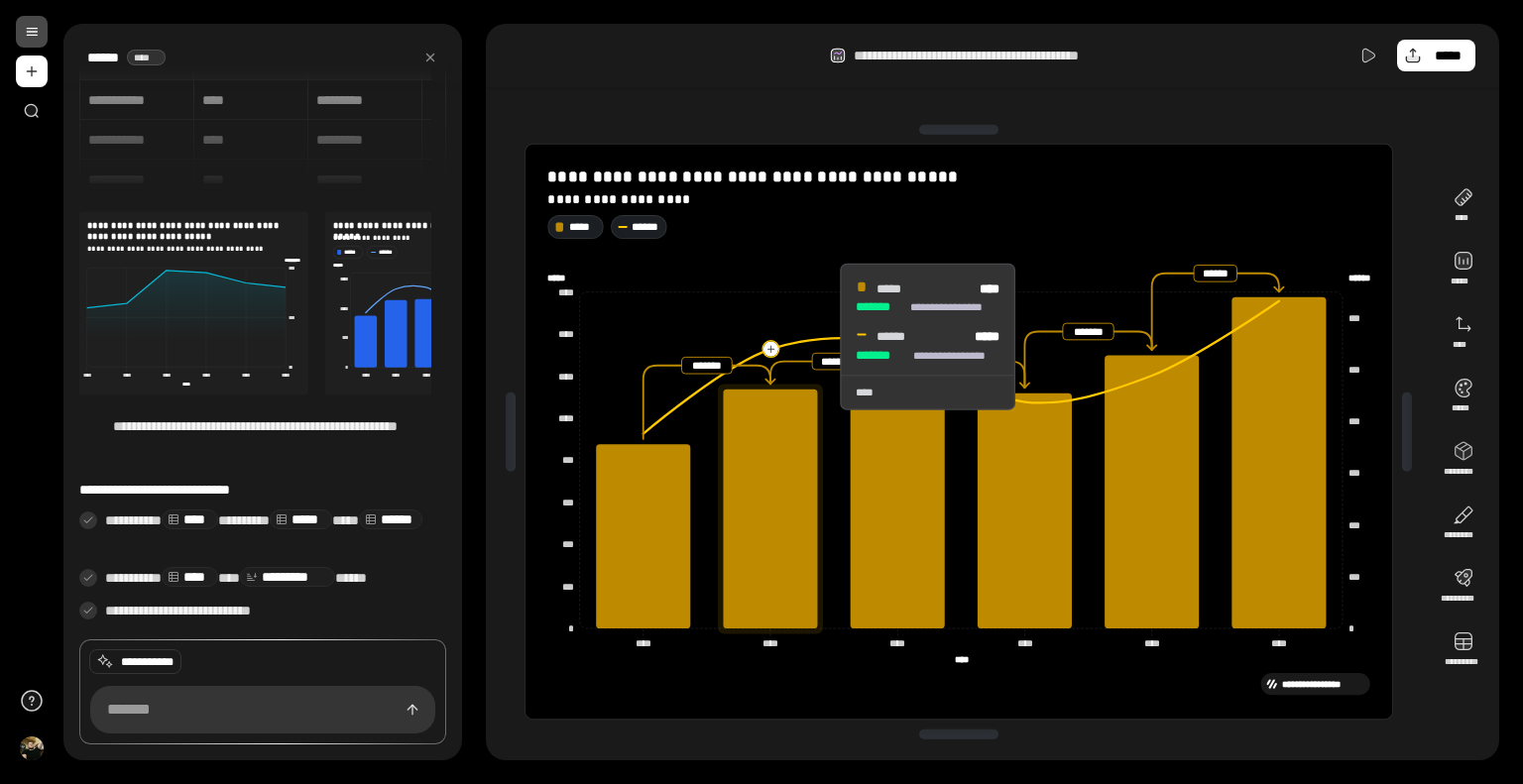 click 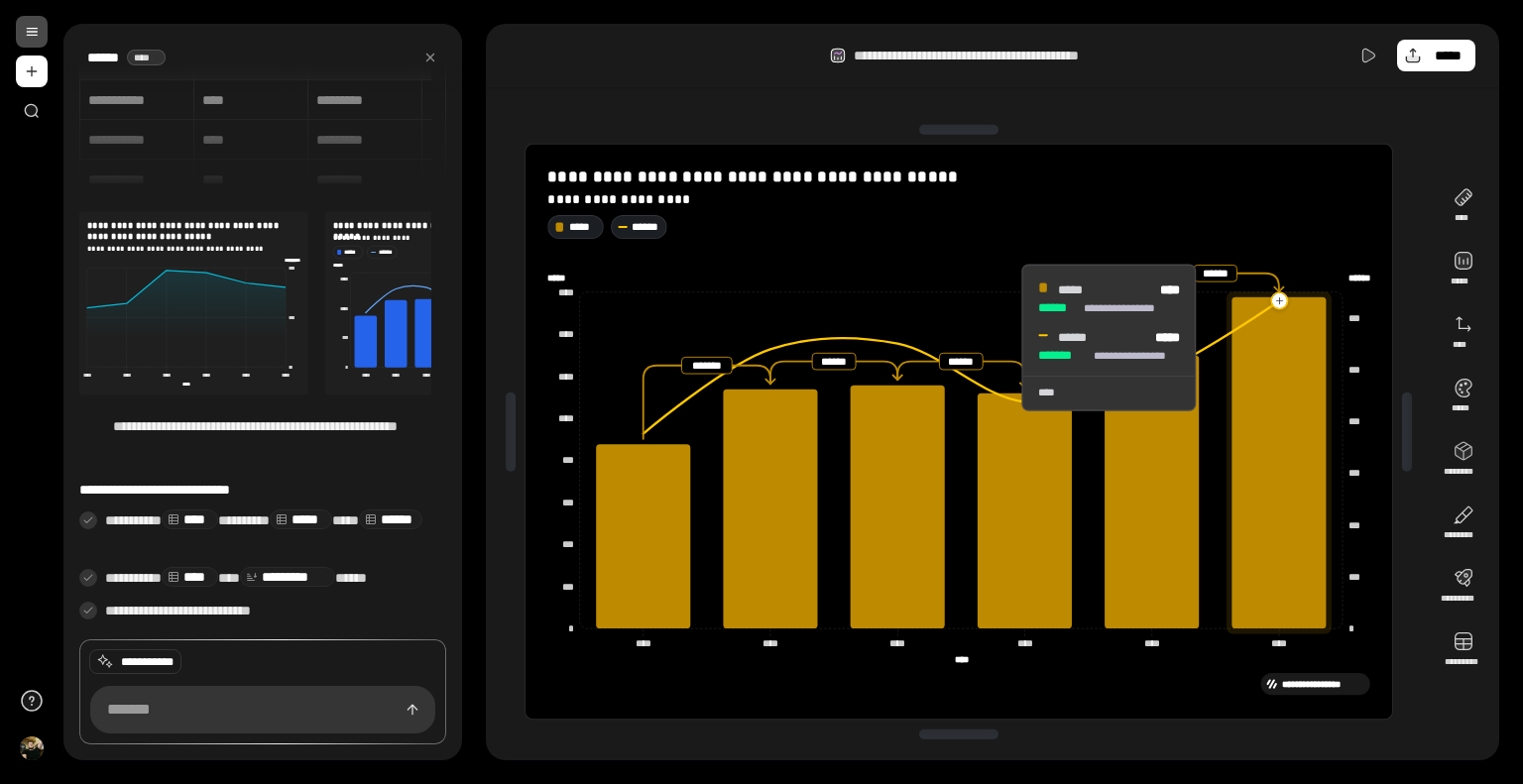click 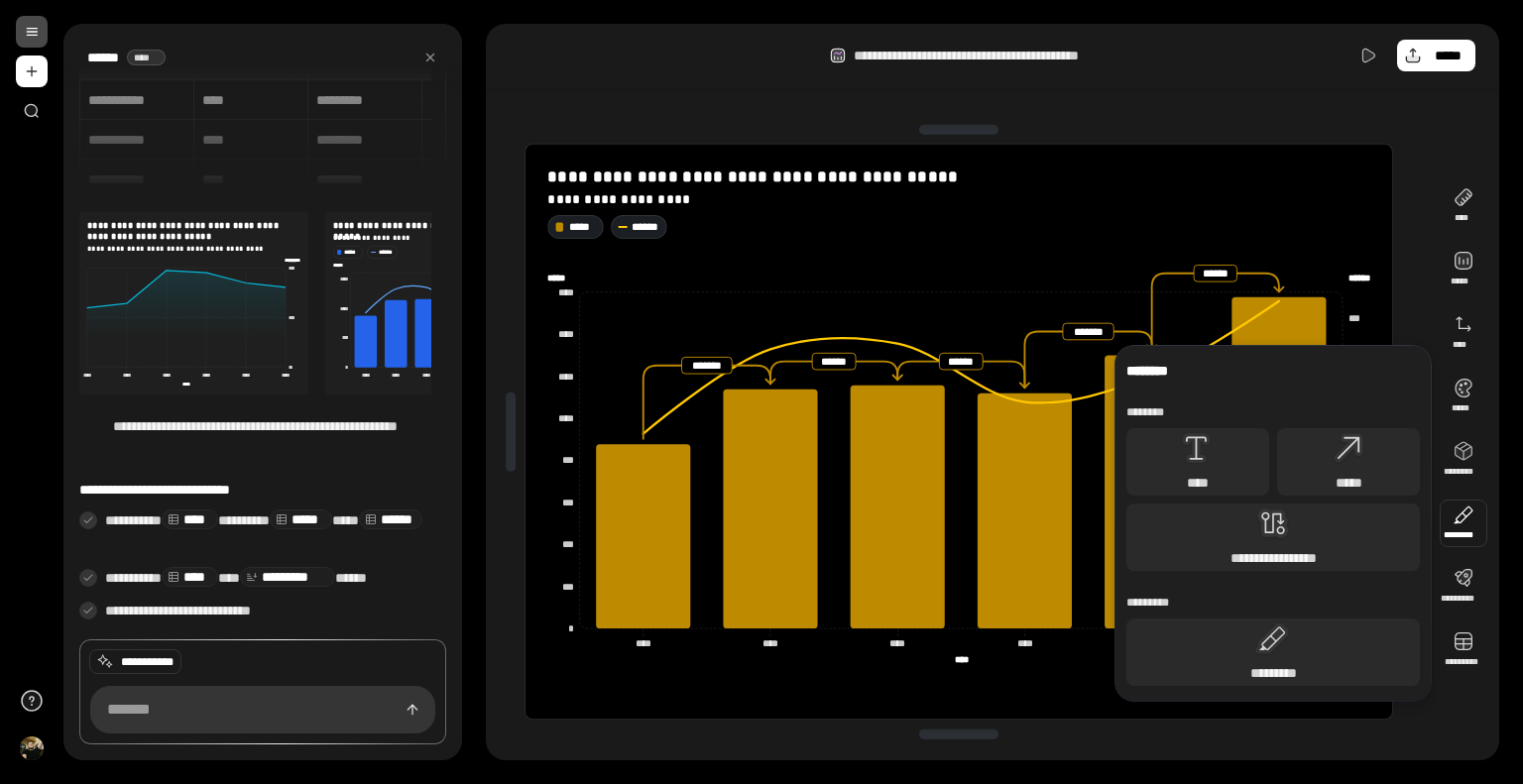 click at bounding box center [1464, 523] 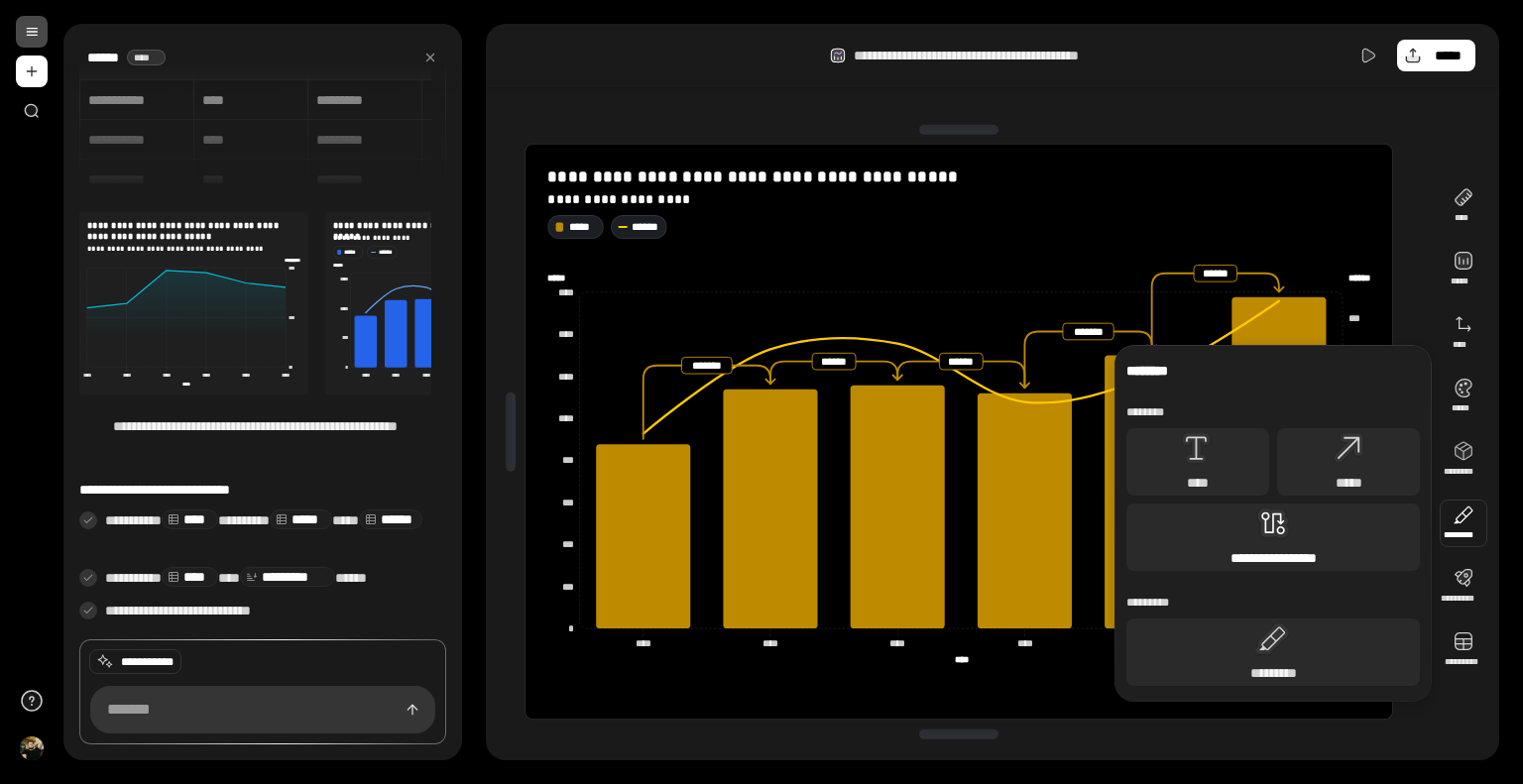 click on "**********" at bounding box center [1273, 537] 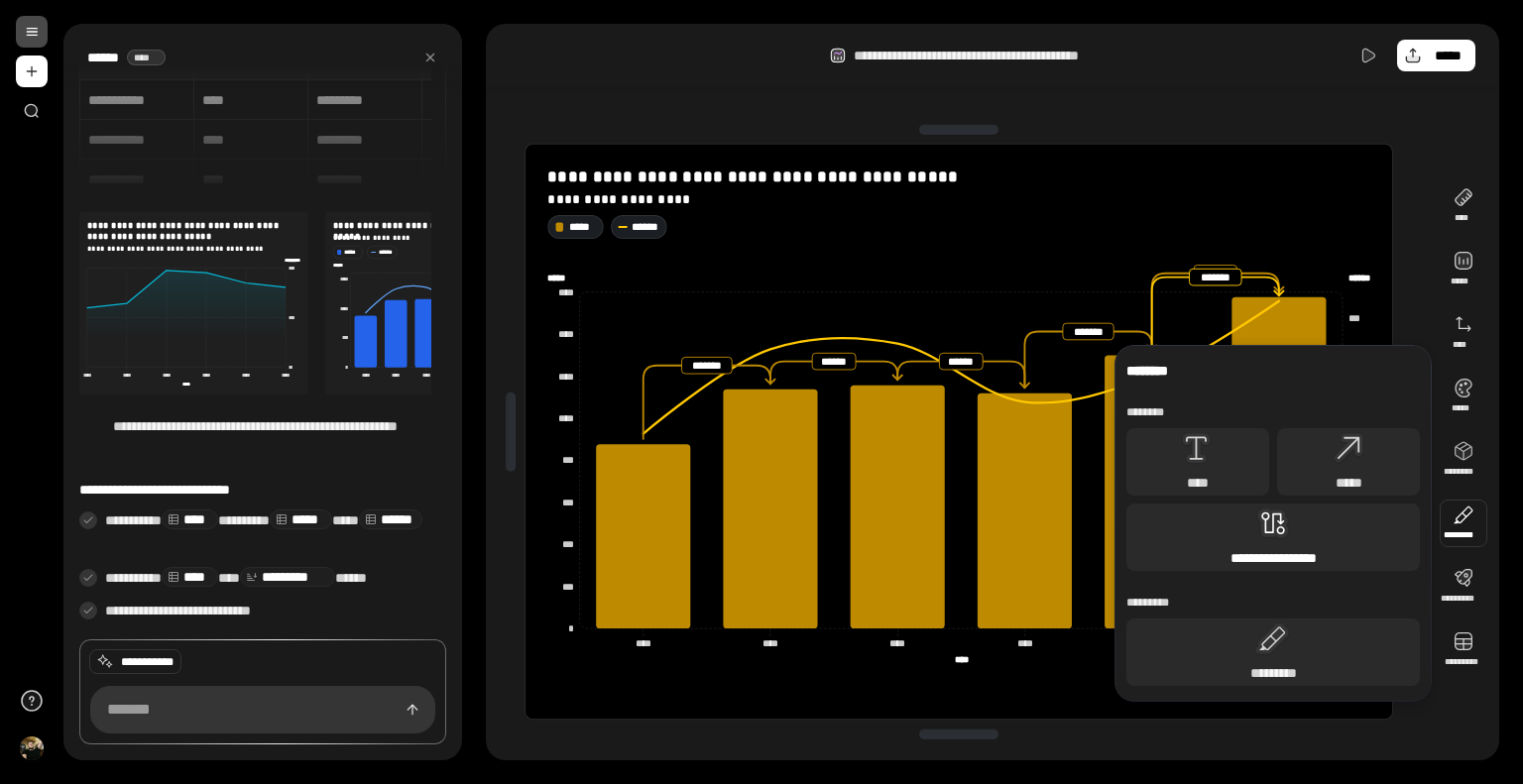 click on "**********" at bounding box center [1273, 537] 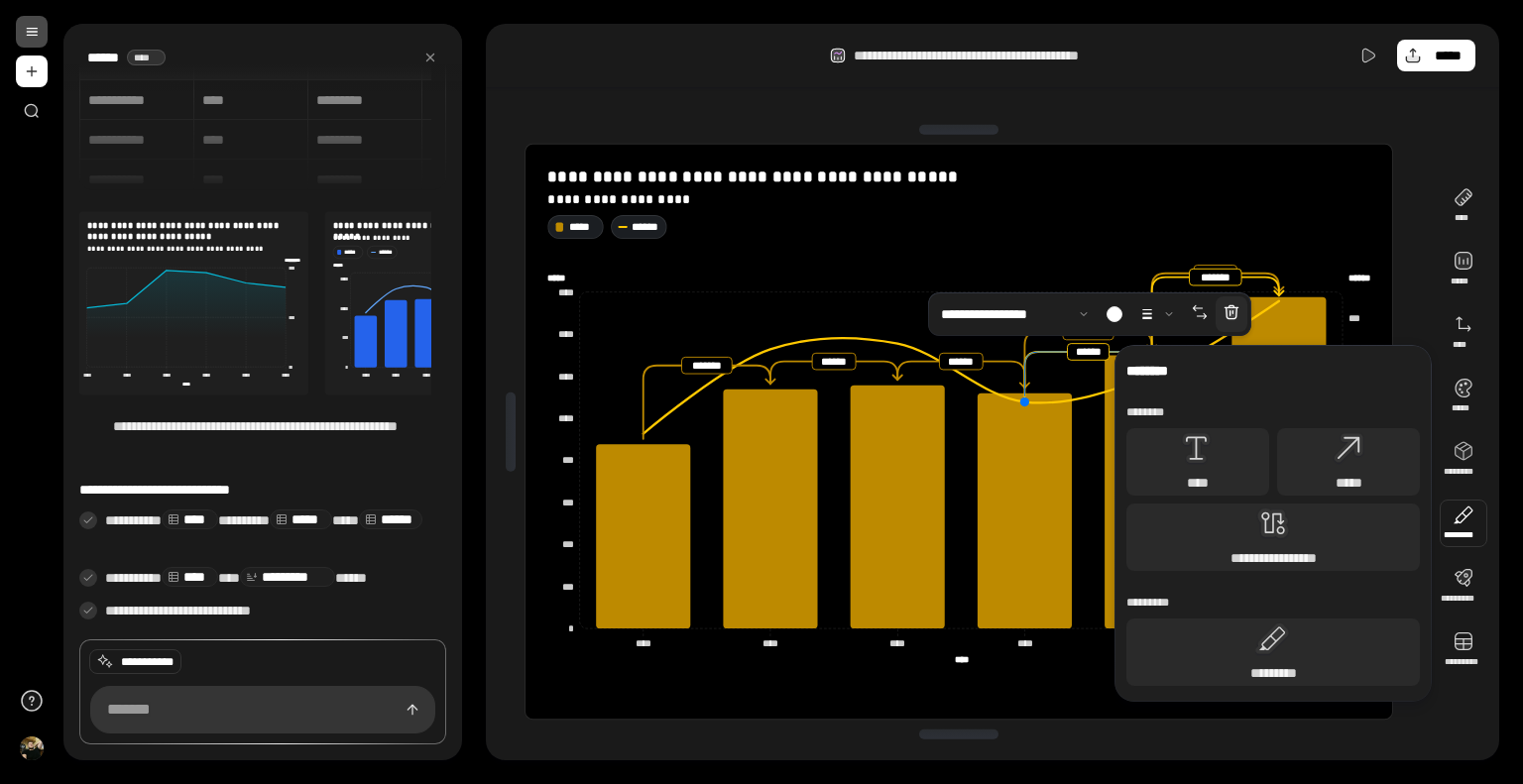 click 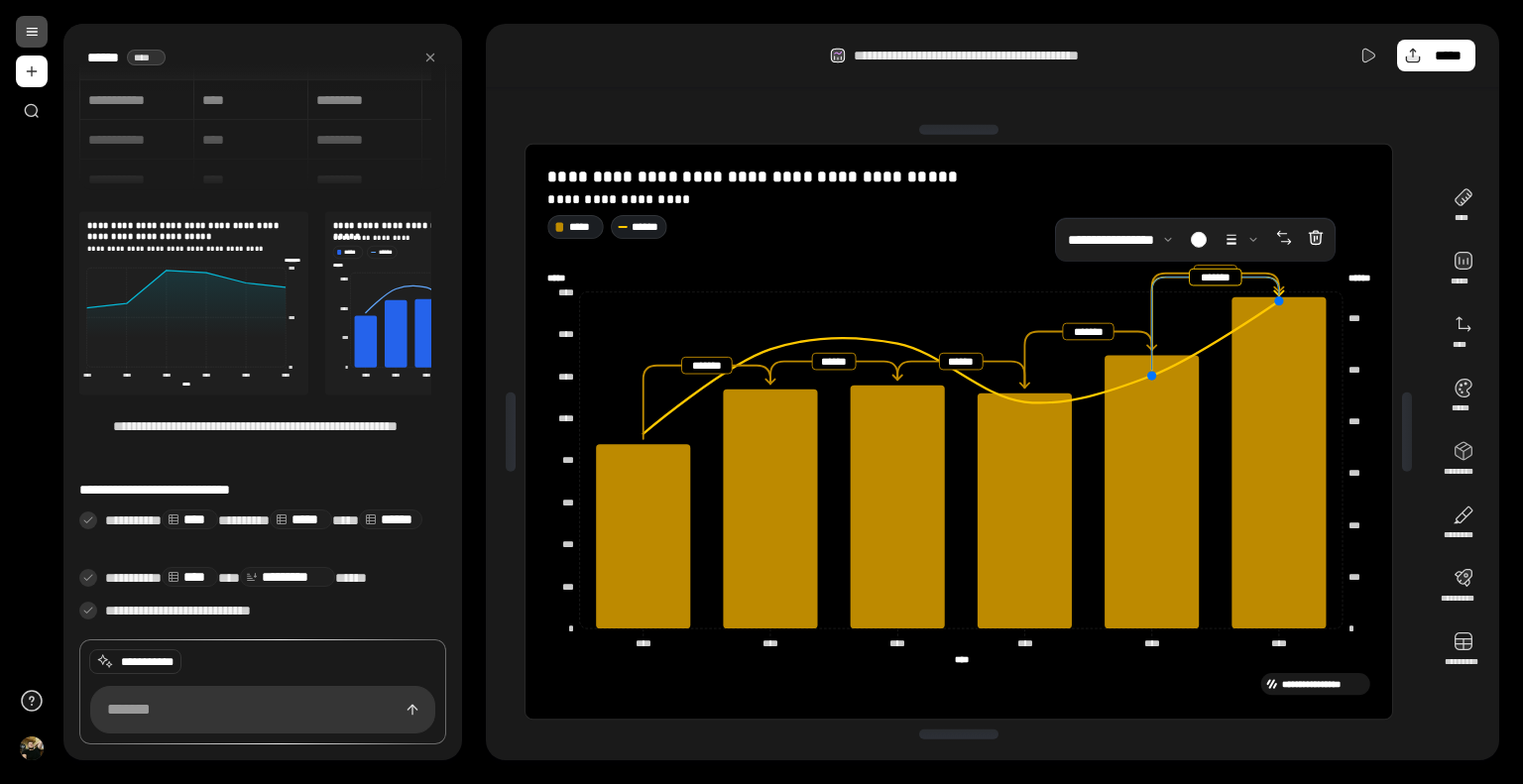 click 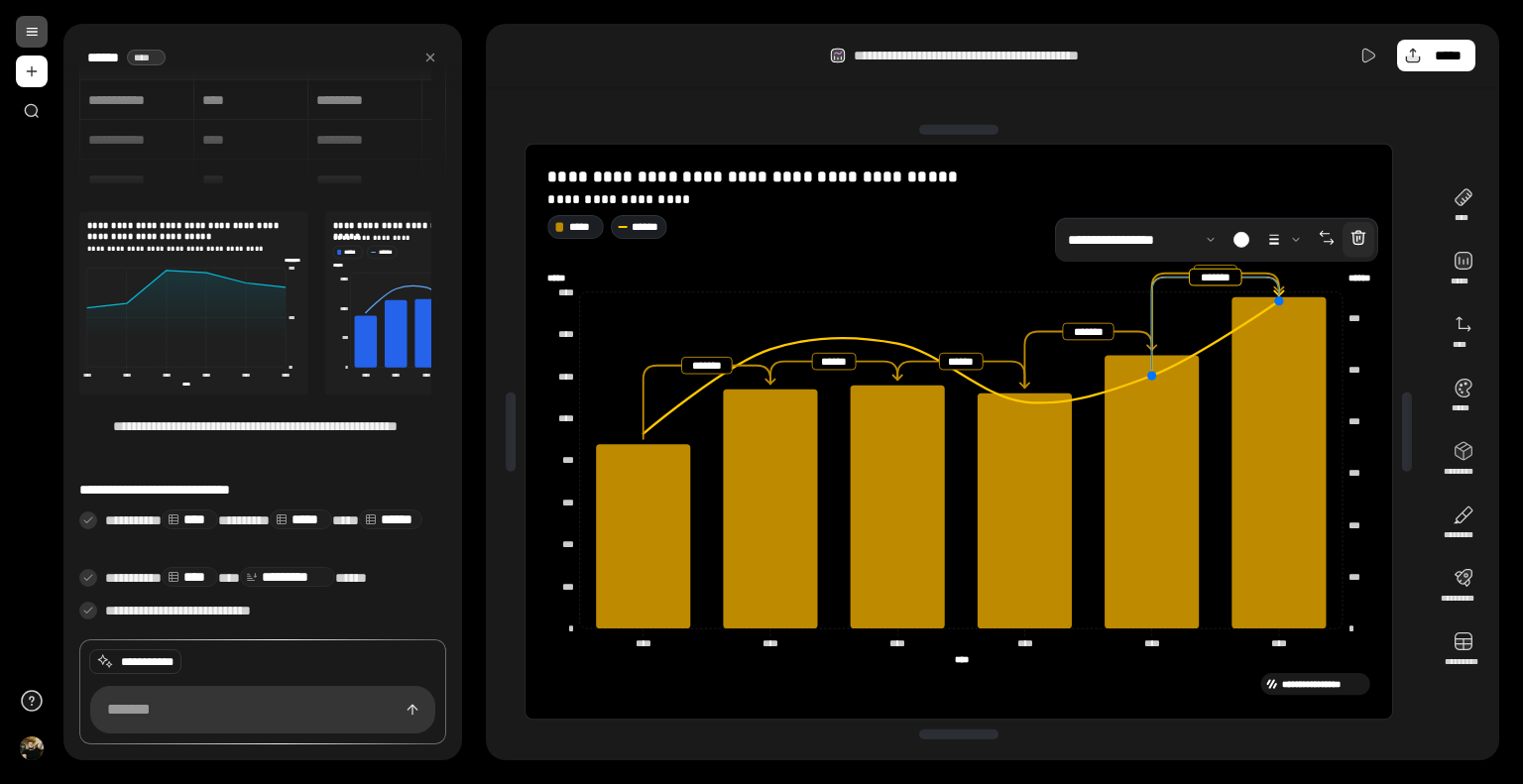 click 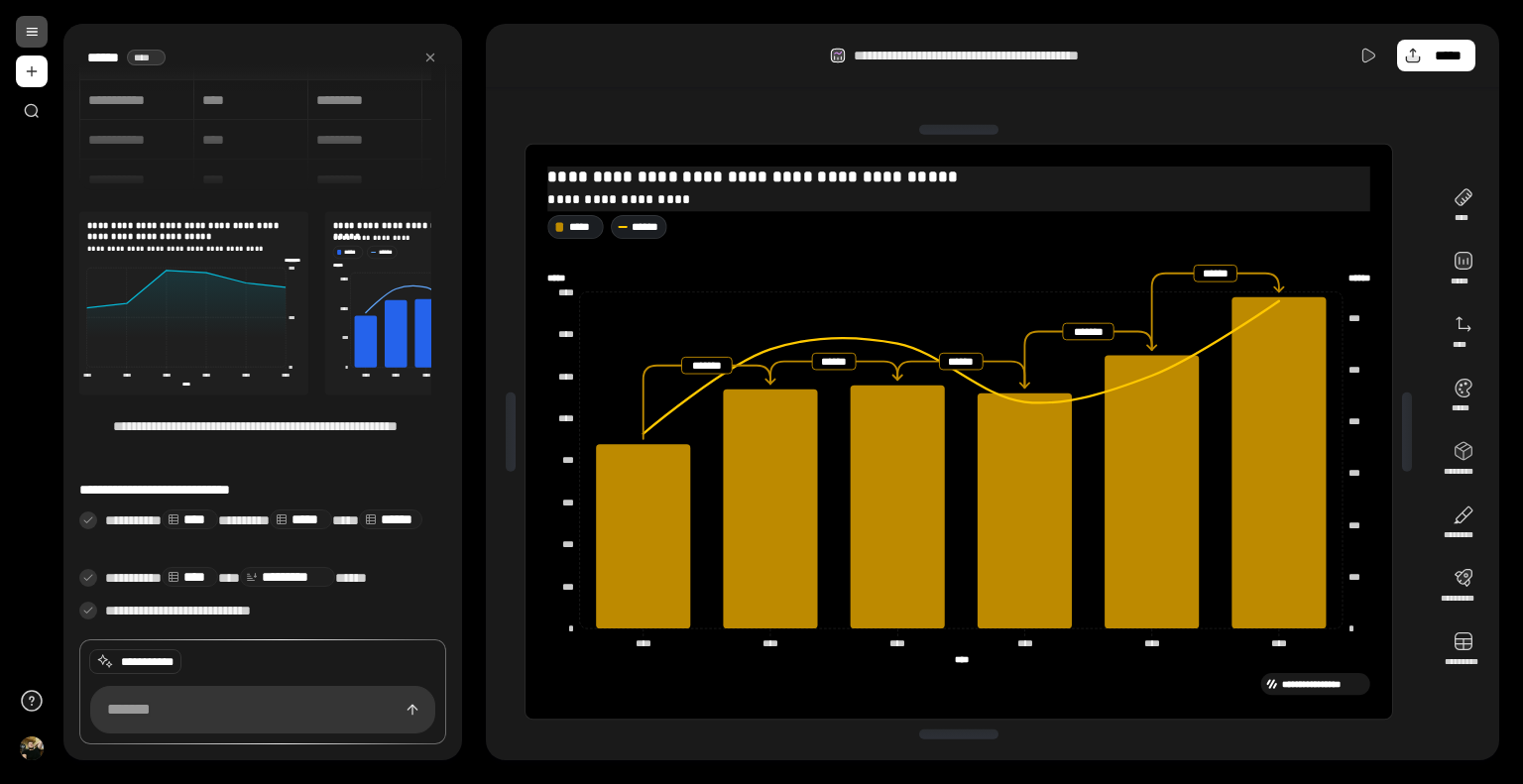 click on "**********" at bounding box center (960, 198) 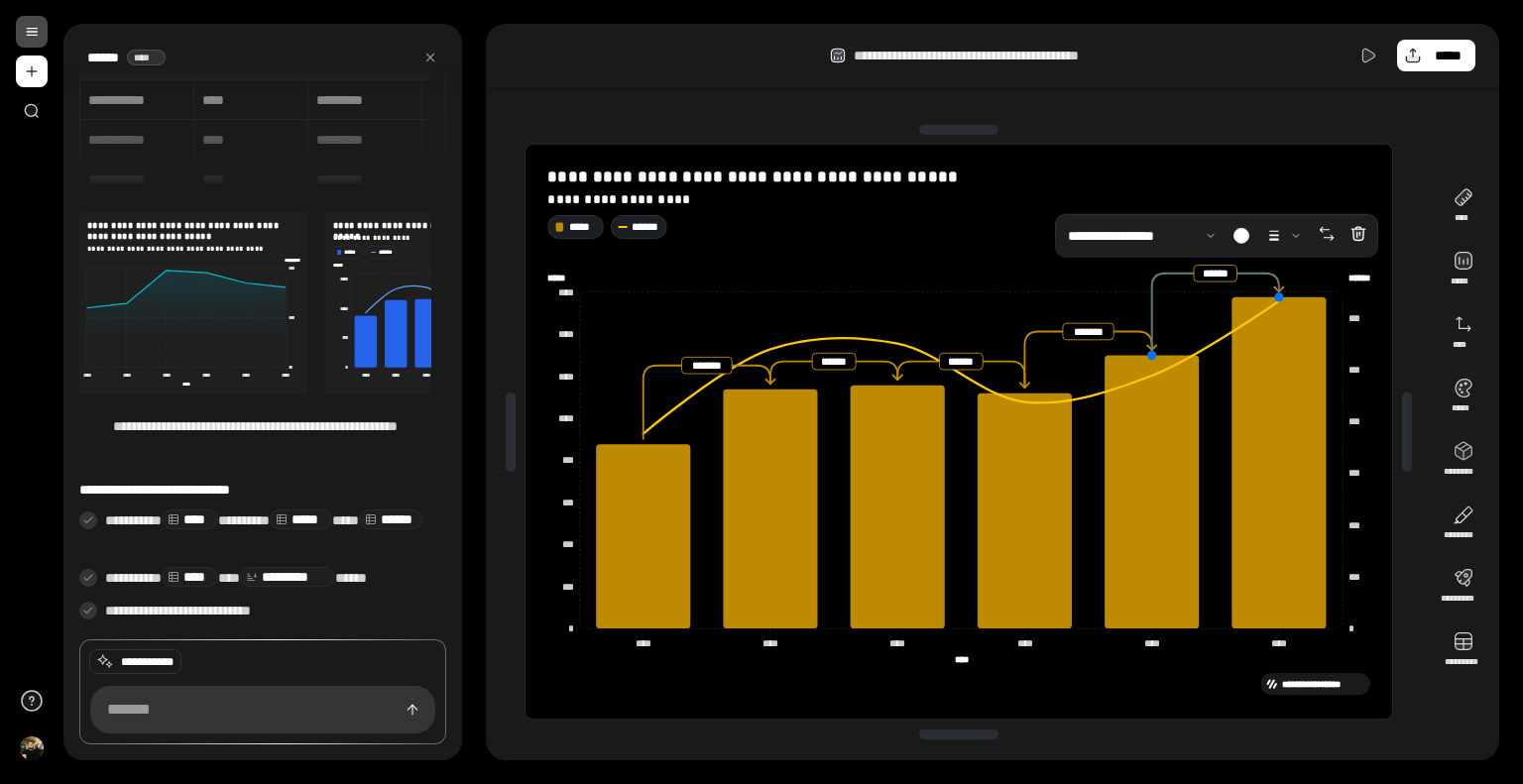 click 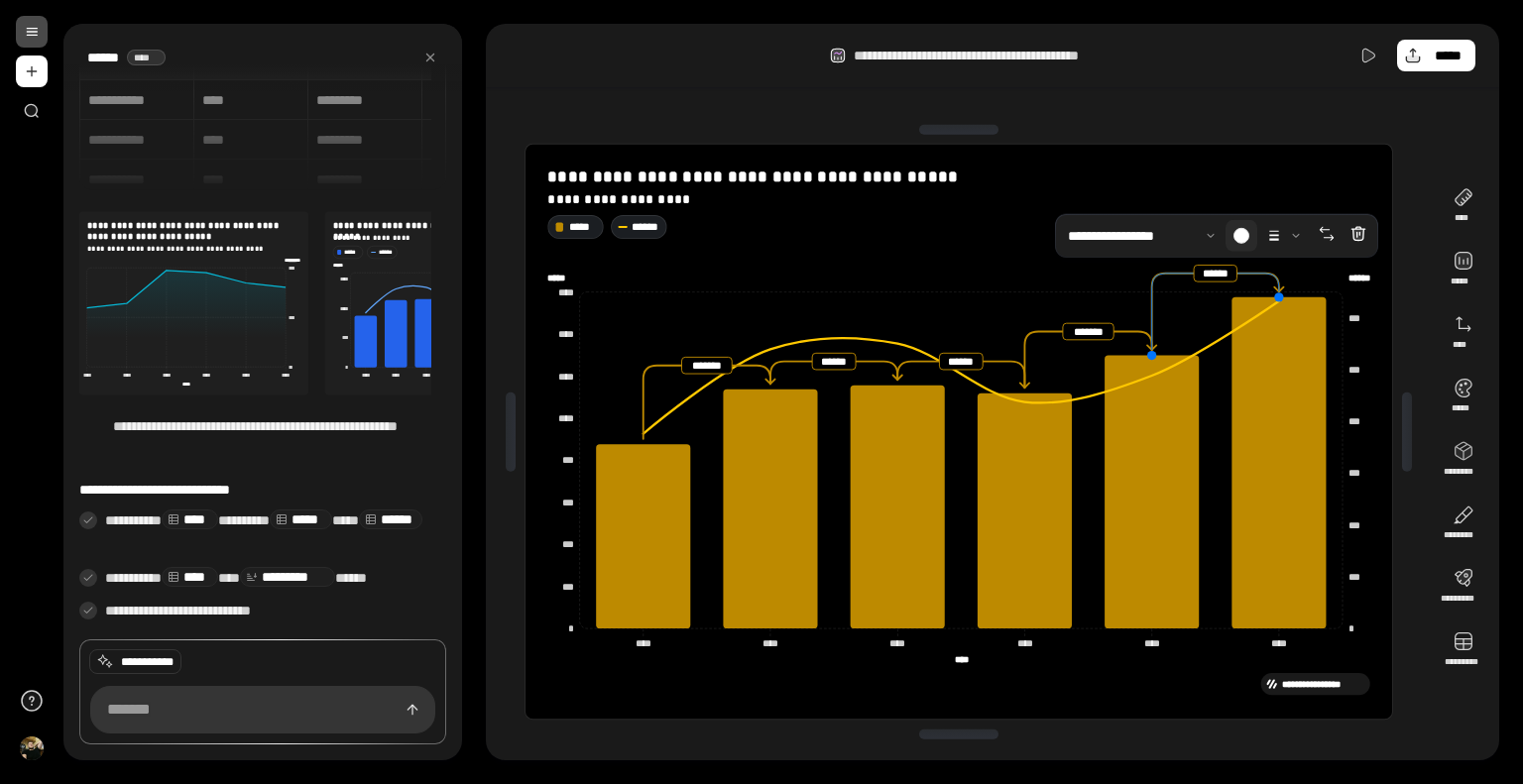 click at bounding box center [1241, 236] 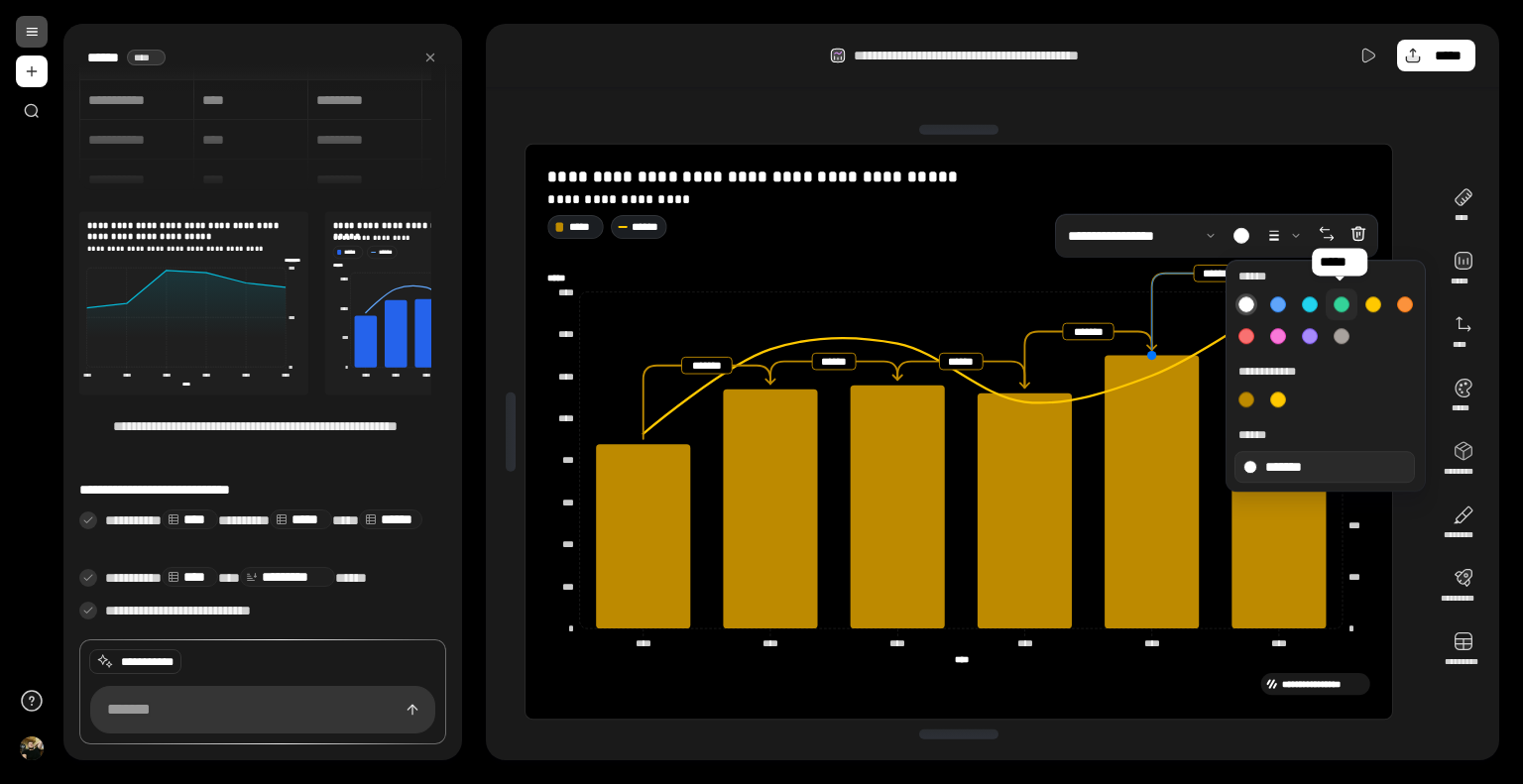 click at bounding box center [1342, 304] 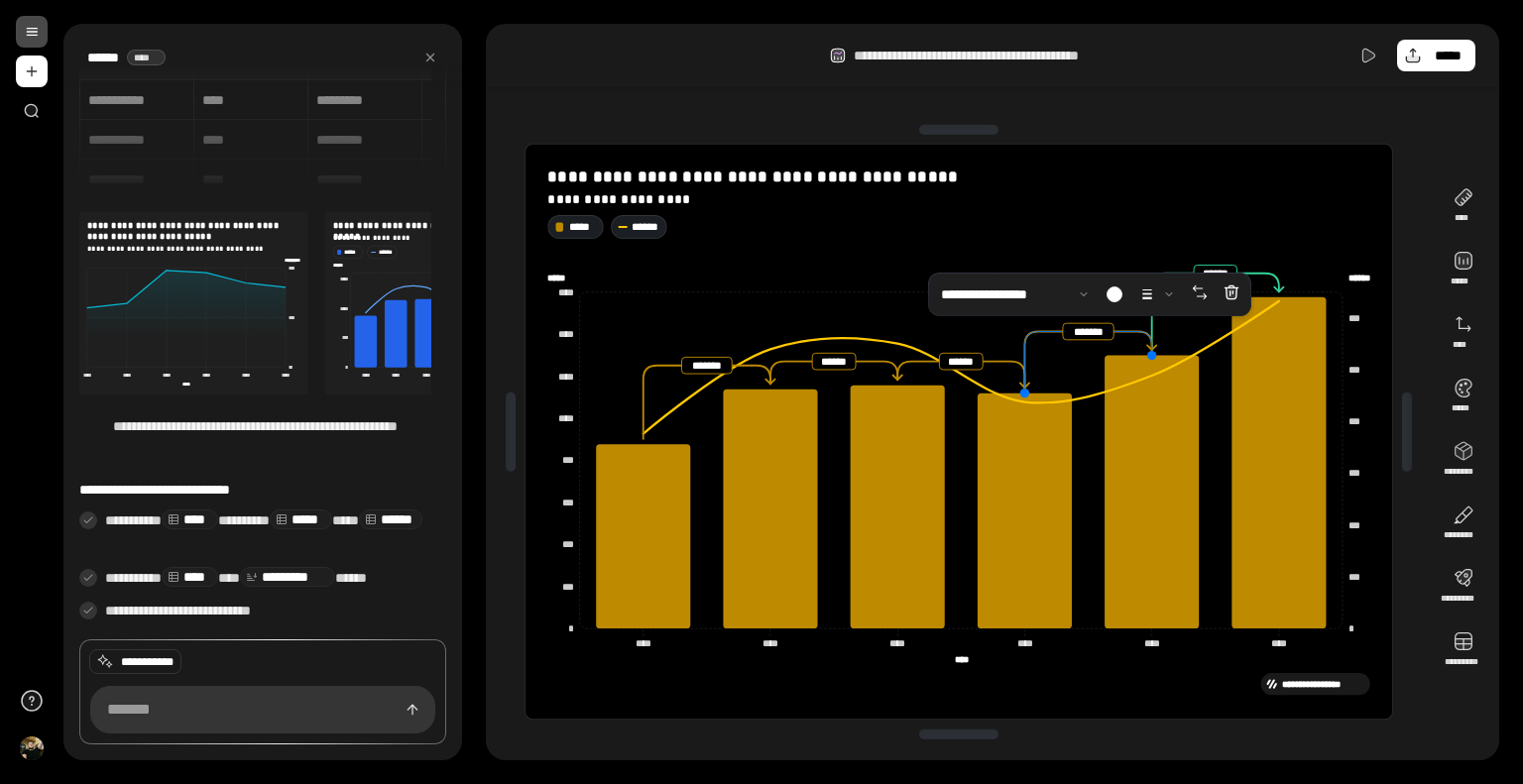 click 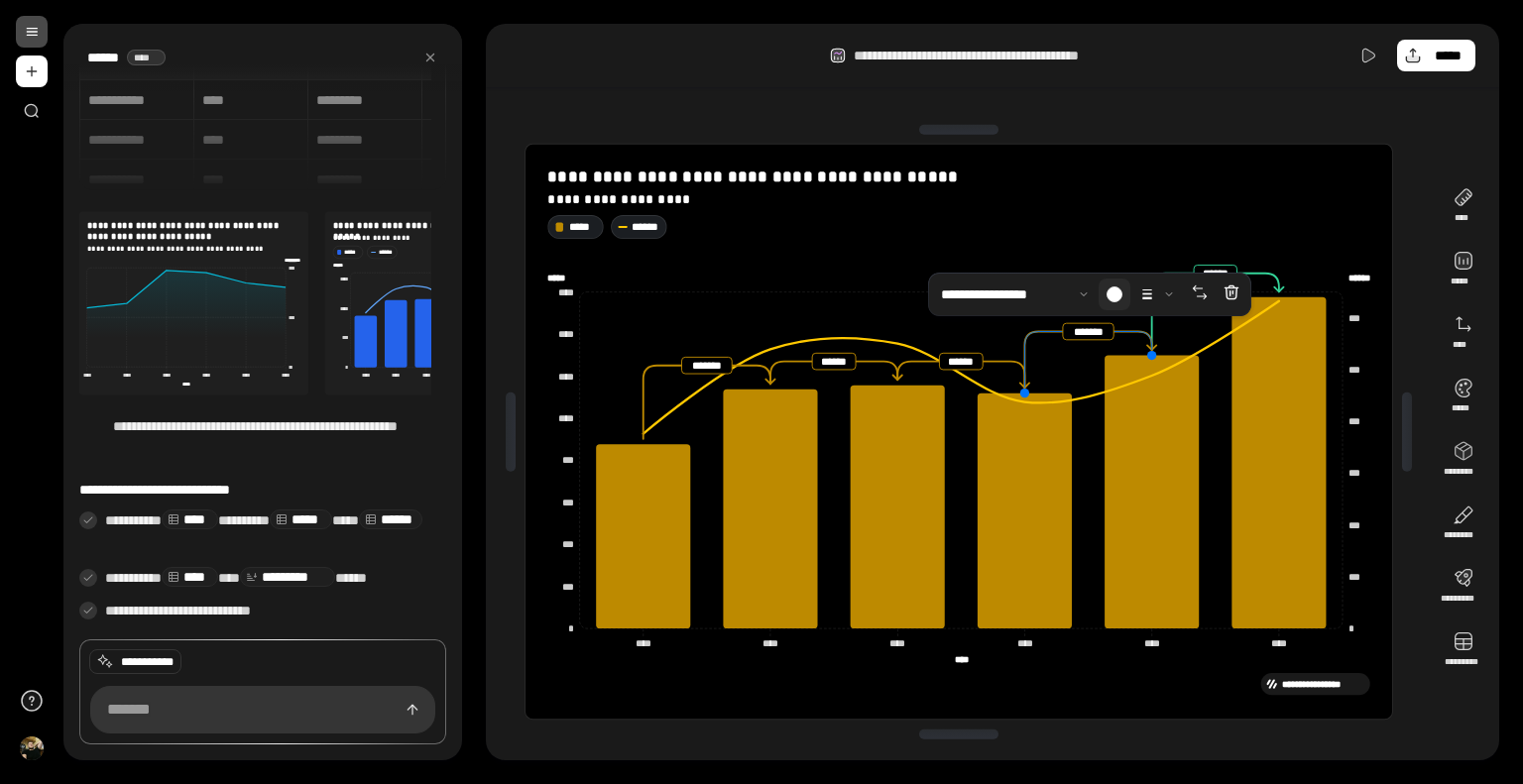 click at bounding box center [1114, 294] 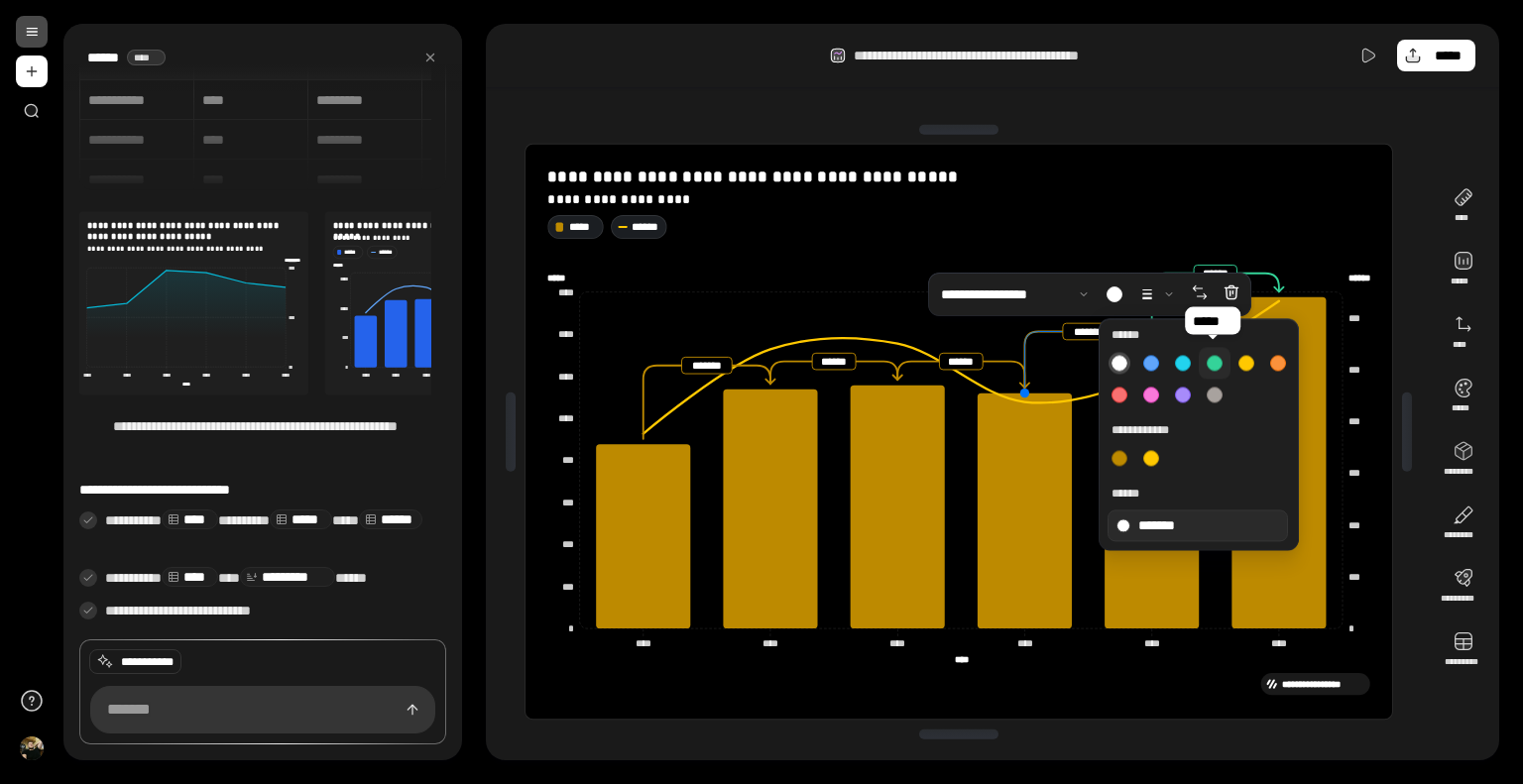 click at bounding box center [1215, 363] 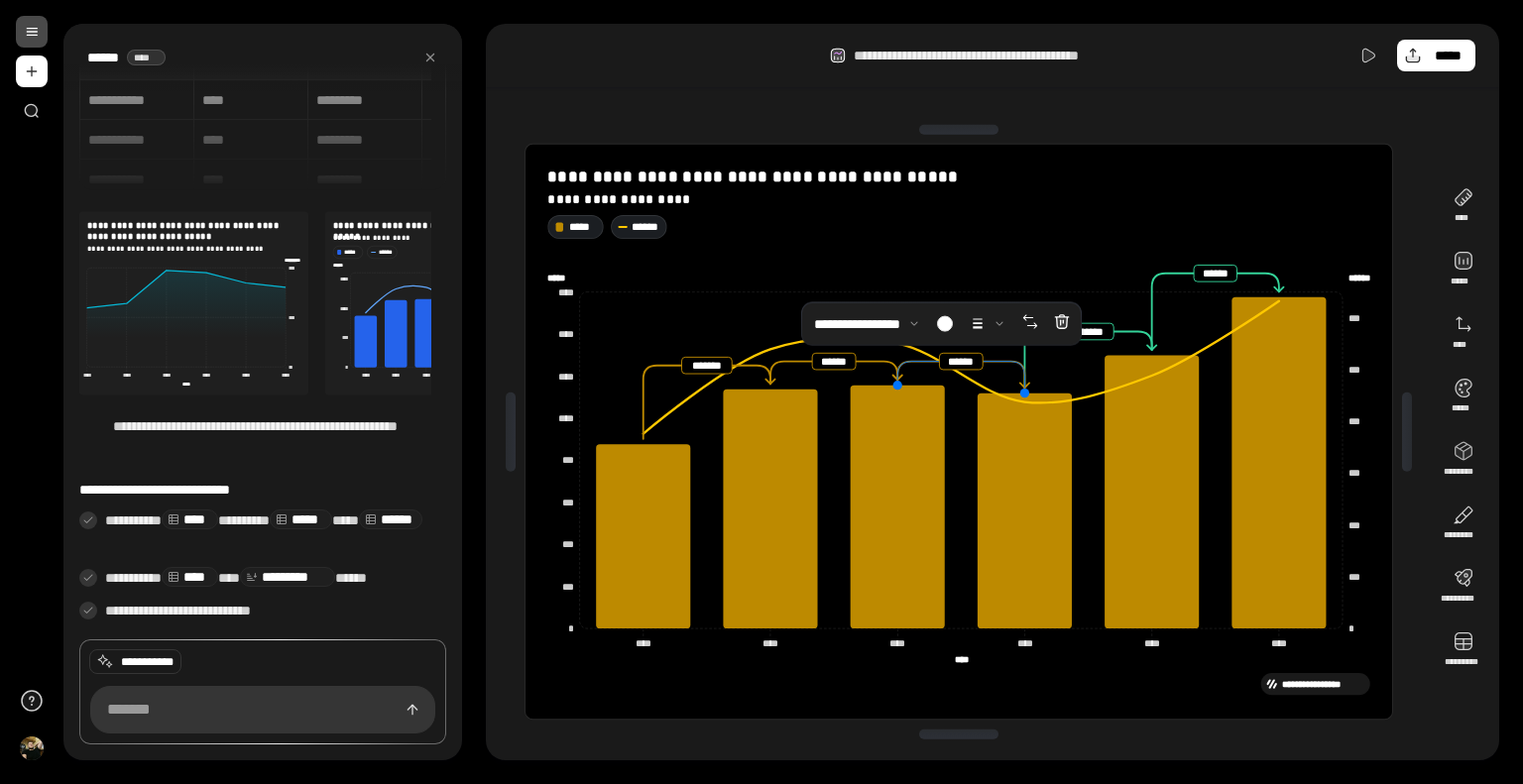 click 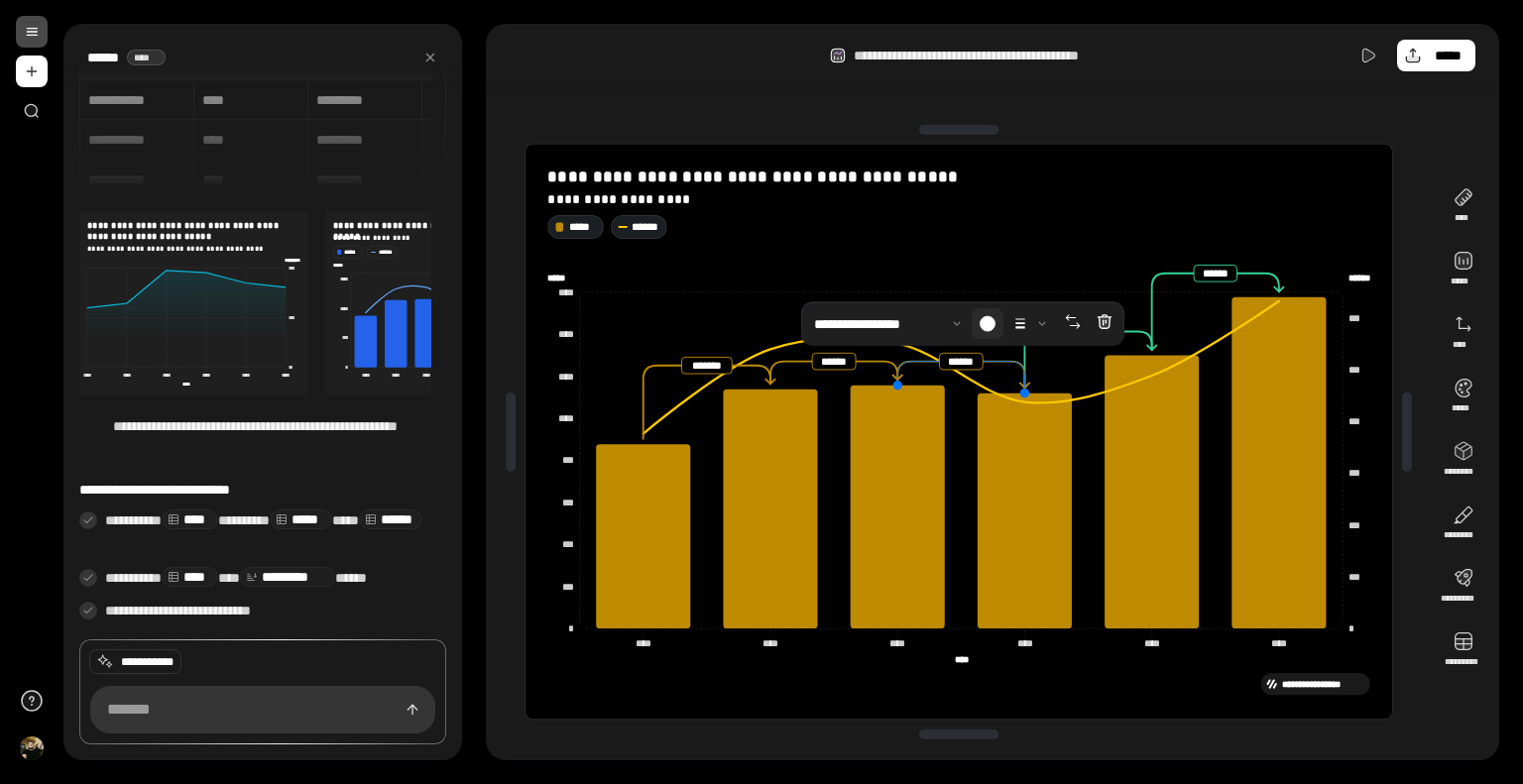 click at bounding box center (988, 324) 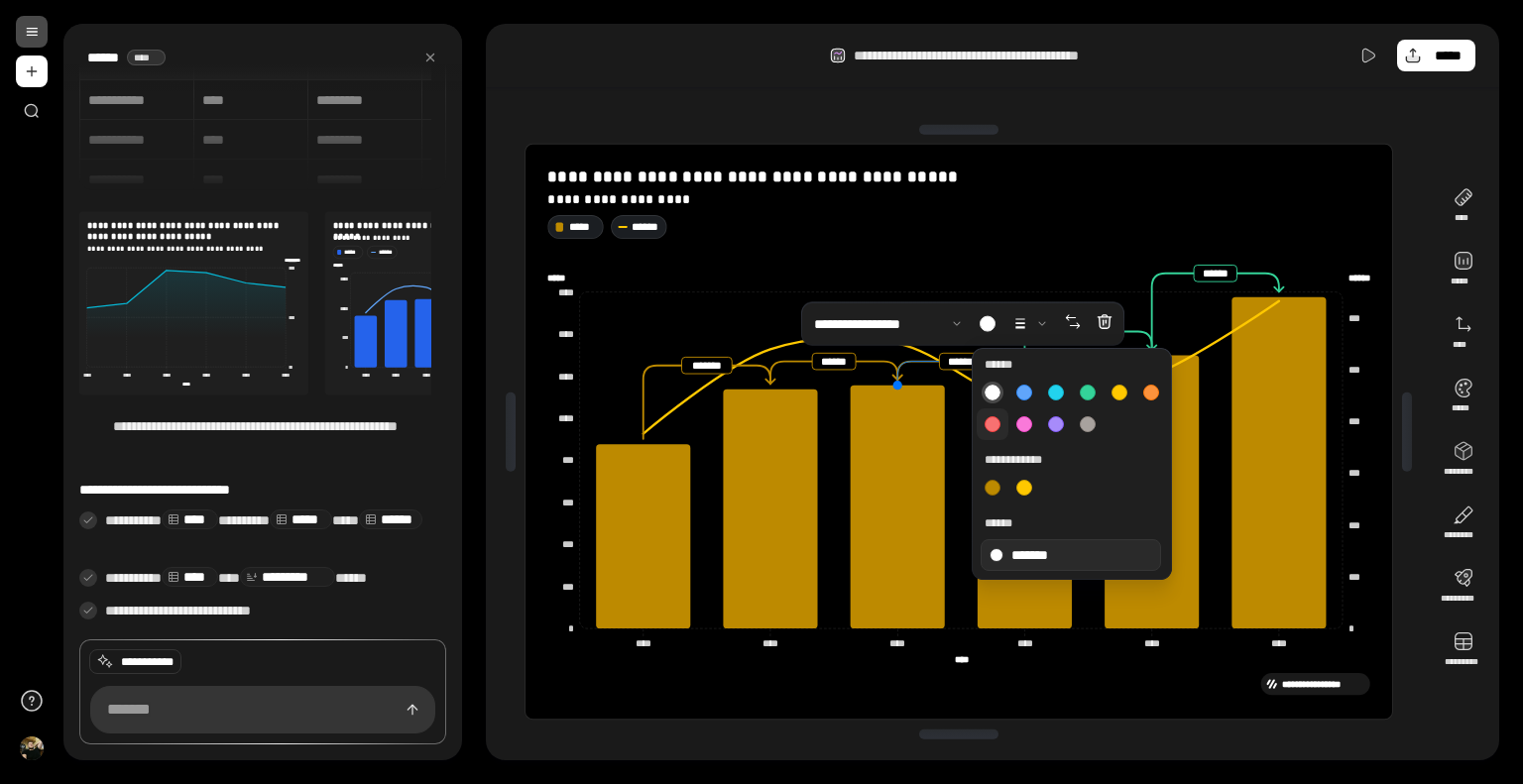 click at bounding box center [993, 424] 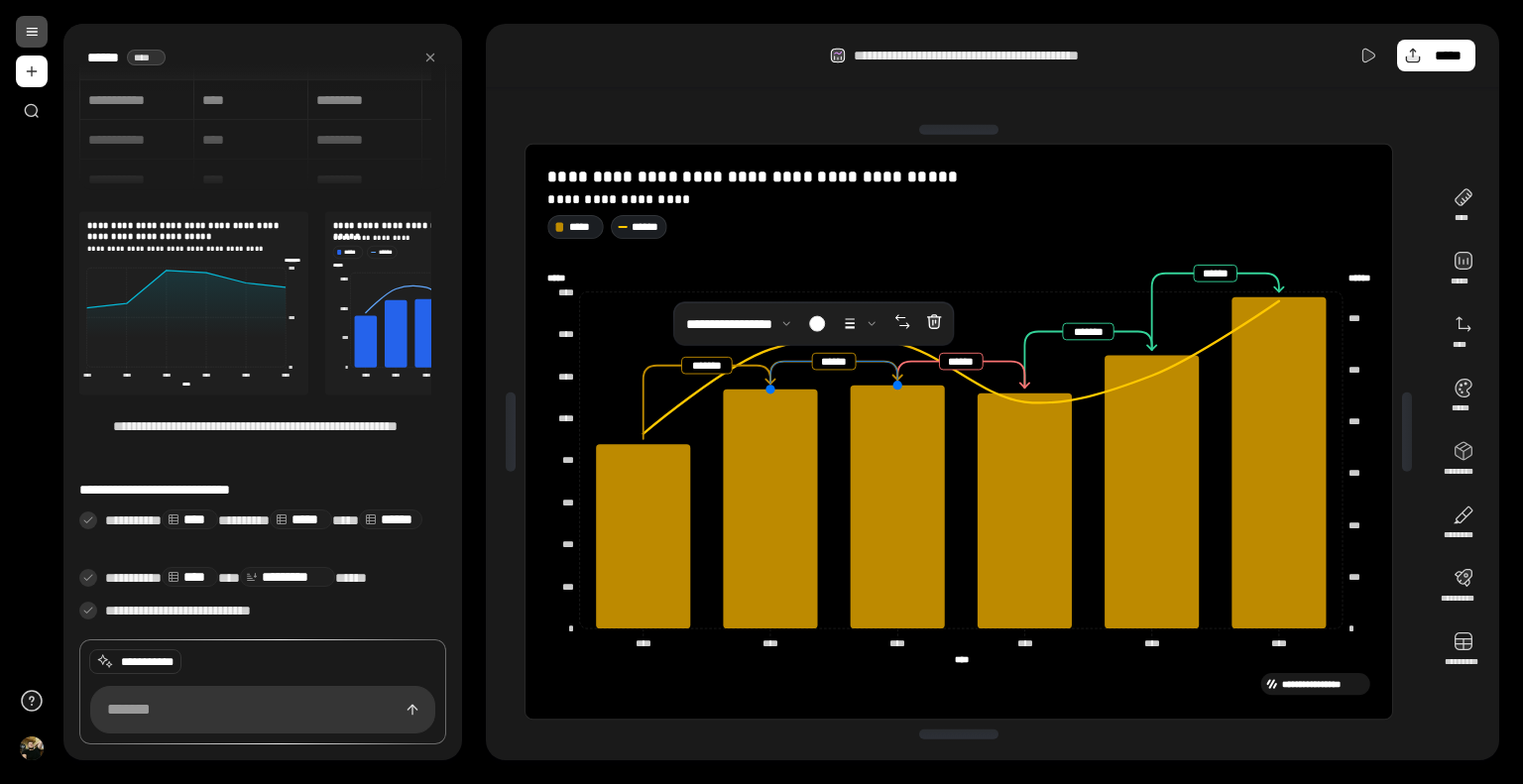 click 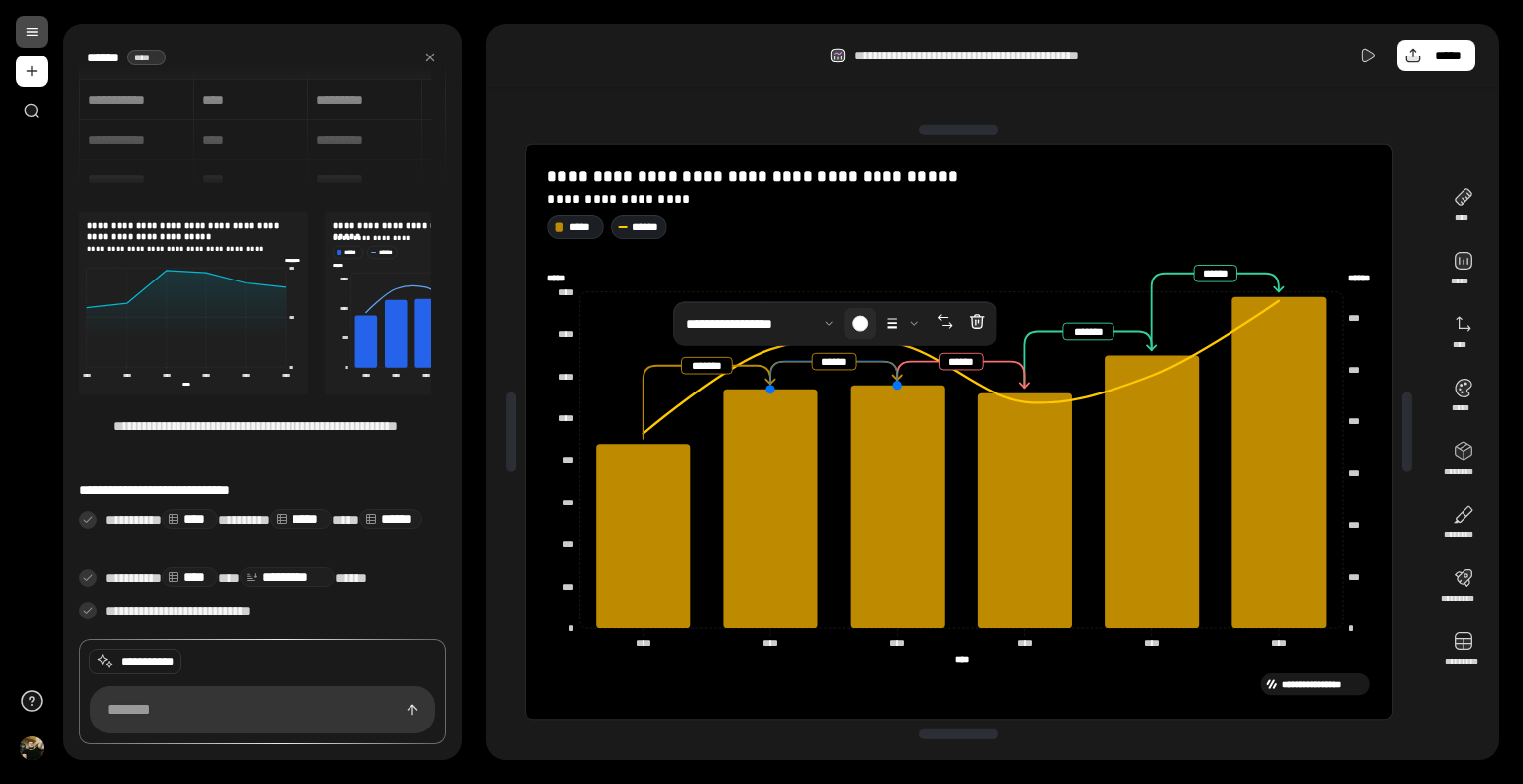 click at bounding box center [860, 324] 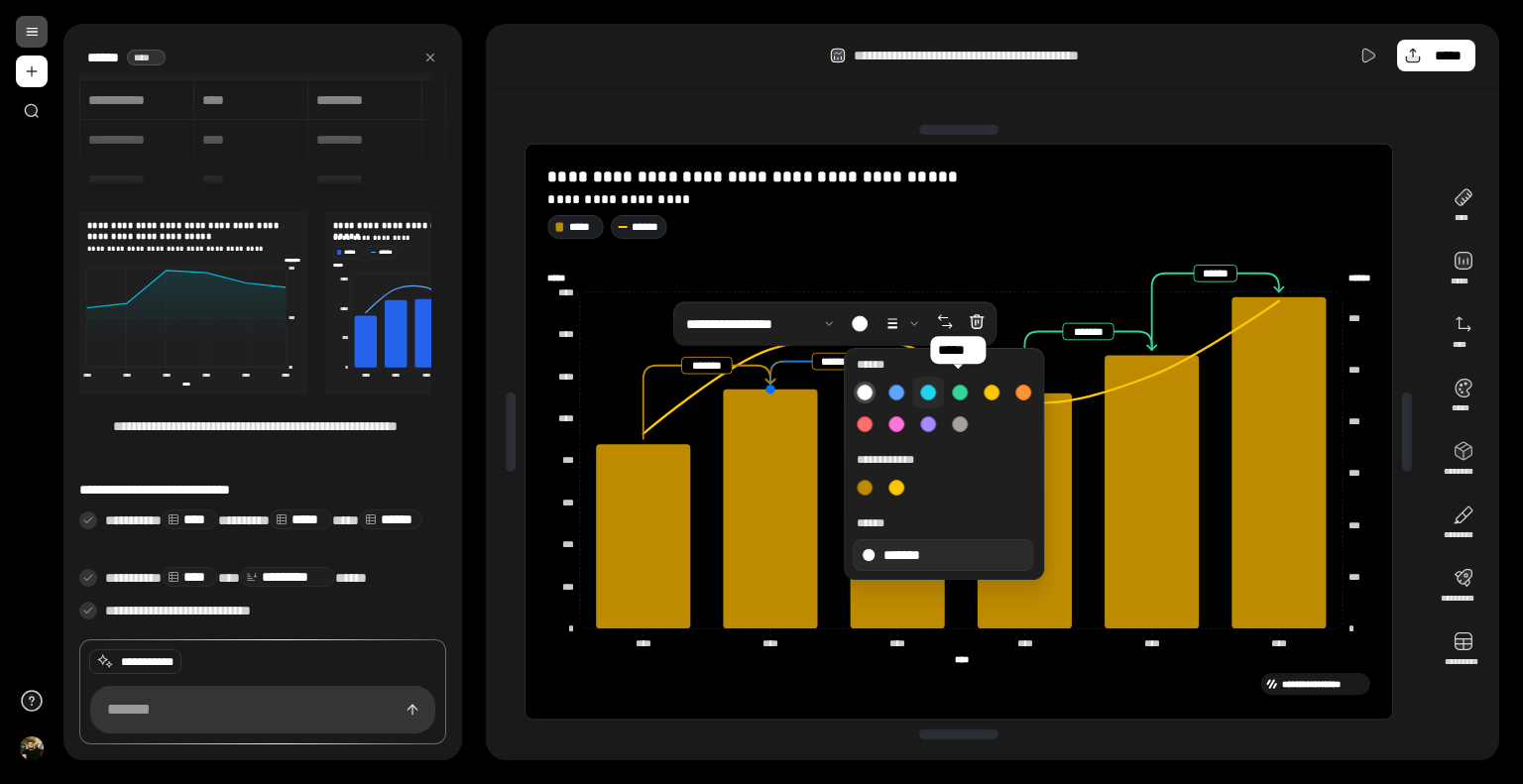 click at bounding box center [960, 392] 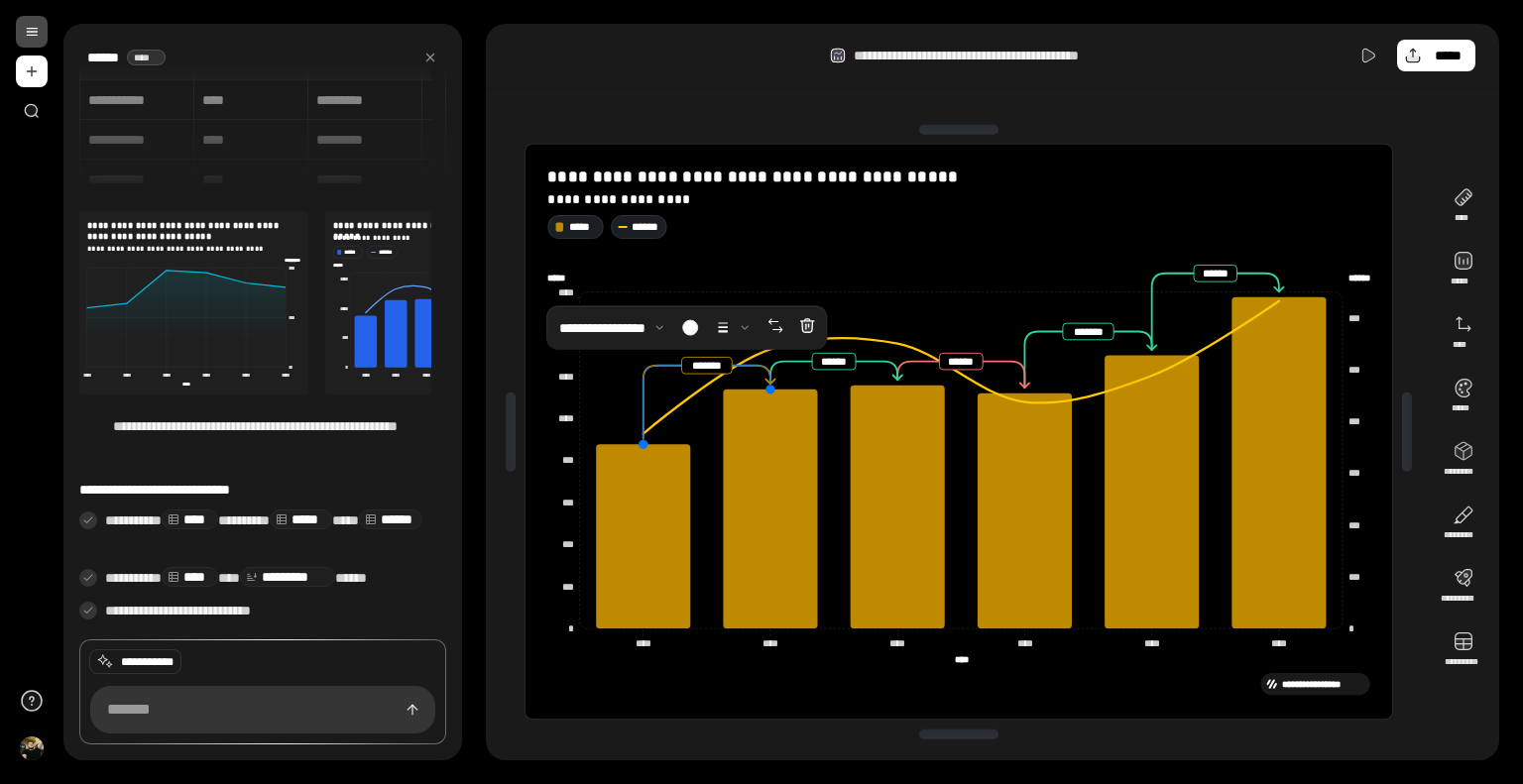 click 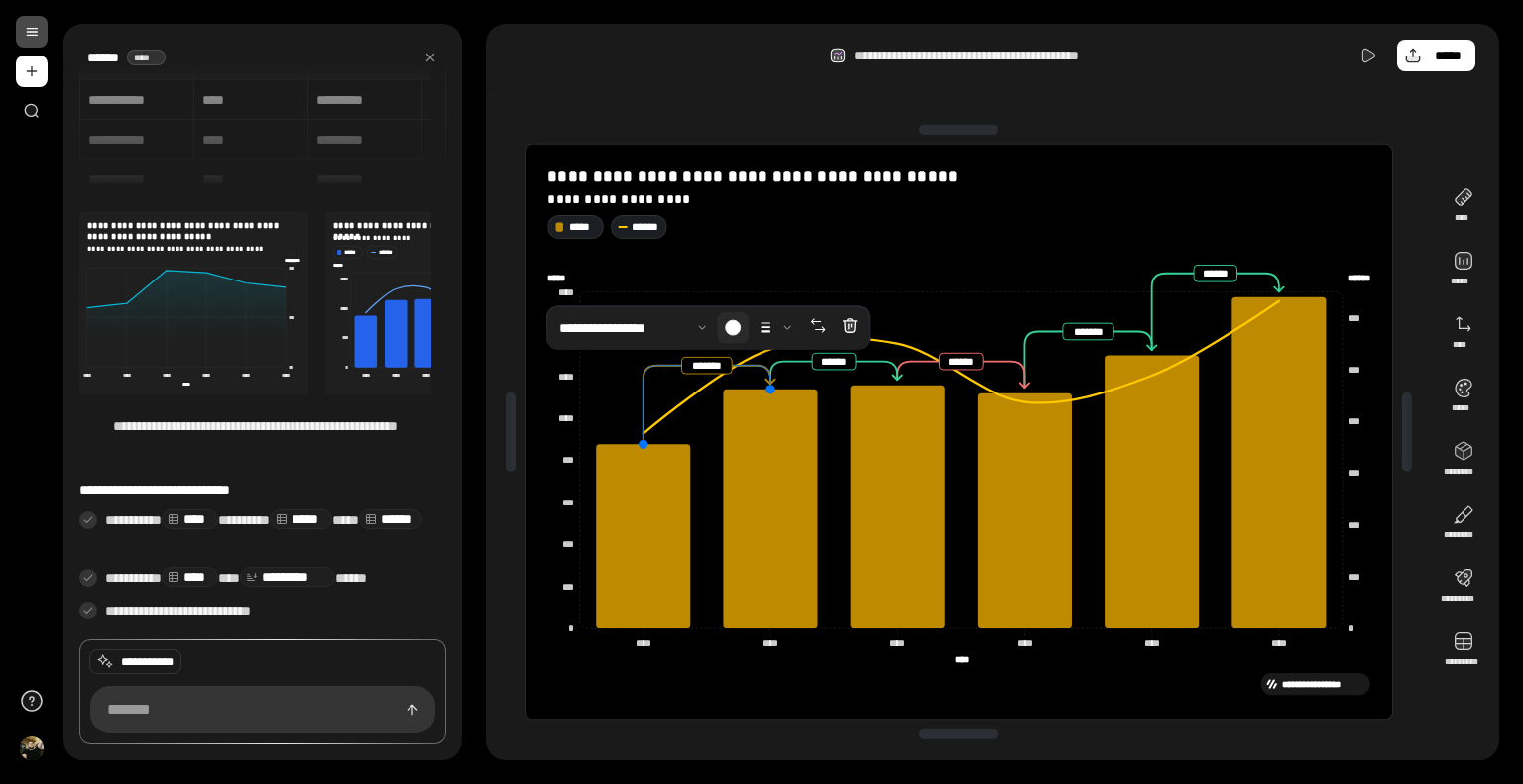 click at bounding box center (733, 328) 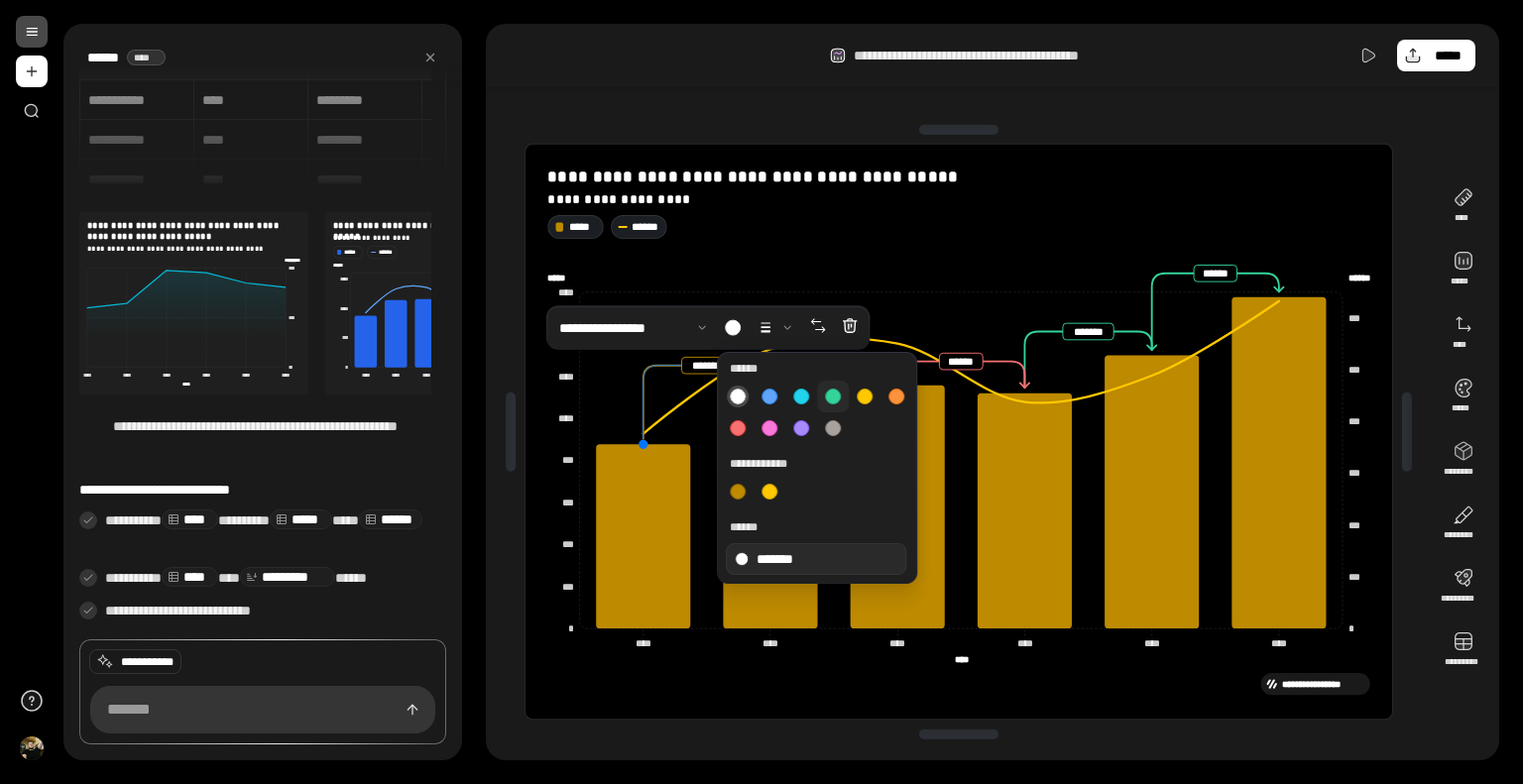 click at bounding box center (833, 396) 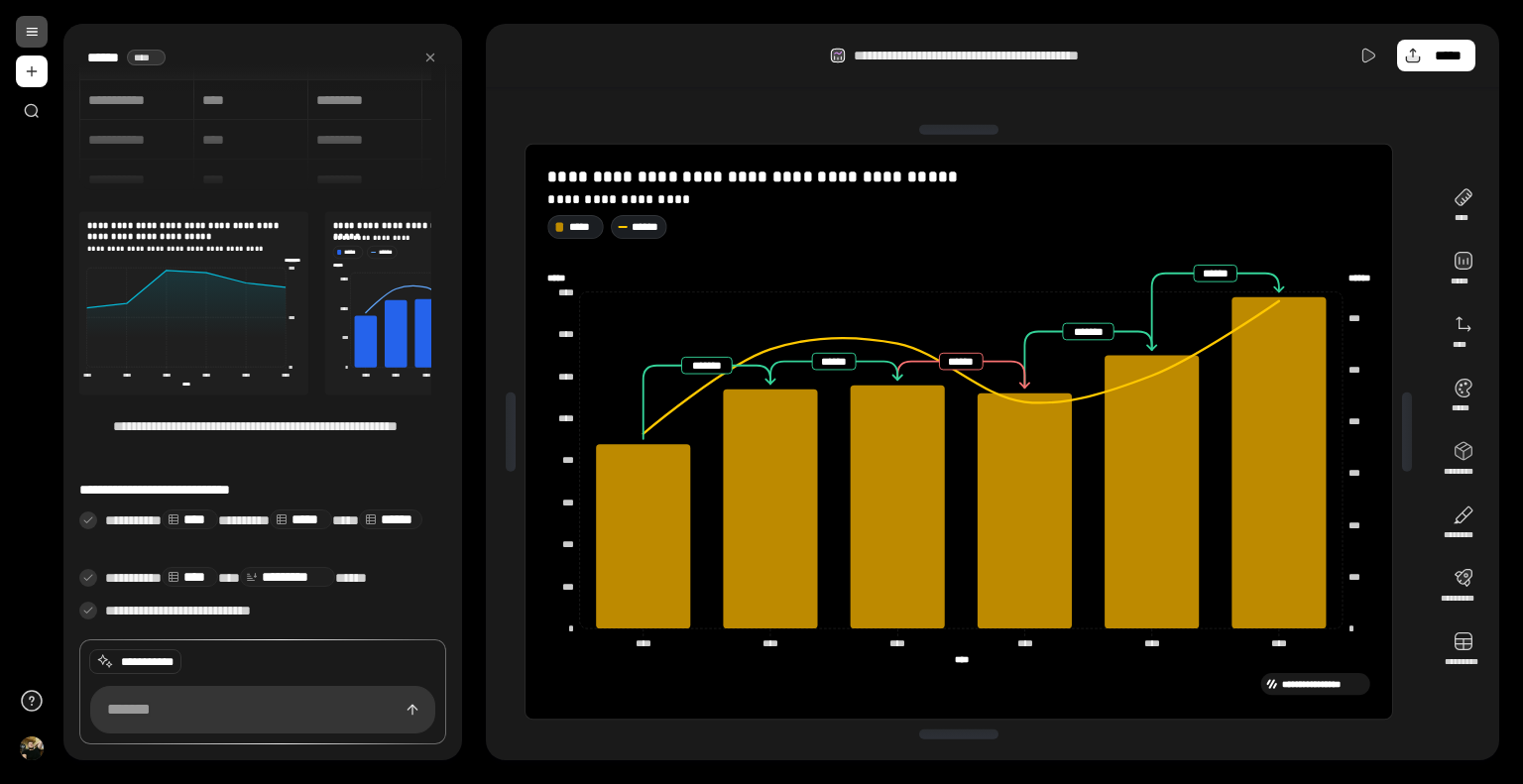 click on "***** ******" at bounding box center [960, 226] 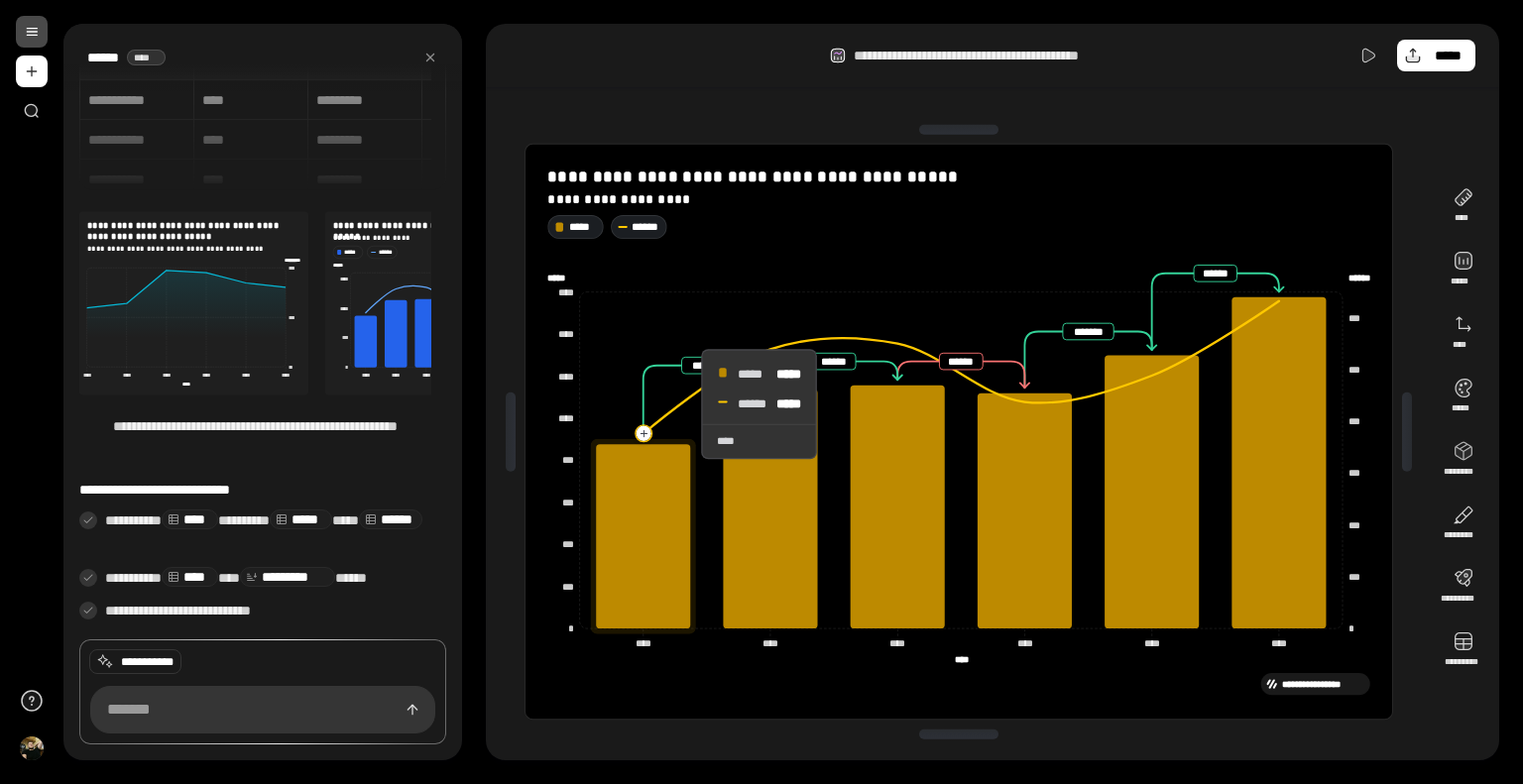 click 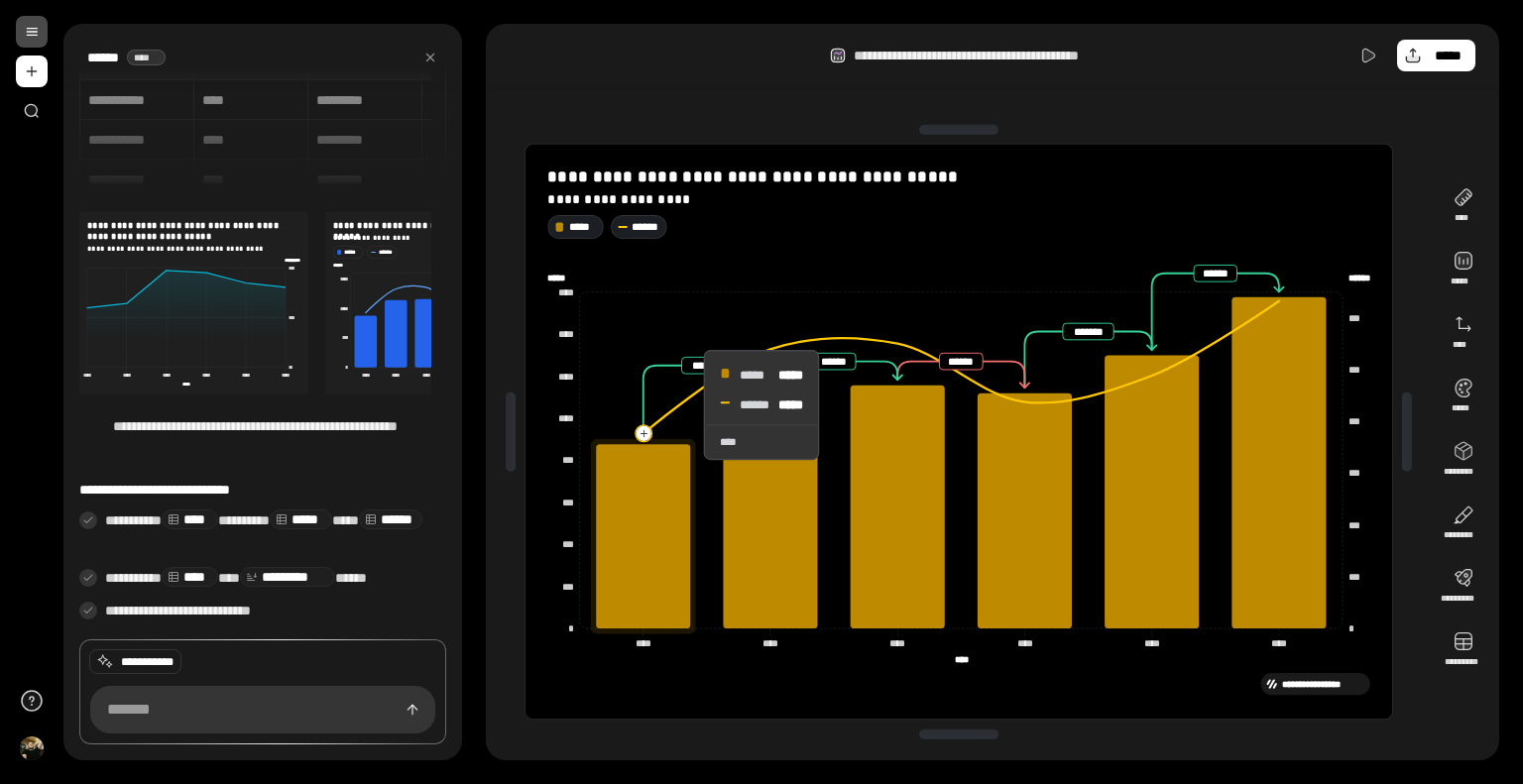 click 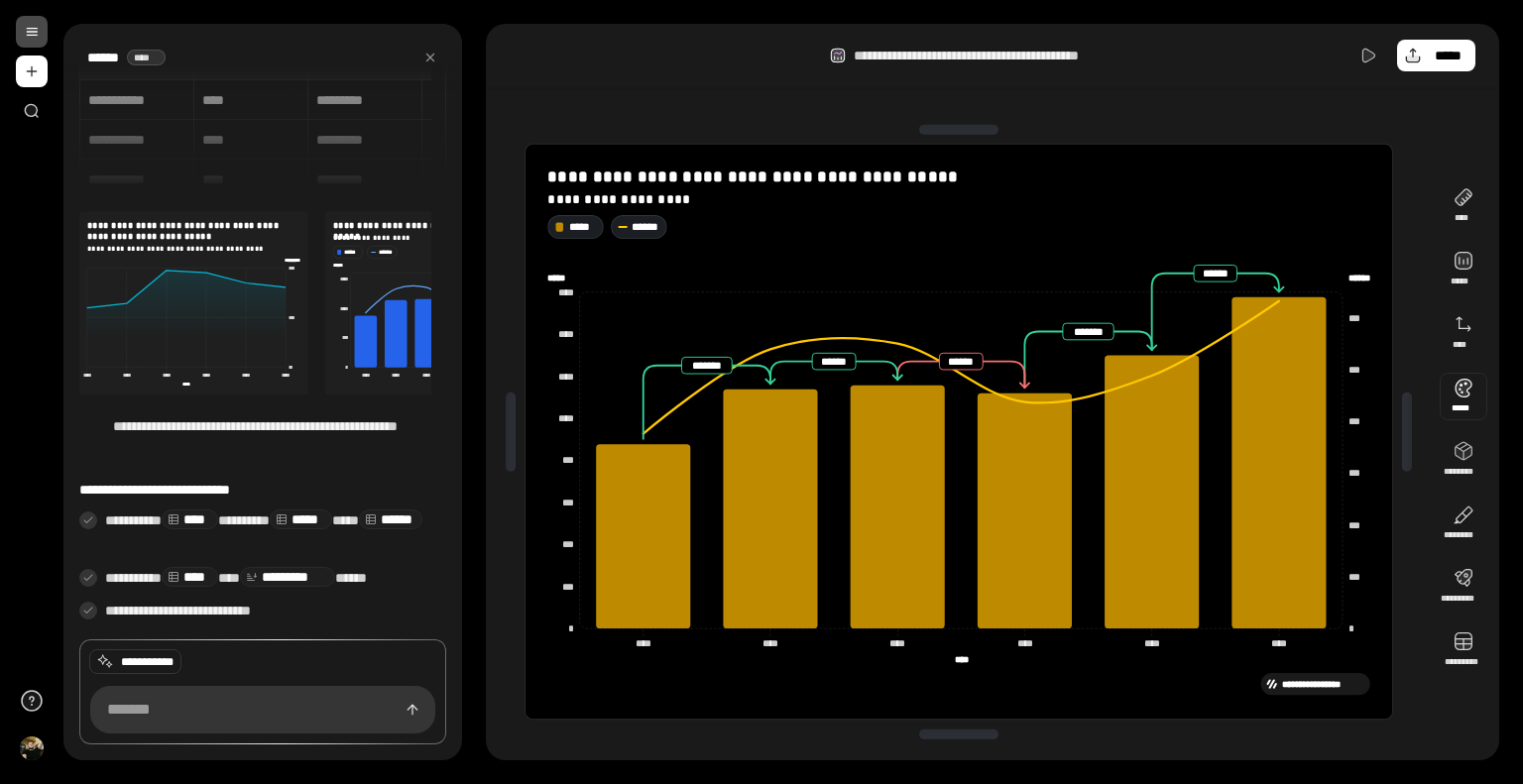 click at bounding box center (1464, 396) 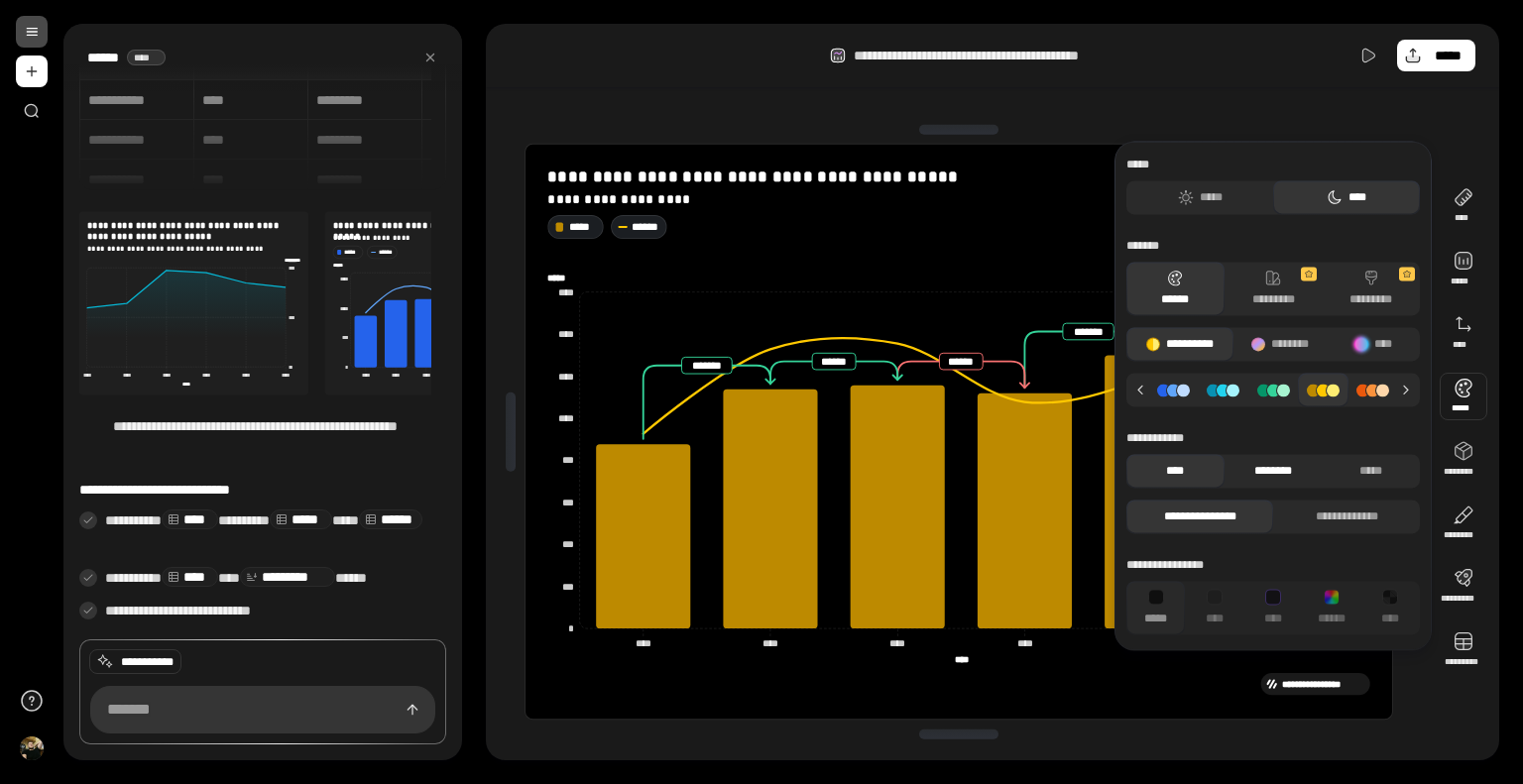 click on "********" at bounding box center [1273, 471] 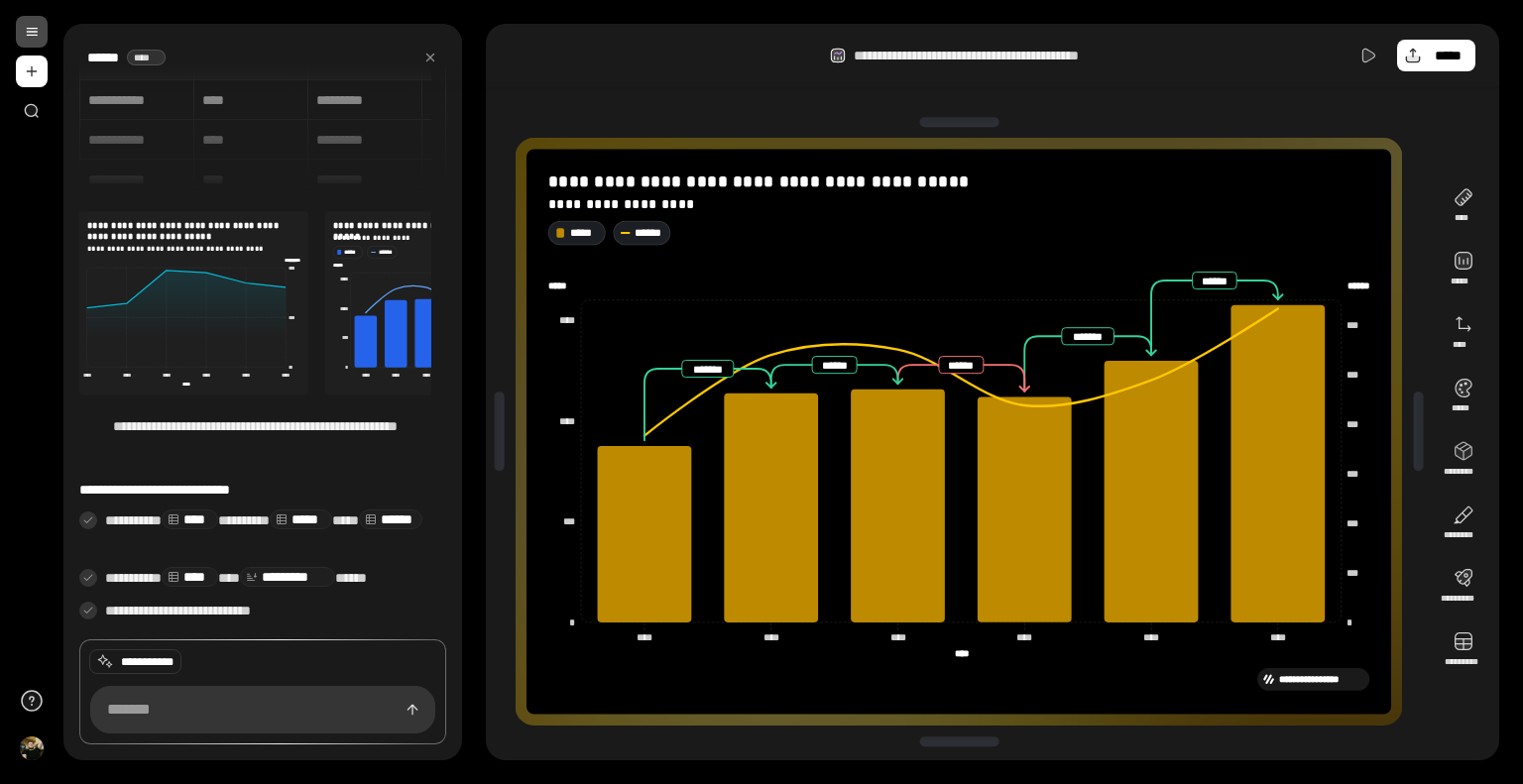 click on "**********" at bounding box center [993, 56] 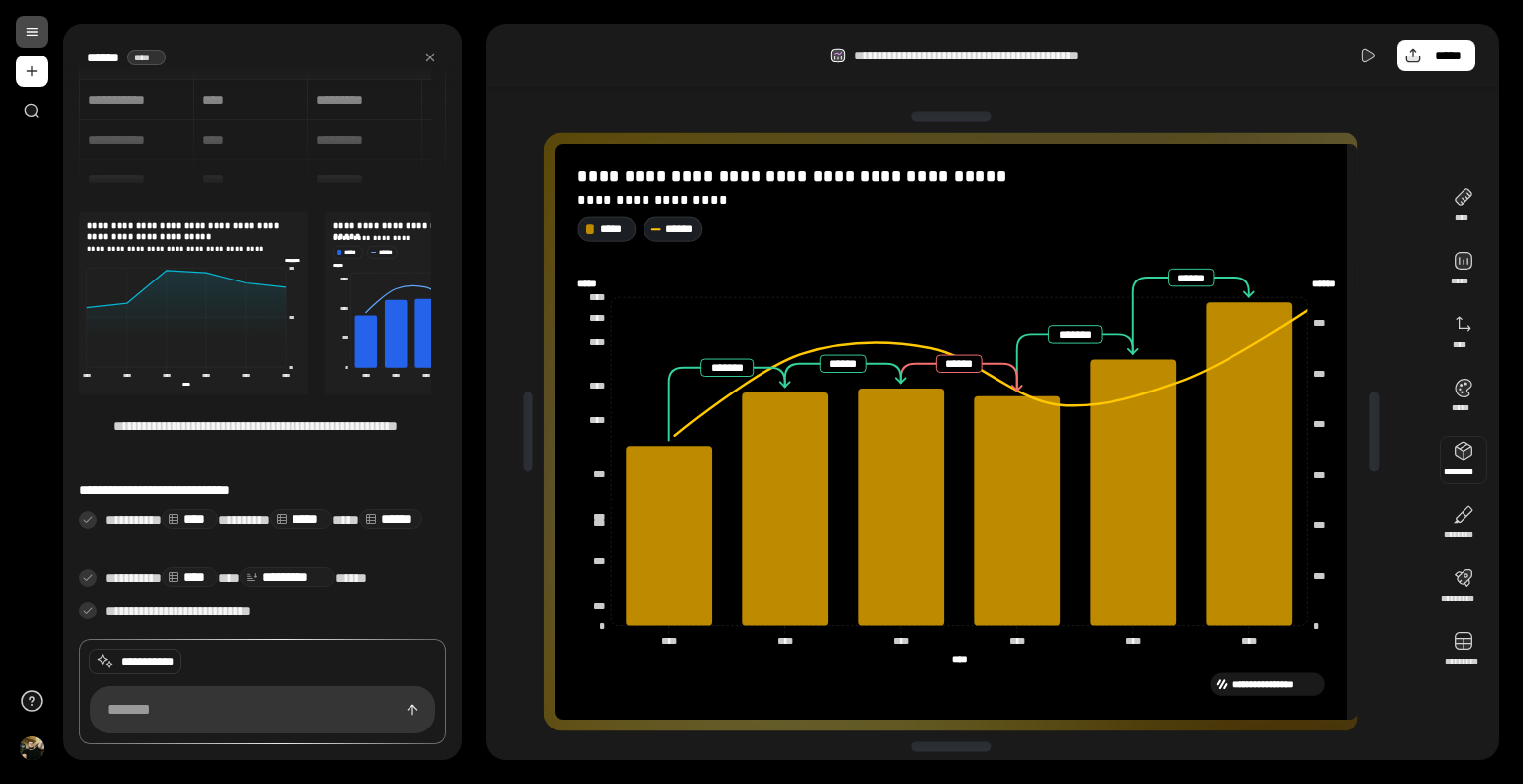 click at bounding box center (1374, 431) 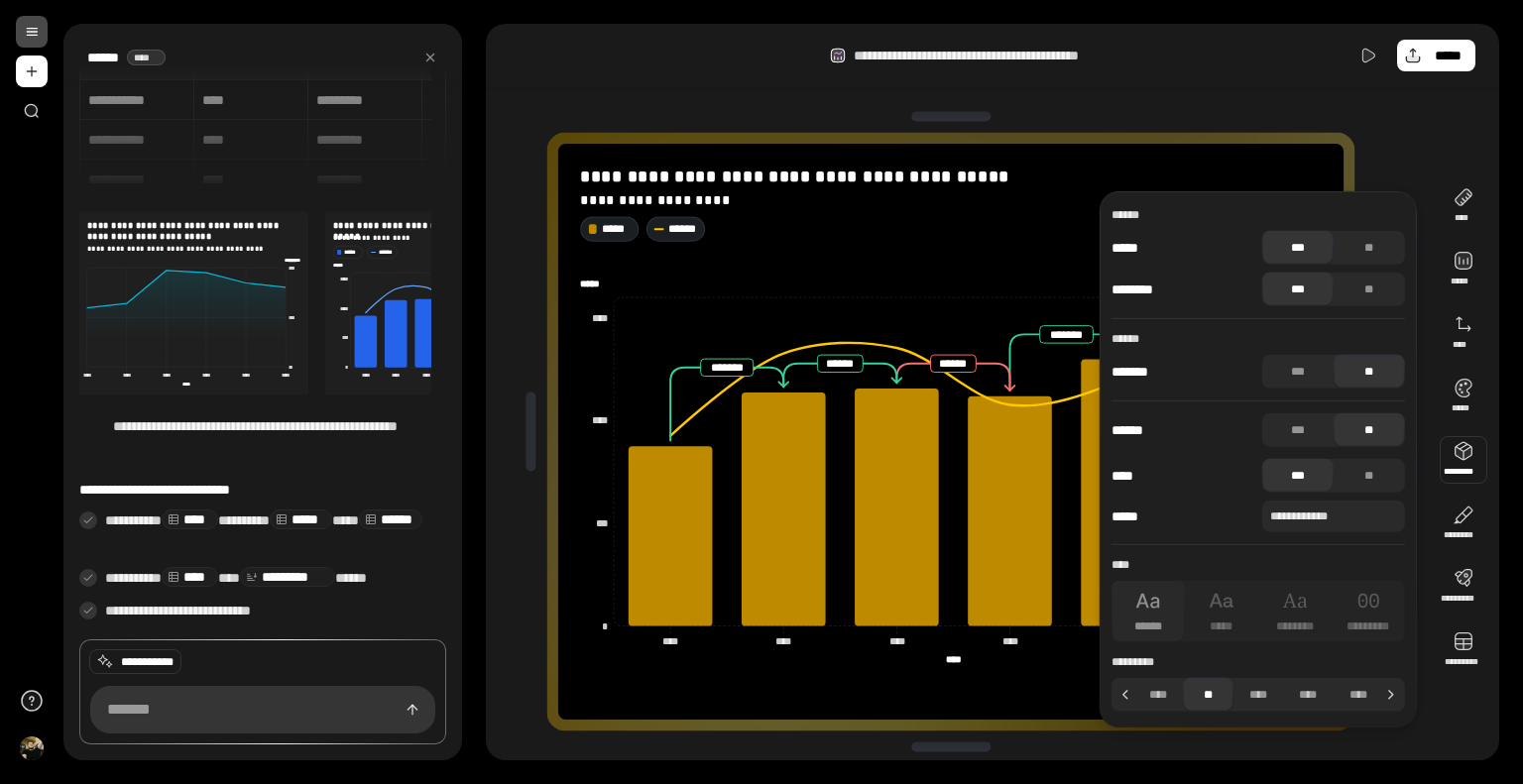 click on "***" at bounding box center (1298, 289) 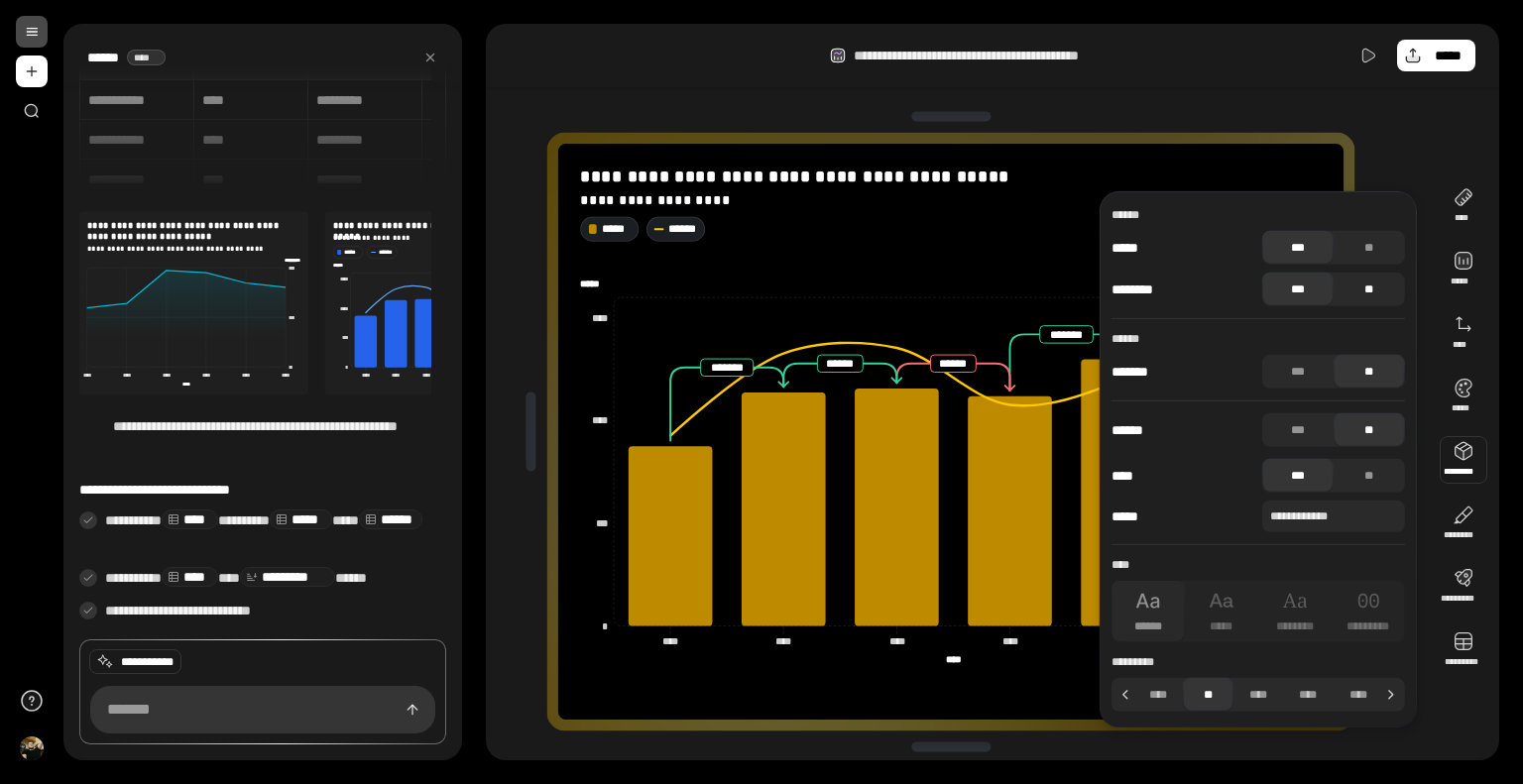click on "**" at bounding box center [1369, 289] 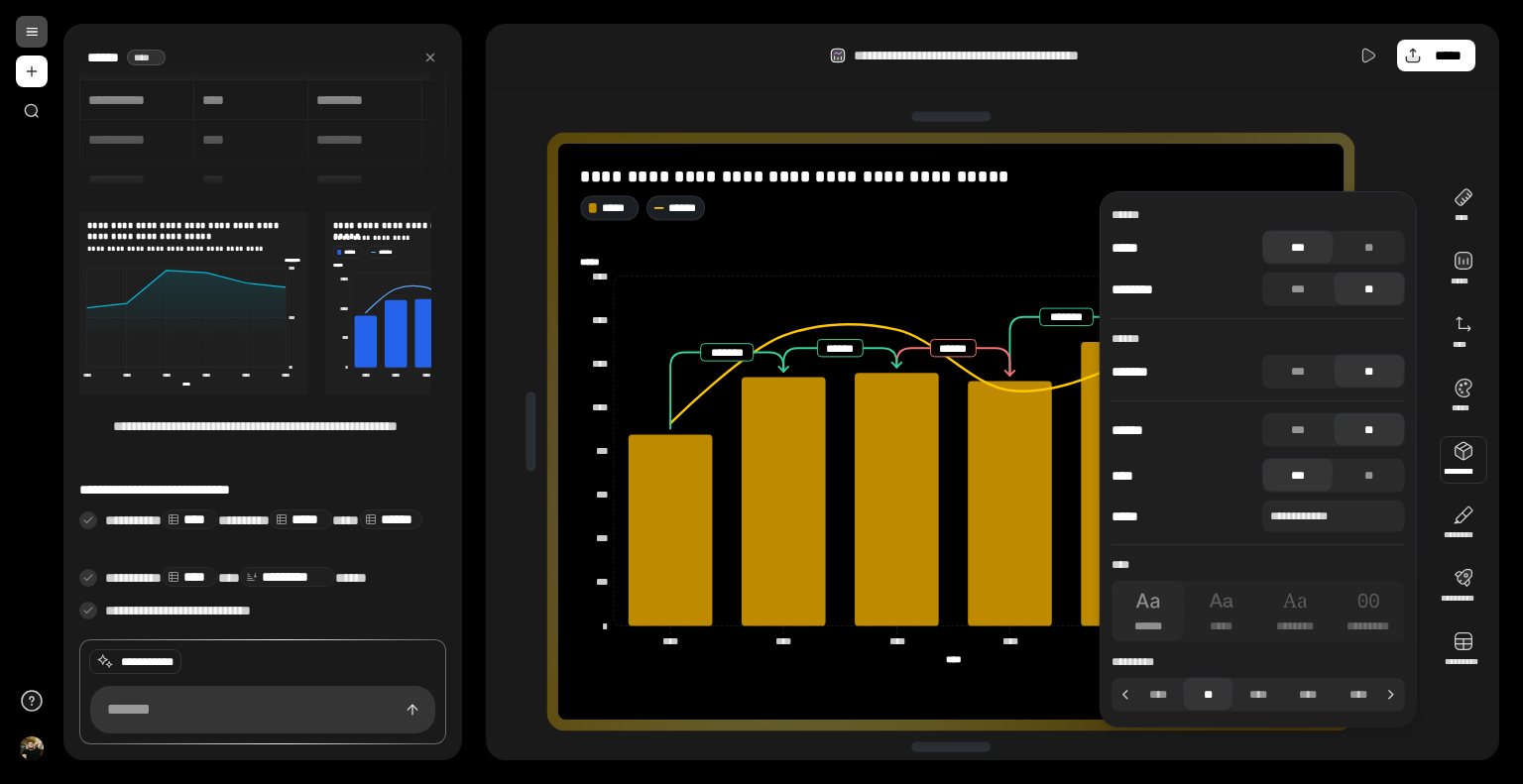click on "**********" at bounding box center (993, 56) 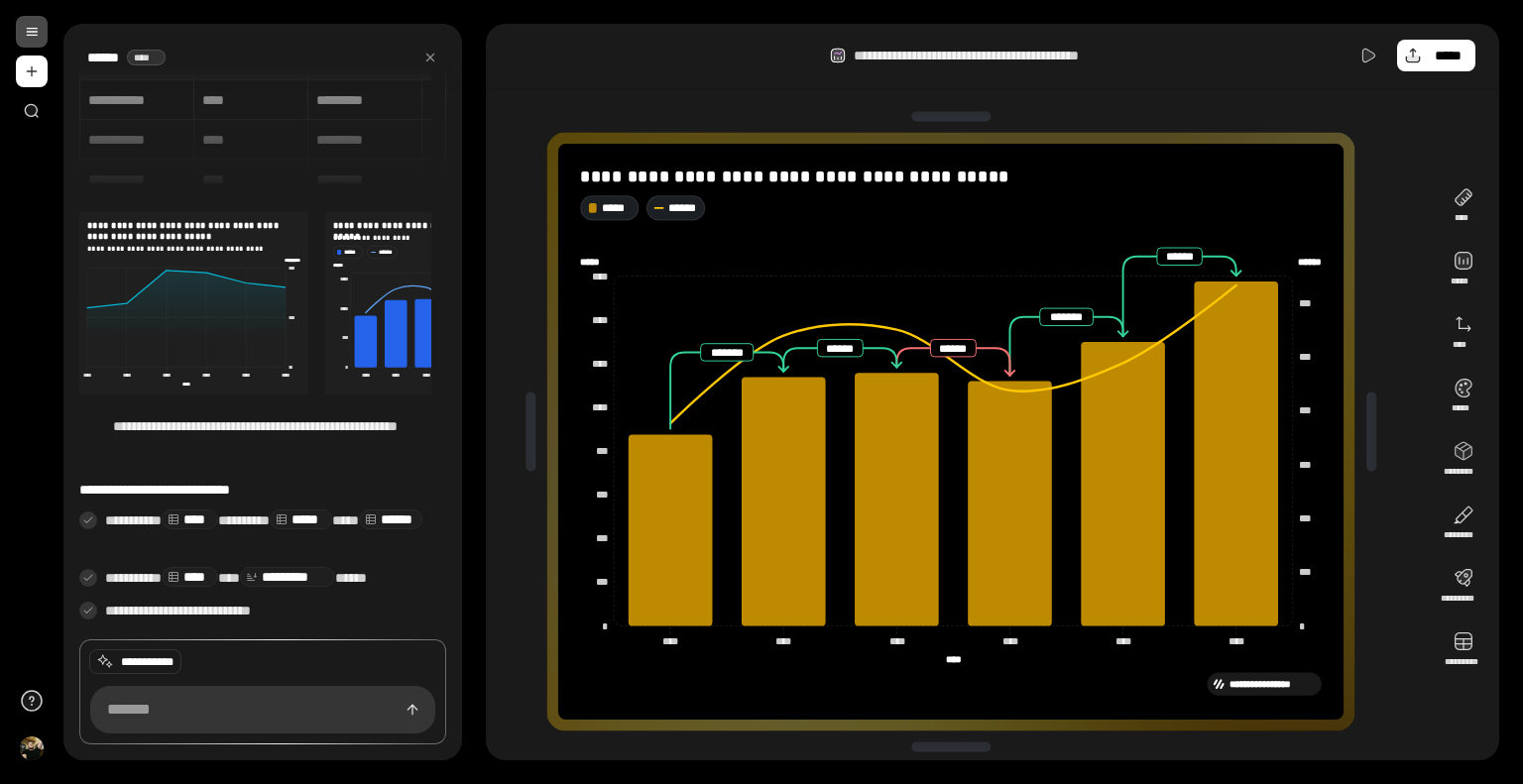 click on "**********" at bounding box center [993, 56] 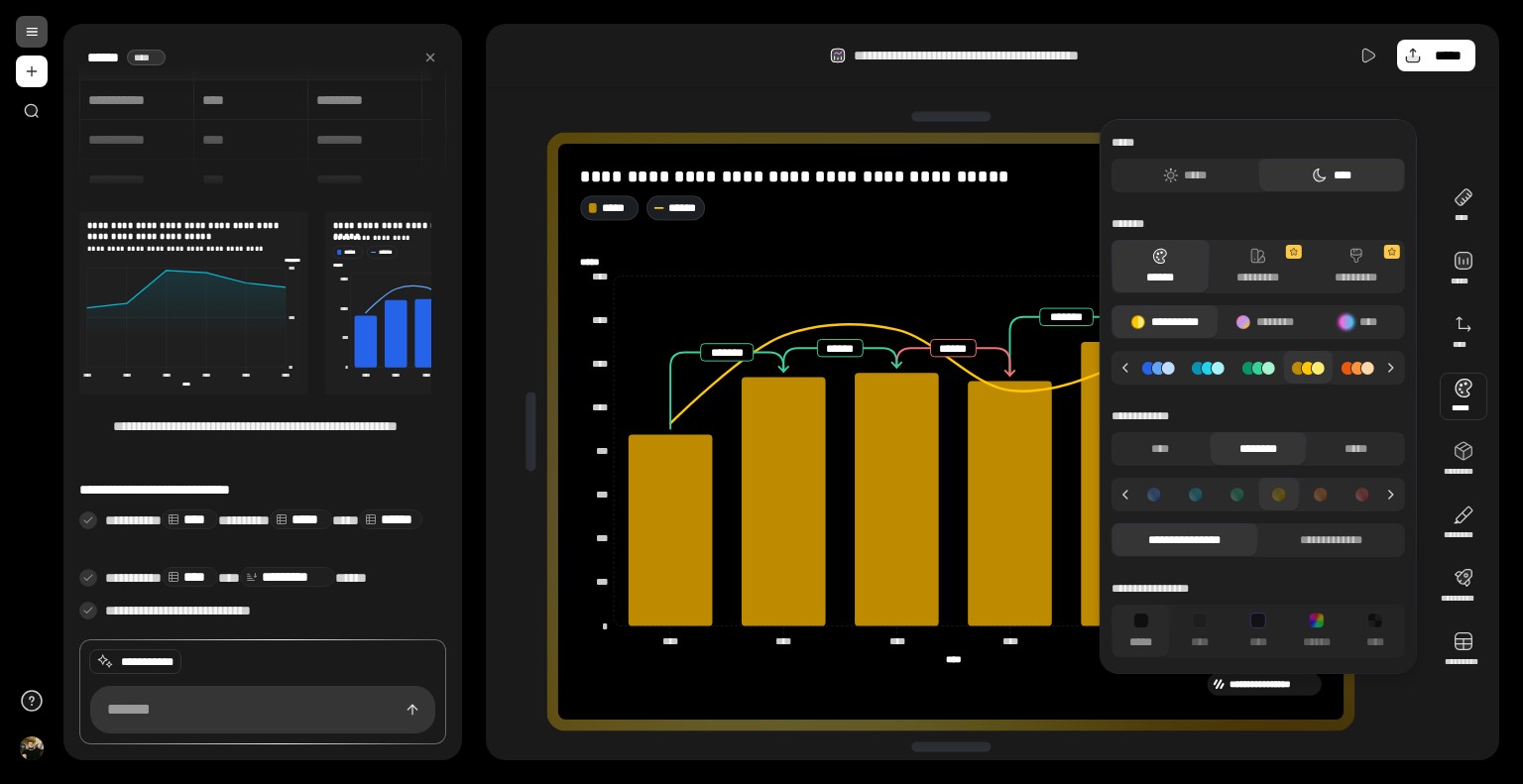 click on "**********" at bounding box center [993, 56] 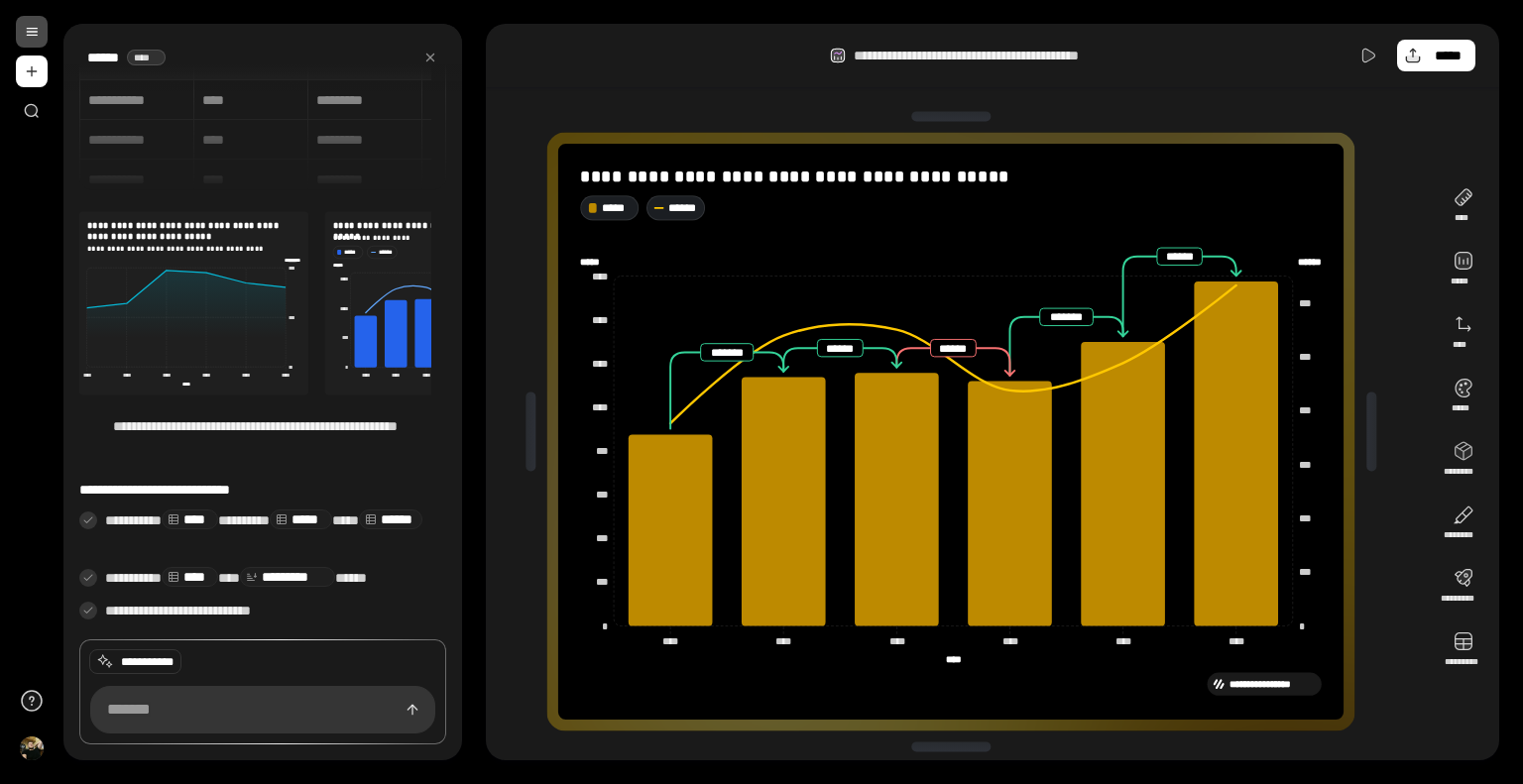drag, startPoint x: 1264, startPoint y: 201, endPoint x: 1396, endPoint y: 111, distance: 159.7623 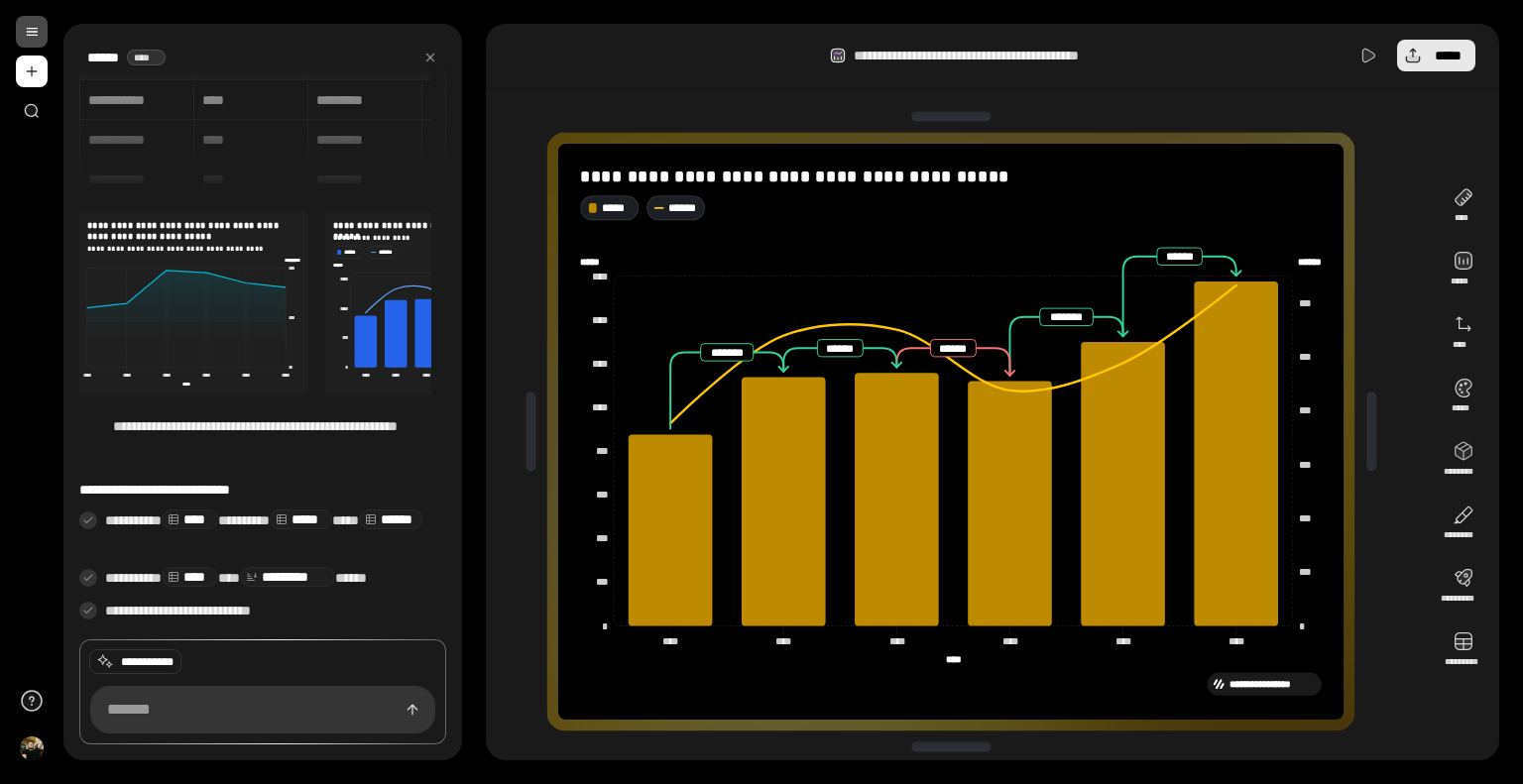 click on "*****" at bounding box center [1436, 56] 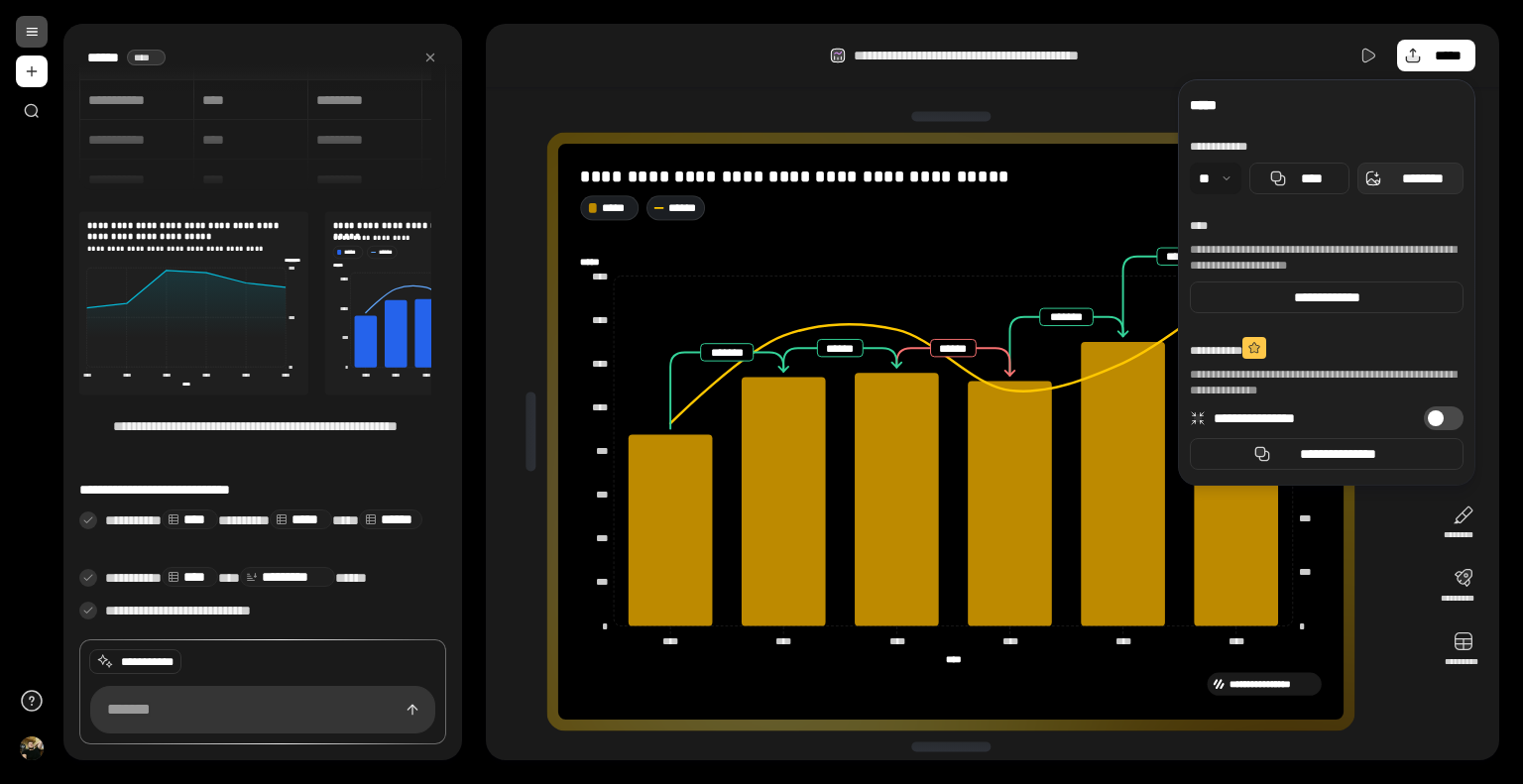 click on "********" at bounding box center [1422, 178] 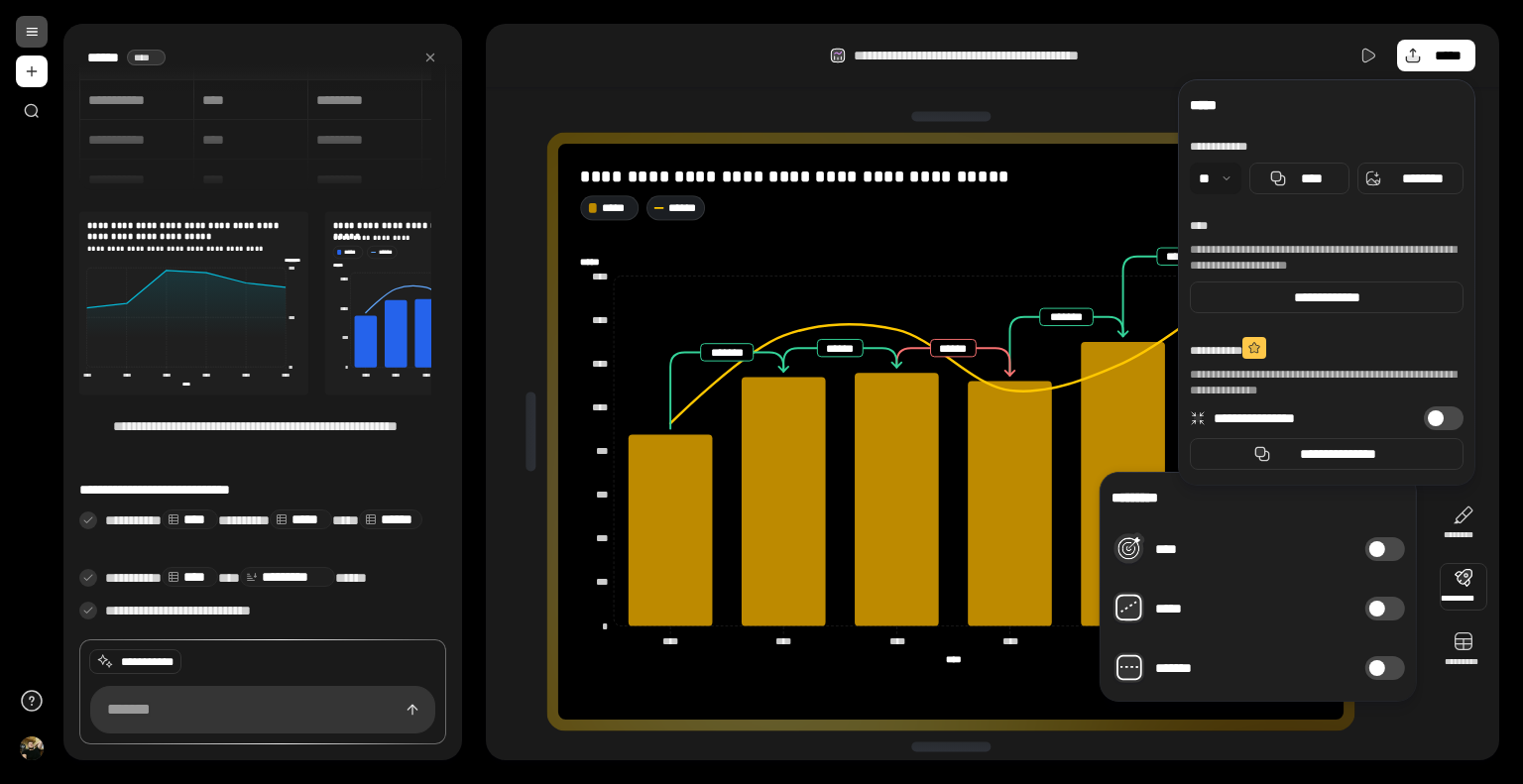 click on "**********" at bounding box center (993, 56) 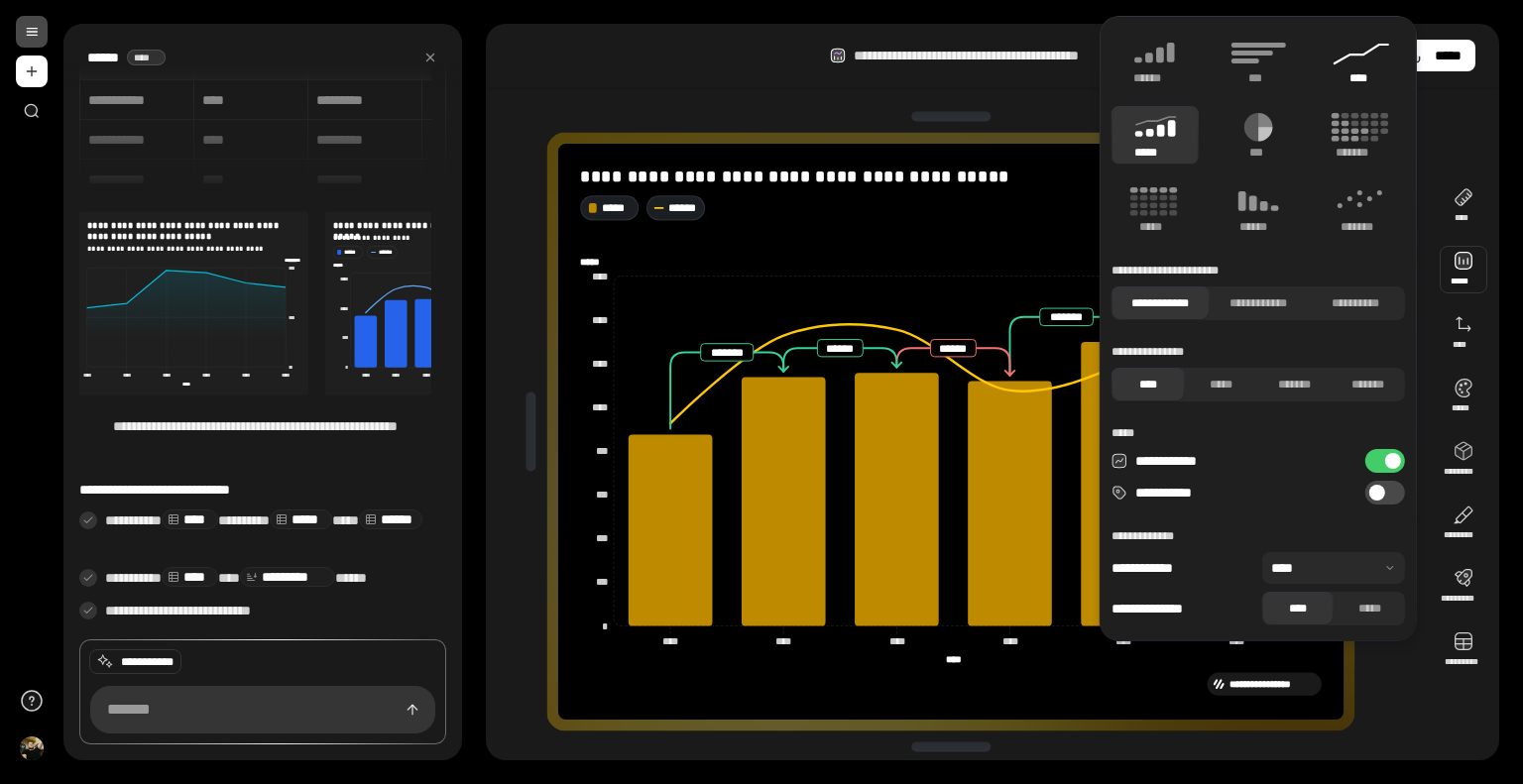 click 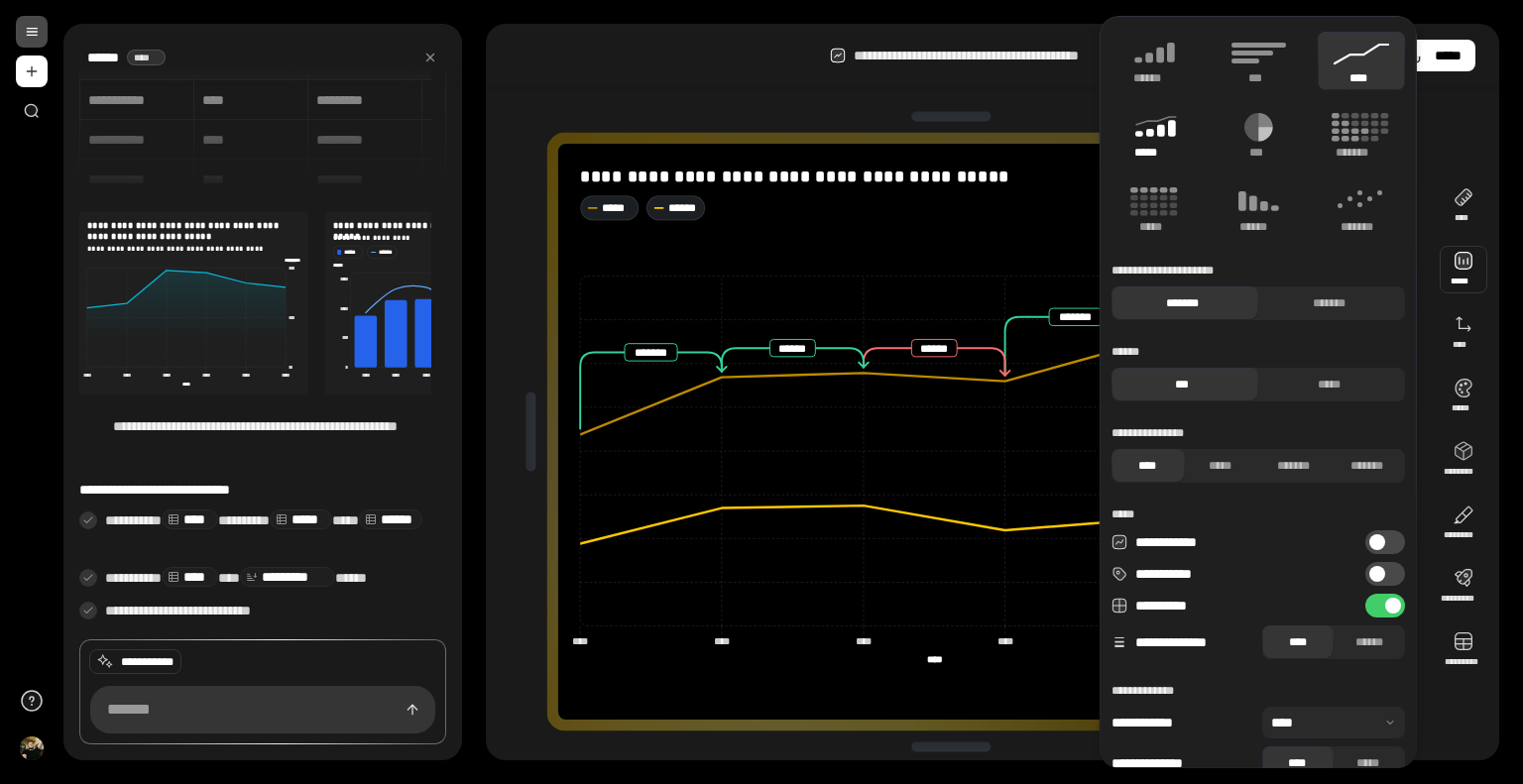 click 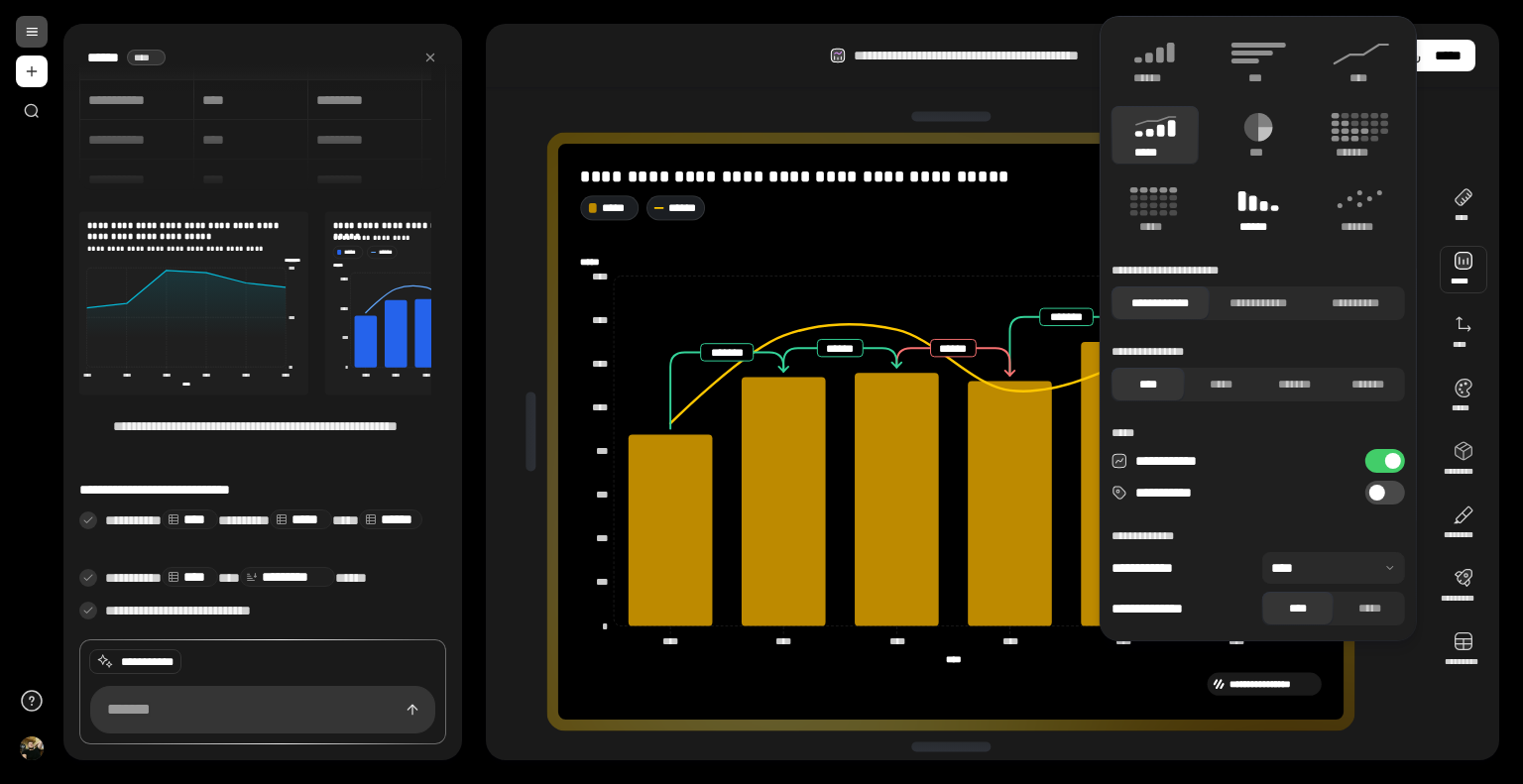 click 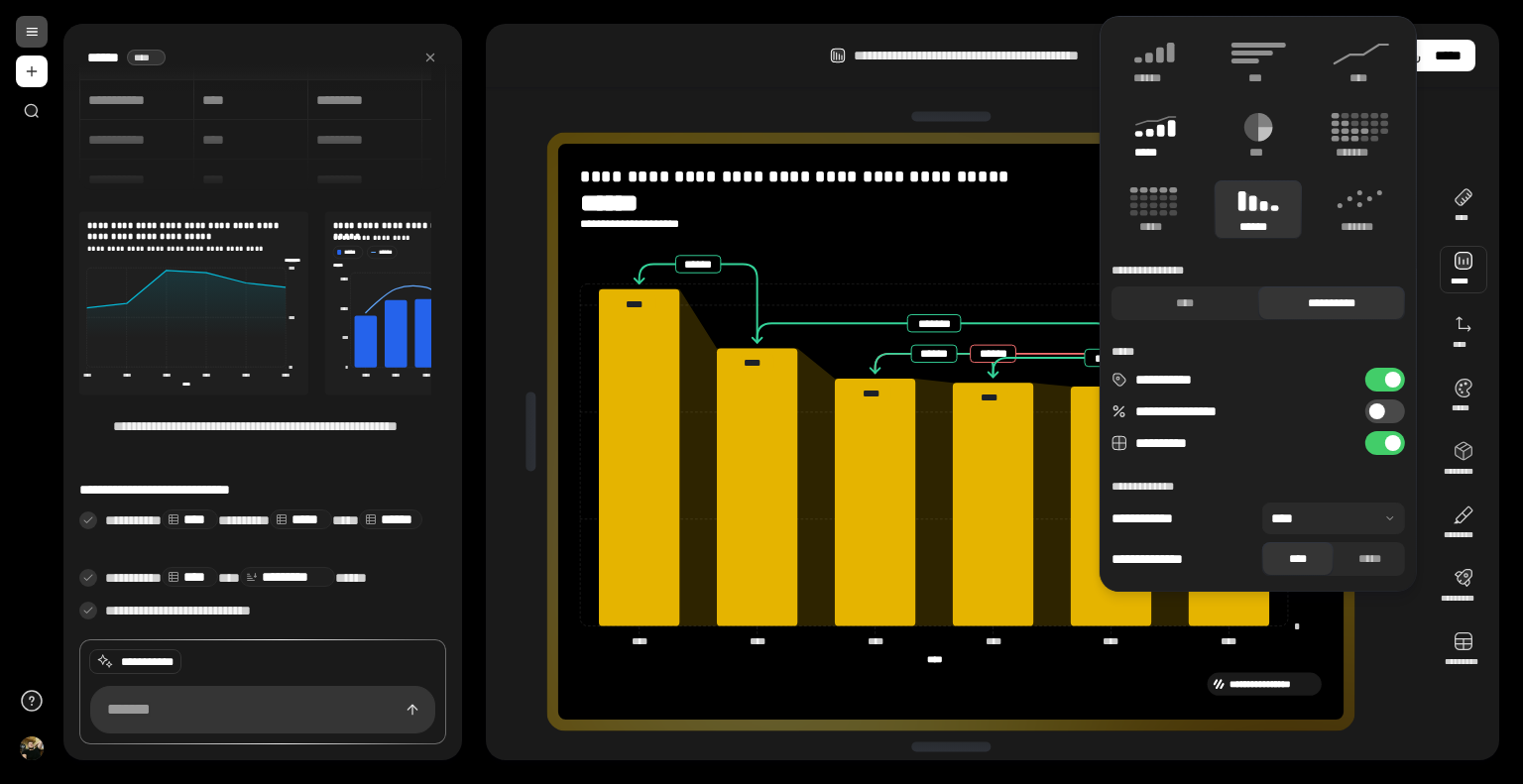 click 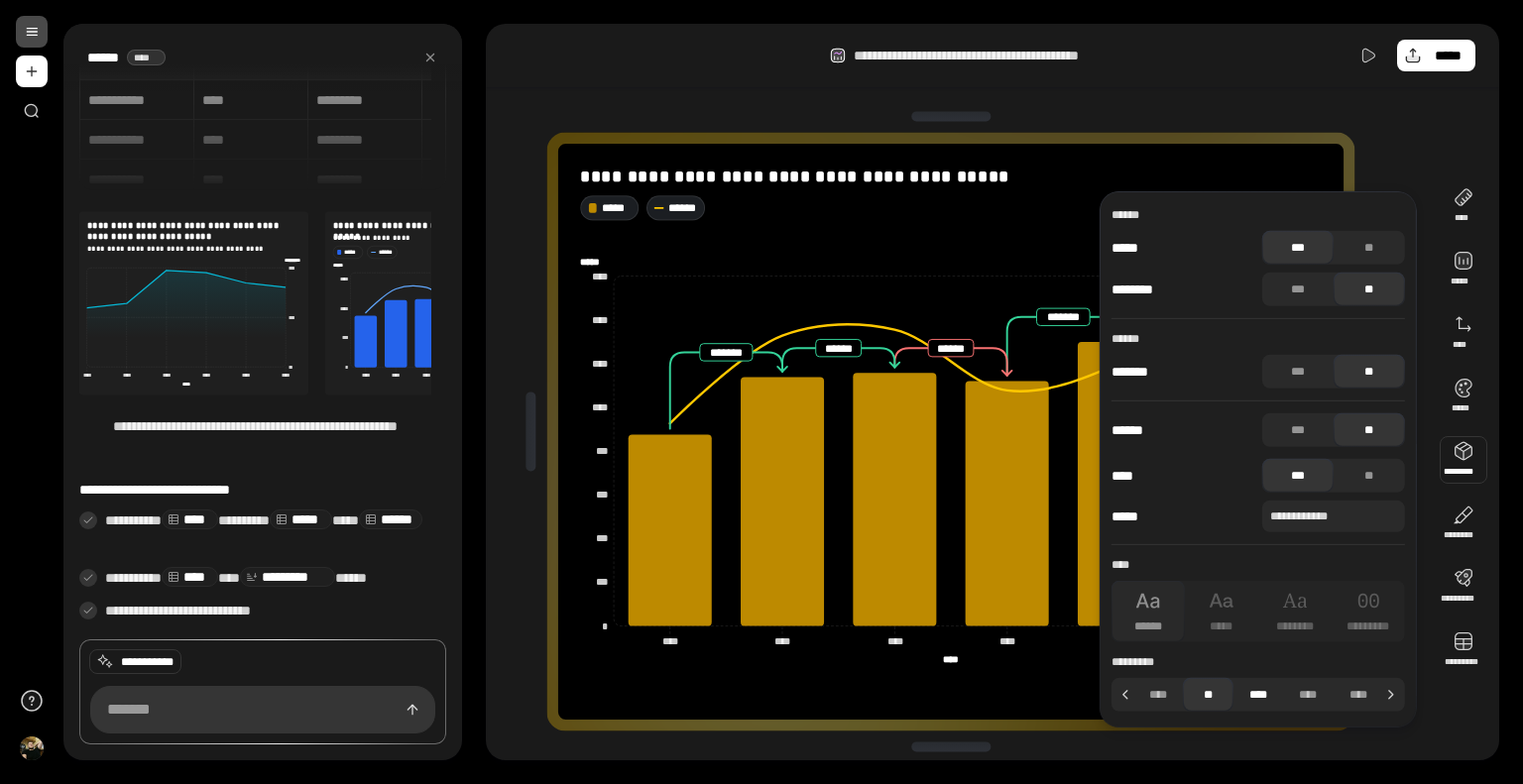 click on "****" at bounding box center (1258, 695) 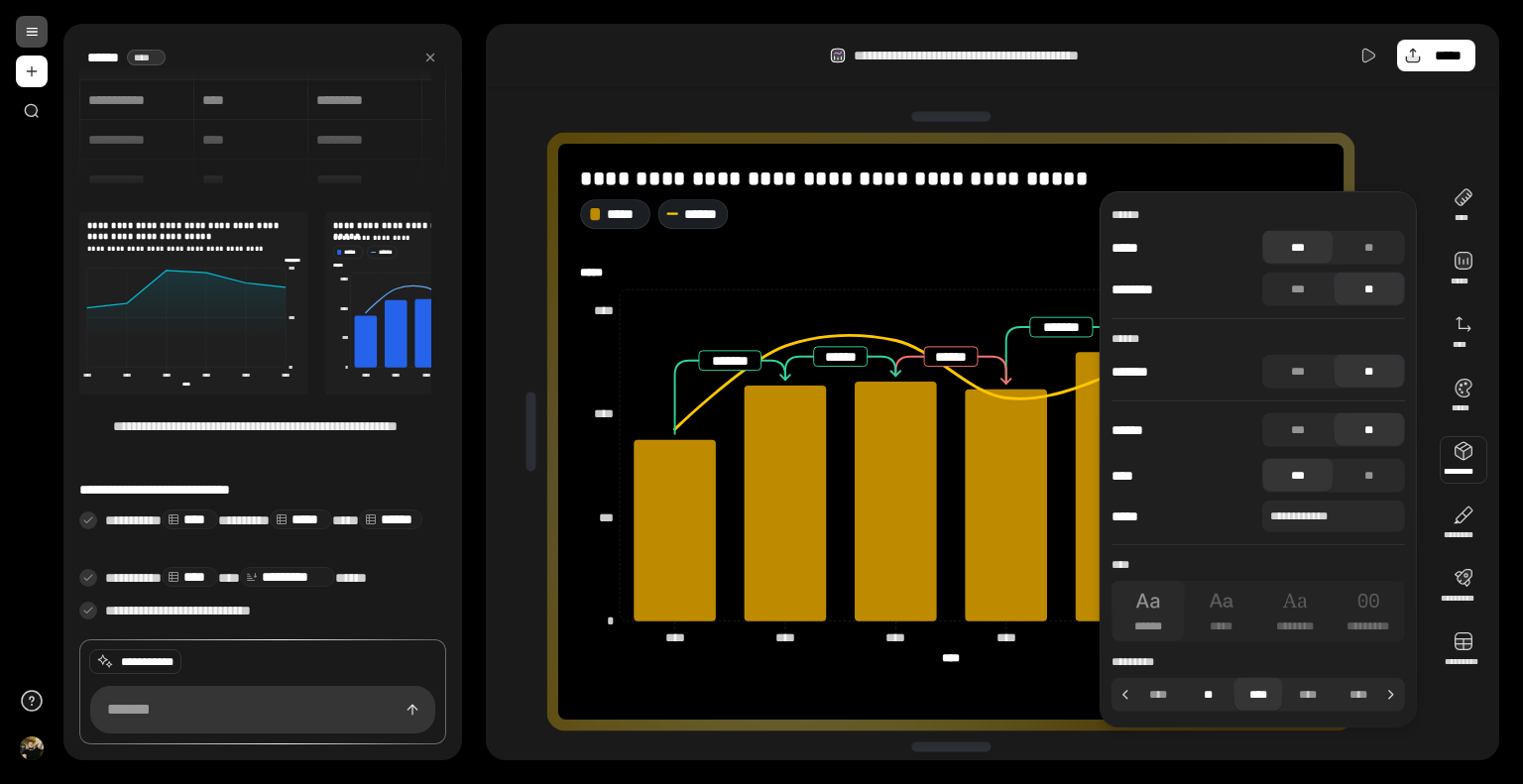click on "**" at bounding box center (1208, 695) 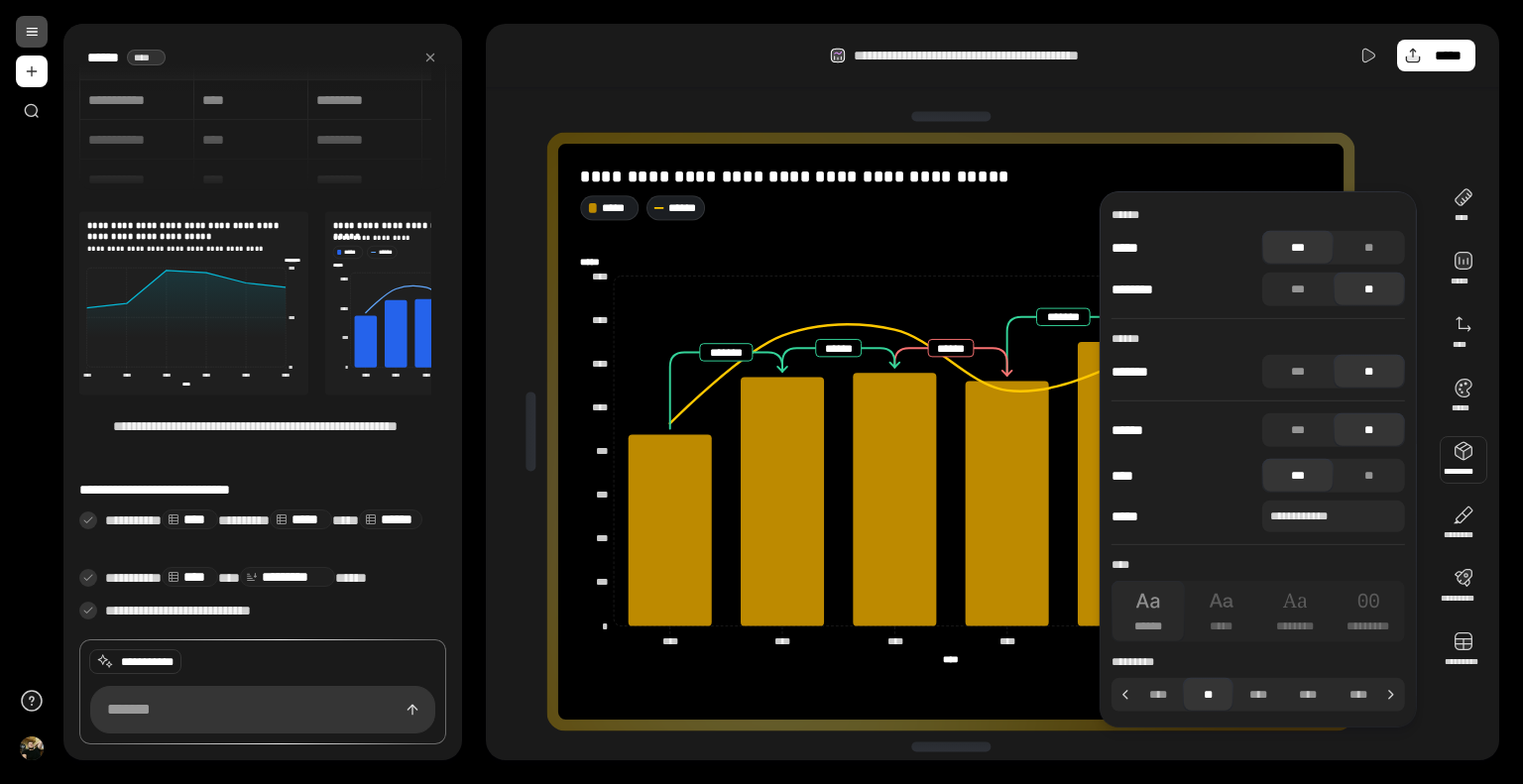 click on "**********" at bounding box center [959, 431] 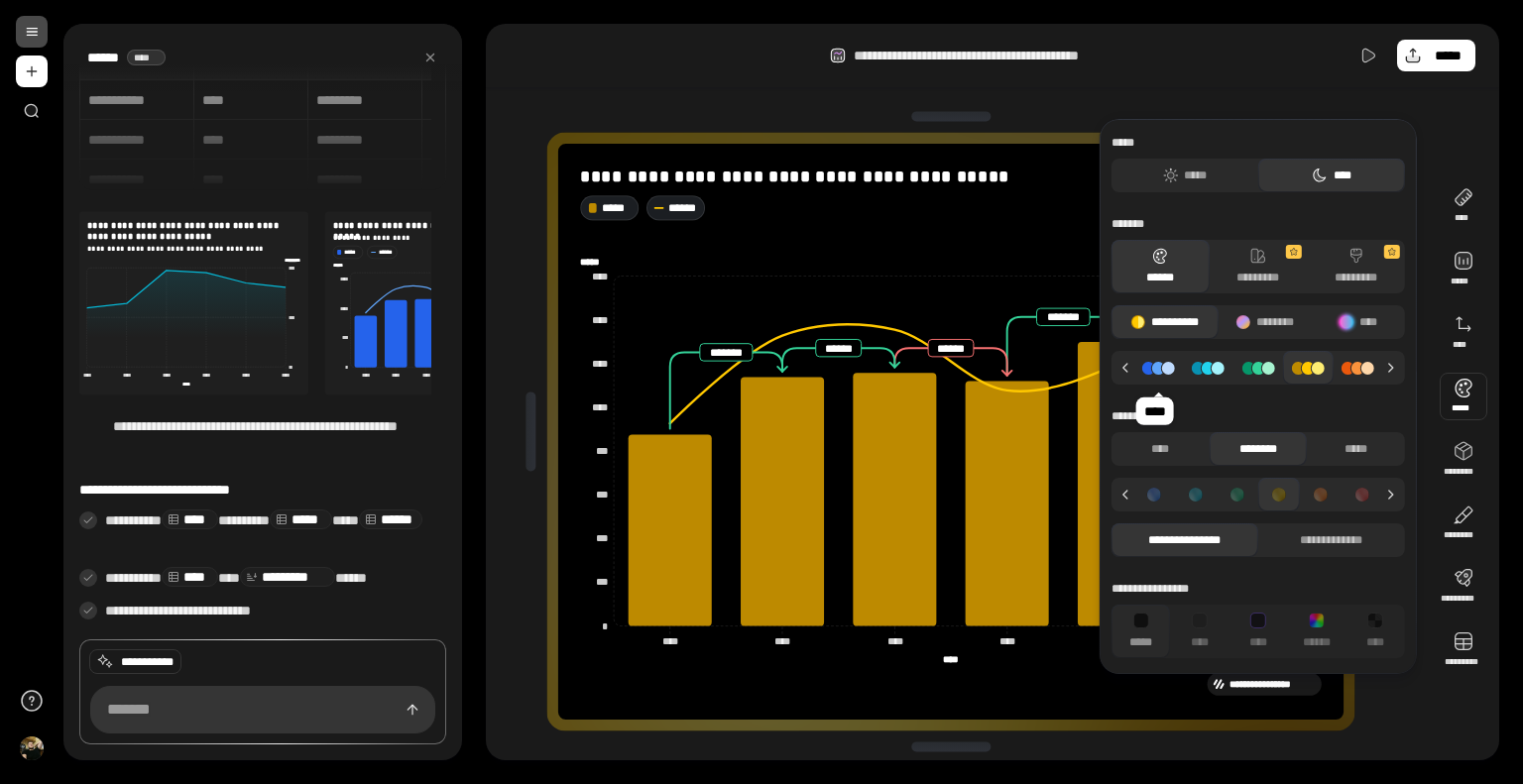 click 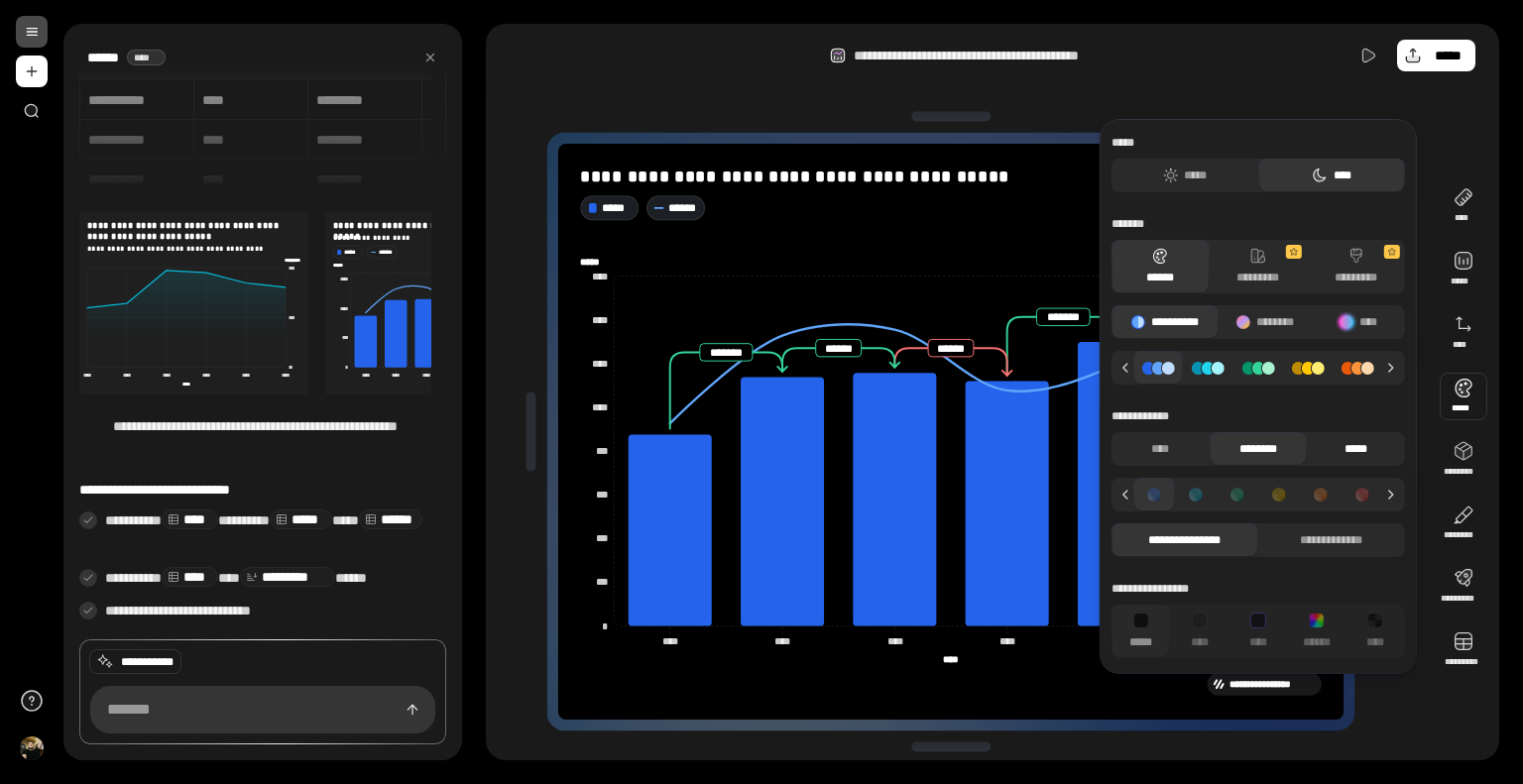 click on "*****" at bounding box center (1355, 449) 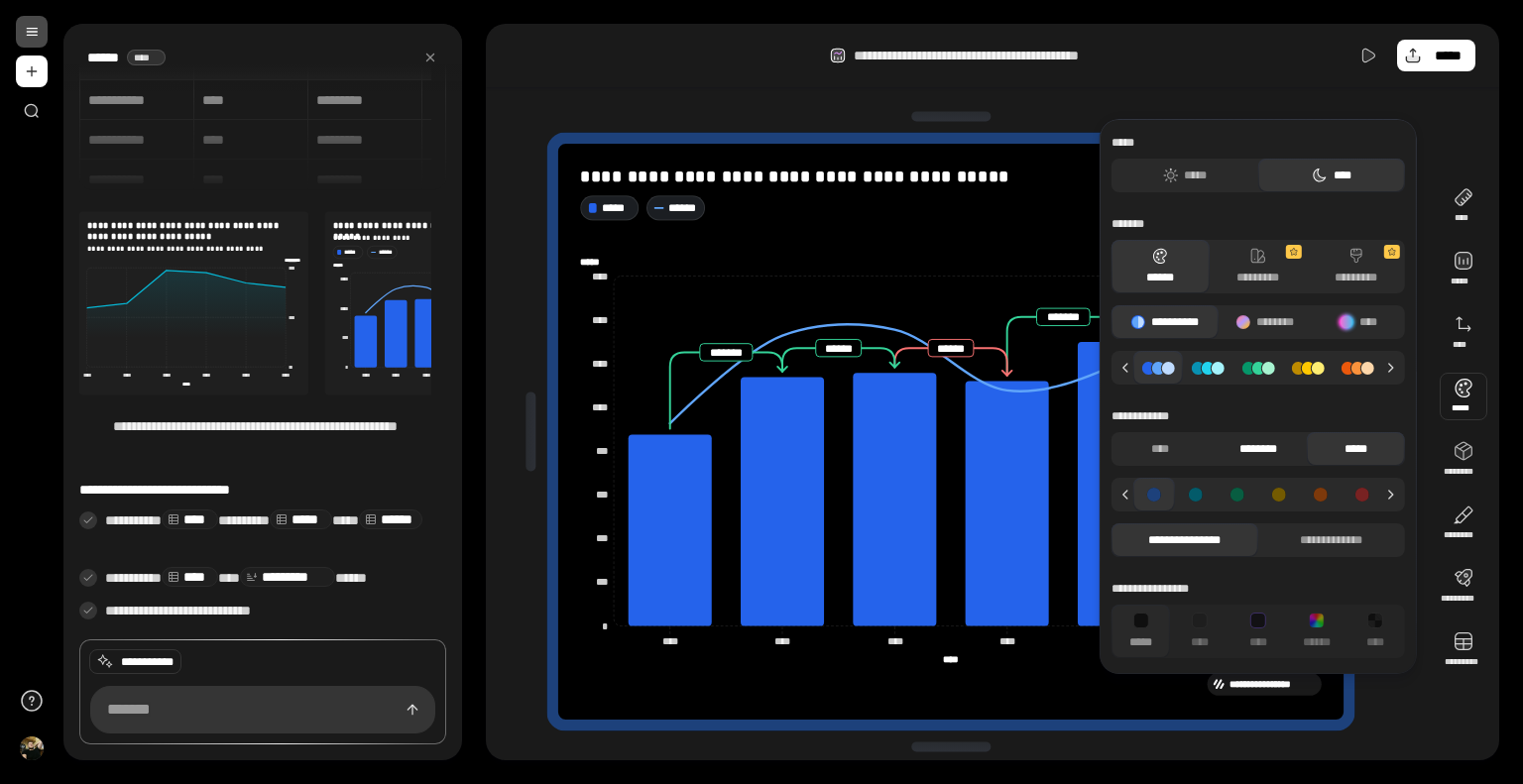click on "********" at bounding box center (1257, 449) 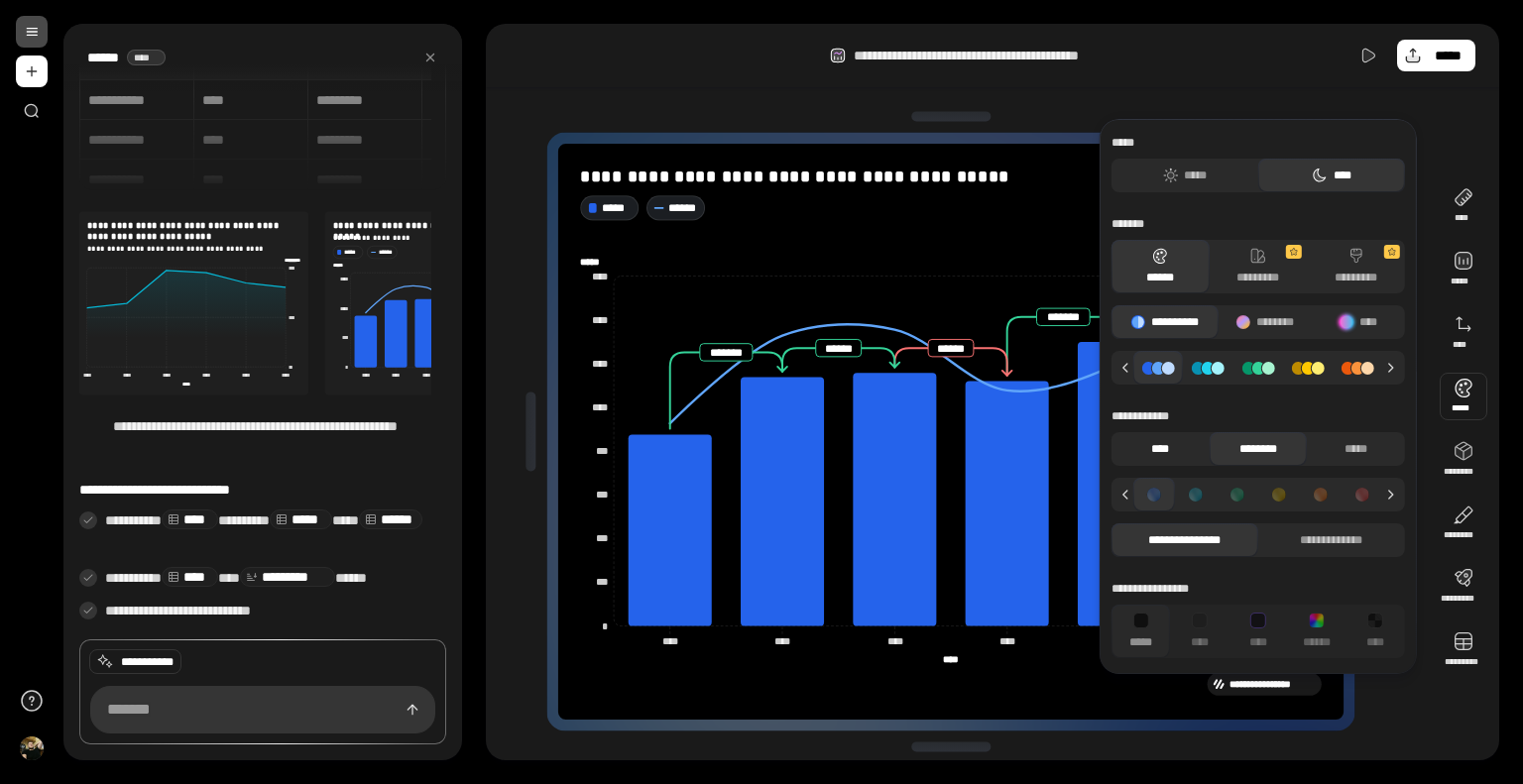 click on "****" at bounding box center [1160, 449] 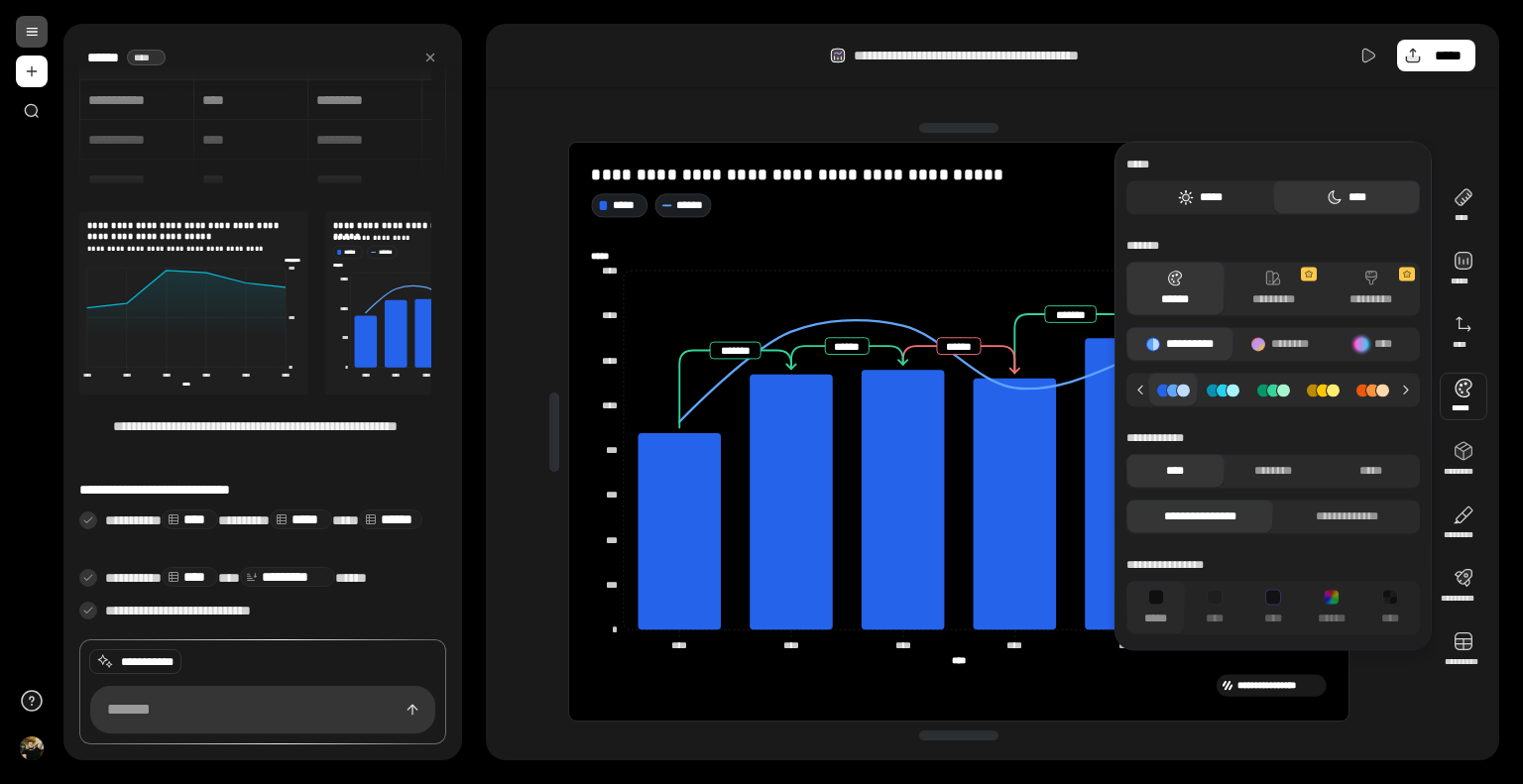 click on "*****" at bounding box center (1200, 197) 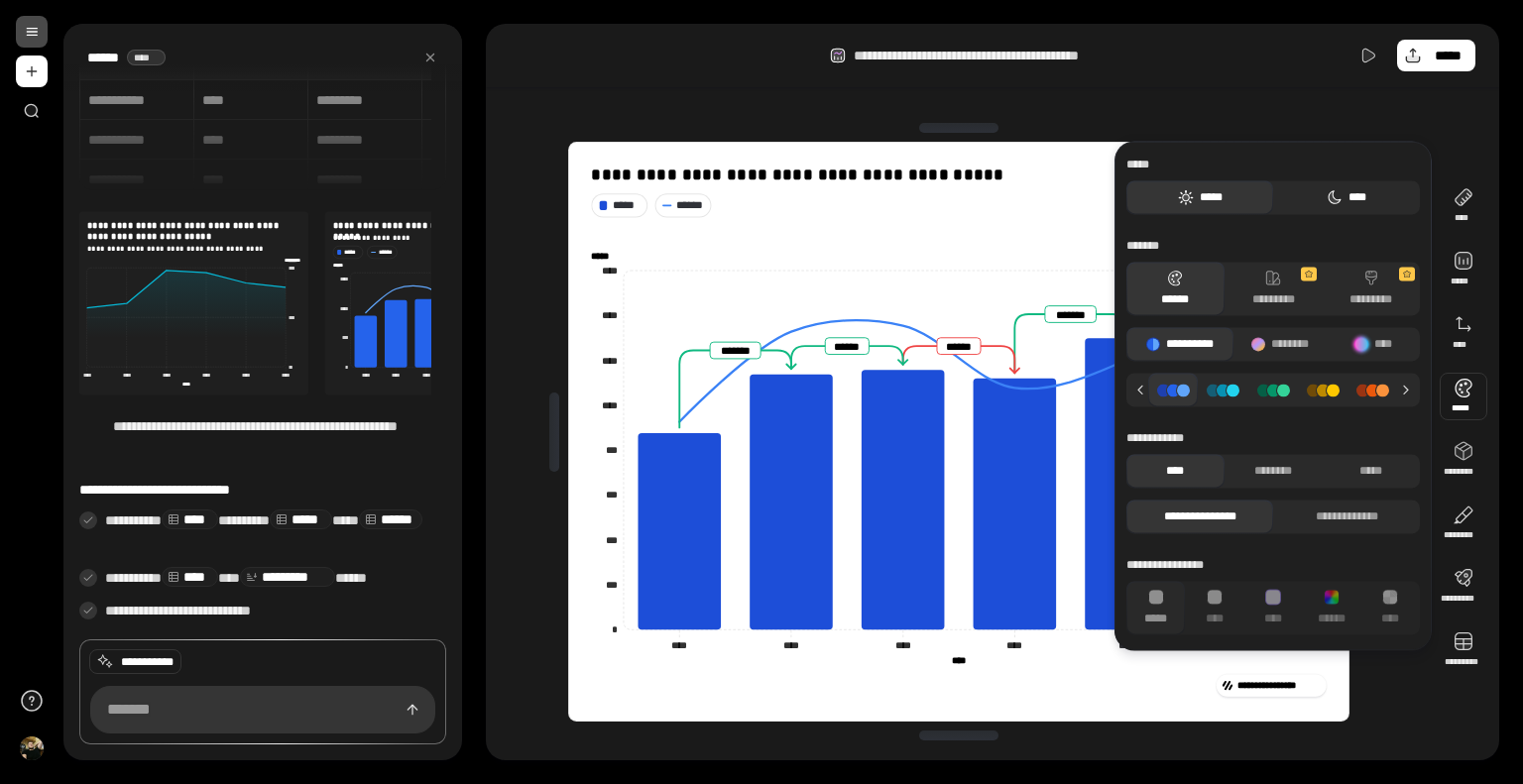 click 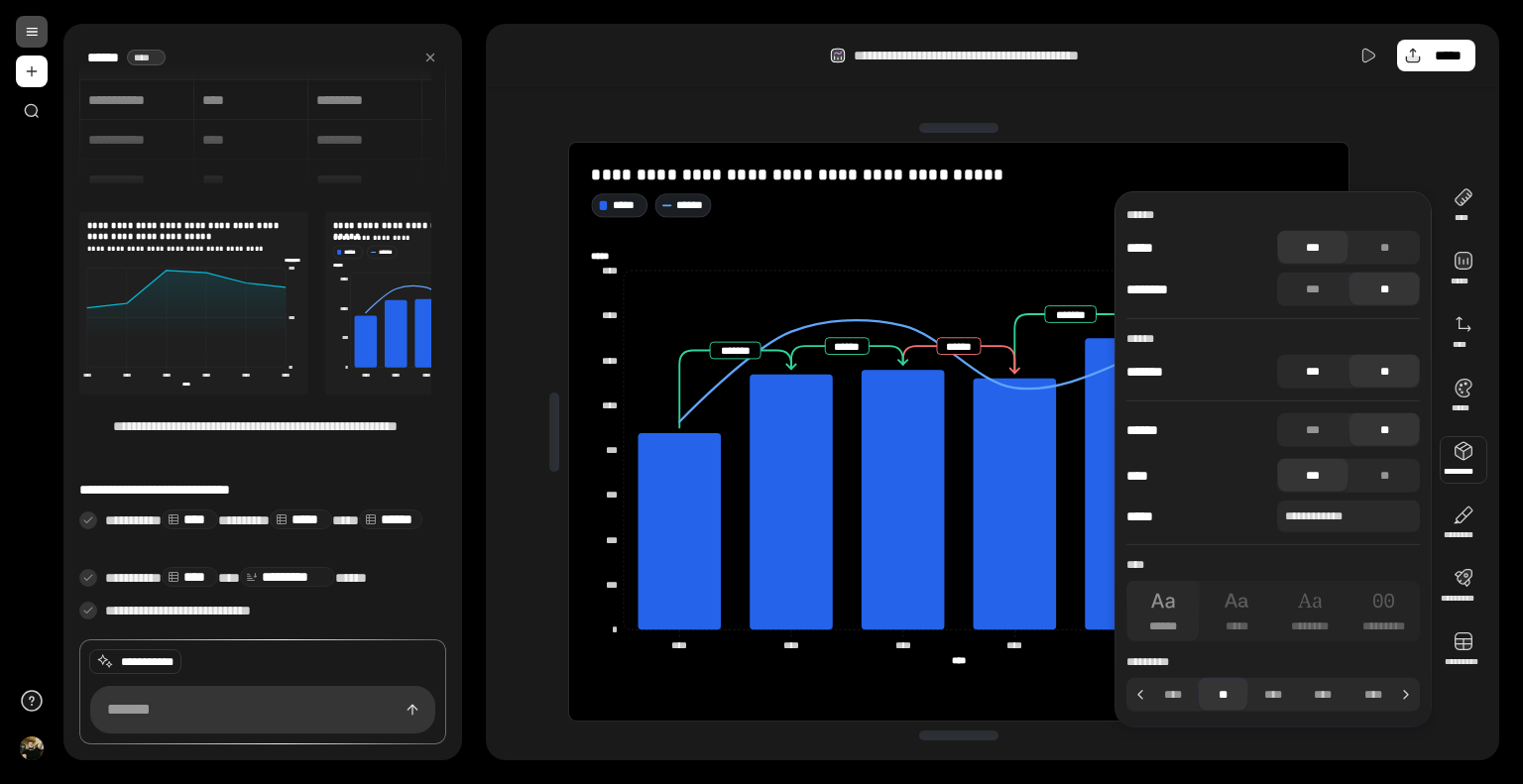 click on "***" at bounding box center [1313, 372] 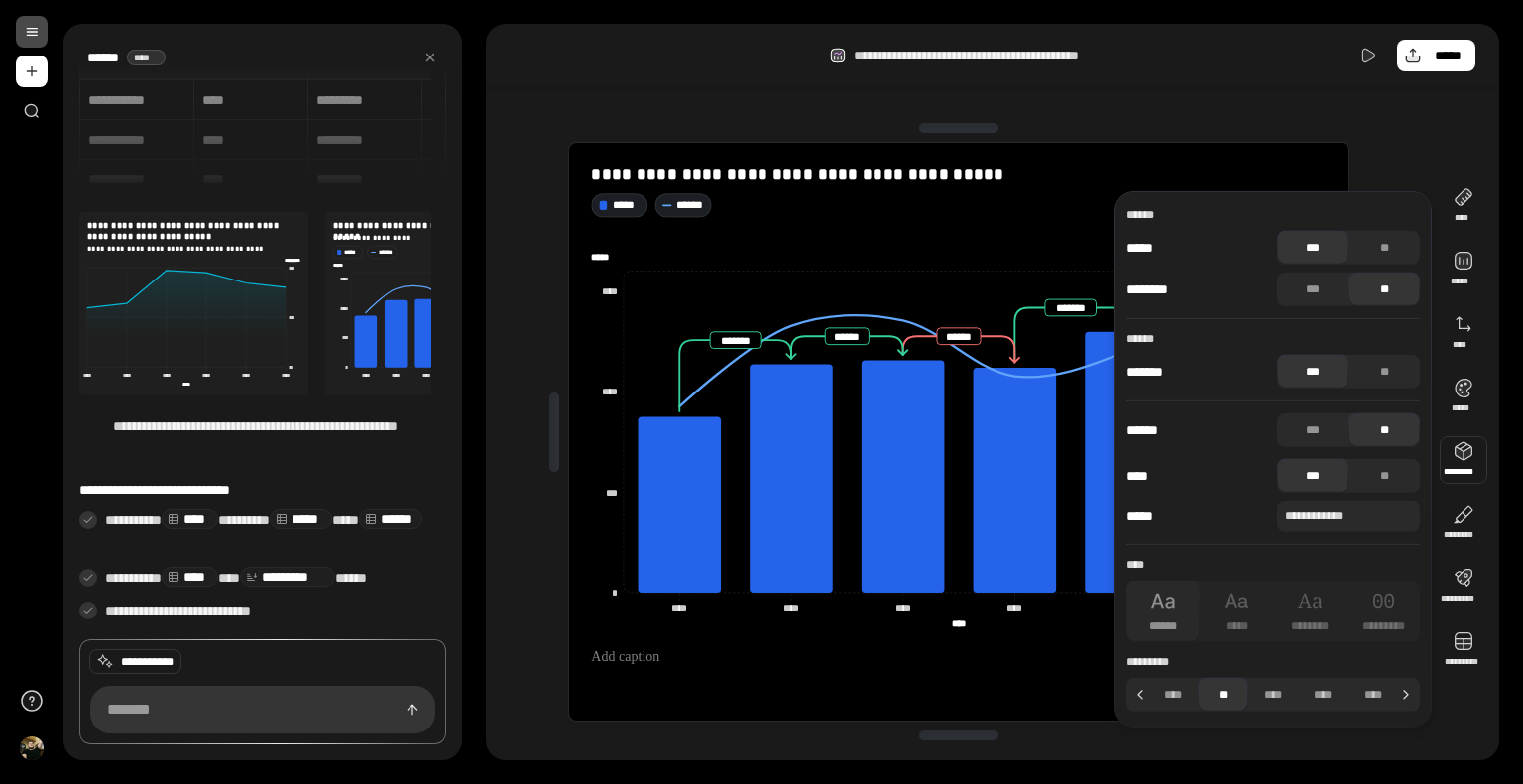 click on "***" at bounding box center (1313, 372) 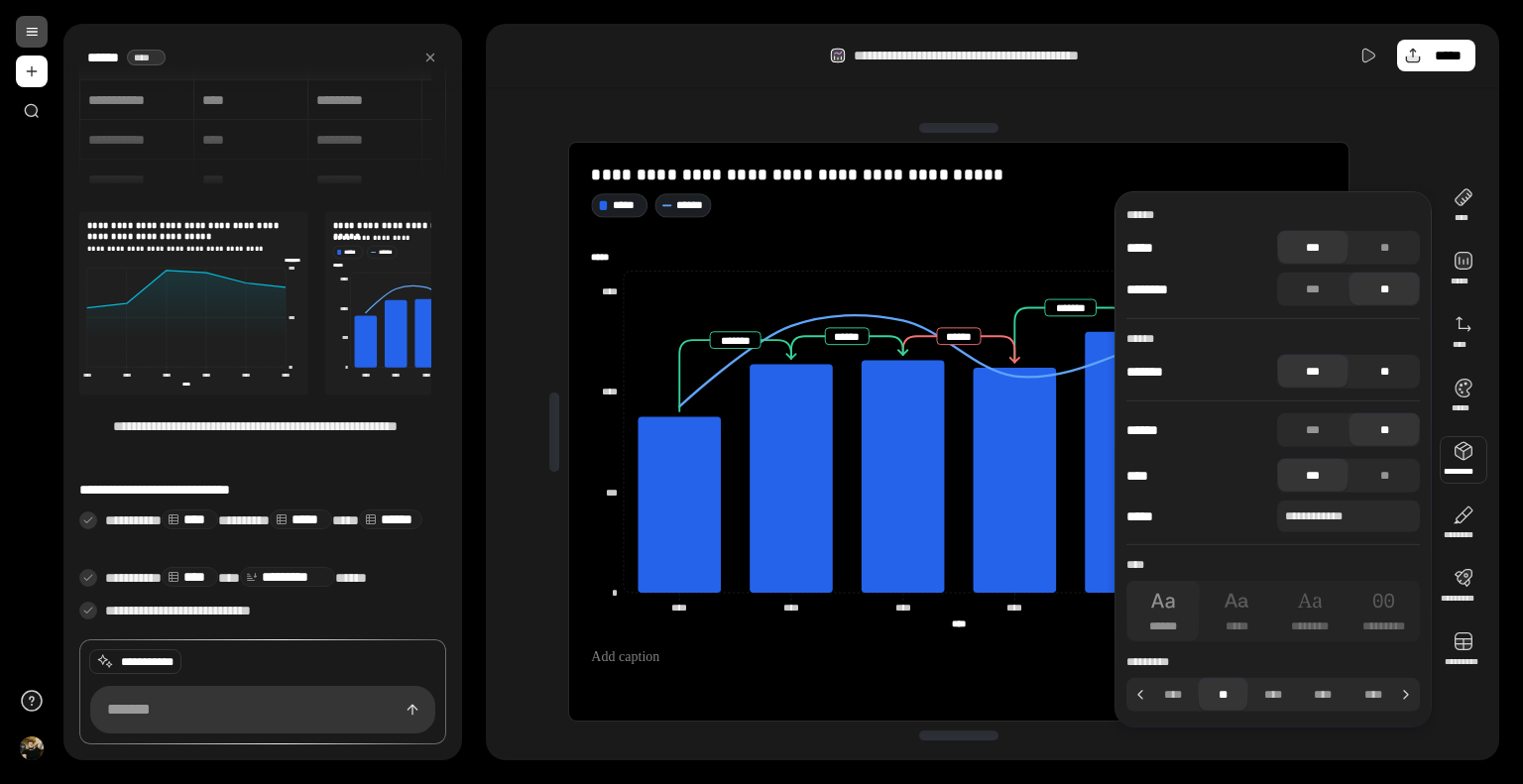 click on "**" at bounding box center (1384, 372) 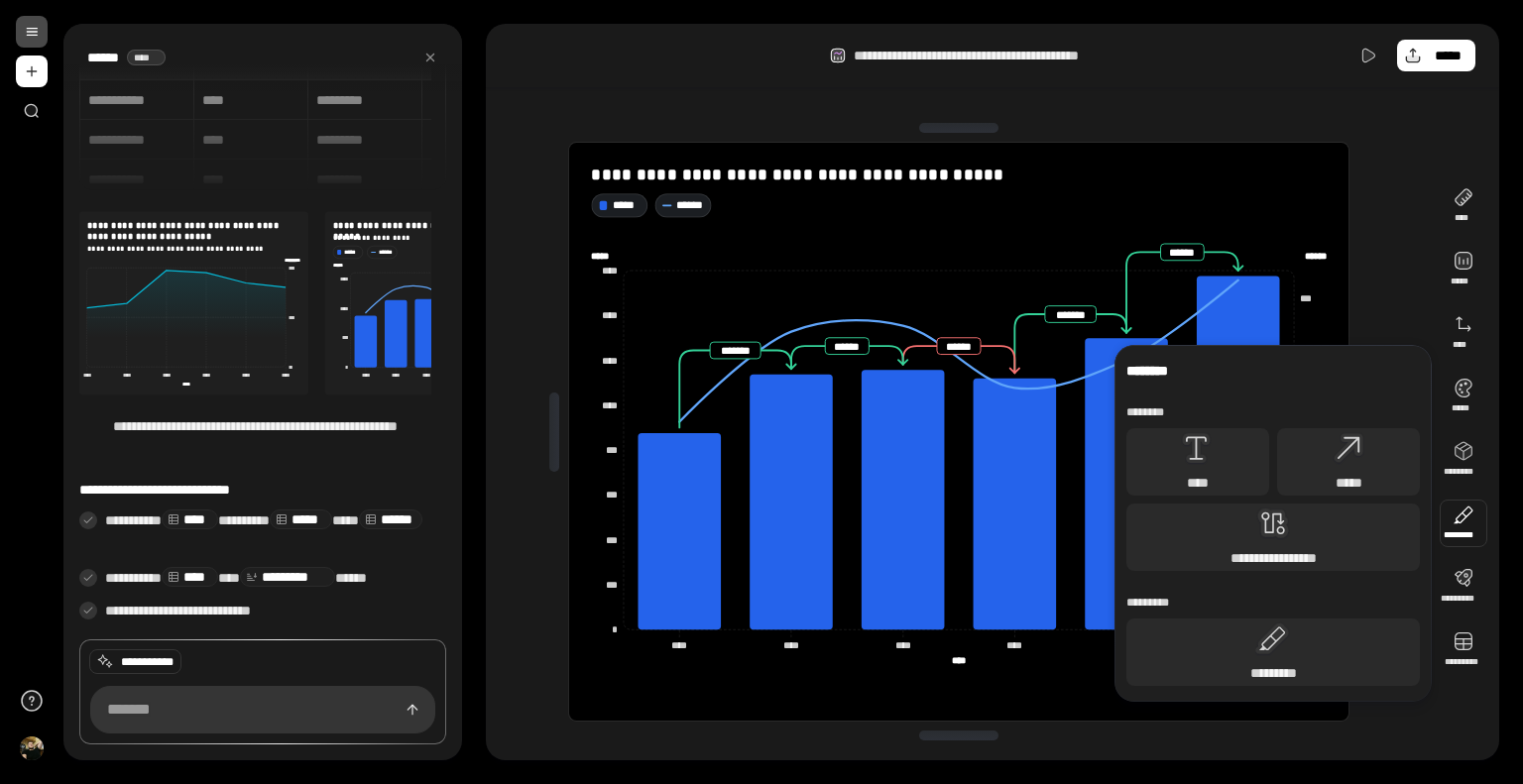 click at bounding box center [1464, 523] 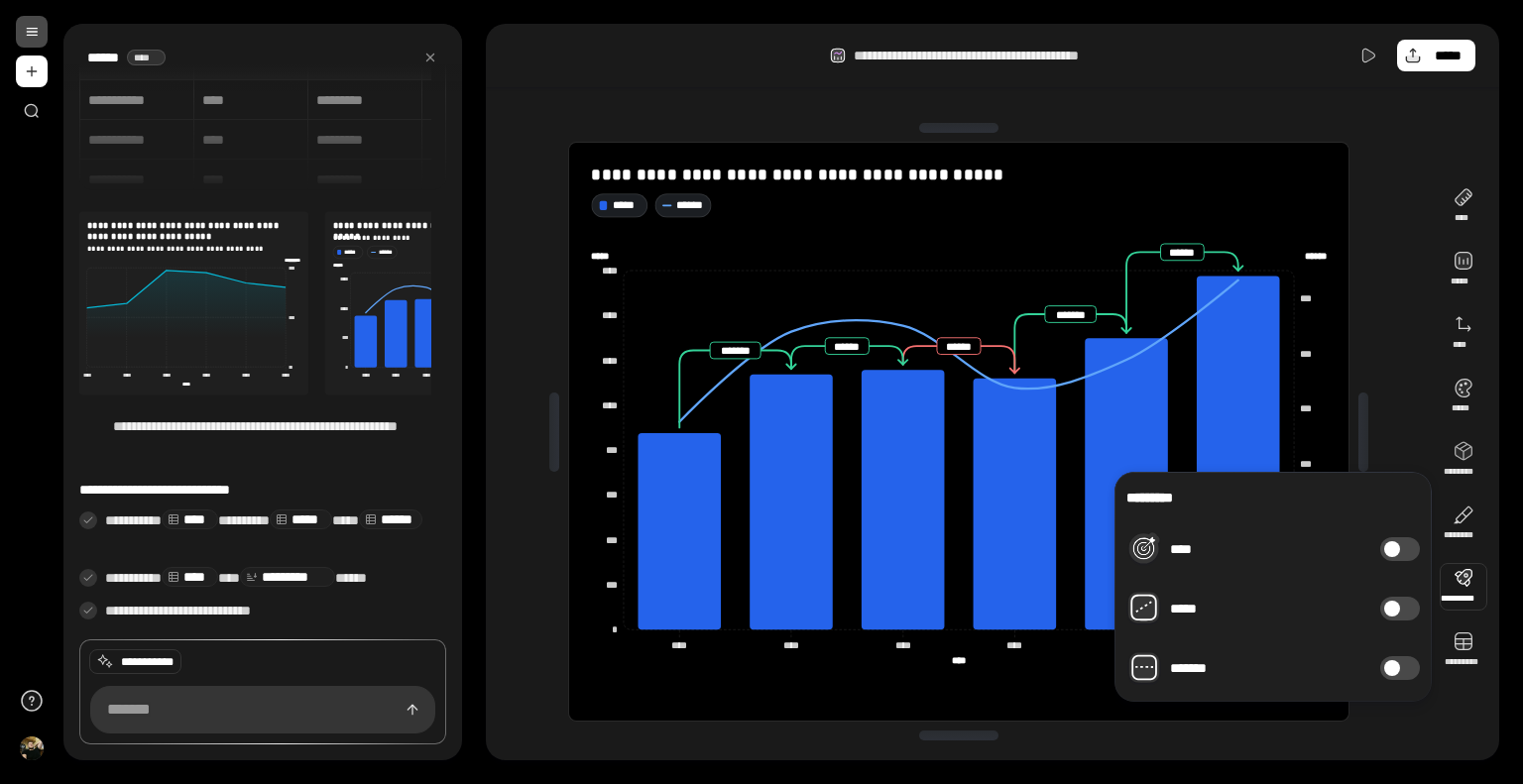 click at bounding box center (1392, 609) 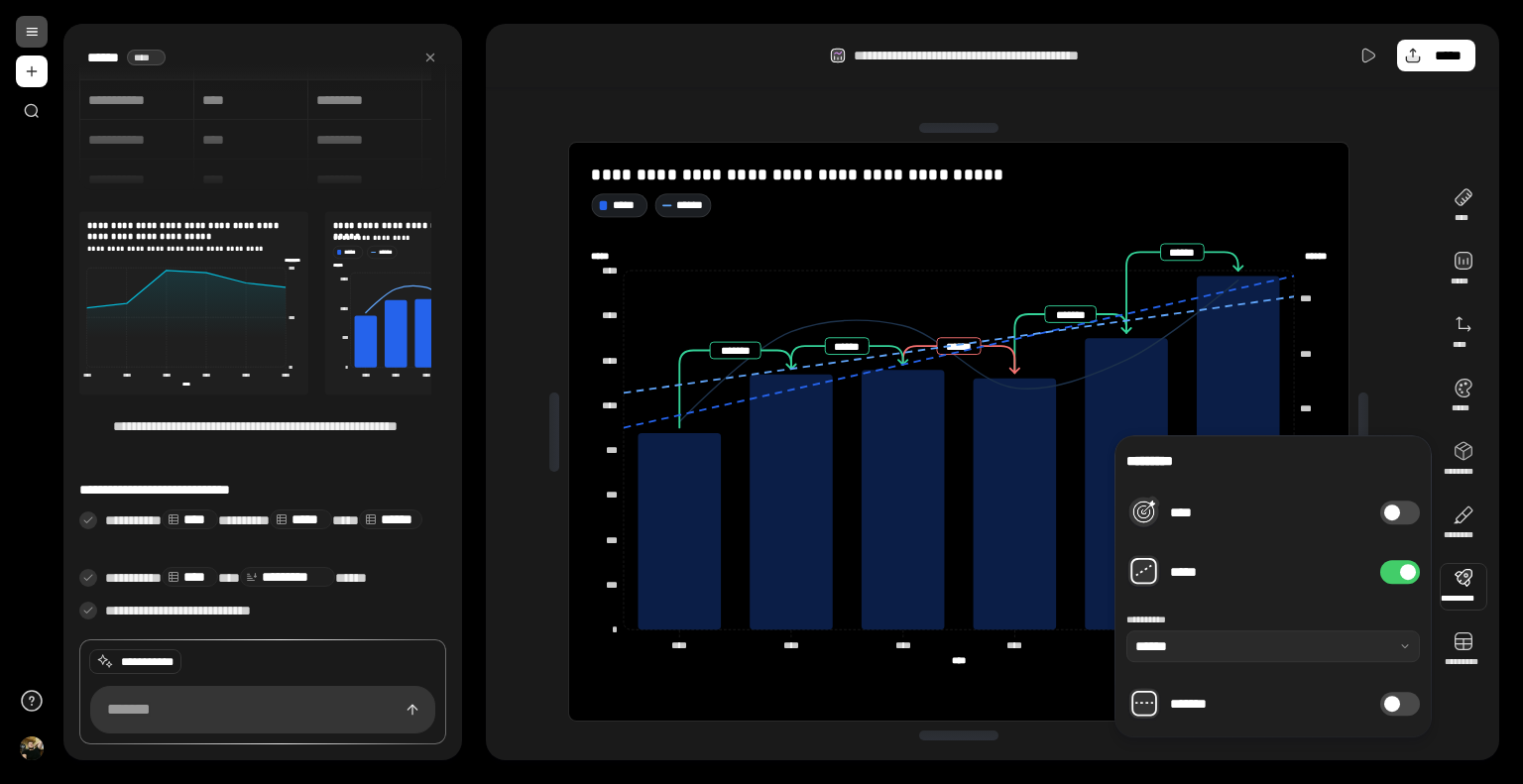 click at bounding box center (1408, 572) 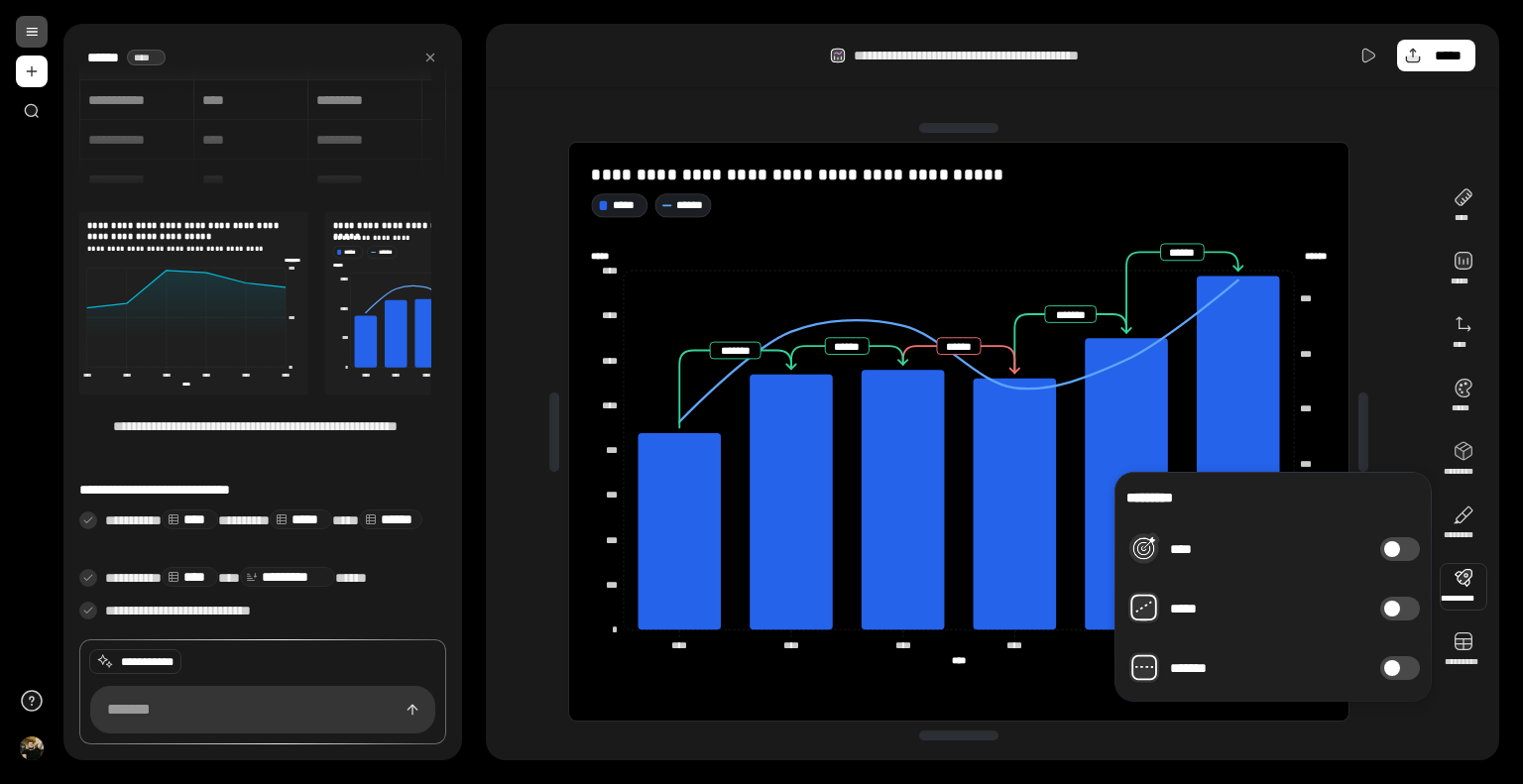 click on "****" at bounding box center [1400, 549] 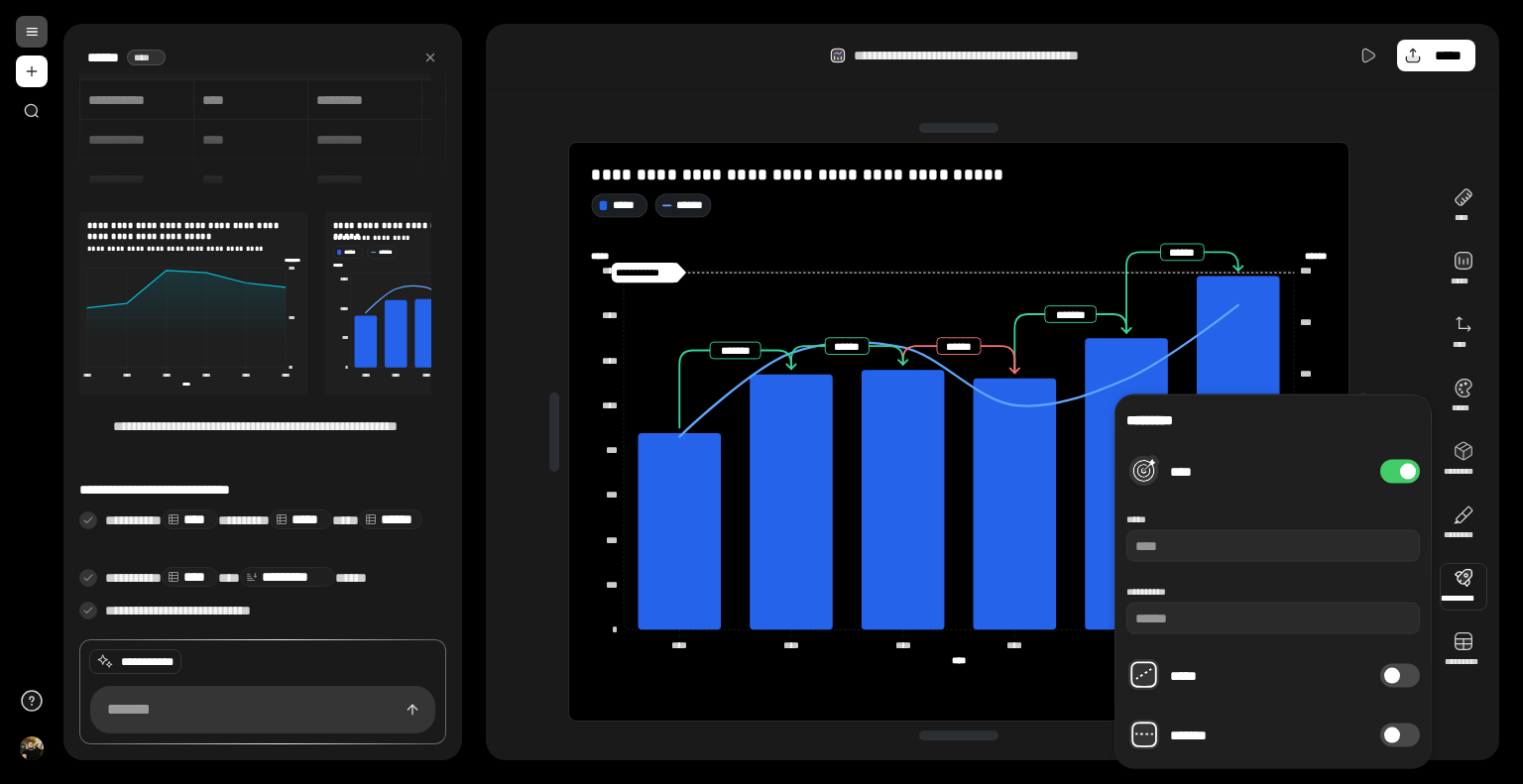 click on "****" at bounding box center (1400, 472) 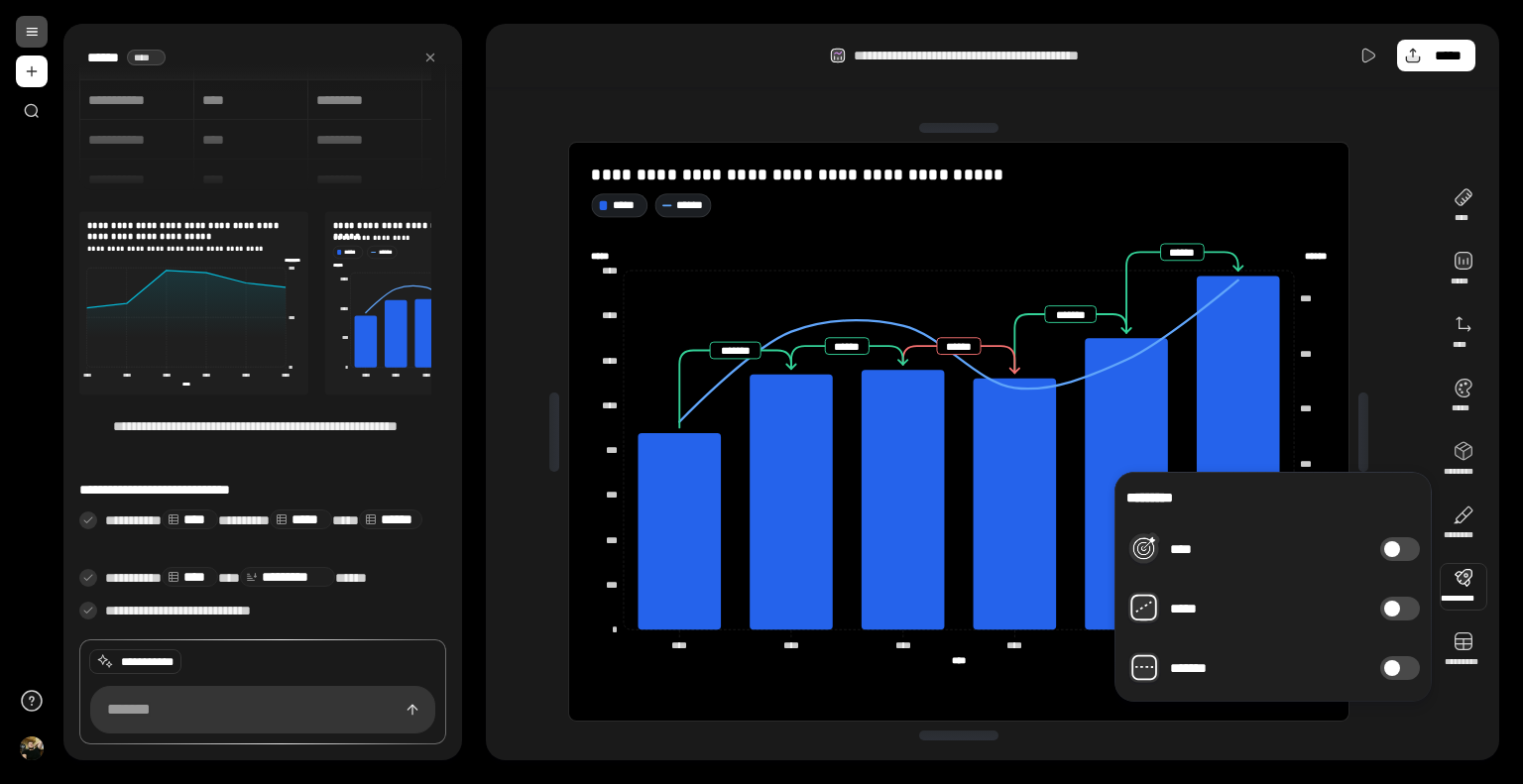 click on "*******" at bounding box center [1400, 668] 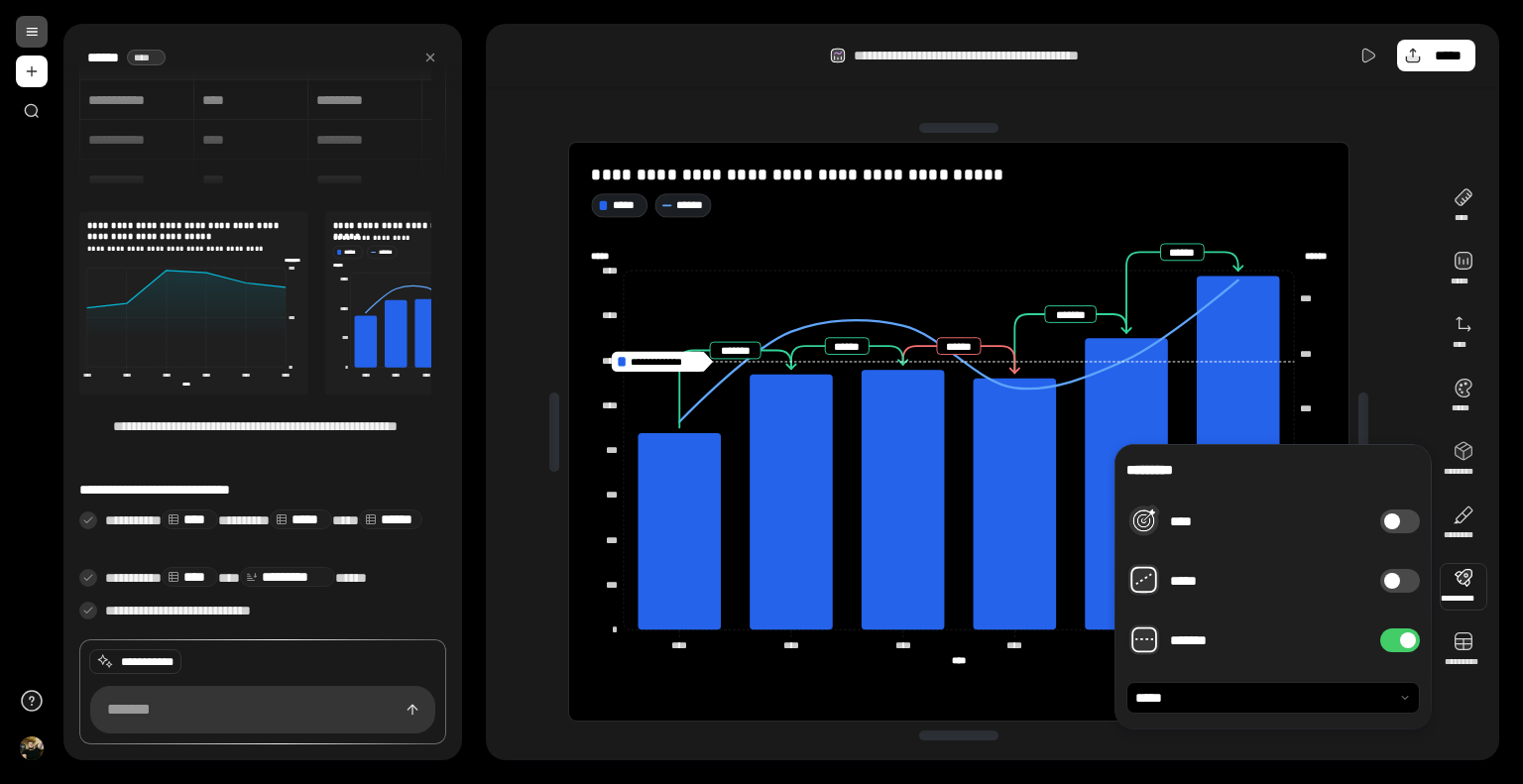 click on "*******" at bounding box center [1400, 640] 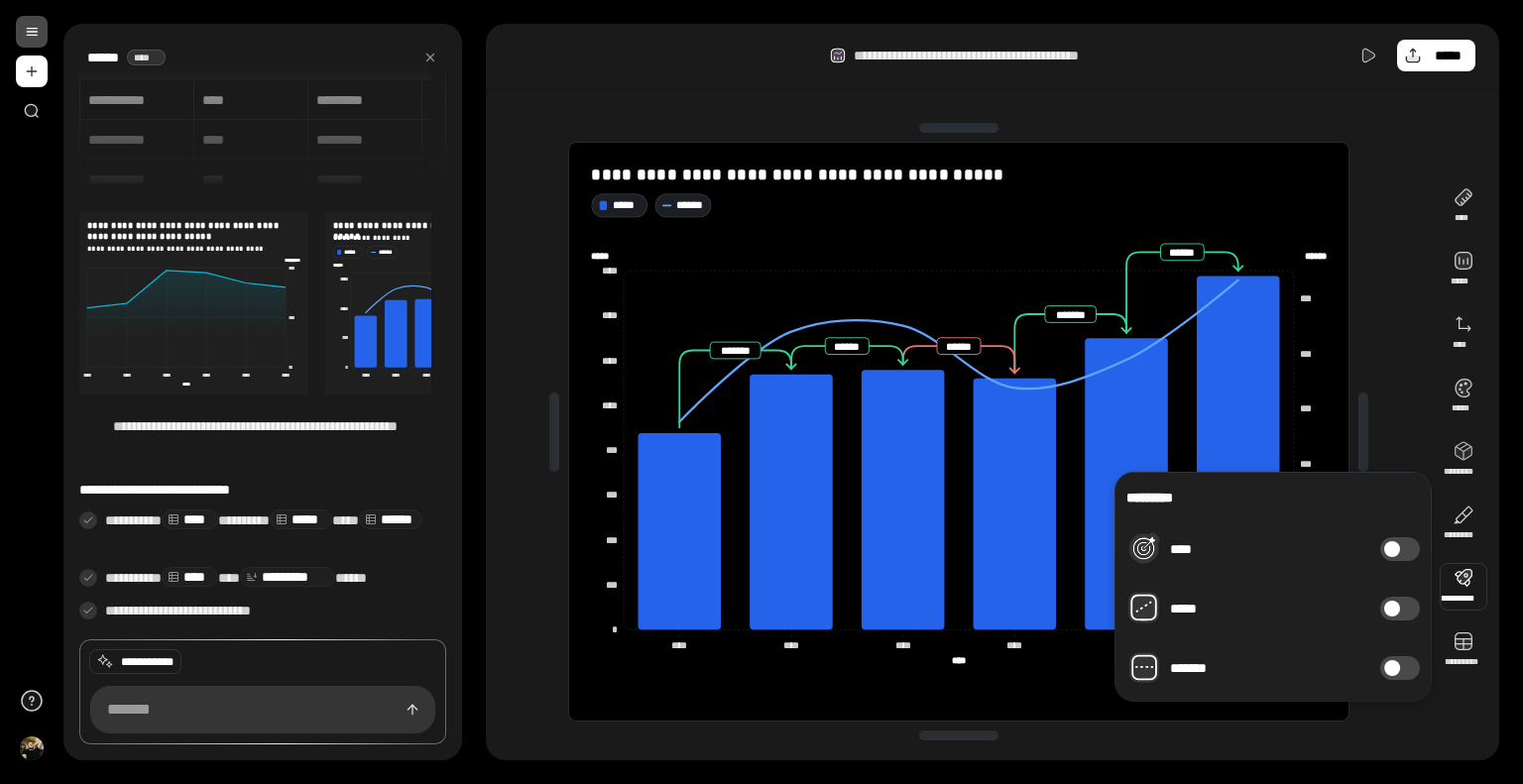 click on "********* **** ***** *******" at bounding box center [1273, 587] 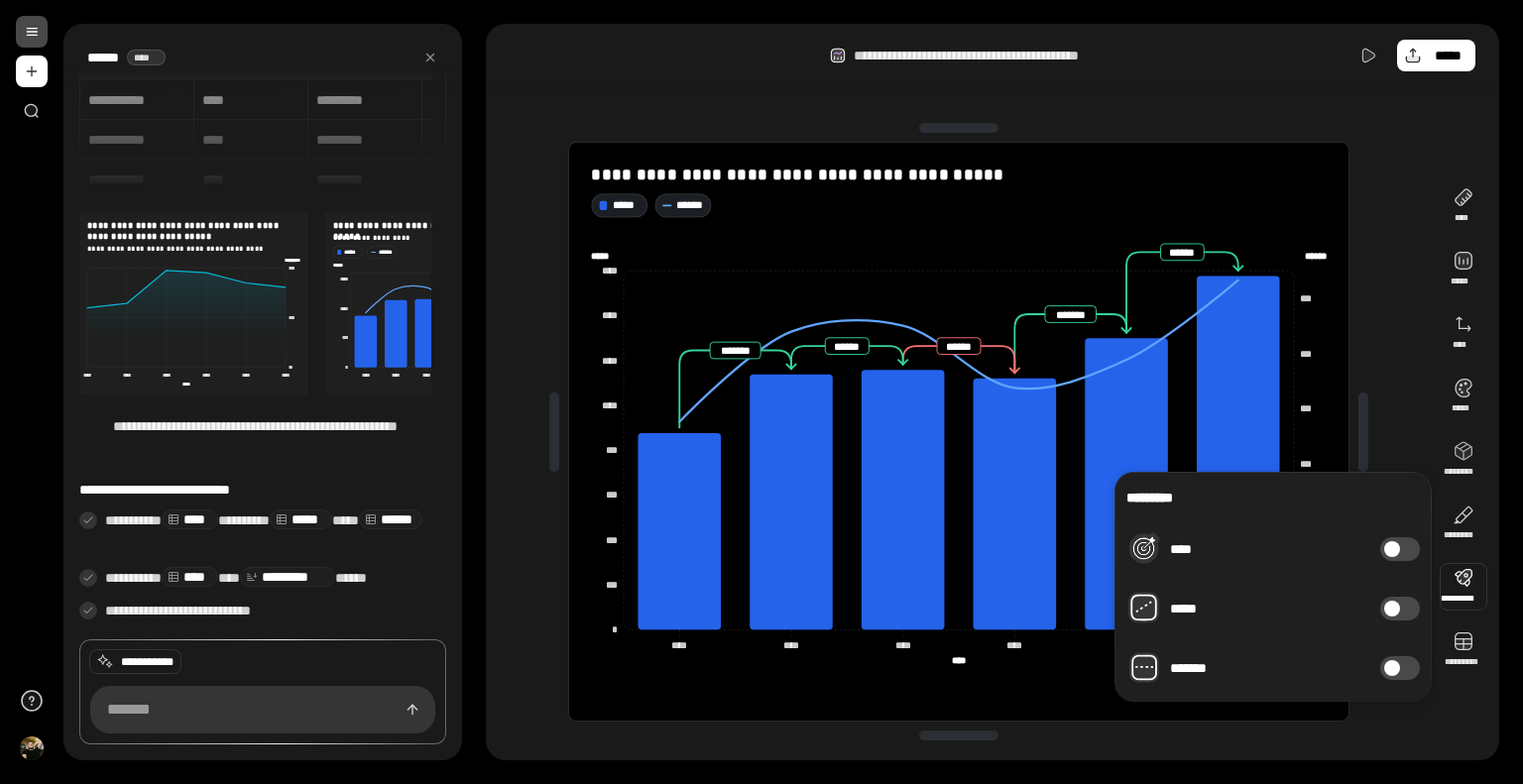 click on "*******" at bounding box center [1400, 668] 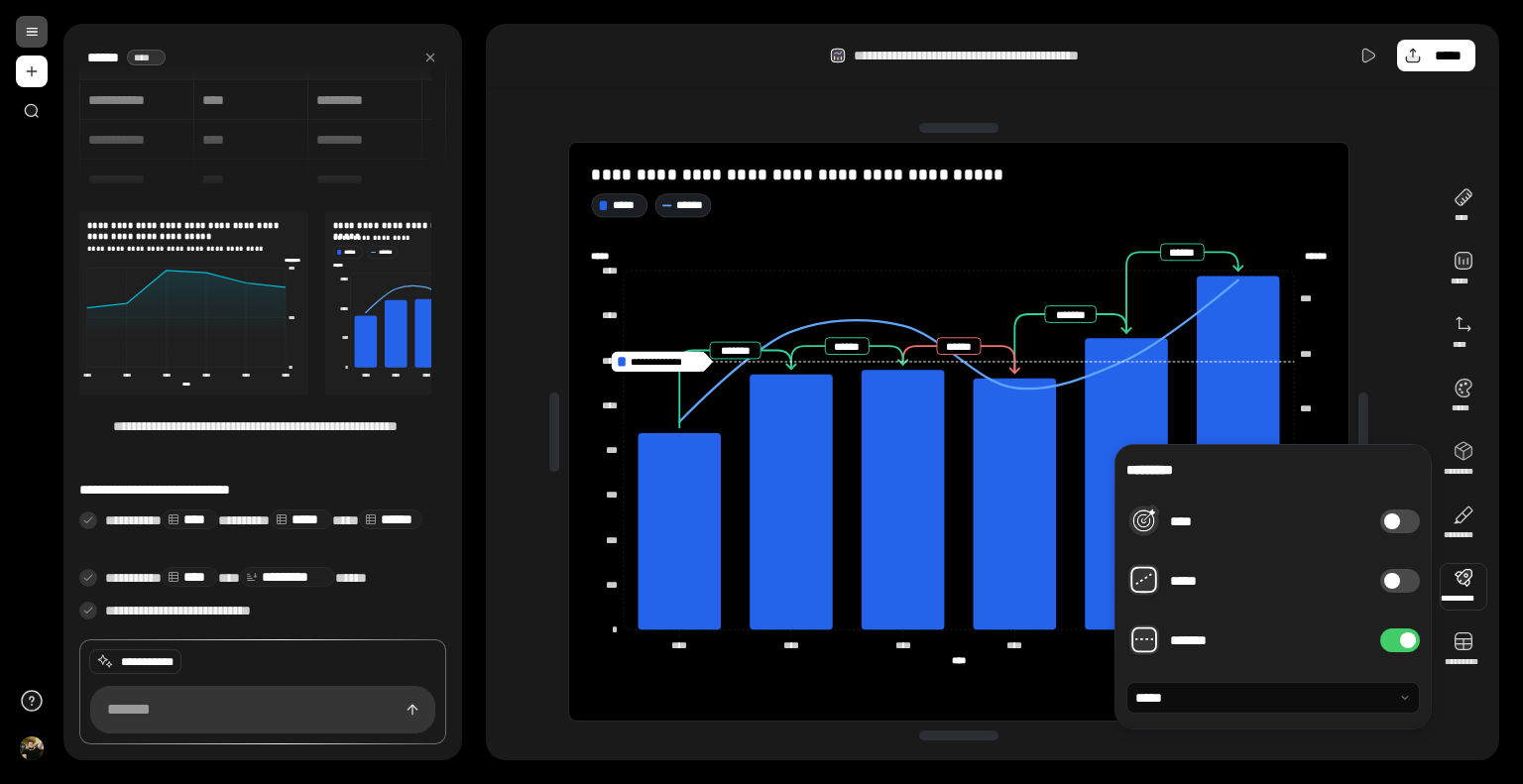 click at bounding box center [1273, 698] 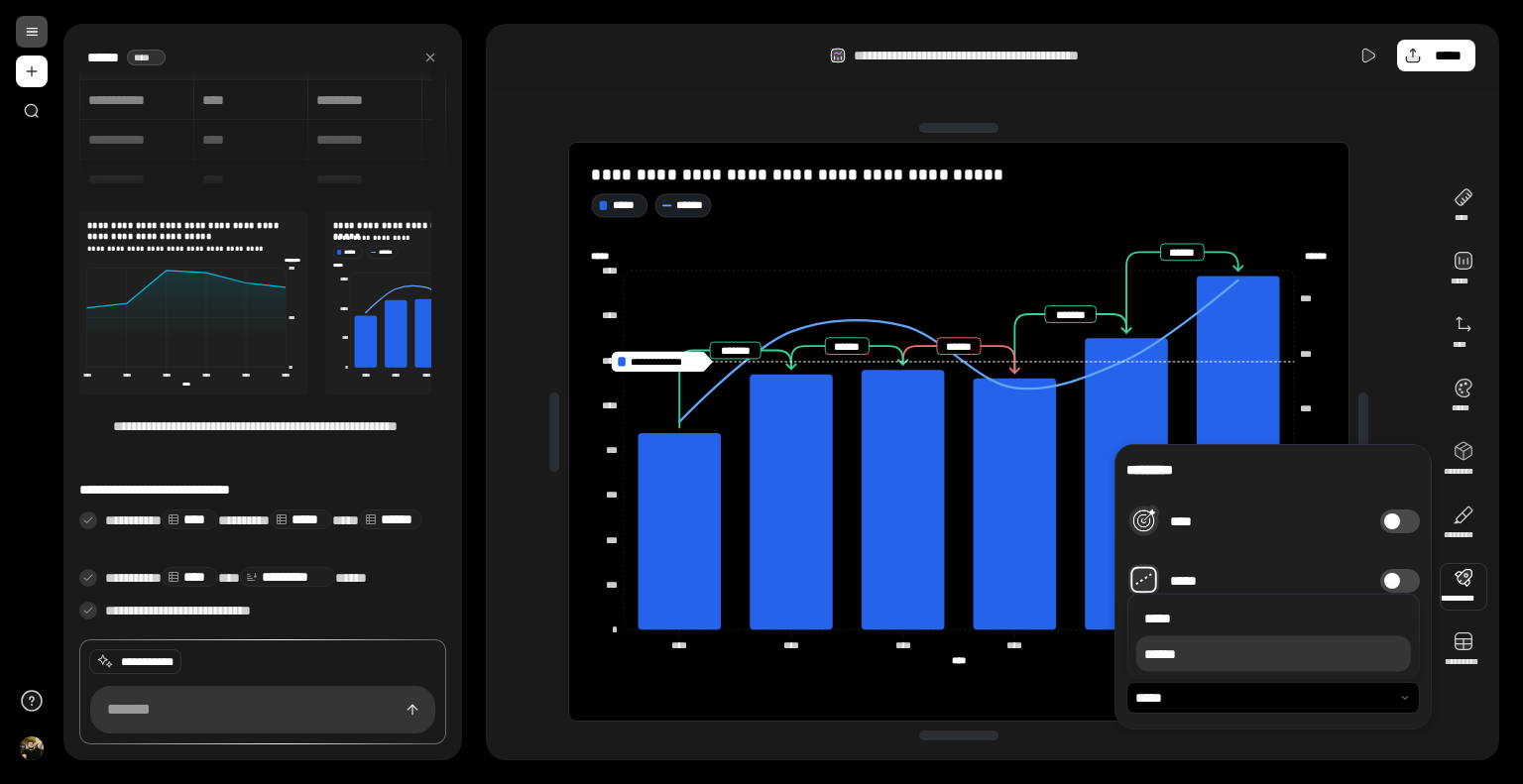 click on "******" at bounding box center [1273, 654] 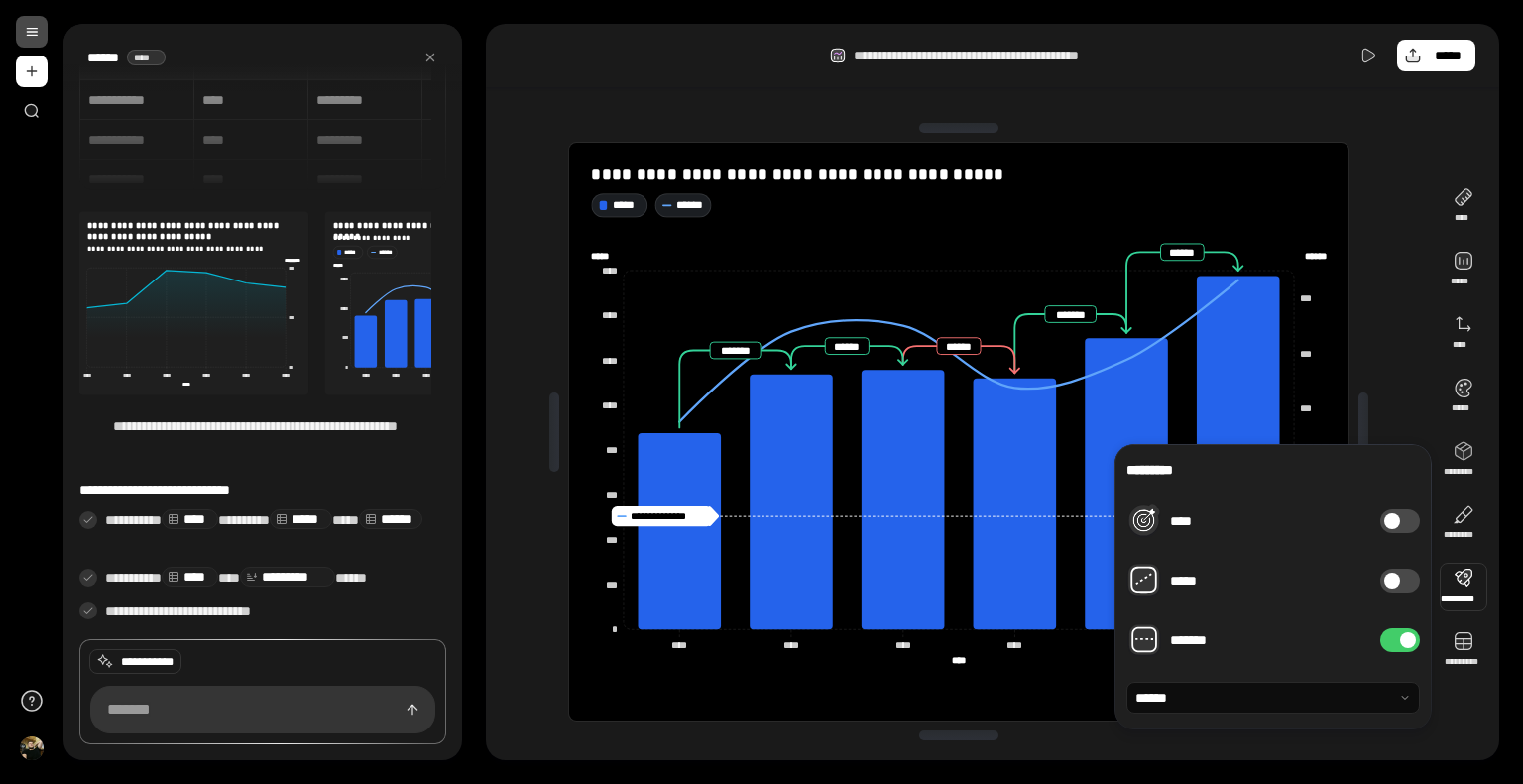 click at bounding box center [1273, 698] 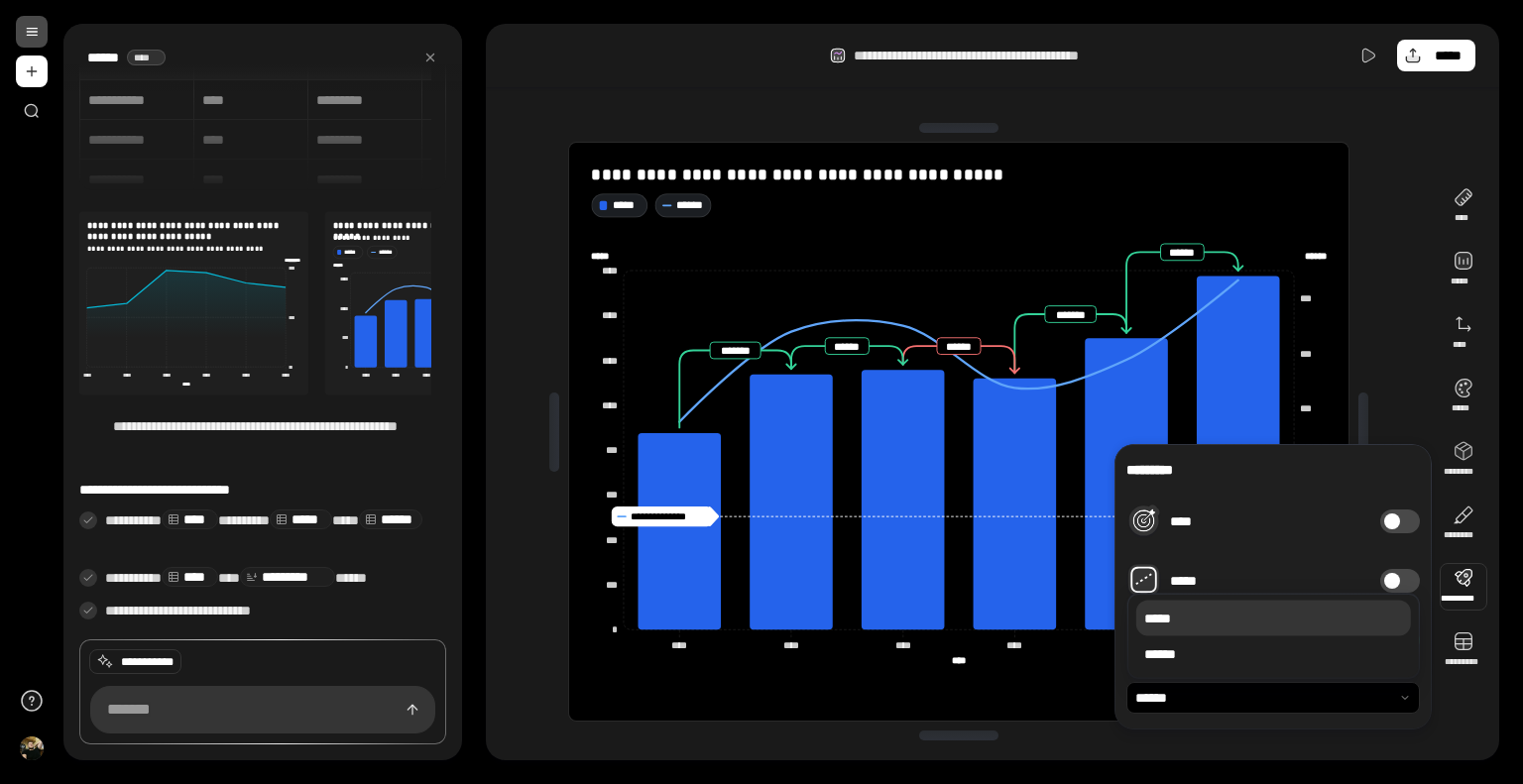 click on "*****" at bounding box center [1273, 618] 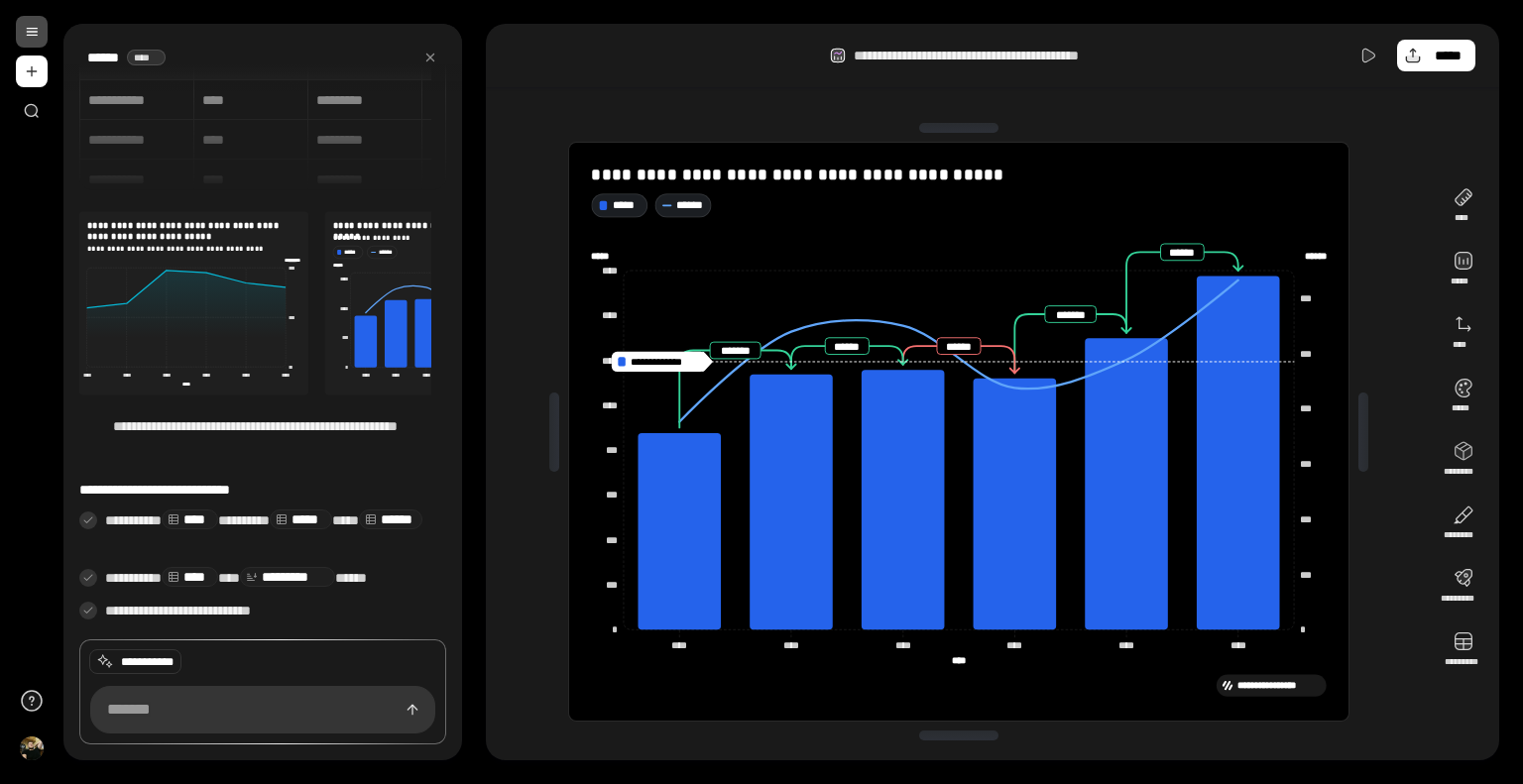 click on "**********" at bounding box center (993, 392) 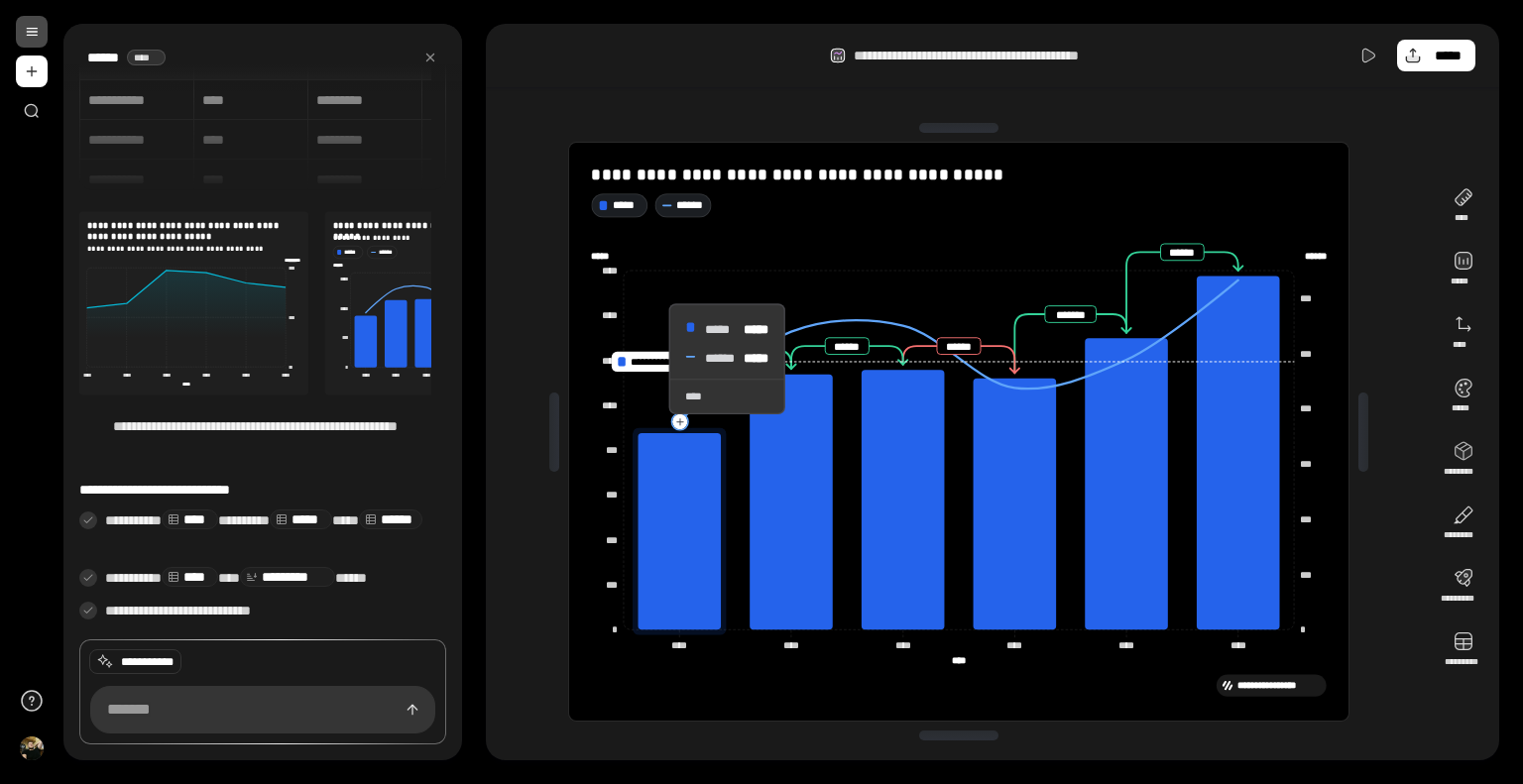 click 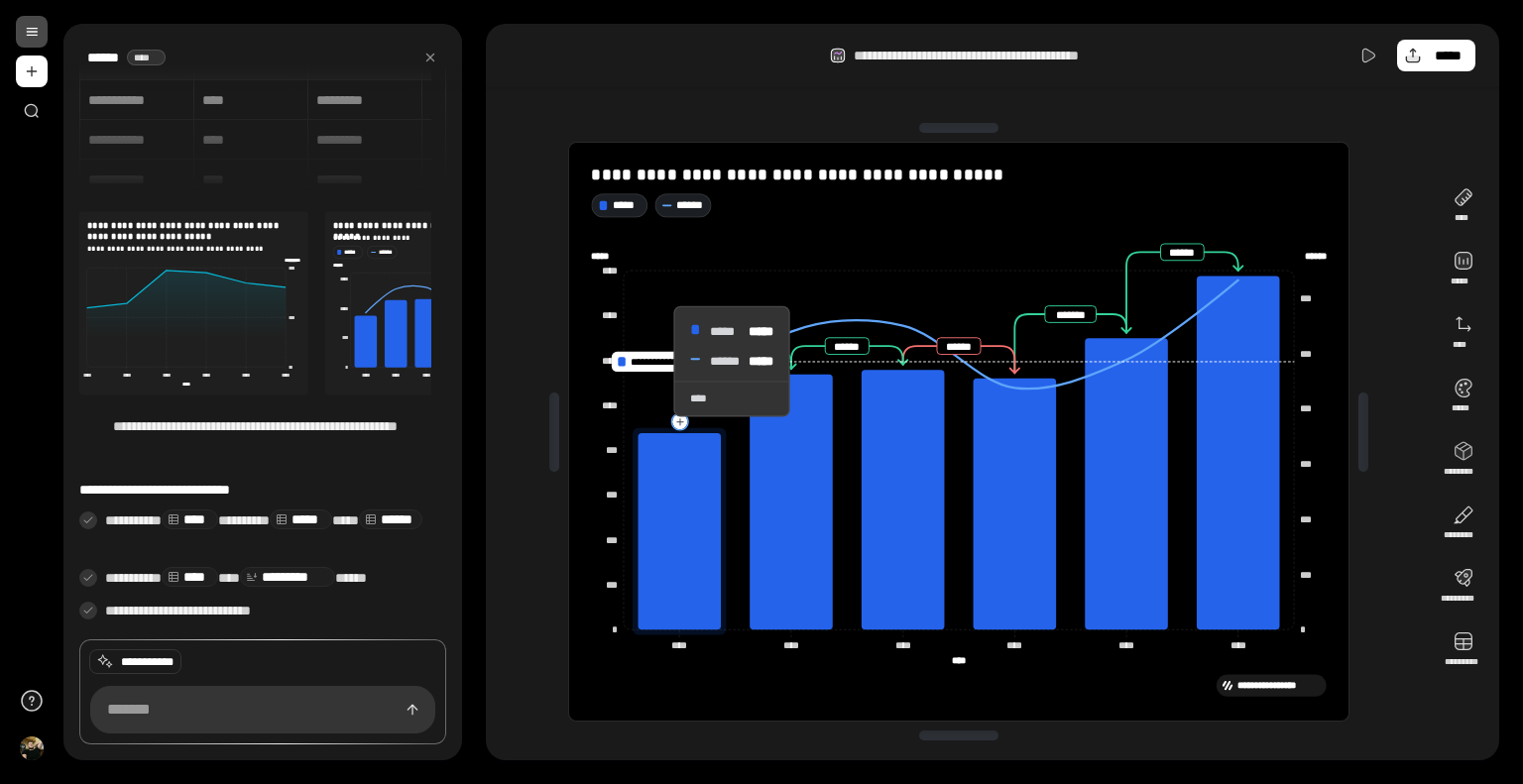 click 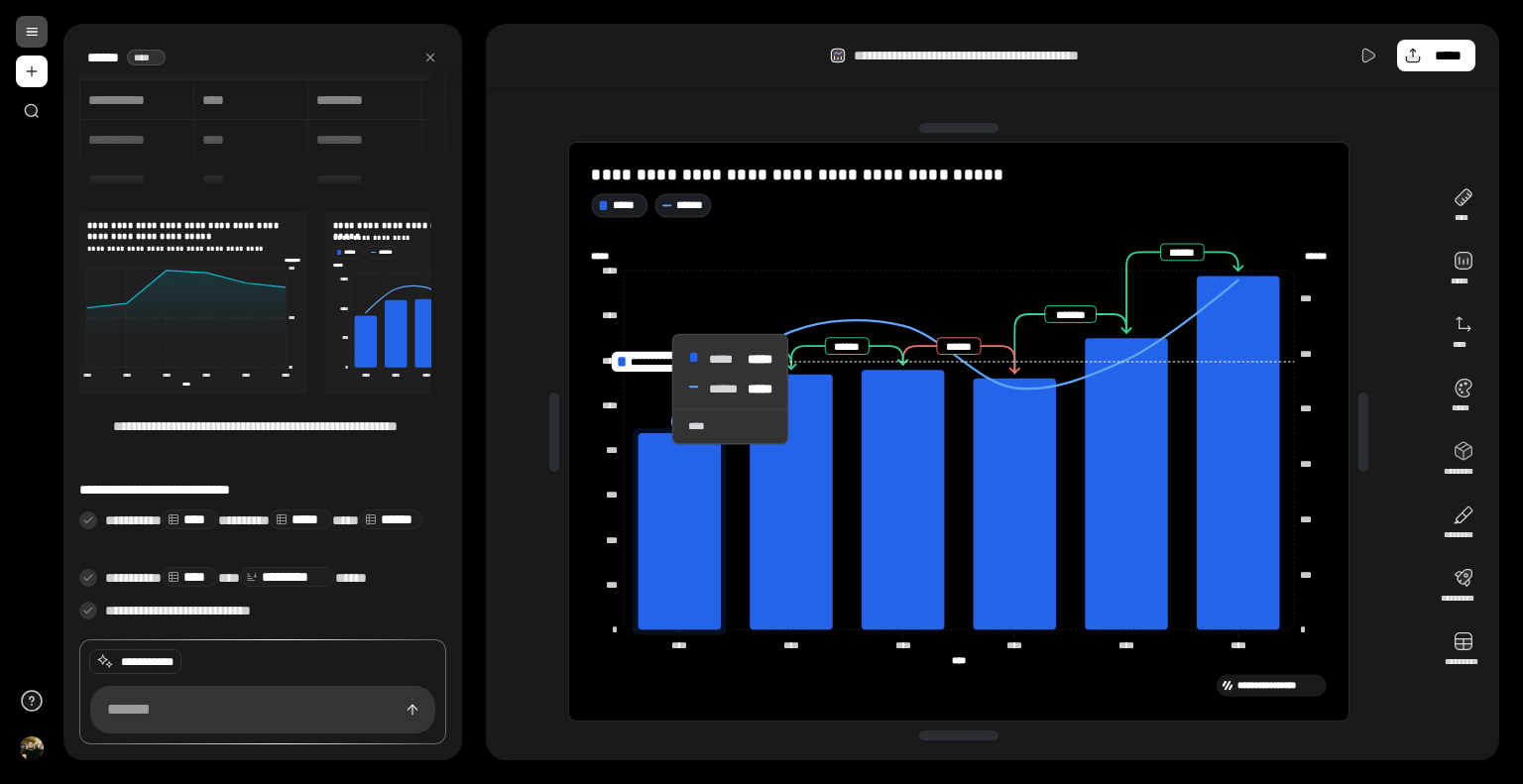 drag, startPoint x: 658, startPoint y: 362, endPoint x: 647, endPoint y: 403, distance: 42.449971 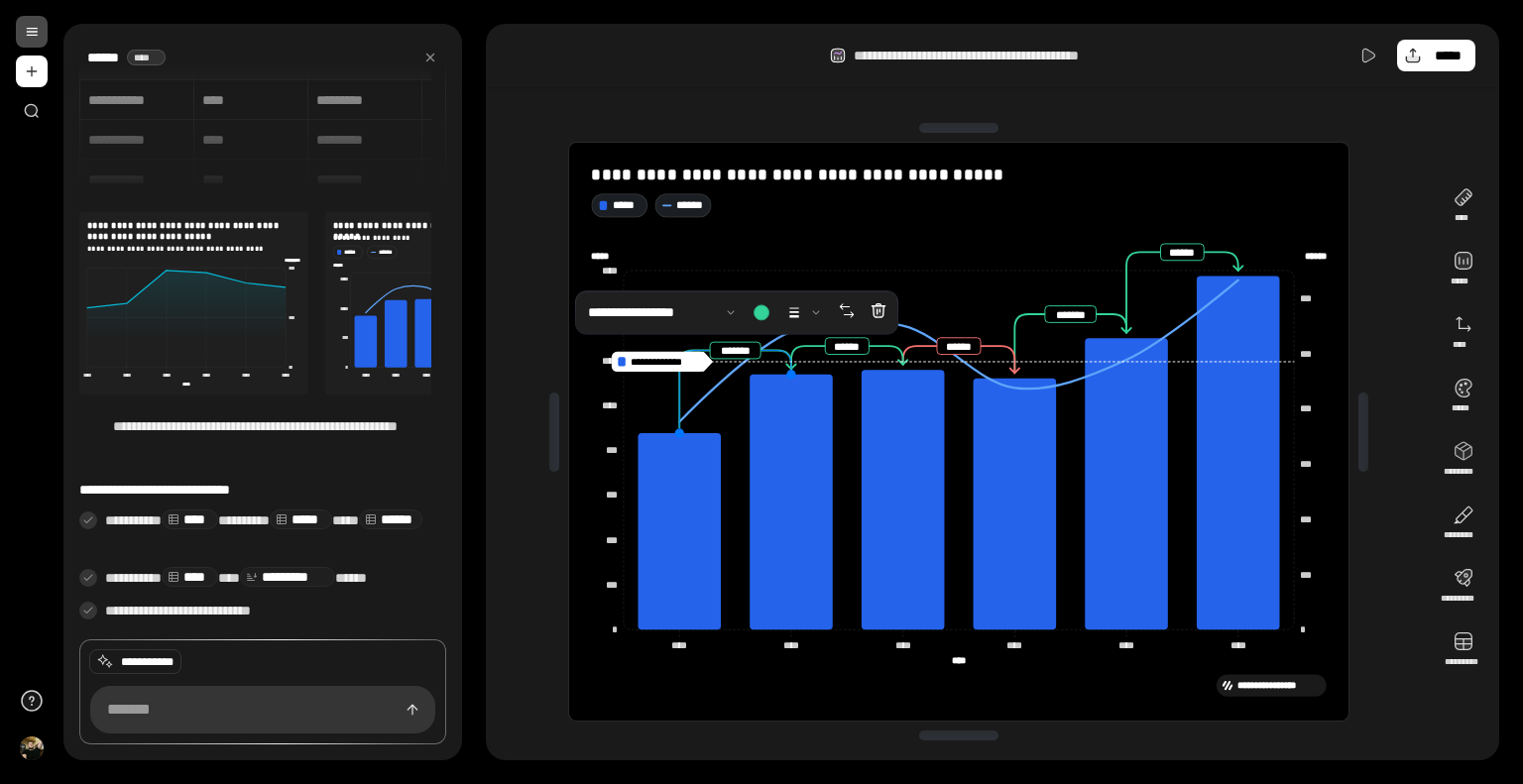 click 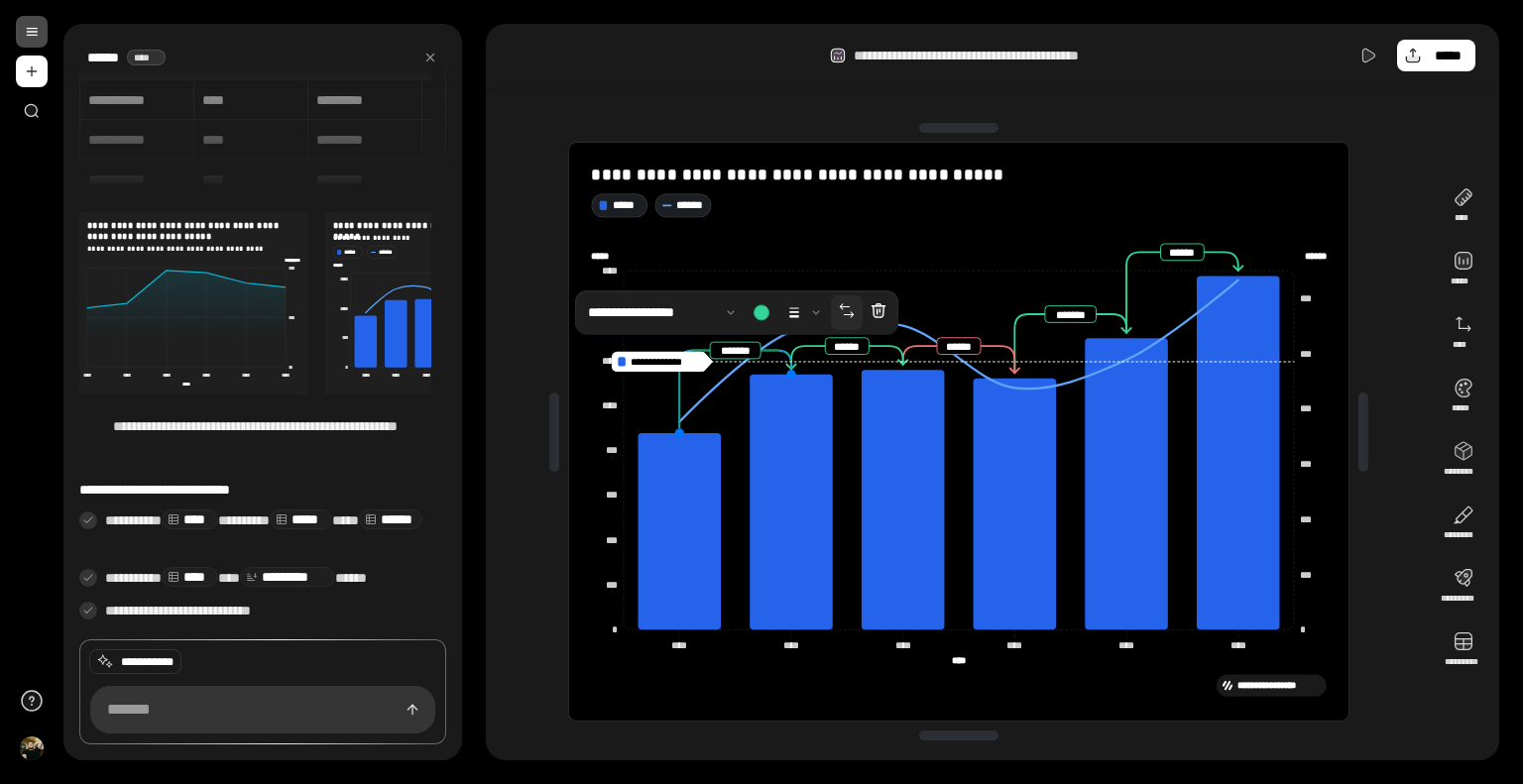 click 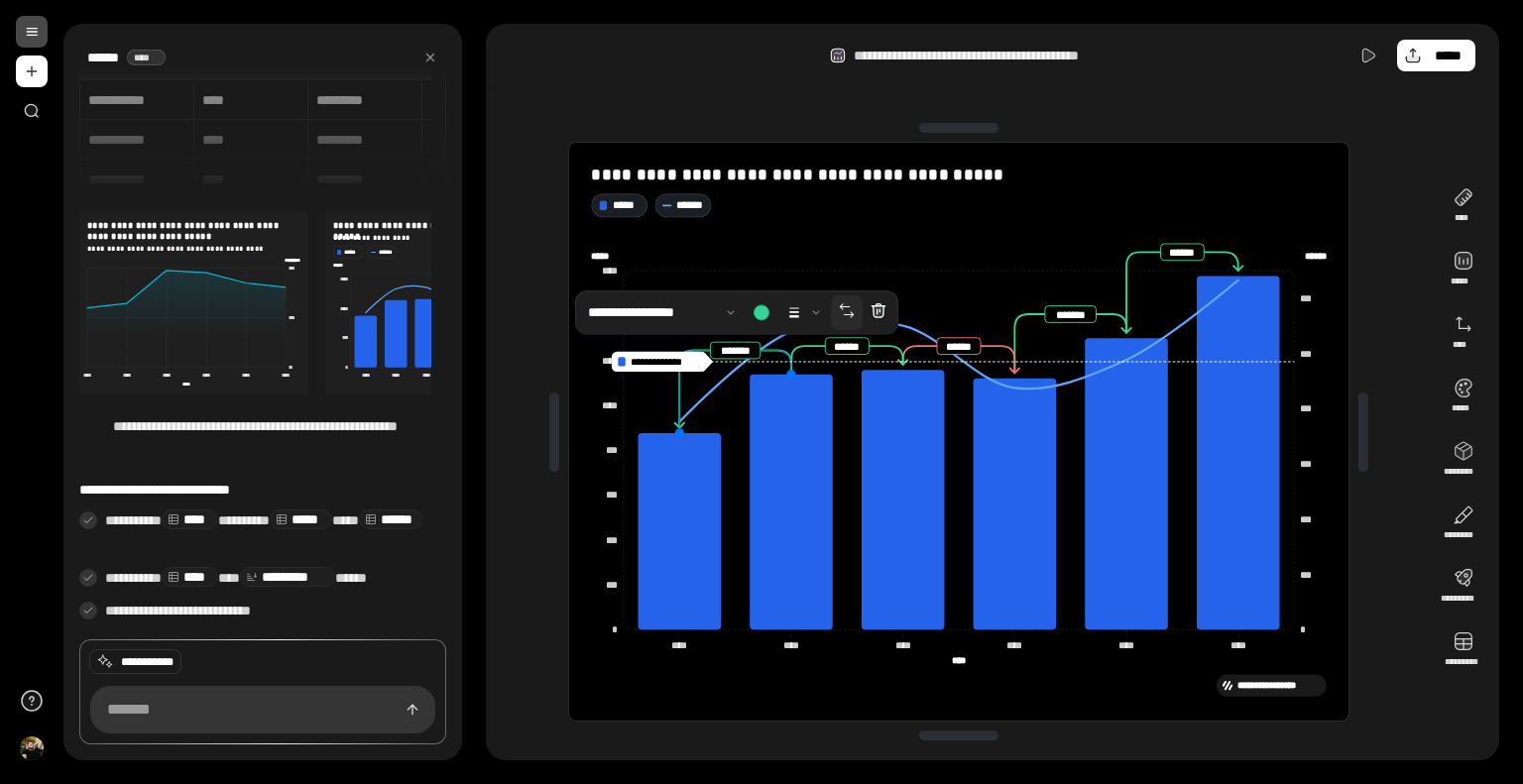 click 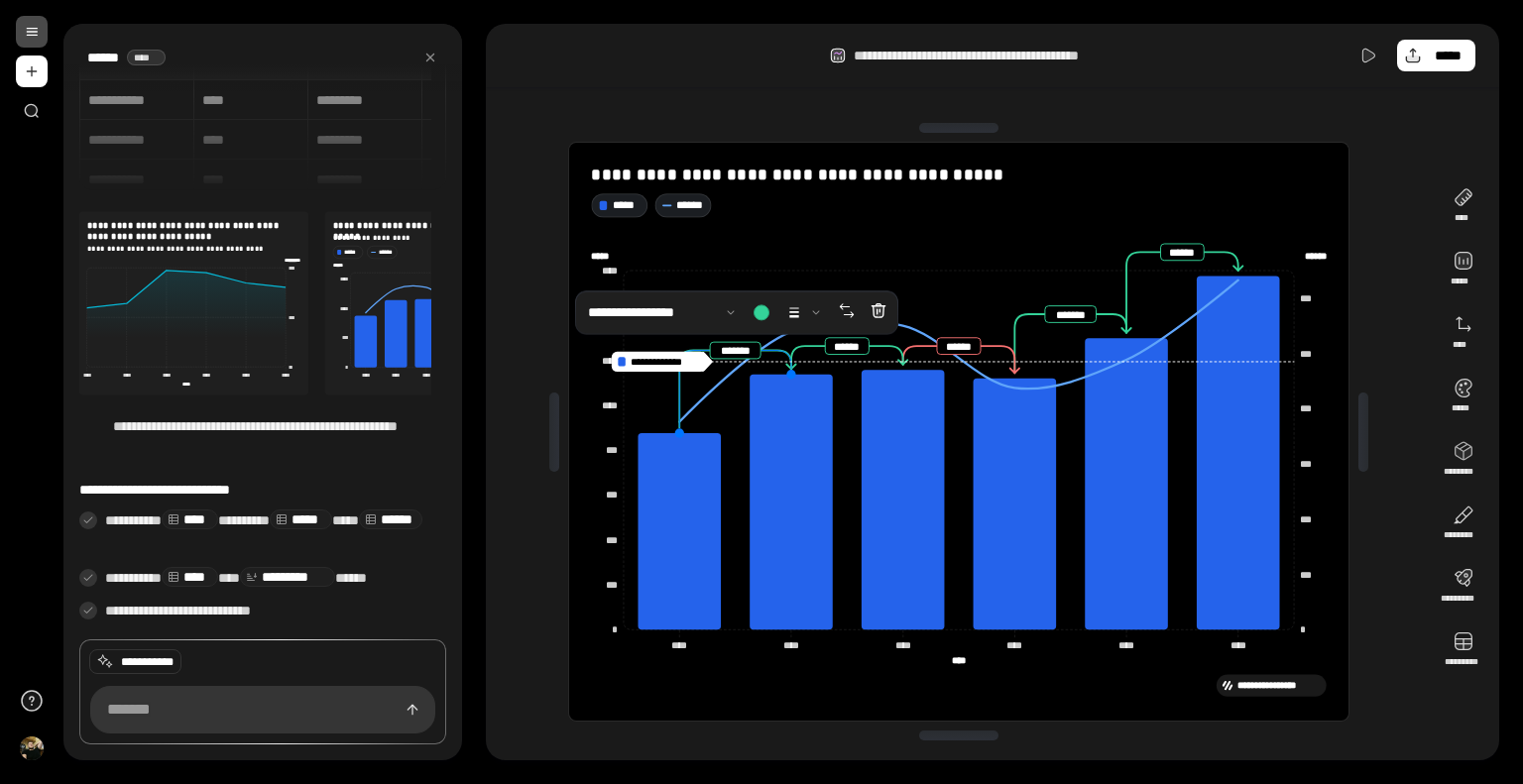 click 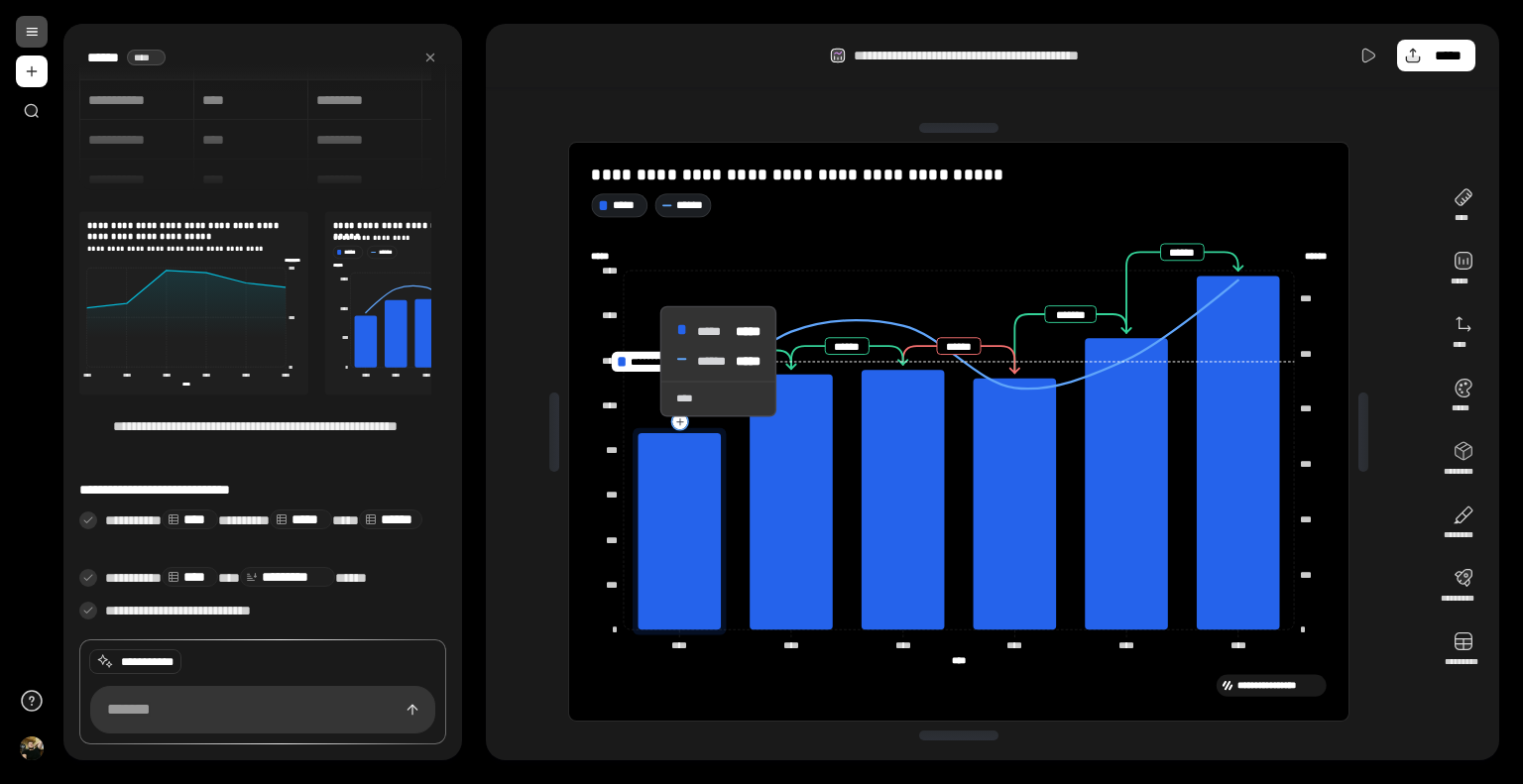 click 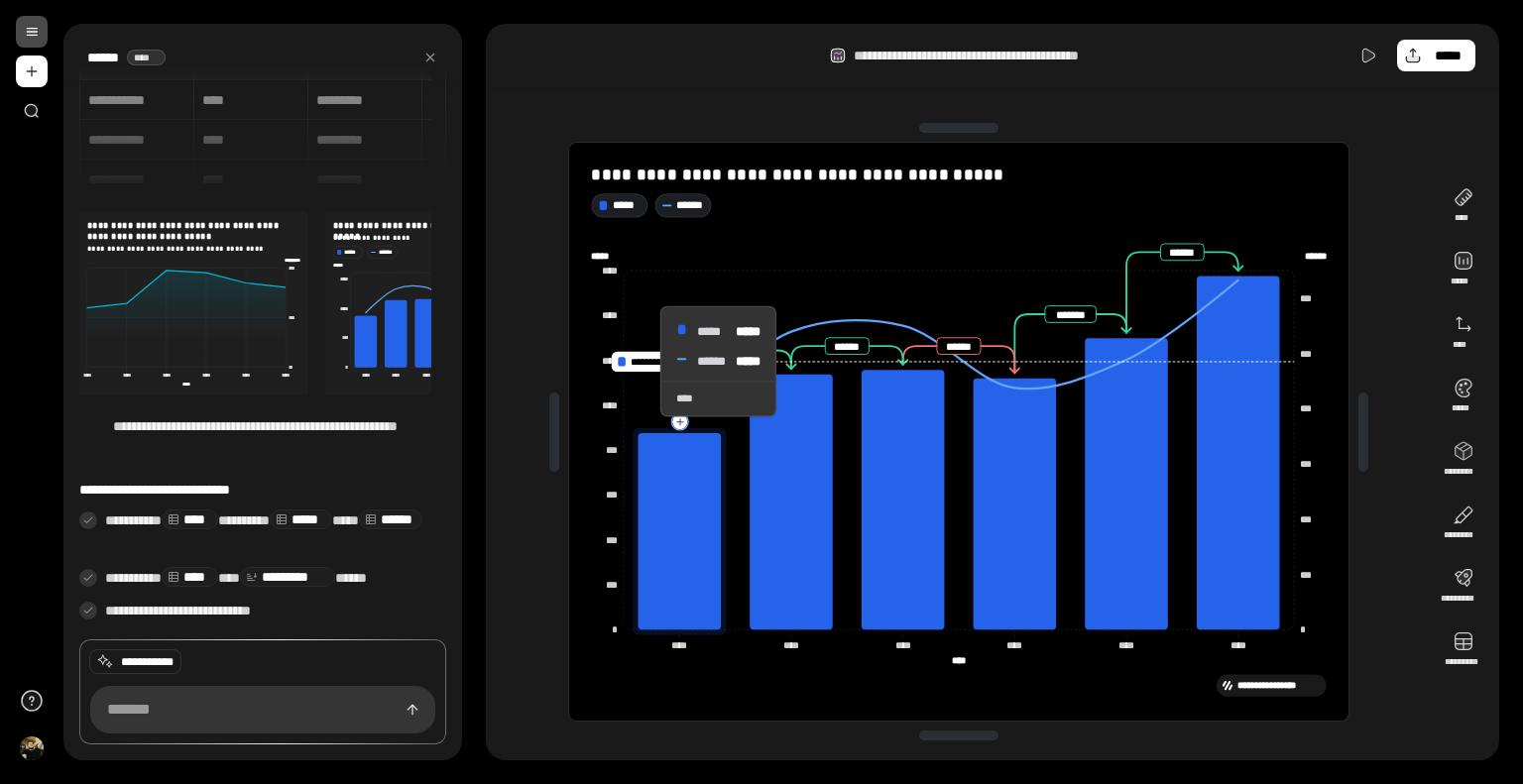 click 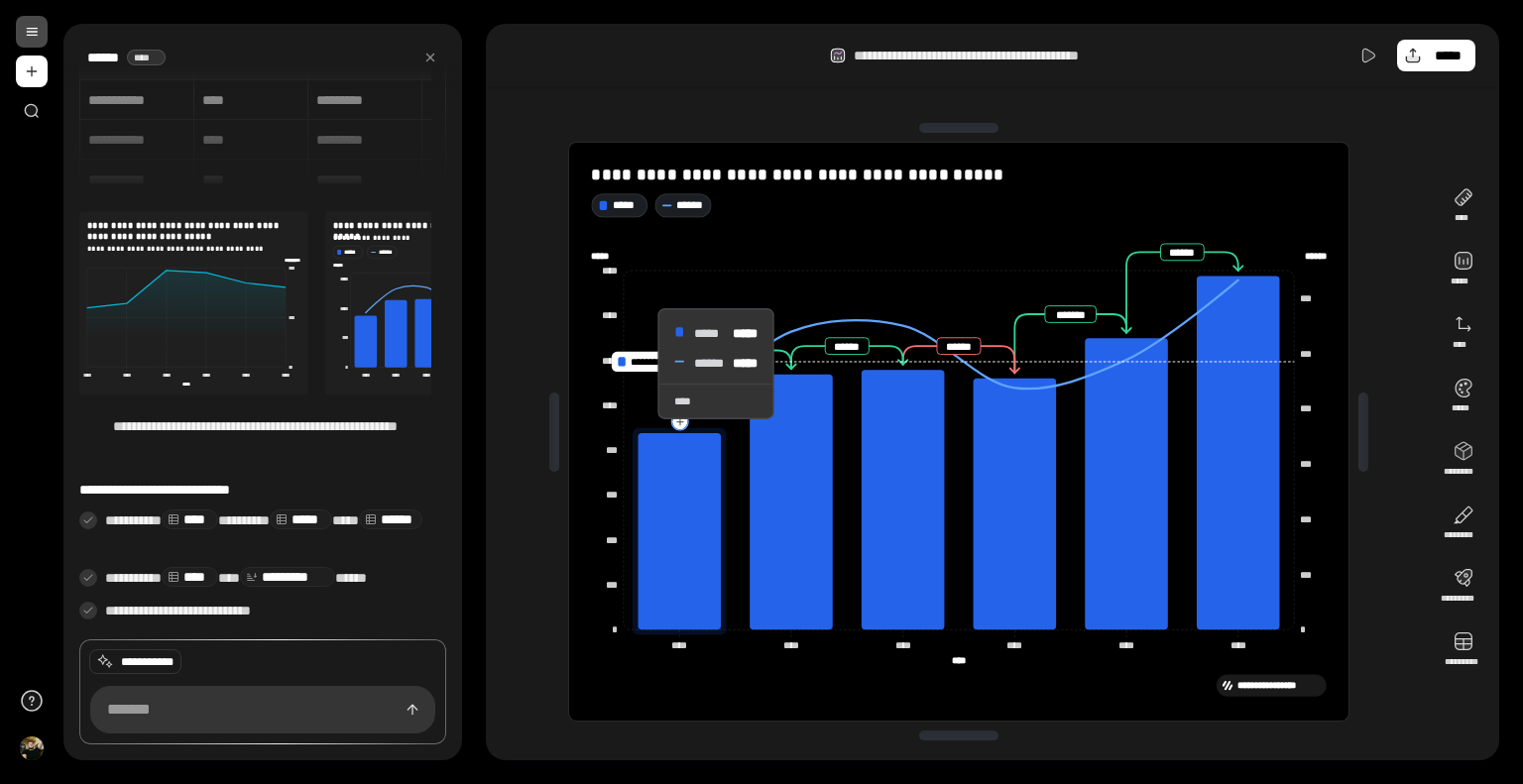 click 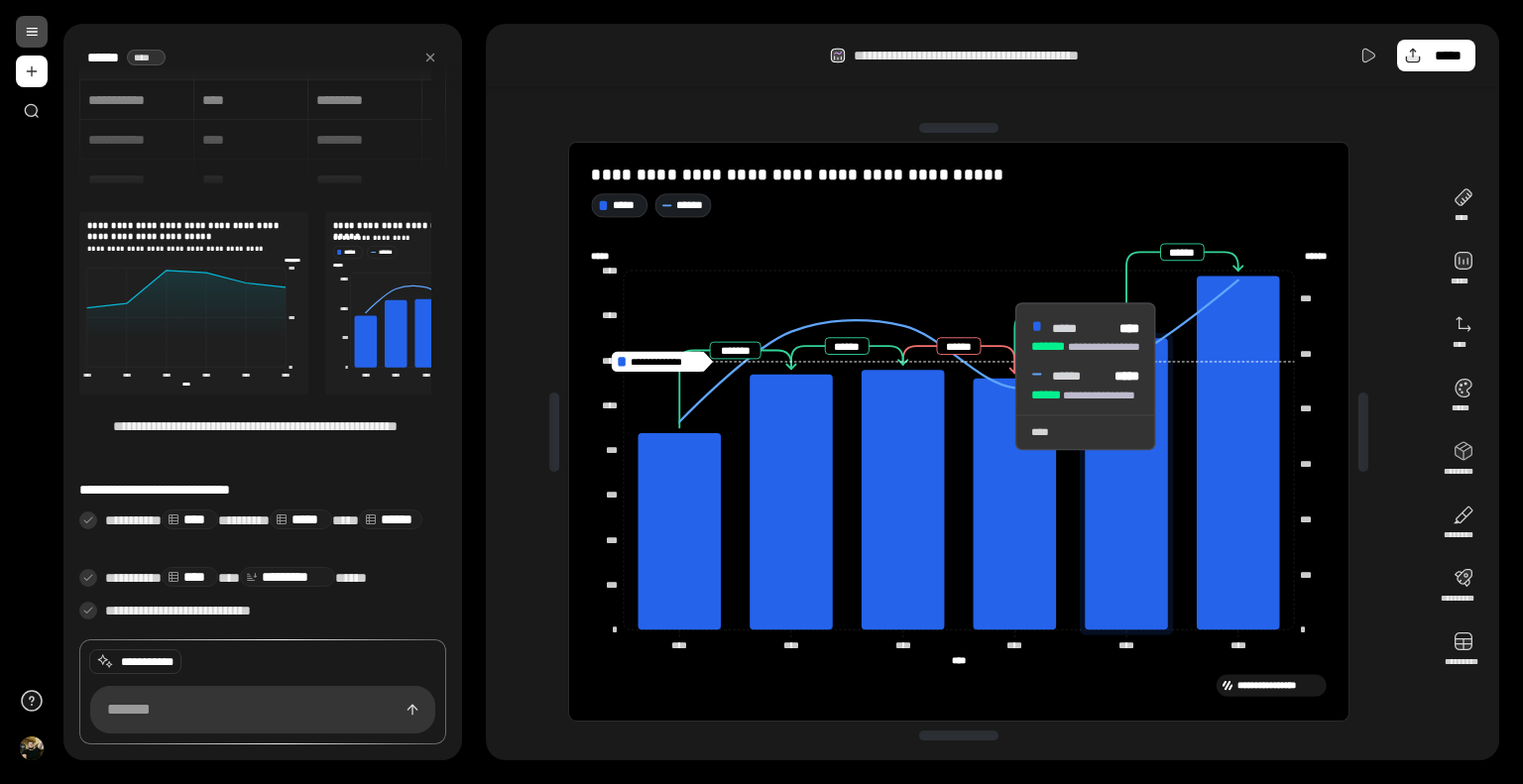 drag, startPoint x: 637, startPoint y: 364, endPoint x: 1293, endPoint y: 377, distance: 656.1288 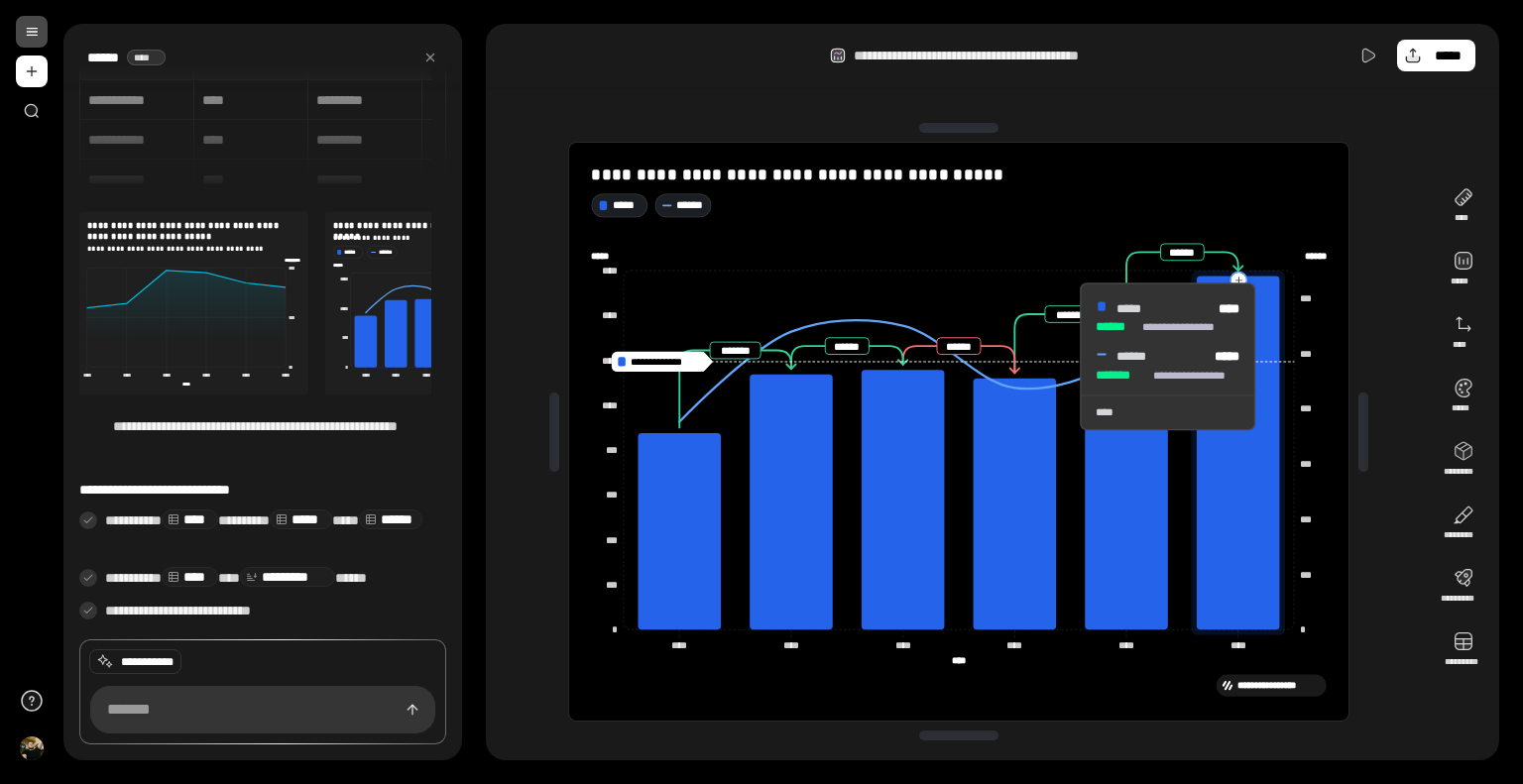 click 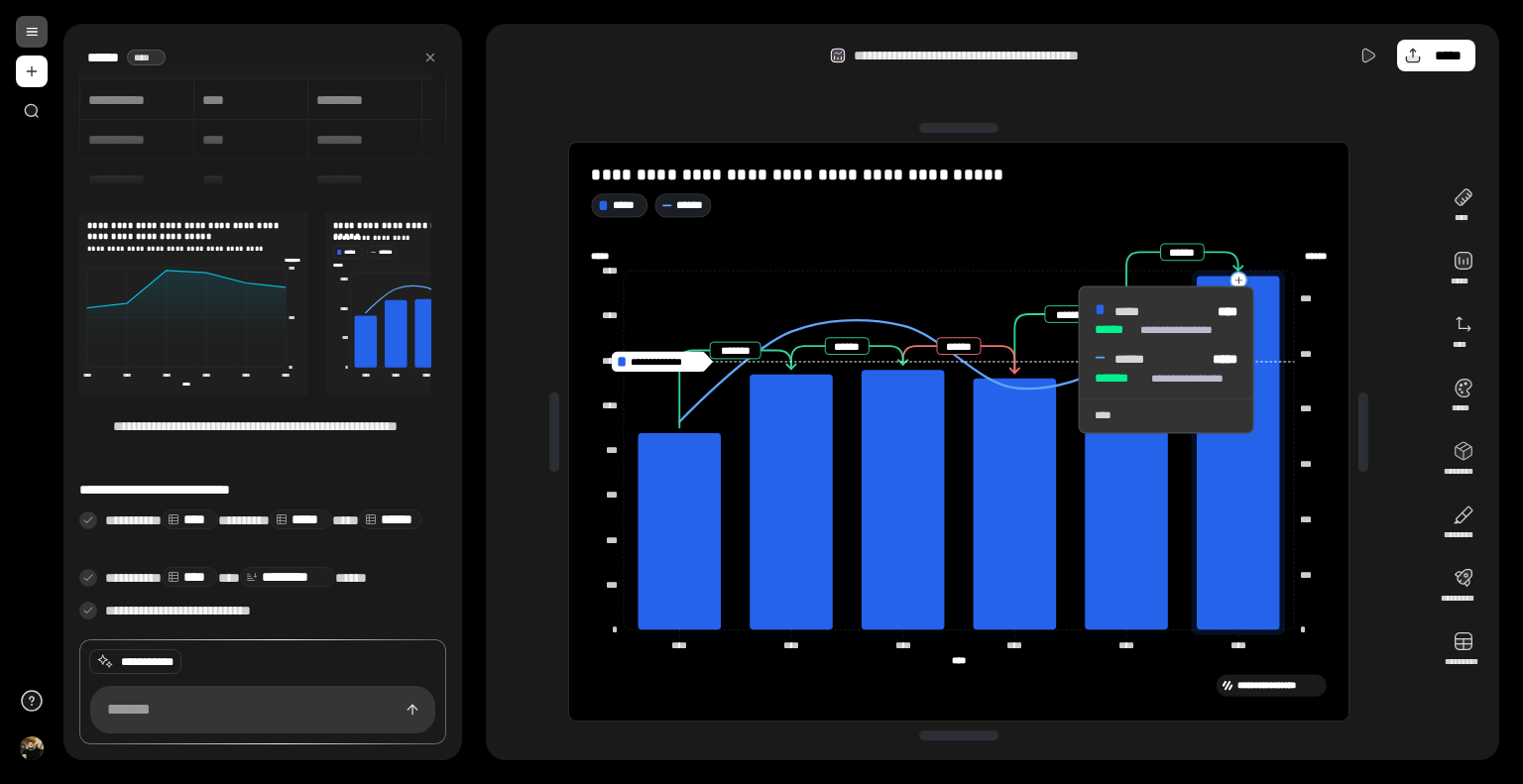 click 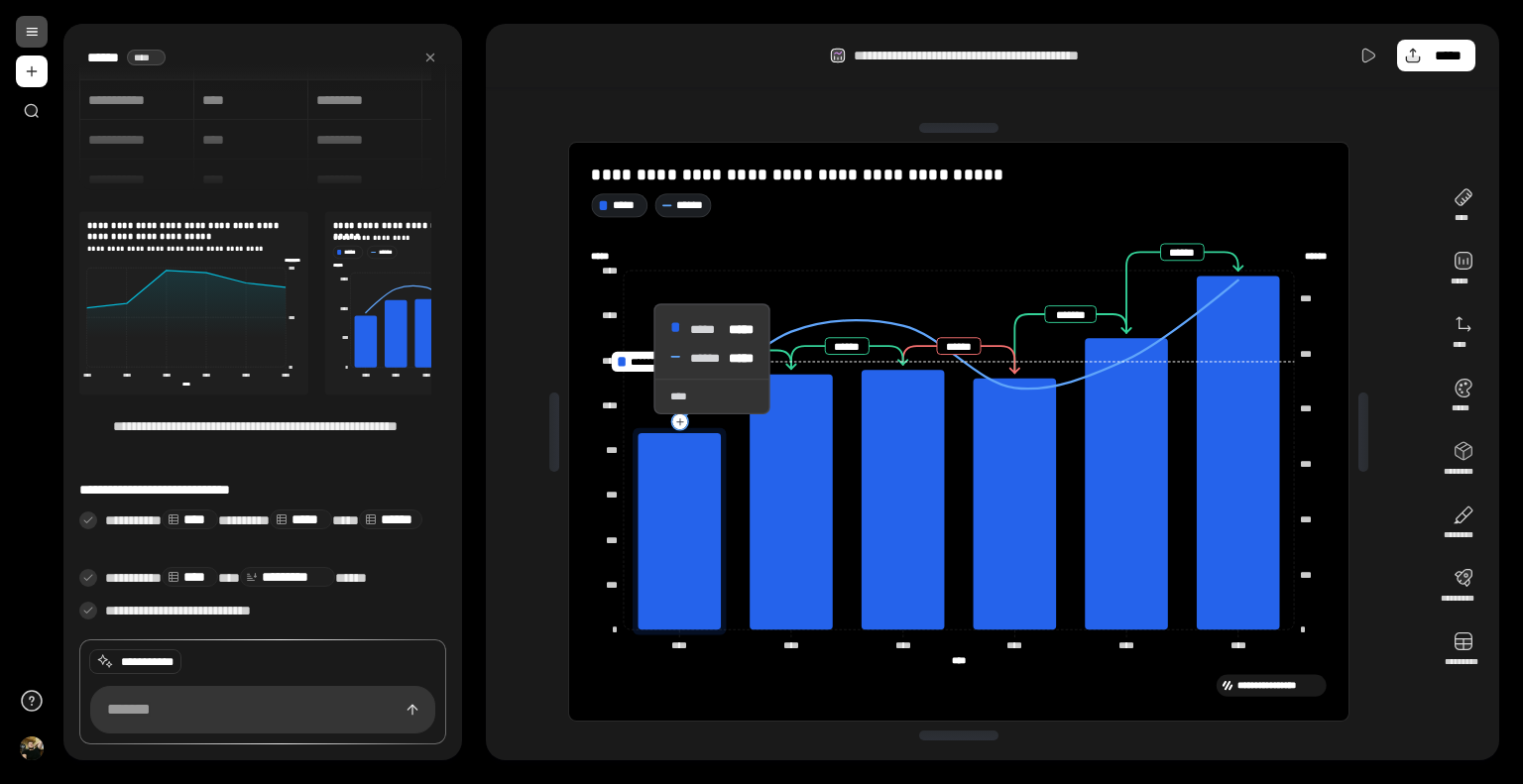 click 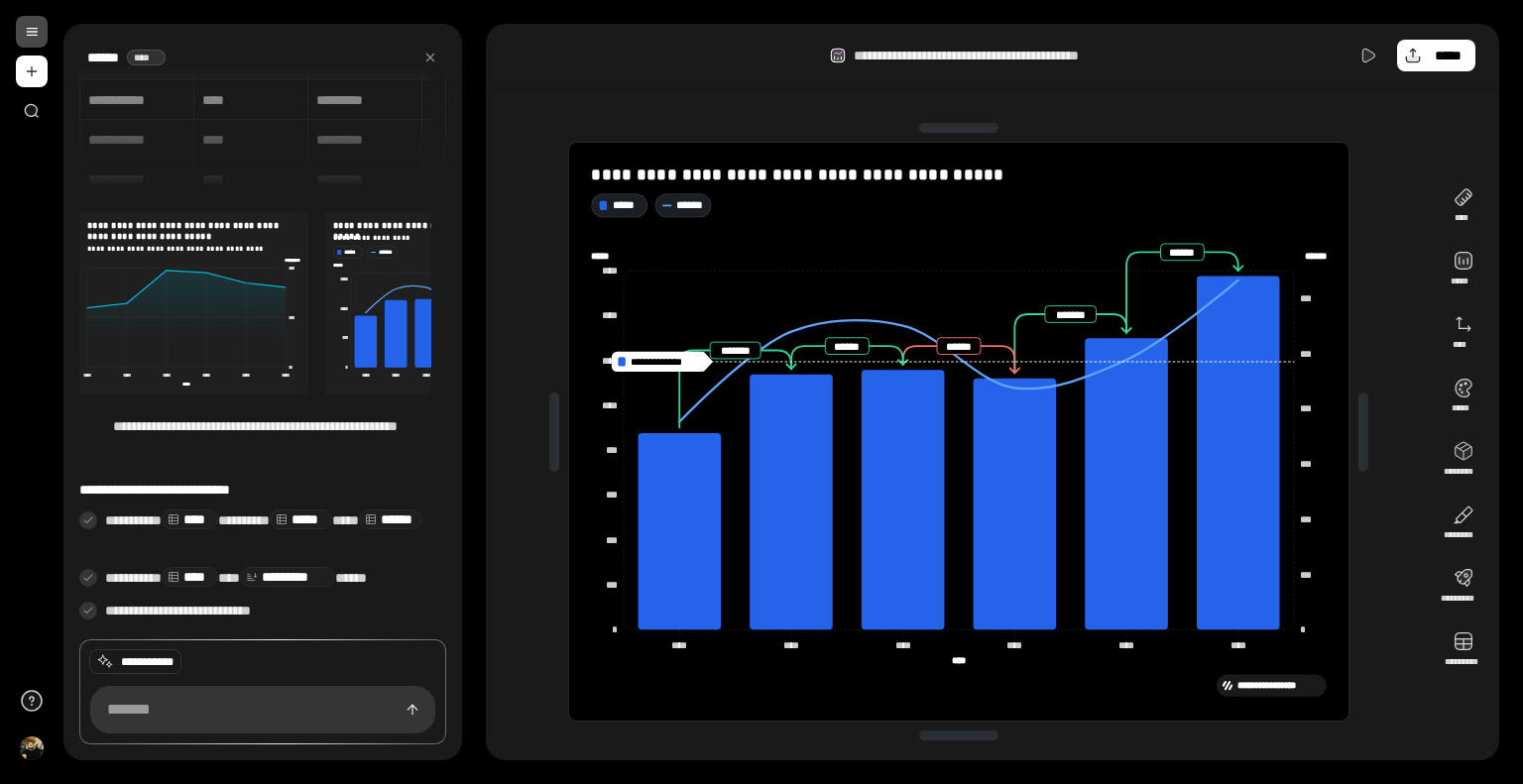 drag, startPoint x: 1166, startPoint y: 196, endPoint x: 1416, endPoint y: 113, distance: 263.41792 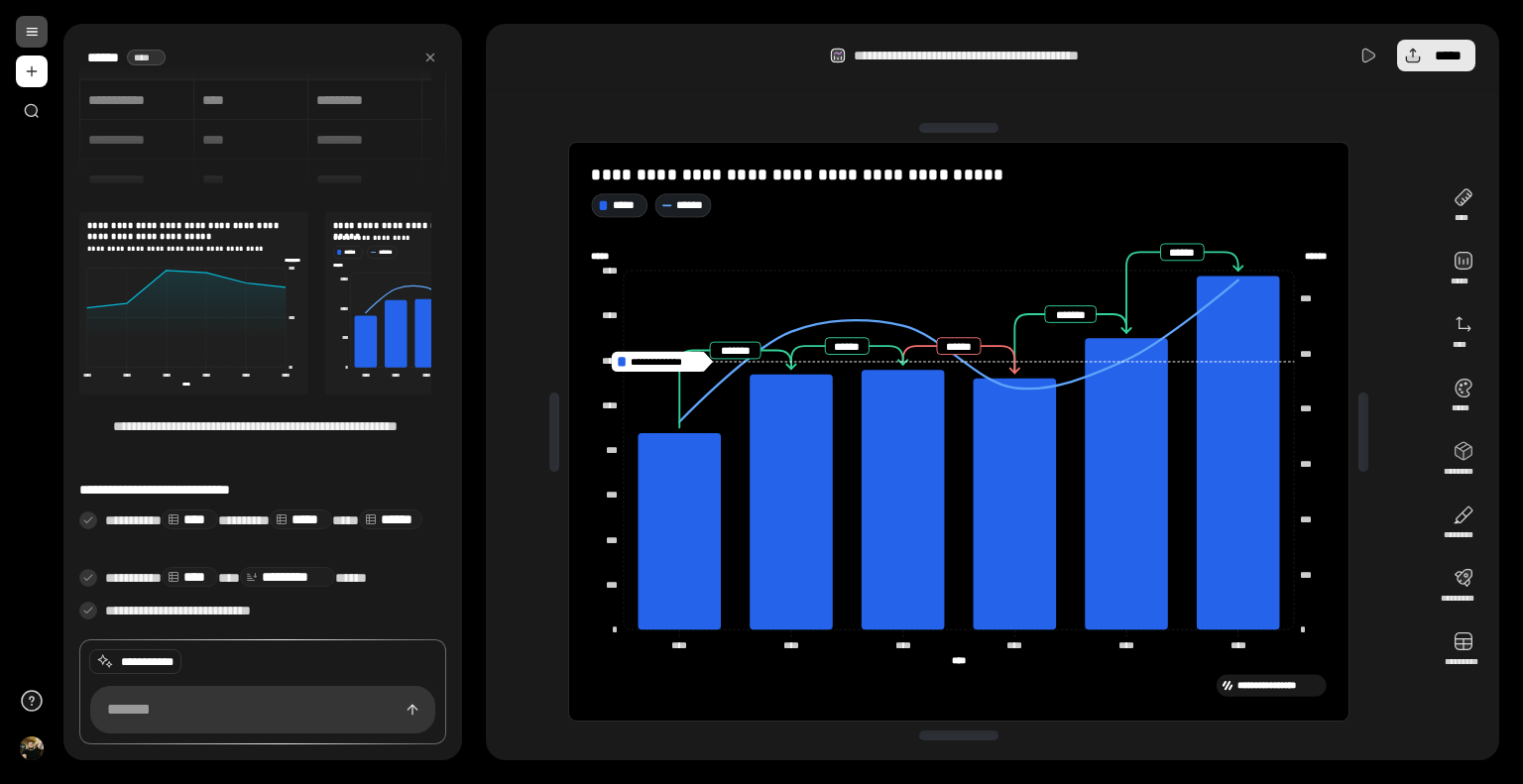click on "*****" at bounding box center [1436, 56] 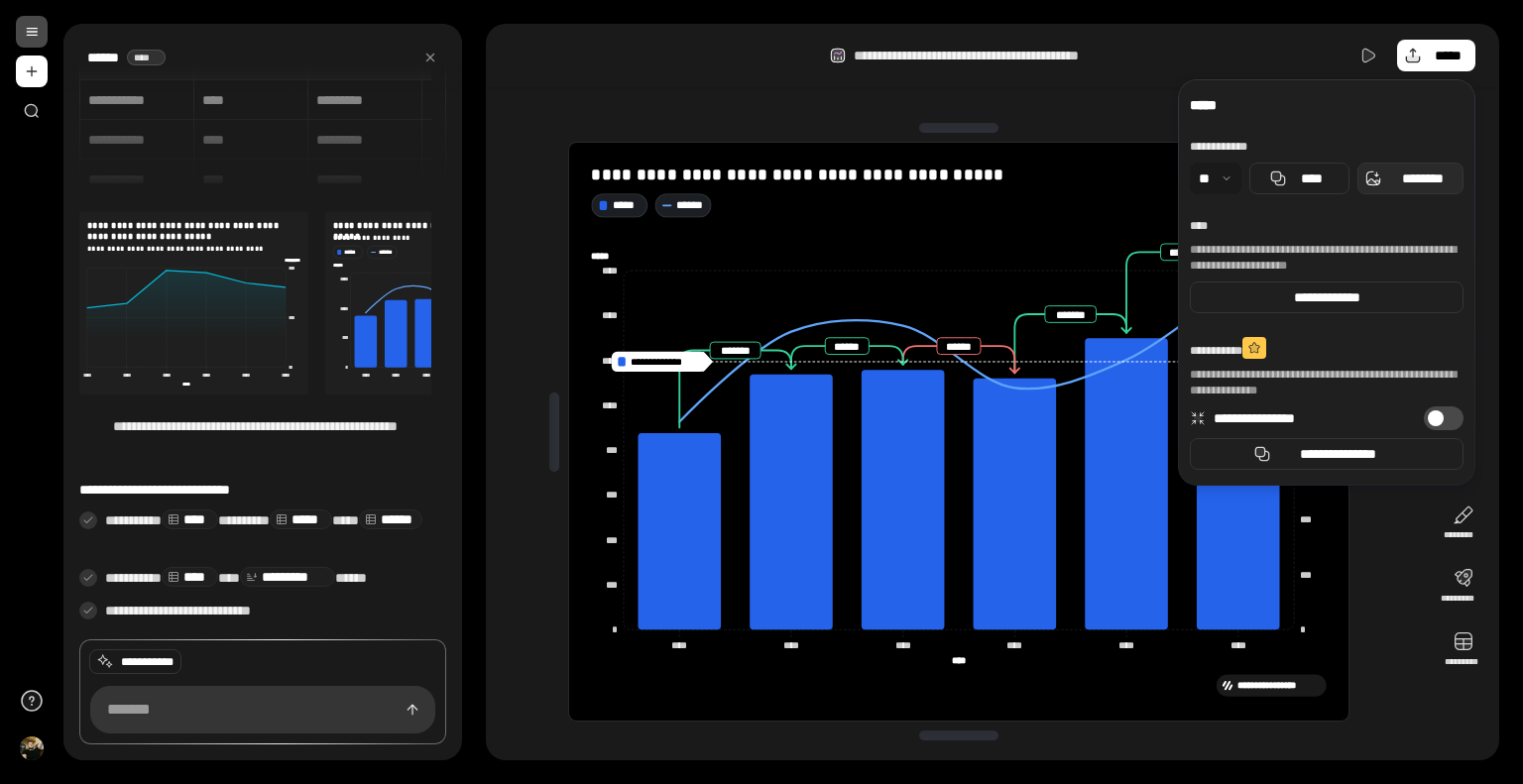 click on "********" at bounding box center (1422, 178) 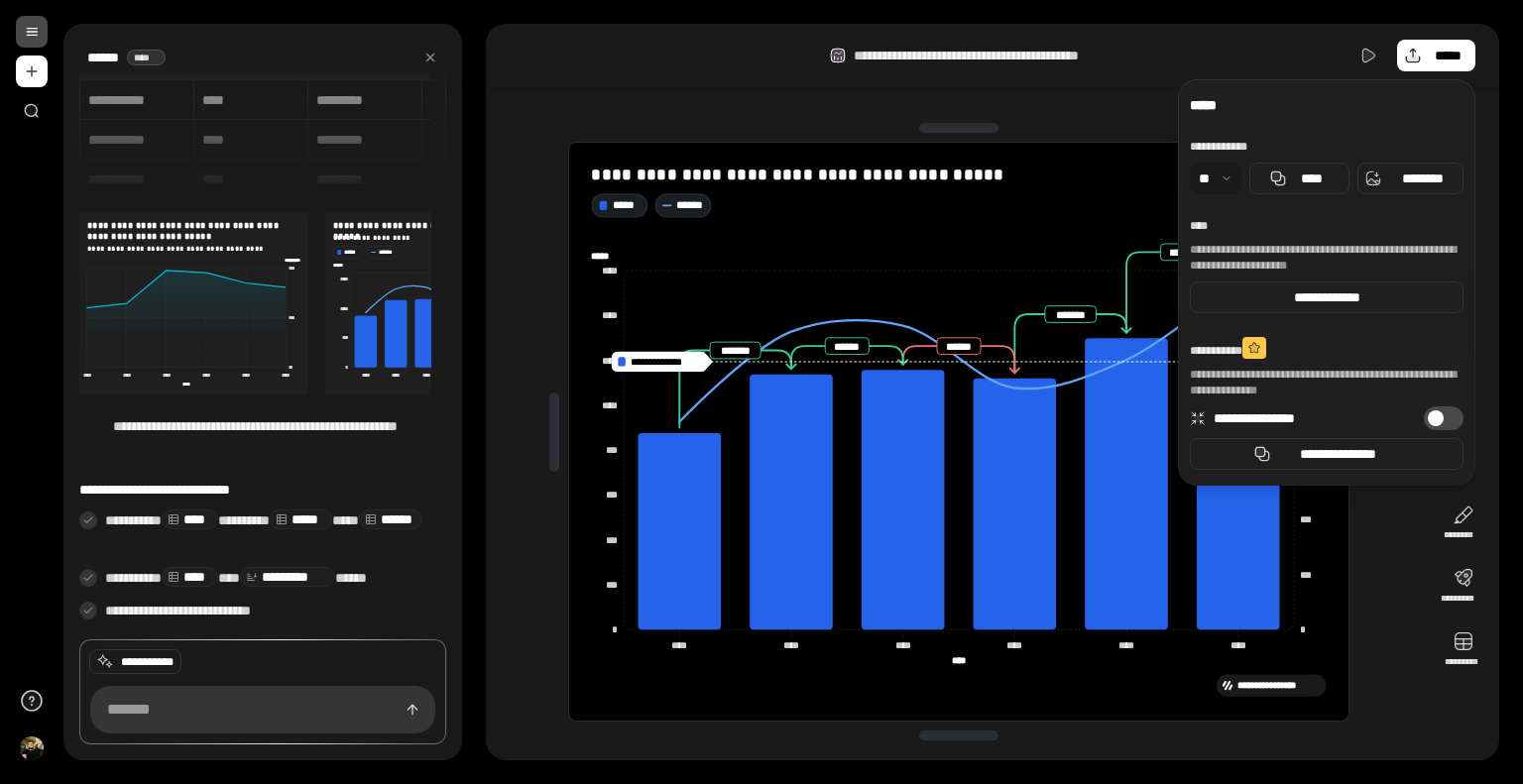 click on "**********" at bounding box center [993, 56] 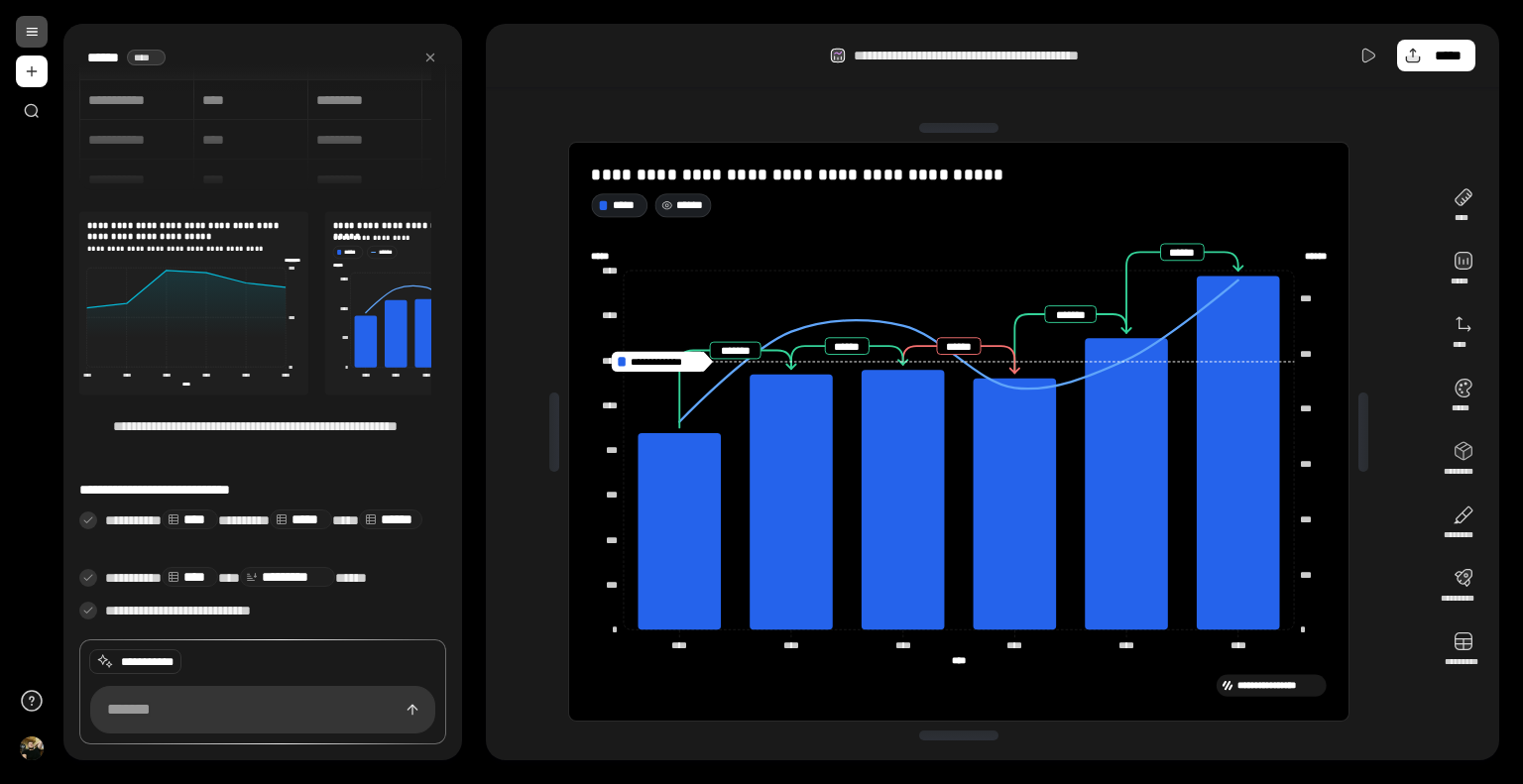 click on "**********" at bounding box center [993, 56] 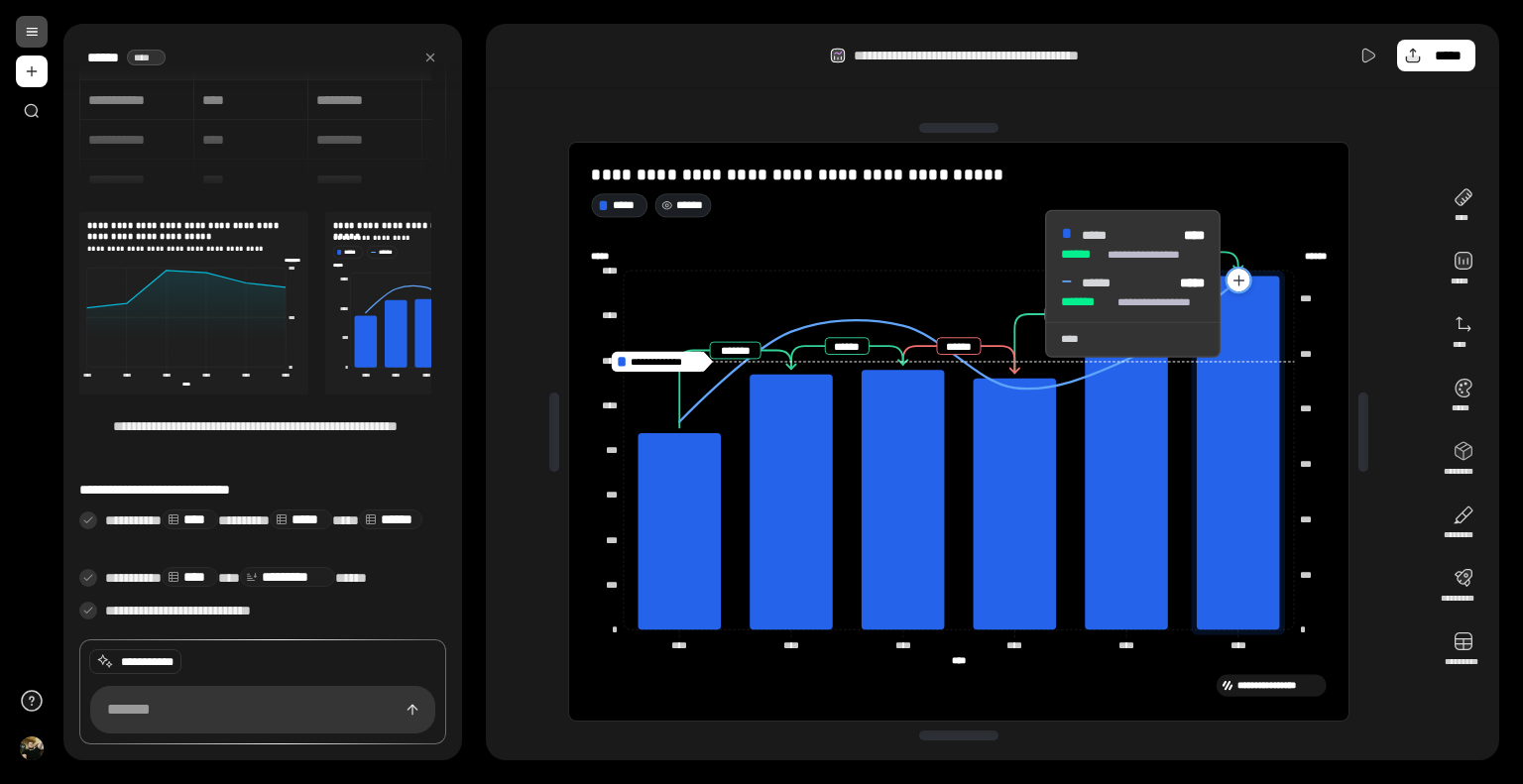 click 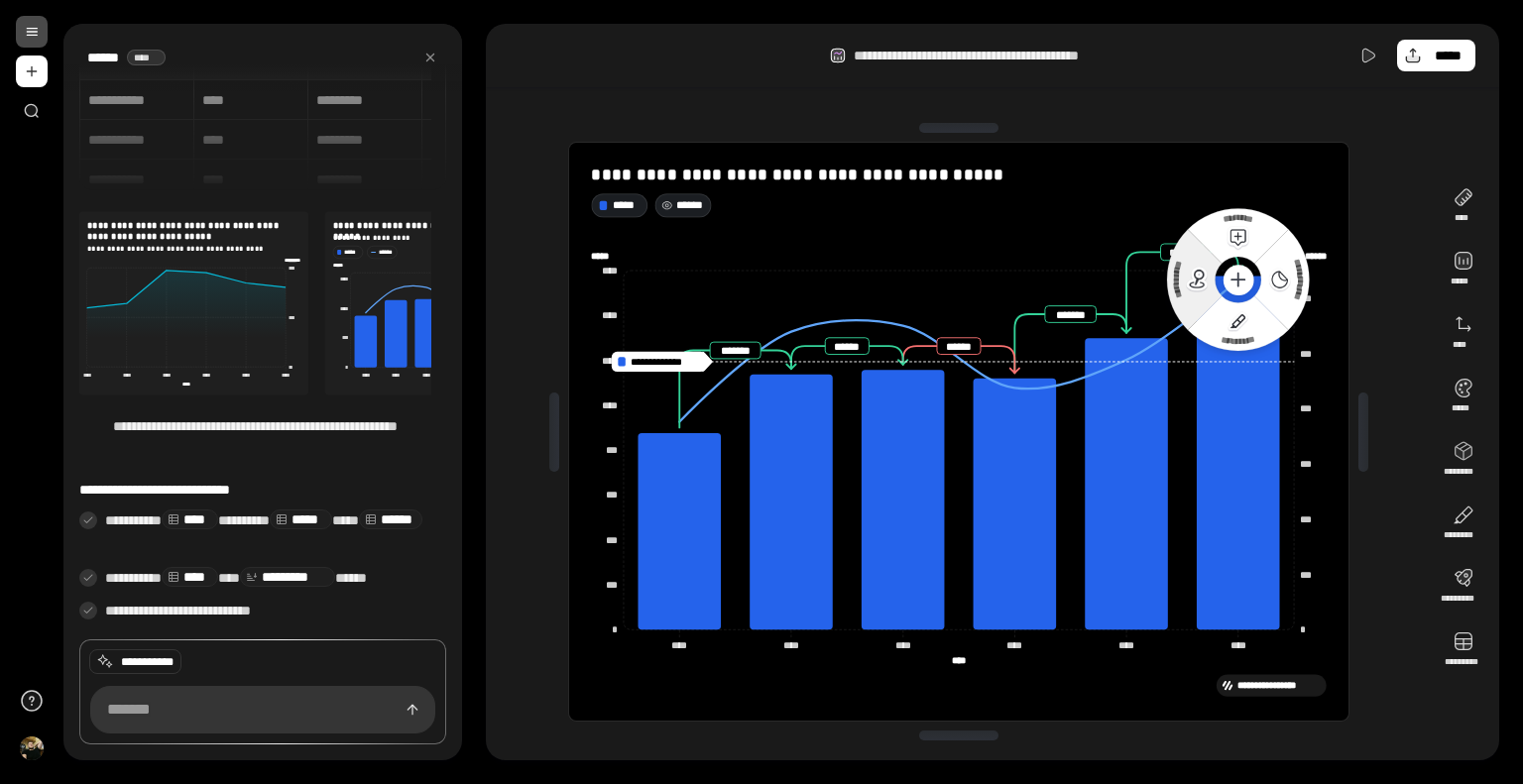 click 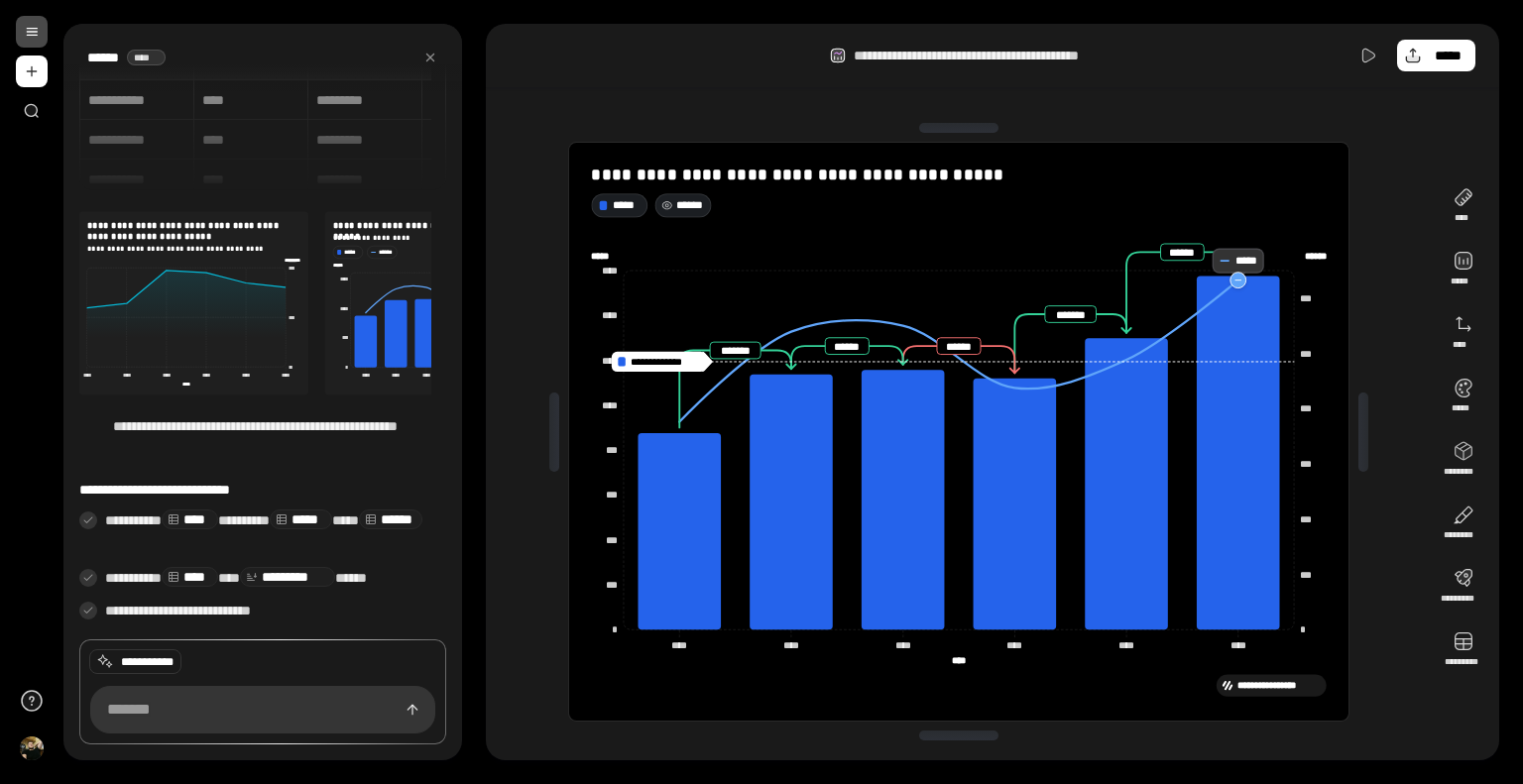 click 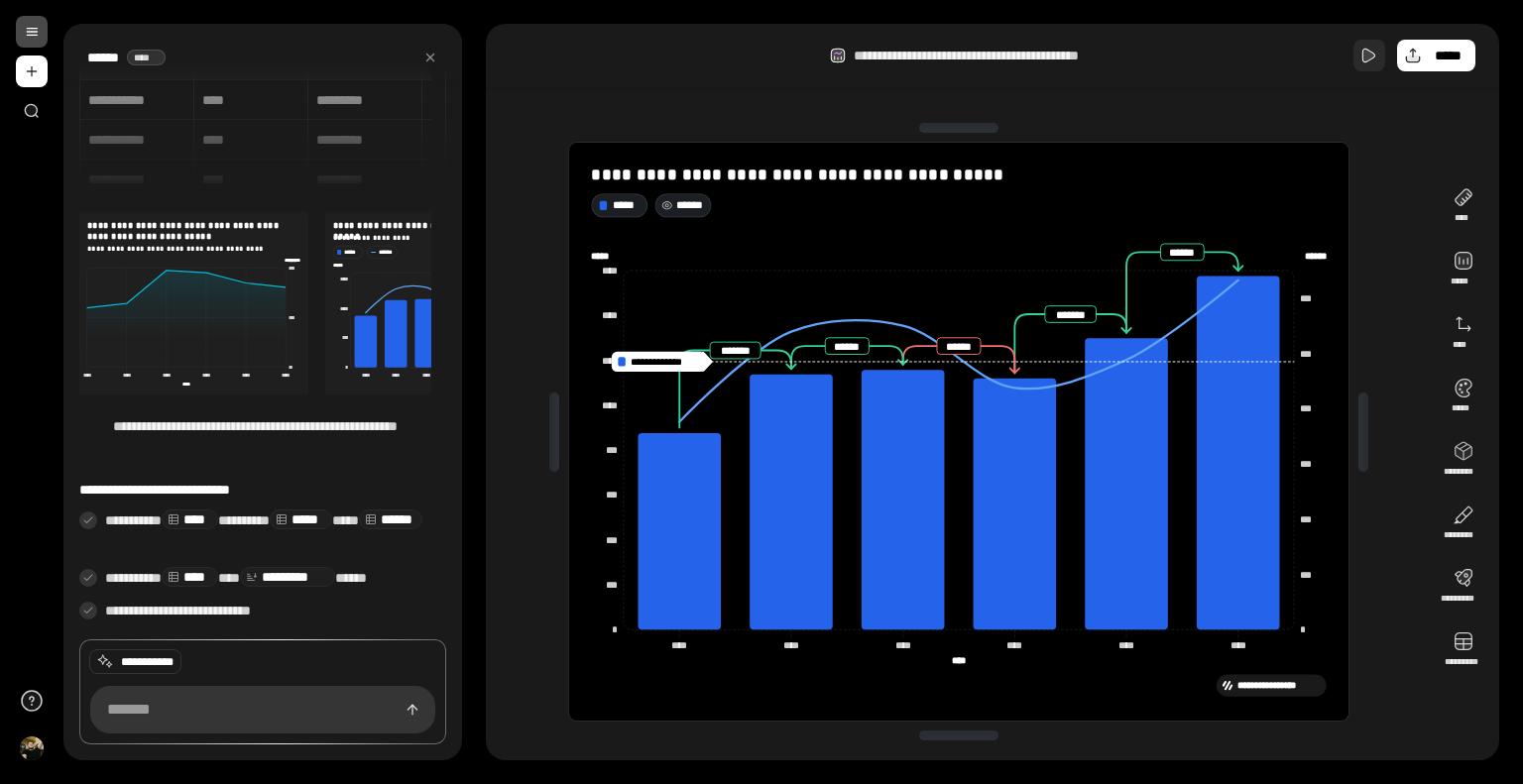 click at bounding box center (1369, 56) 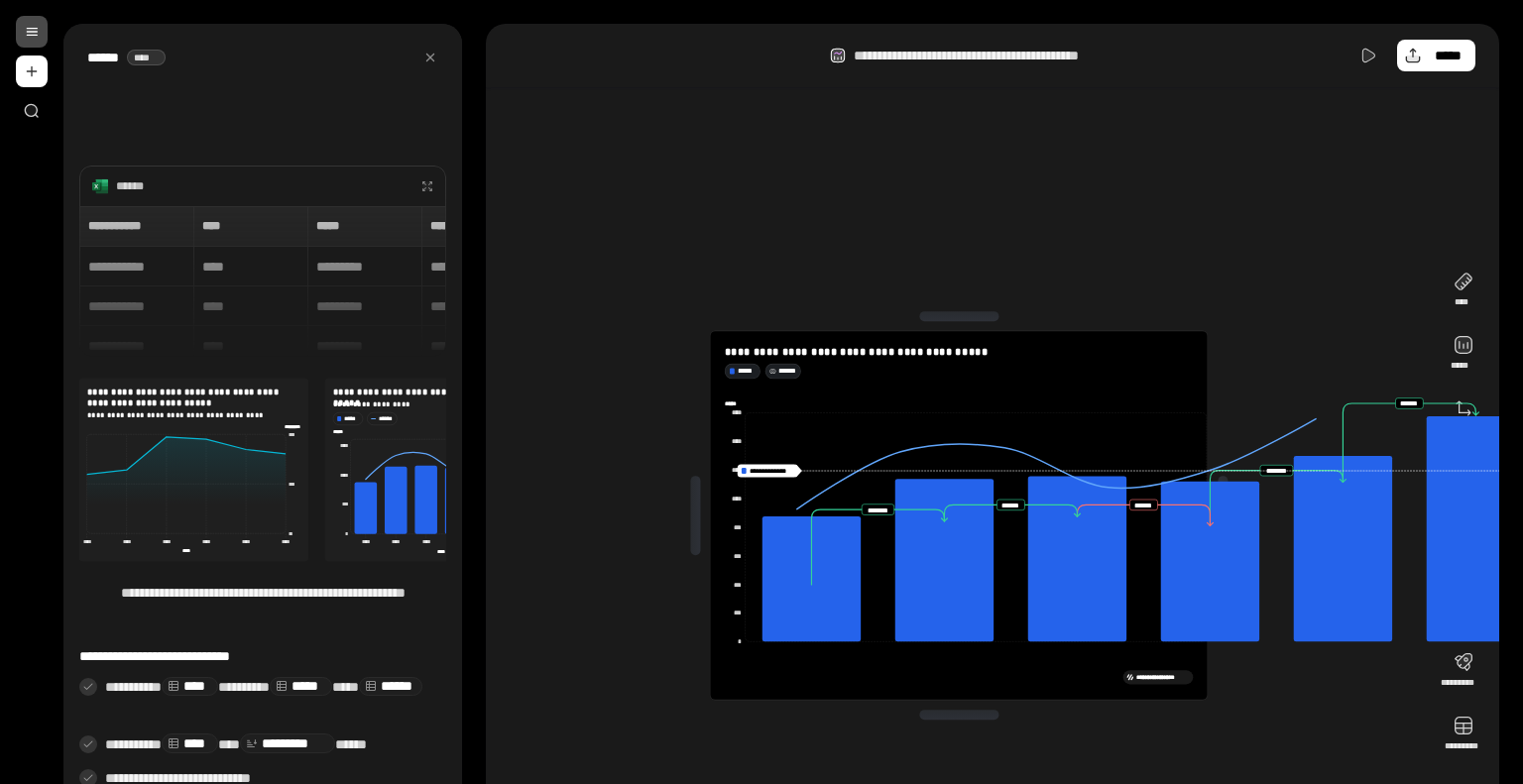 scroll, scrollTop: 0, scrollLeft: 0, axis: both 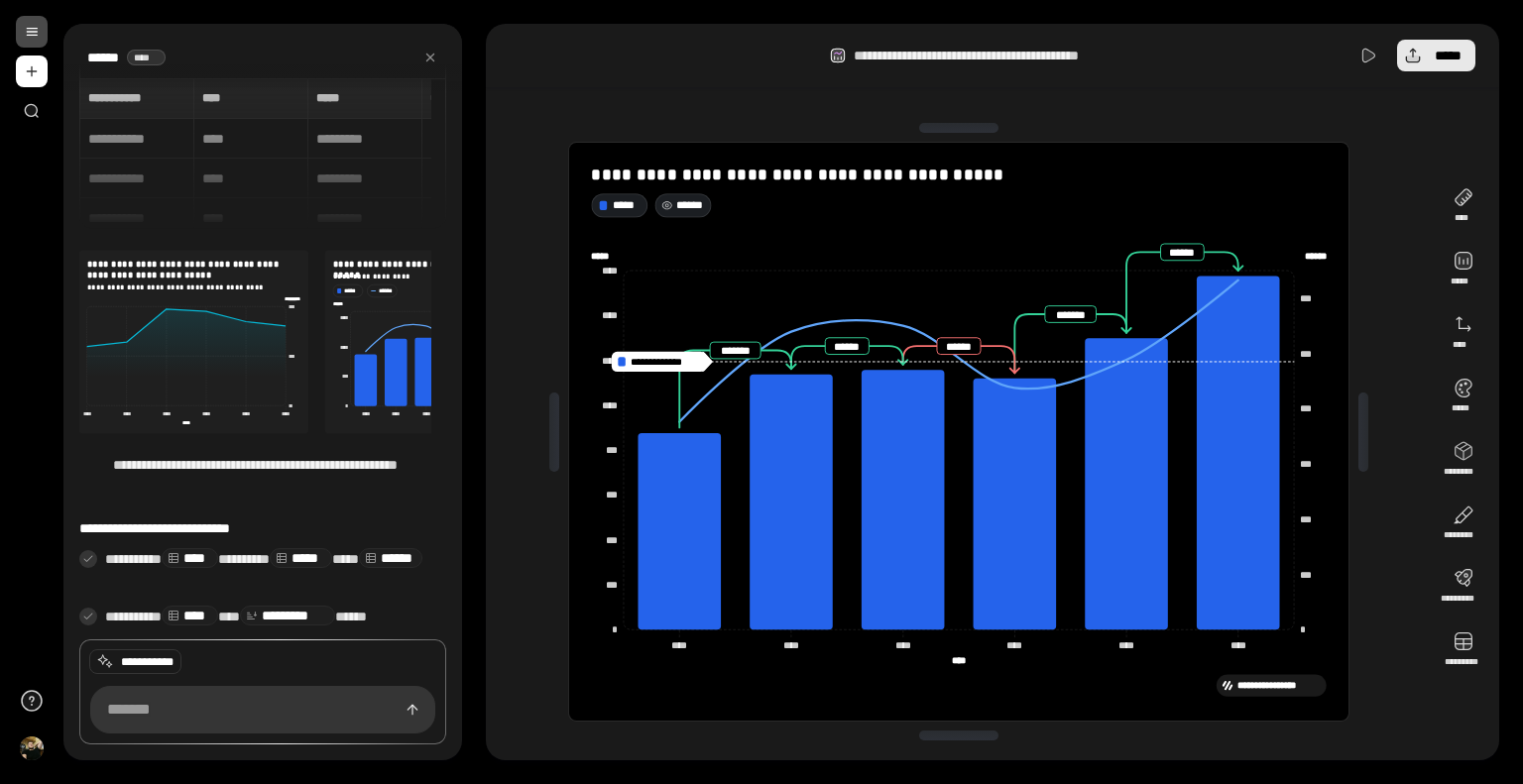 click on "*****" at bounding box center (1448, 56) 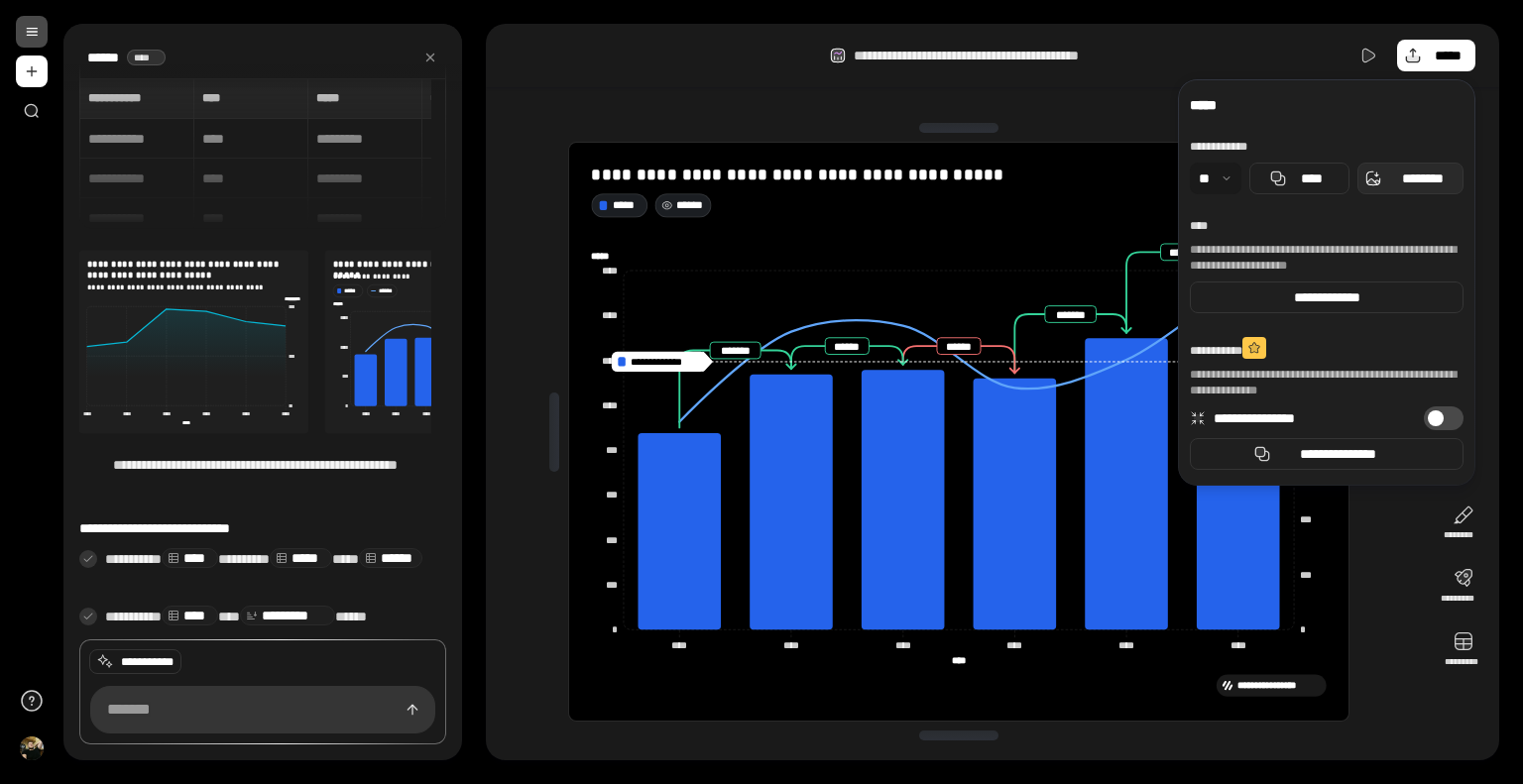 click on "********" at bounding box center [1422, 178] 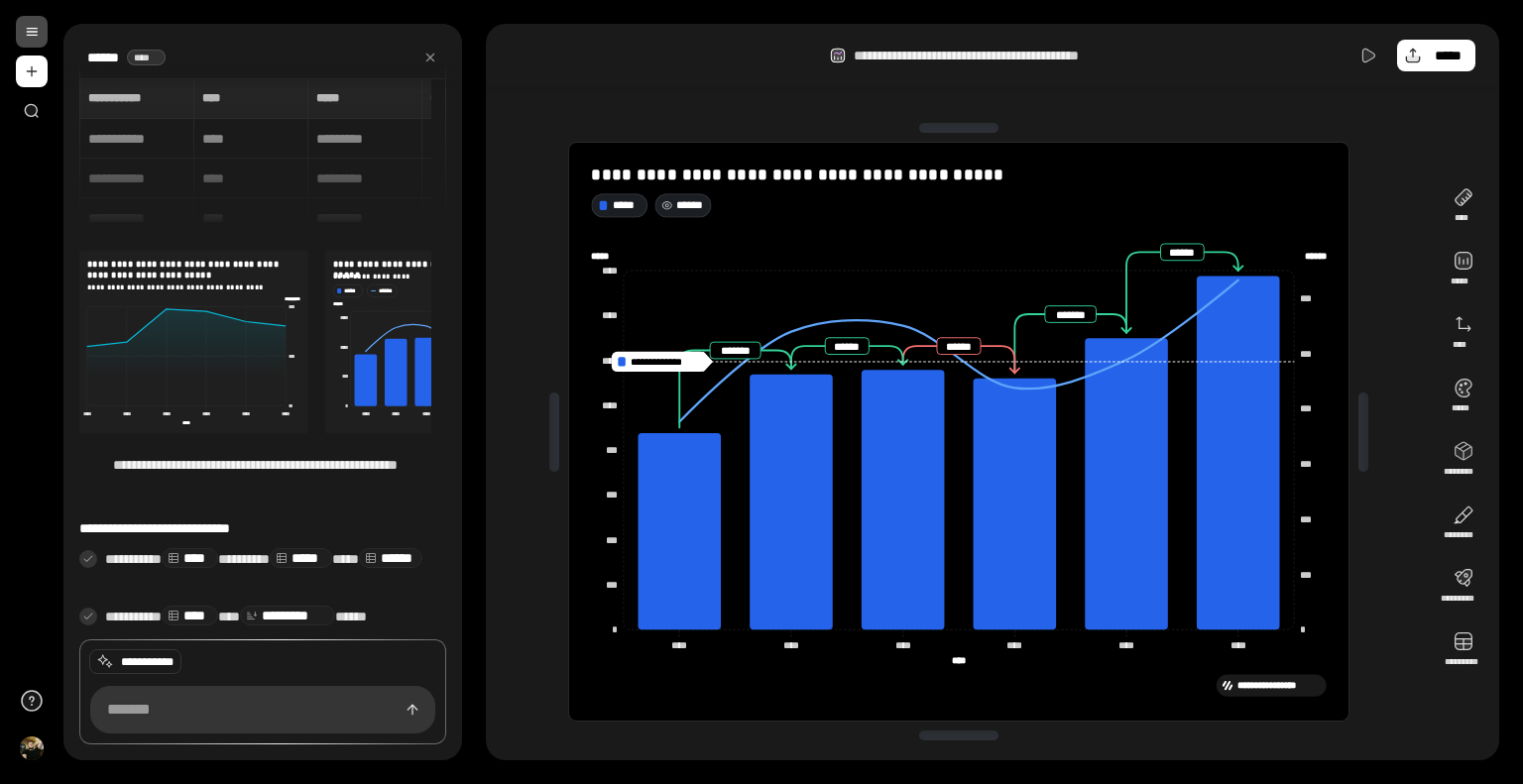 click on "**********" at bounding box center [993, 56] 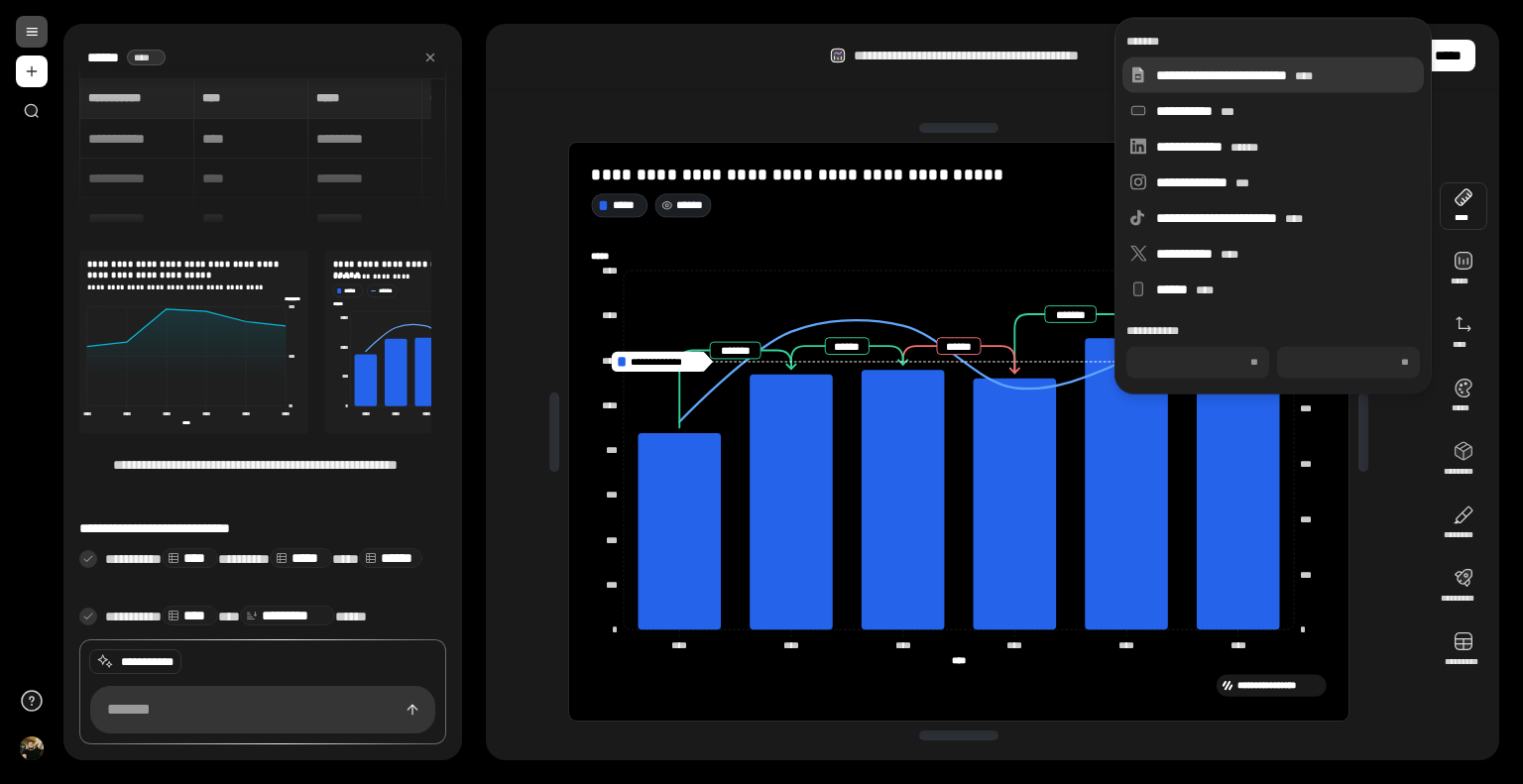 click on "**********" at bounding box center [1286, 75] 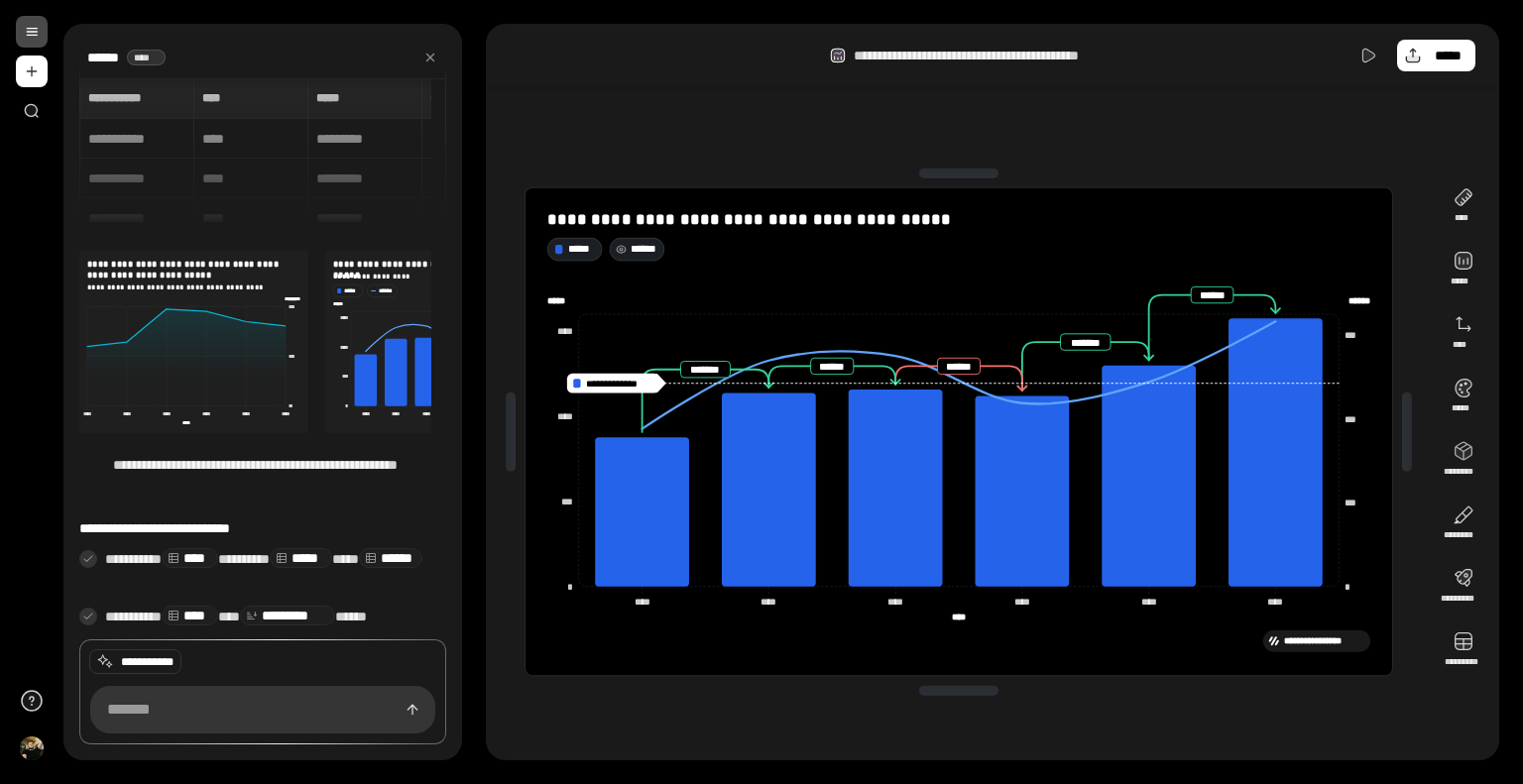 click on "**********" at bounding box center [993, 56] 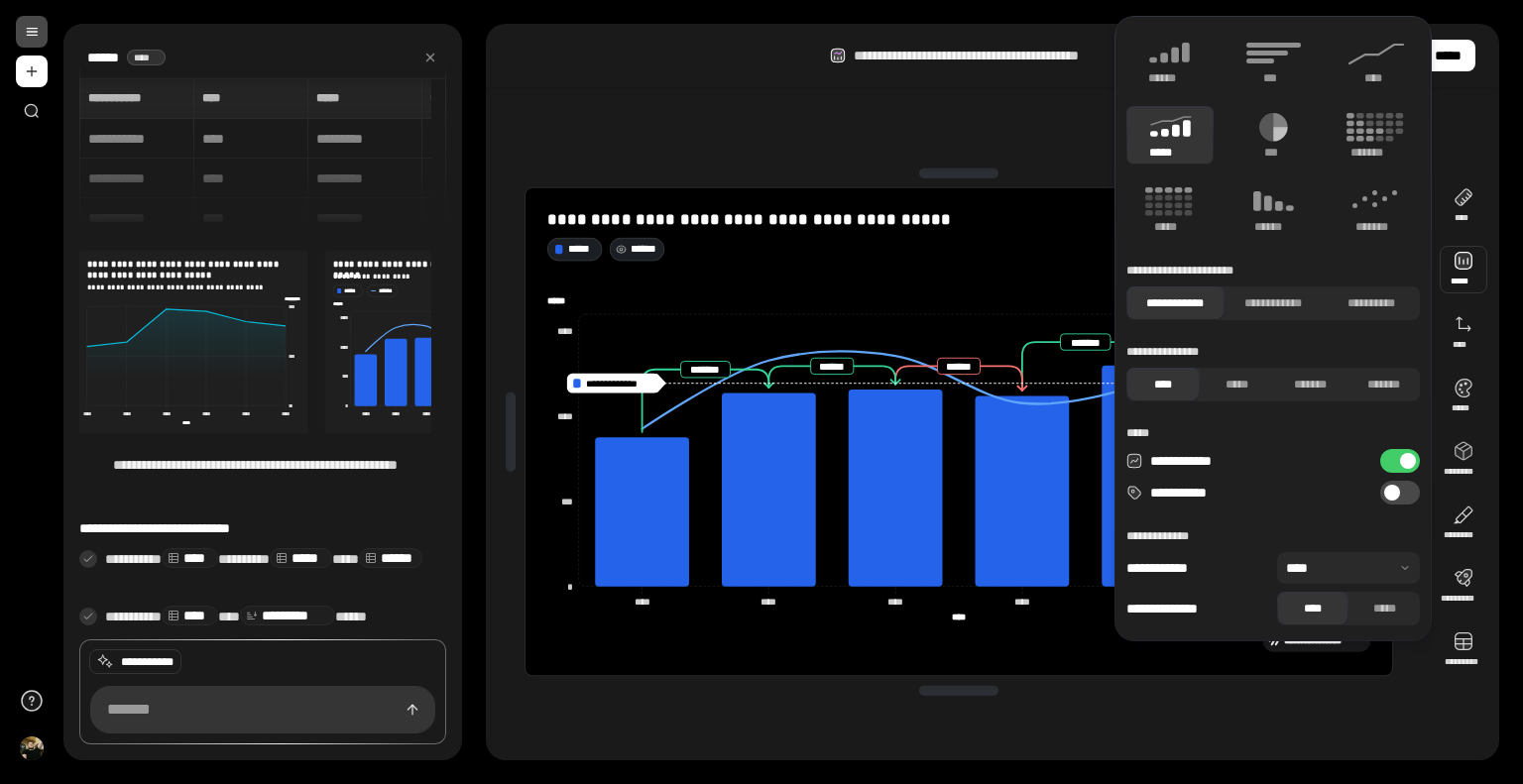 click at bounding box center [1464, 270] 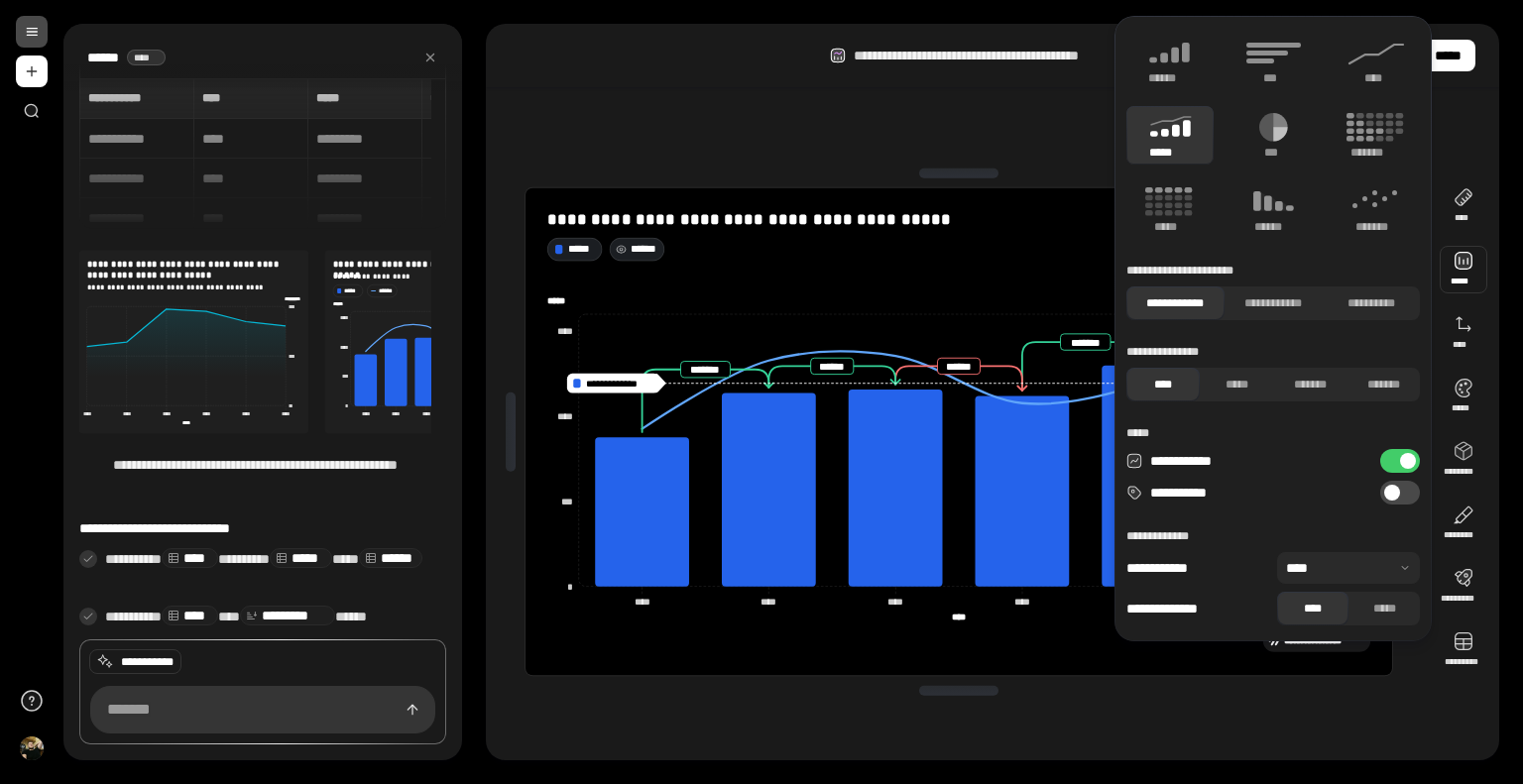 click at bounding box center (1464, 270) 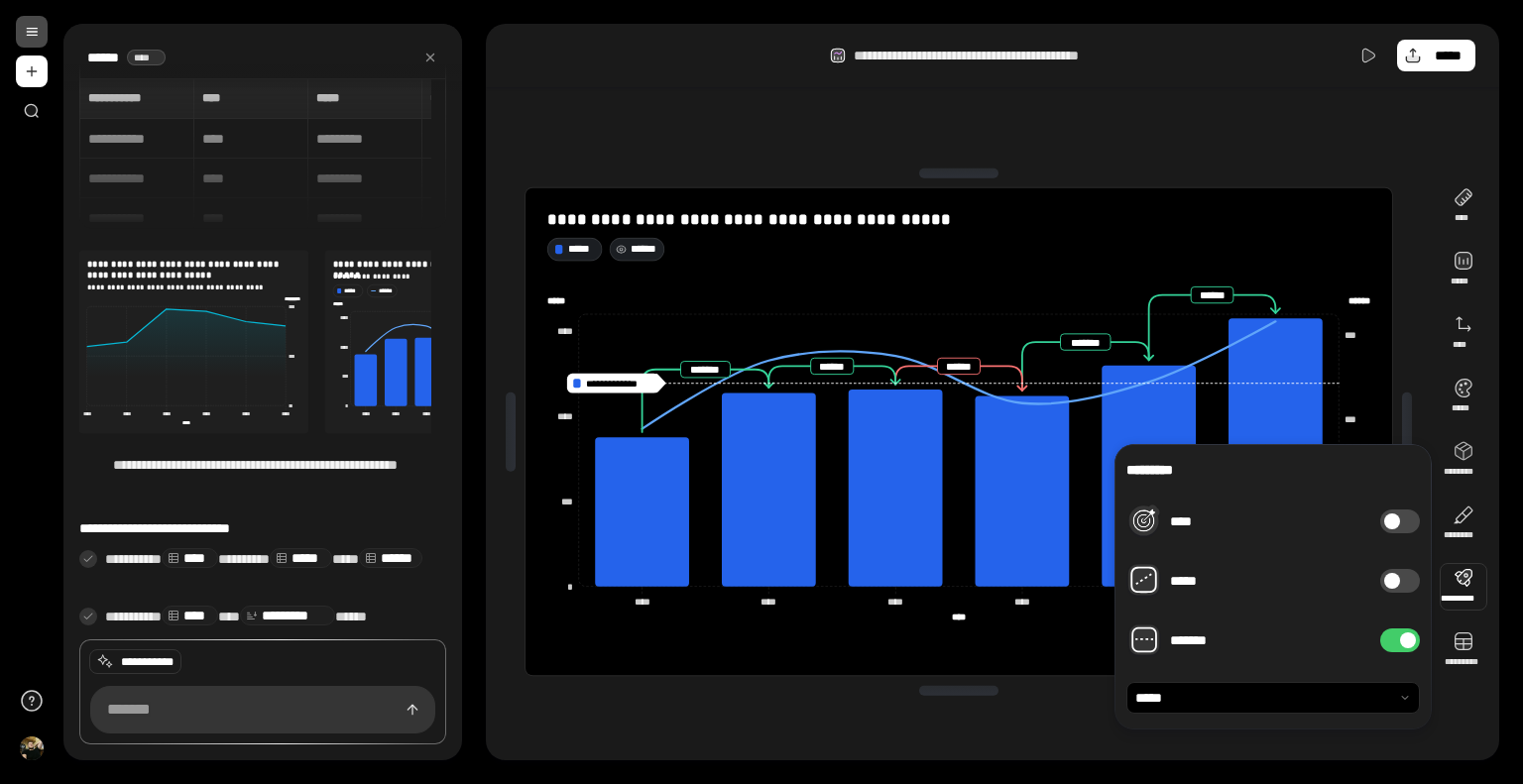 click on "**********" at bounding box center [993, 56] 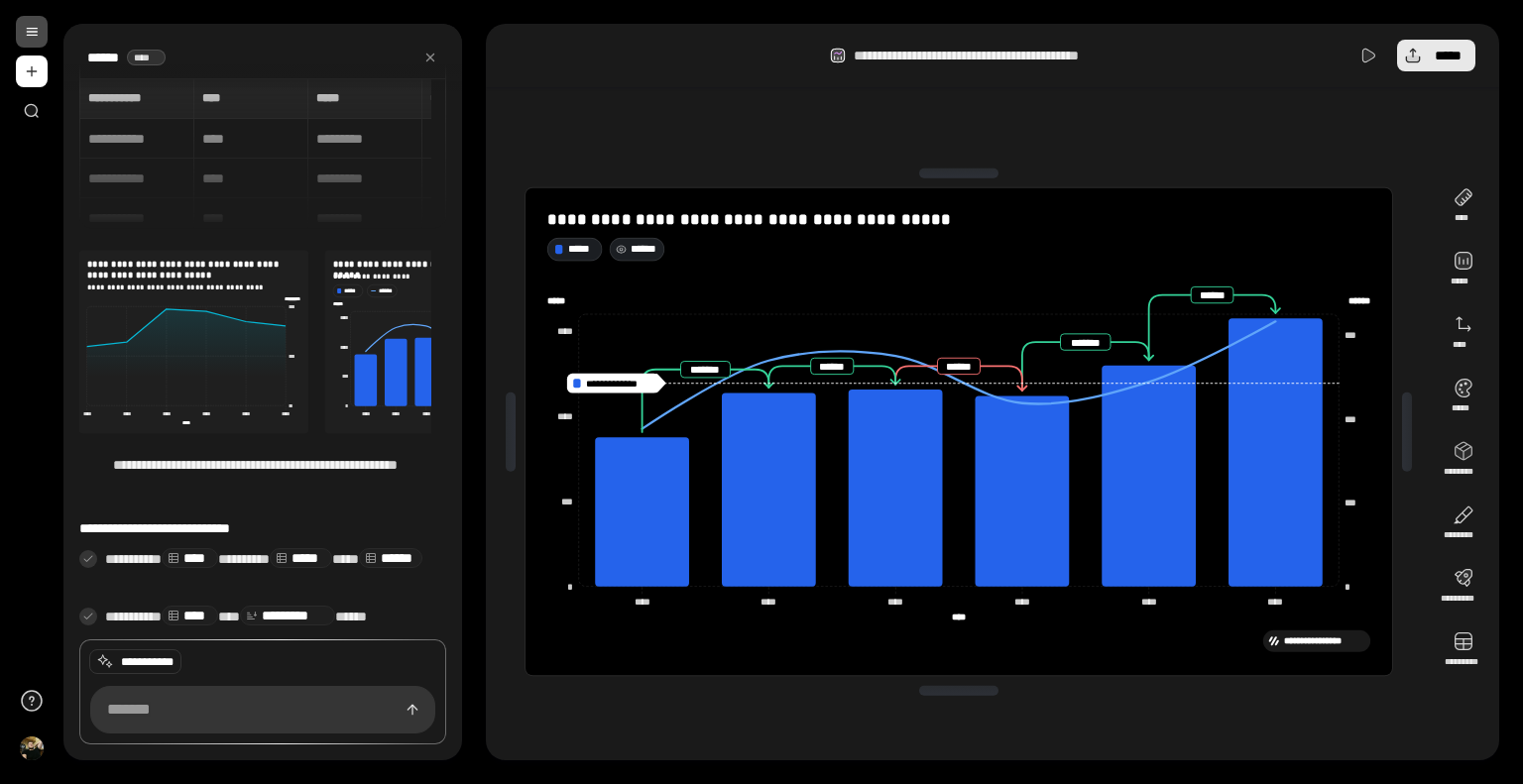 click on "*****" at bounding box center (1448, 56) 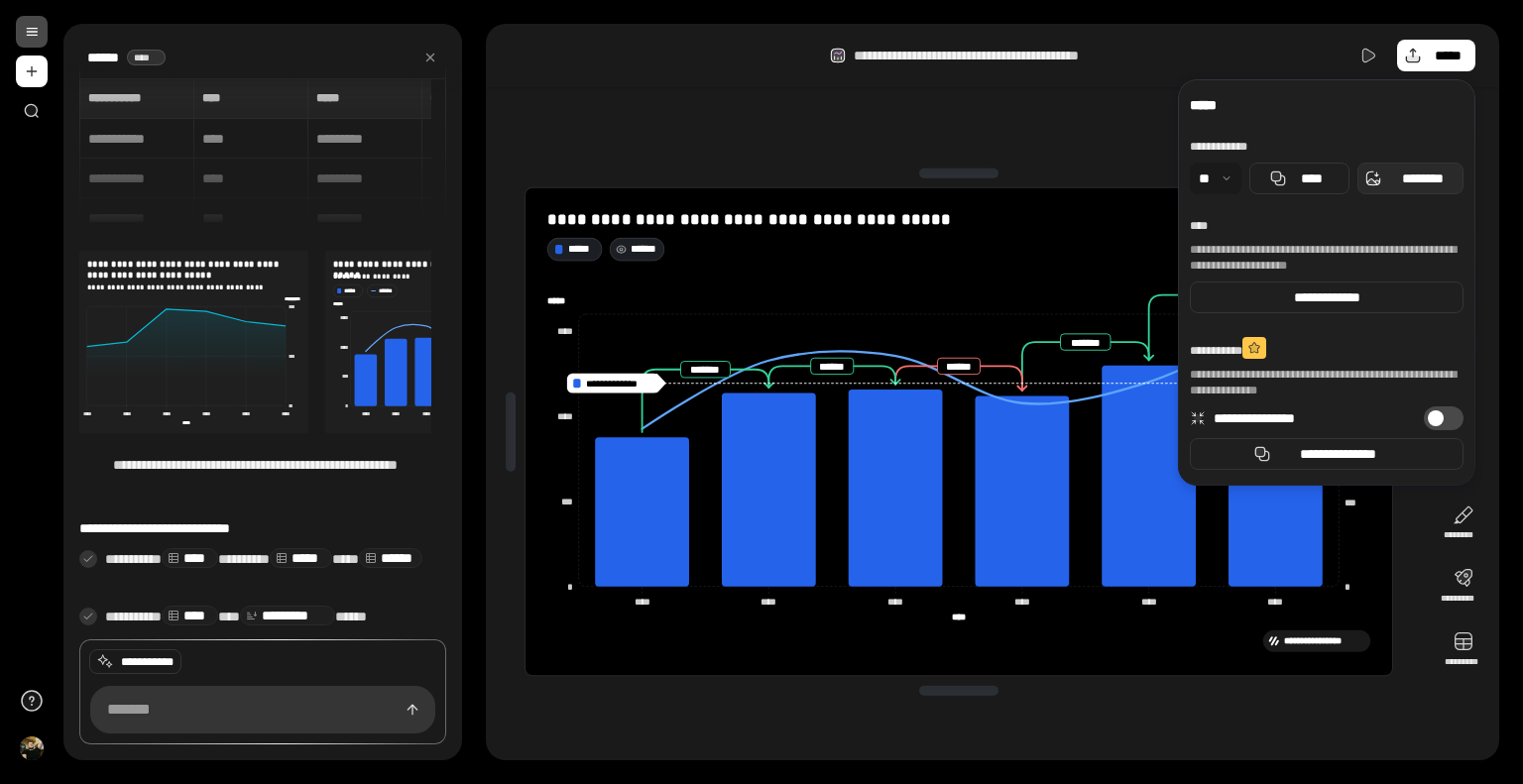 click on "********" at bounding box center (1422, 178) 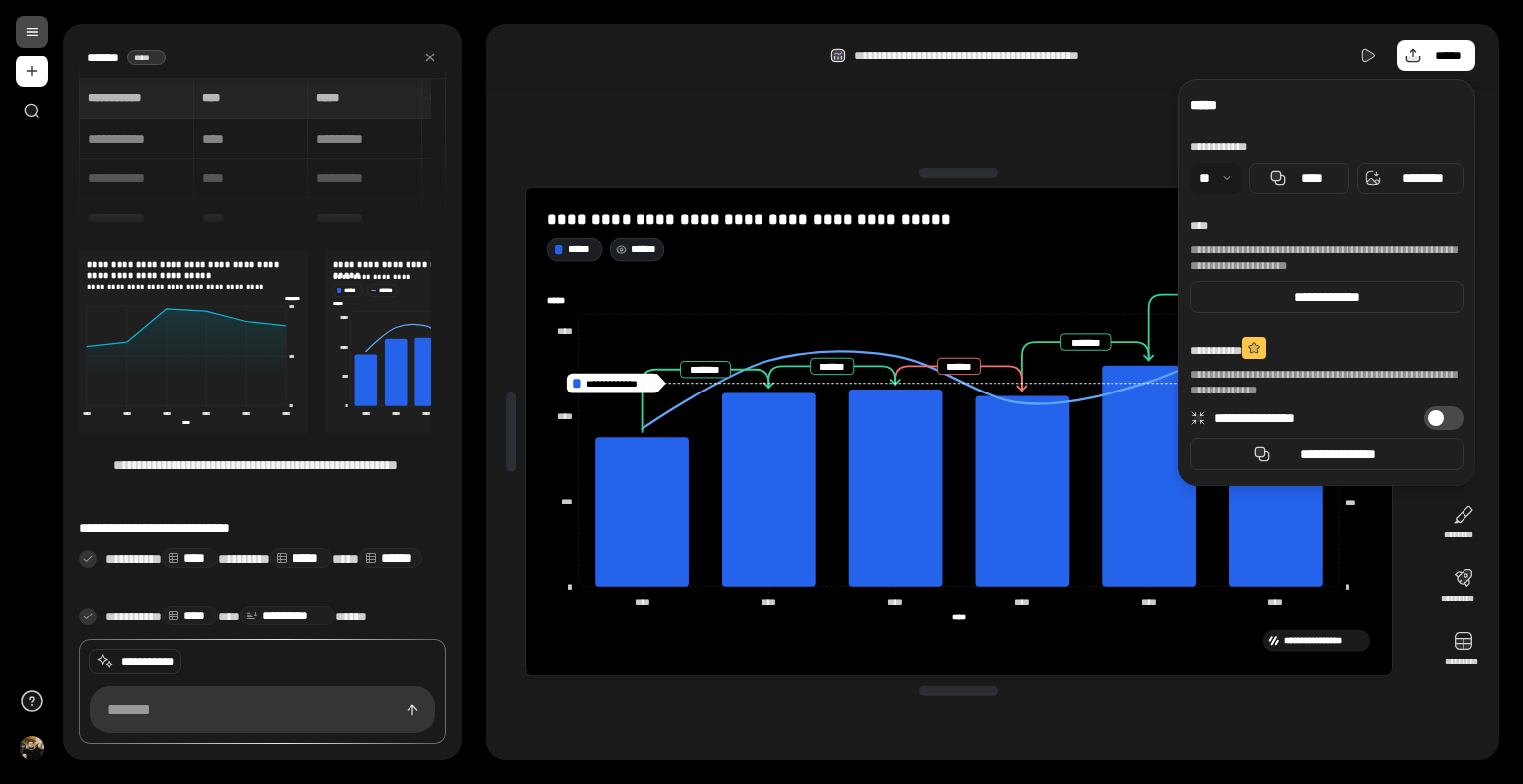 click on "**********" at bounding box center [993, 56] 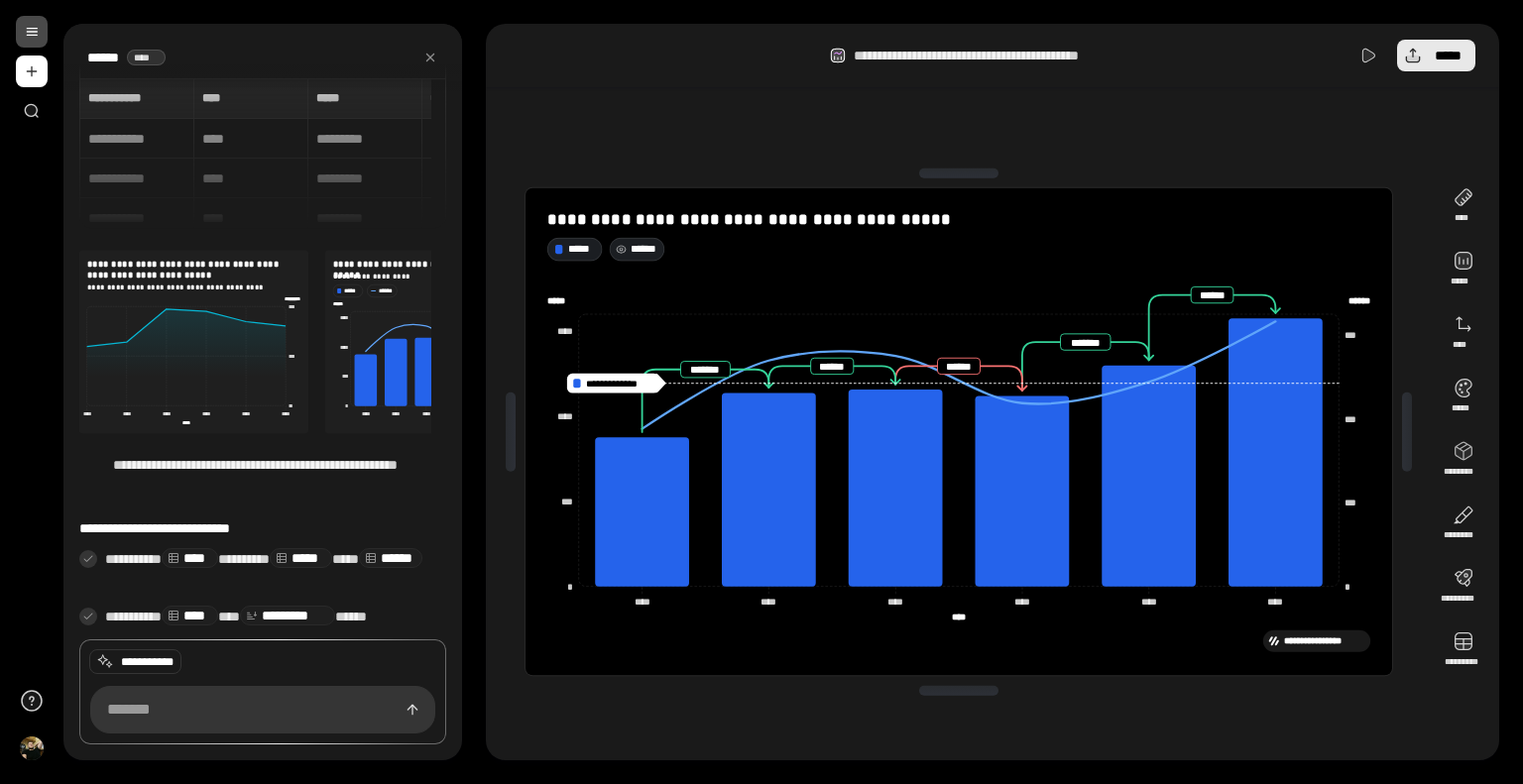 click on "*****" at bounding box center [1448, 56] 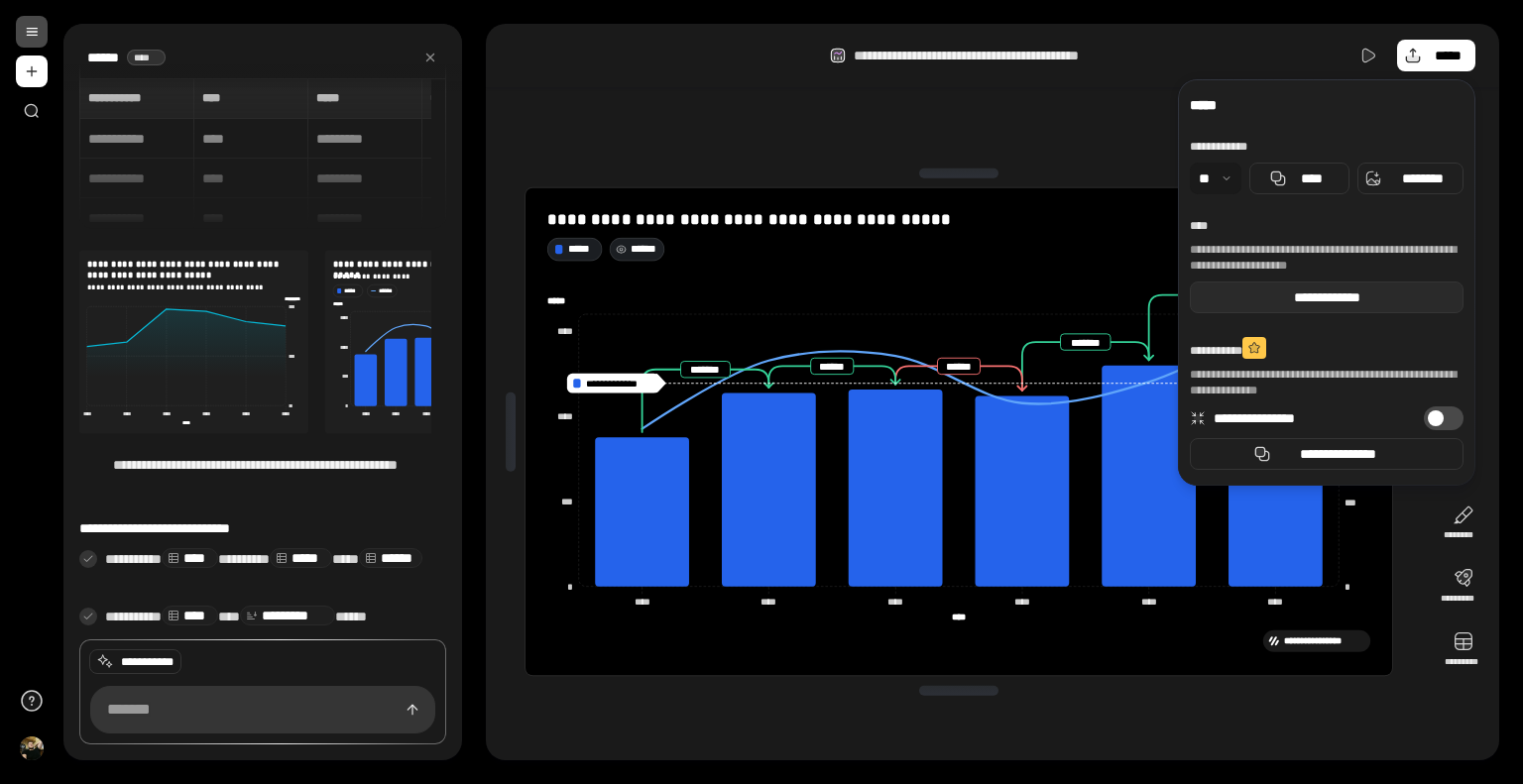 click on "**********" at bounding box center [1327, 297] 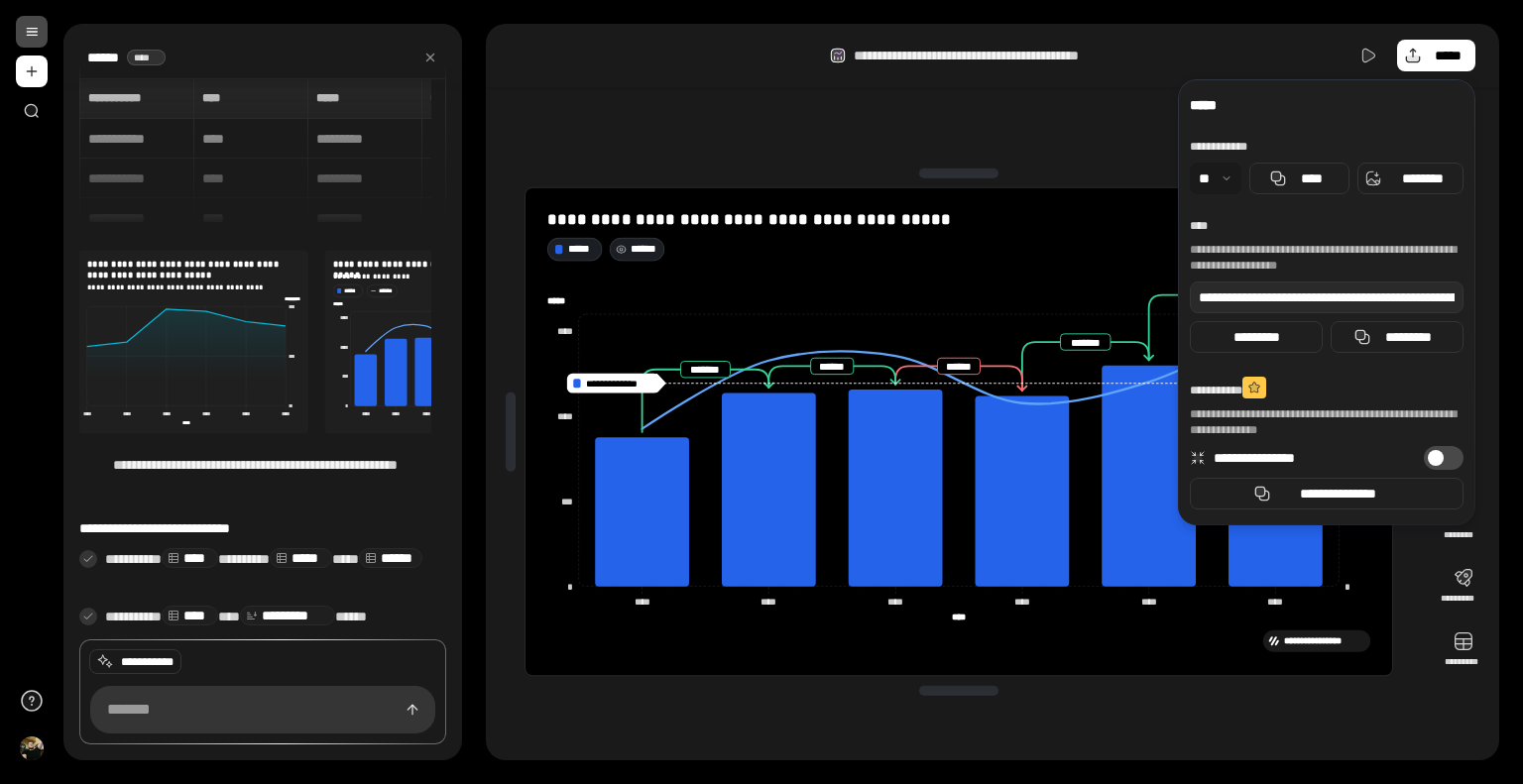 click on "**********" at bounding box center (959, 431) 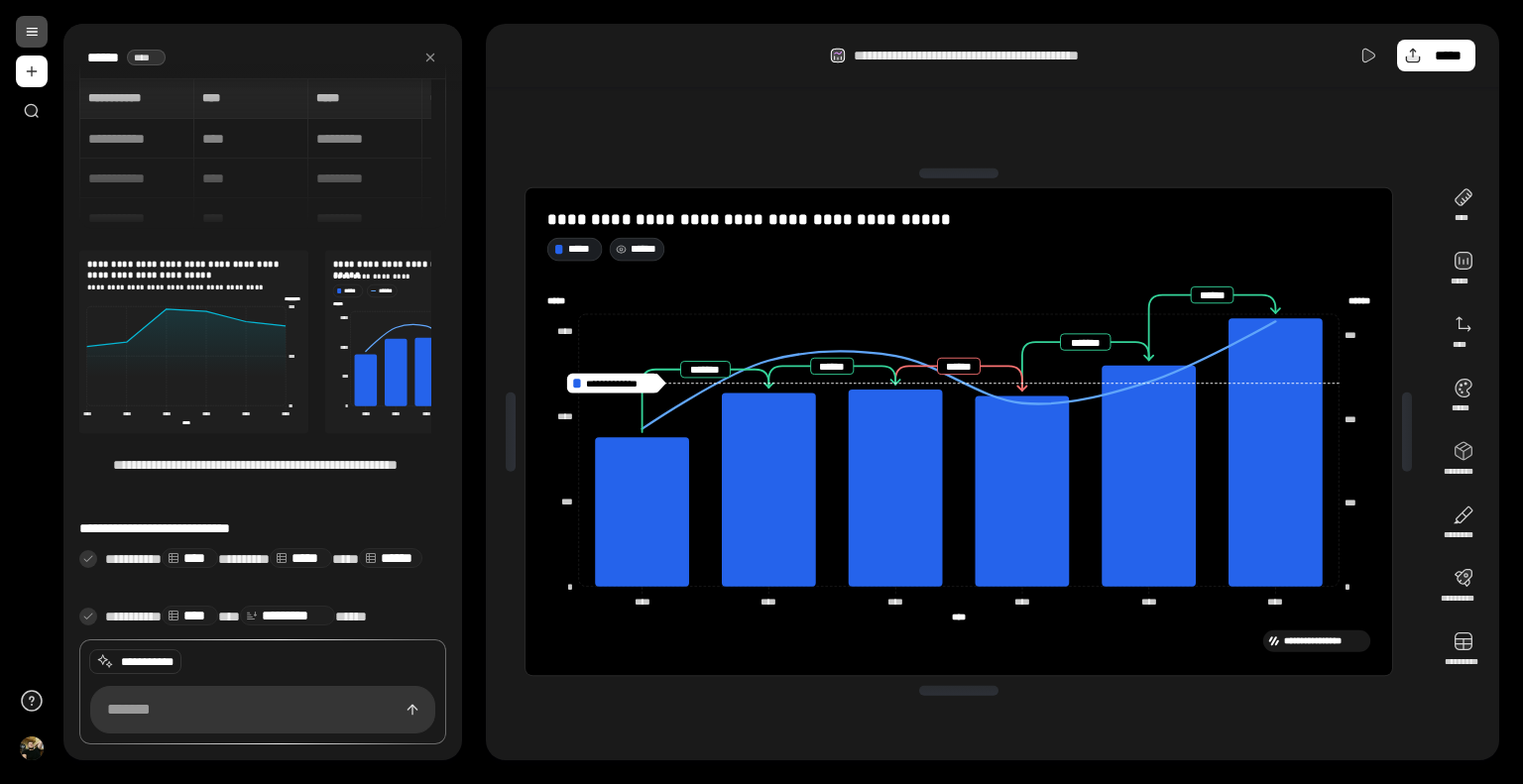 click at bounding box center [32, 32] 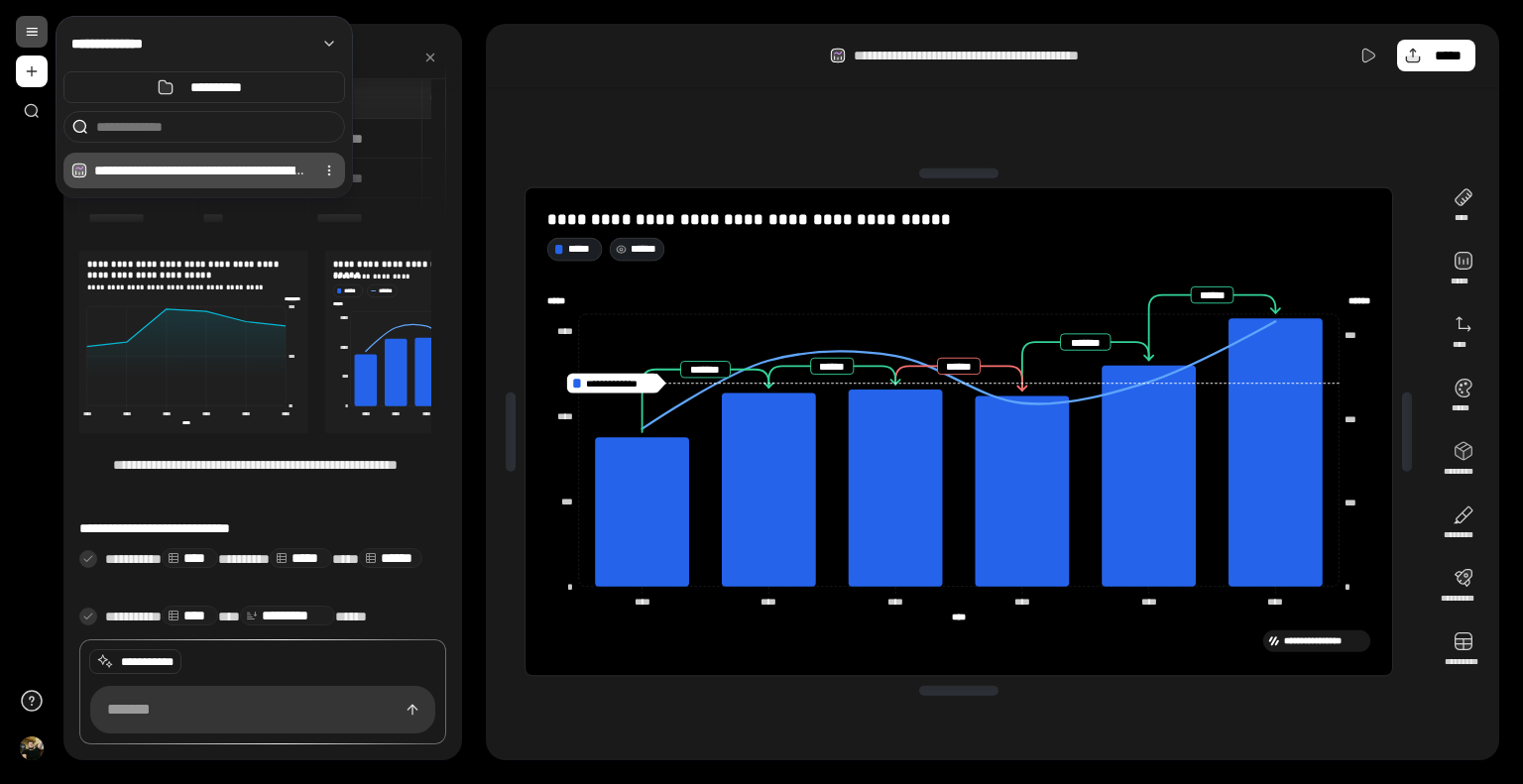 click on "**********" at bounding box center [200, 170] 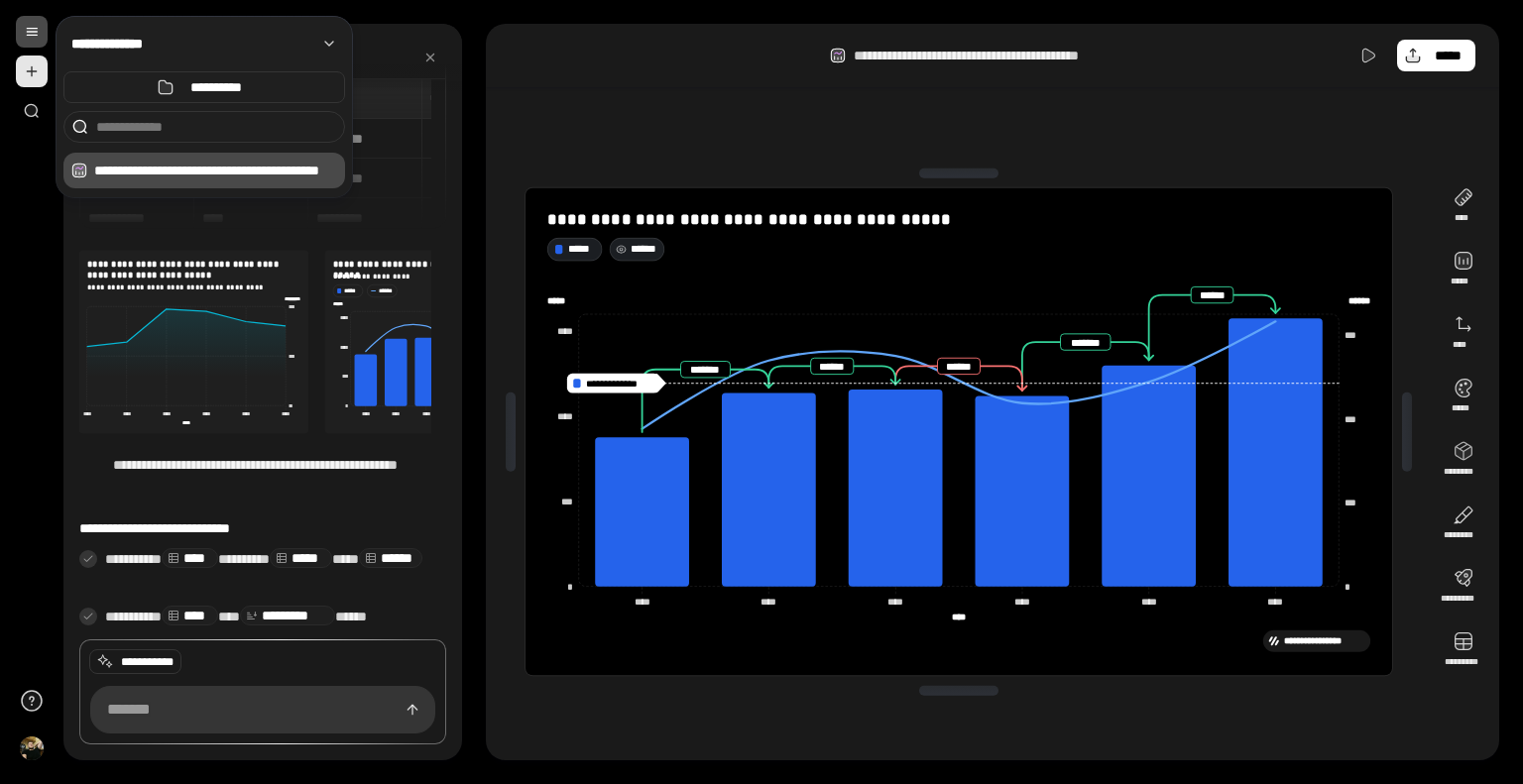 click at bounding box center (32, 71) 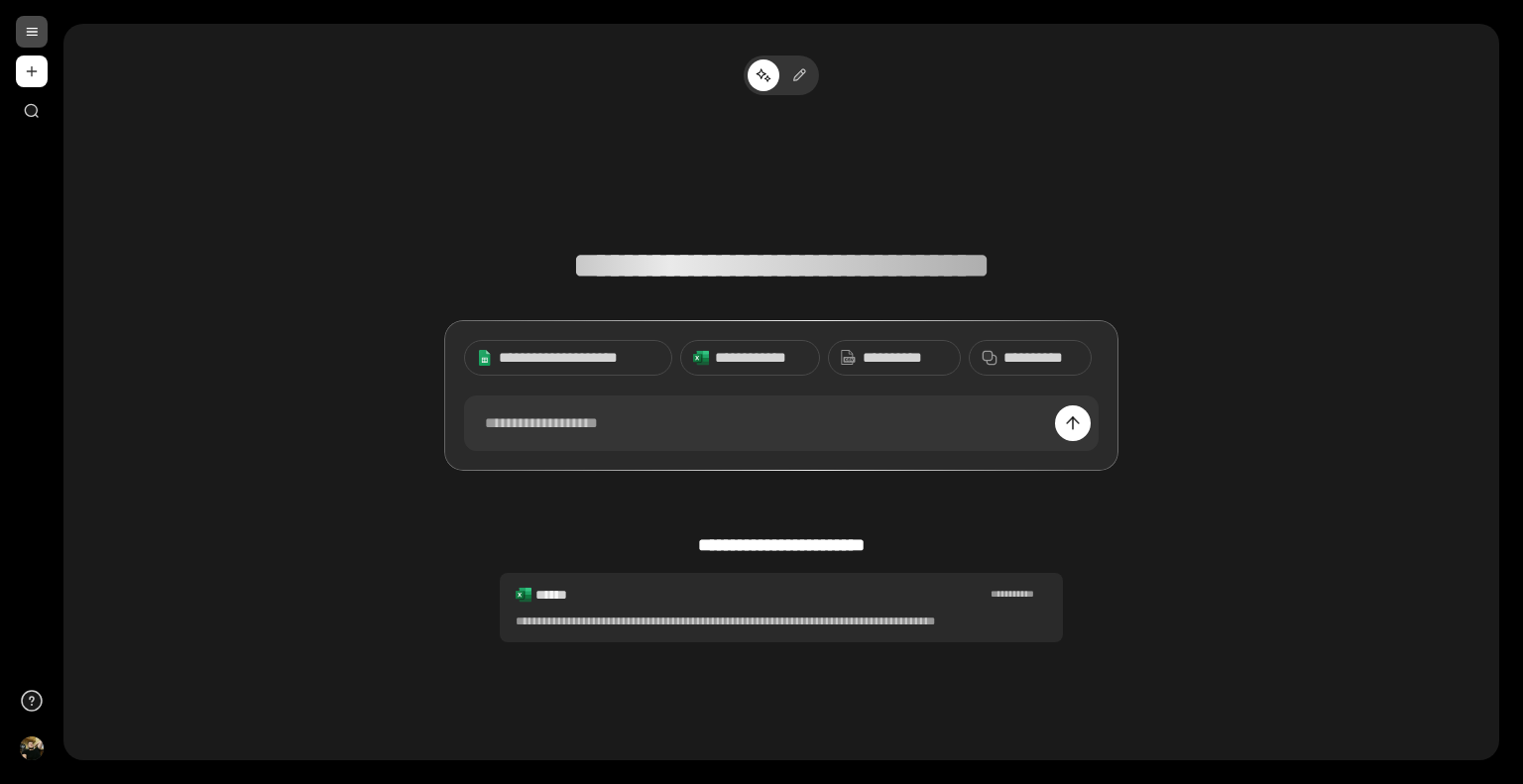 click on "**********" at bounding box center (781, 608) 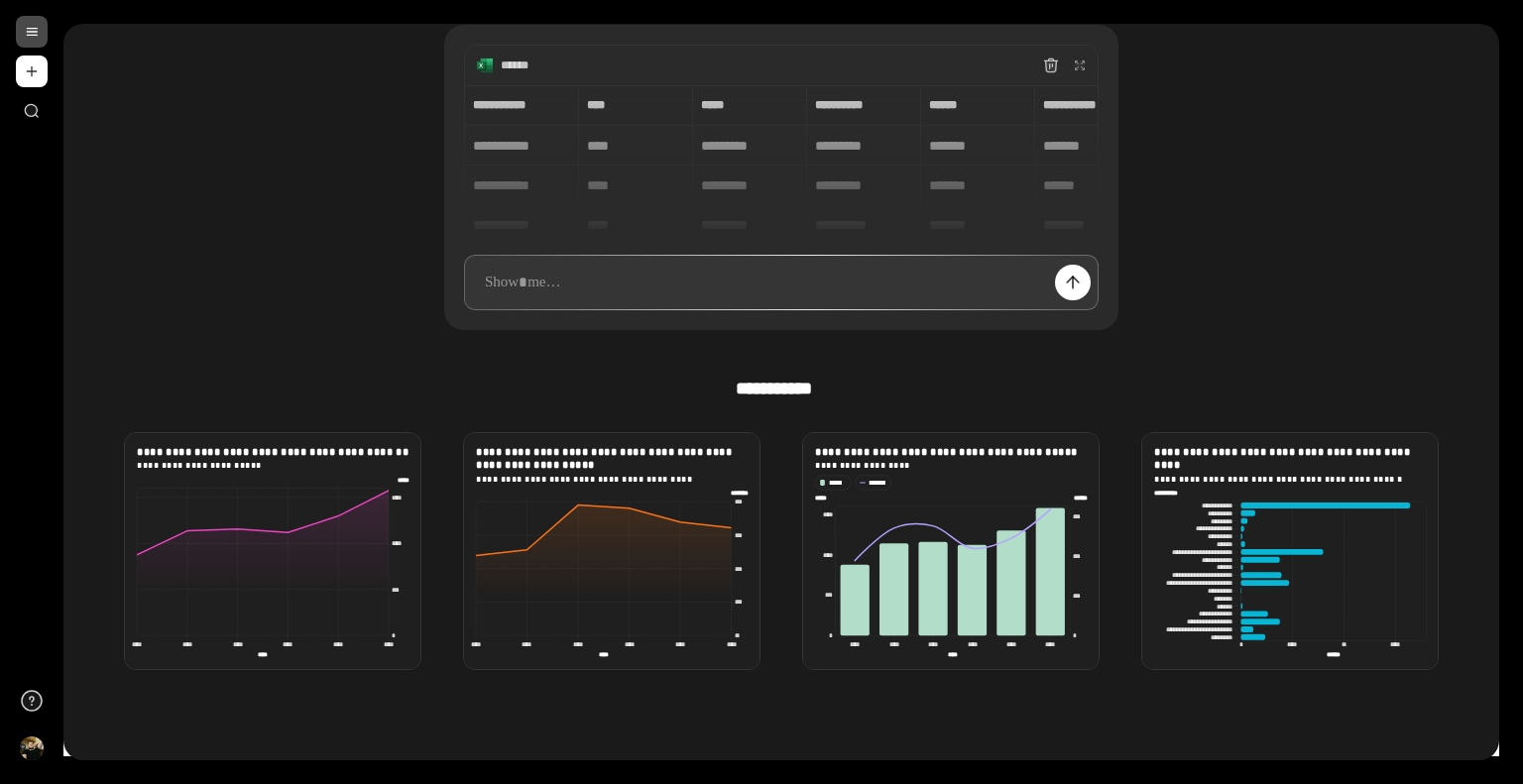 scroll, scrollTop: 174, scrollLeft: 0, axis: vertical 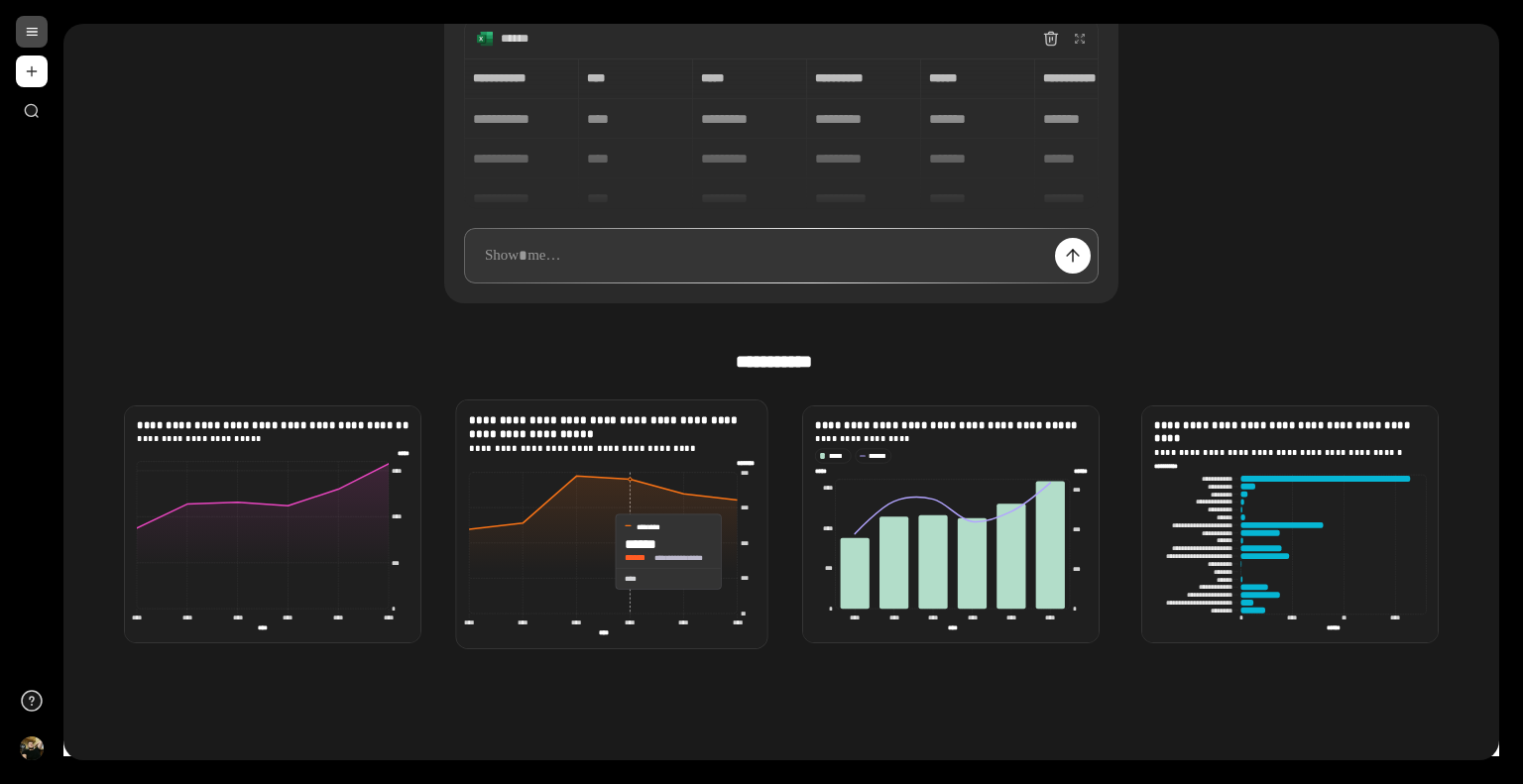 click 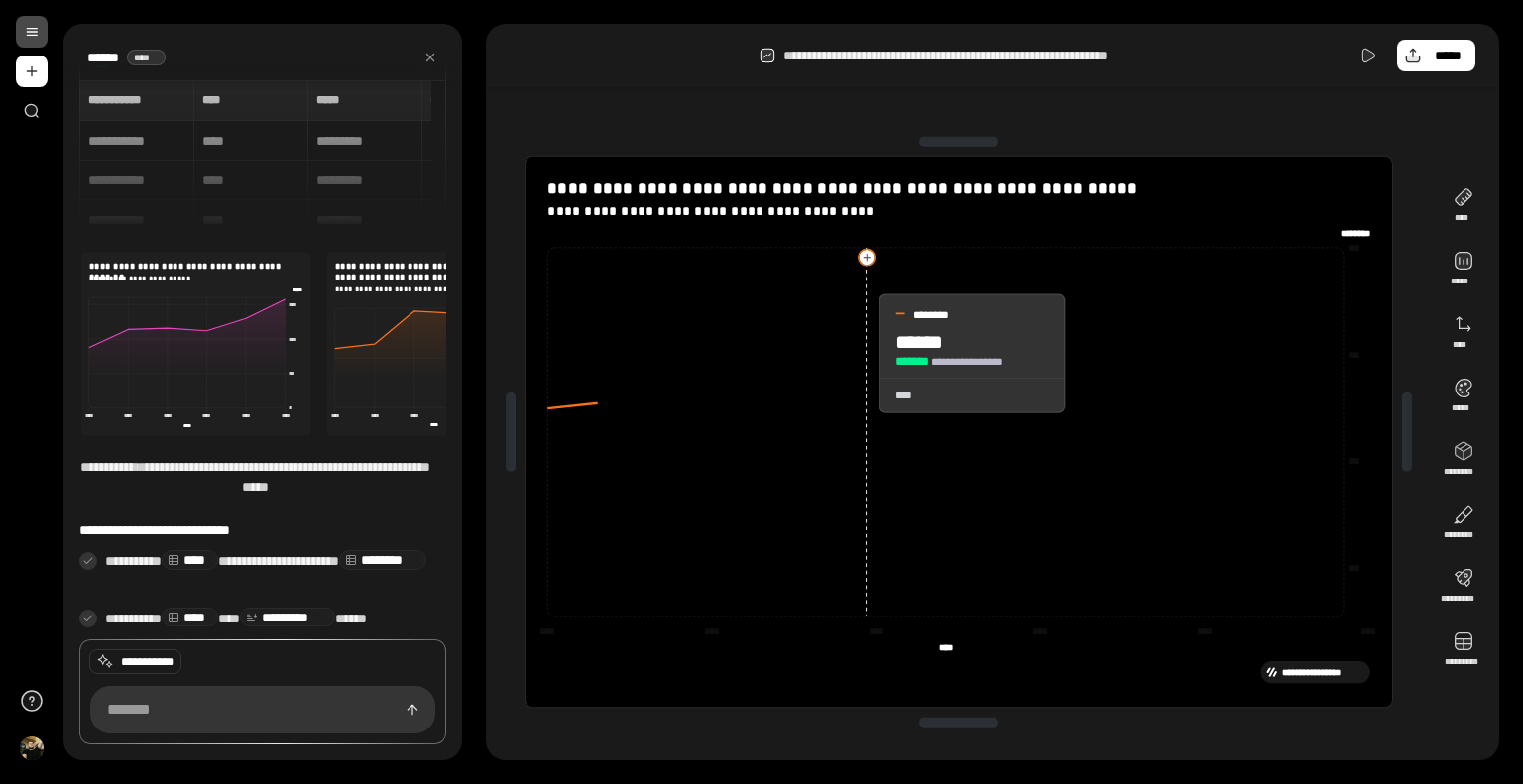 scroll, scrollTop: 40, scrollLeft: 0, axis: vertical 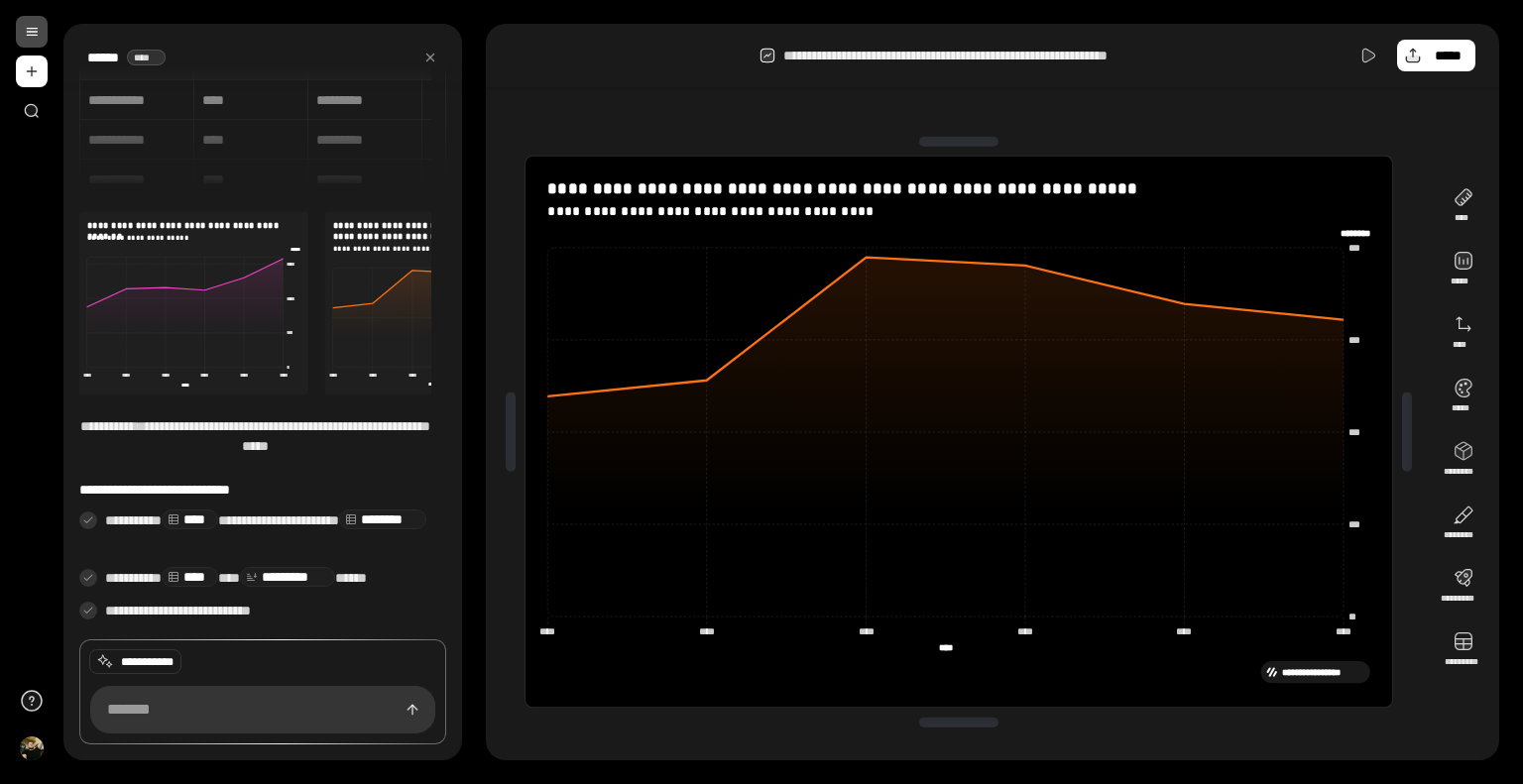 click at bounding box center (193, 302) 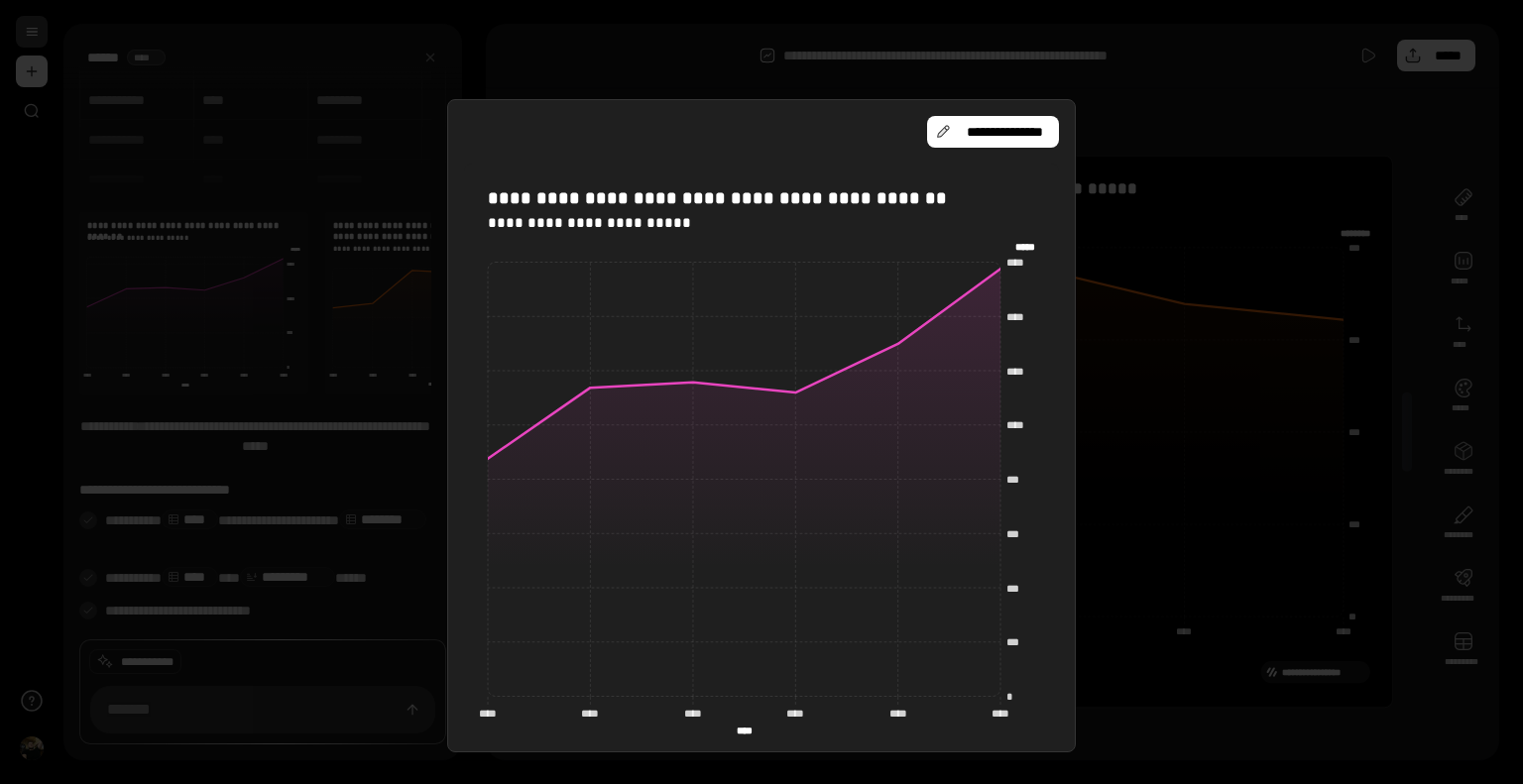 click on "**********" at bounding box center [762, 425] 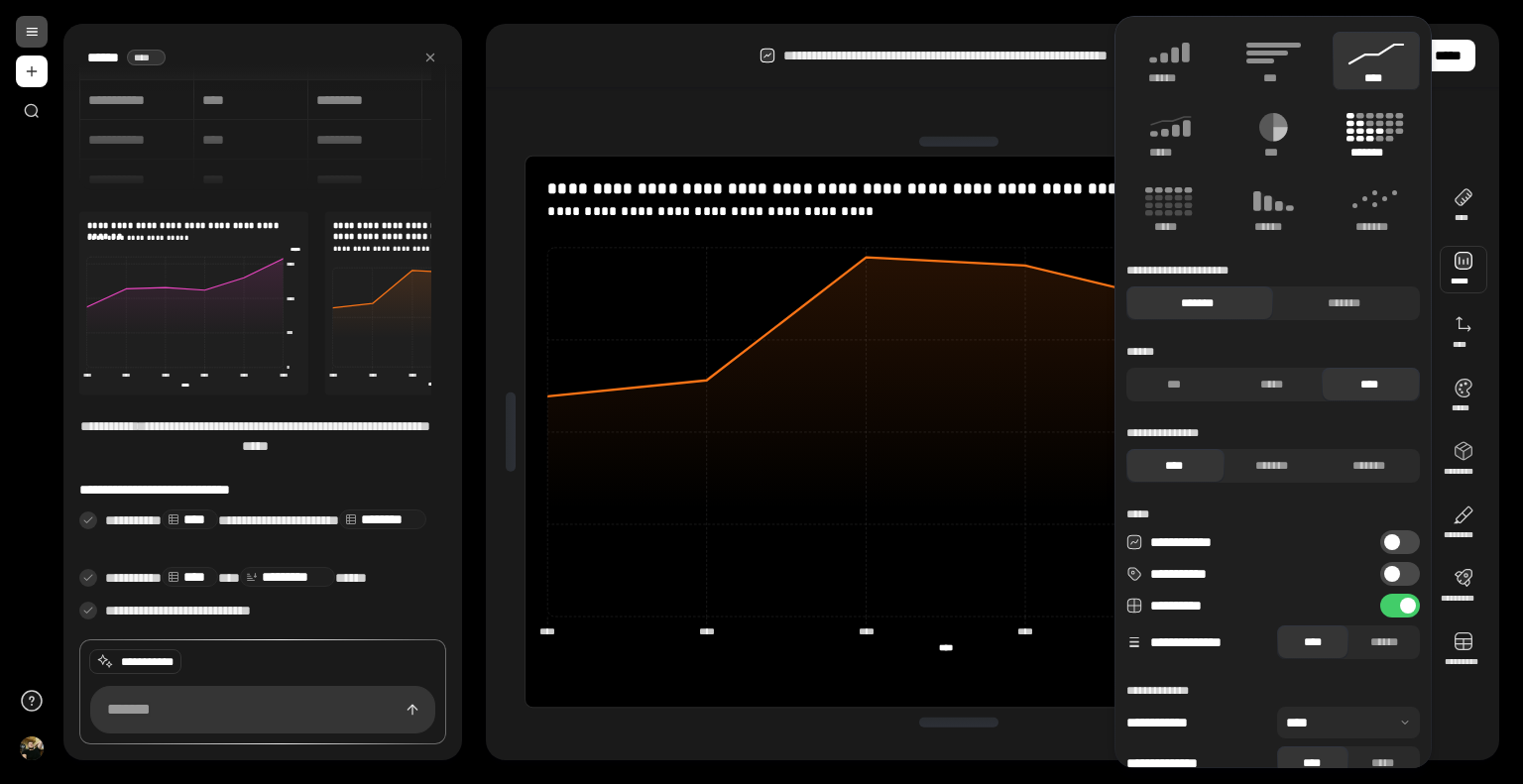 click 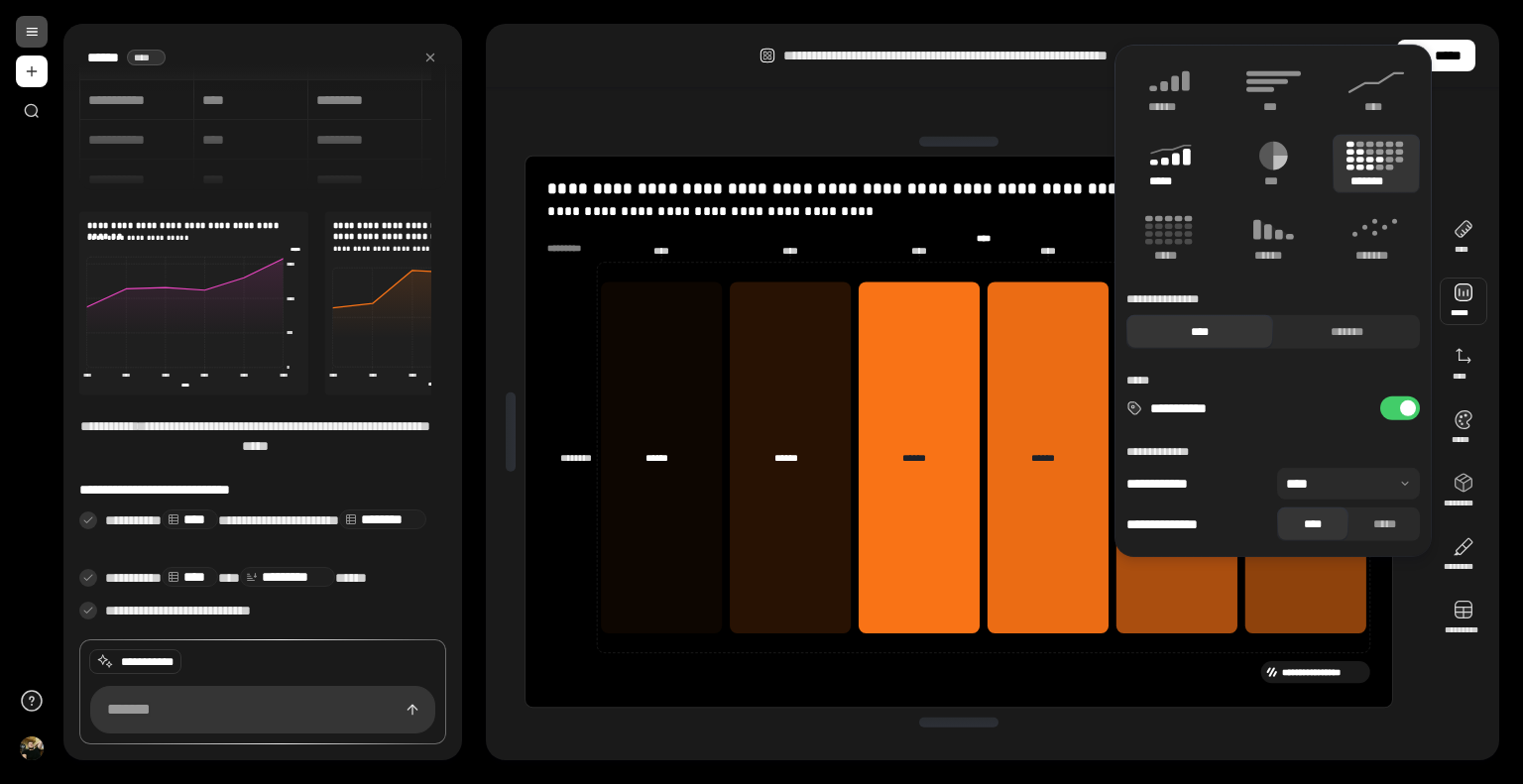 click 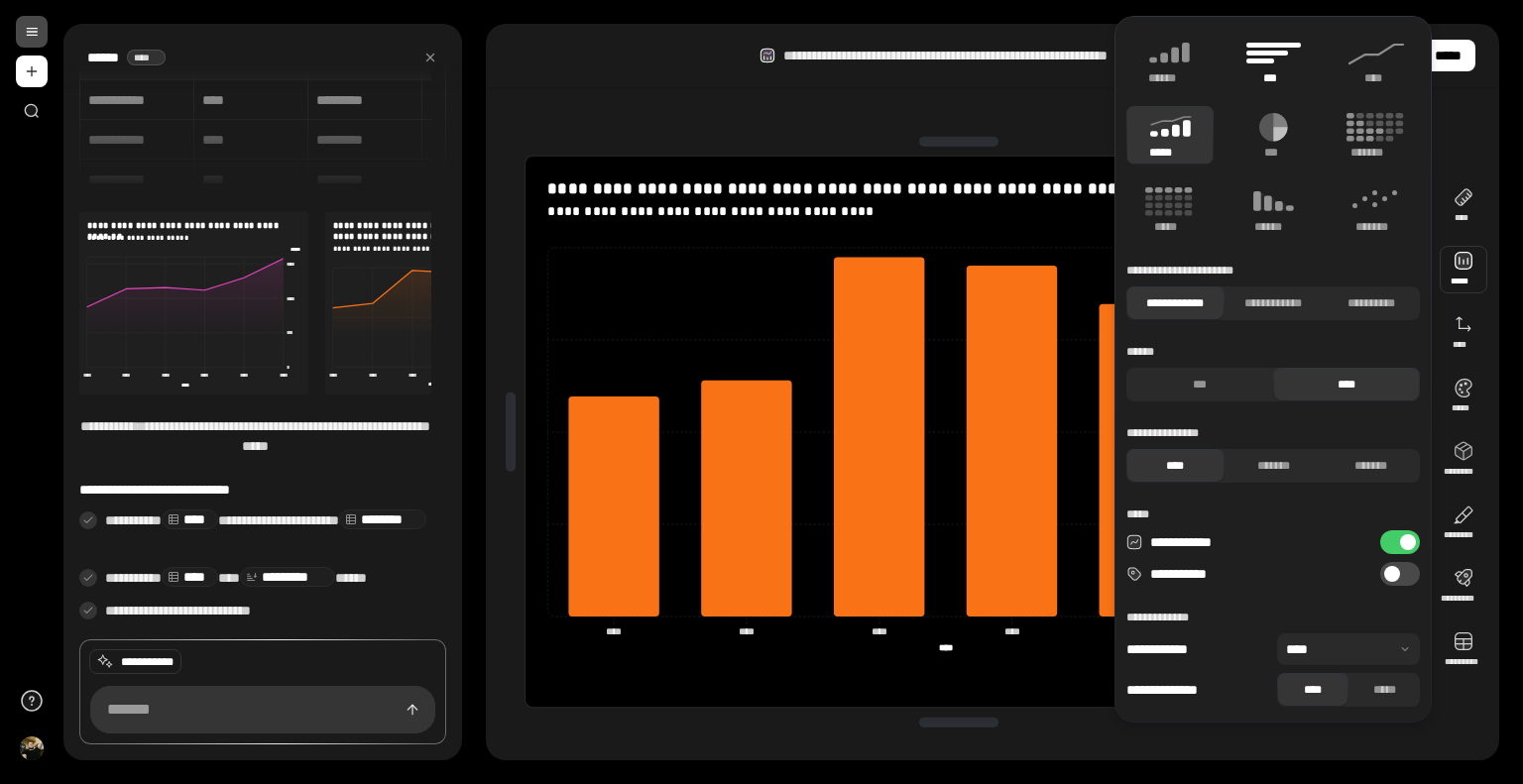 click 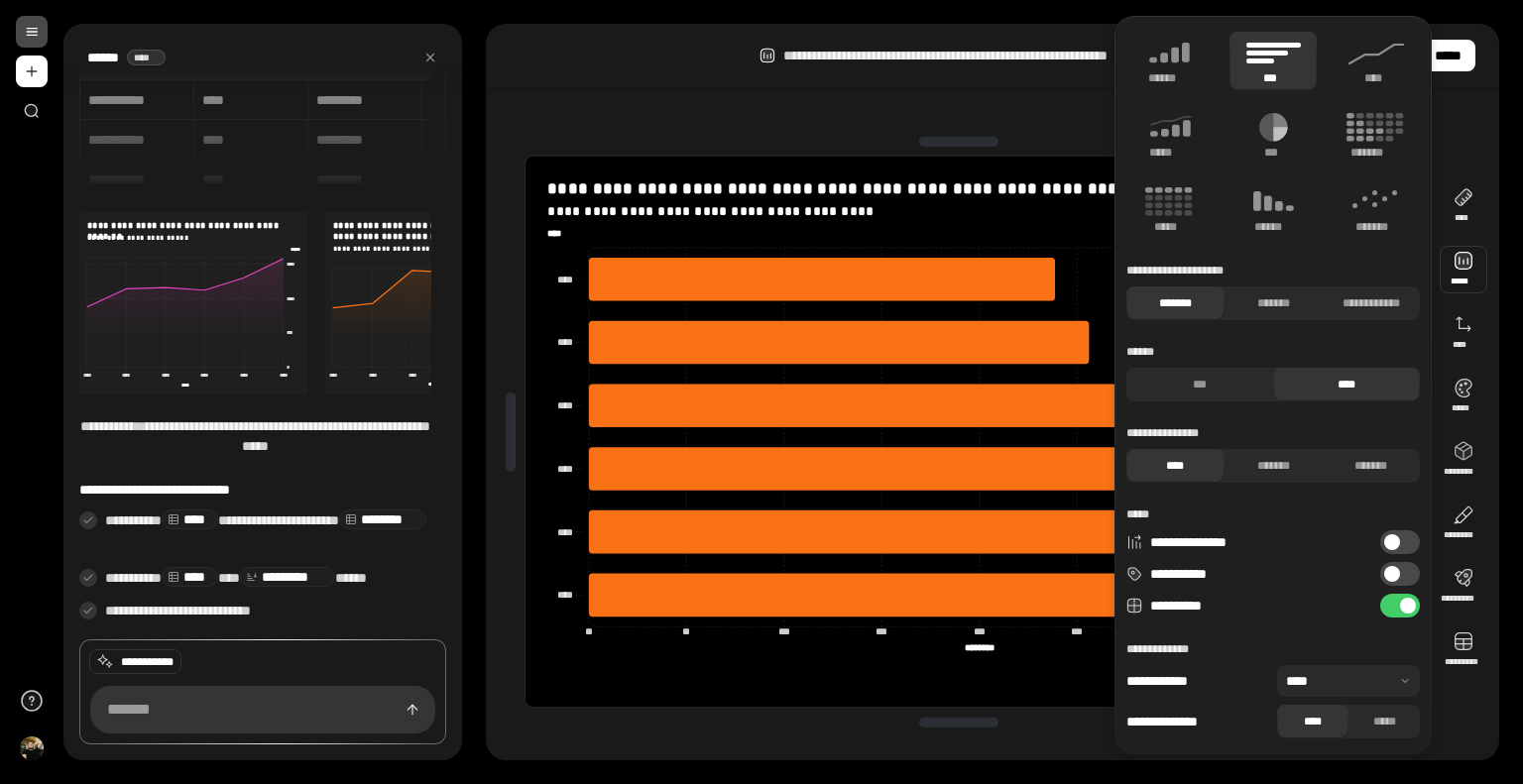 click on "**********" at bounding box center (993, 56) 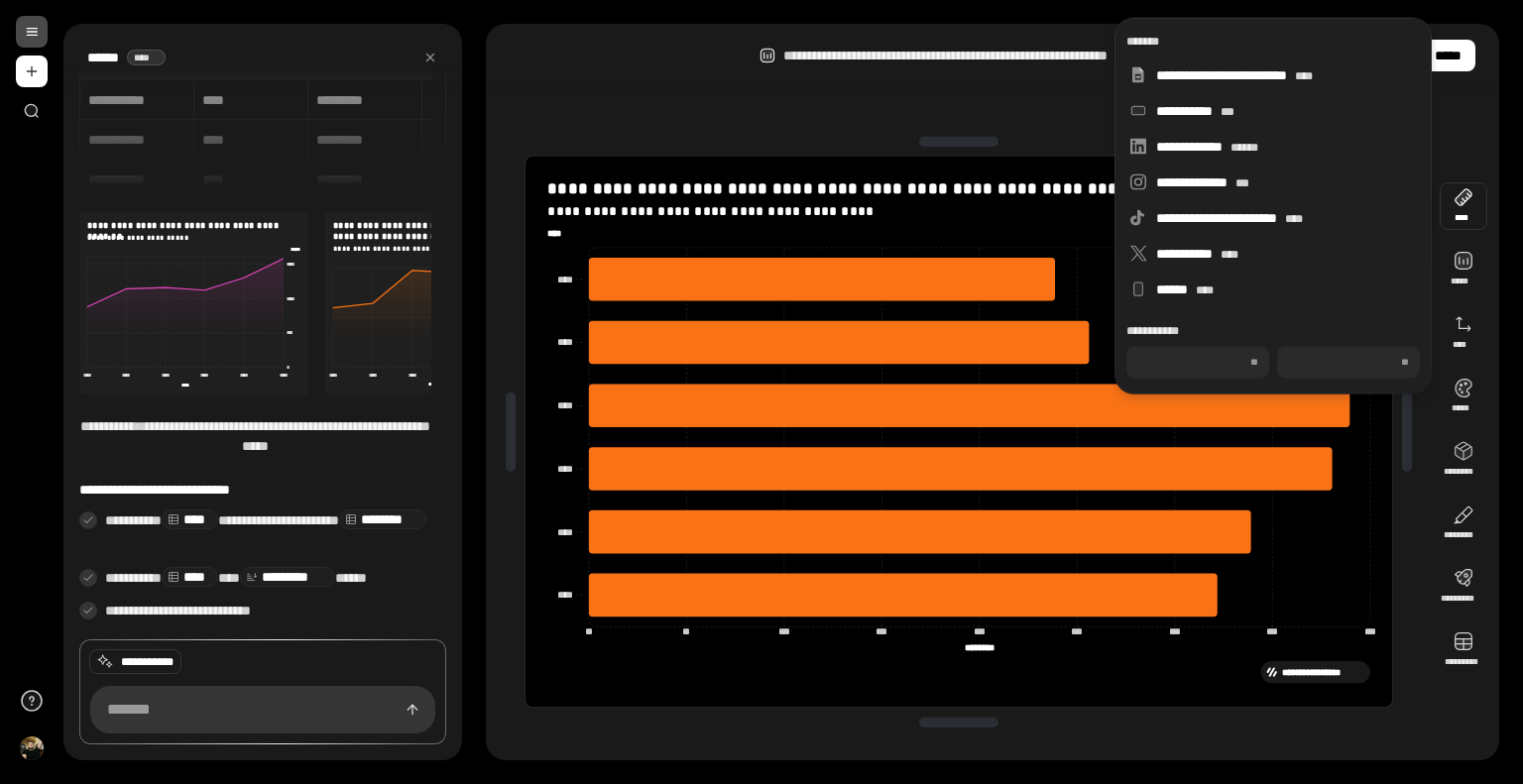 click at bounding box center [1464, 206] 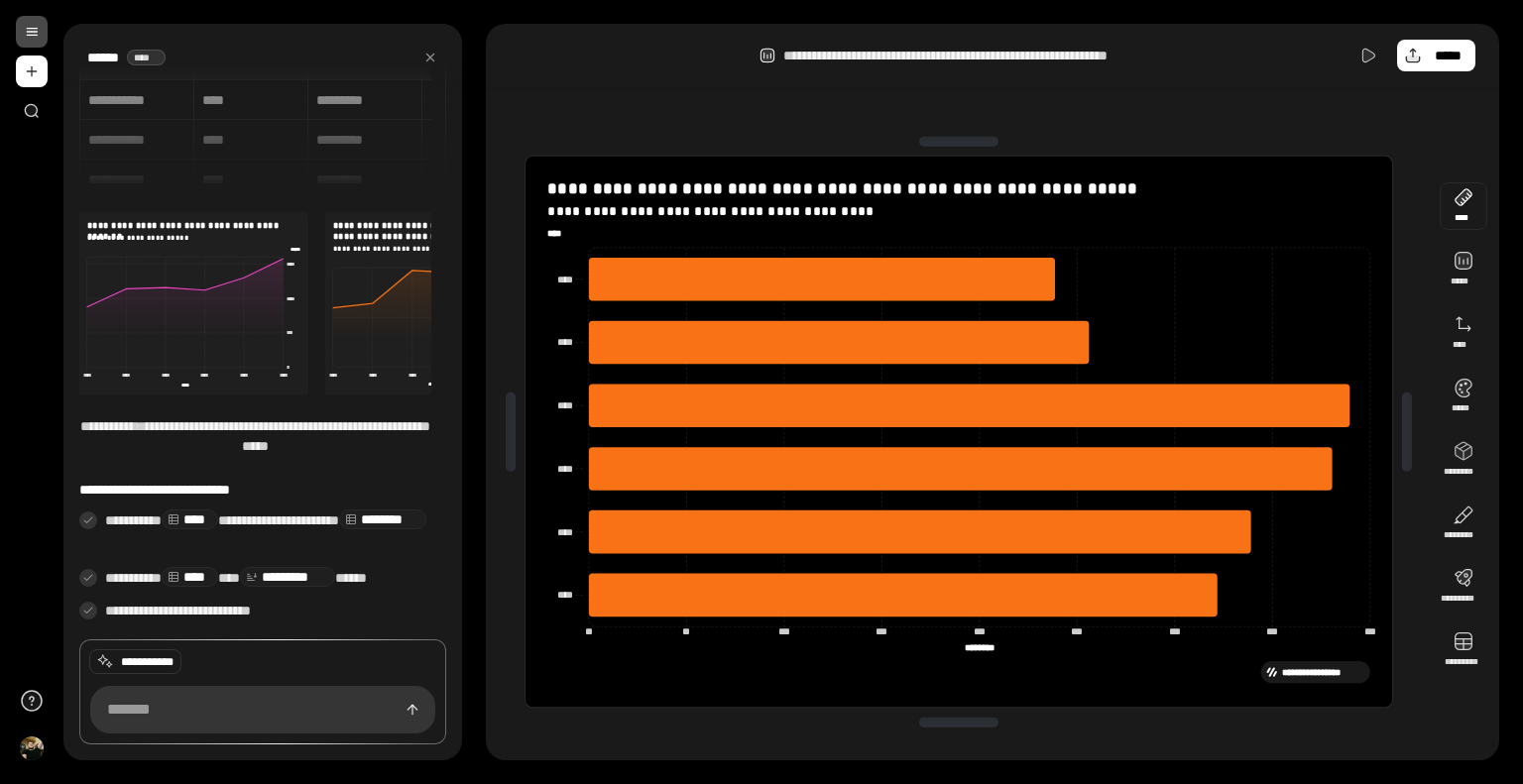 click at bounding box center (1464, 206) 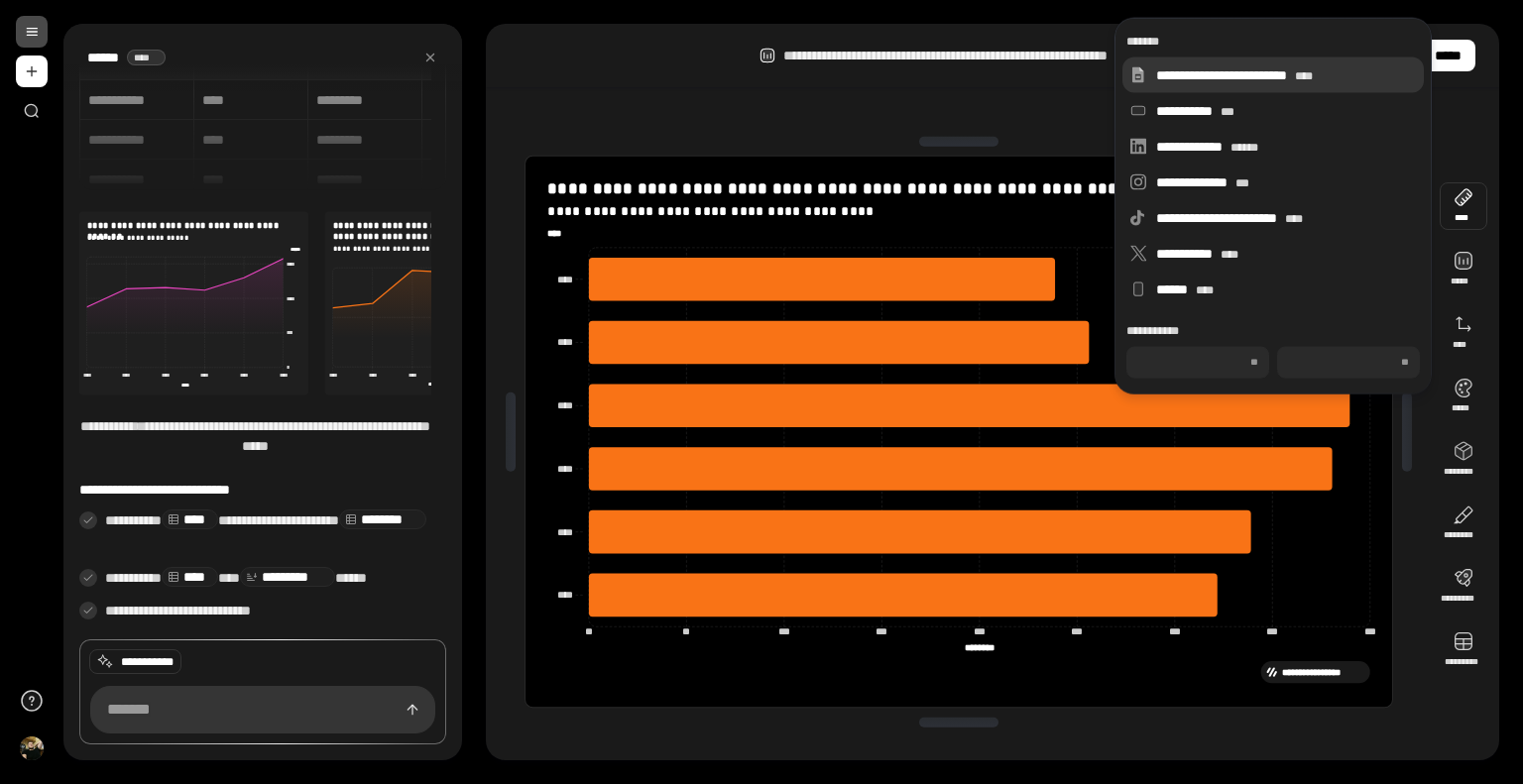 click on "**********" at bounding box center [1286, 75] 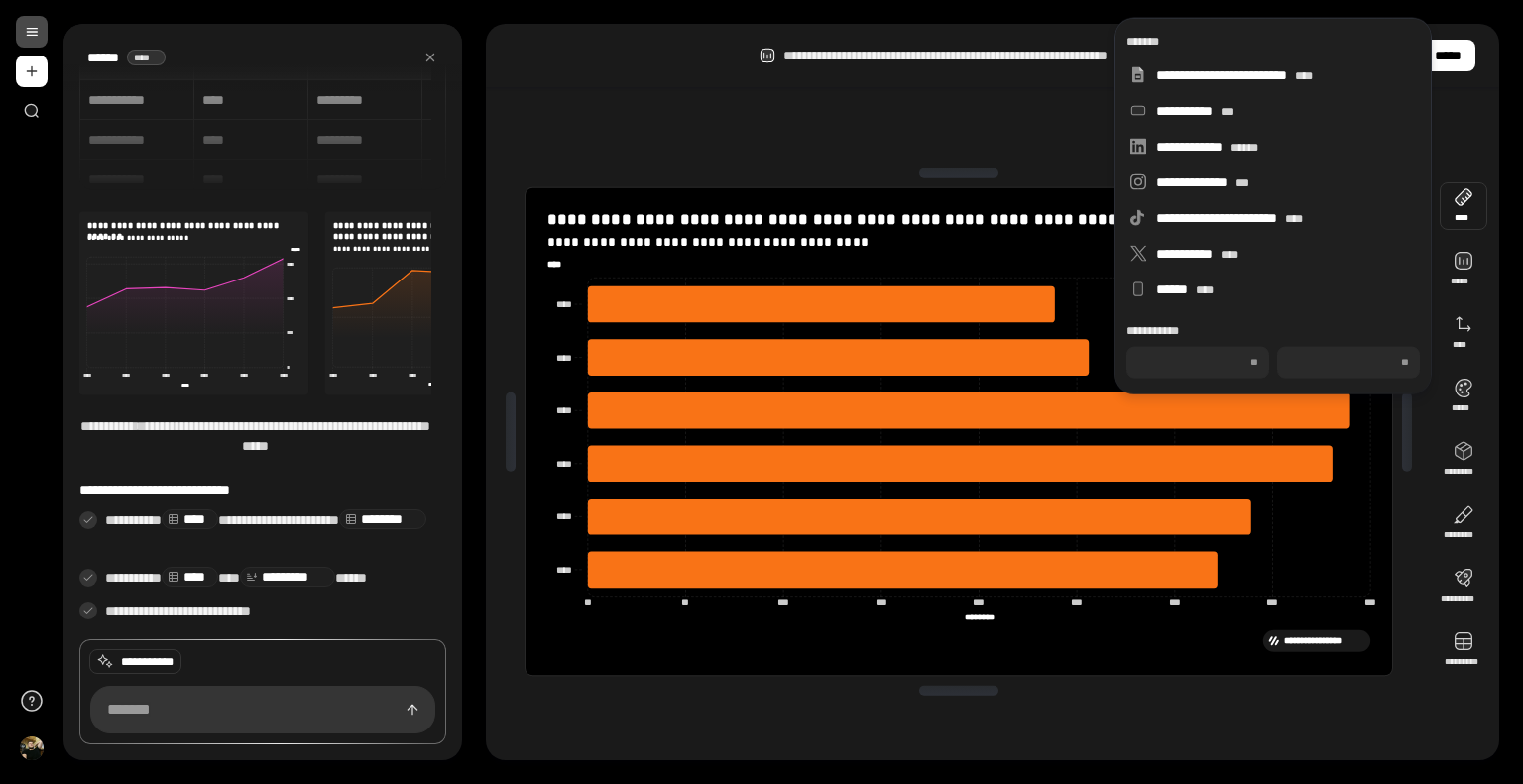 click on "**********" at bounding box center (959, 431) 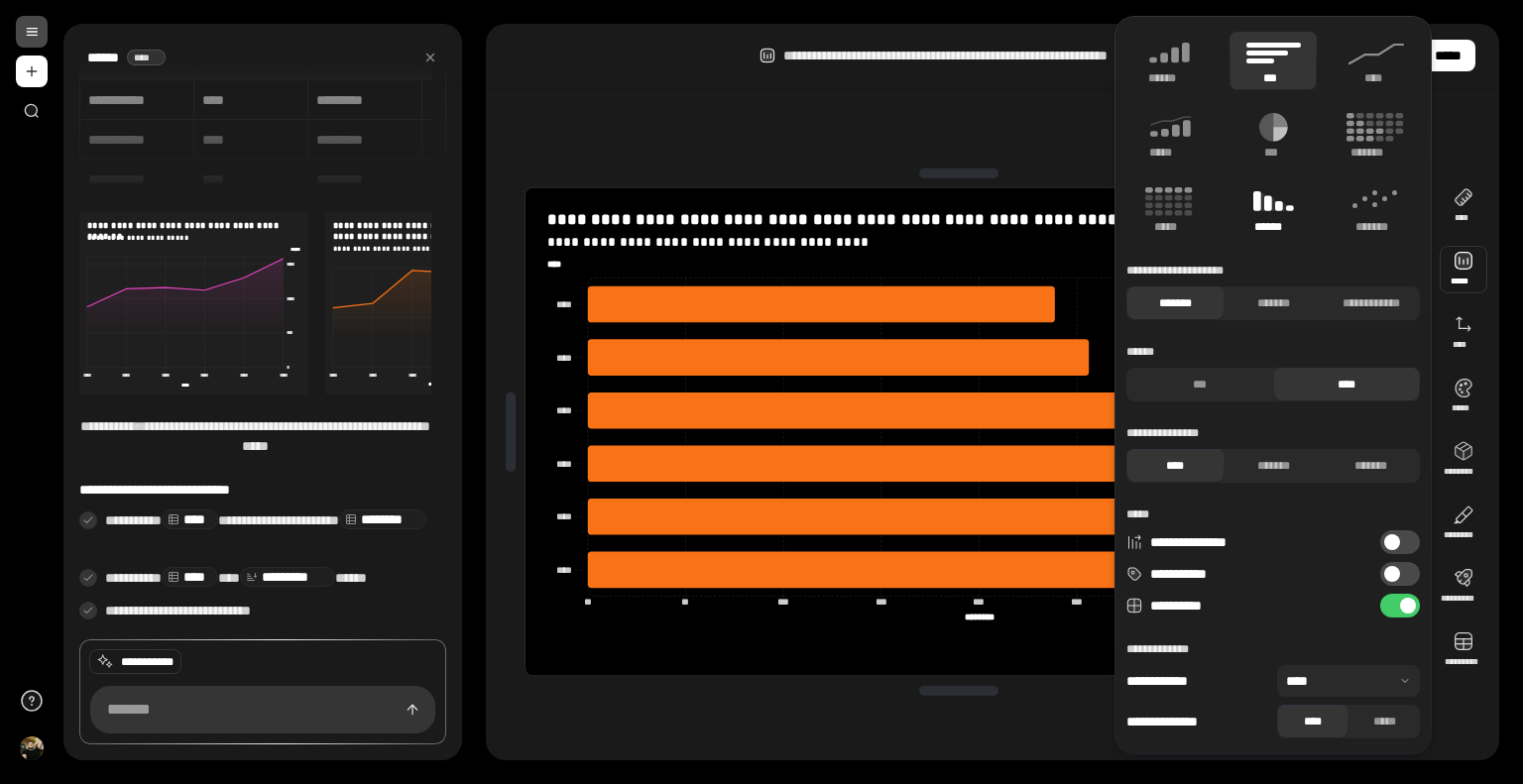 click on "******" at bounding box center (1273, 227) 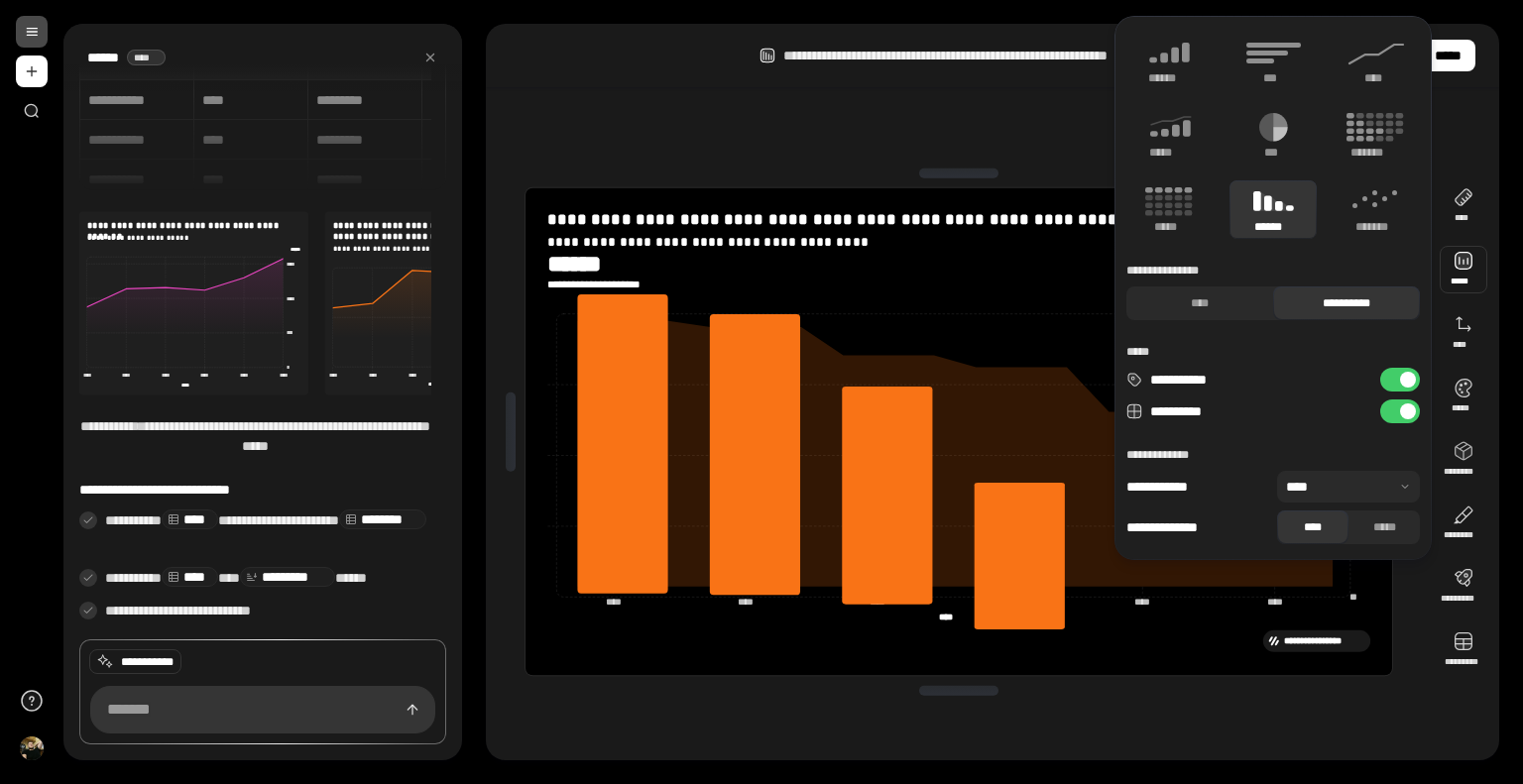 click on "******" at bounding box center (1273, 209) 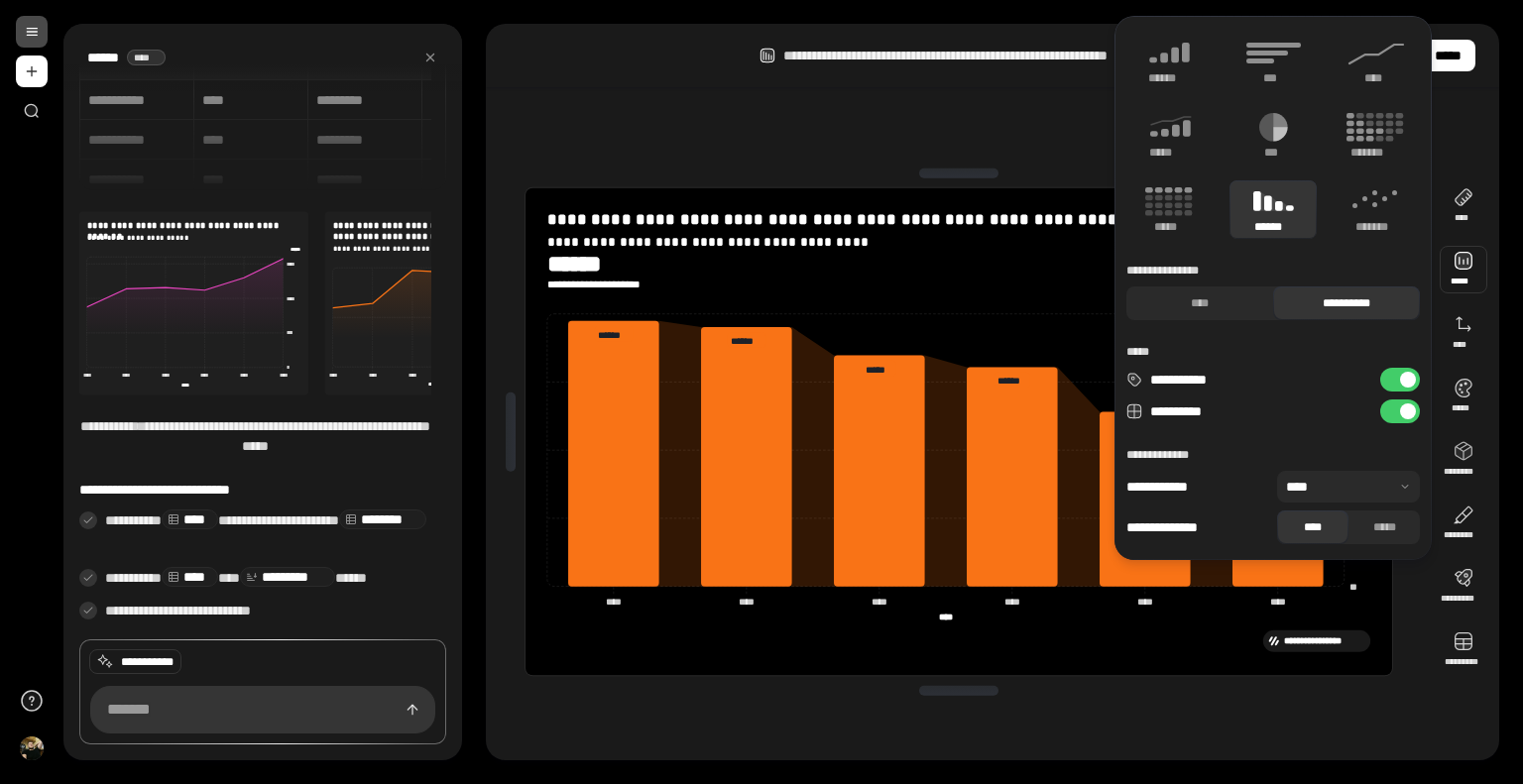 click on "**********" at bounding box center [993, 56] 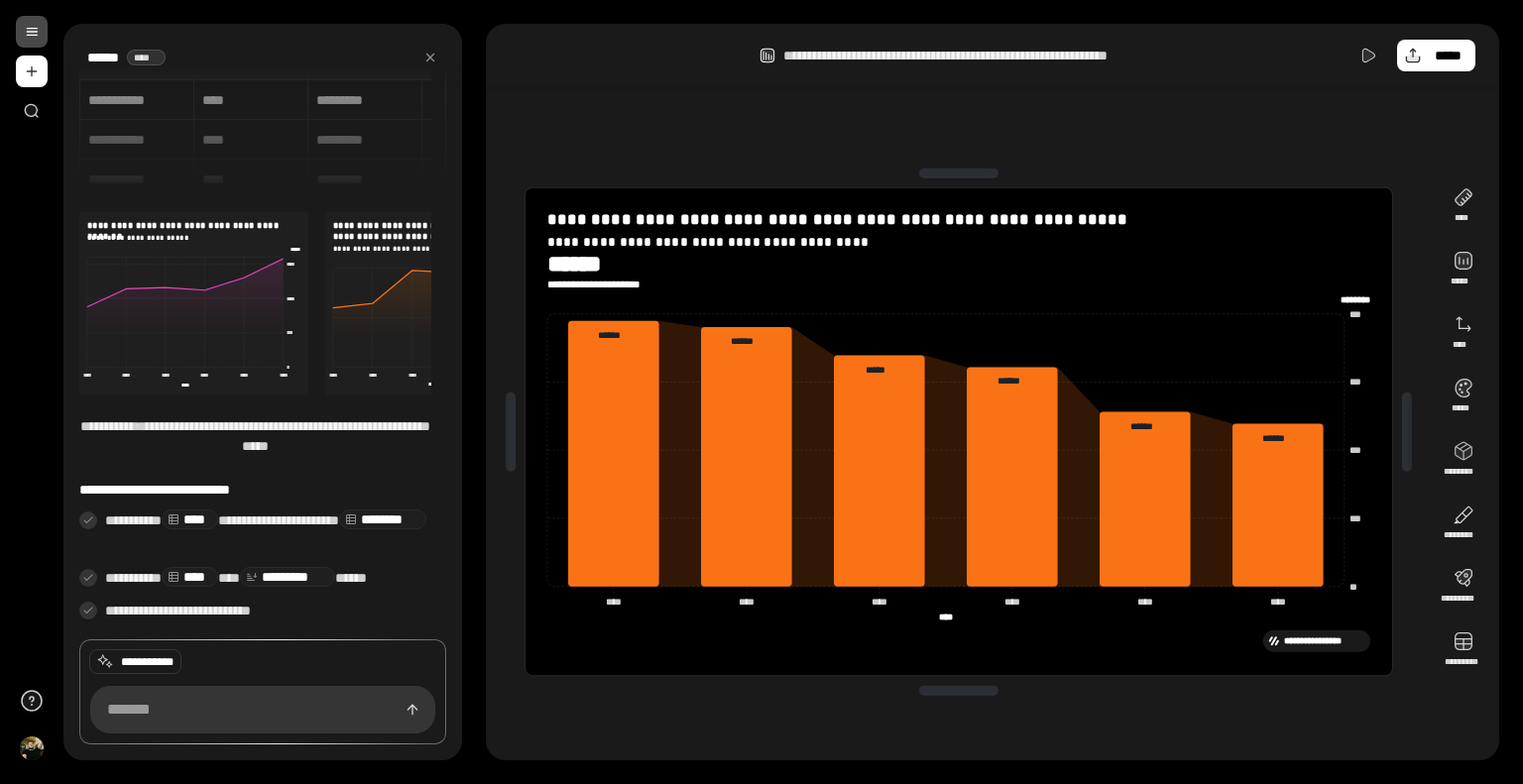 click on "**********" at bounding box center [959, 431] 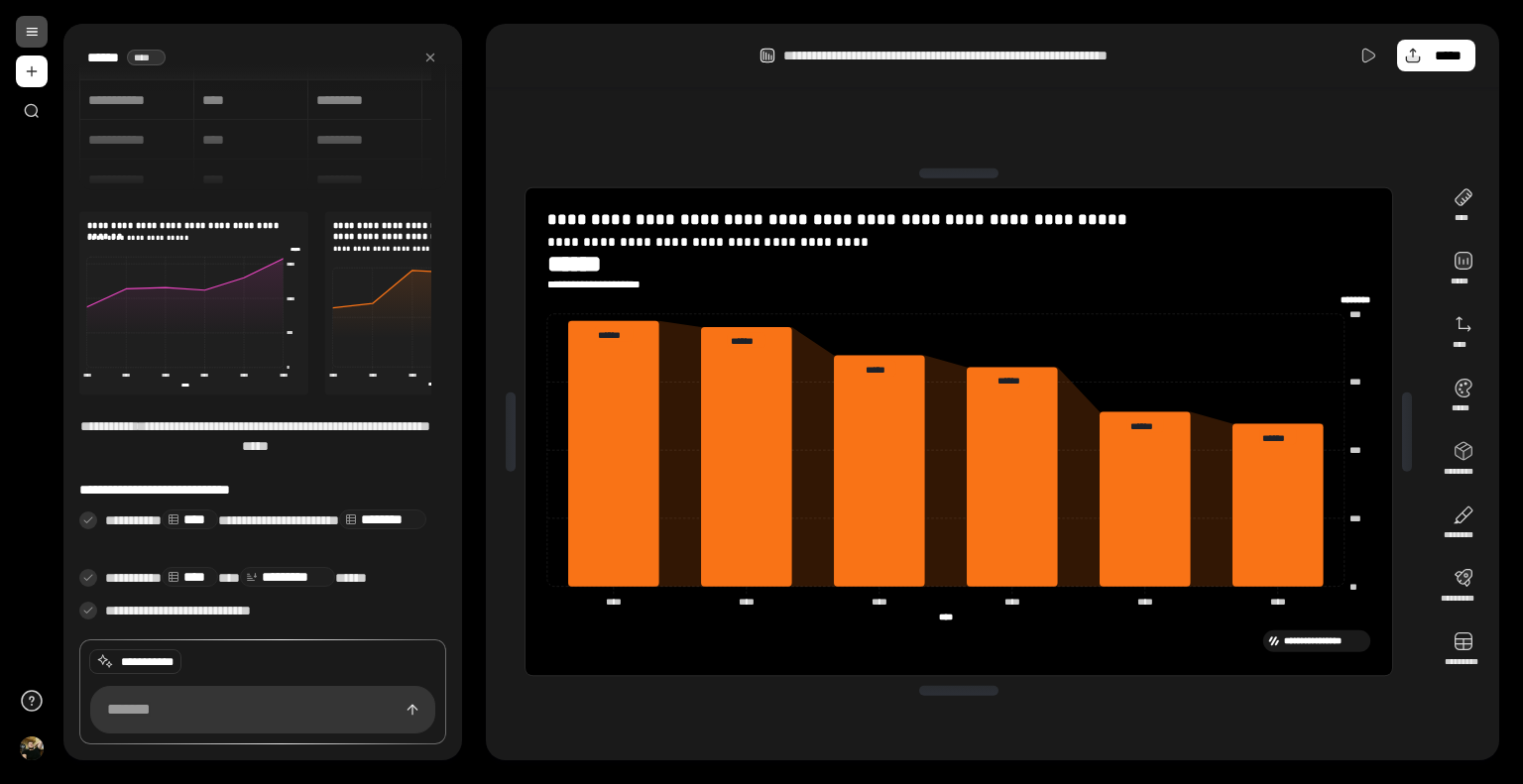 click on "**********" at bounding box center (959, 431) 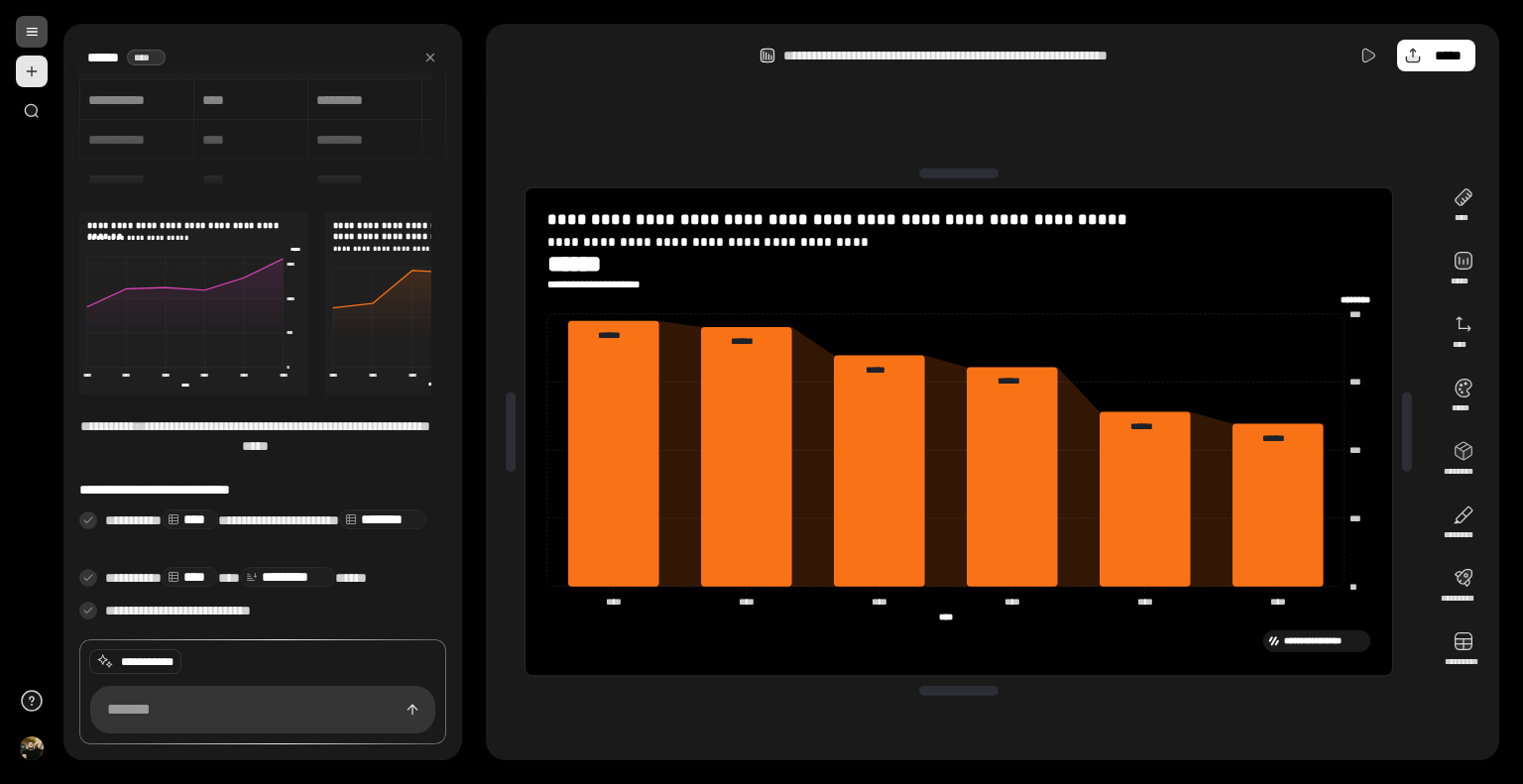 click at bounding box center [32, 71] 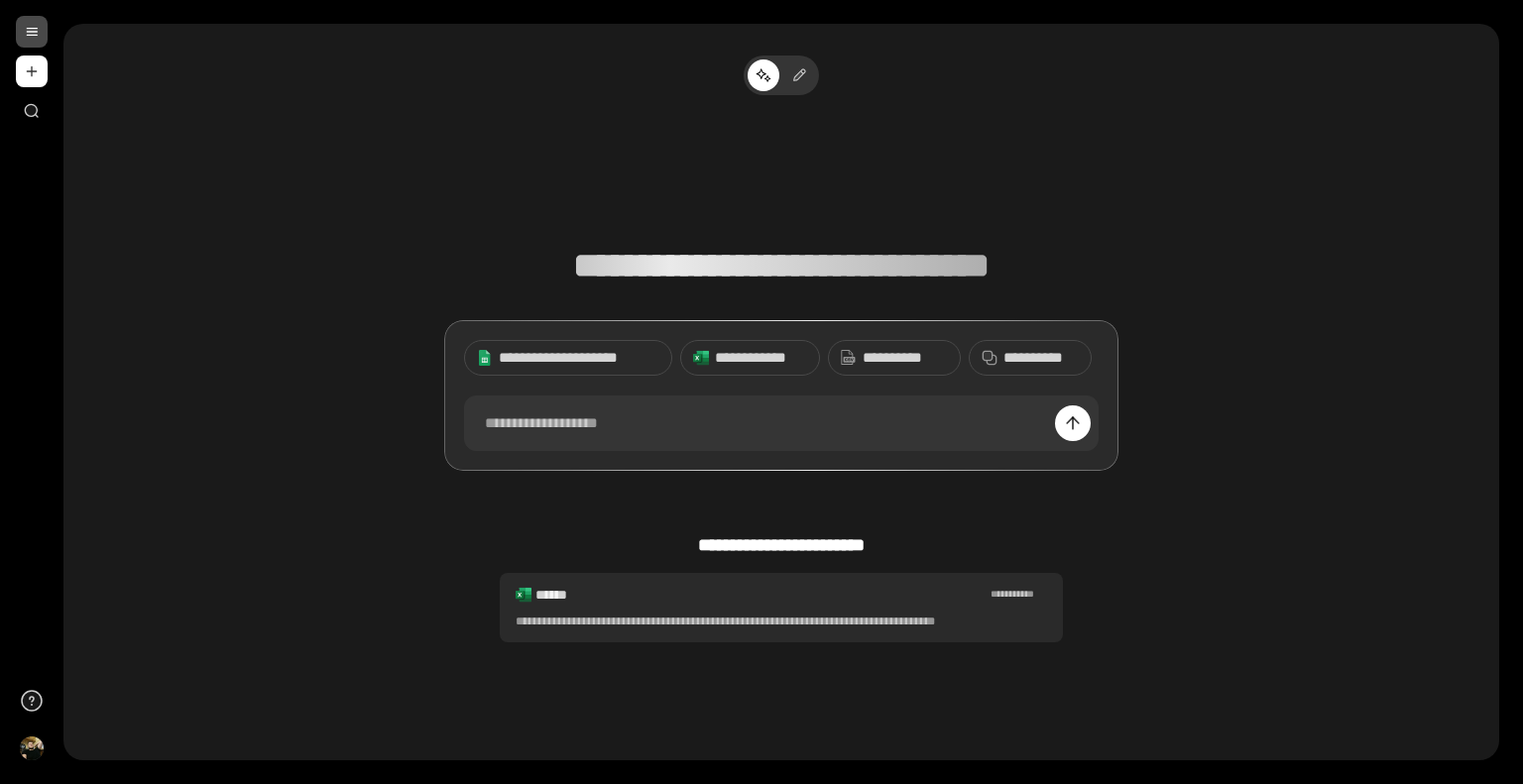 click on "**********" at bounding box center [781, 608] 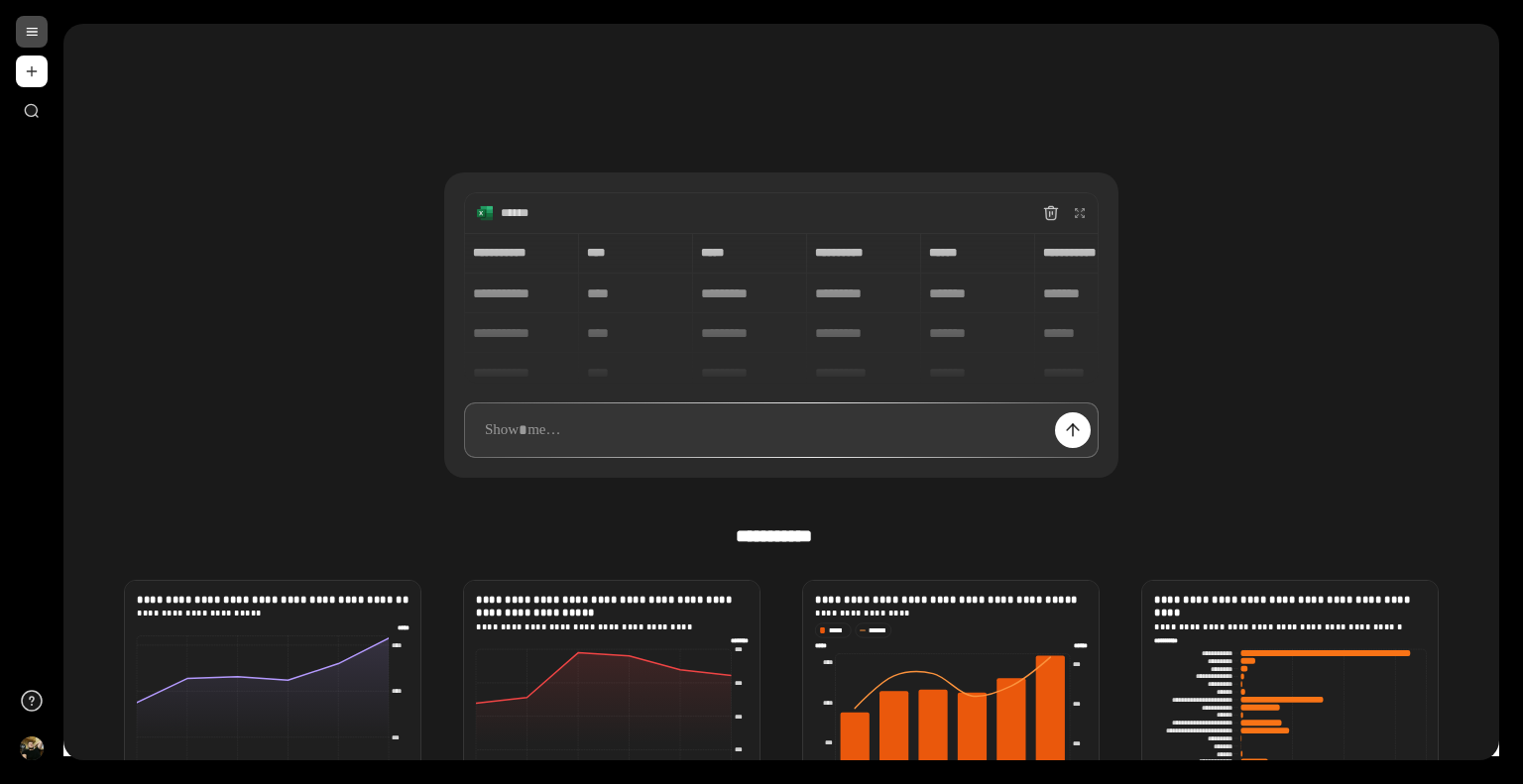 click at bounding box center (781, 430) 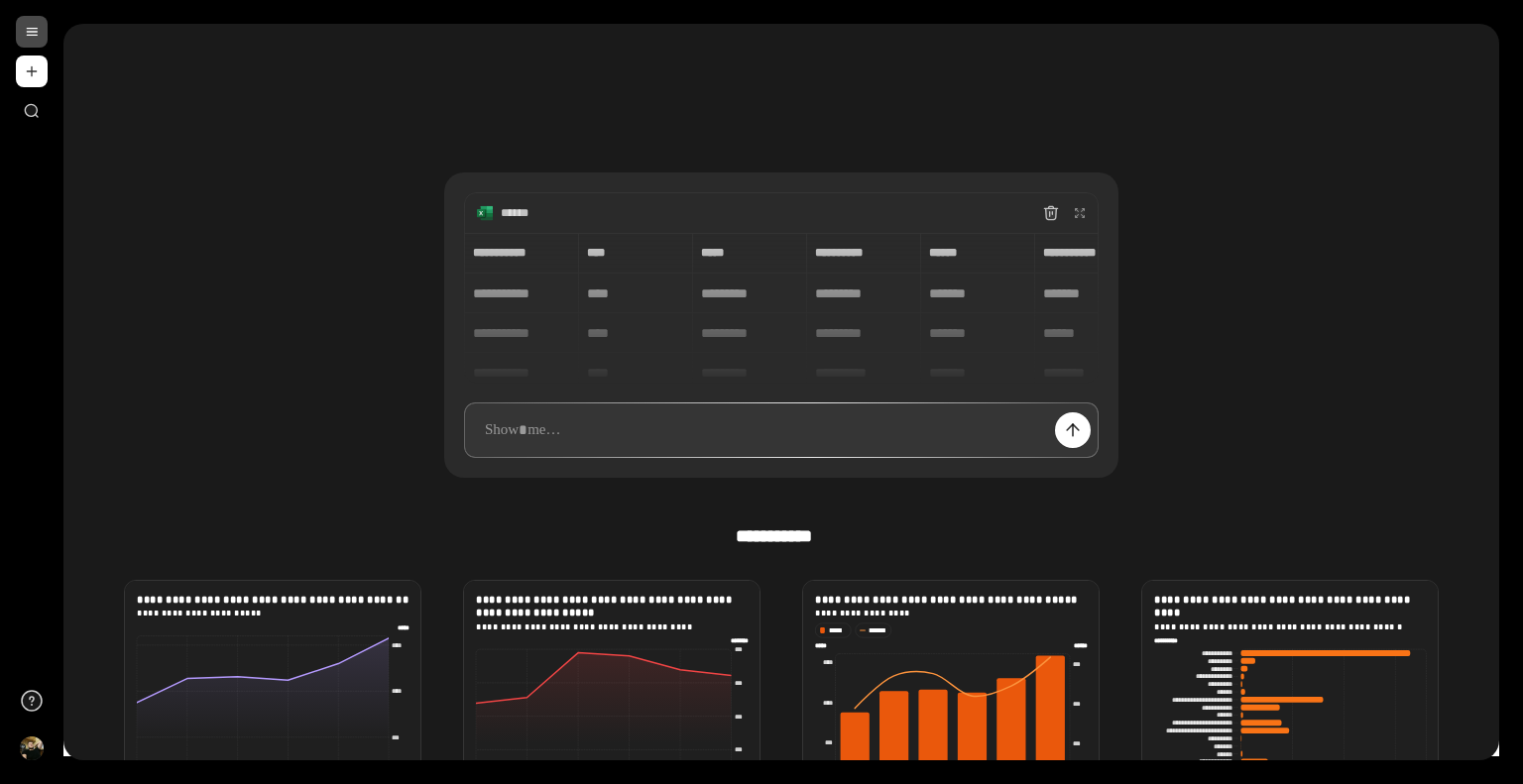 type 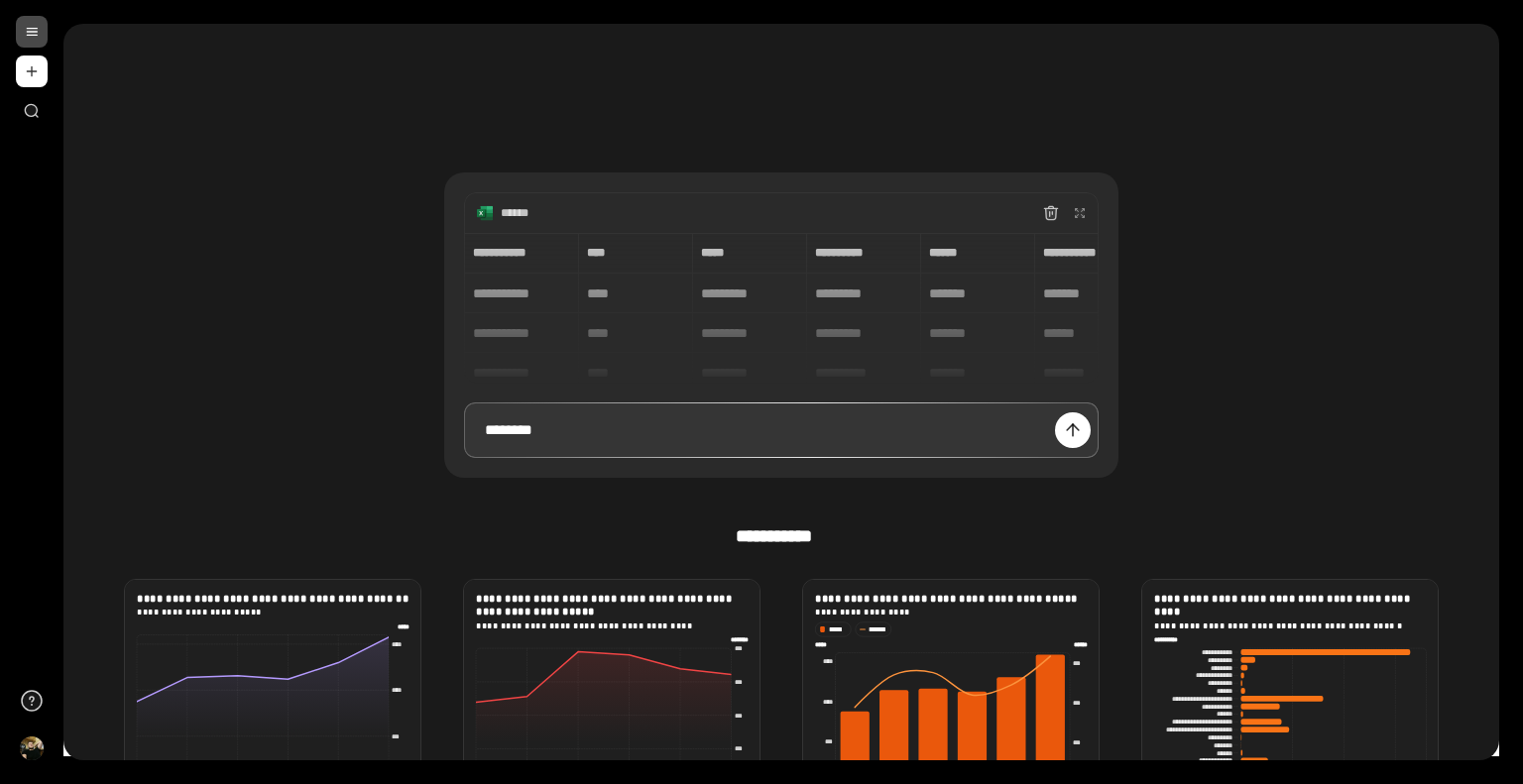 click on "*******" at bounding box center (781, 430) 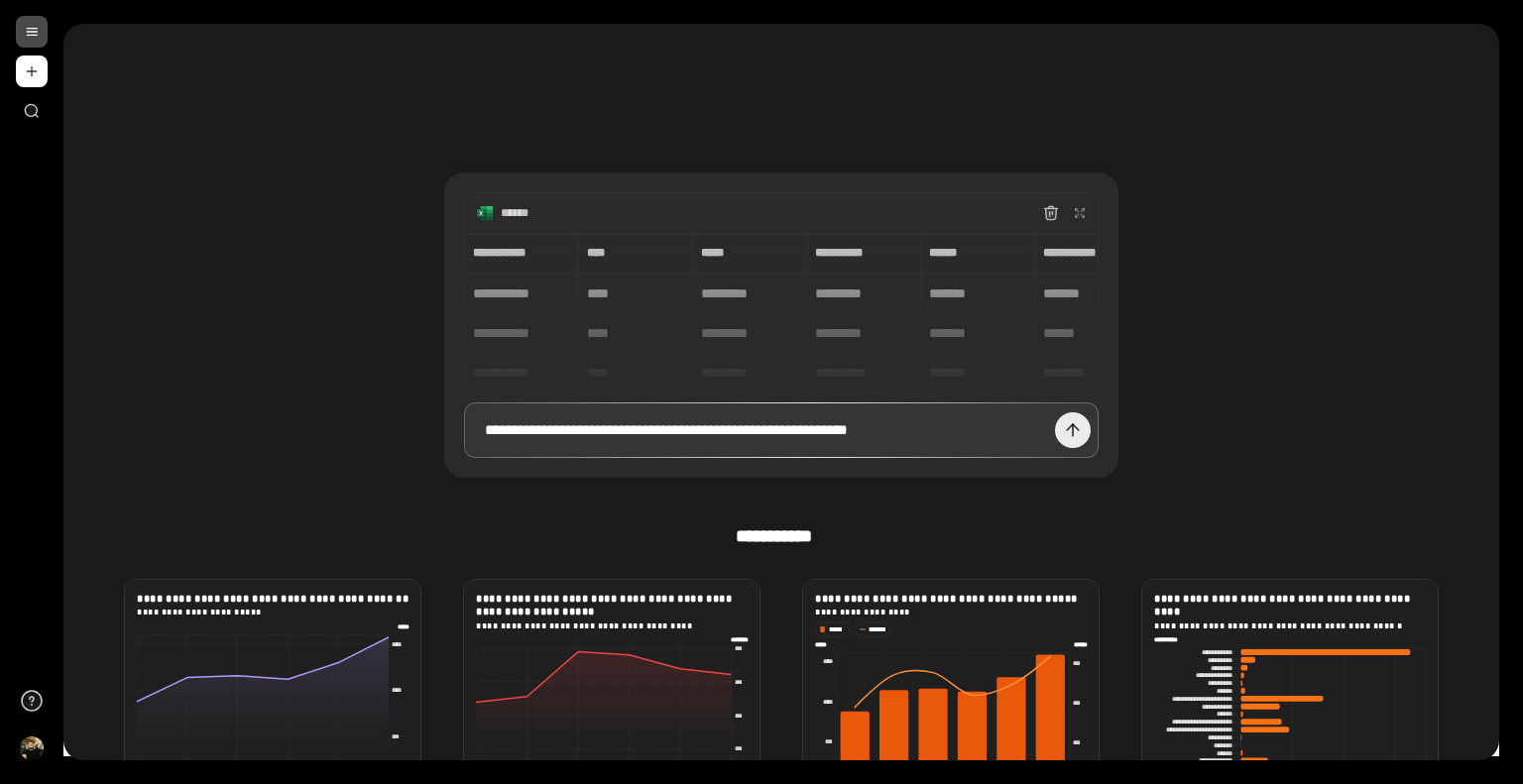 click at bounding box center [1073, 430] 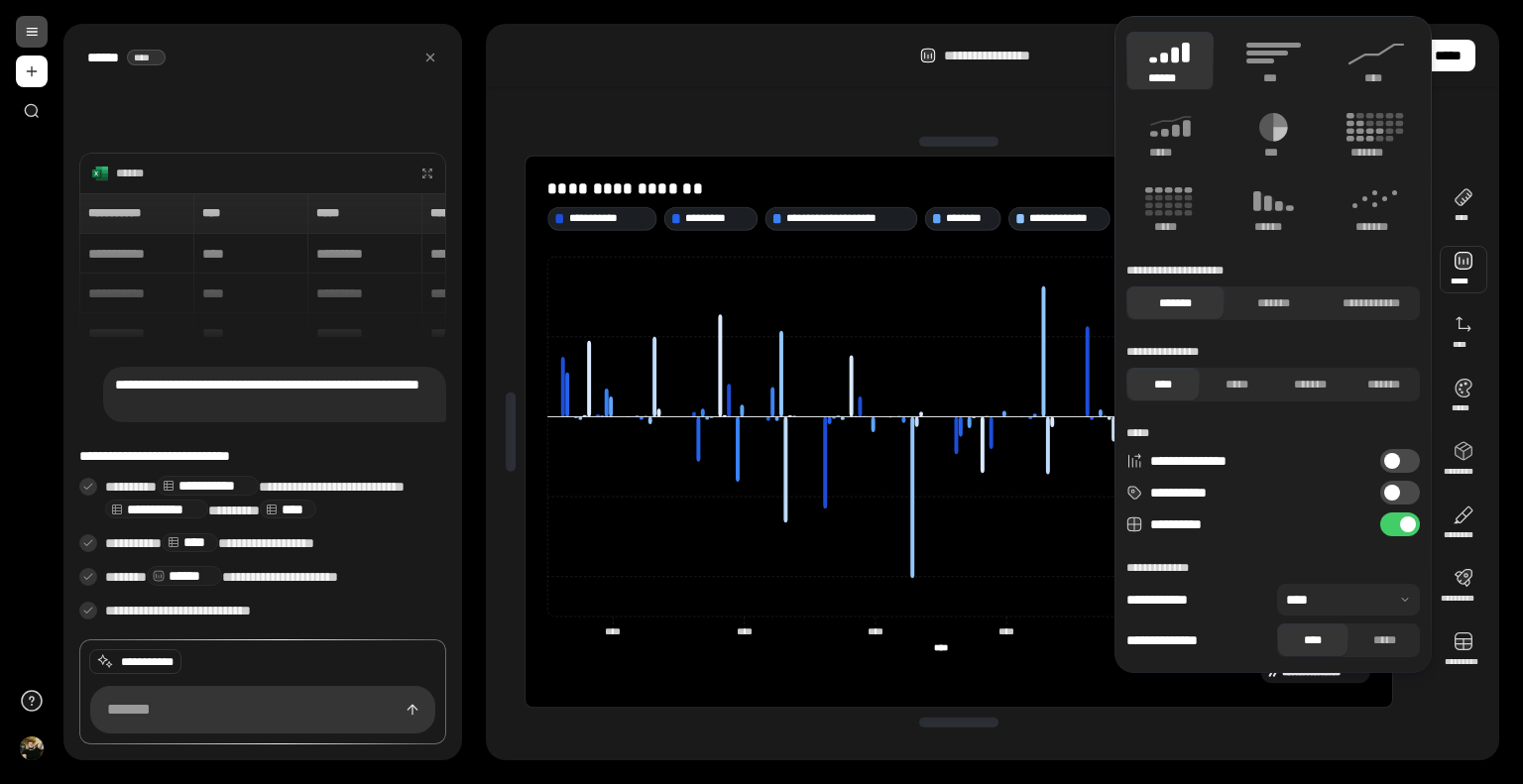 click on "**********" at bounding box center [993, 56] 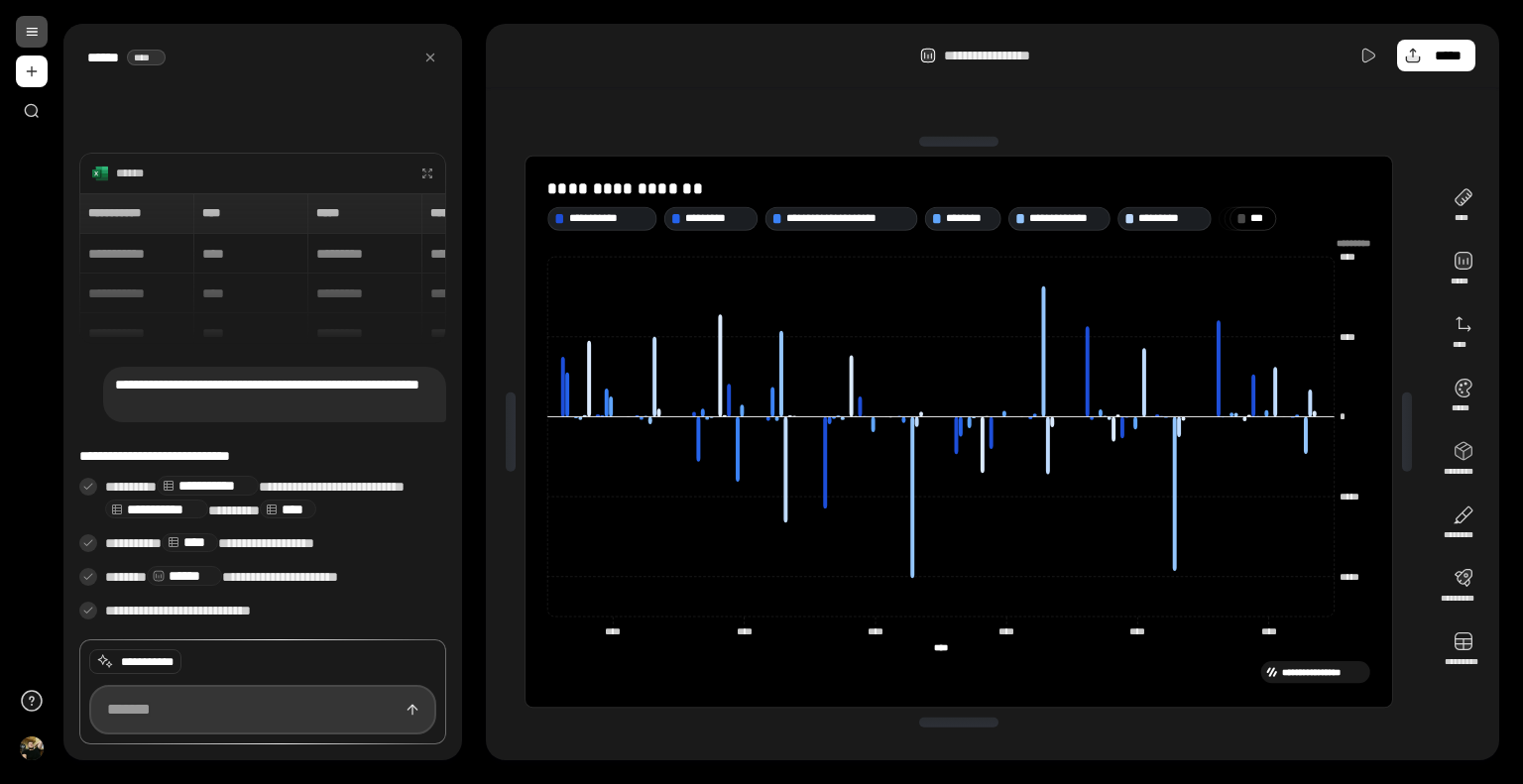 click at bounding box center (263, 710) 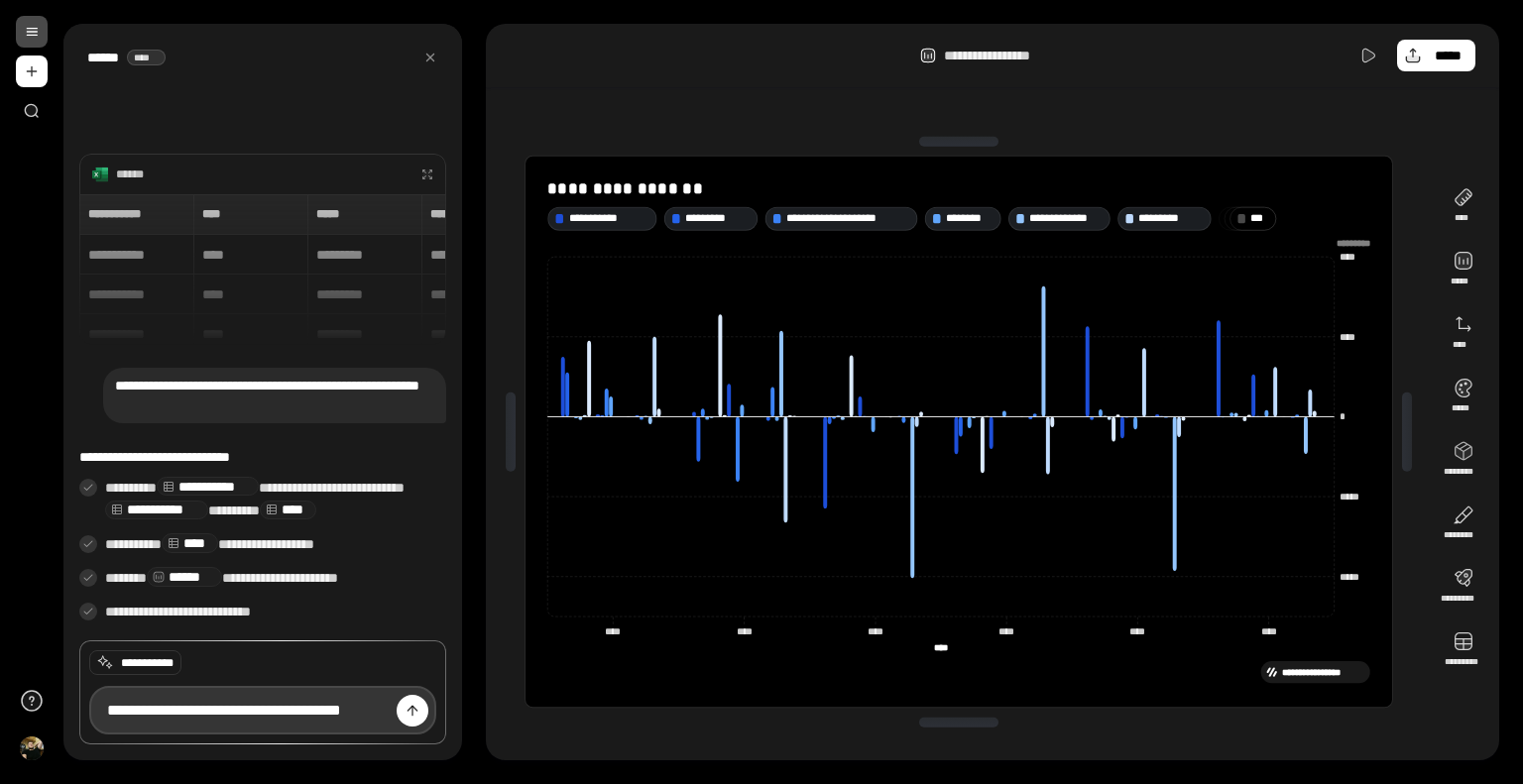 scroll, scrollTop: 0, scrollLeft: 24, axis: horizontal 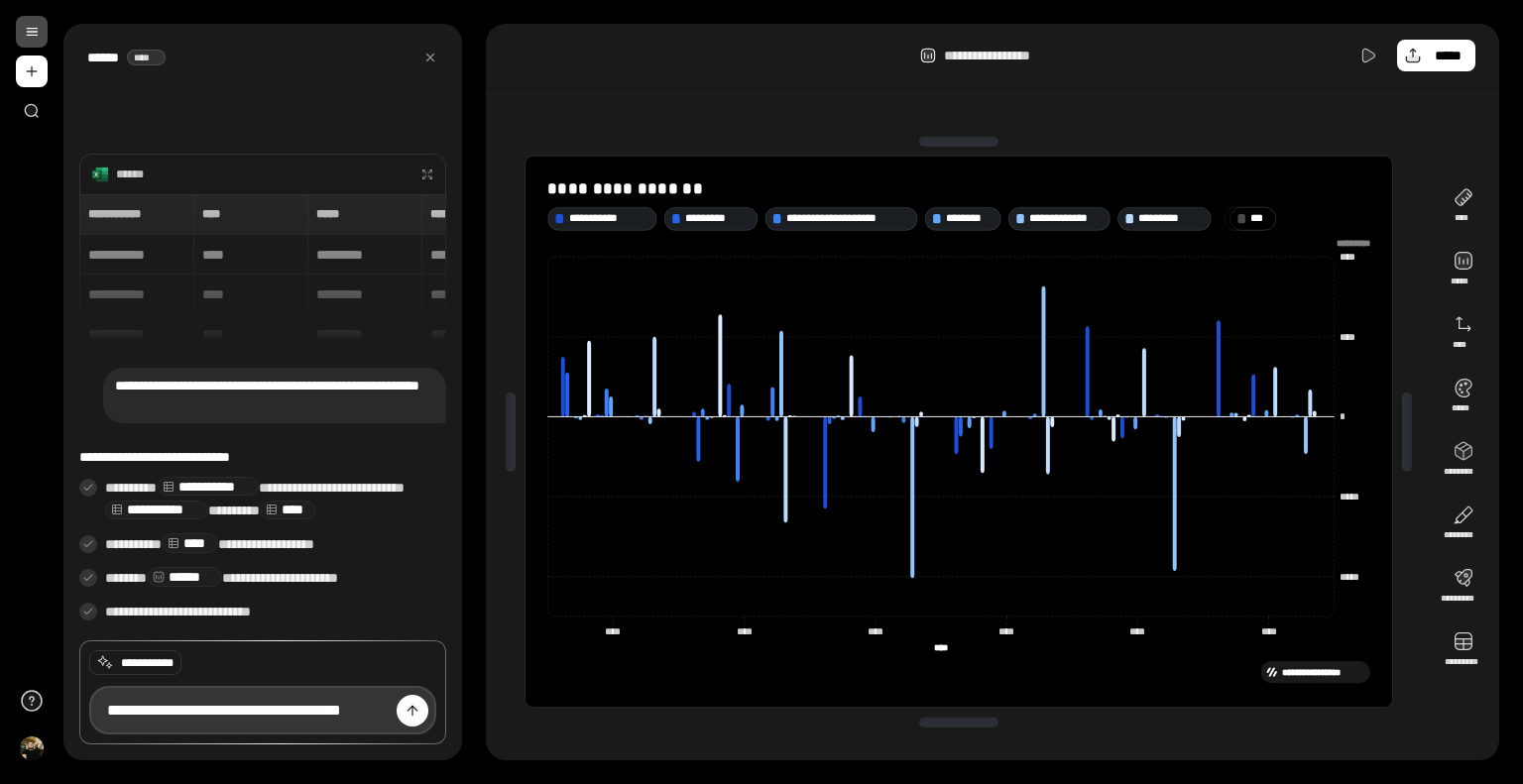 click on "**********" at bounding box center (263, 710) 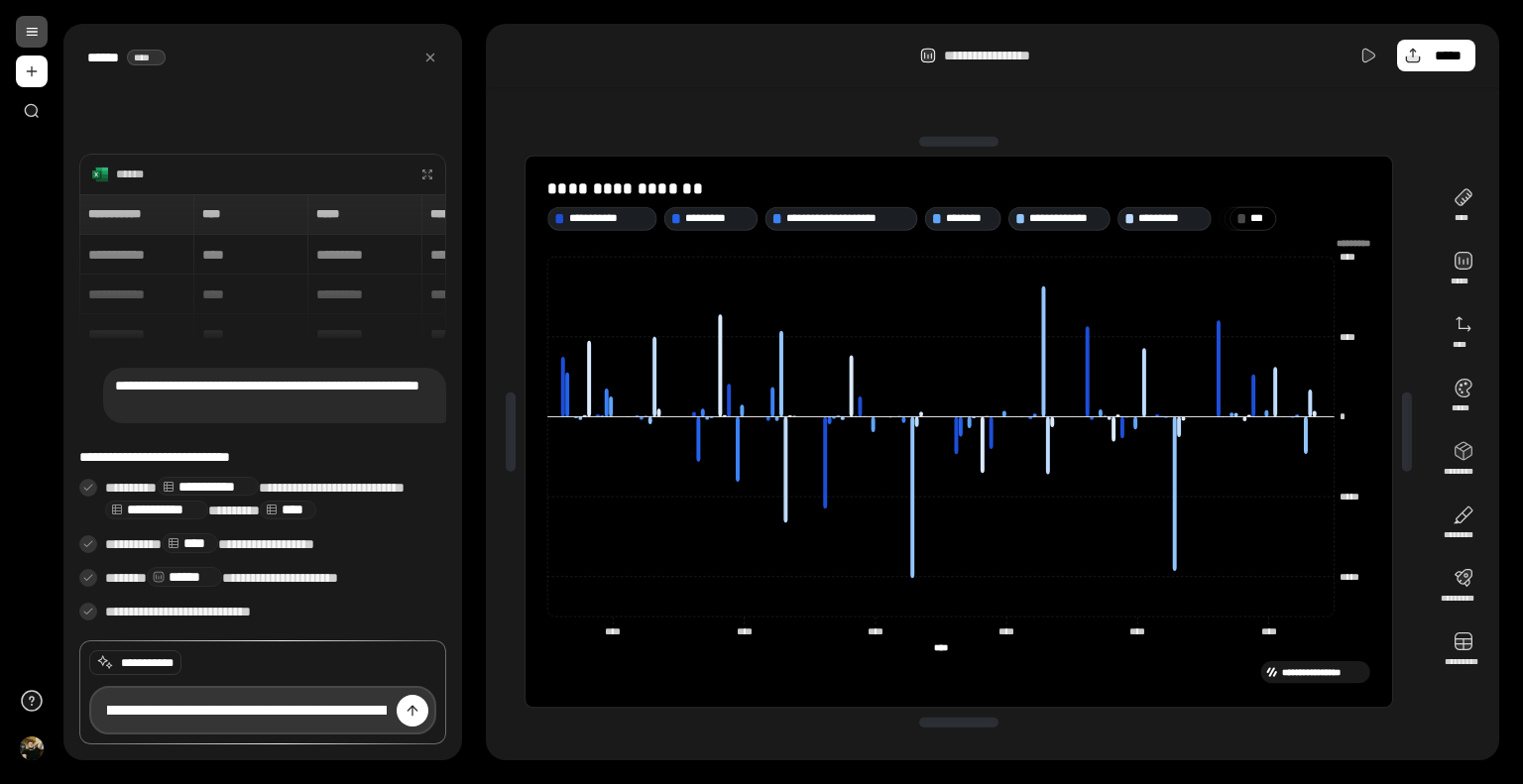 click on "**********" at bounding box center (263, 710) 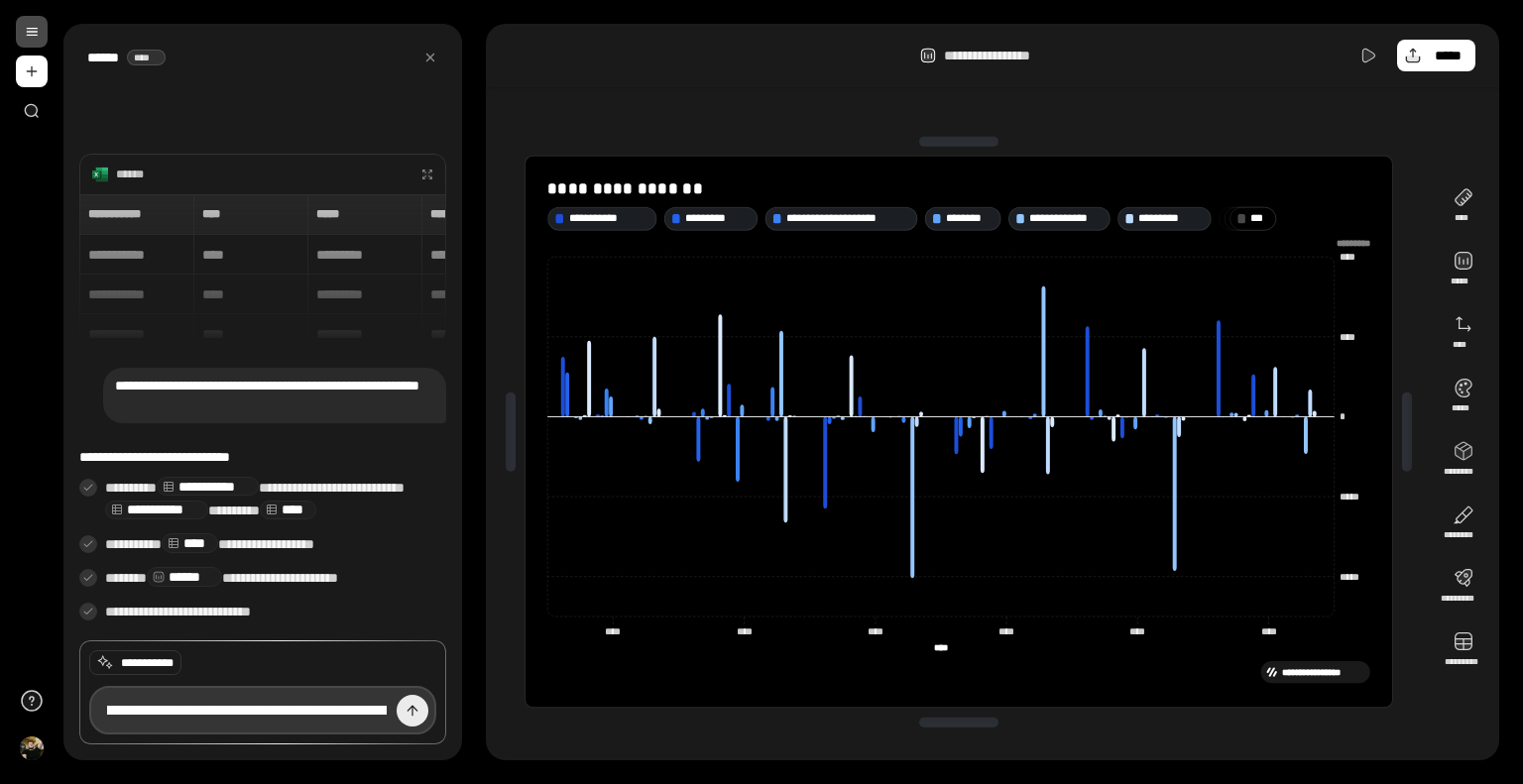 scroll, scrollTop: 0, scrollLeft: 133, axis: horizontal 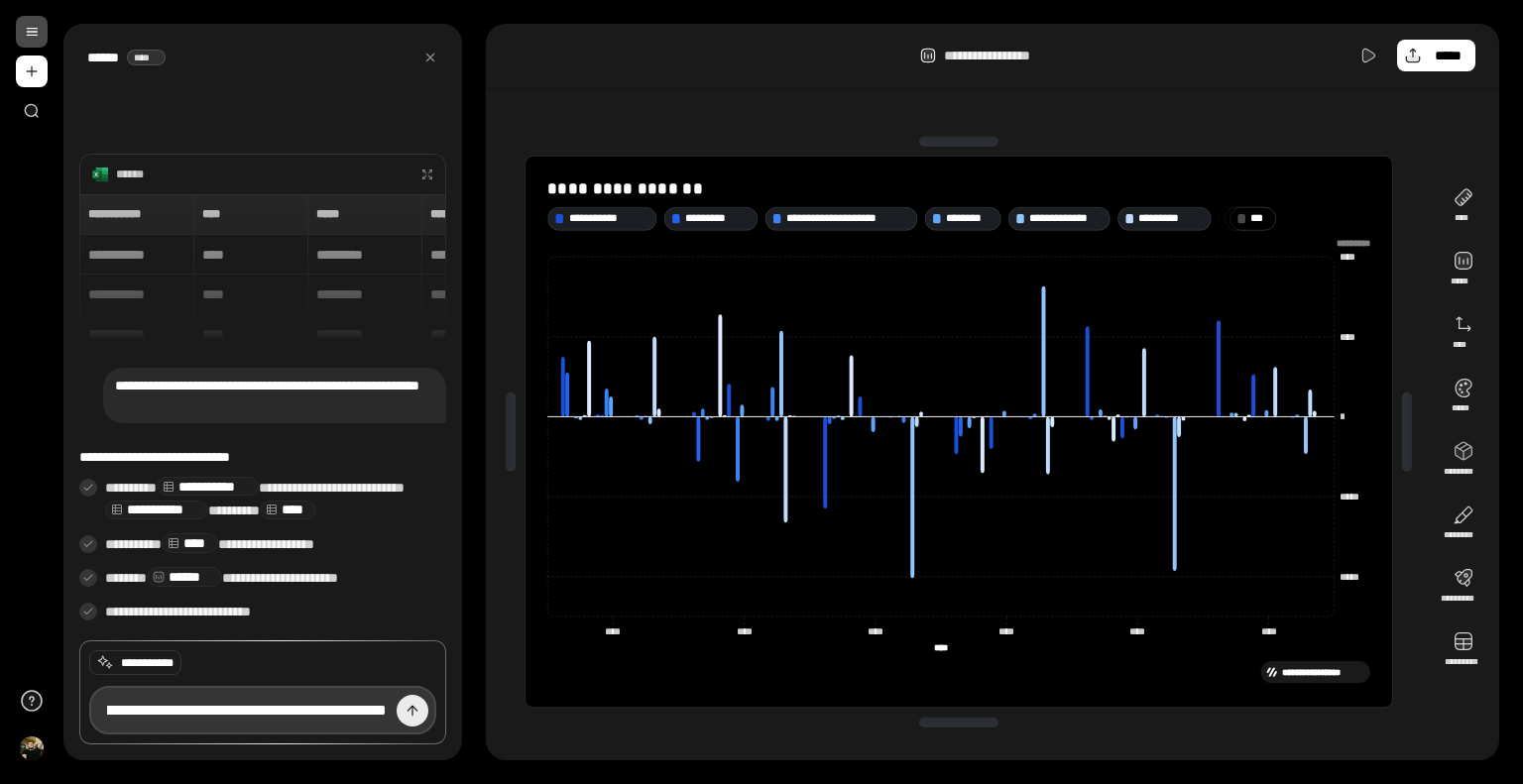 drag, startPoint x: 362, startPoint y: 704, endPoint x: 416, endPoint y: 705, distance: 54.00926 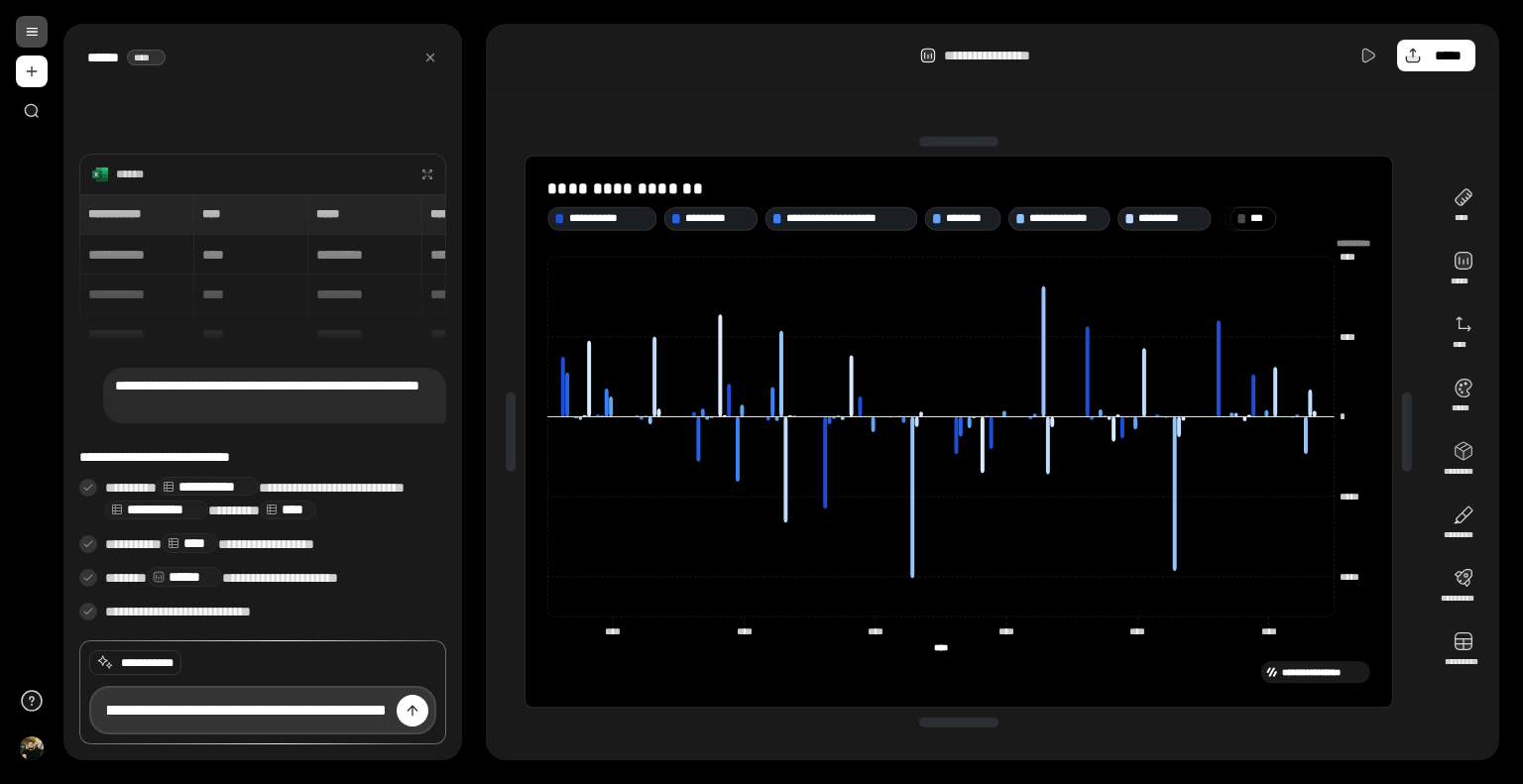 click on "**********" at bounding box center [263, 710] 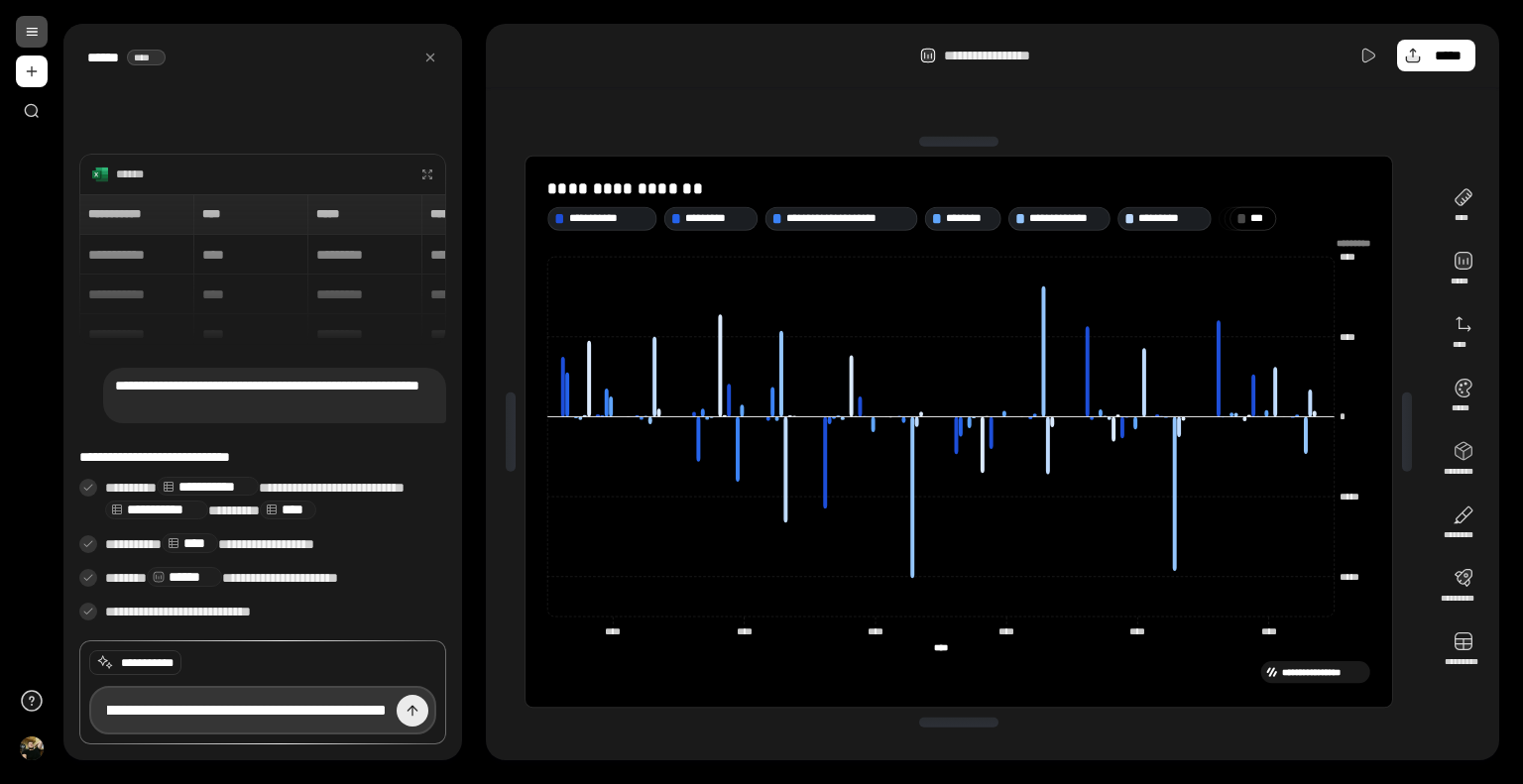 type on "**********" 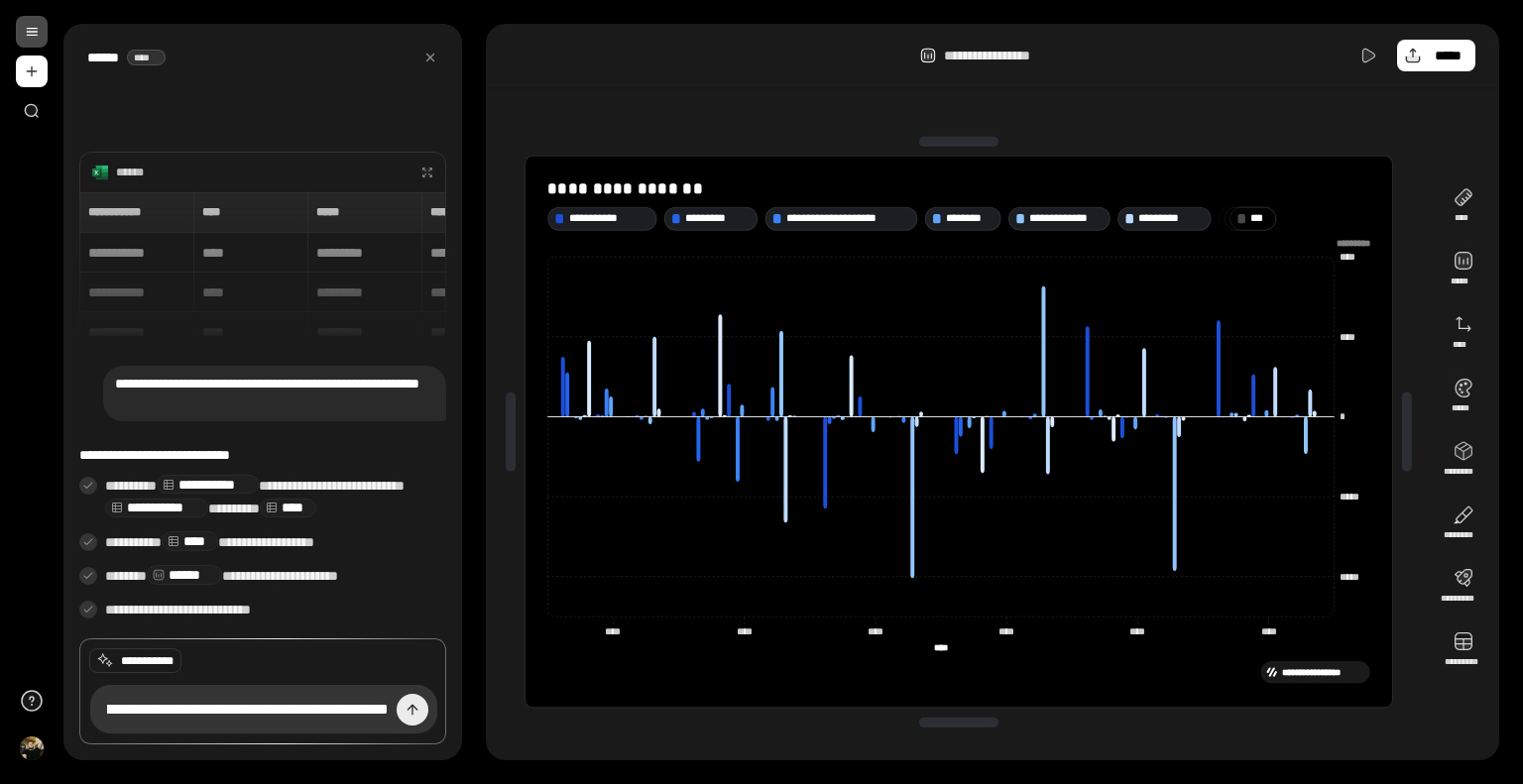 click at bounding box center (412, 710) 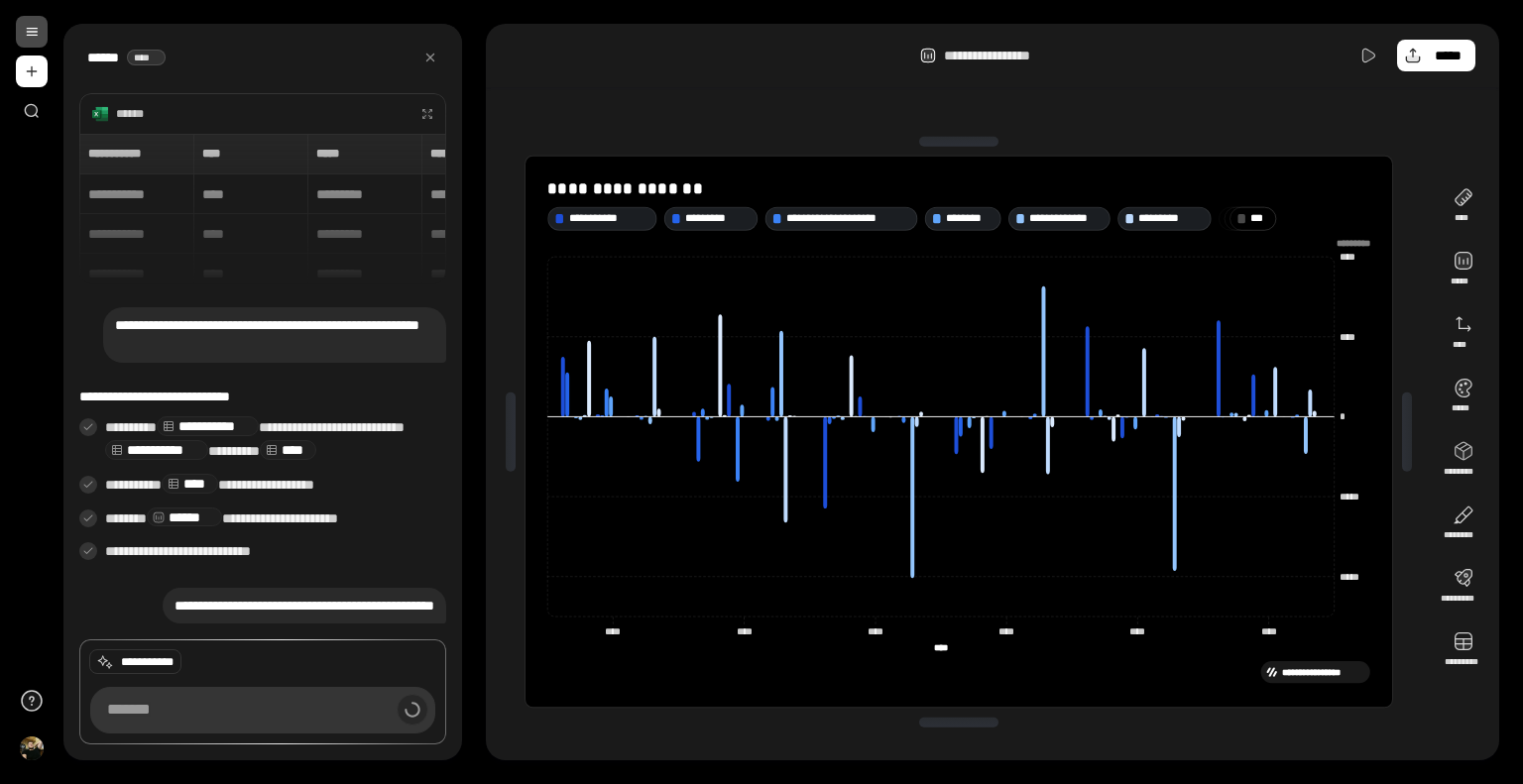 scroll, scrollTop: 0, scrollLeft: 0, axis: both 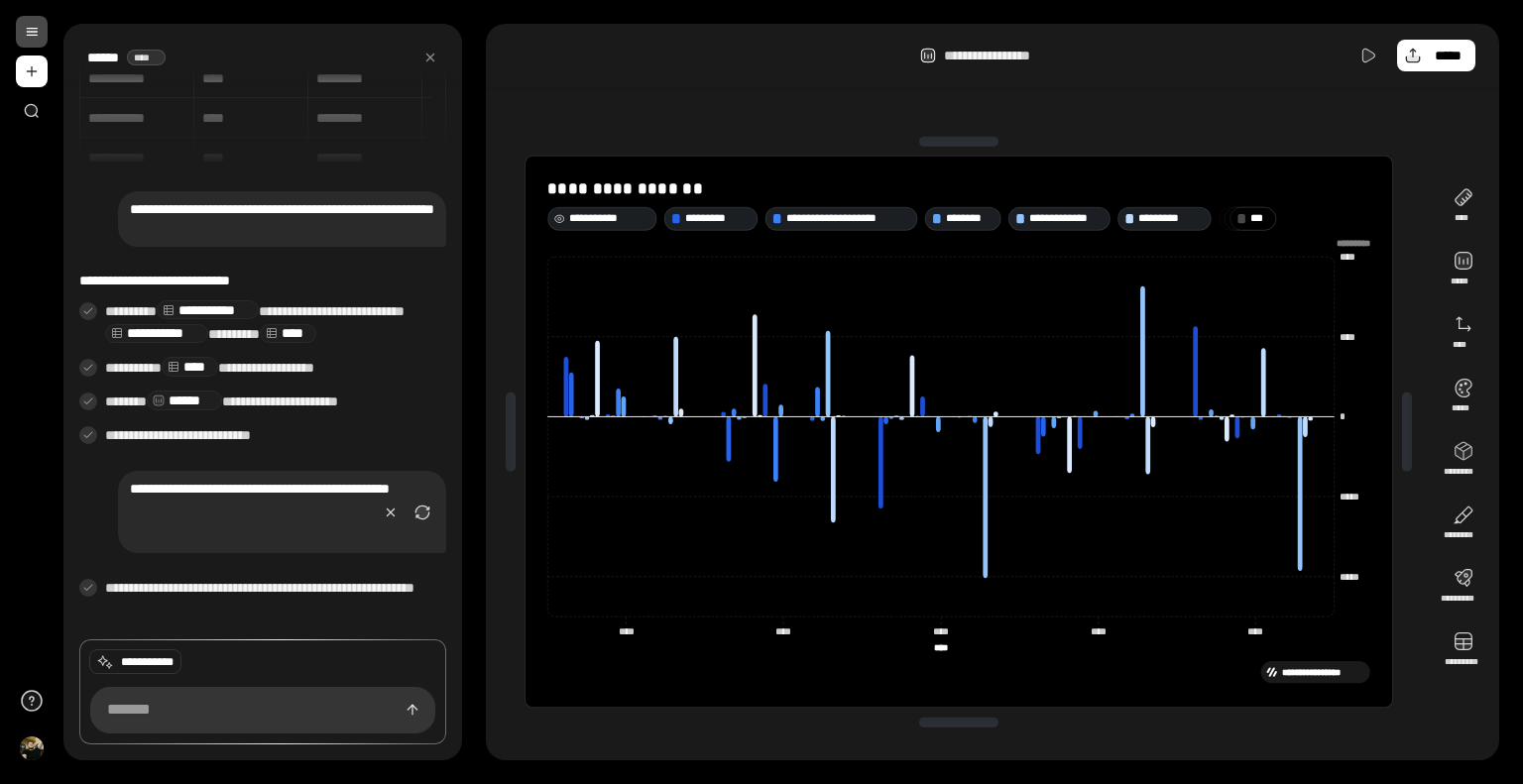 click on "**********" at bounding box center (610, 218) 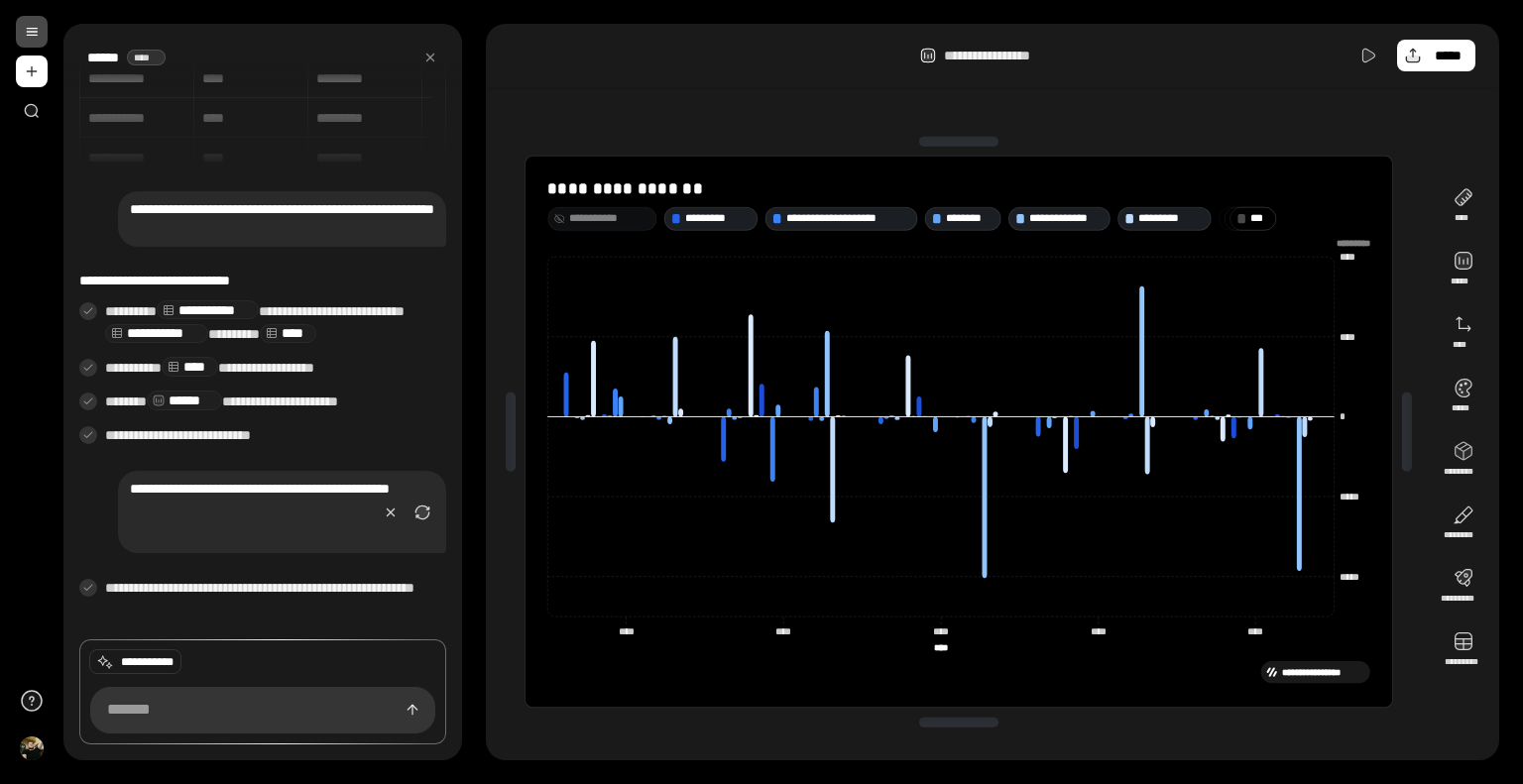 click on "**********" at bounding box center [610, 218] 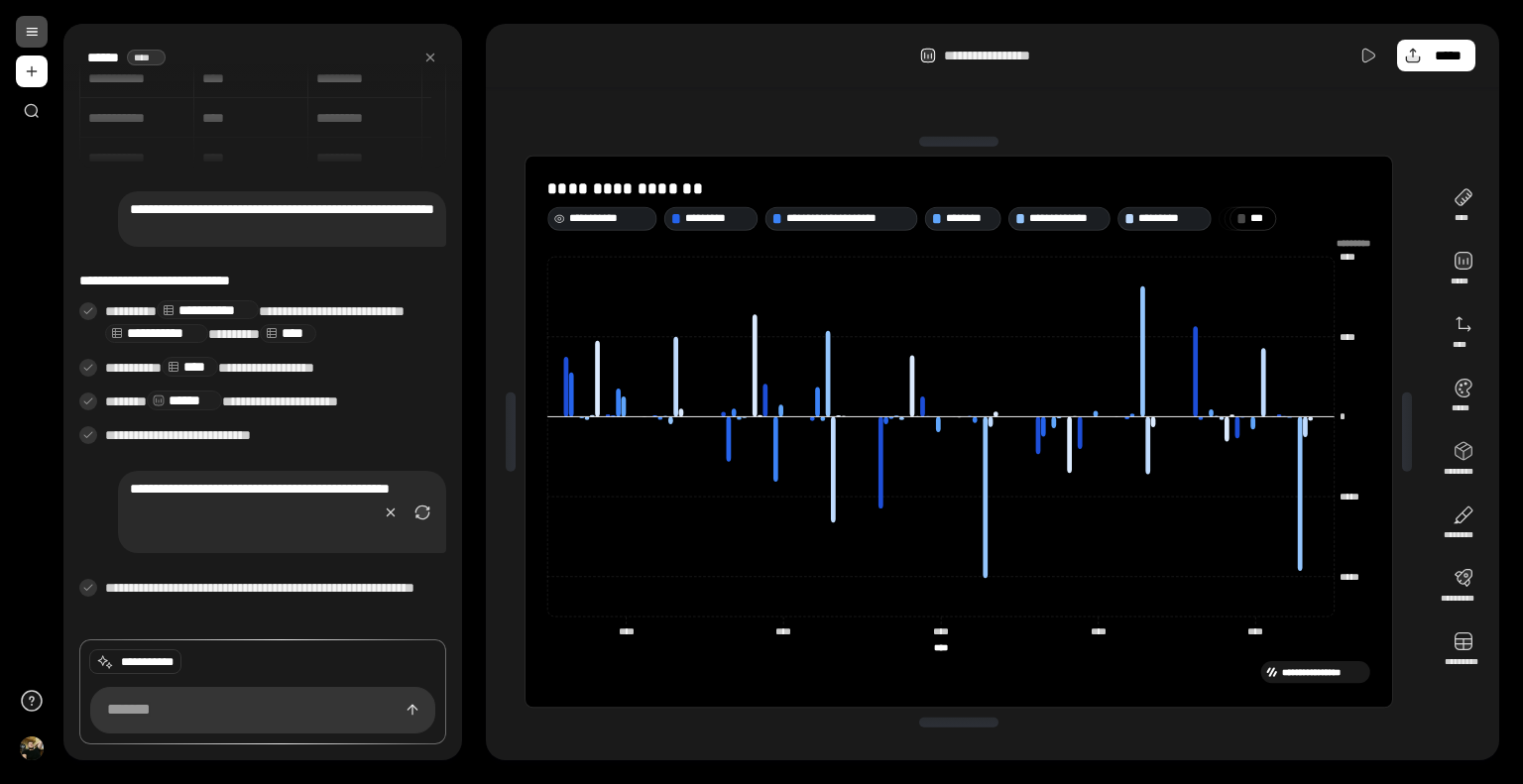 click on "**********" at bounding box center [610, 218] 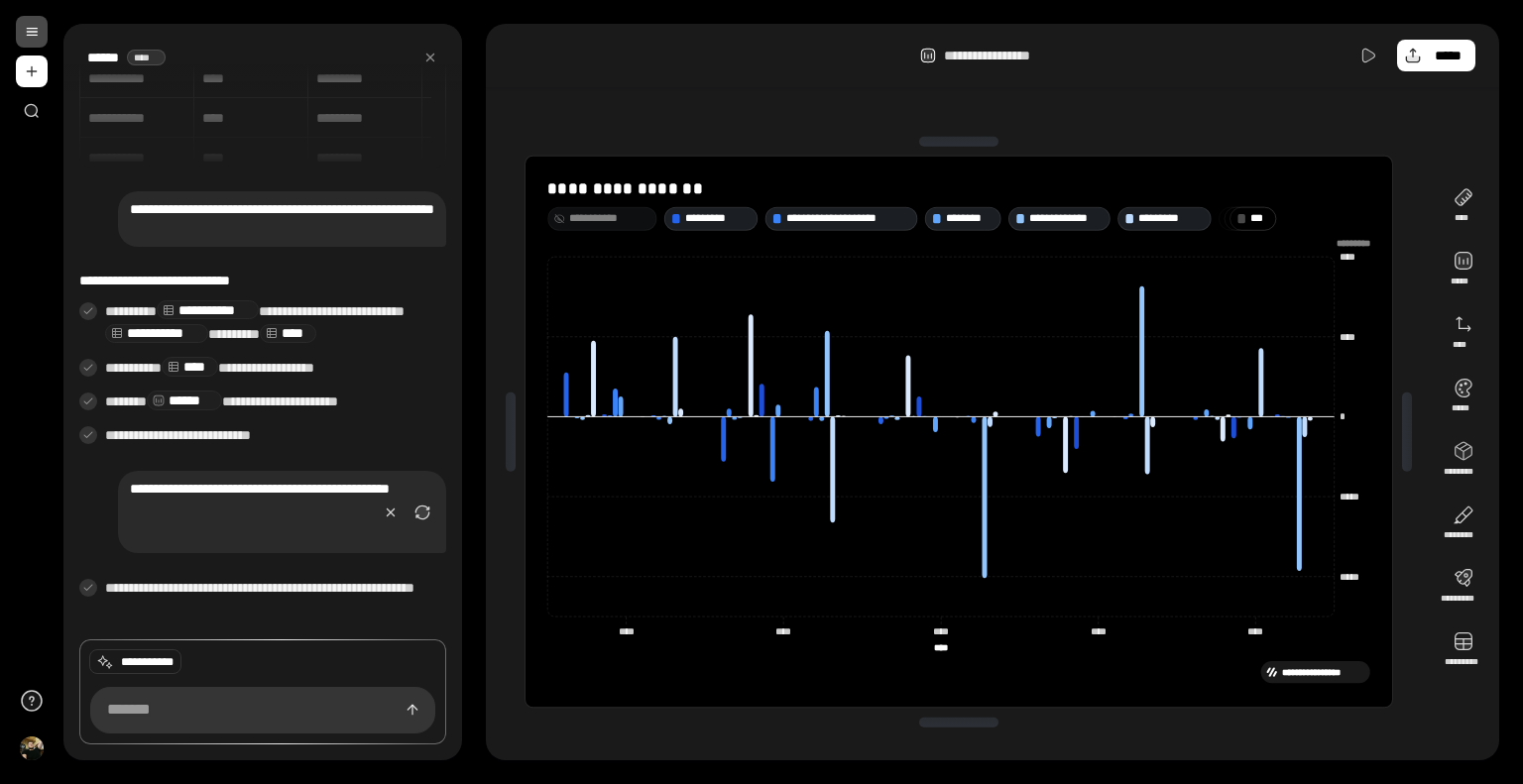 click on "**********" at bounding box center (610, 218) 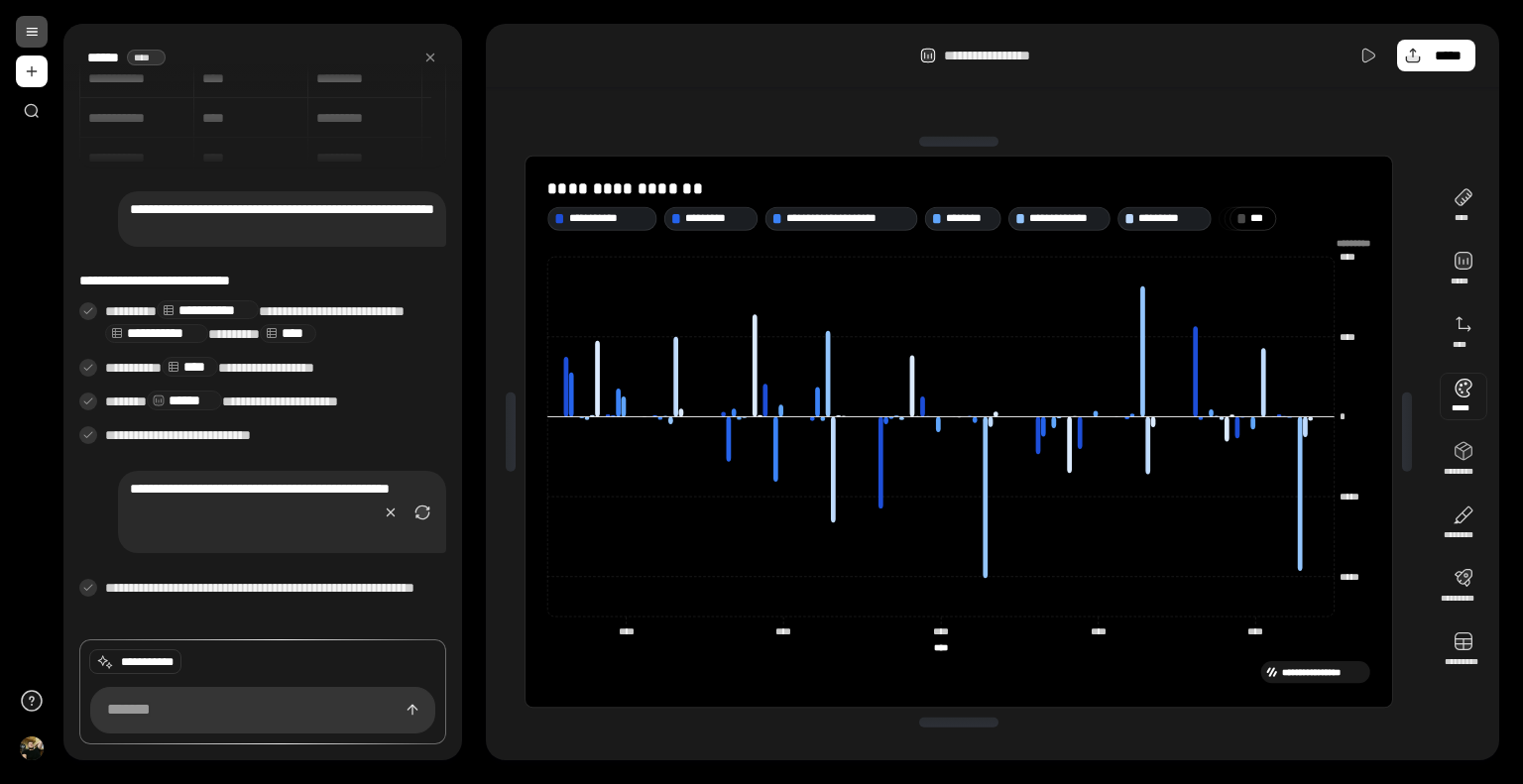drag, startPoint x: 578, startPoint y: 216, endPoint x: 1474, endPoint y: 395, distance: 913.70509 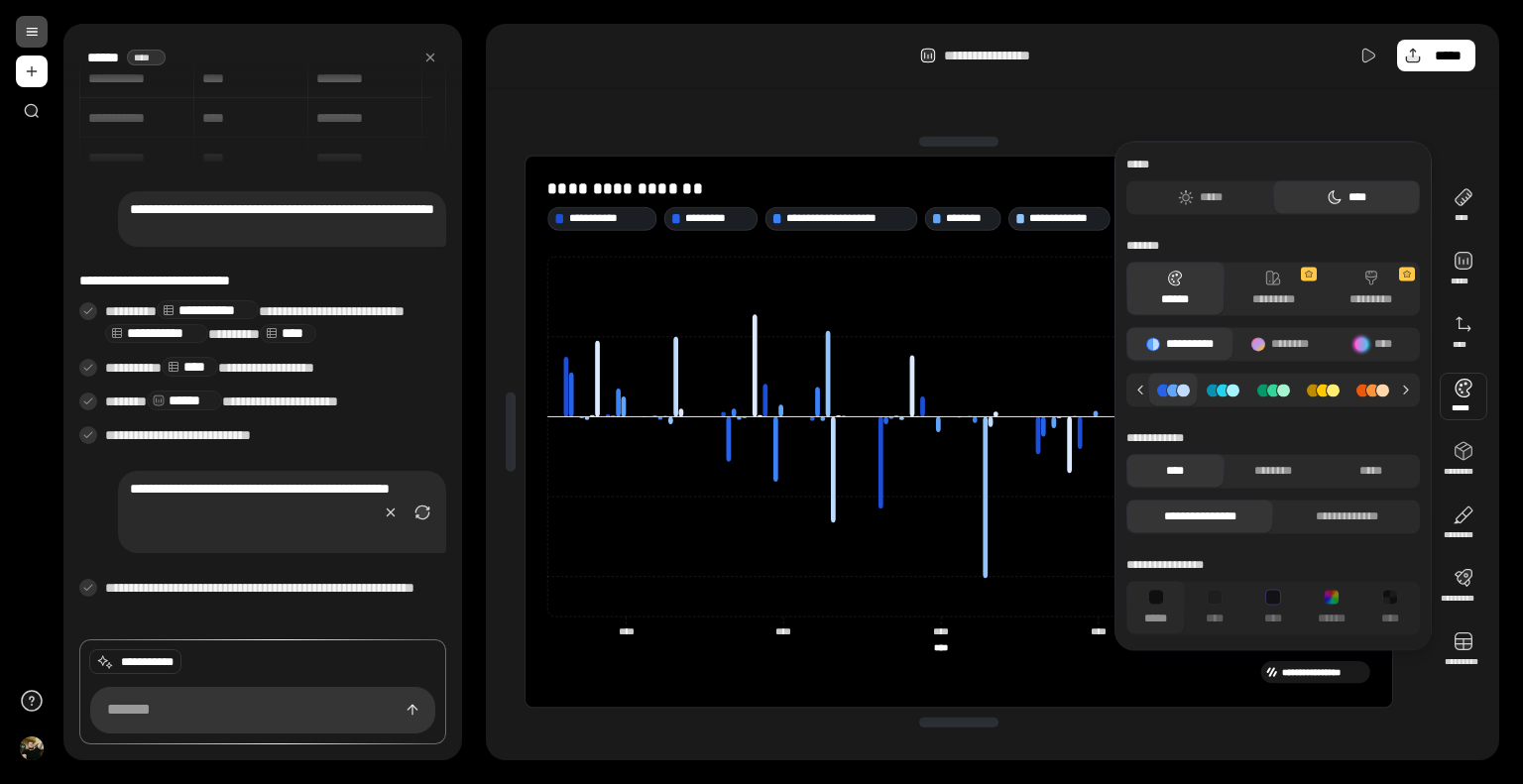 click on "**********" at bounding box center (993, 56) 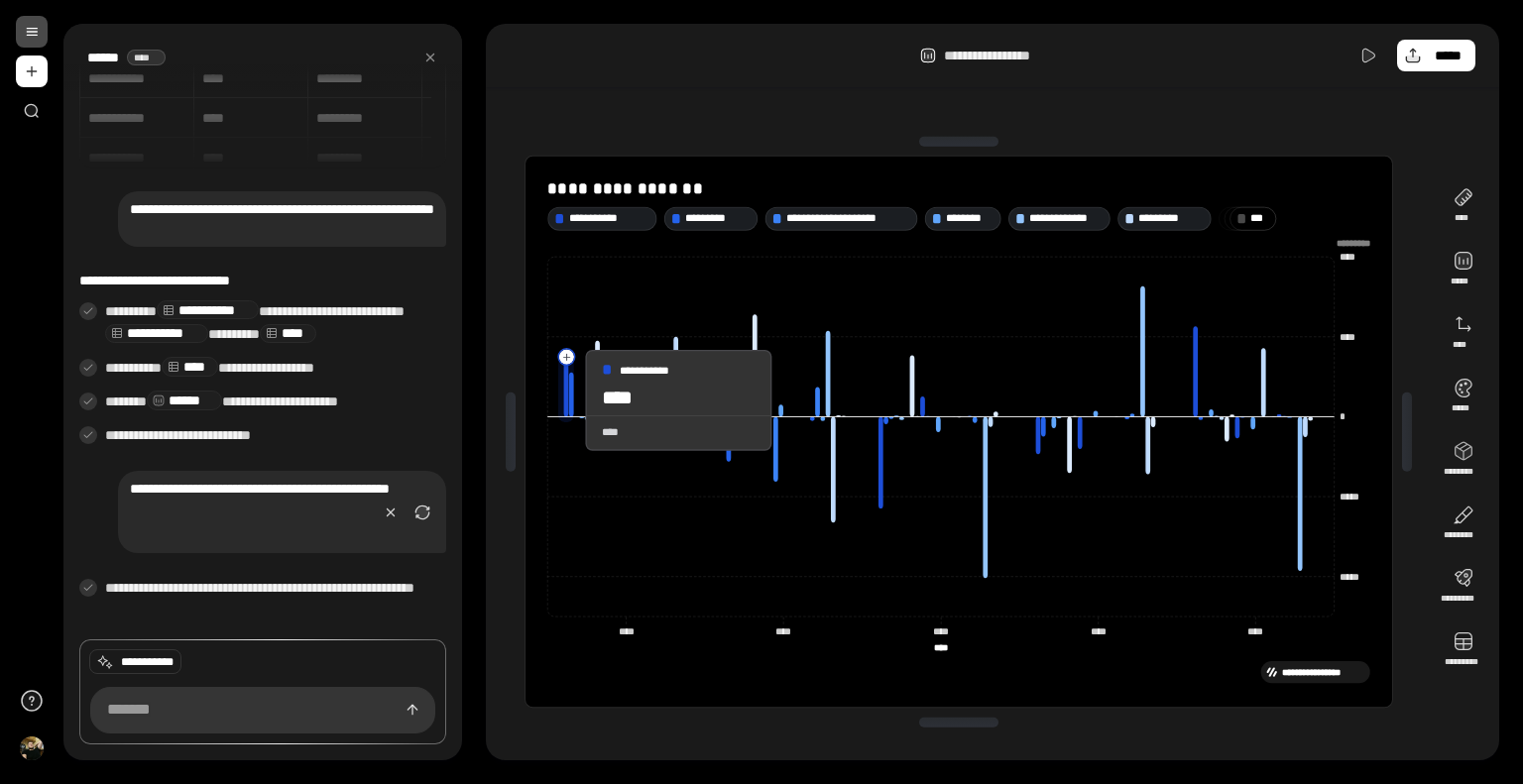 click 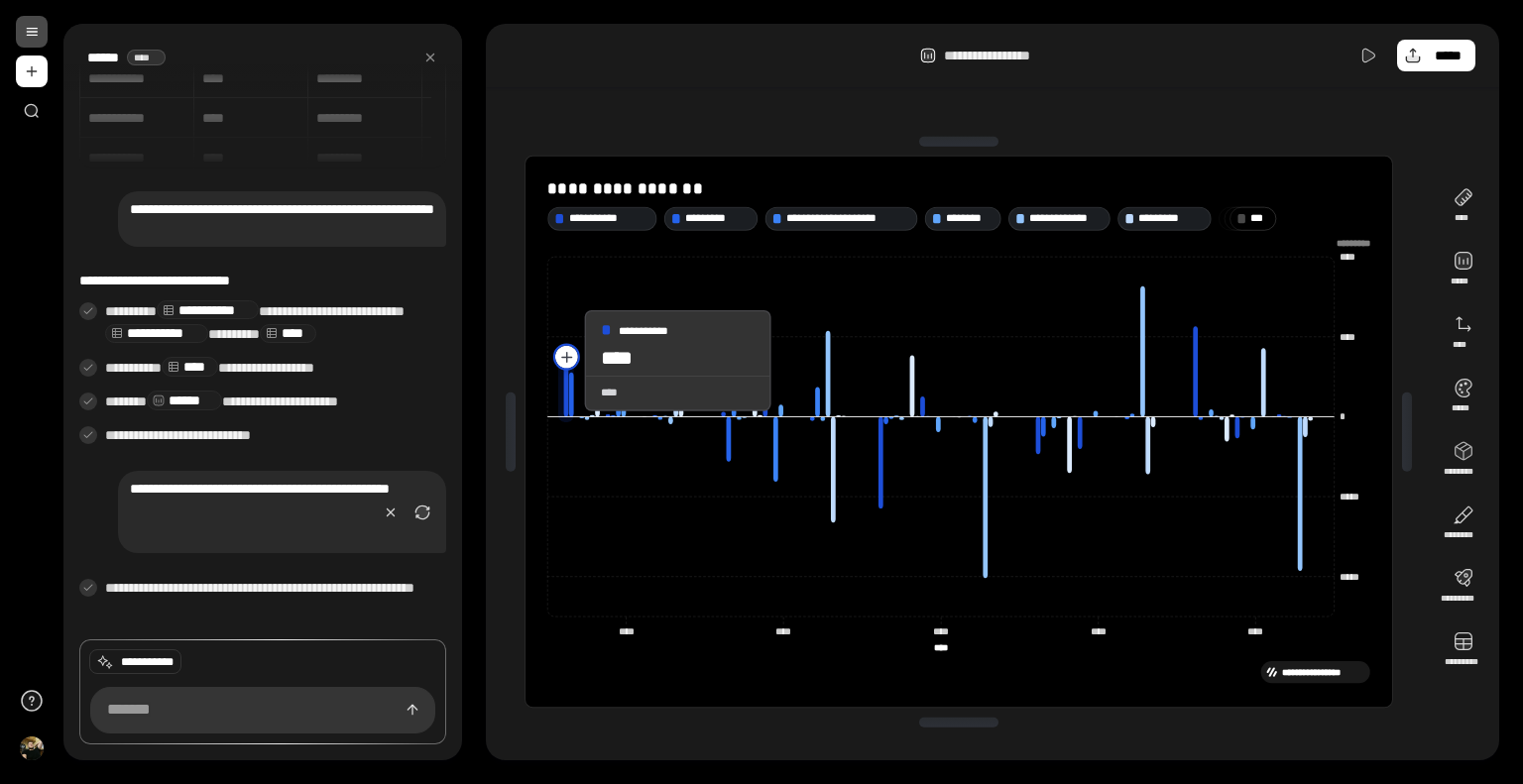 click 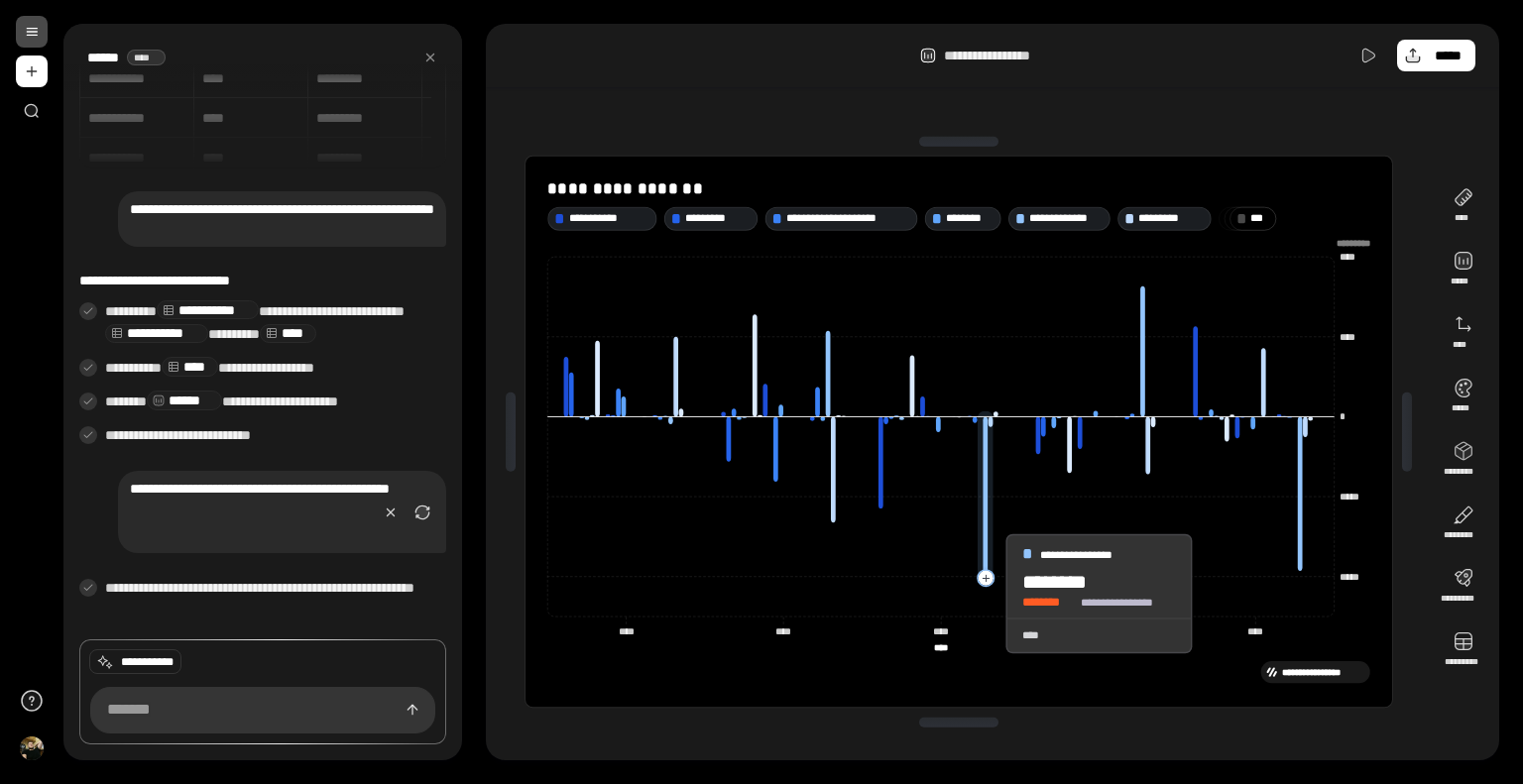 click 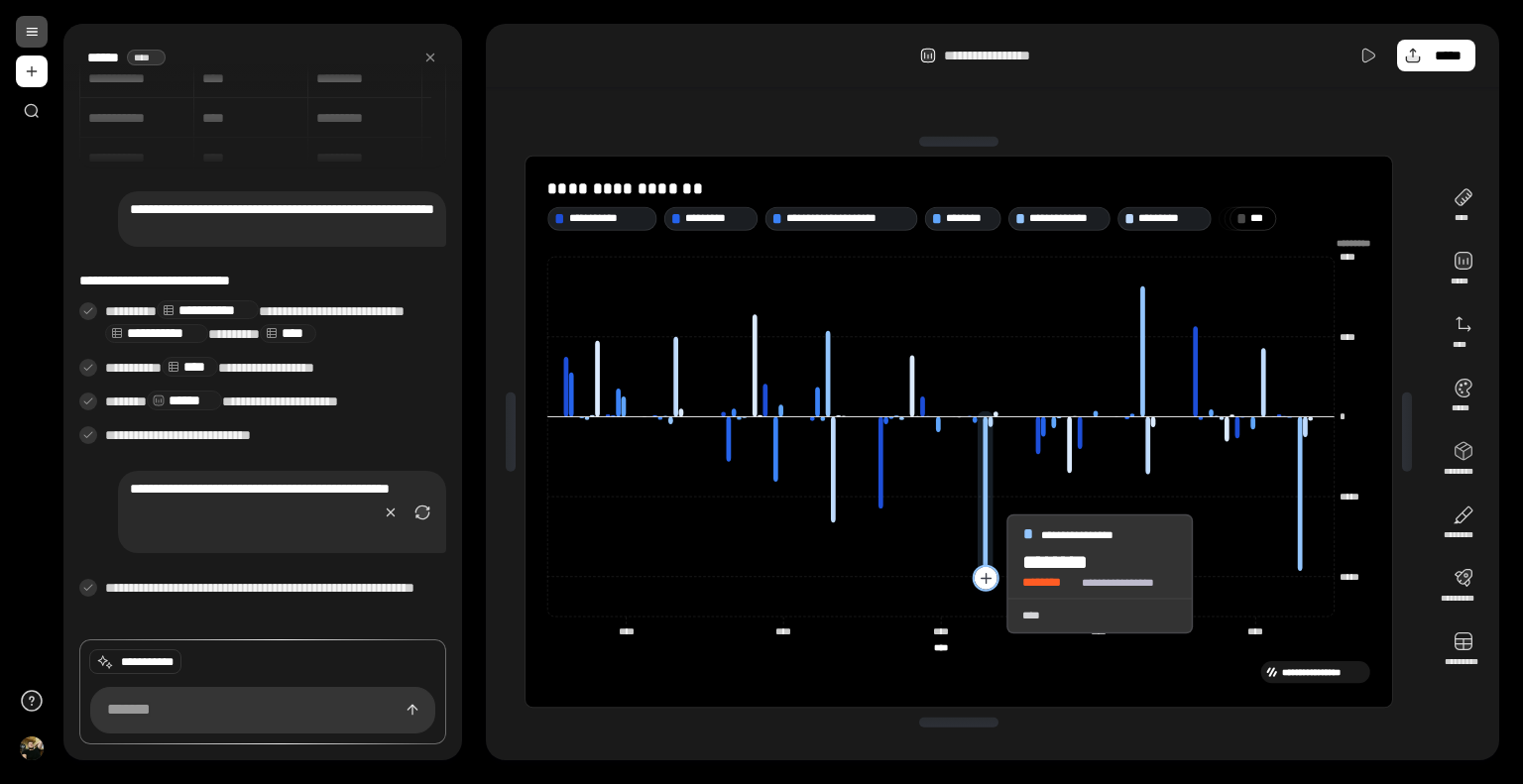 click 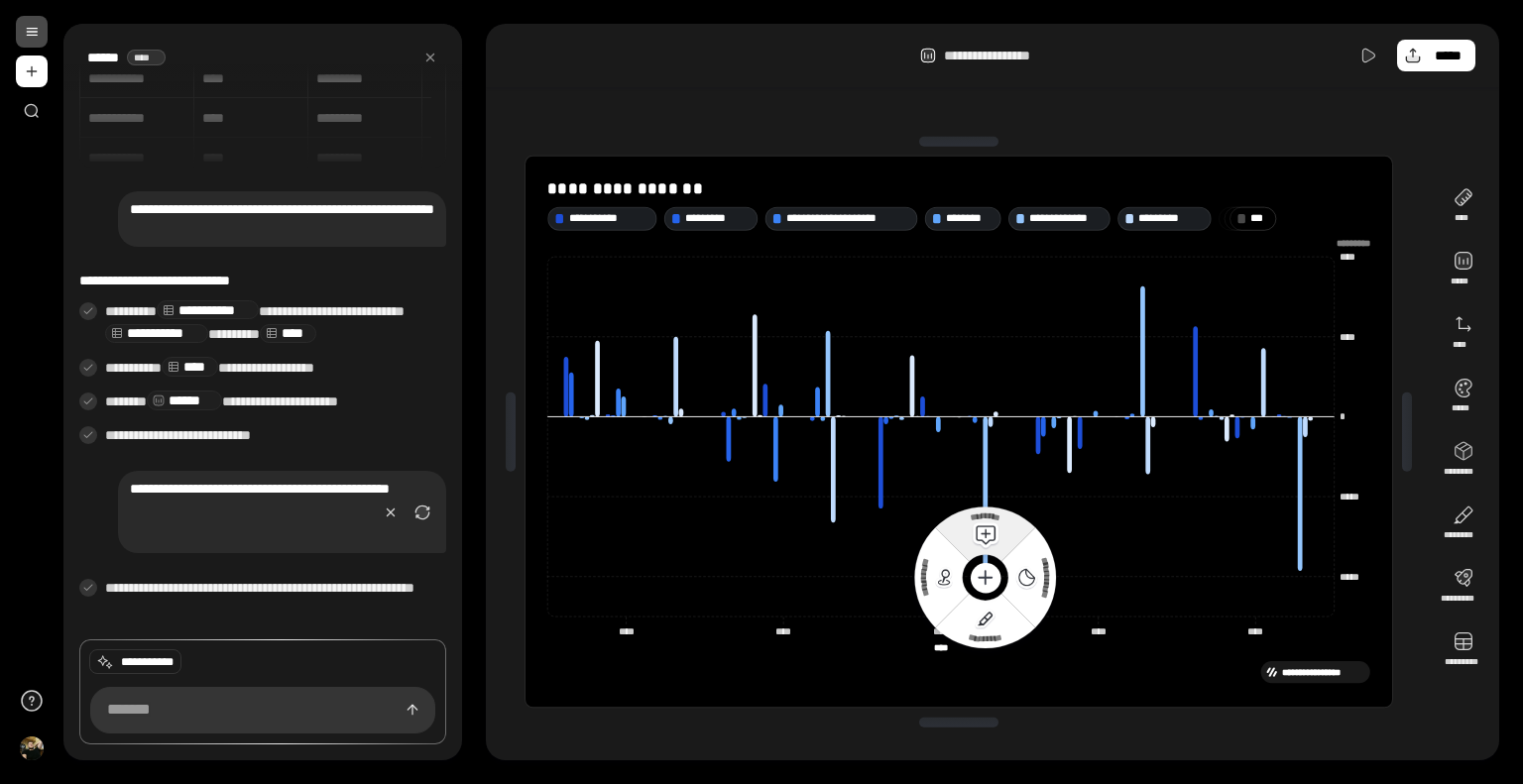 click 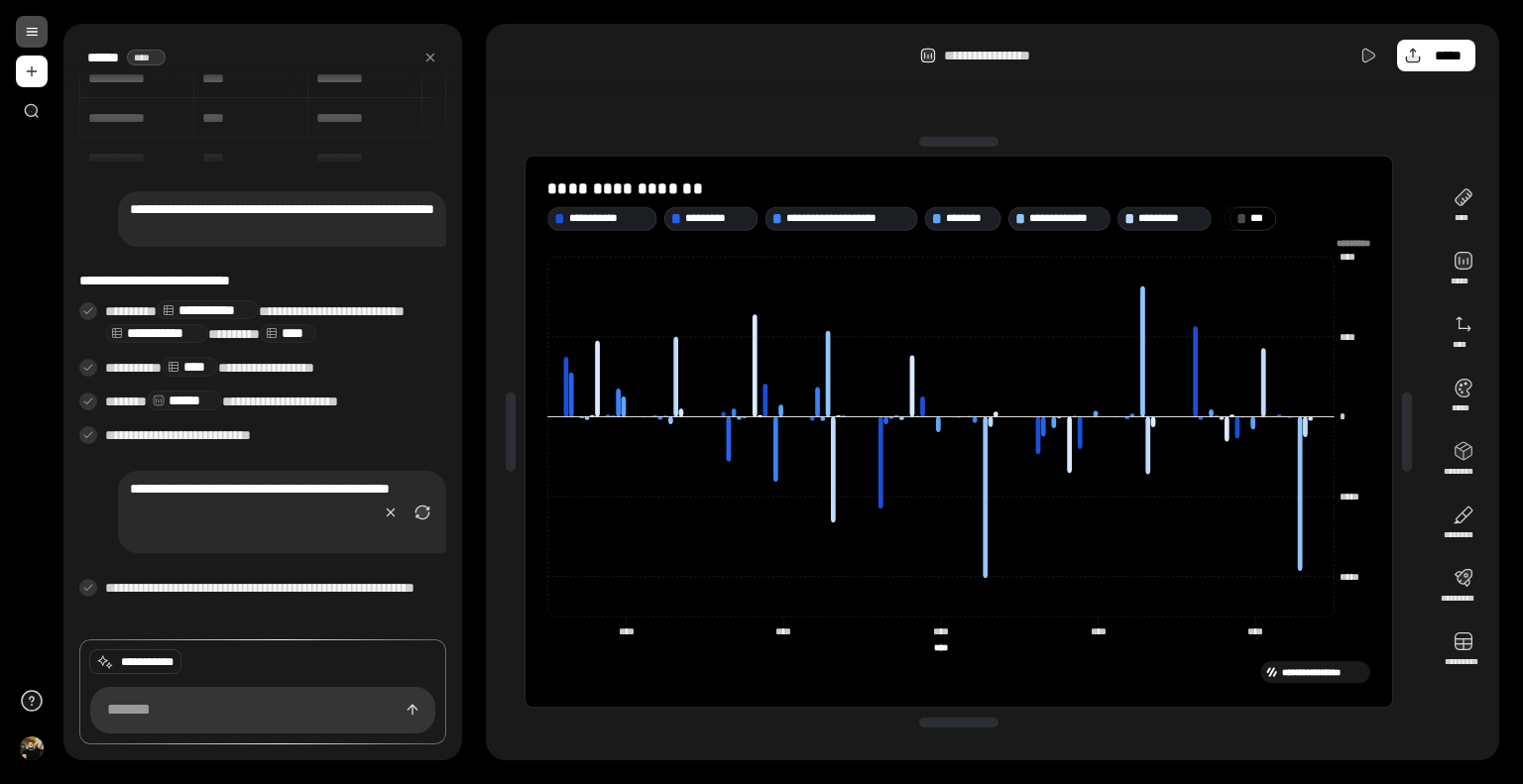click on "**********" at bounding box center (959, 431) 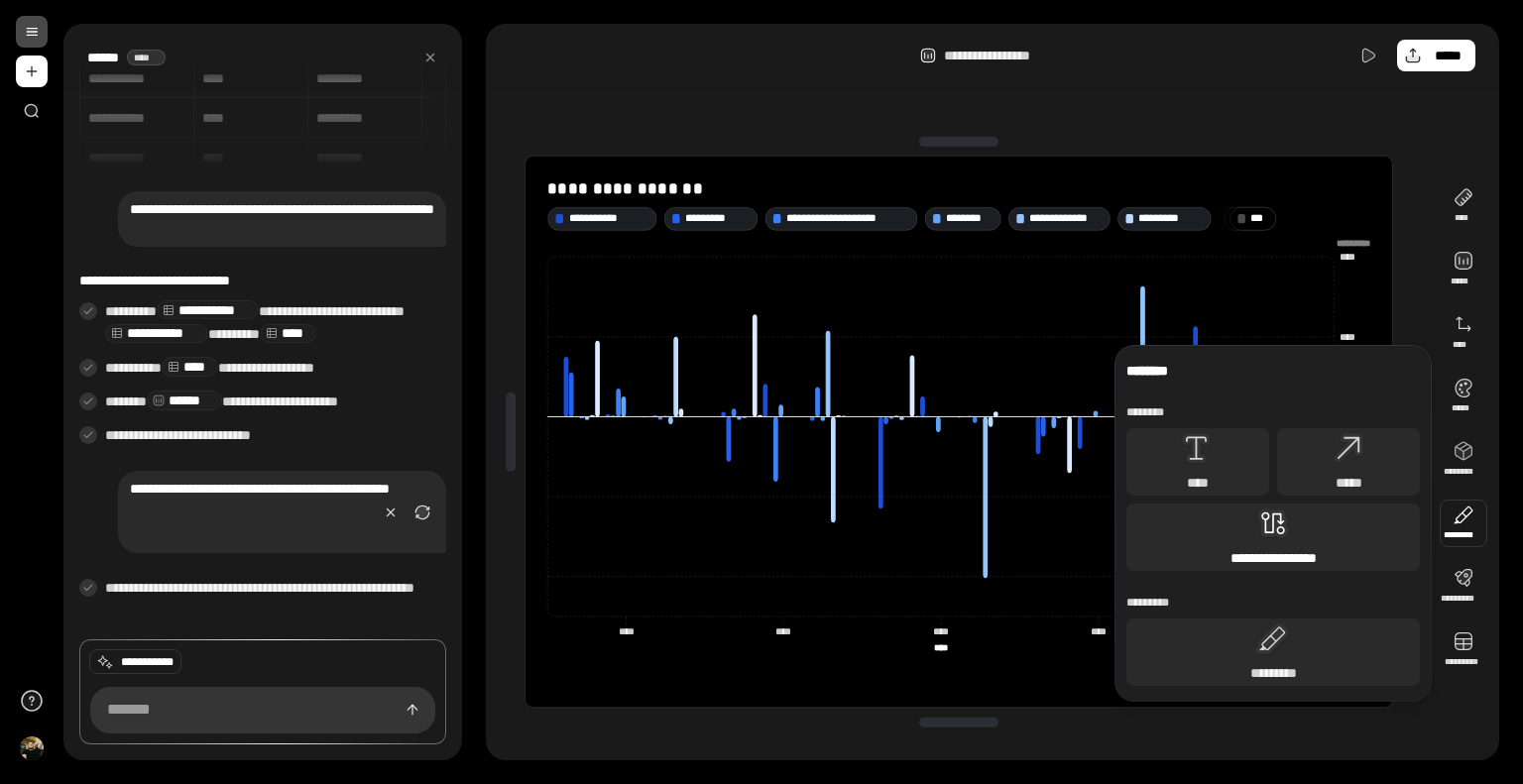 click 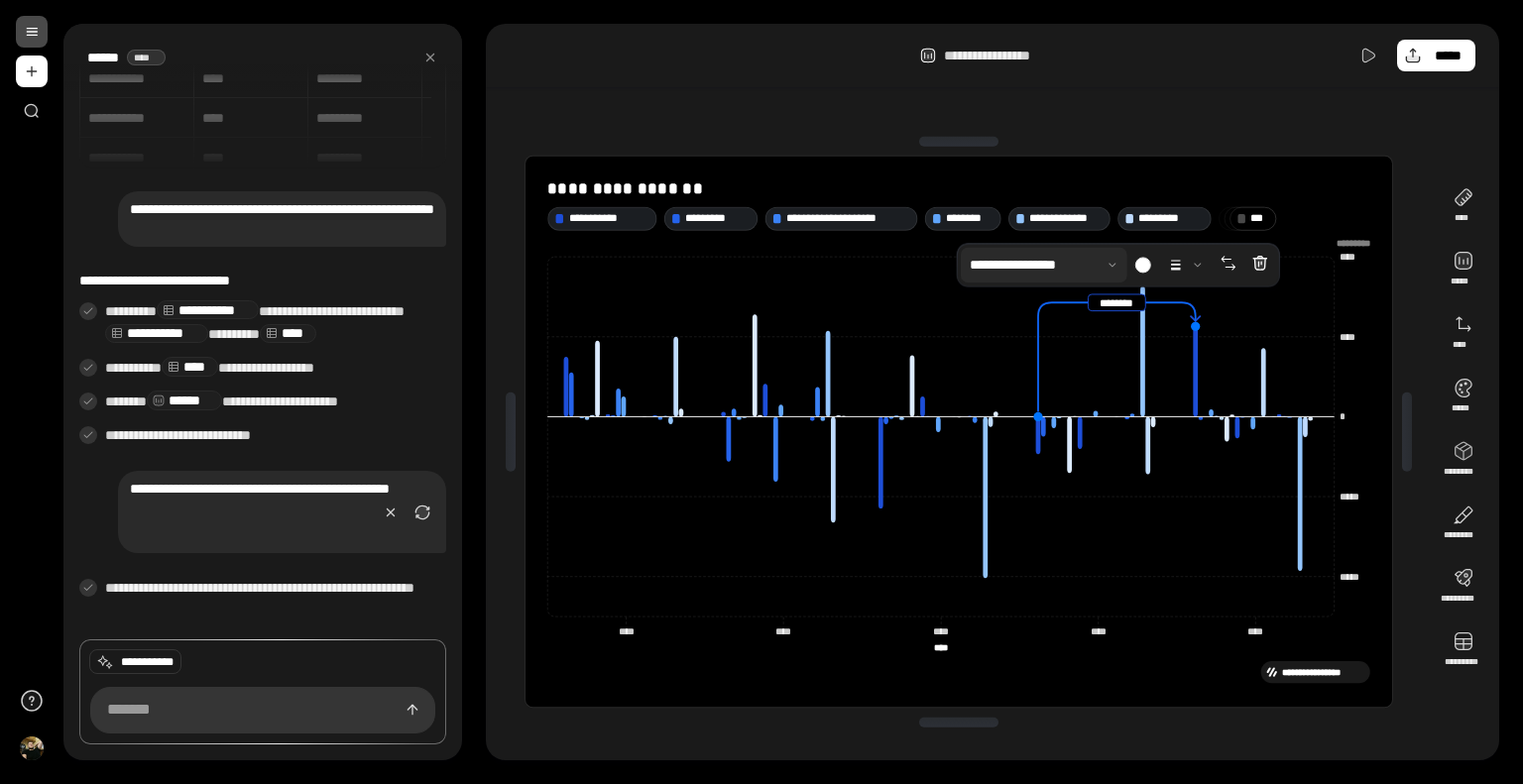 click at bounding box center (1044, 265) 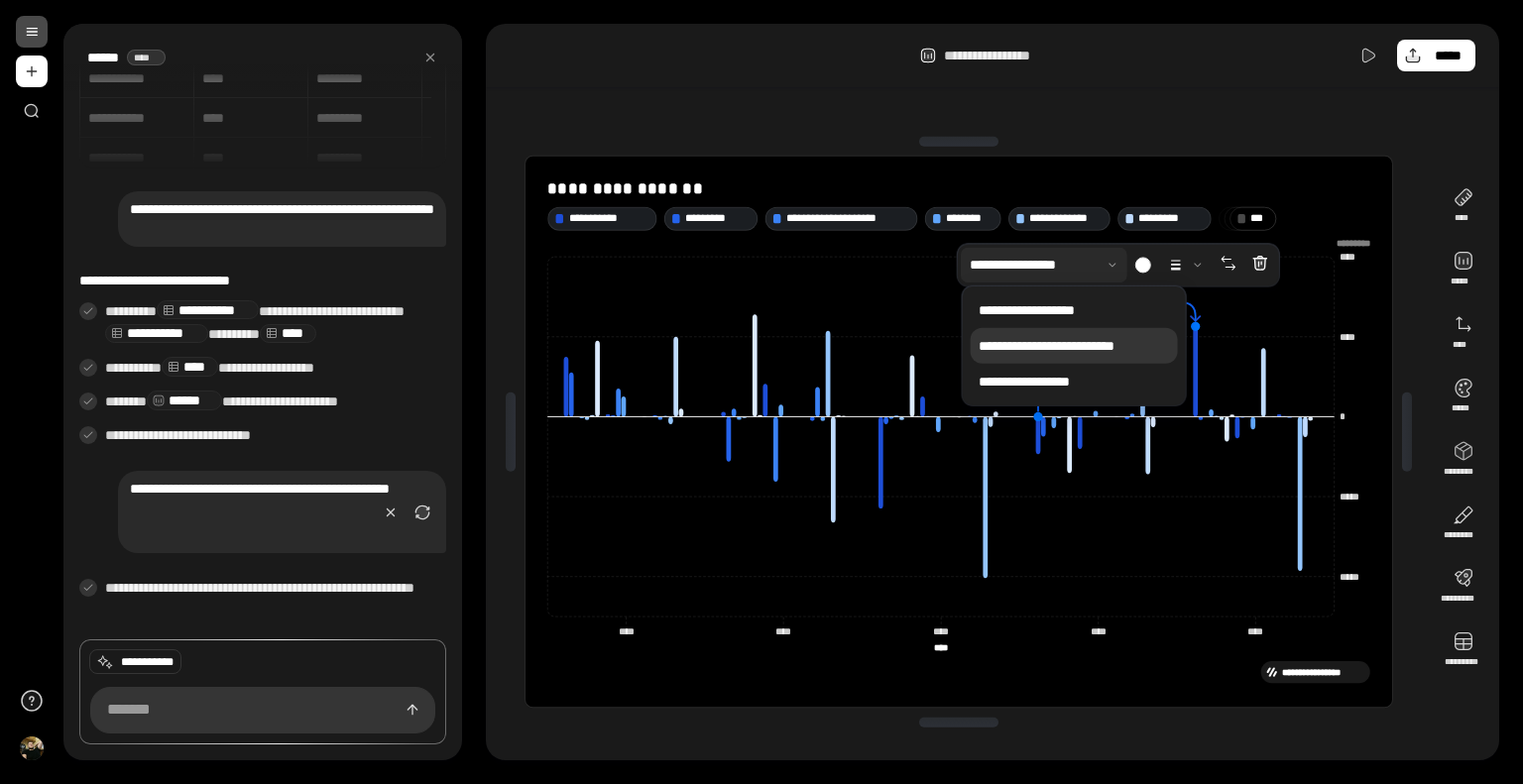 click at bounding box center (1044, 265) 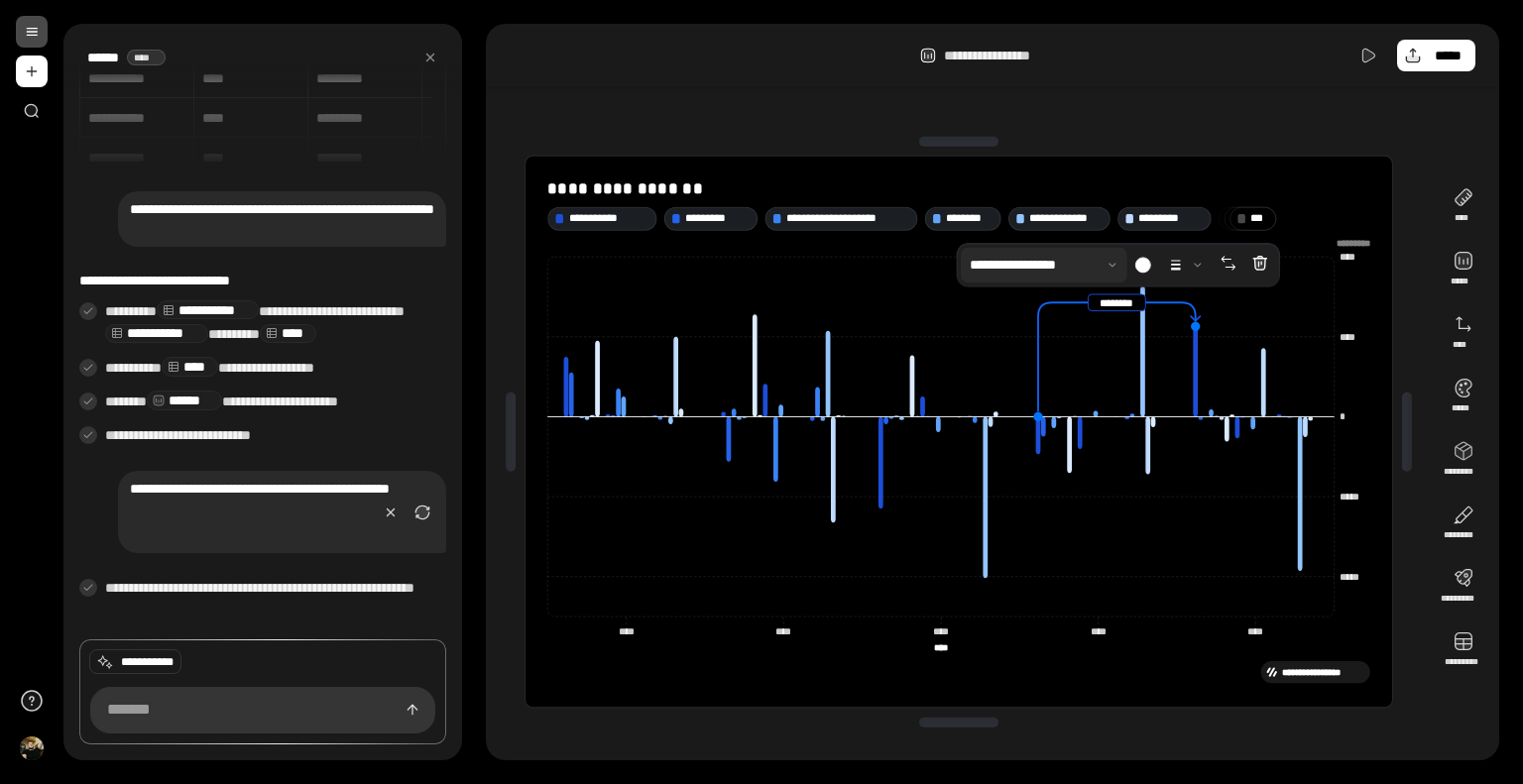click at bounding box center [1044, 265] 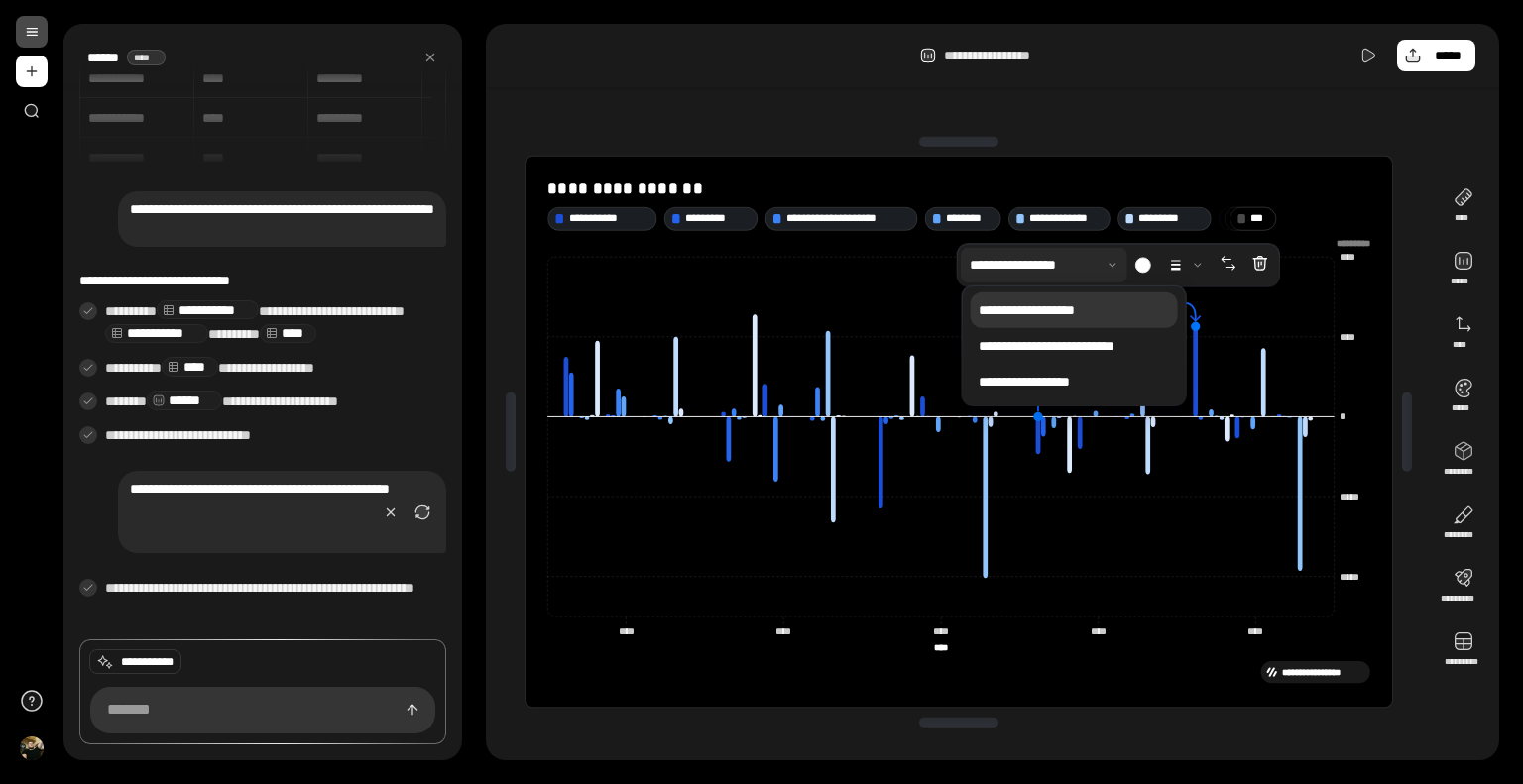 click on "**********" at bounding box center [1074, 310] 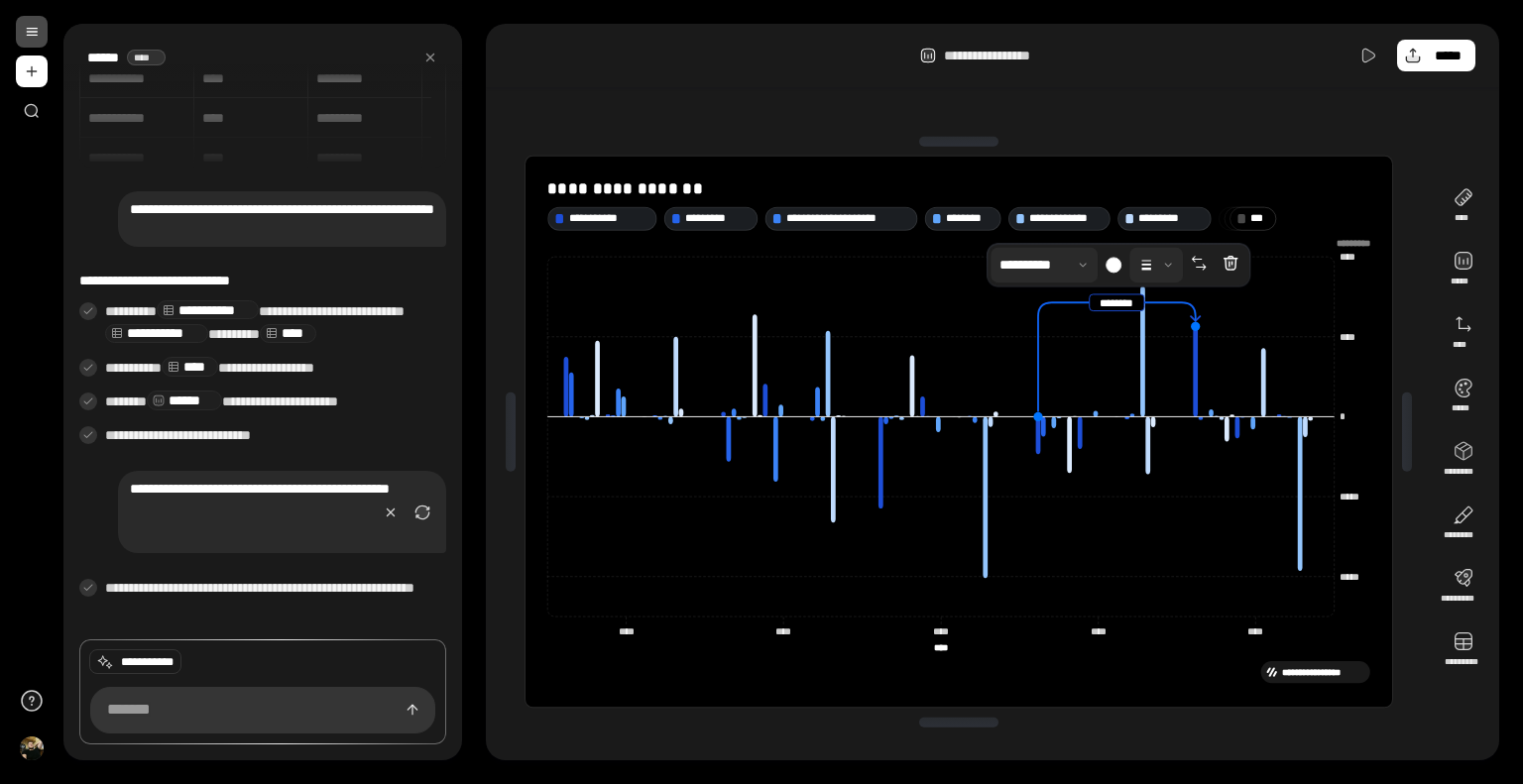 click at bounding box center (1156, 265) 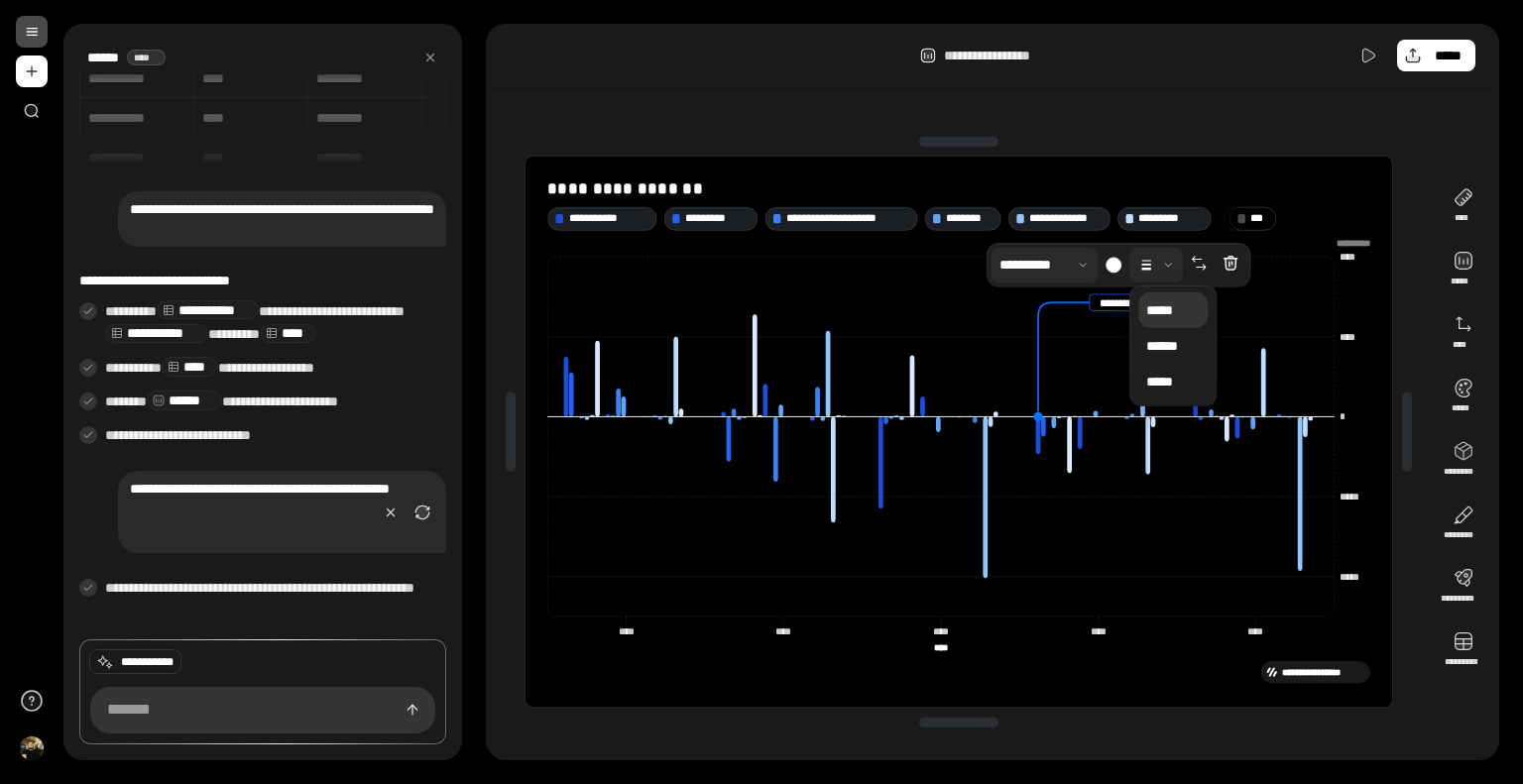 click at bounding box center (1156, 265) 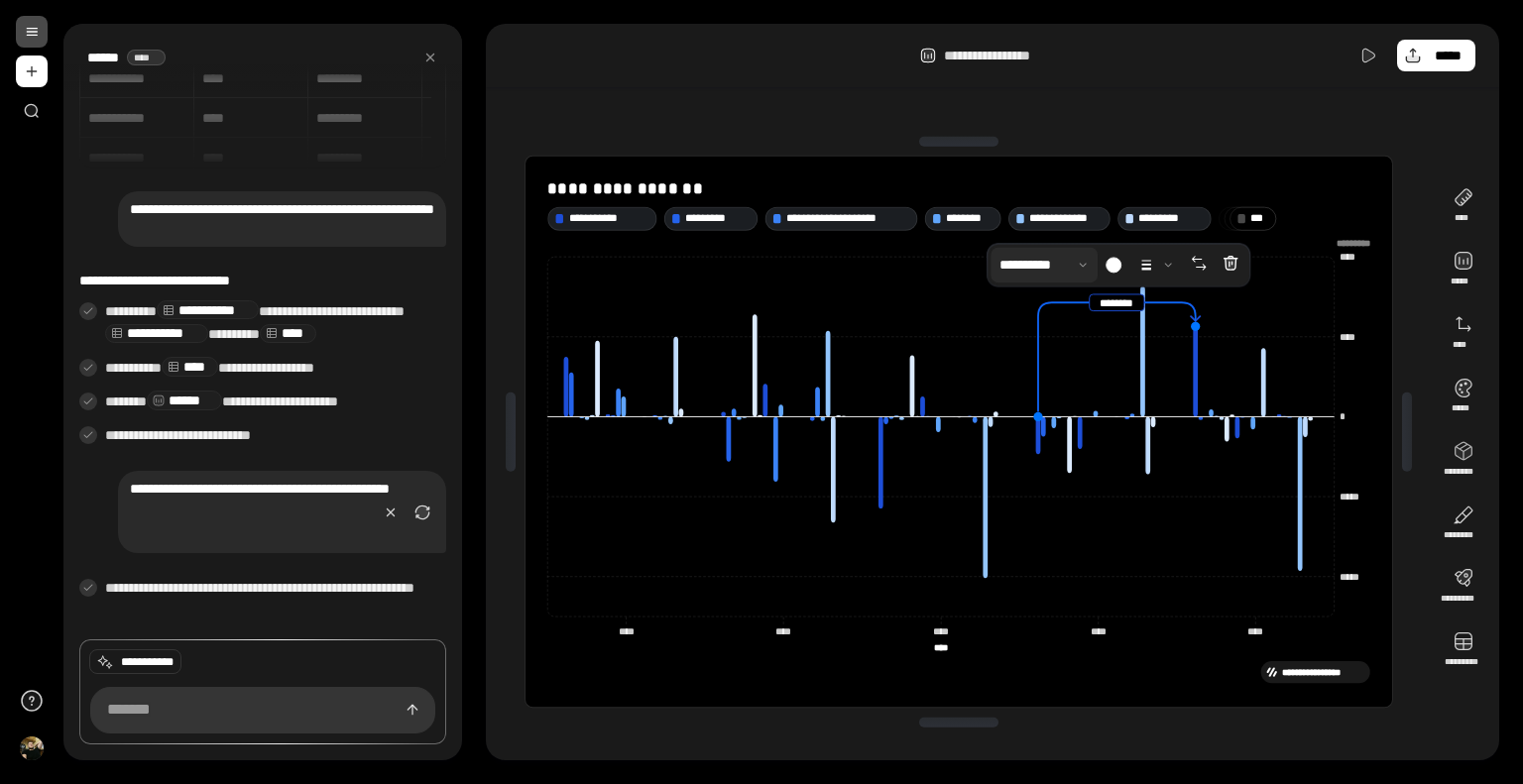 click at bounding box center (1044, 265) 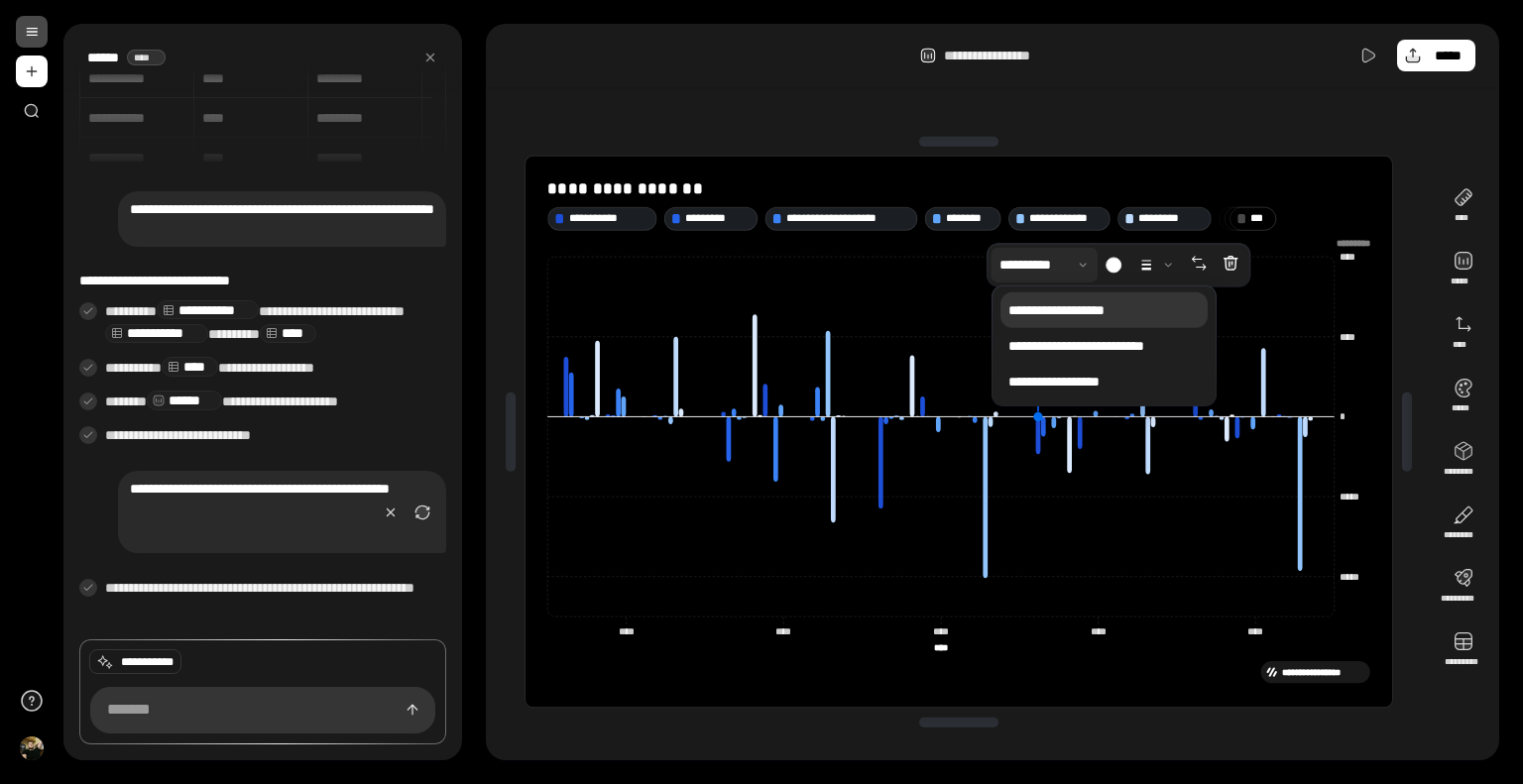 click on "**********" at bounding box center (1104, 310) 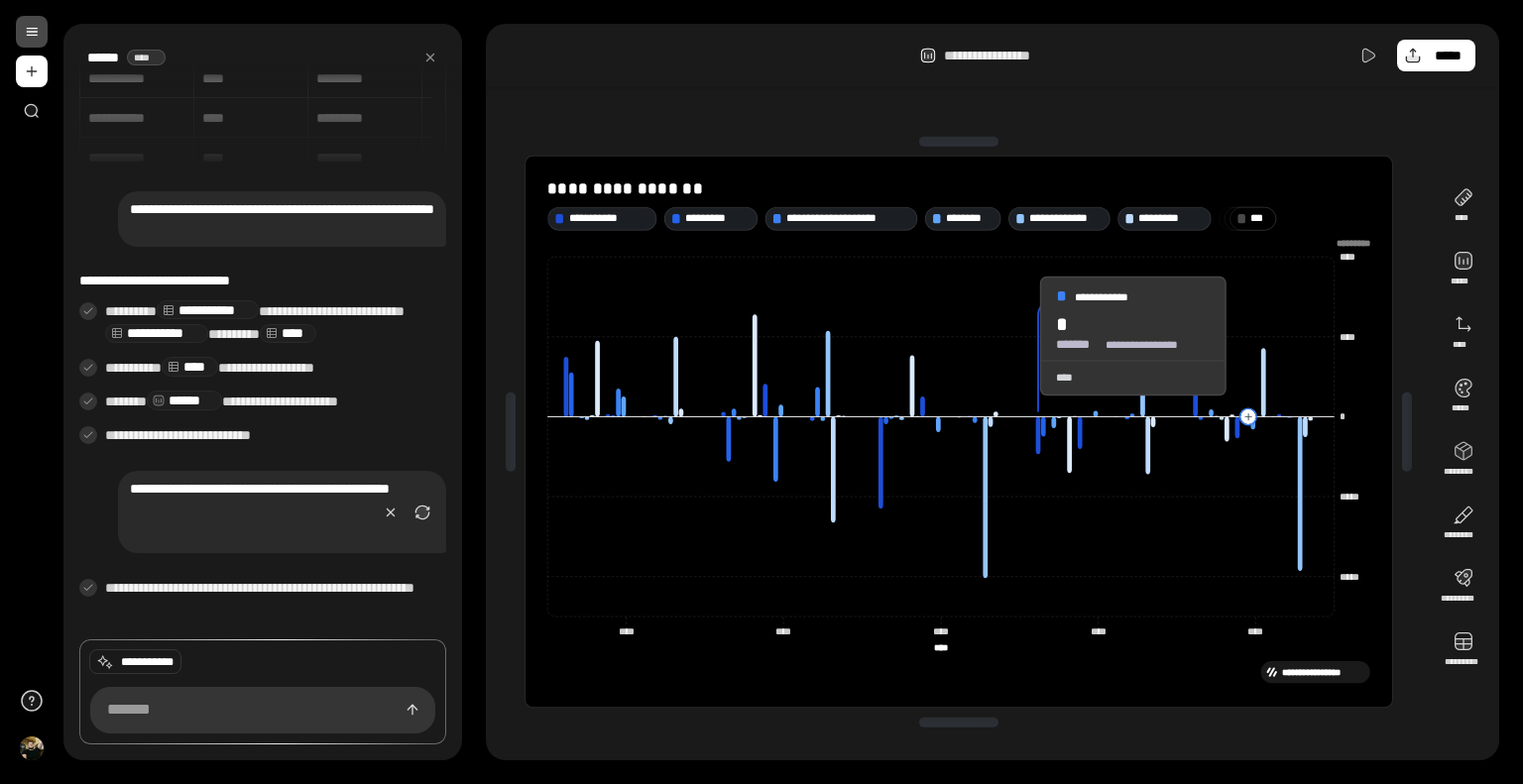 click 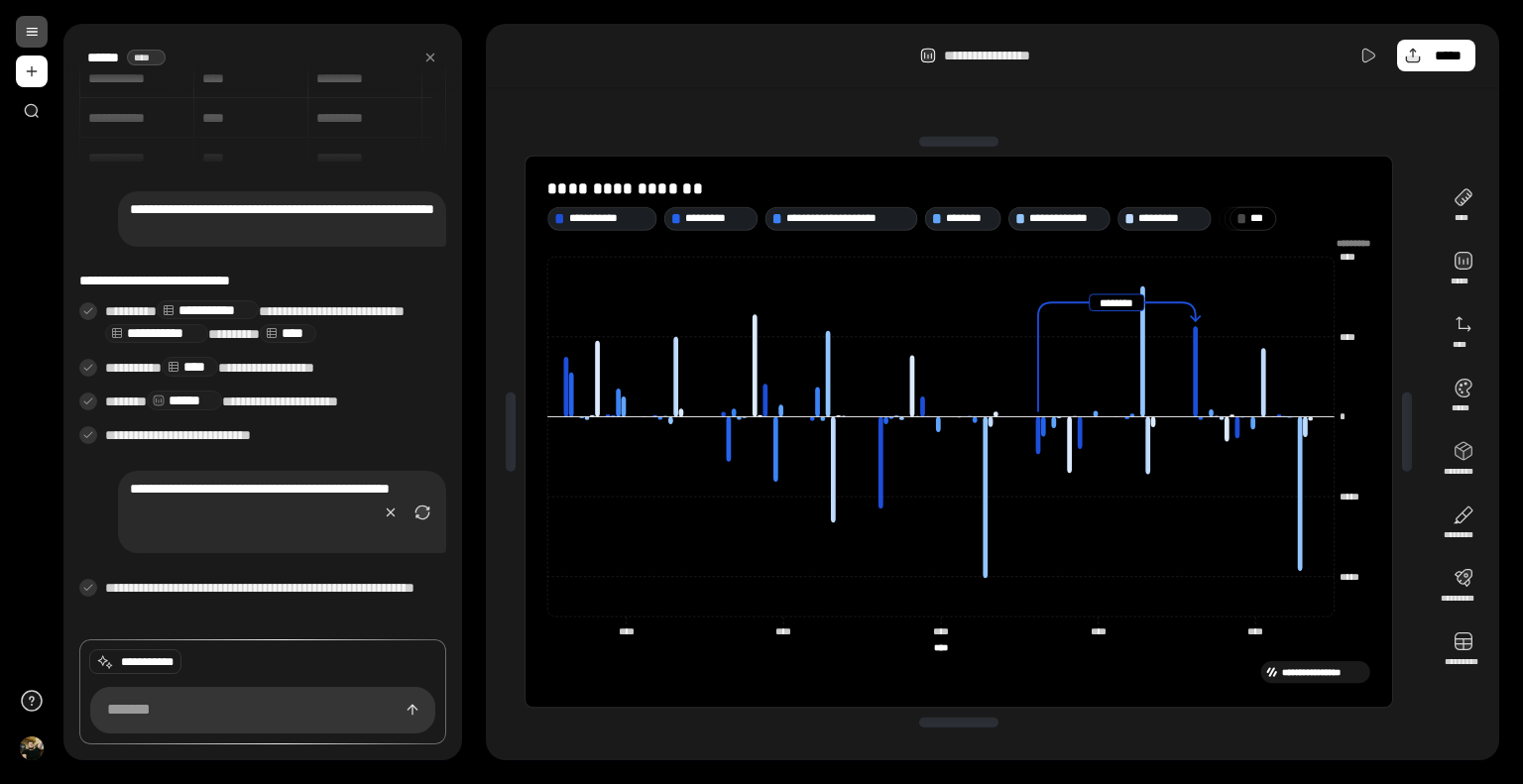 click on "**********" at bounding box center (993, 392) 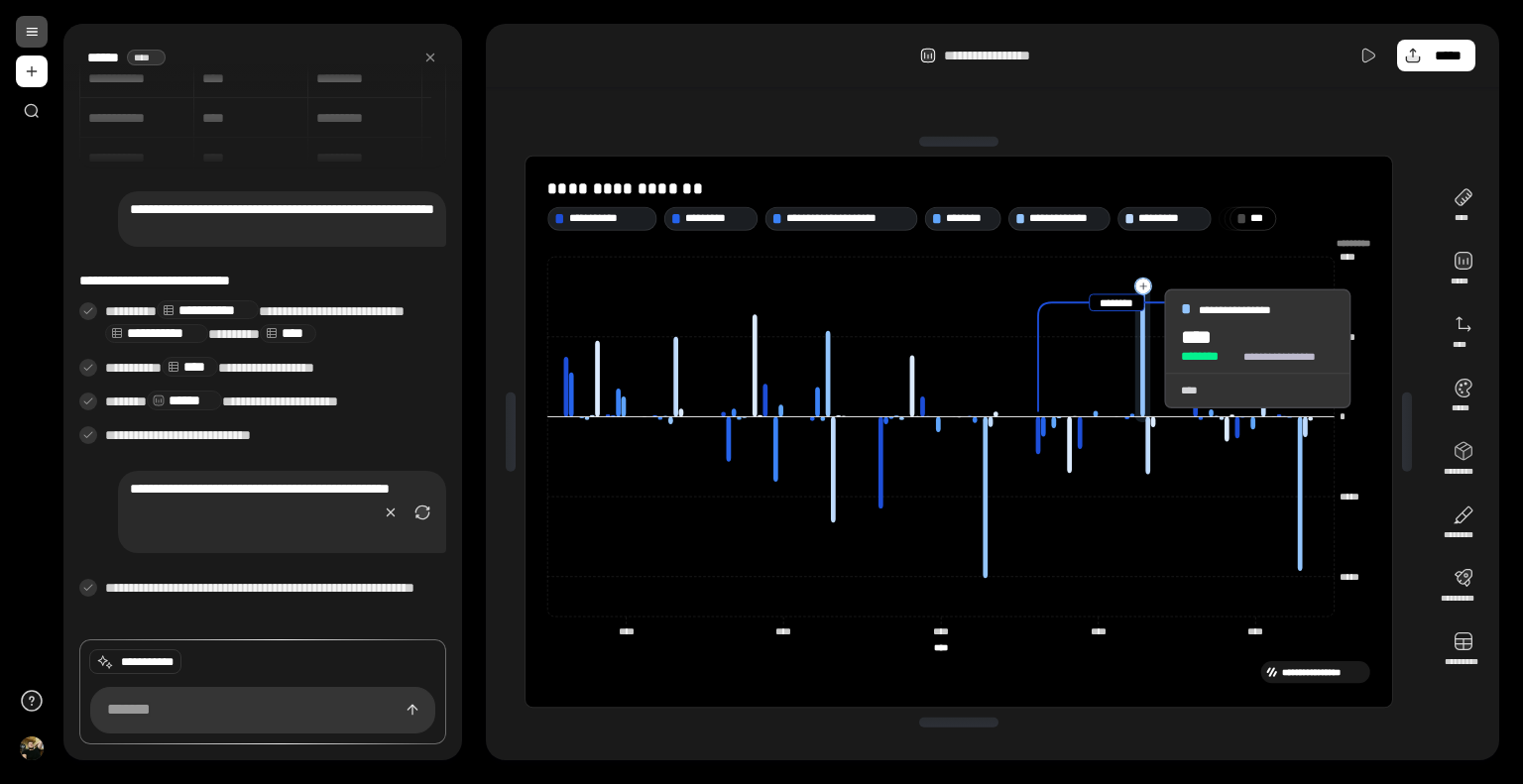 click 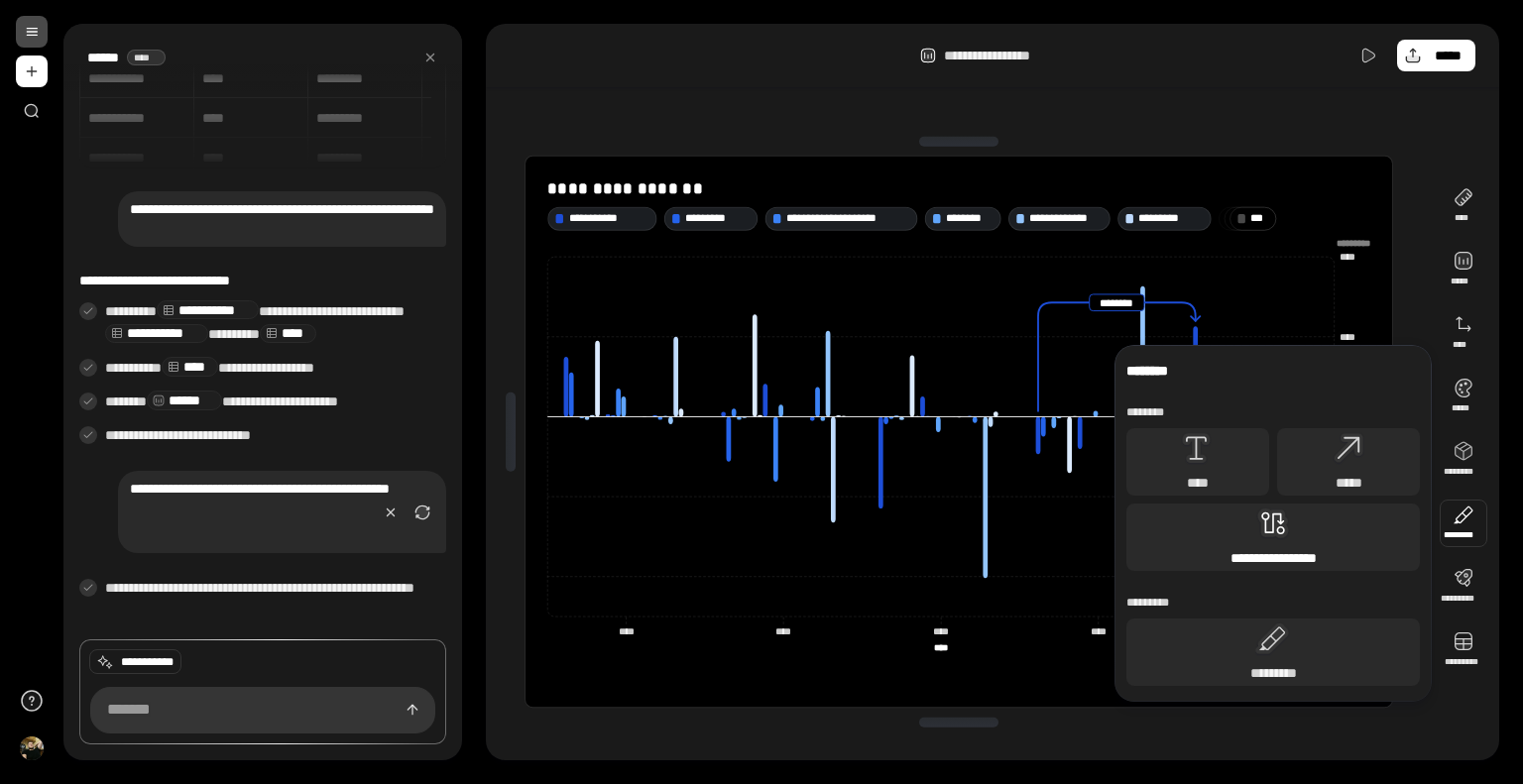 click on "**********" at bounding box center (1273, 537) 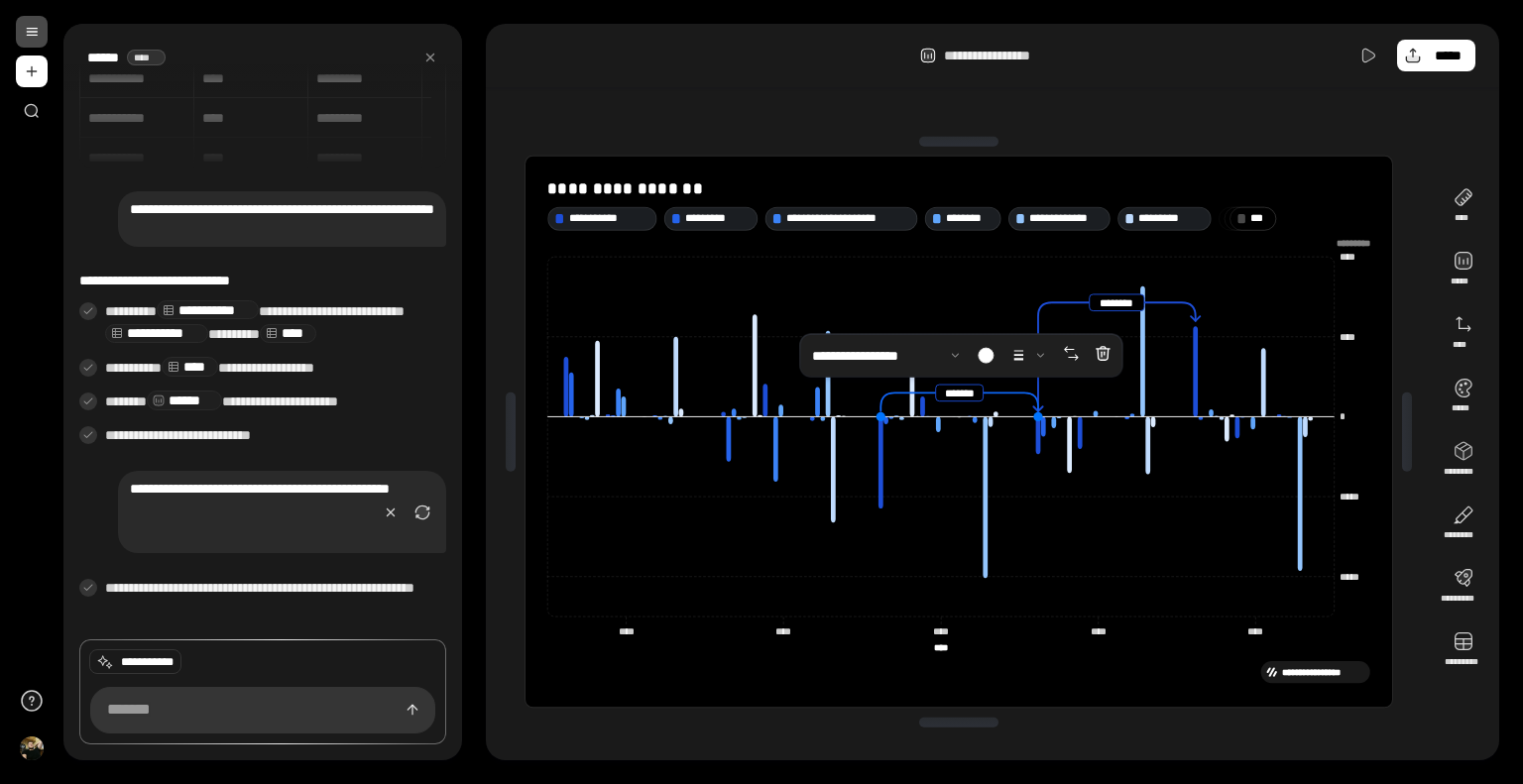 click 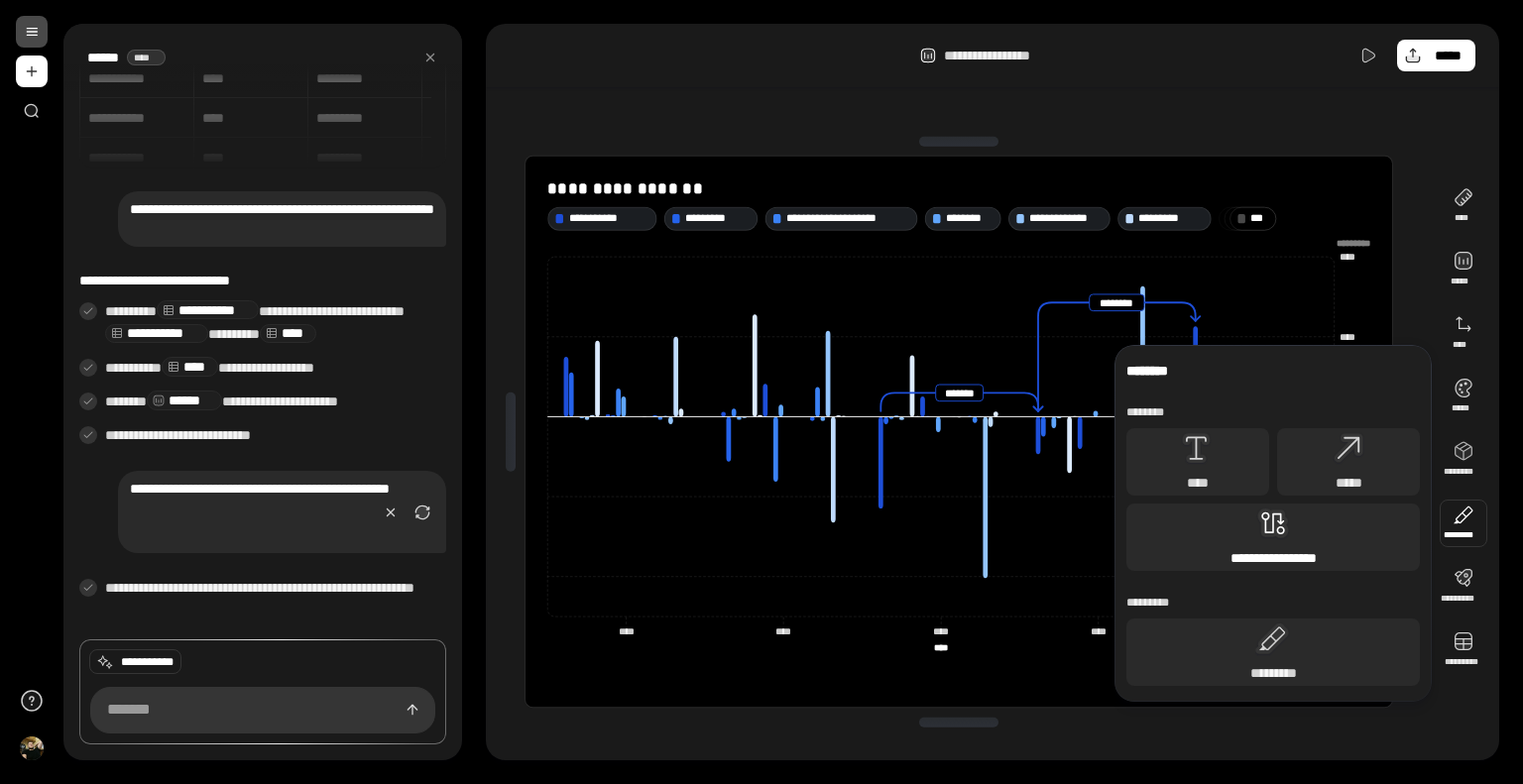 click on "**********" at bounding box center [1273, 537] 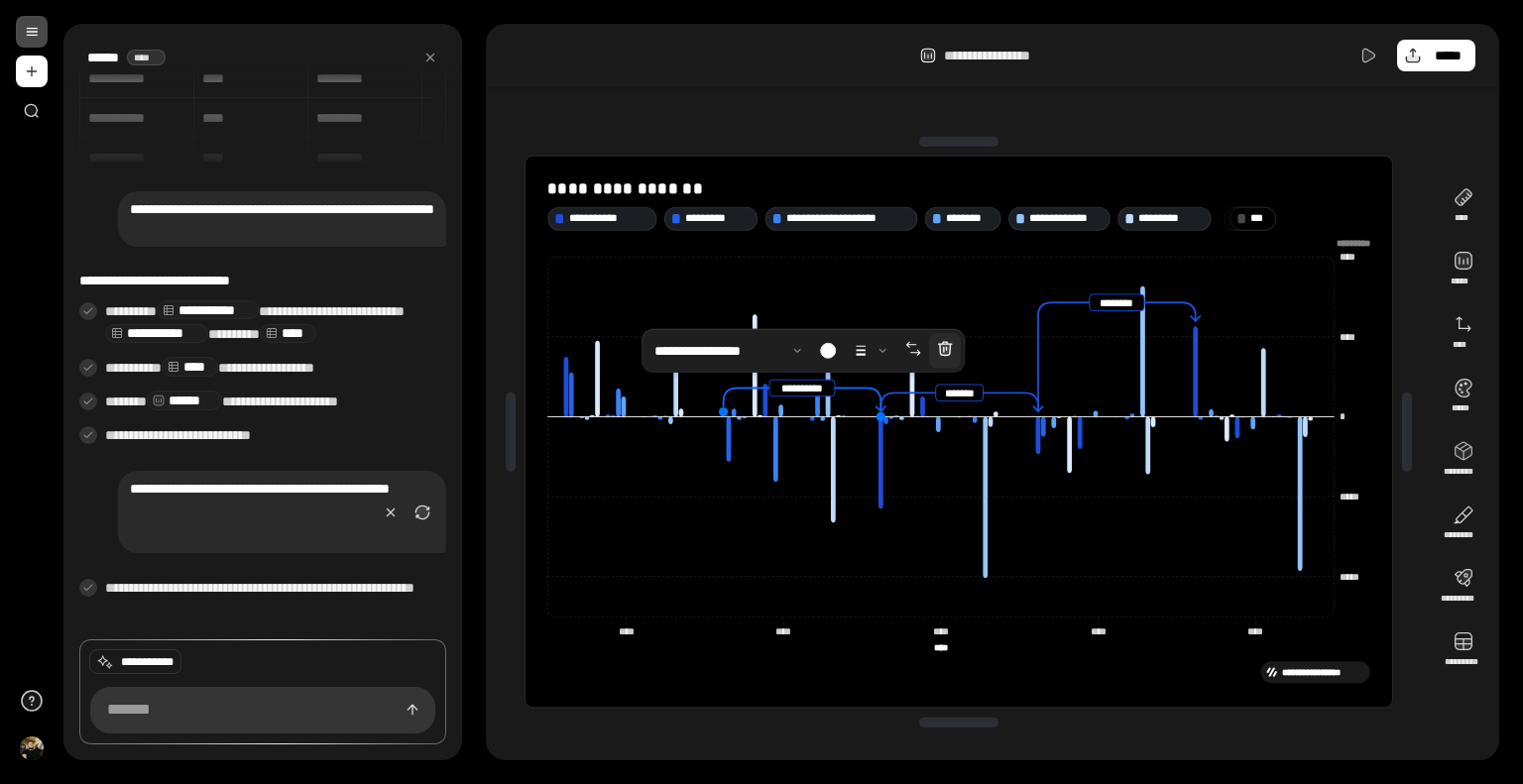click 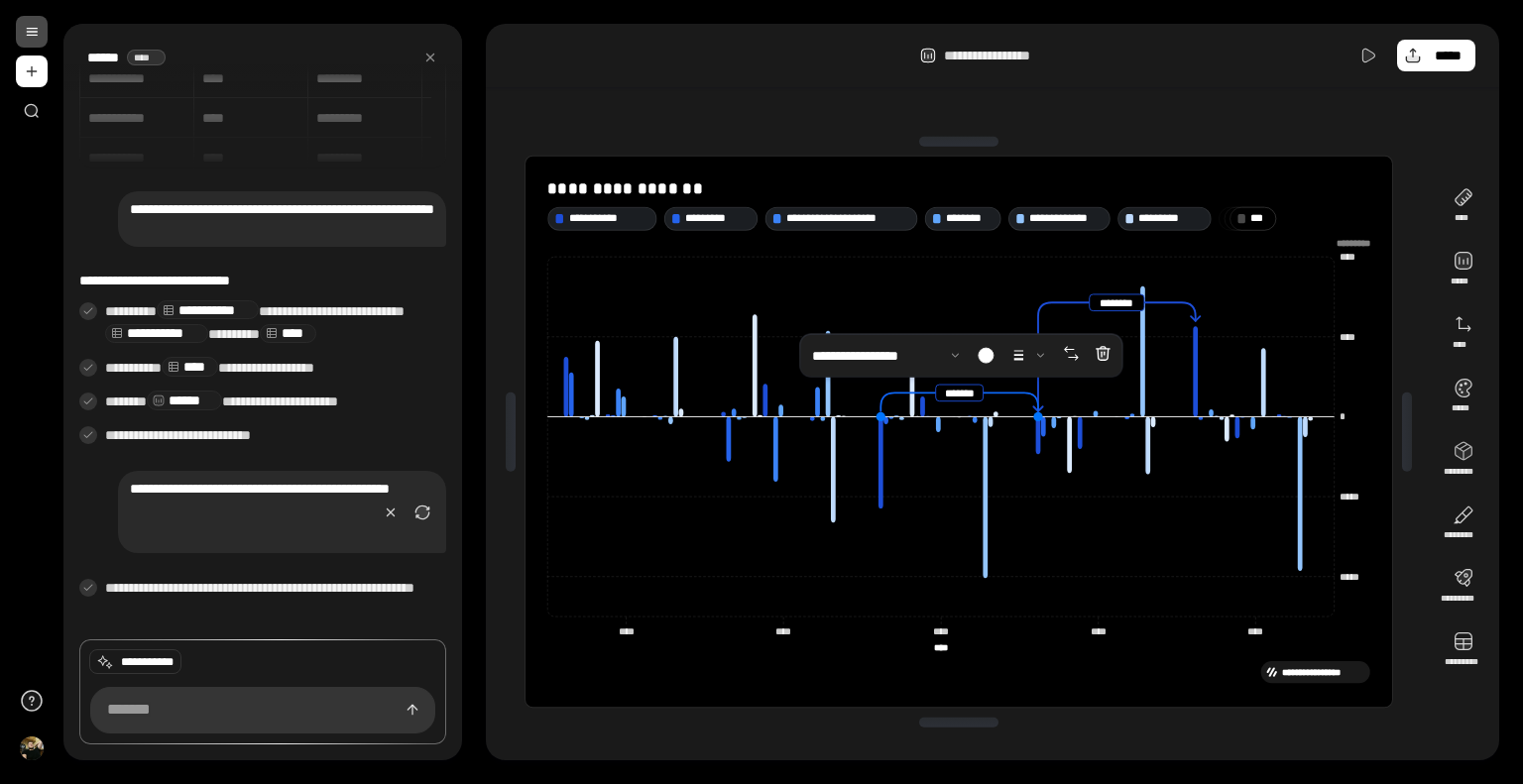 click 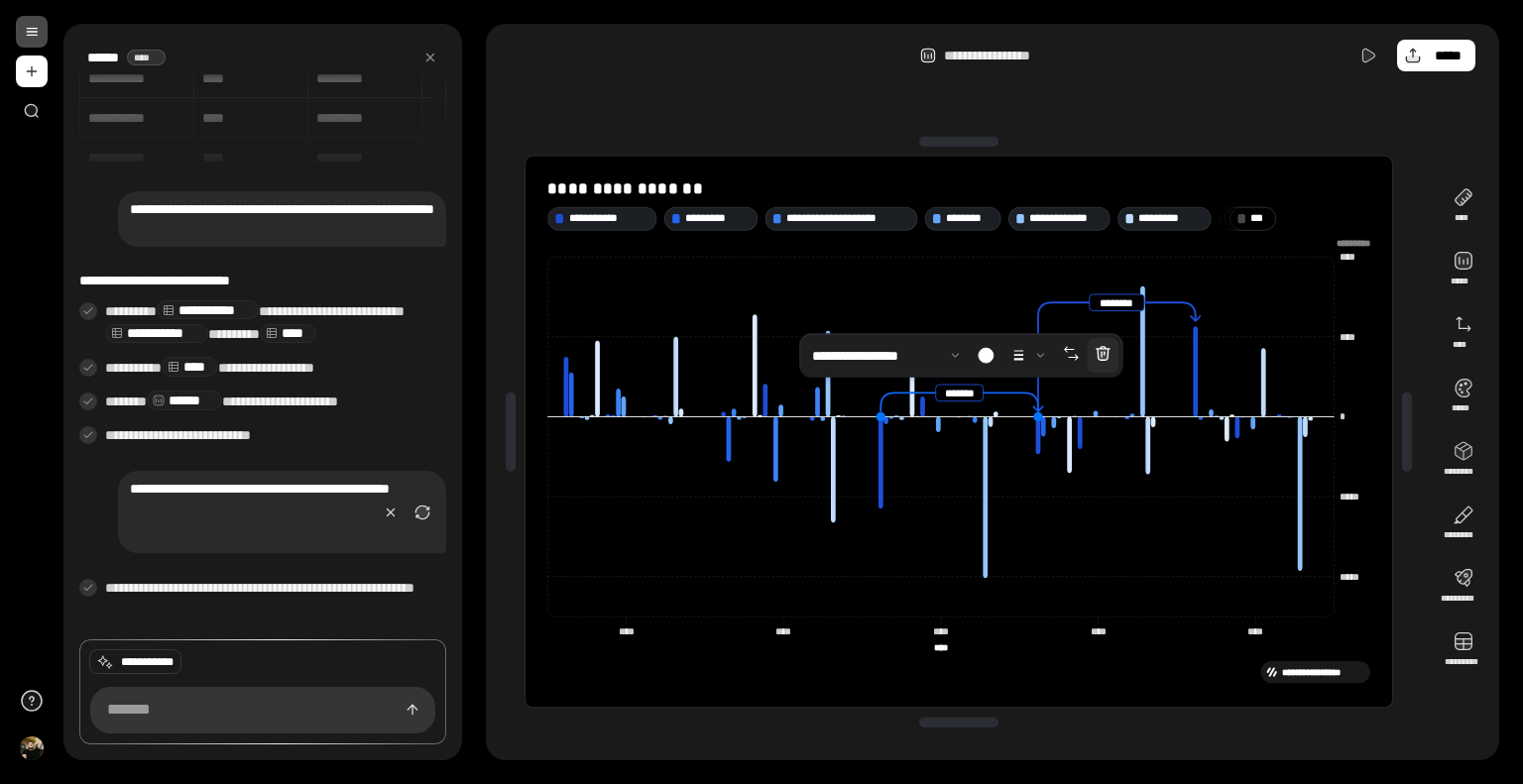 click 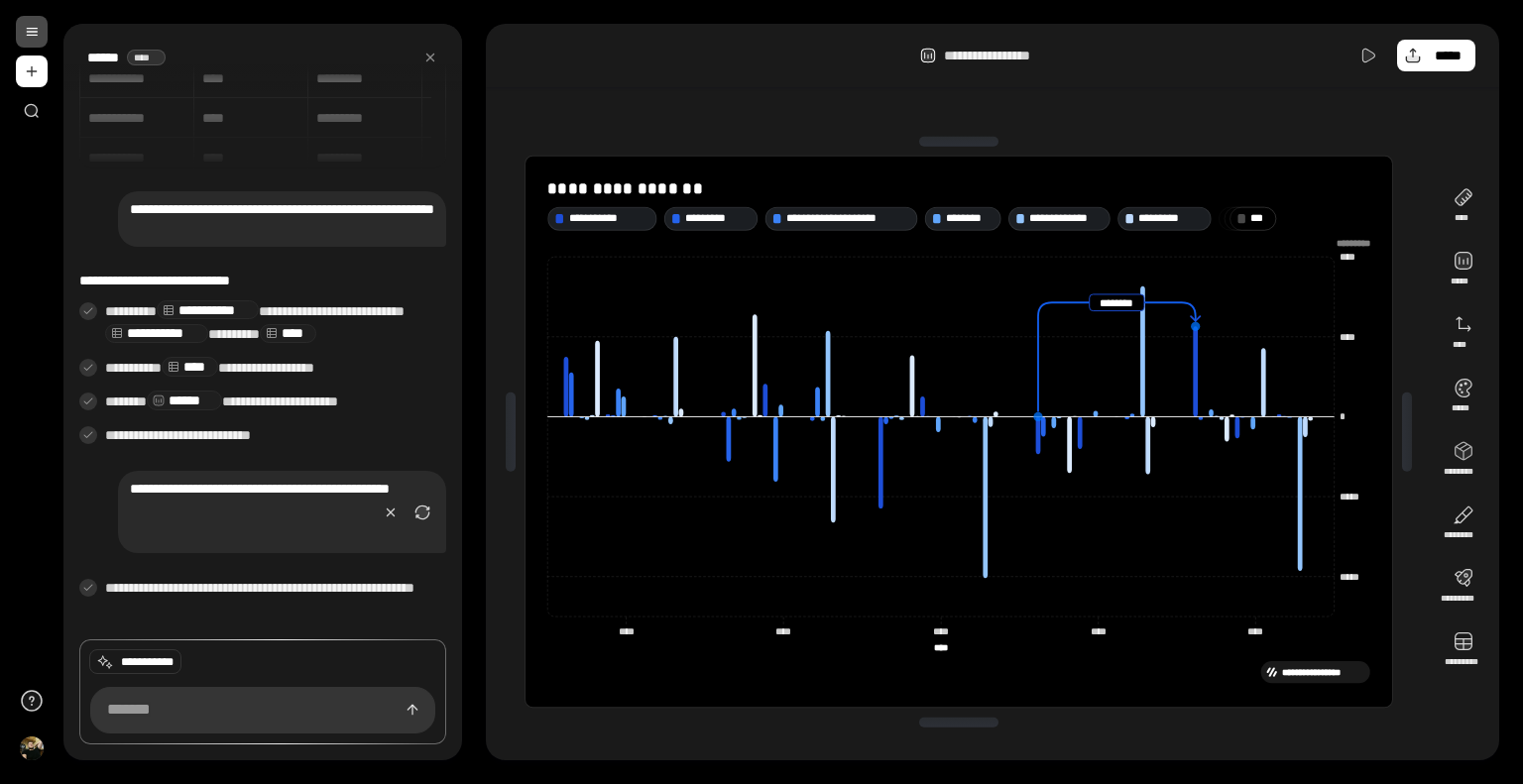click 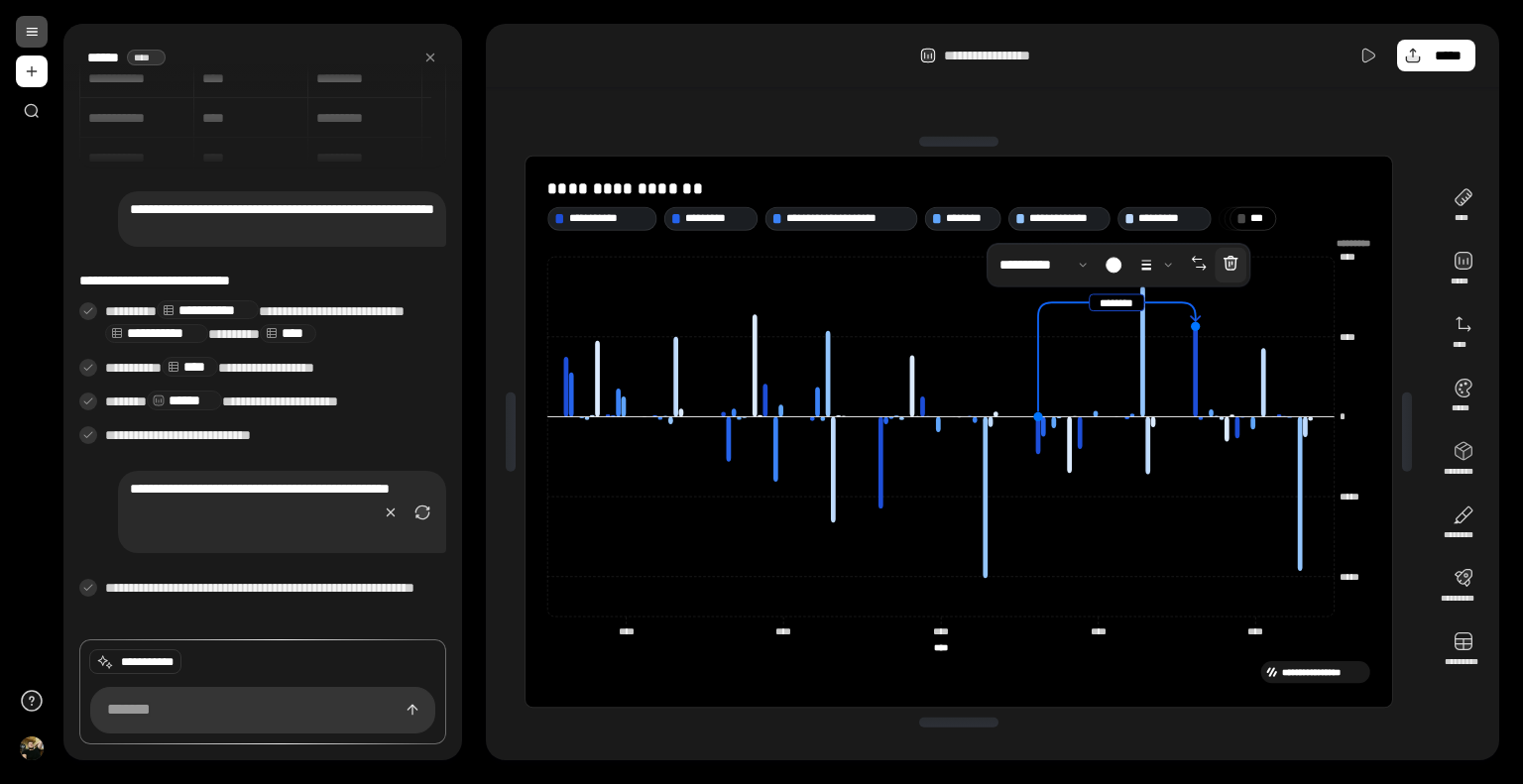 click 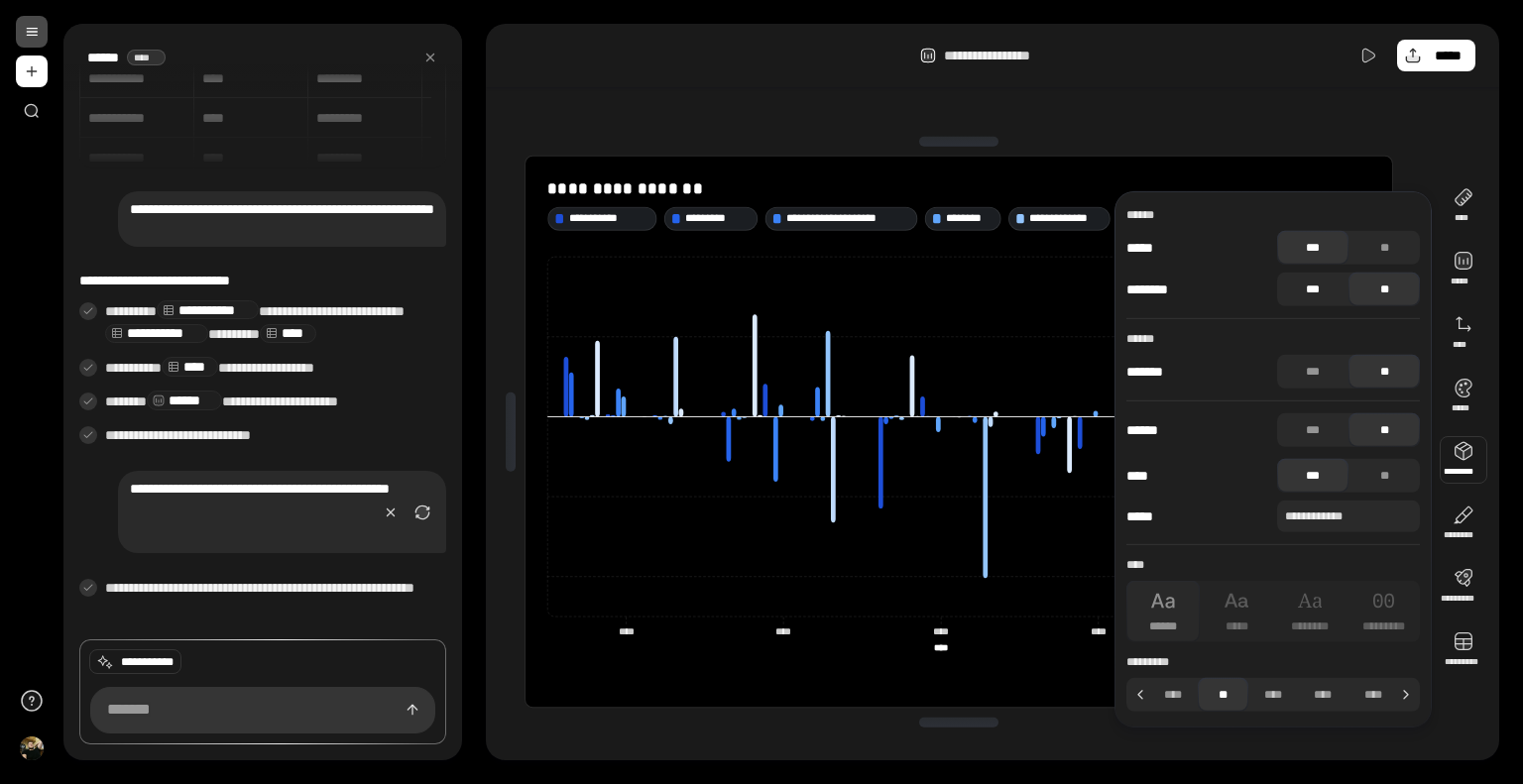 click on "***" at bounding box center (1313, 289) 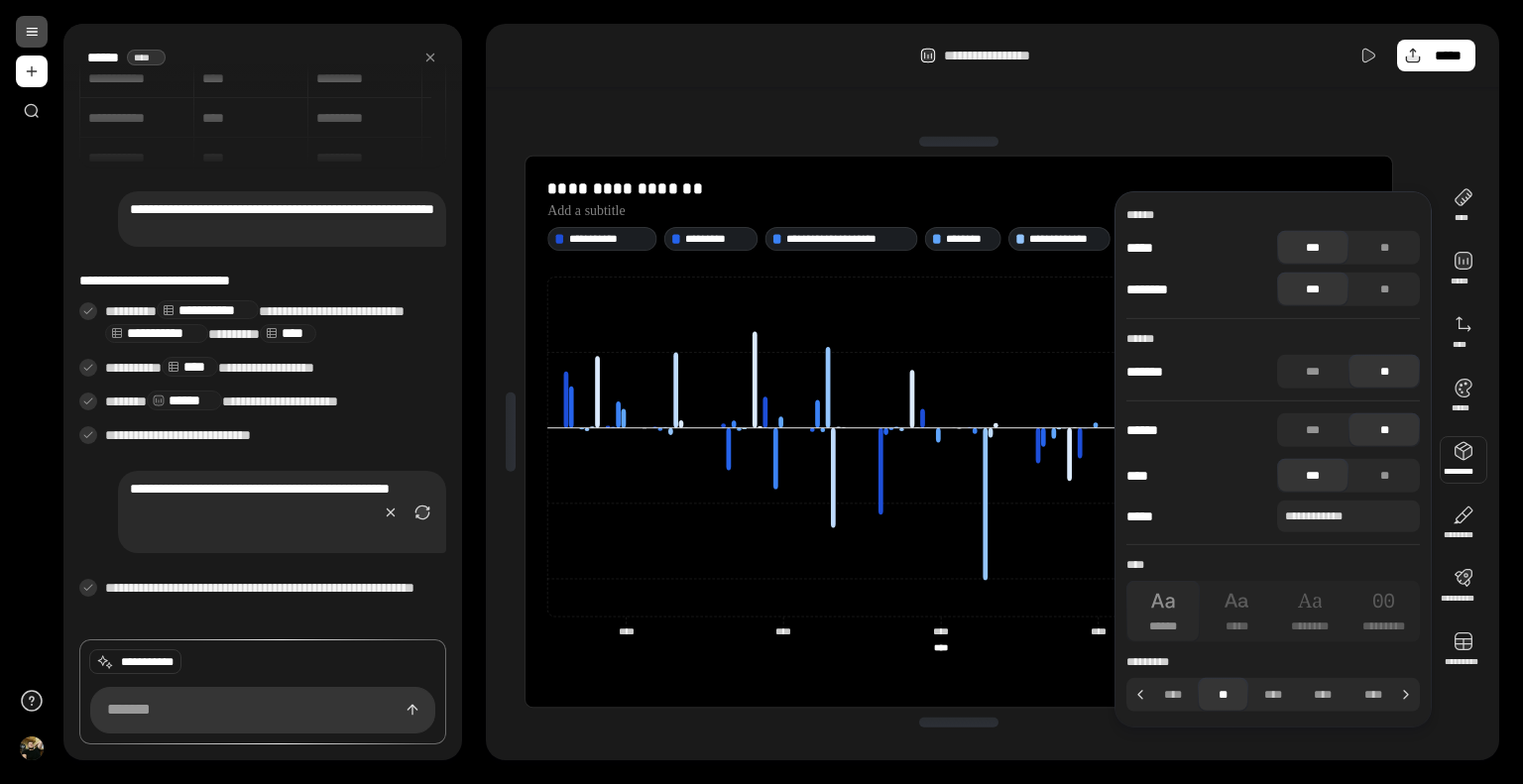 click on "***" at bounding box center (1313, 289) 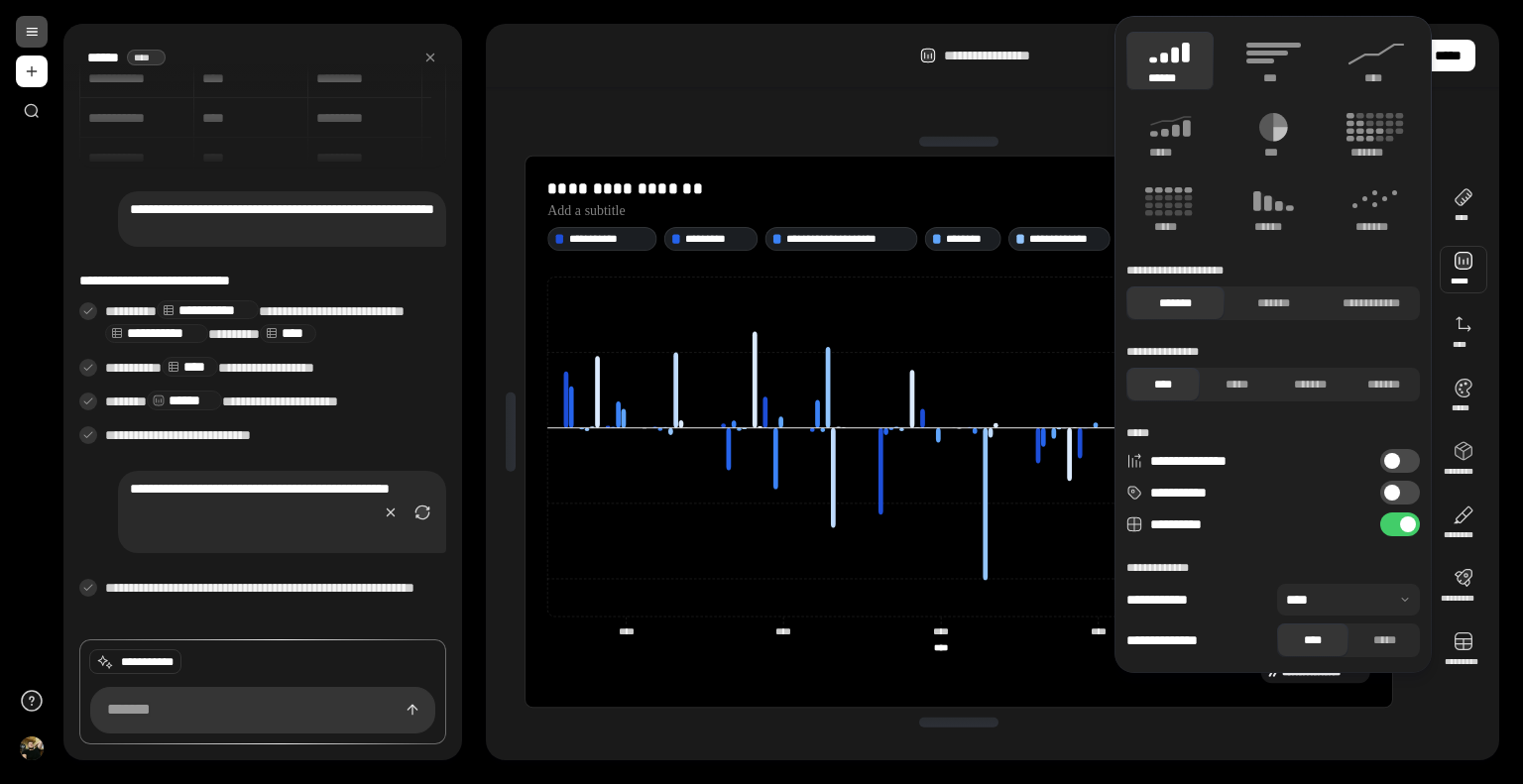 click at bounding box center (1464, 270) 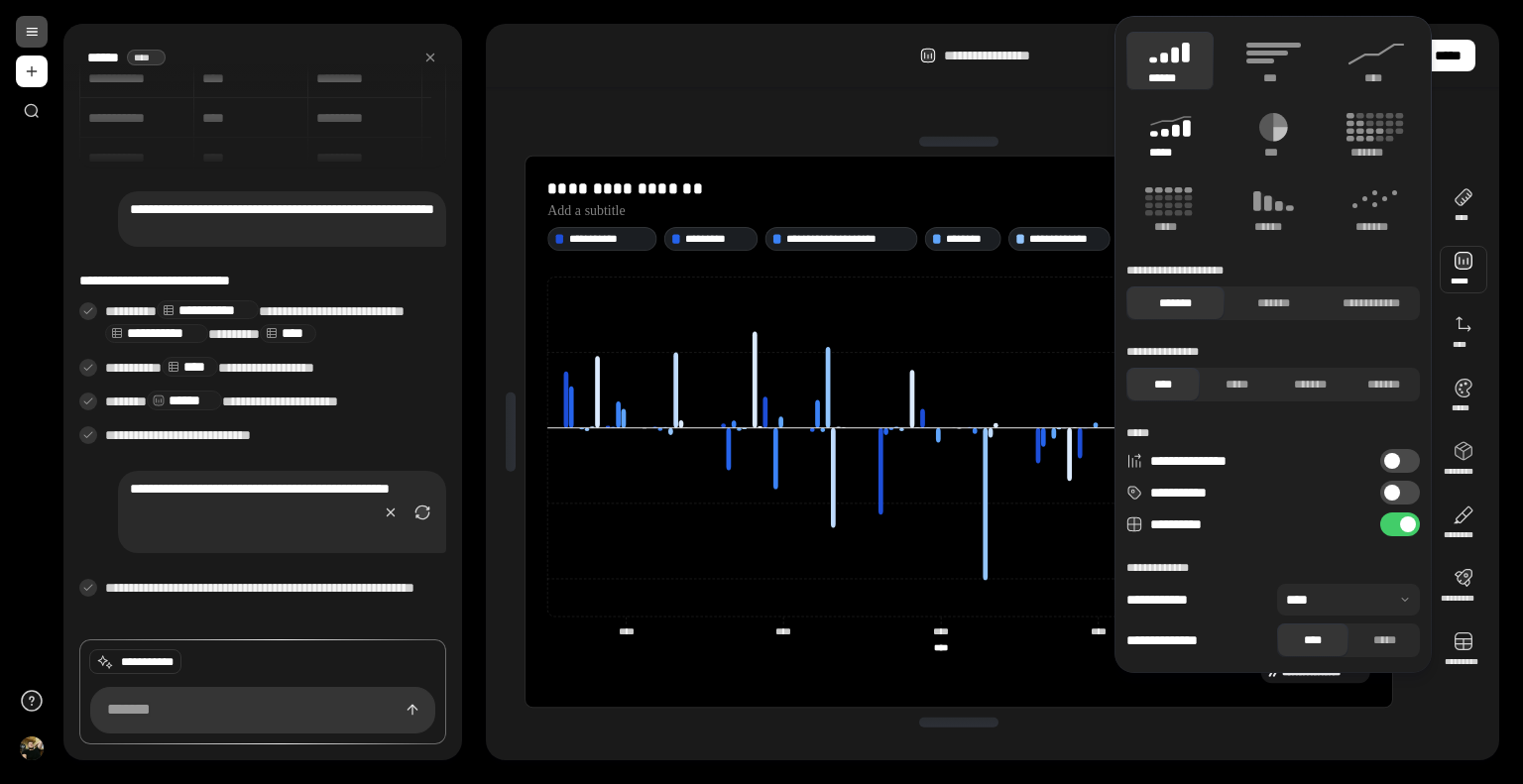 click 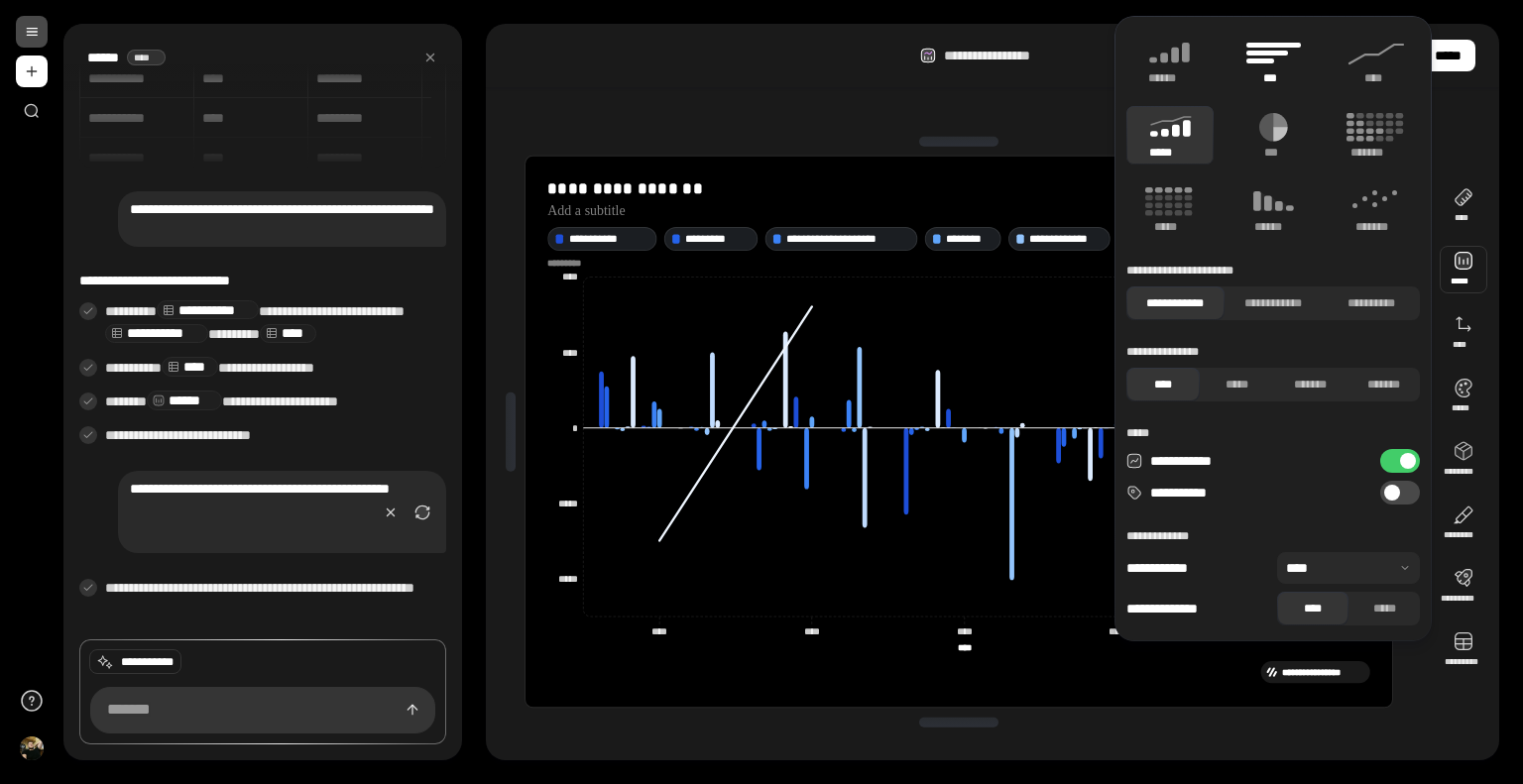 click 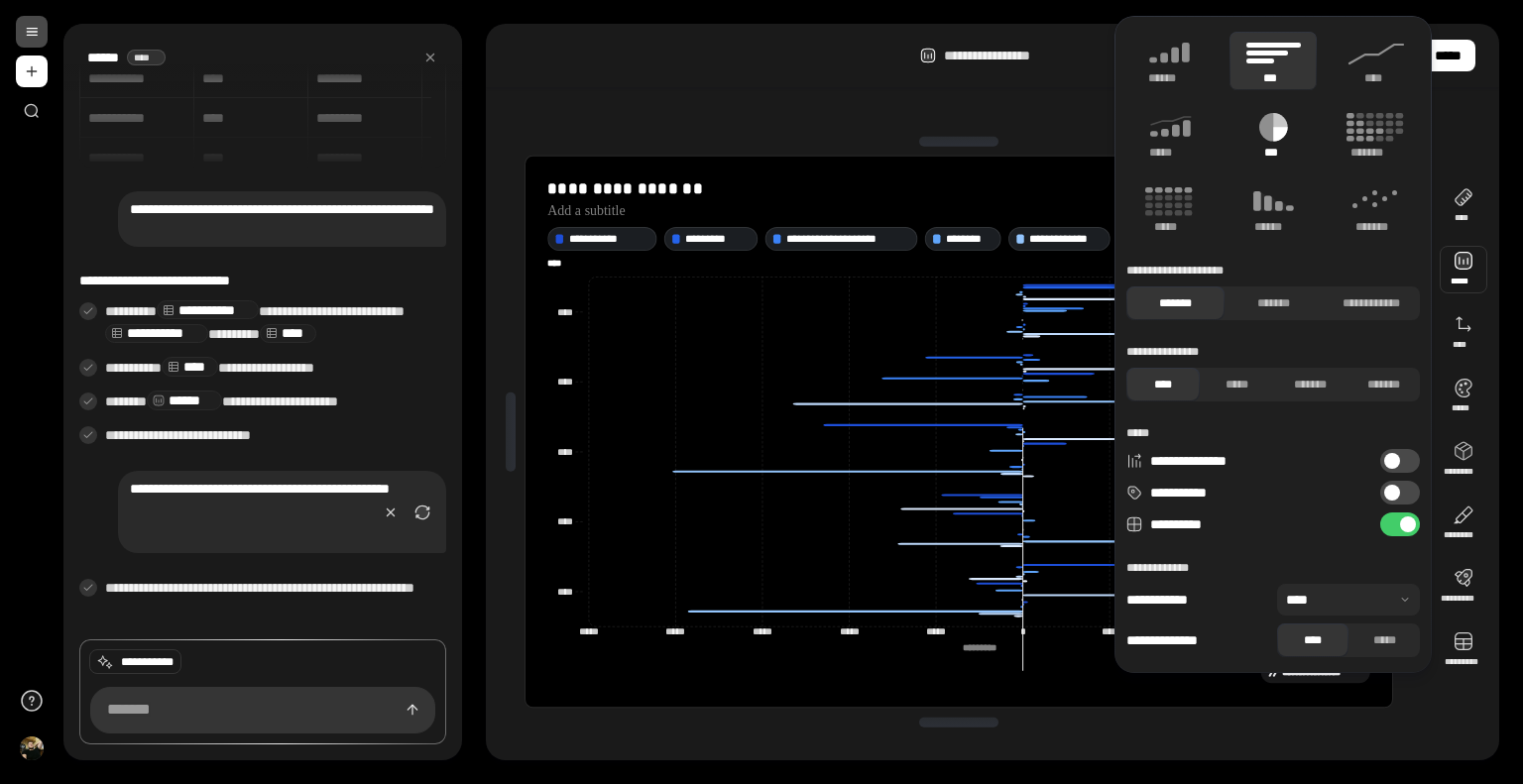 click 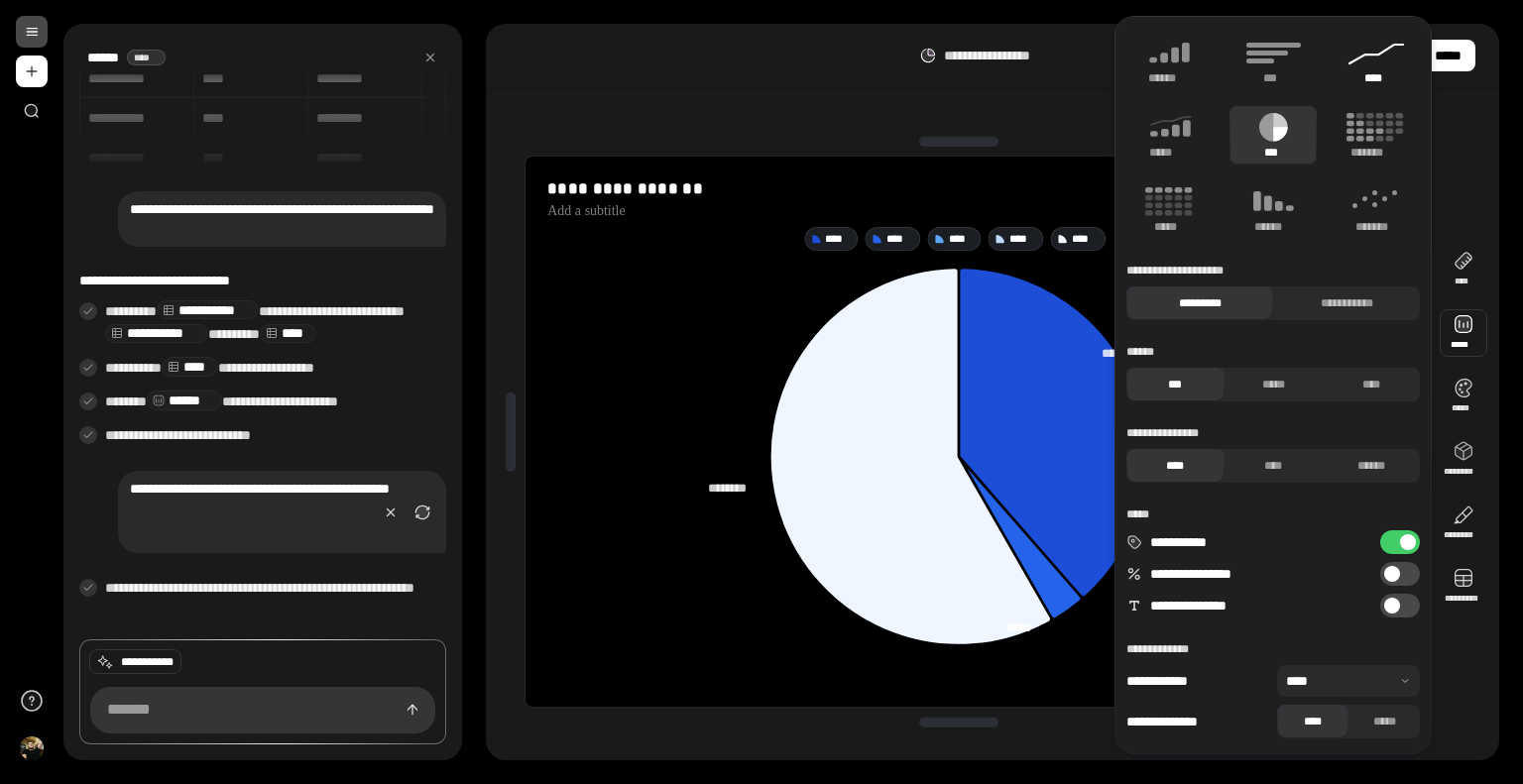 click on "****" at bounding box center [1376, 60] 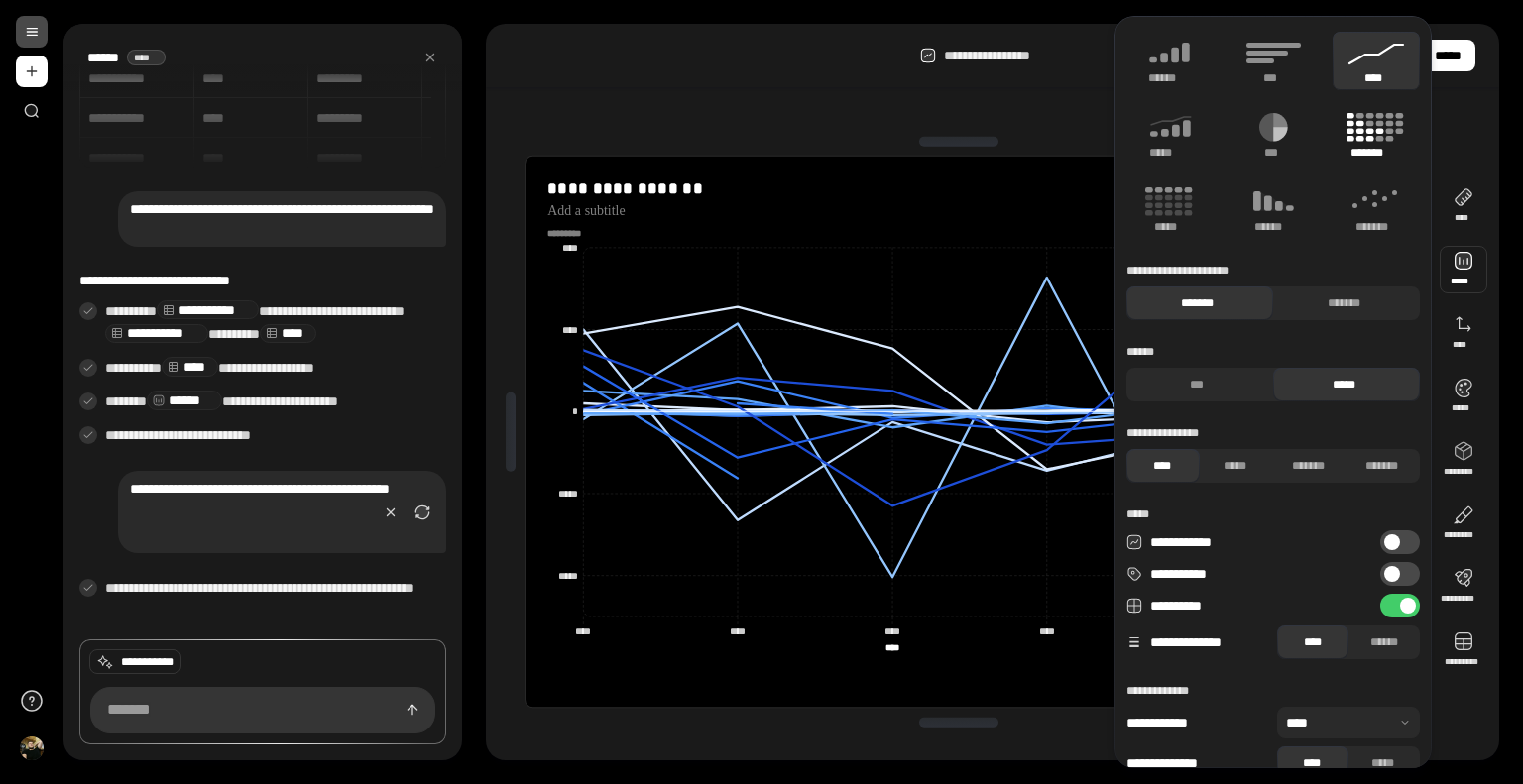 click 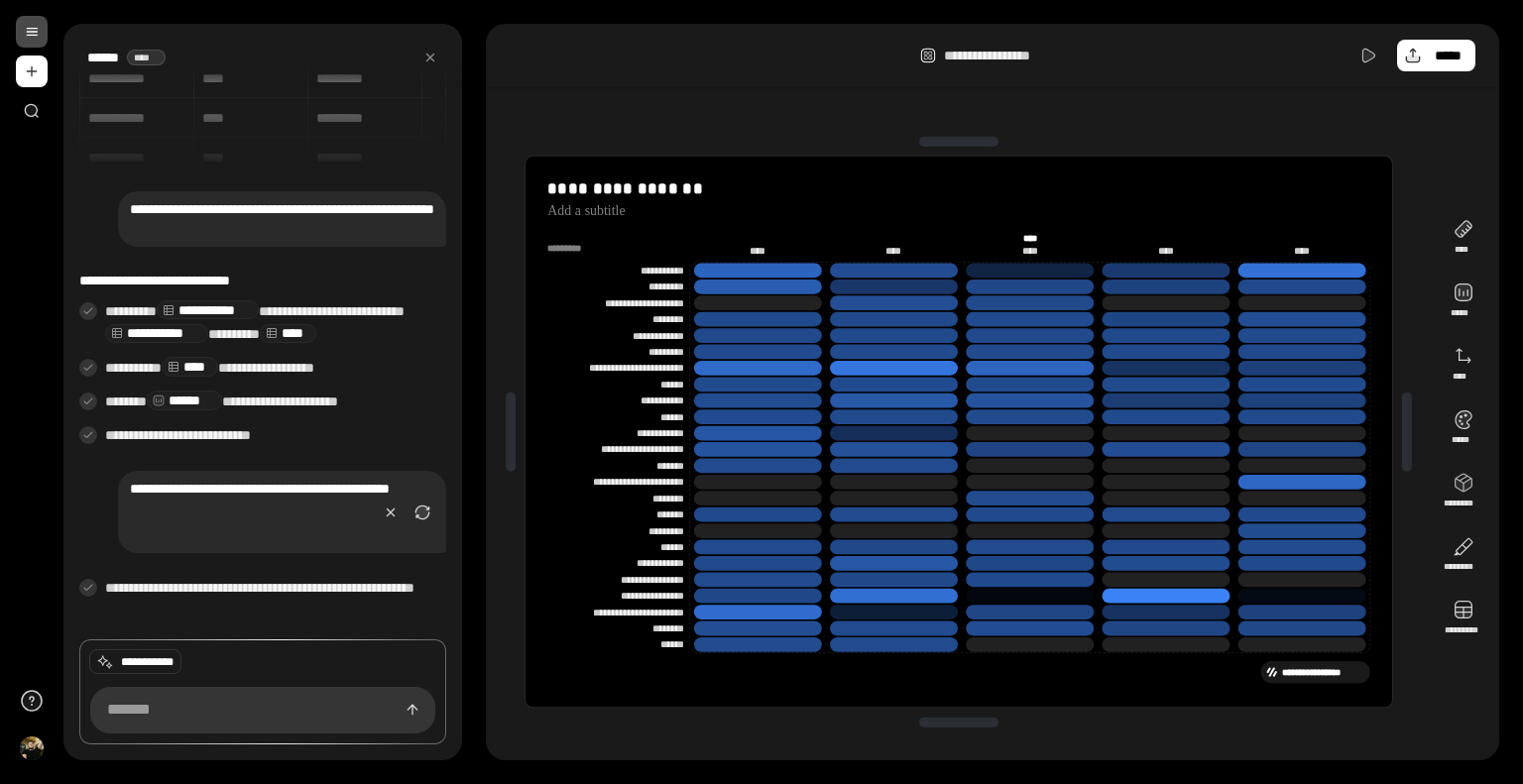 click on "**********" at bounding box center [993, 392] 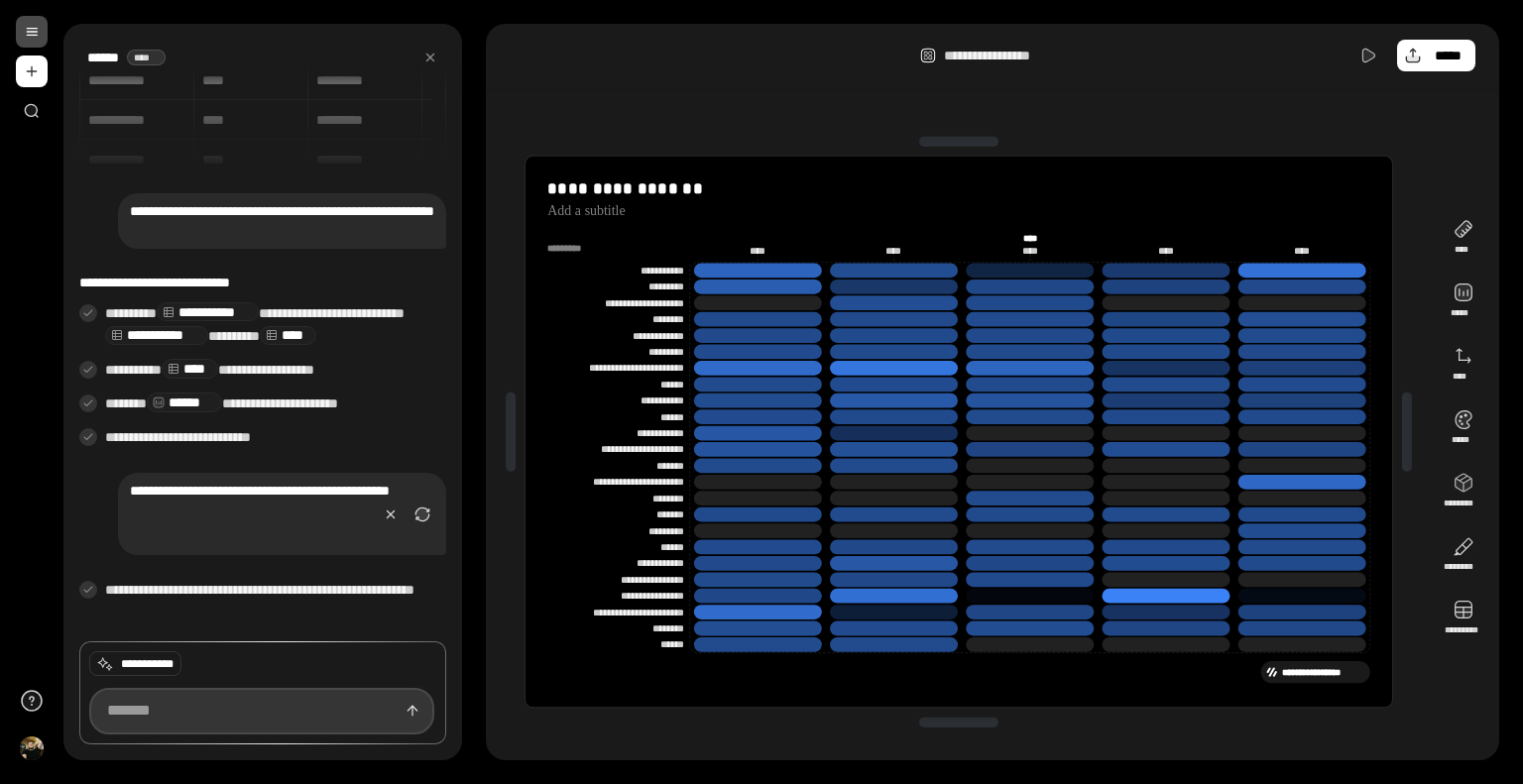 scroll, scrollTop: 61, scrollLeft: 0, axis: vertical 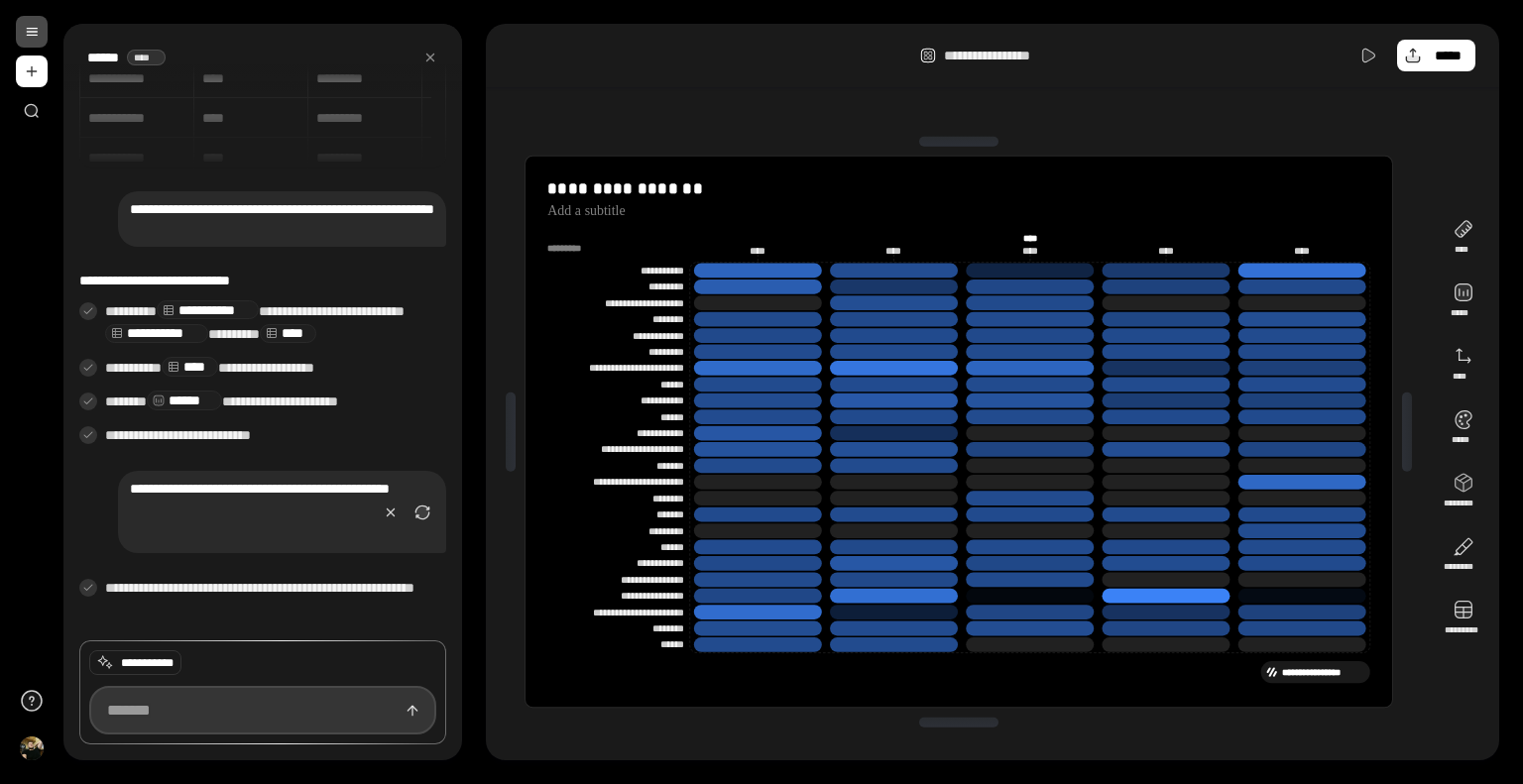 click at bounding box center [263, 710] 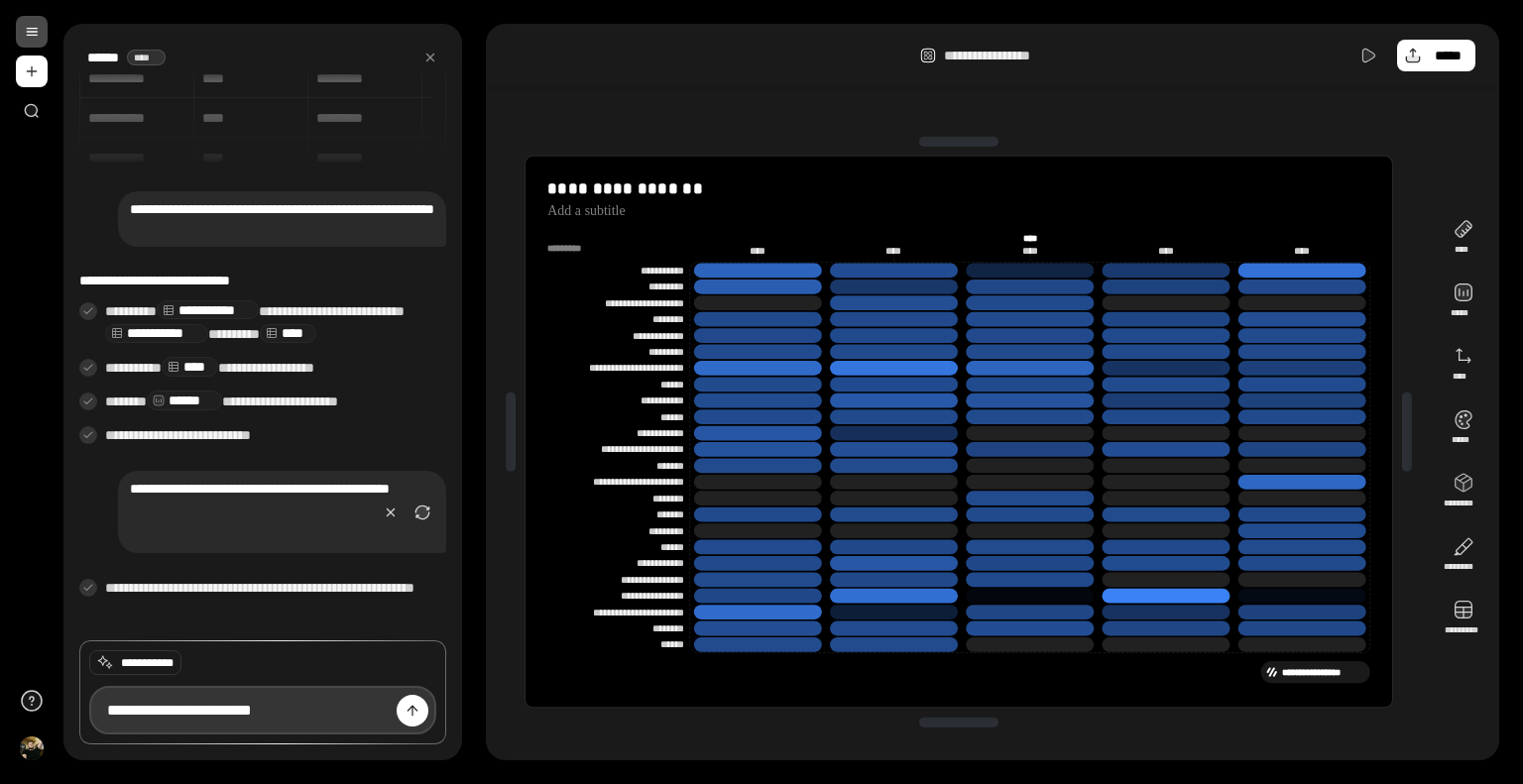 type on "**********" 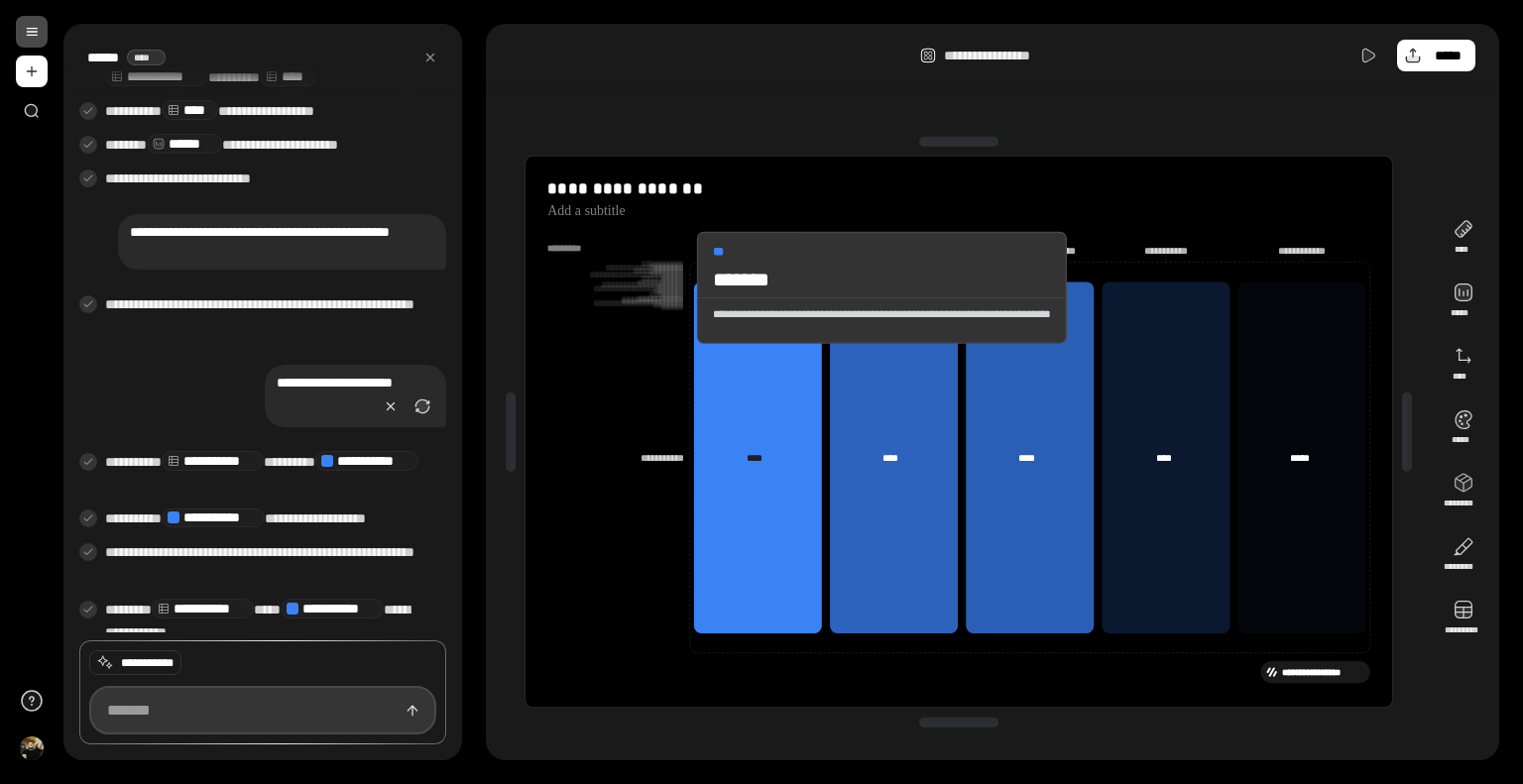 scroll, scrollTop: 339, scrollLeft: 0, axis: vertical 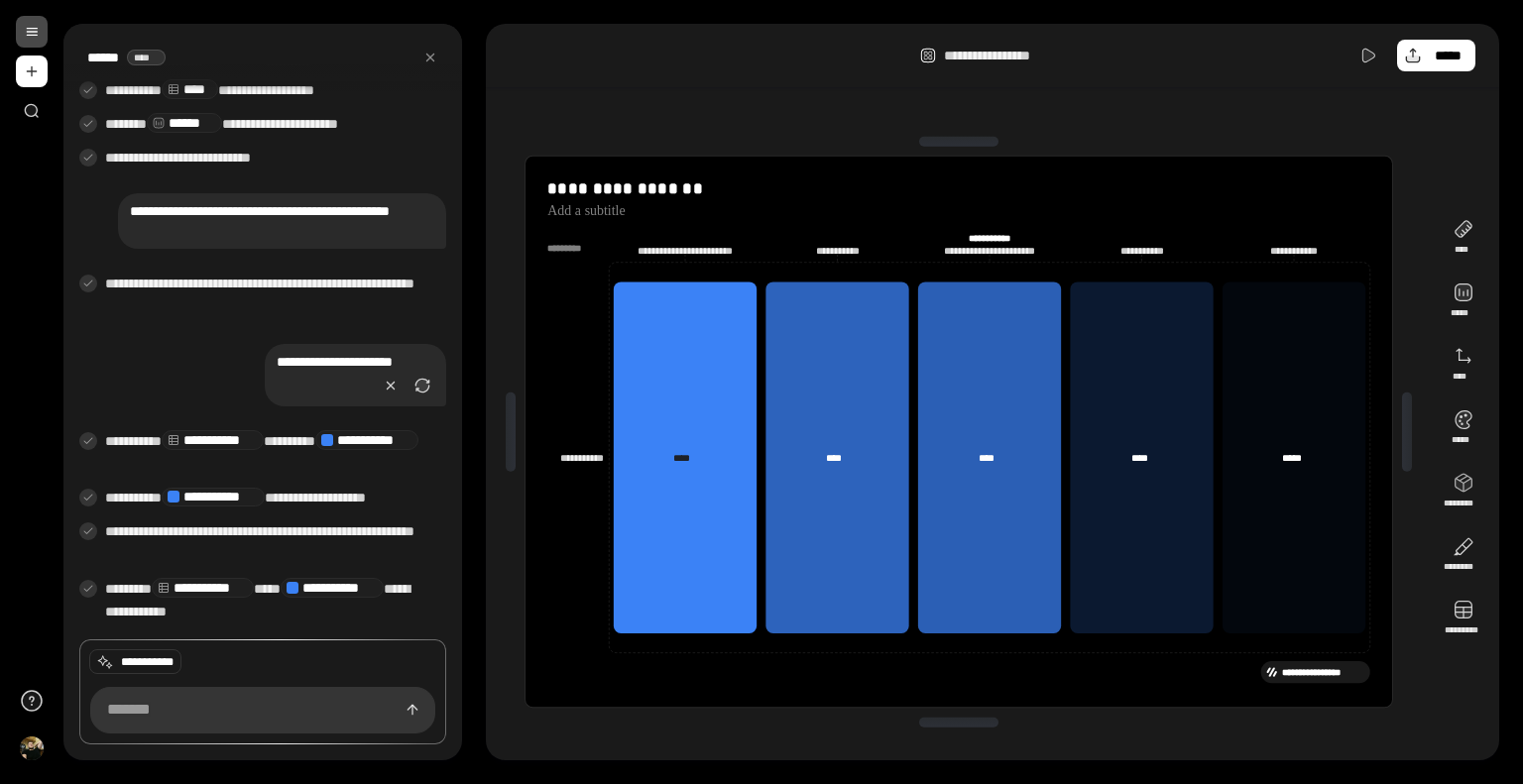 click at bounding box center (327, 440) 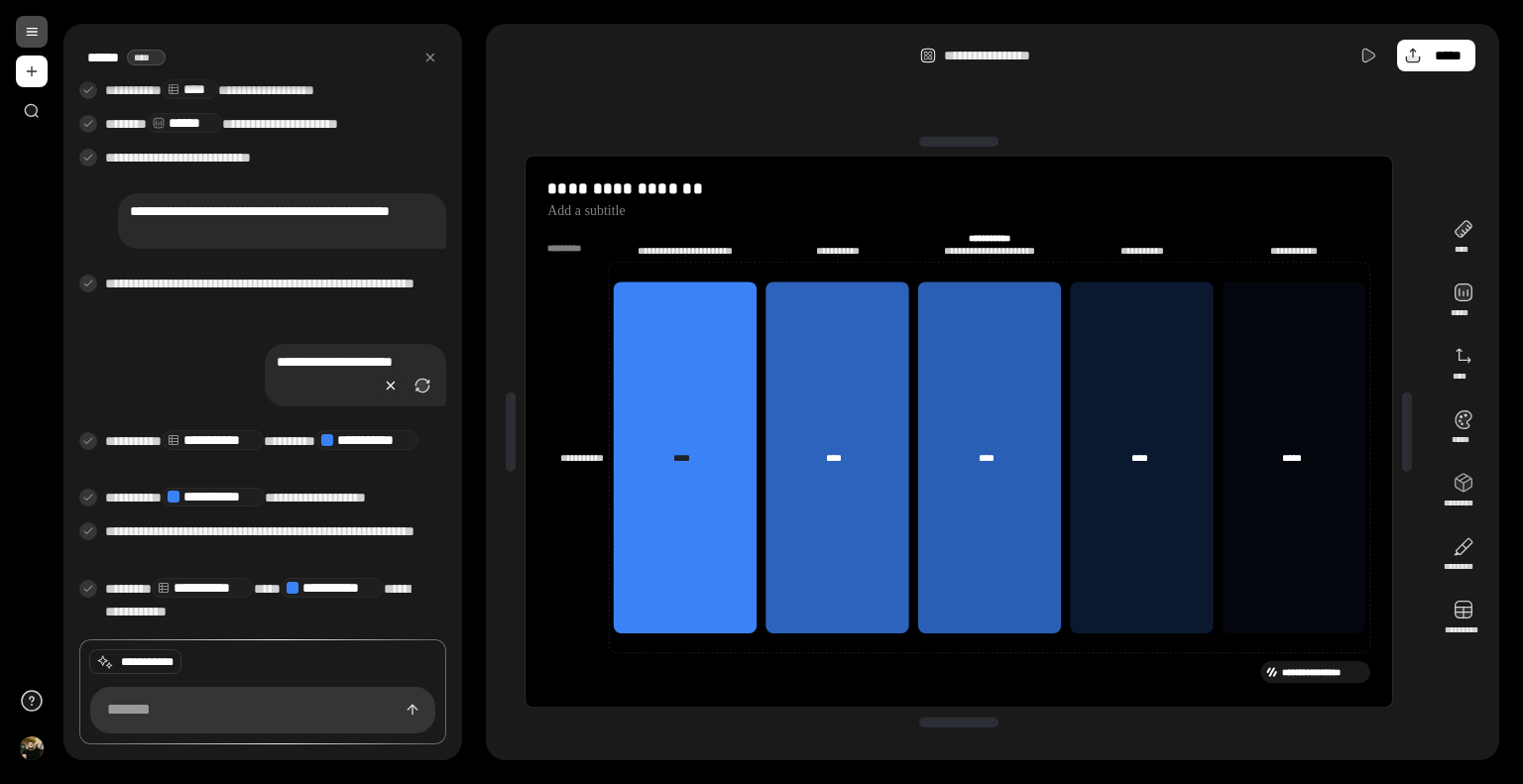 click at bounding box center (391, 386) 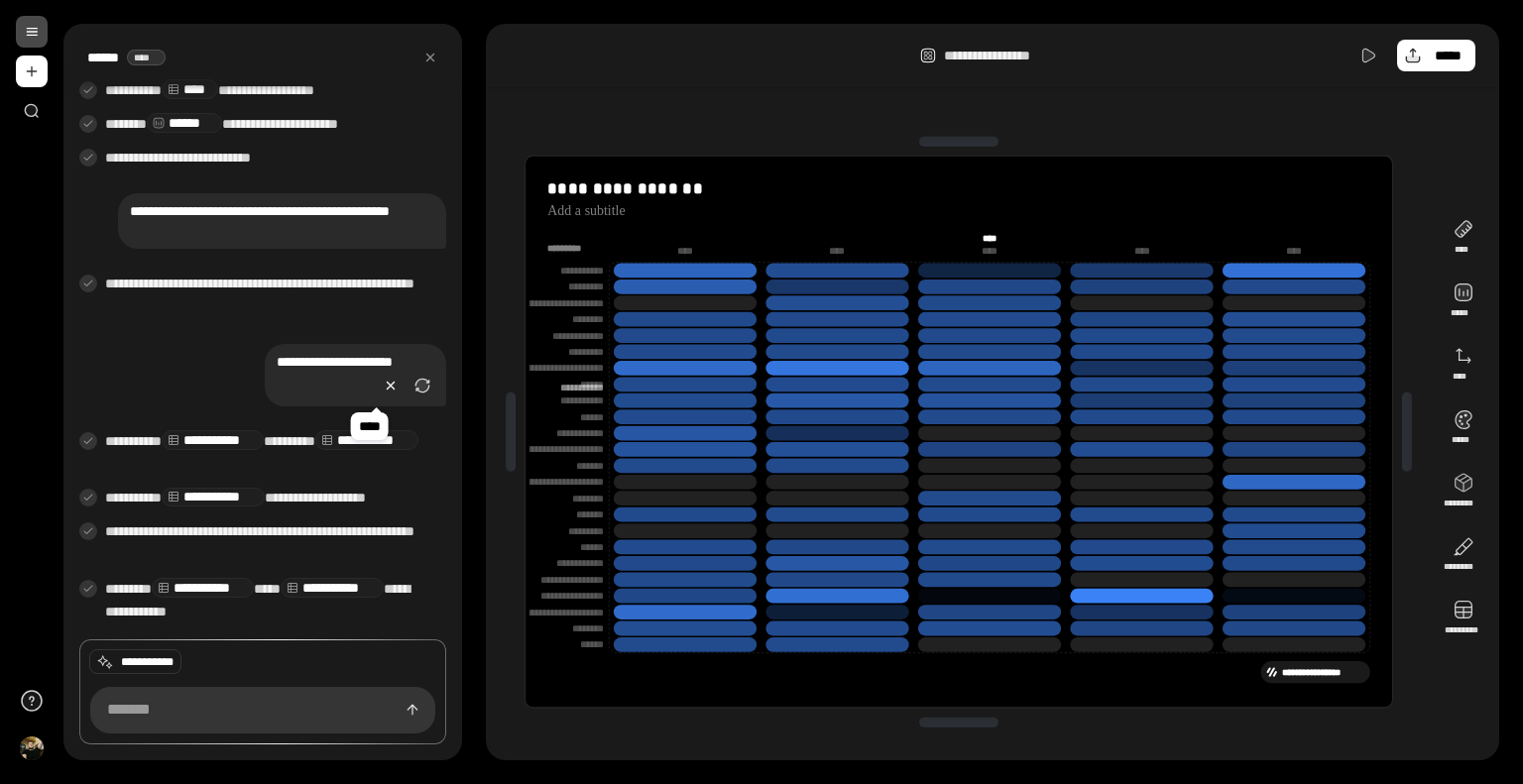 type on "****" 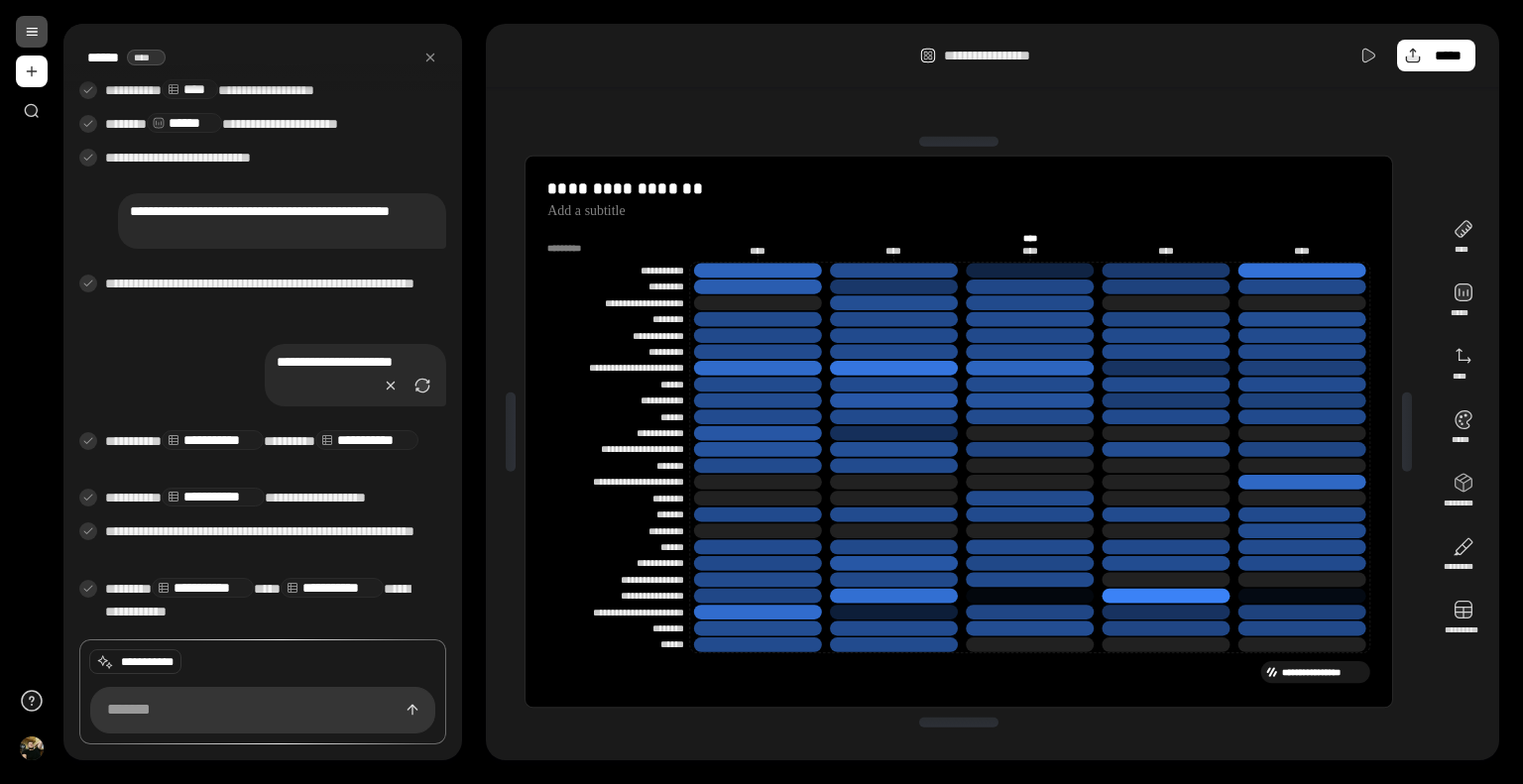 scroll, scrollTop: 62, scrollLeft: 0, axis: vertical 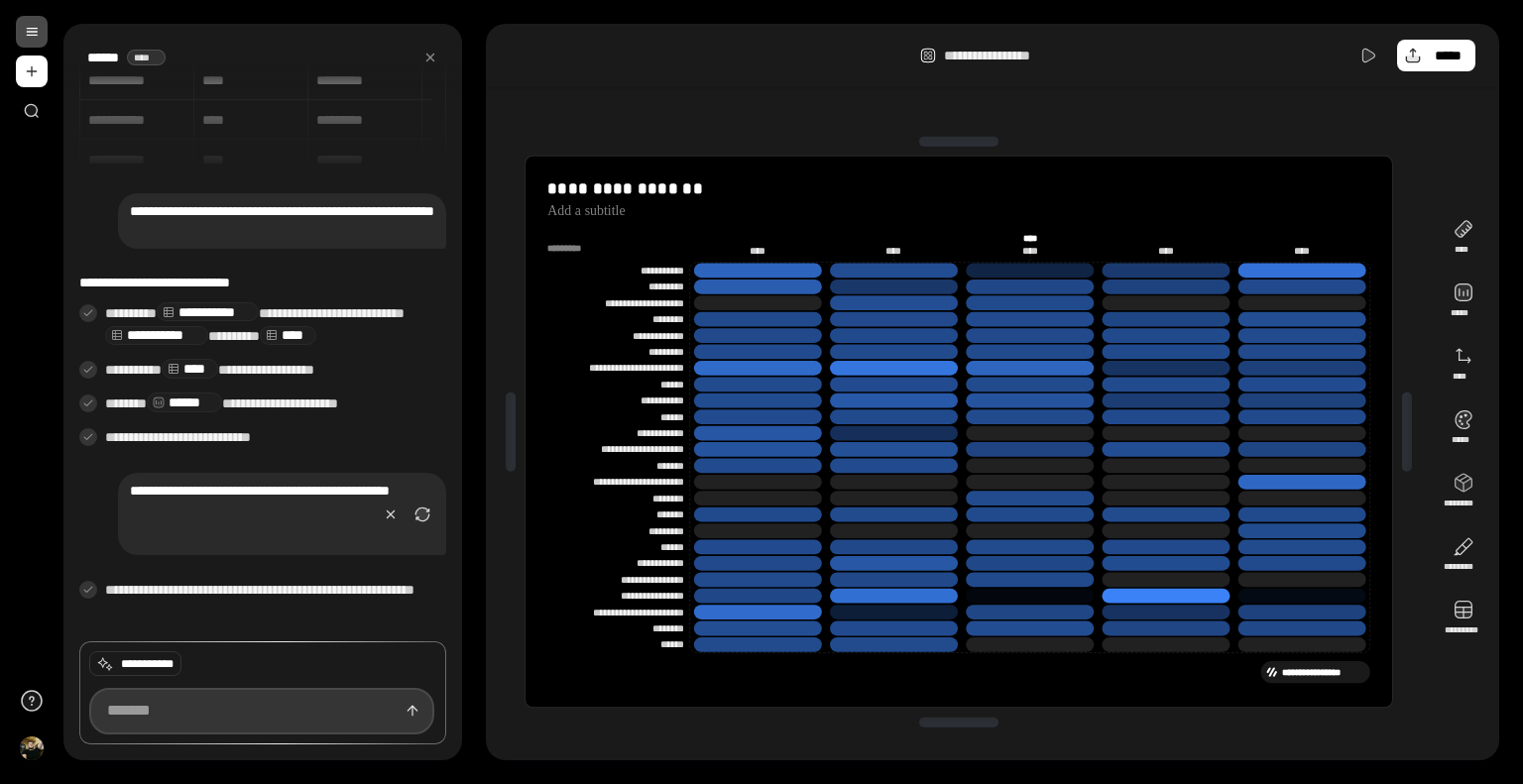 click at bounding box center [262, 712] 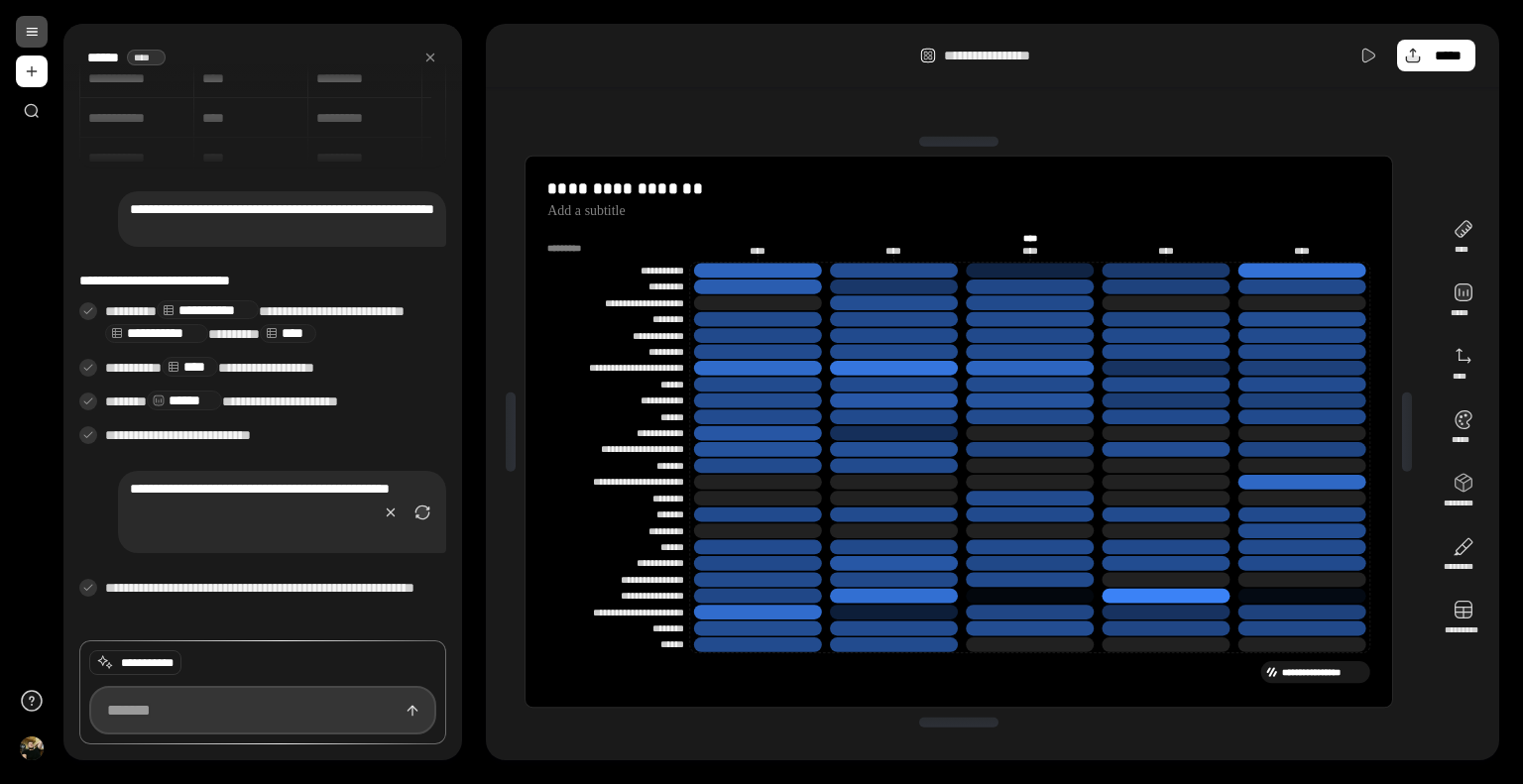 click at bounding box center [263, 710] 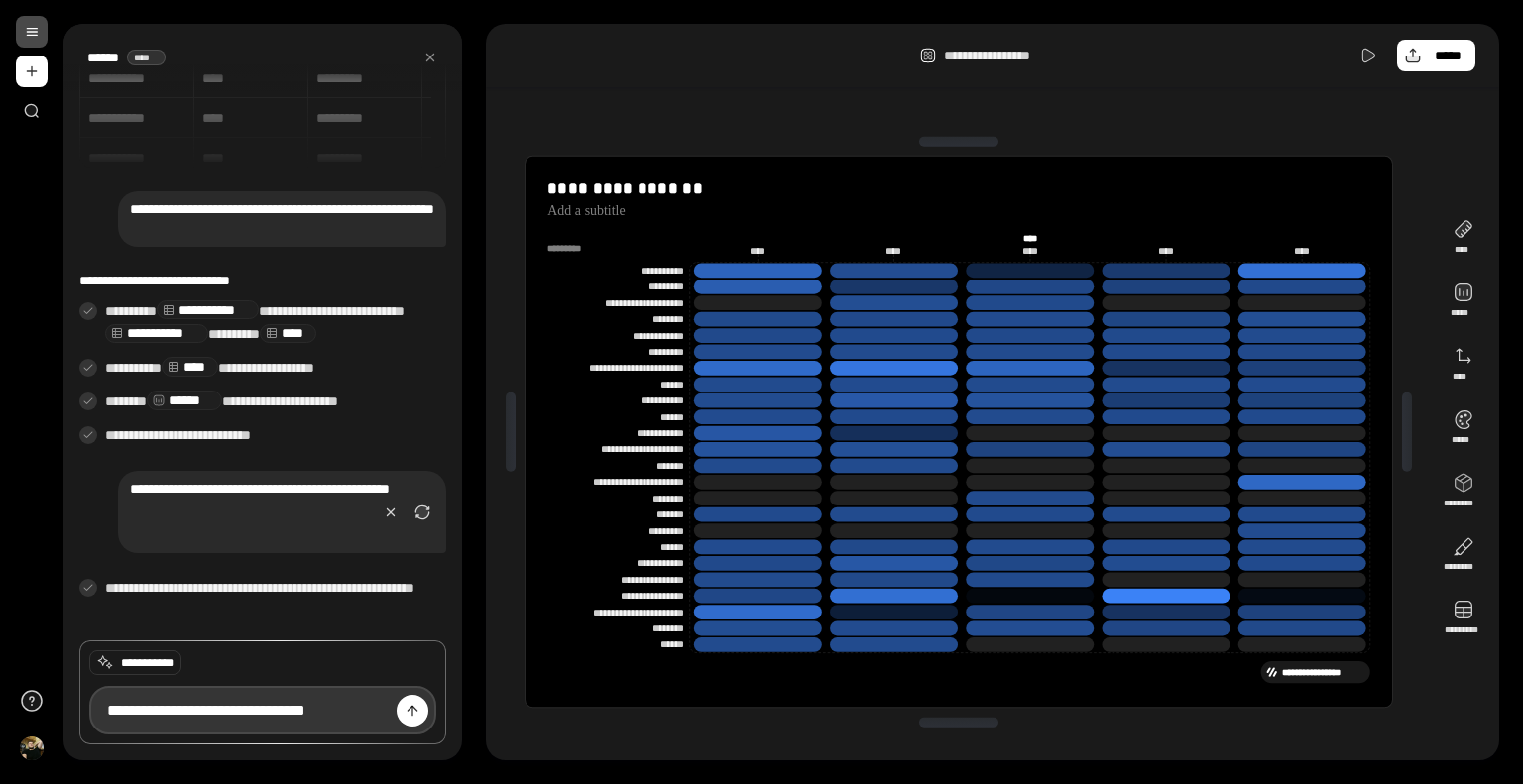 type on "**********" 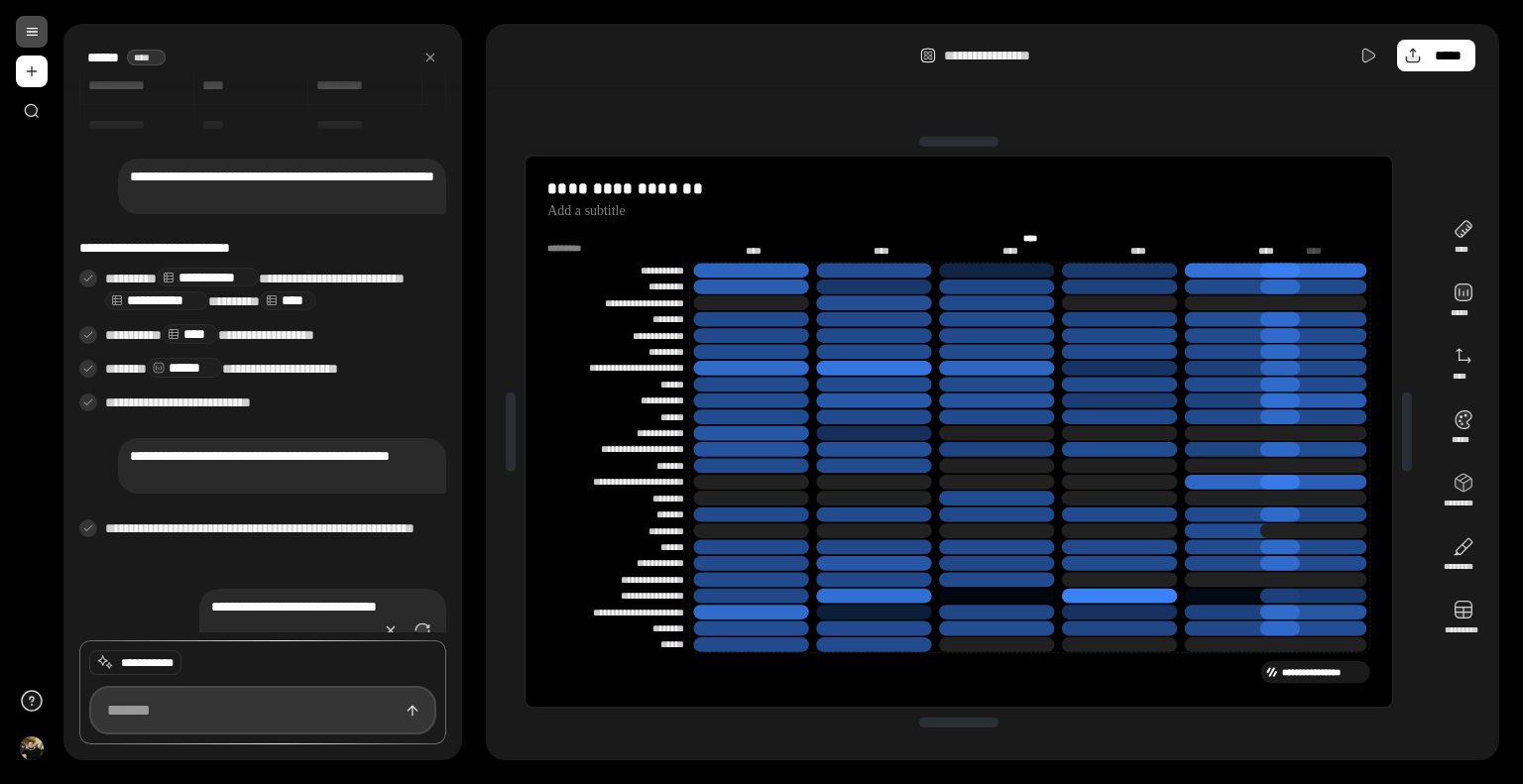 scroll, scrollTop: 191, scrollLeft: 0, axis: vertical 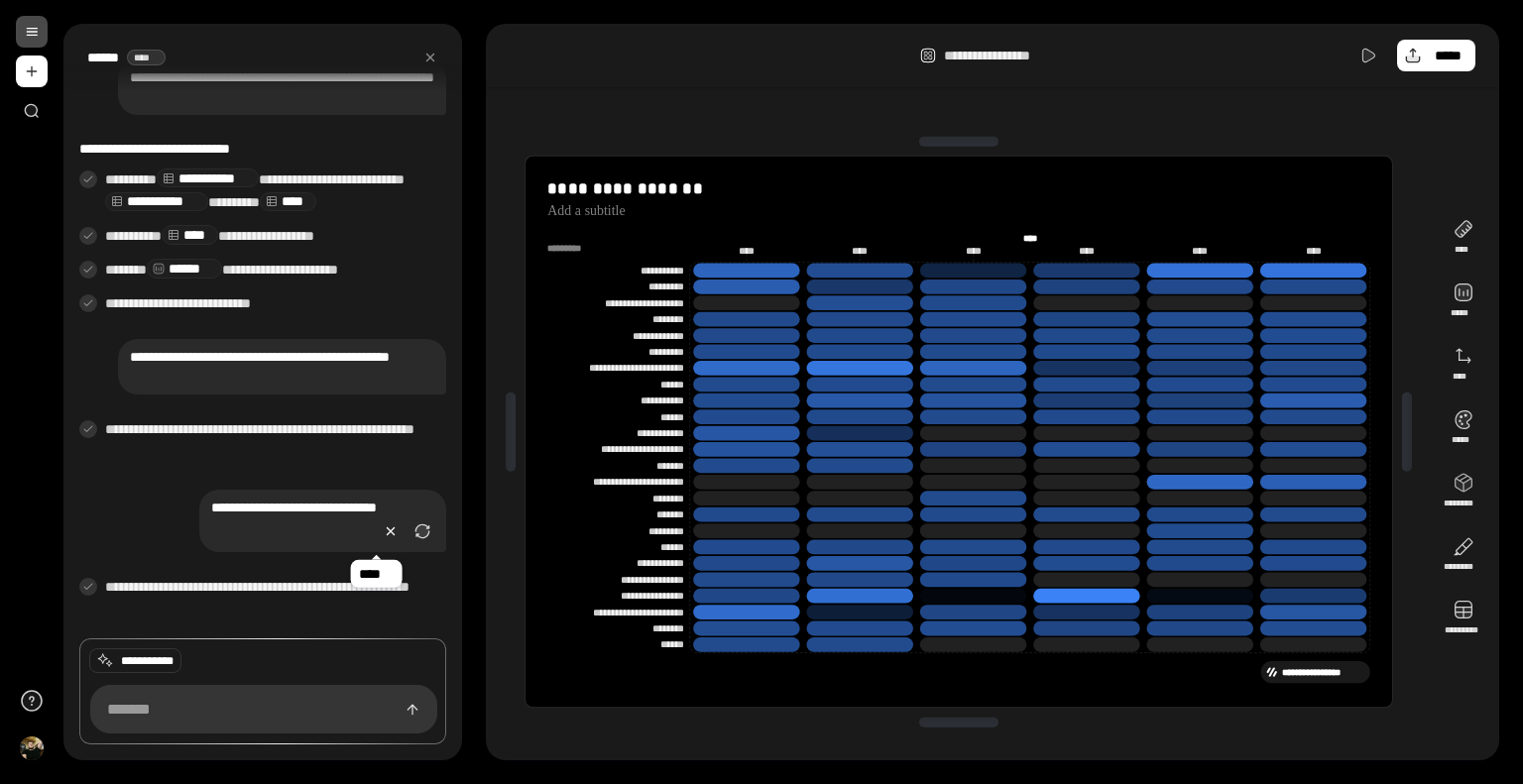 click at bounding box center (391, 531) 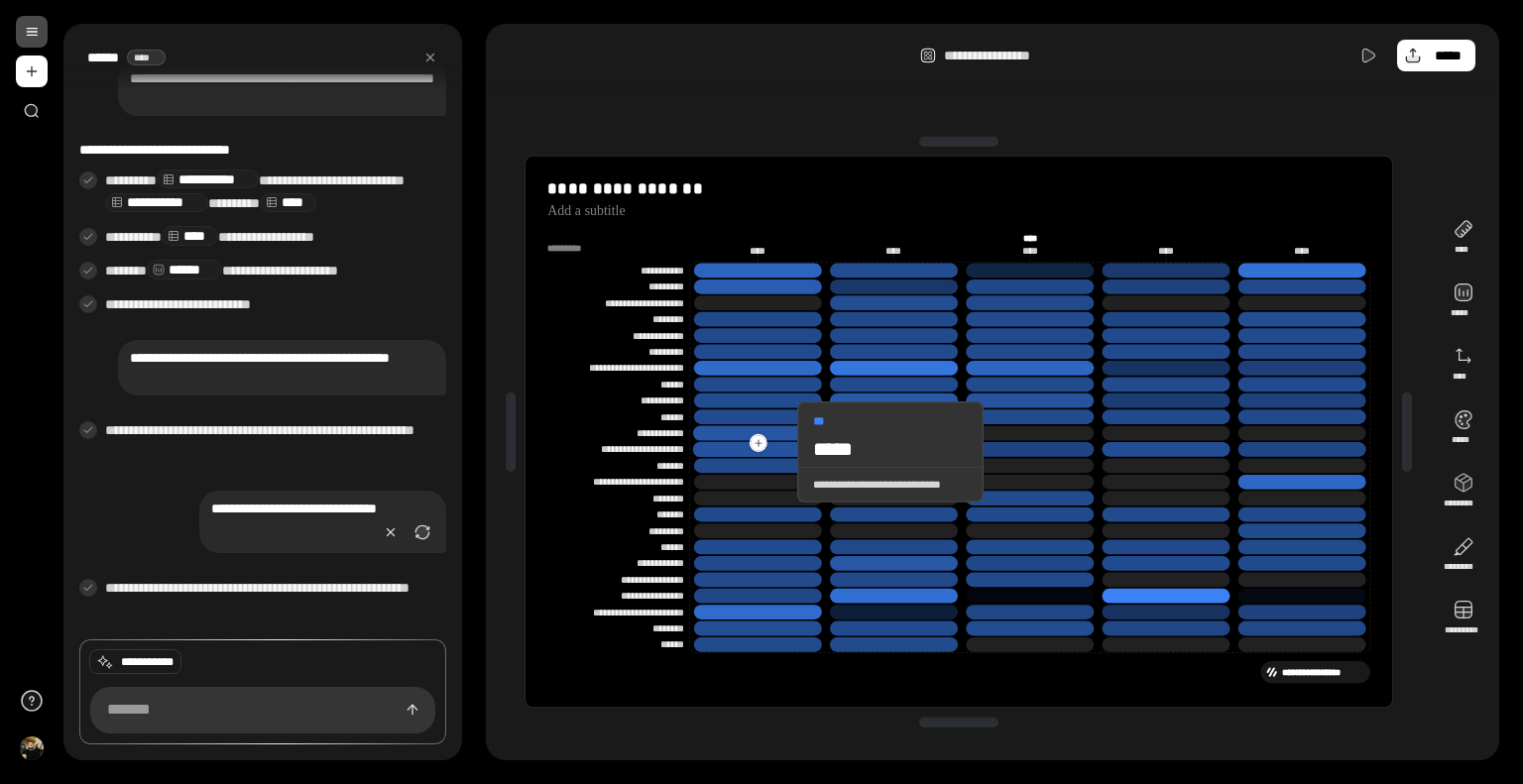scroll, scrollTop: 62, scrollLeft: 0, axis: vertical 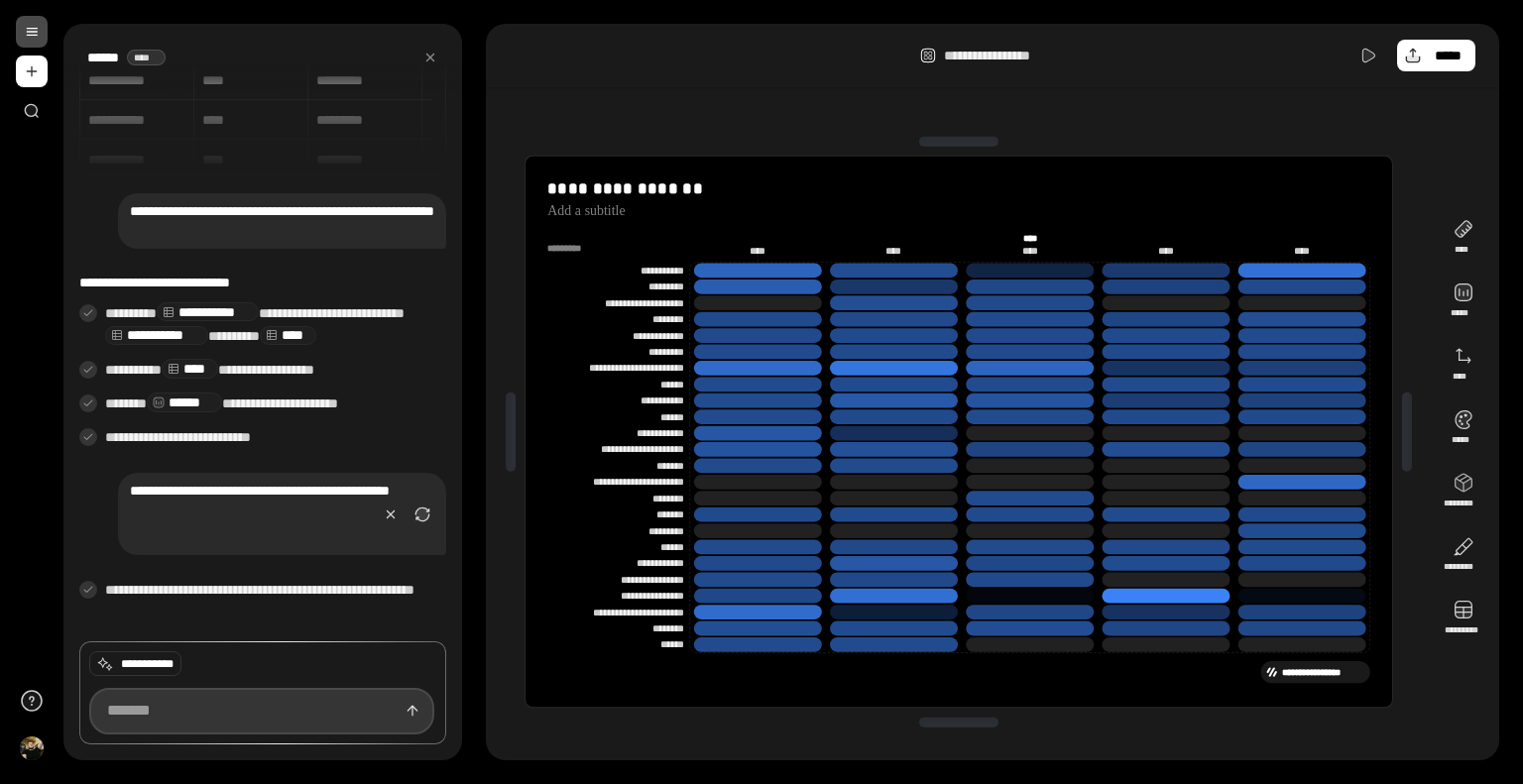 click at bounding box center (262, 712) 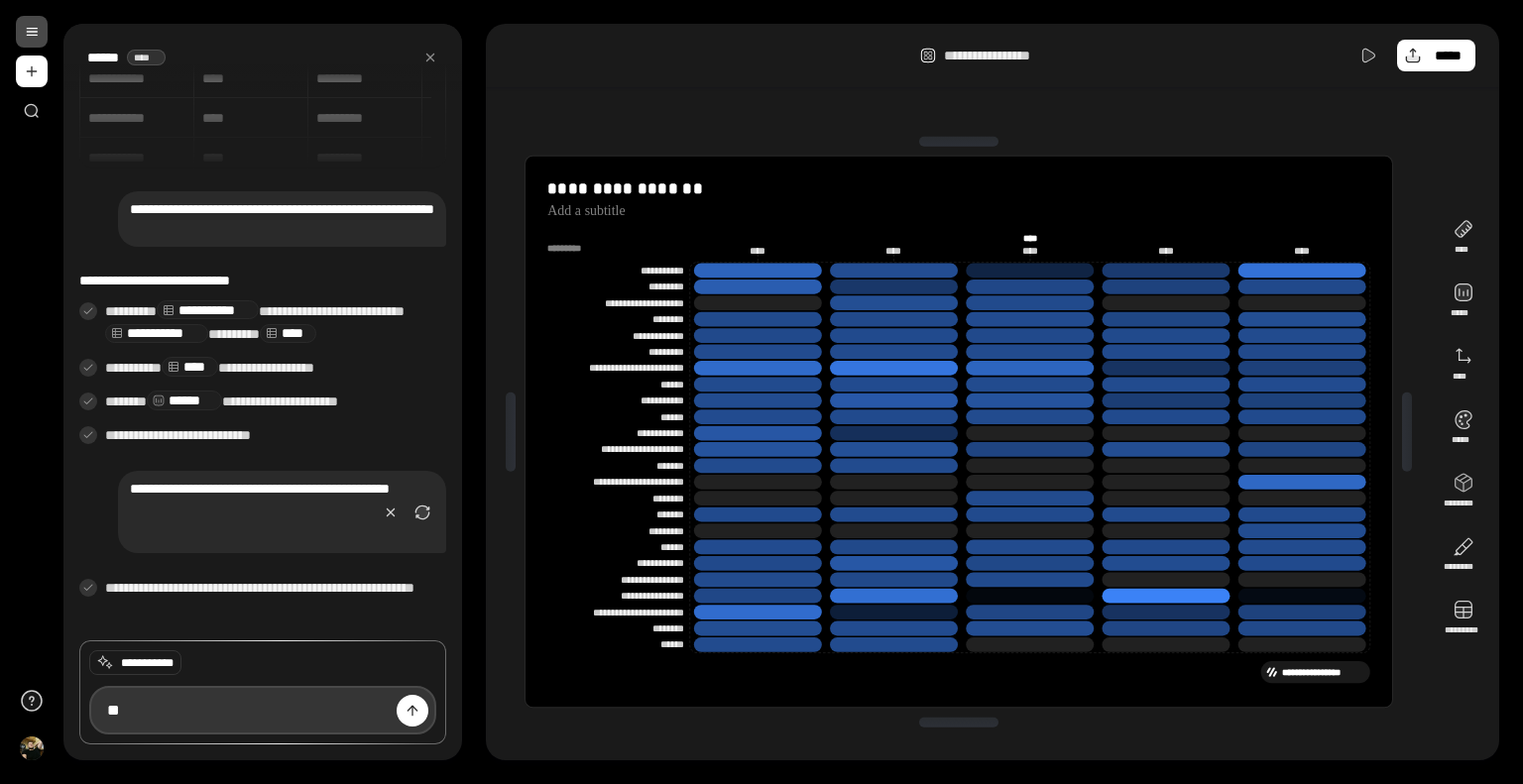 type on "*" 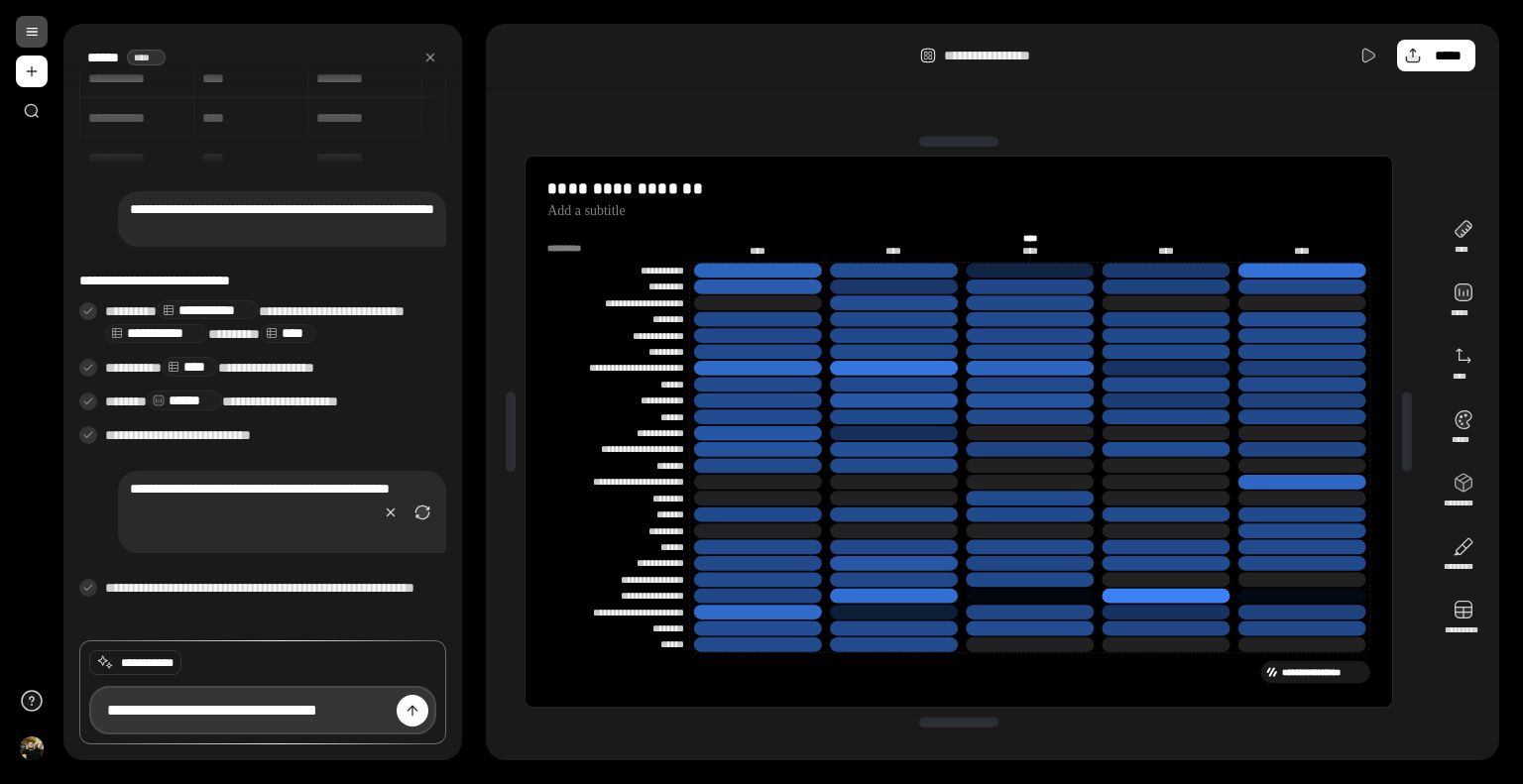 type on "**********" 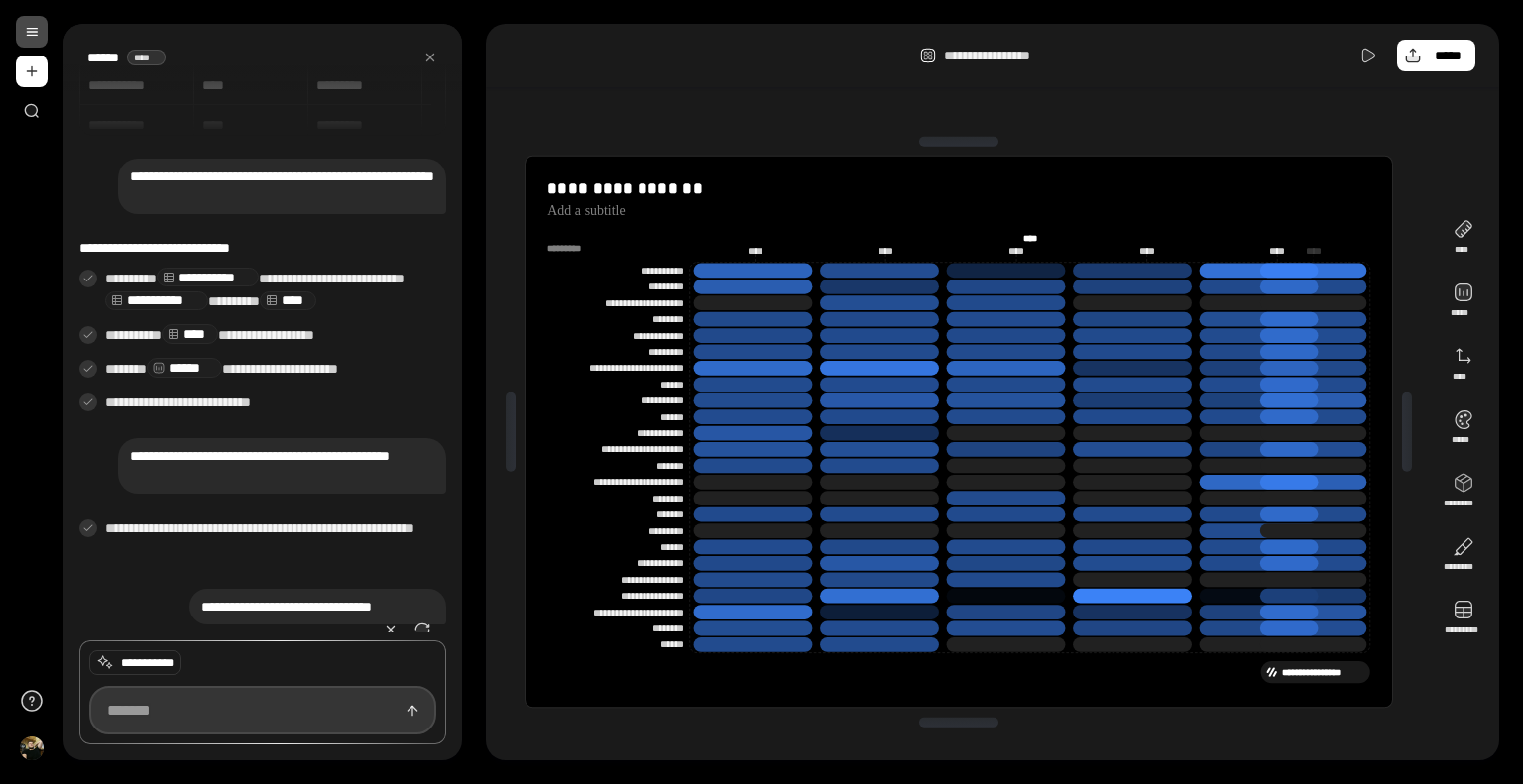 scroll, scrollTop: 191, scrollLeft: 0, axis: vertical 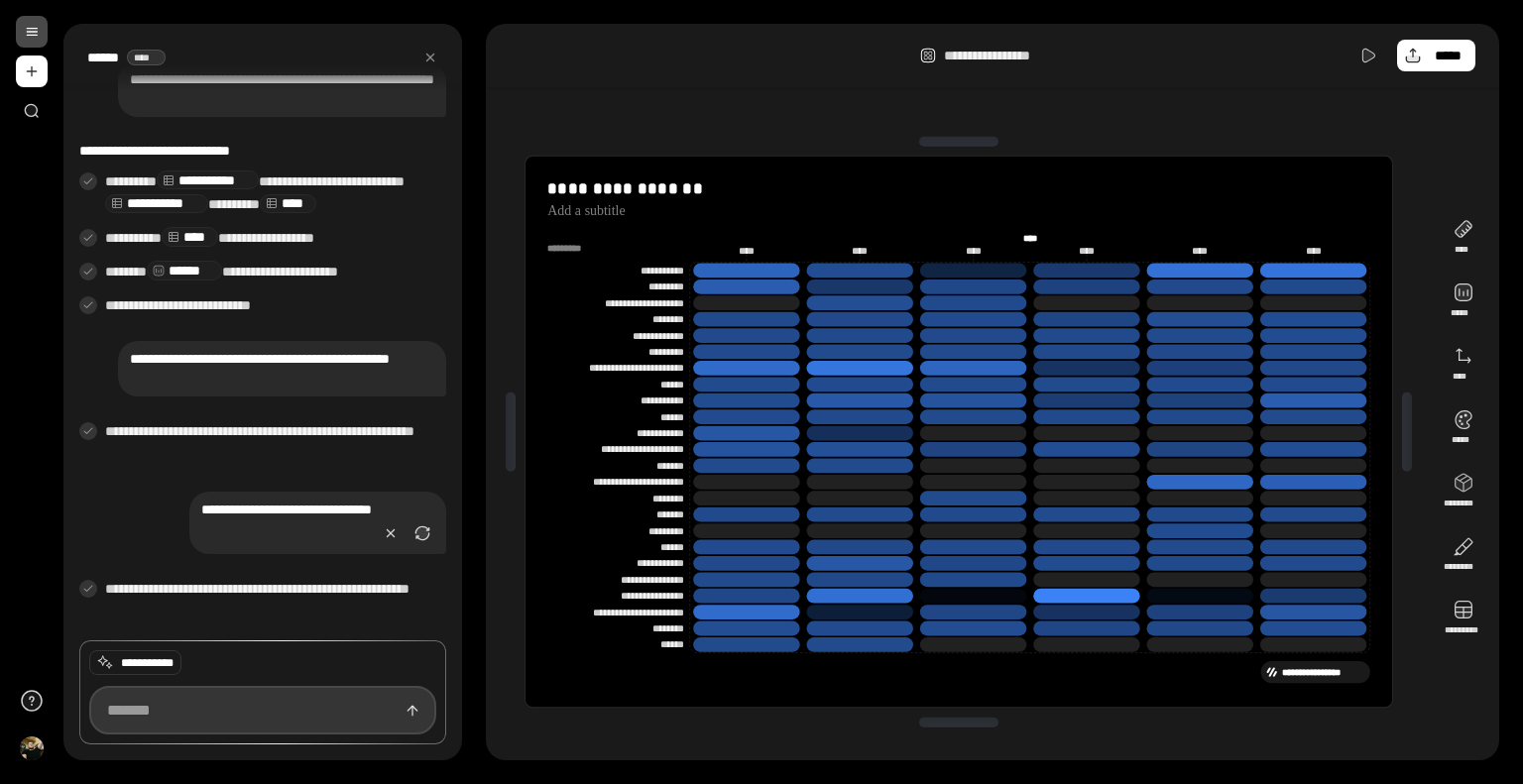 click at bounding box center [263, 710] 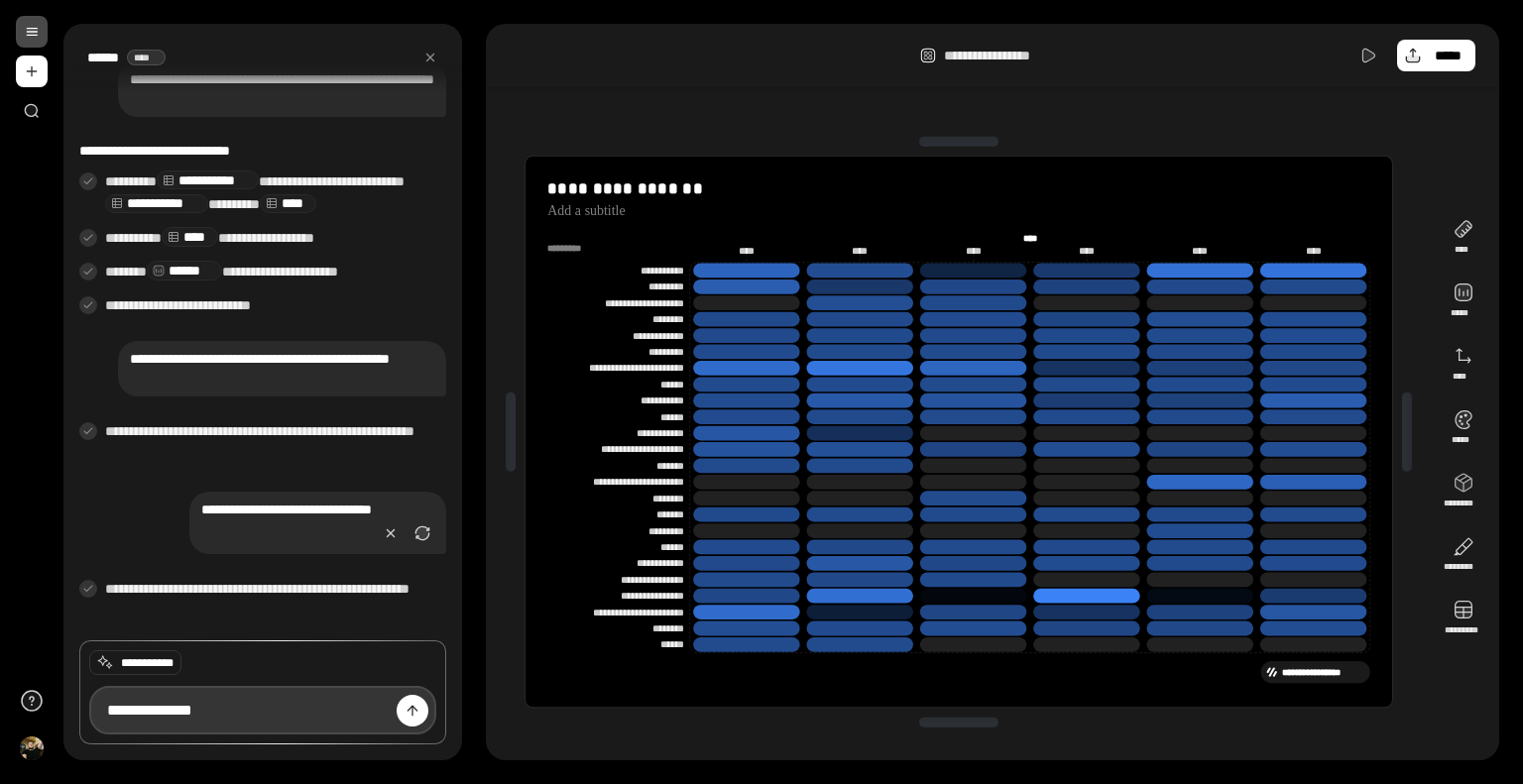 type on "**********" 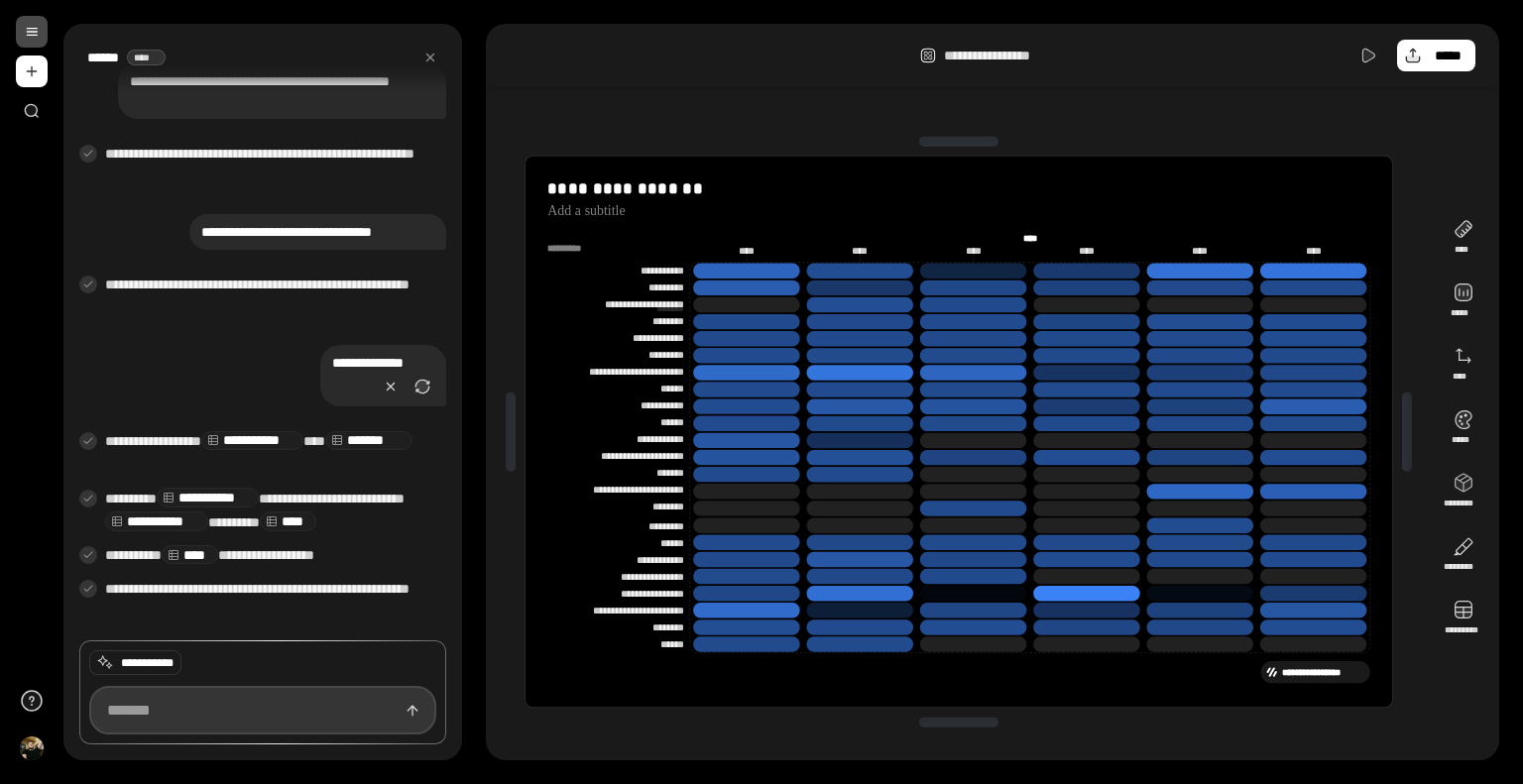 scroll, scrollTop: 470, scrollLeft: 0, axis: vertical 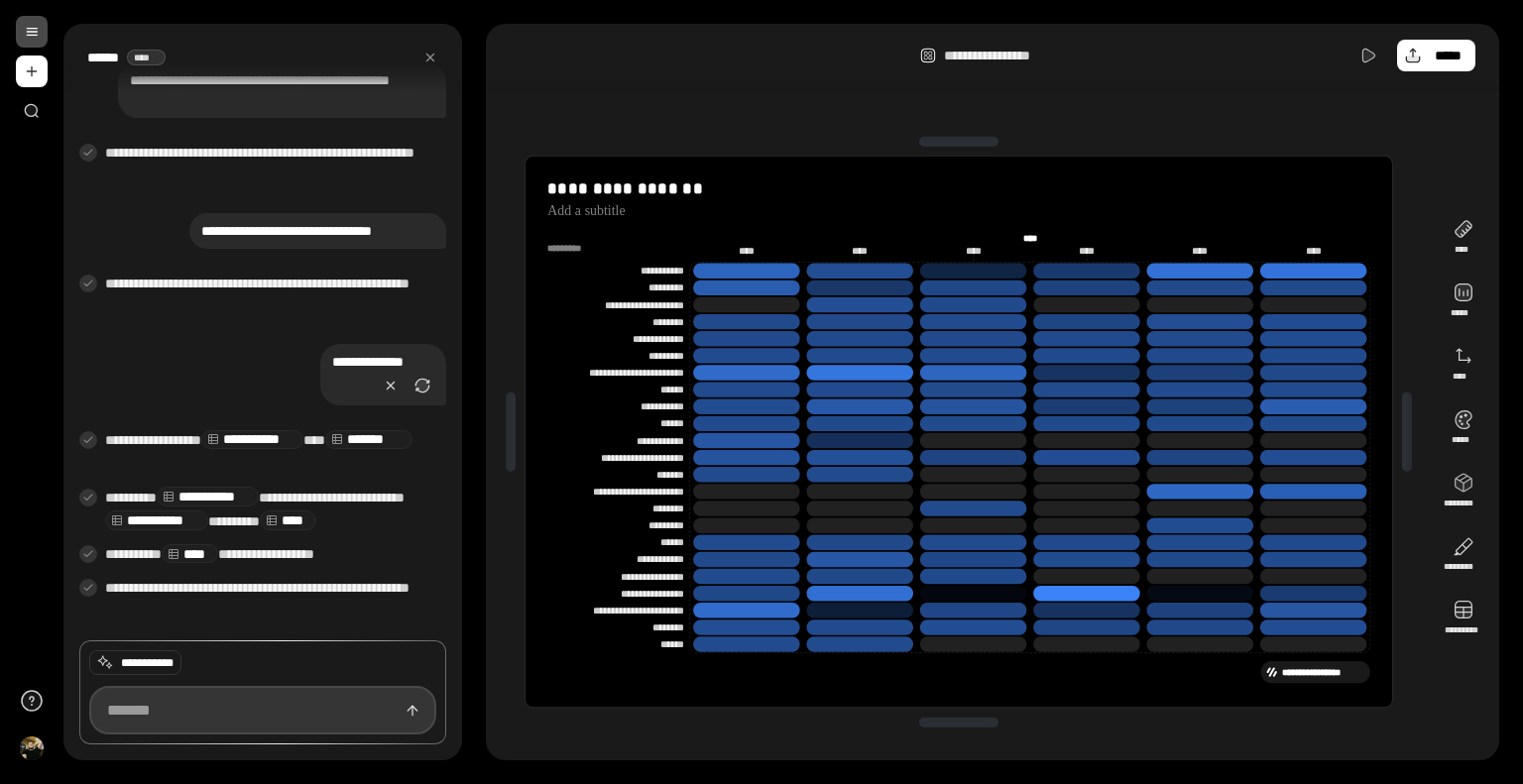 click at bounding box center [263, 710] 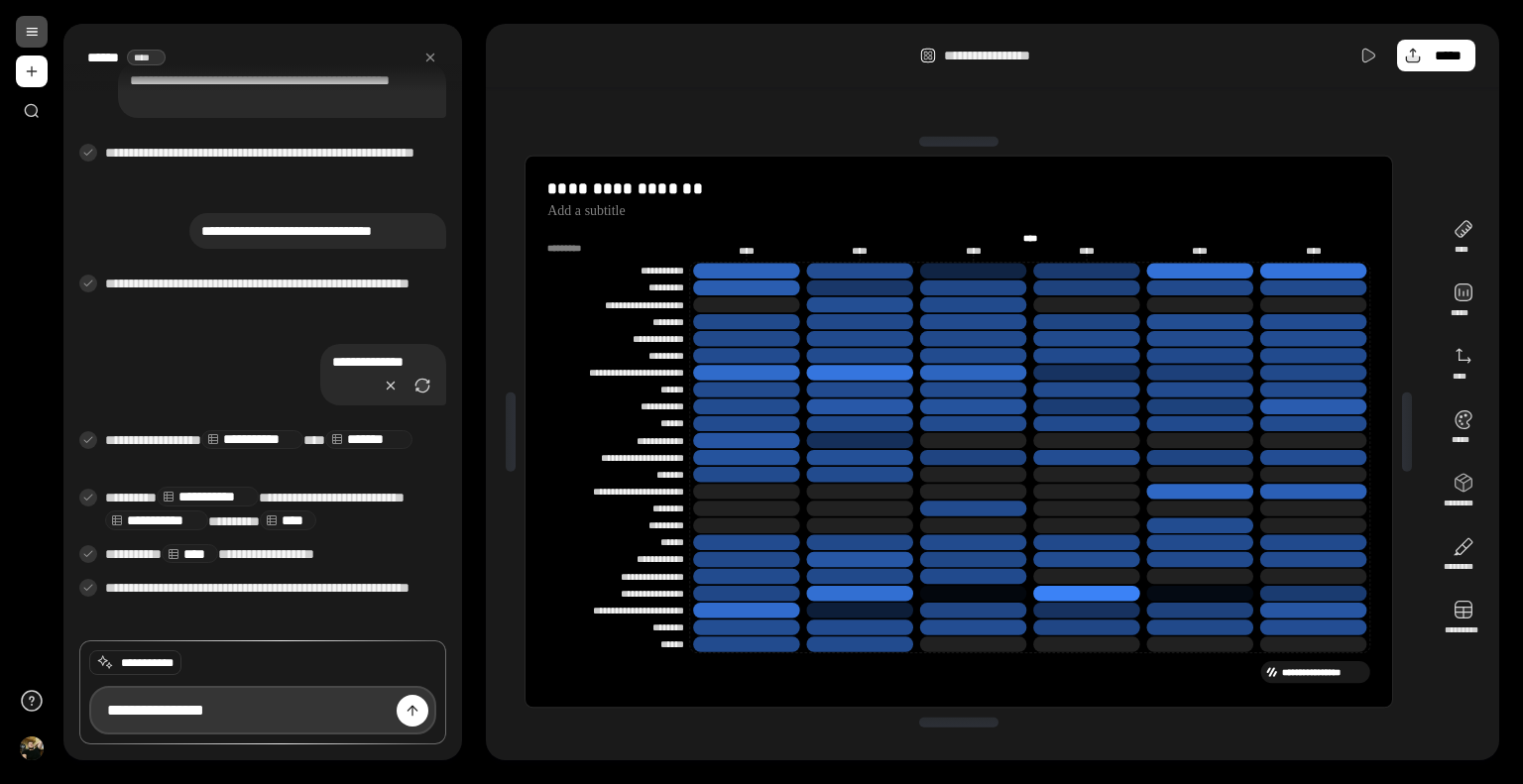 type on "**********" 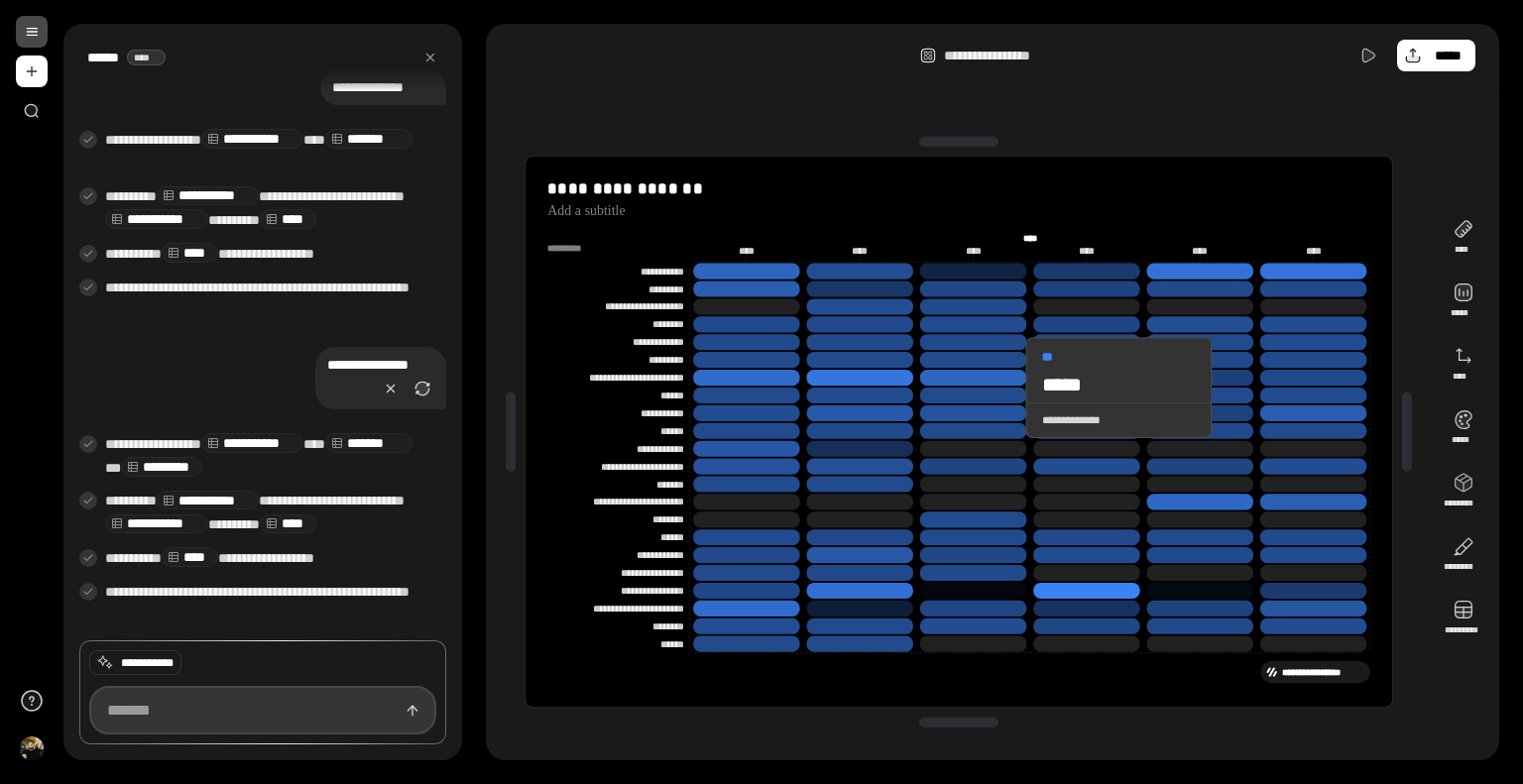 scroll, scrollTop: 748, scrollLeft: 0, axis: vertical 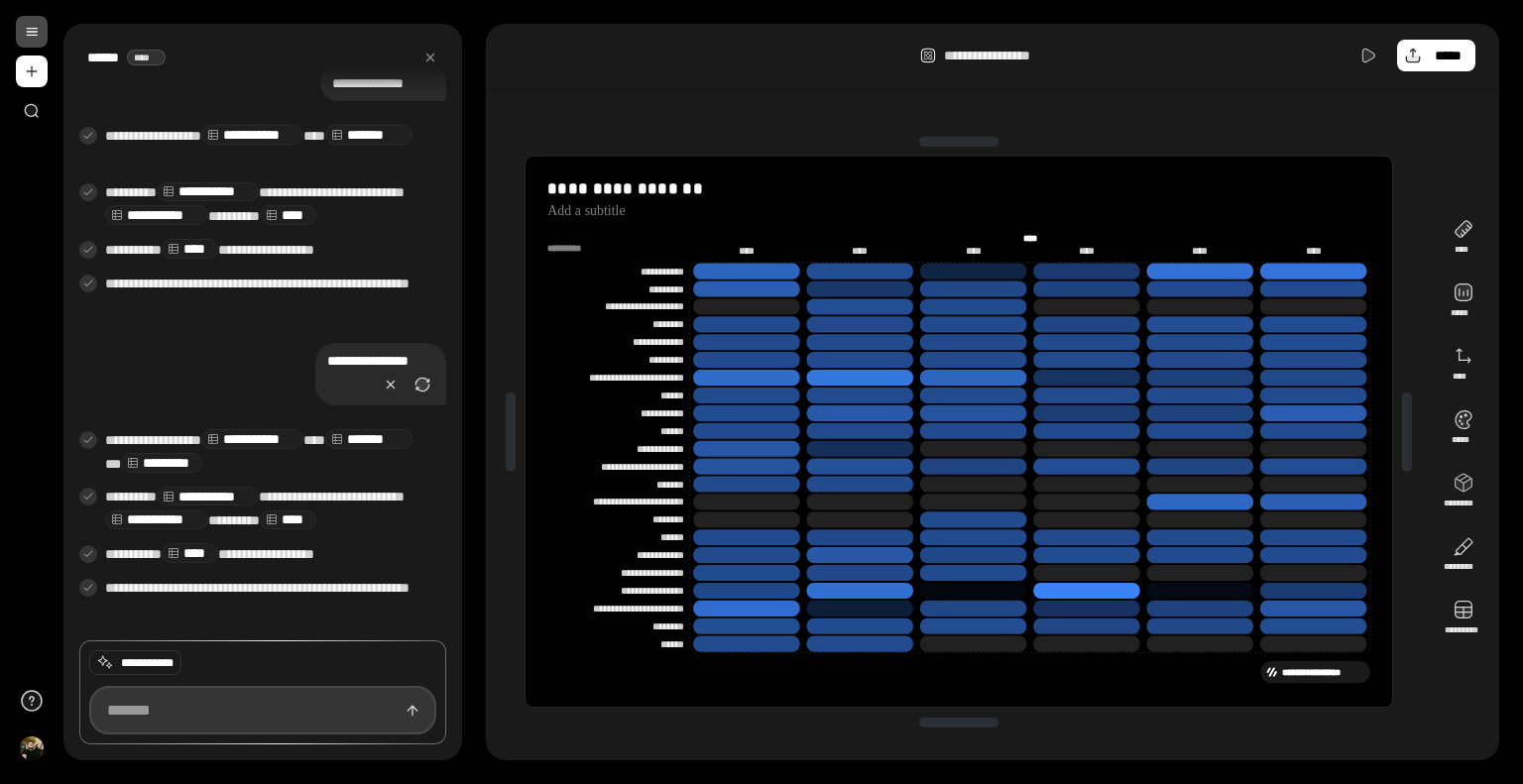 click at bounding box center [263, 710] 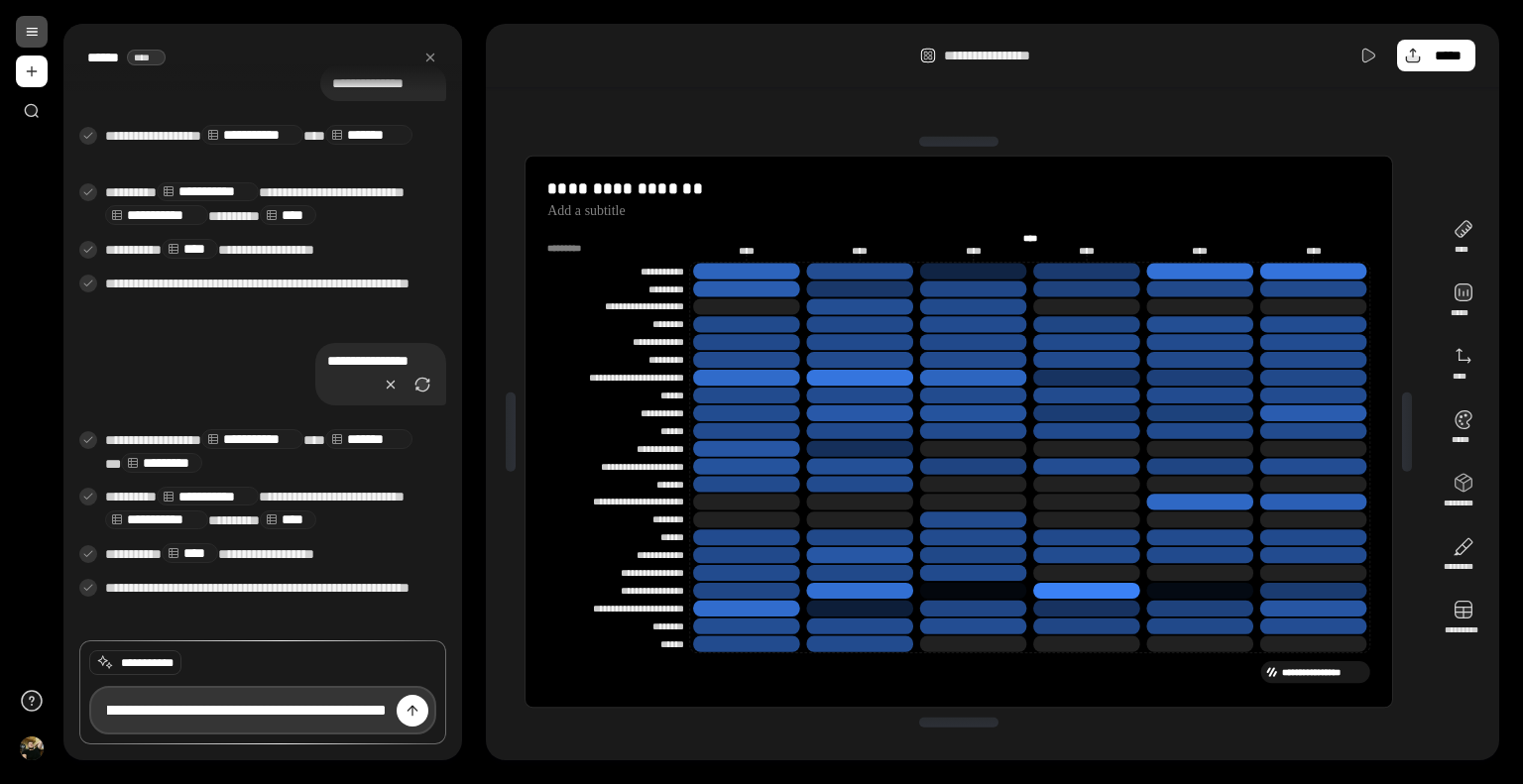 scroll, scrollTop: 0, scrollLeft: 143, axis: horizontal 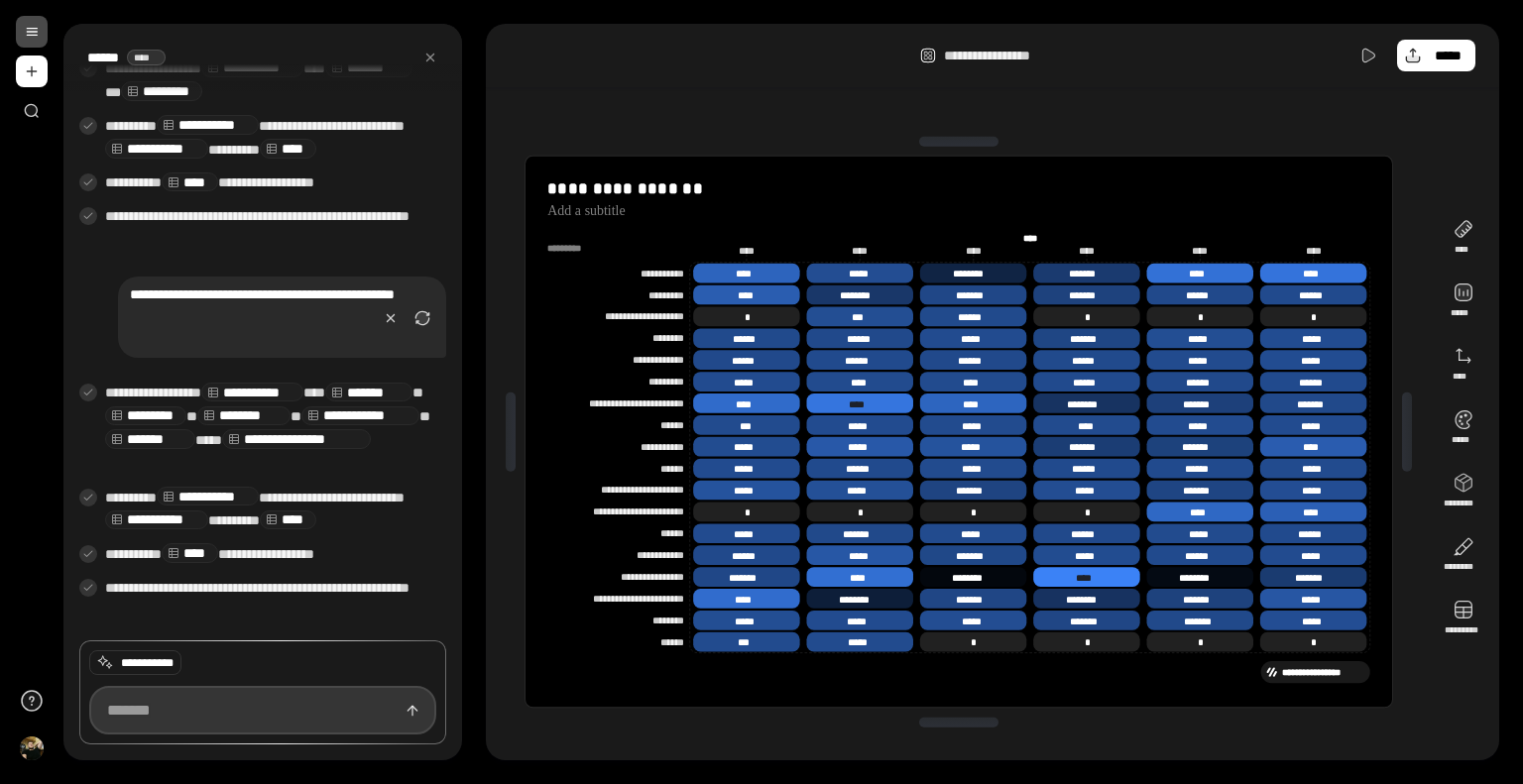 click at bounding box center (263, 710) 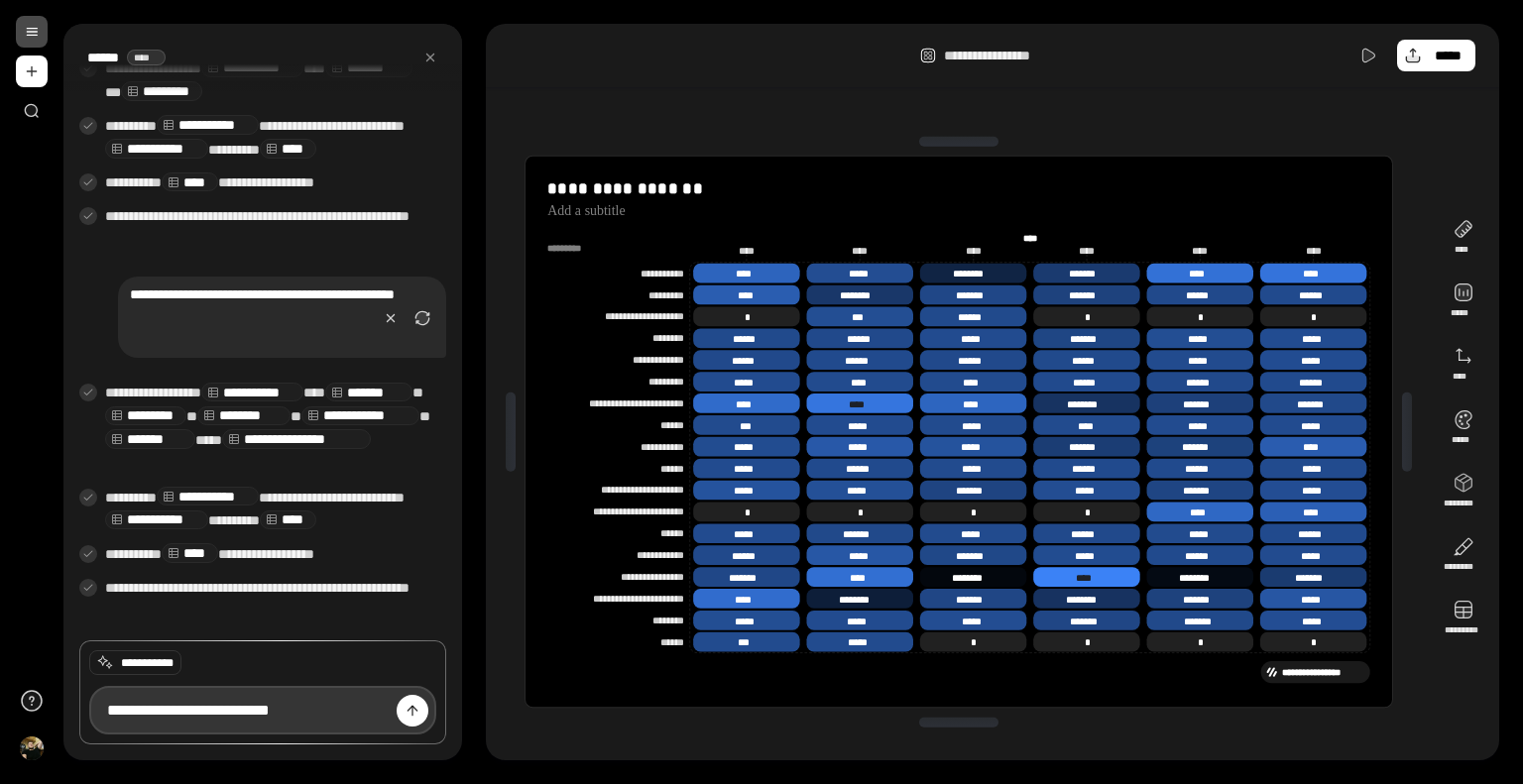 type on "**********" 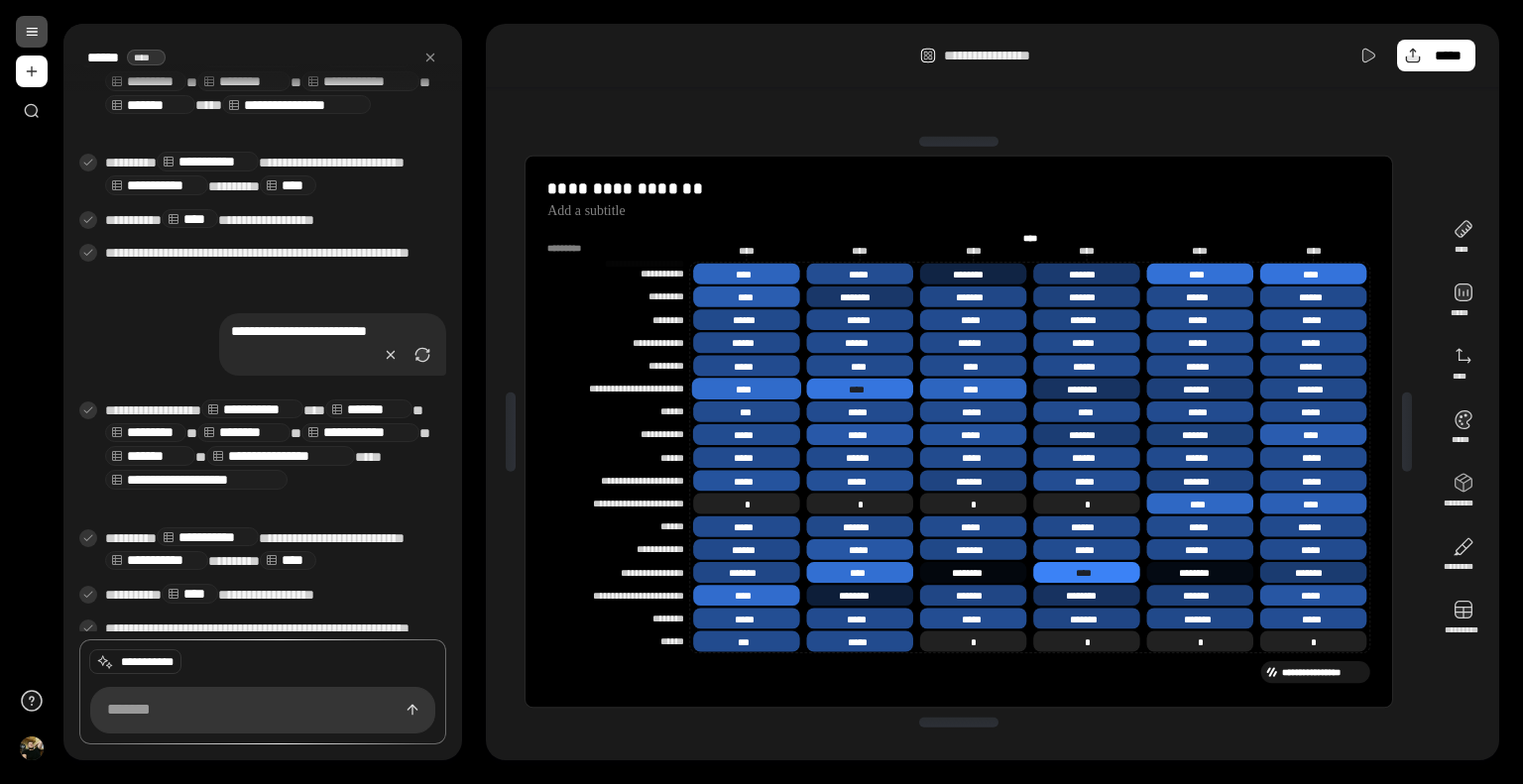 scroll, scrollTop: 1442, scrollLeft: 0, axis: vertical 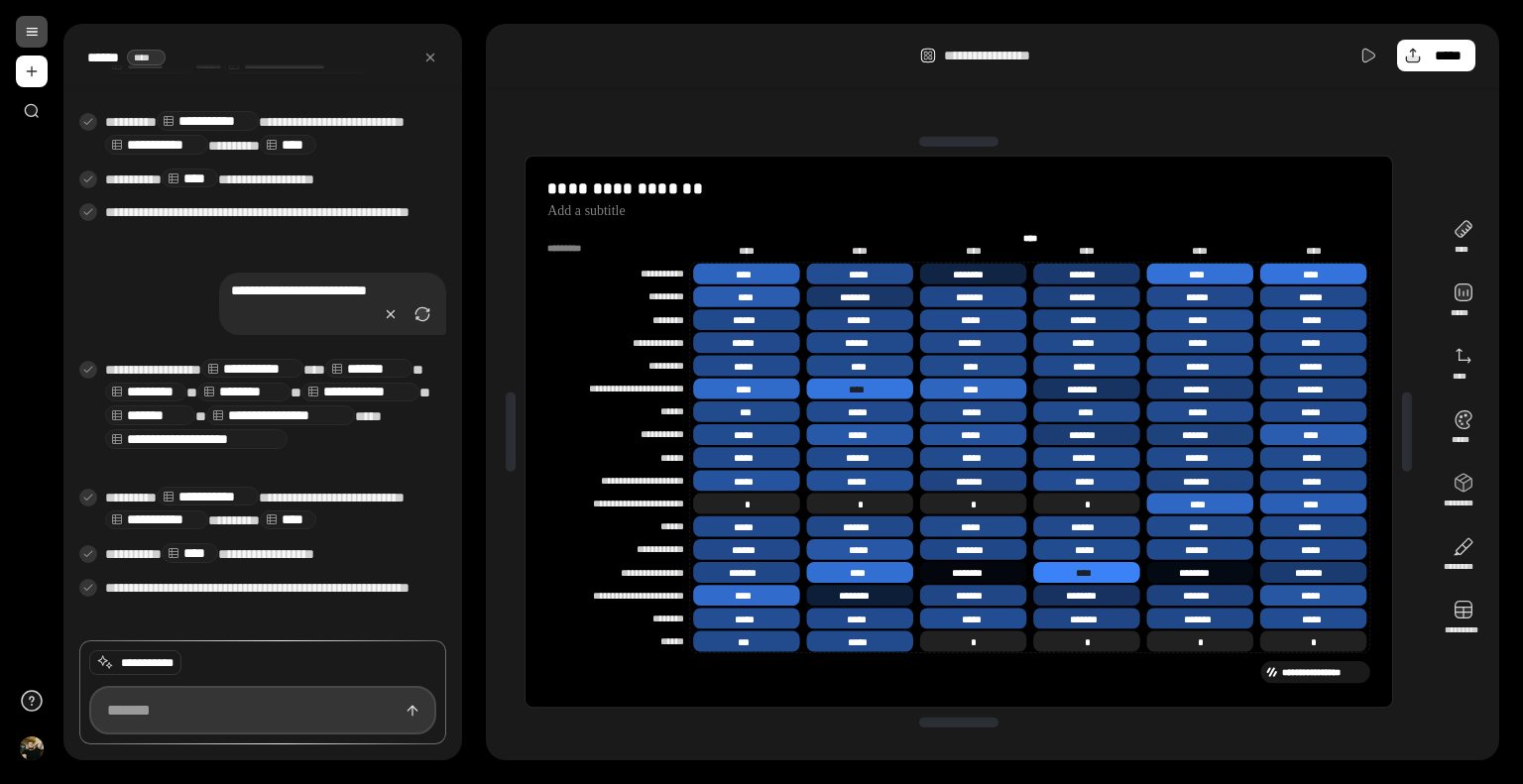click at bounding box center [263, 710] 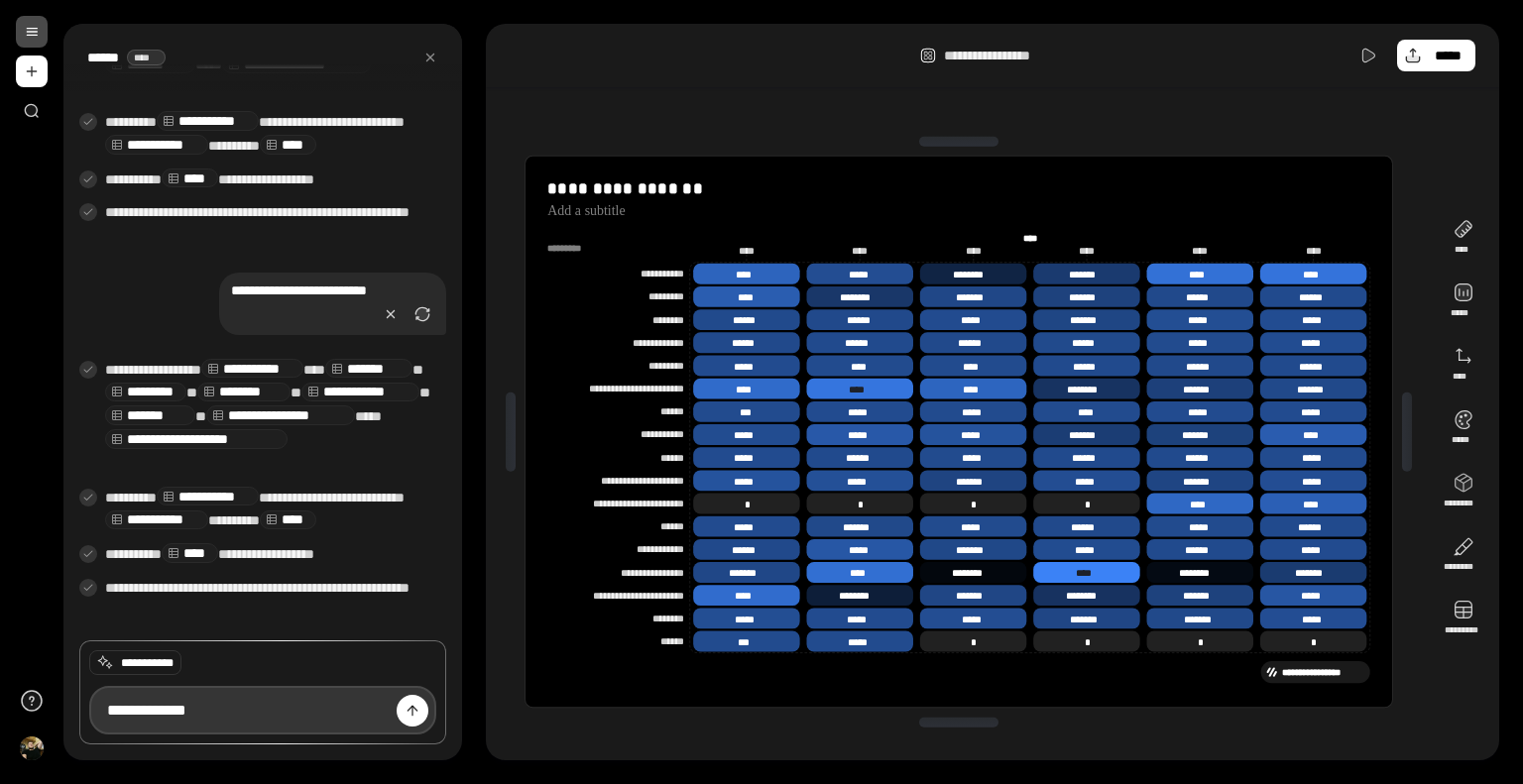 type on "**********" 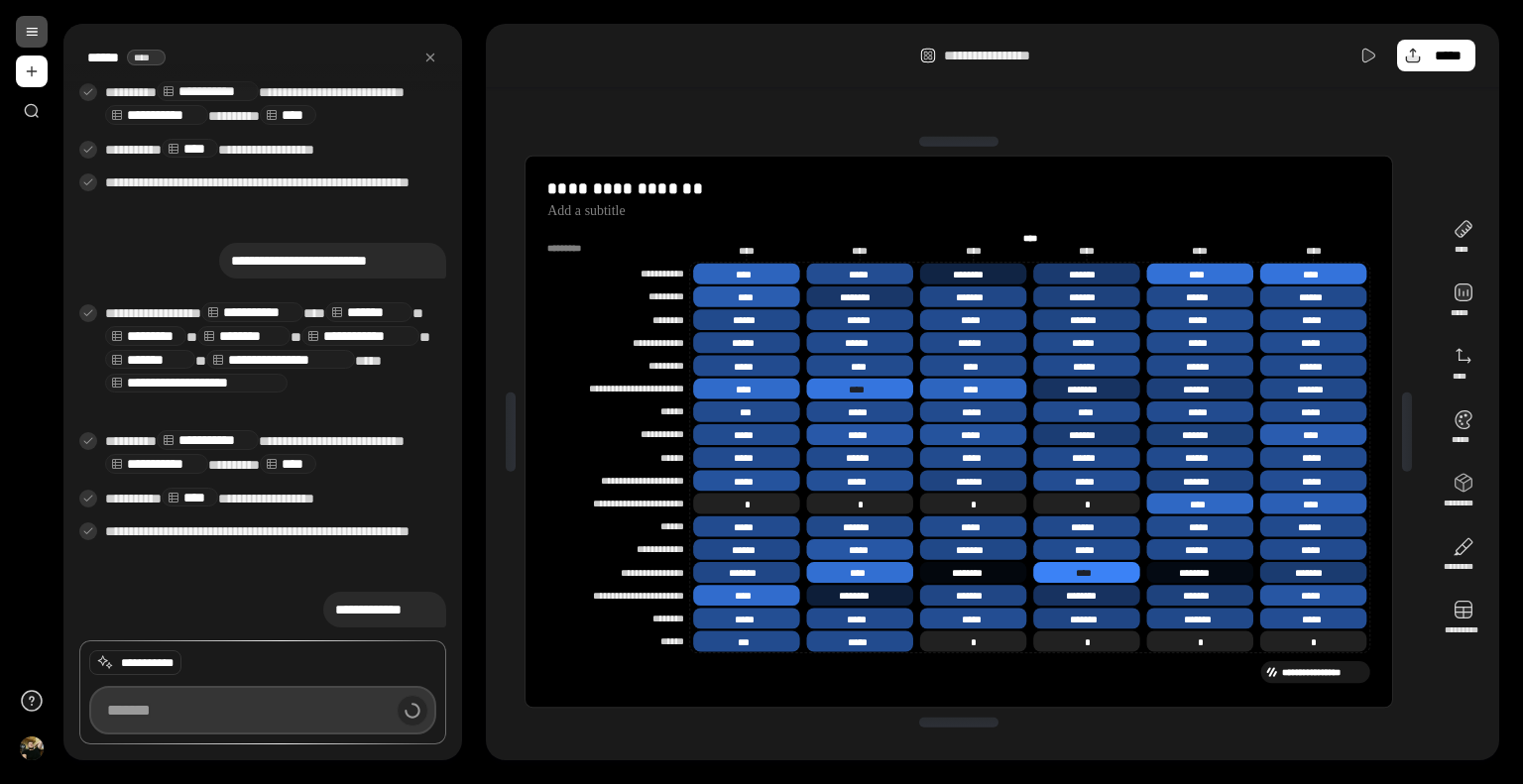 scroll, scrollTop: 1475, scrollLeft: 0, axis: vertical 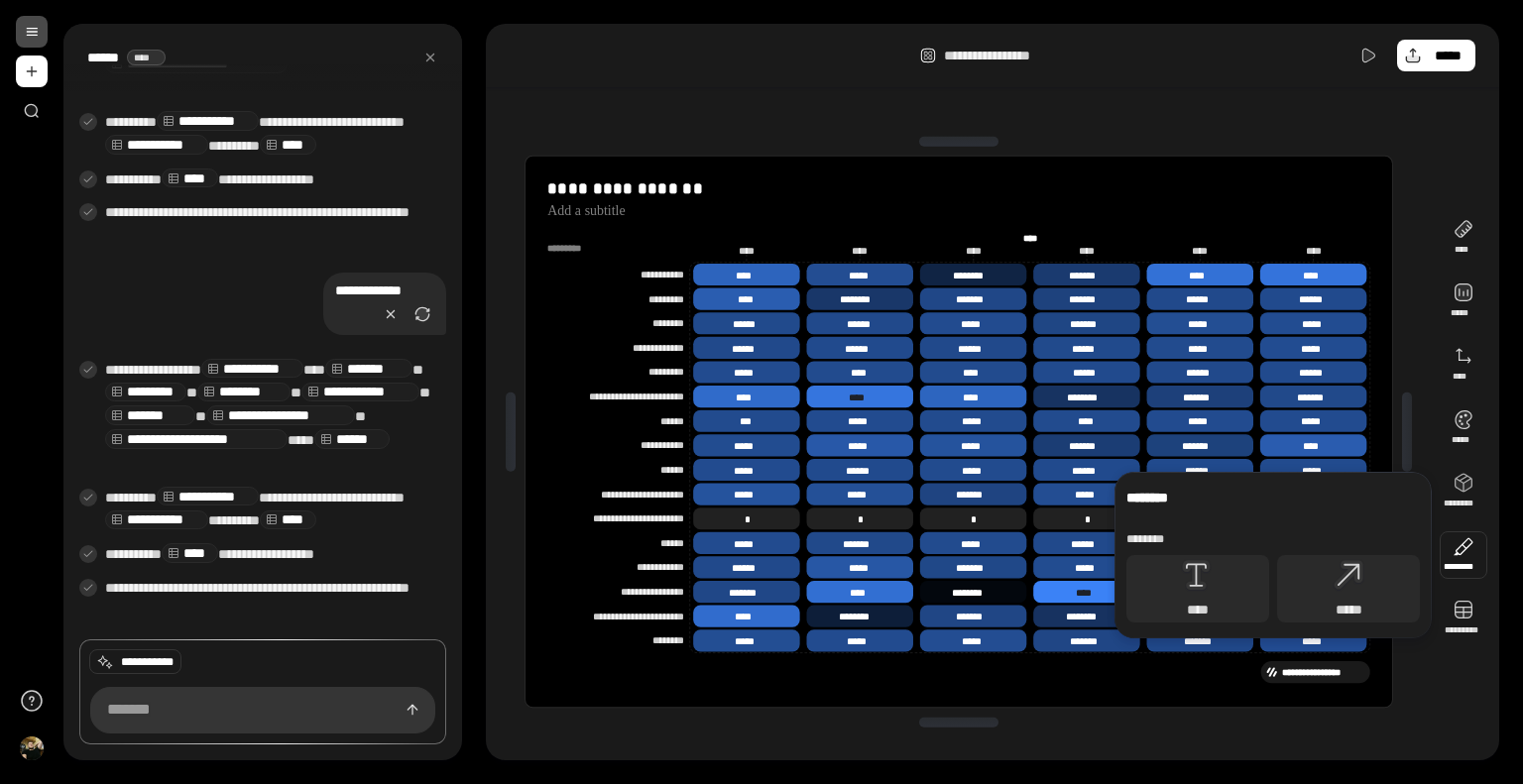 click on "**********" at bounding box center [993, 392] 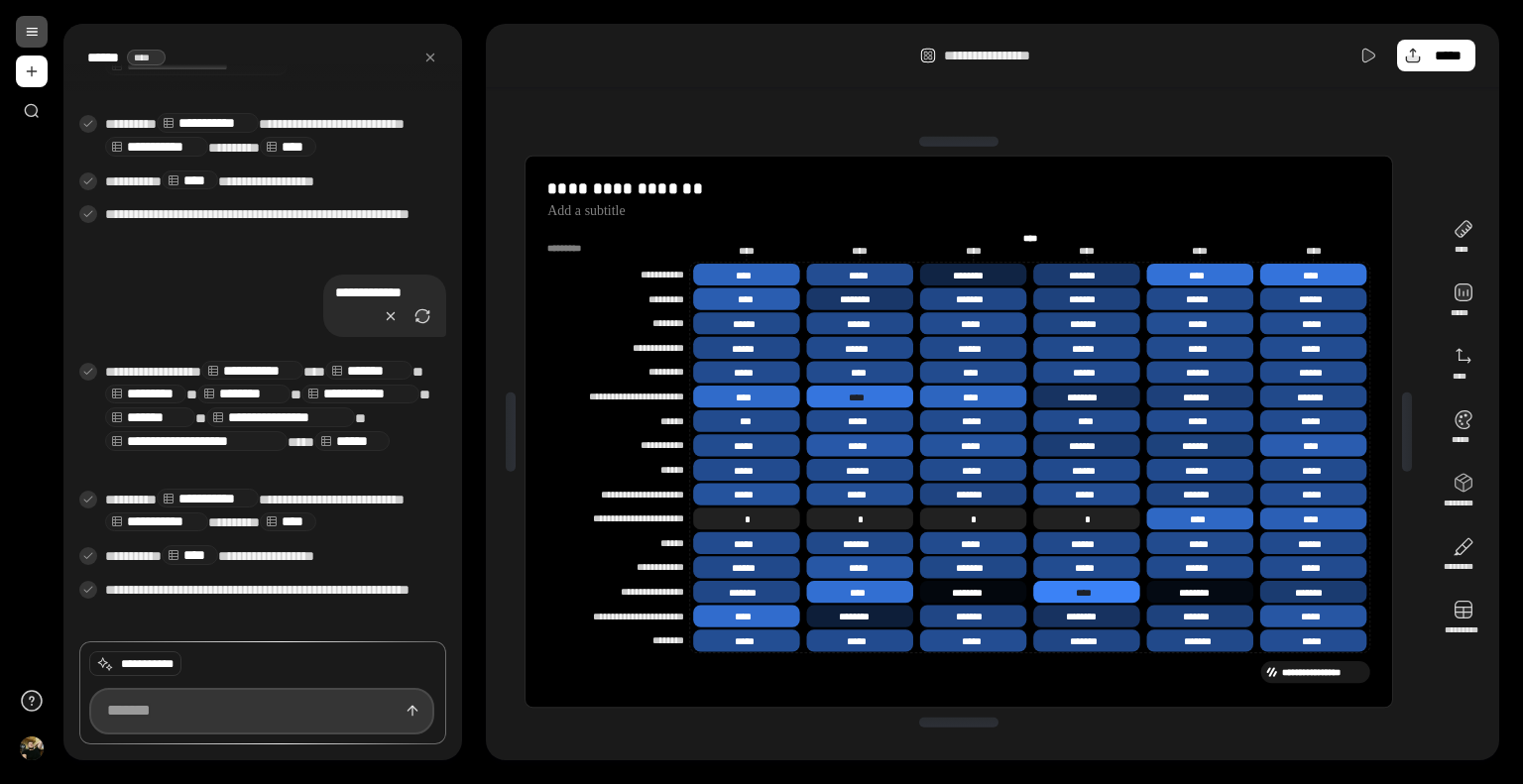 click at bounding box center (262, 712) 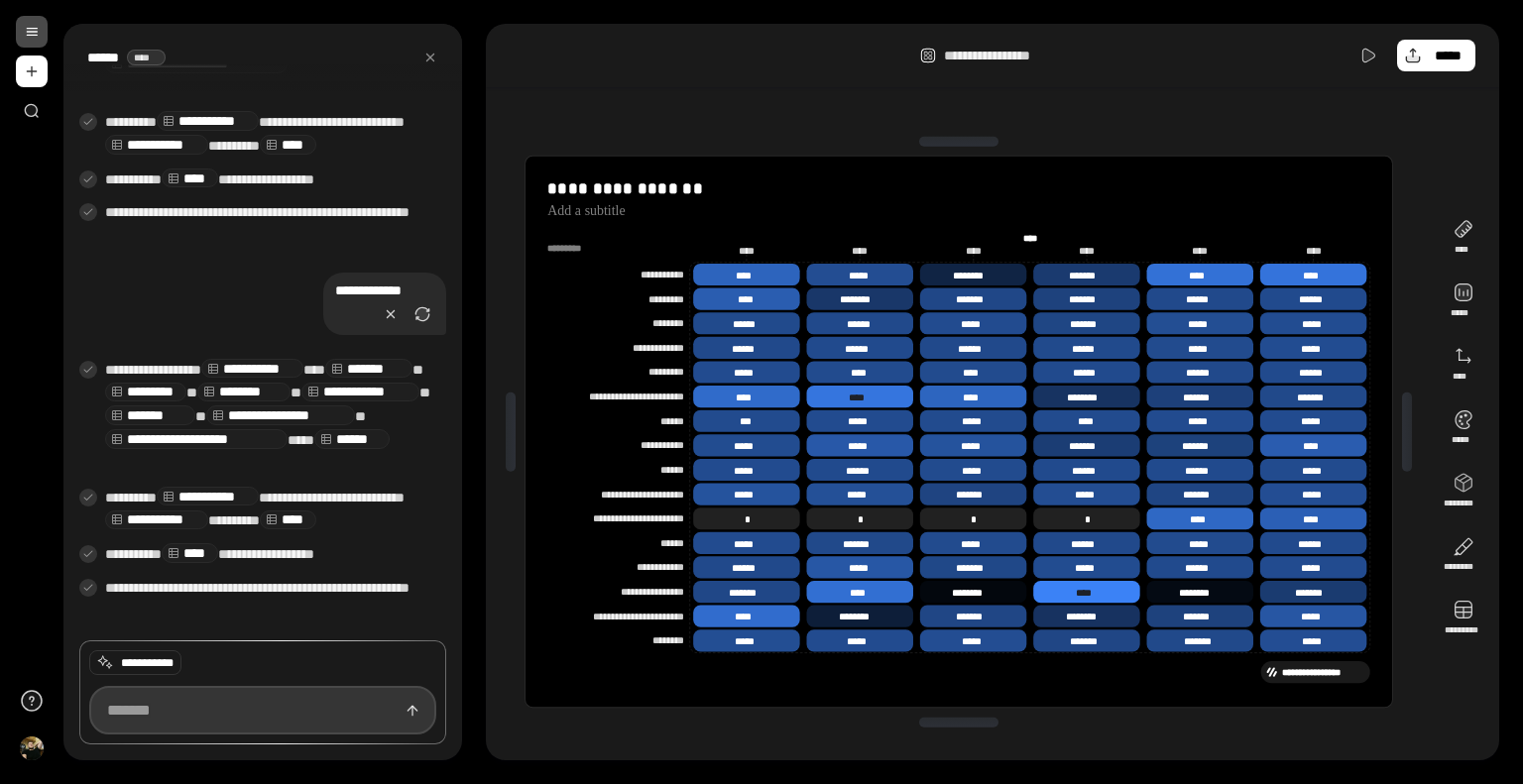 click at bounding box center [263, 710] 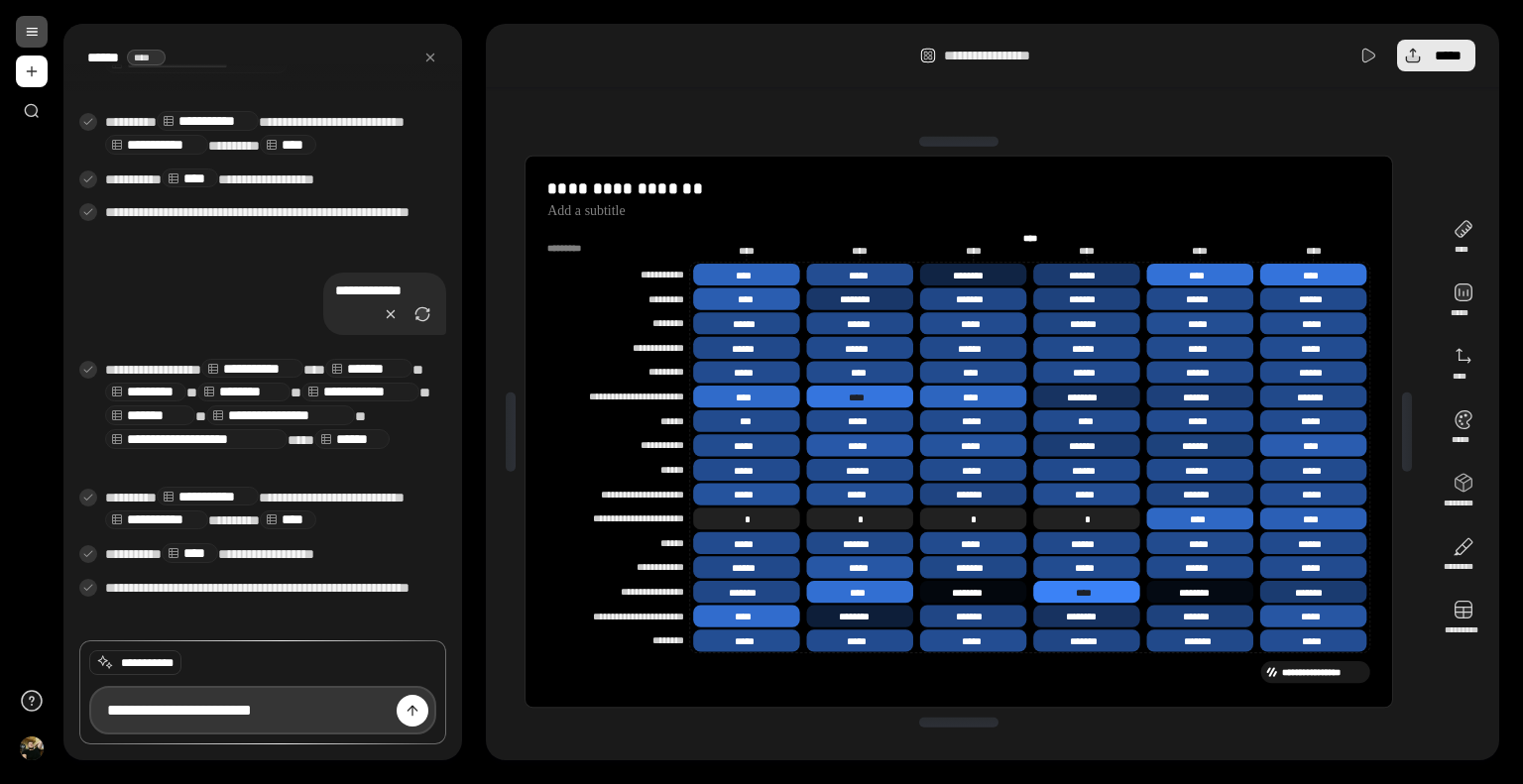 type on "**********" 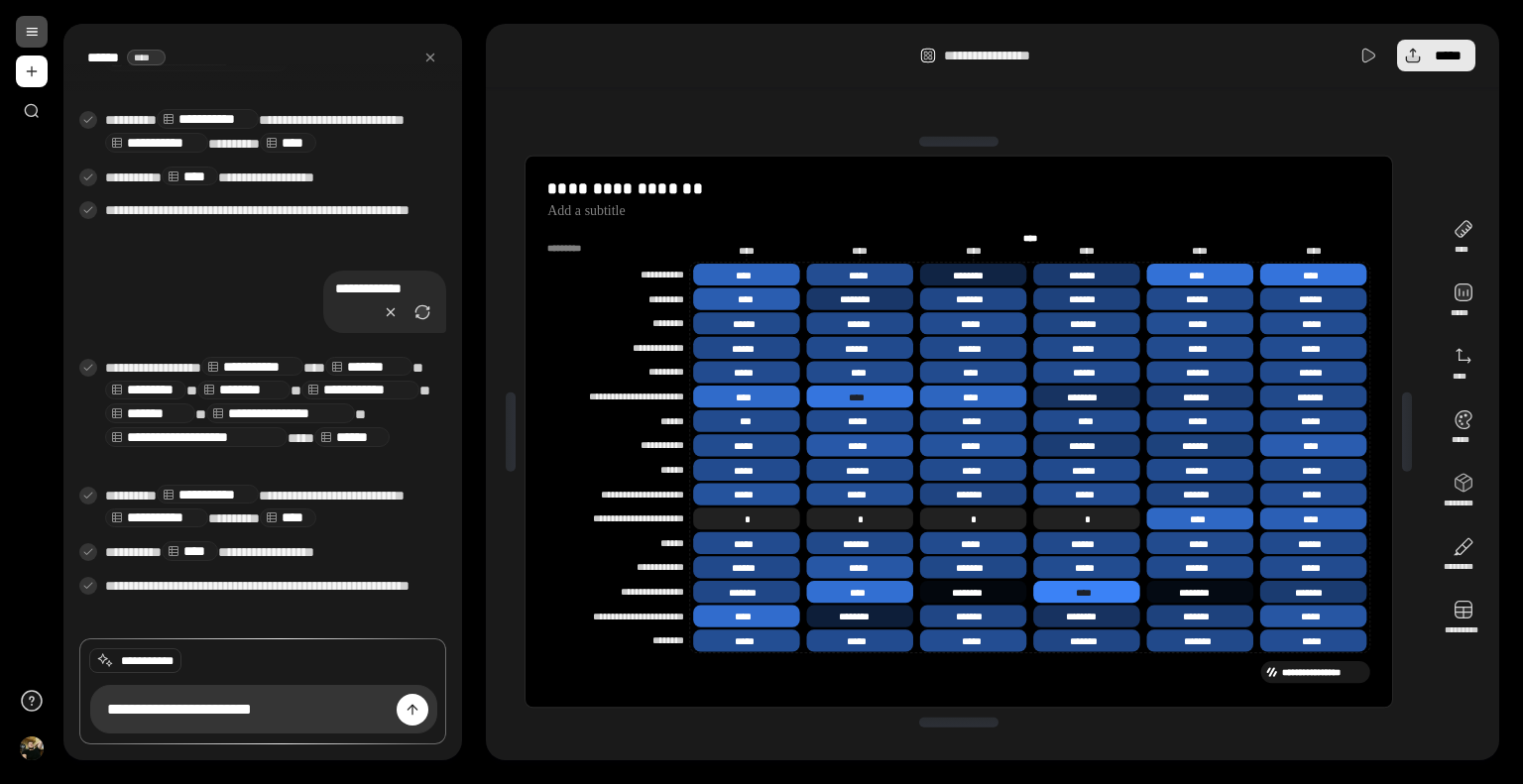 click on "*****" at bounding box center (1448, 56) 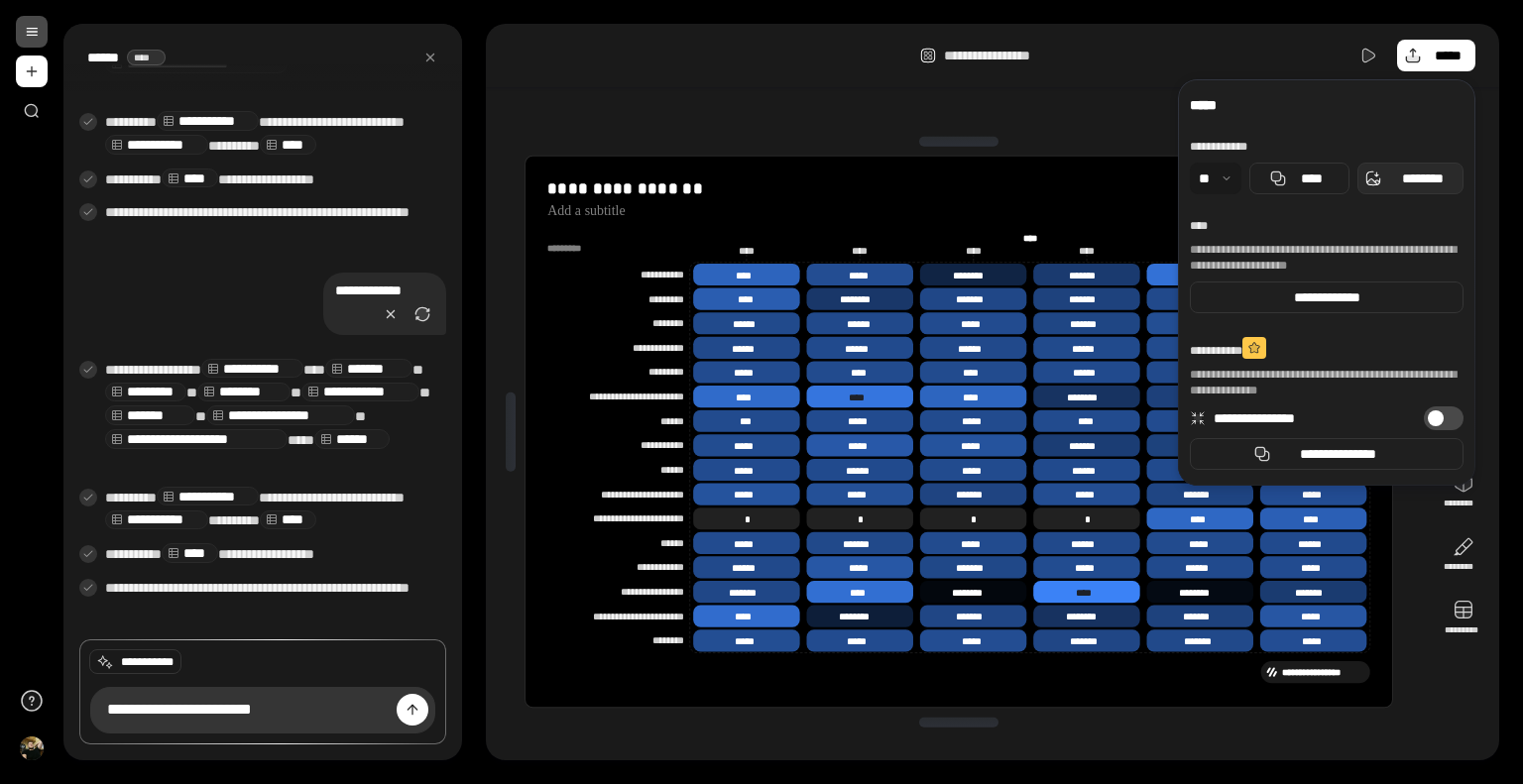 click on "********" at bounding box center (1422, 178) 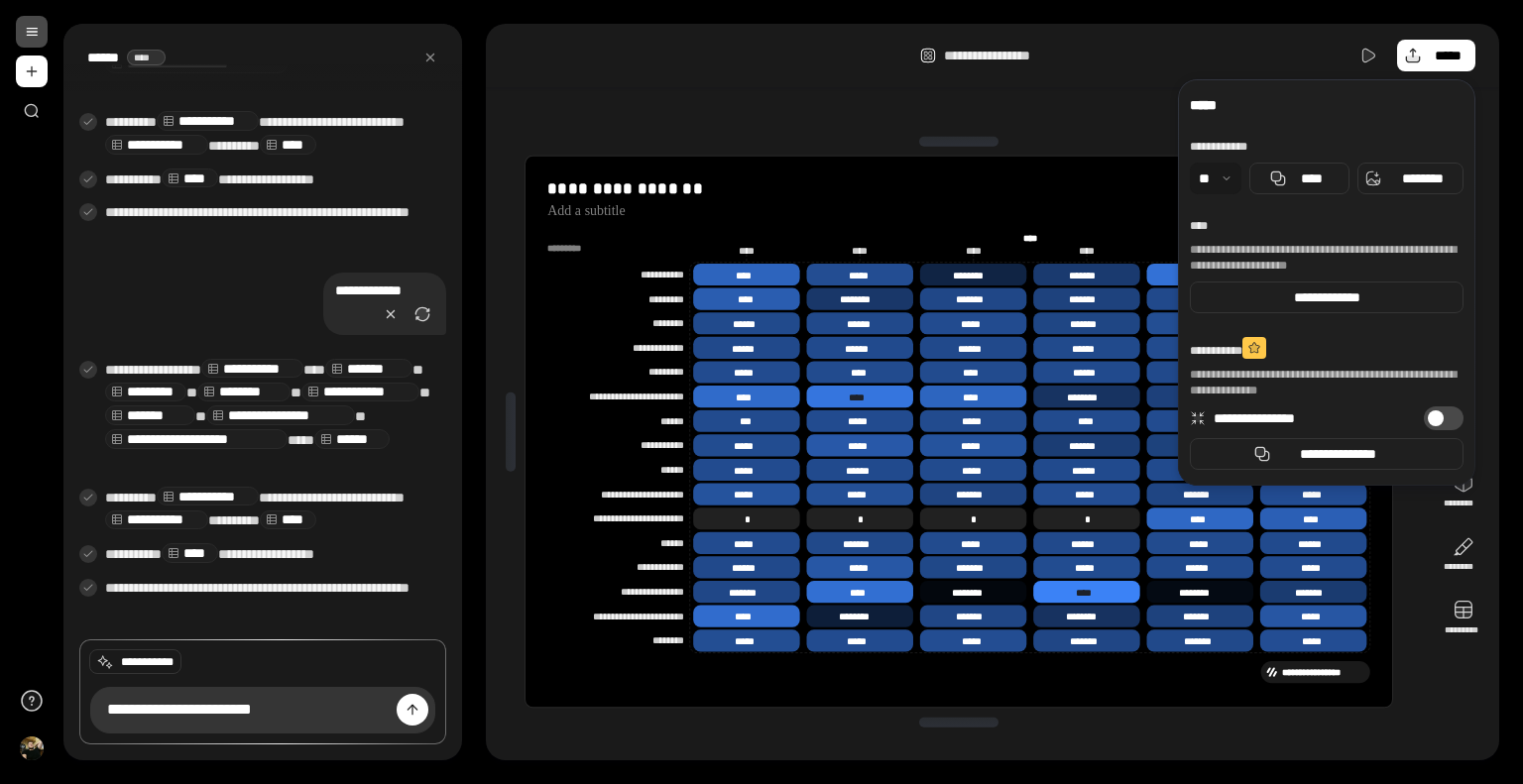 click on "**********" at bounding box center [993, 56] 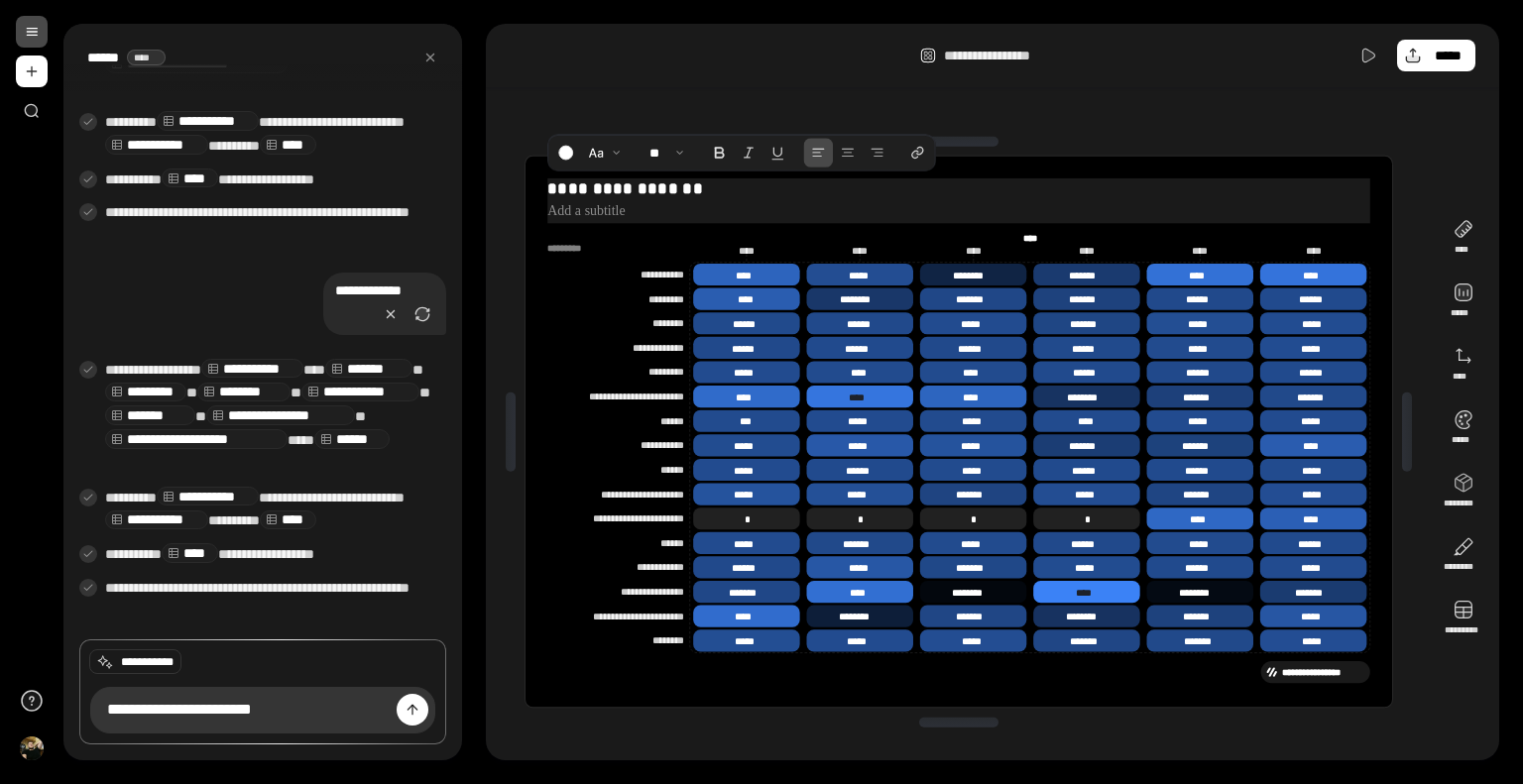 click on "**********" at bounding box center [960, 188] 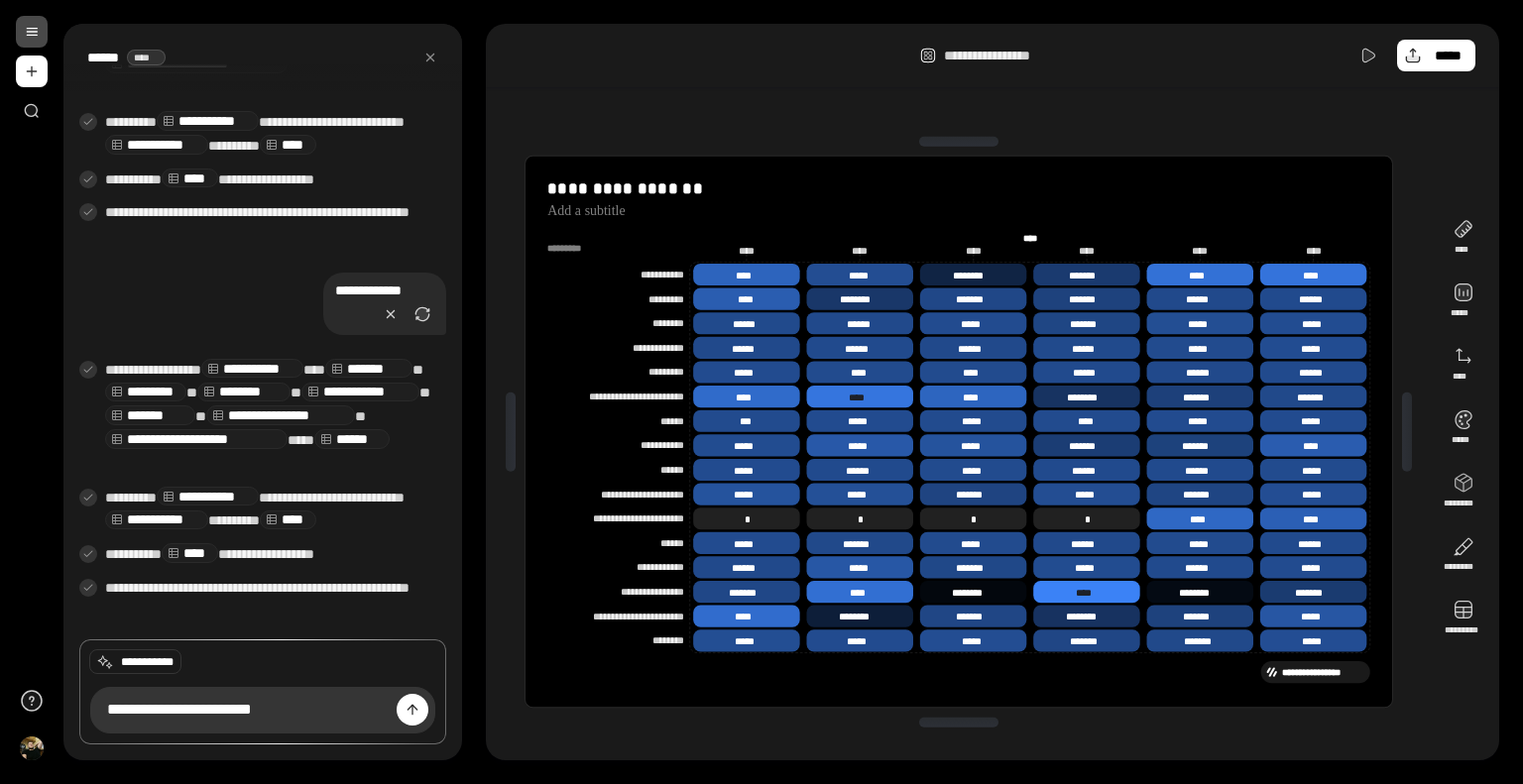 click on "**********" at bounding box center [959, 432] 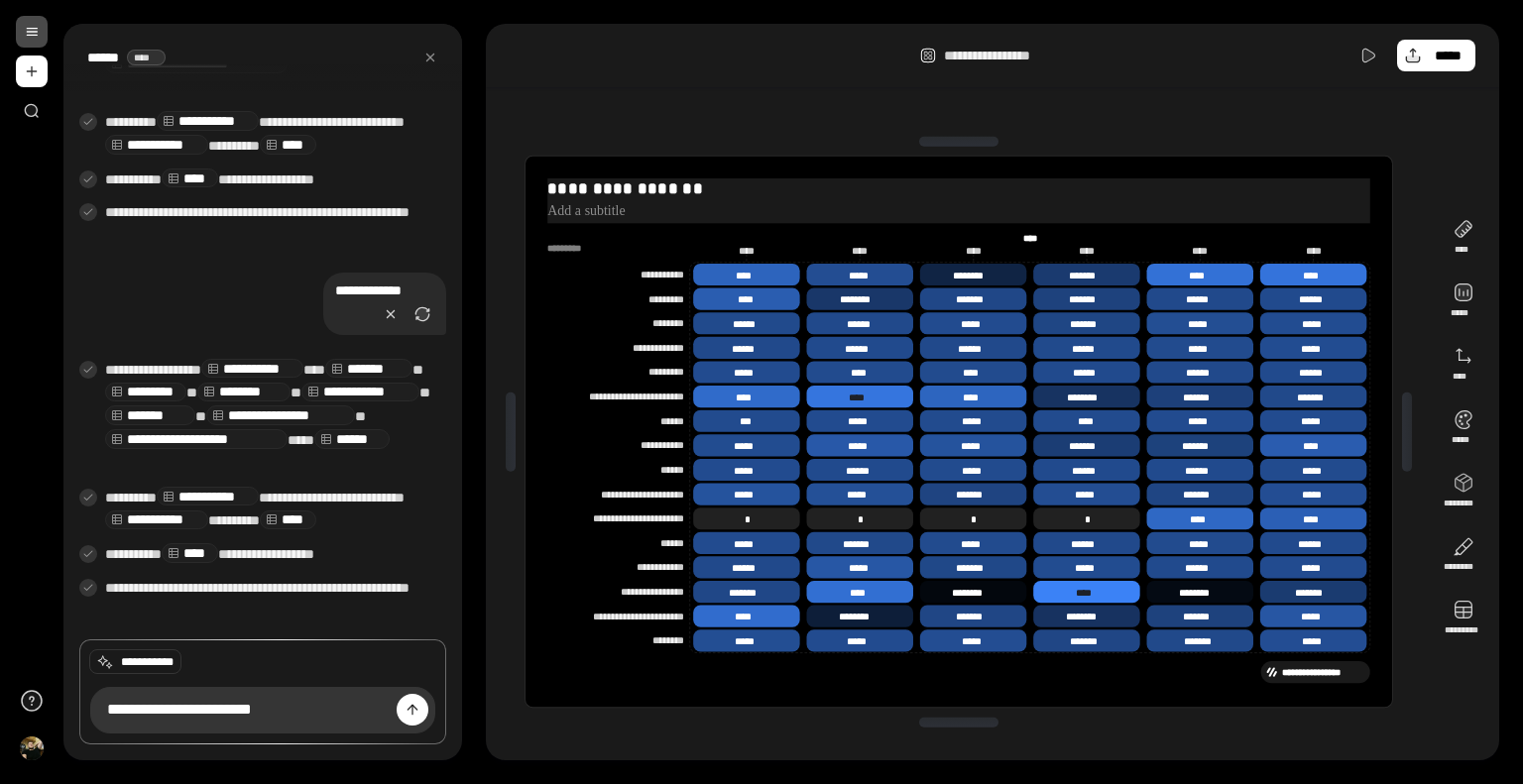 click on "**********" at bounding box center [960, 188] 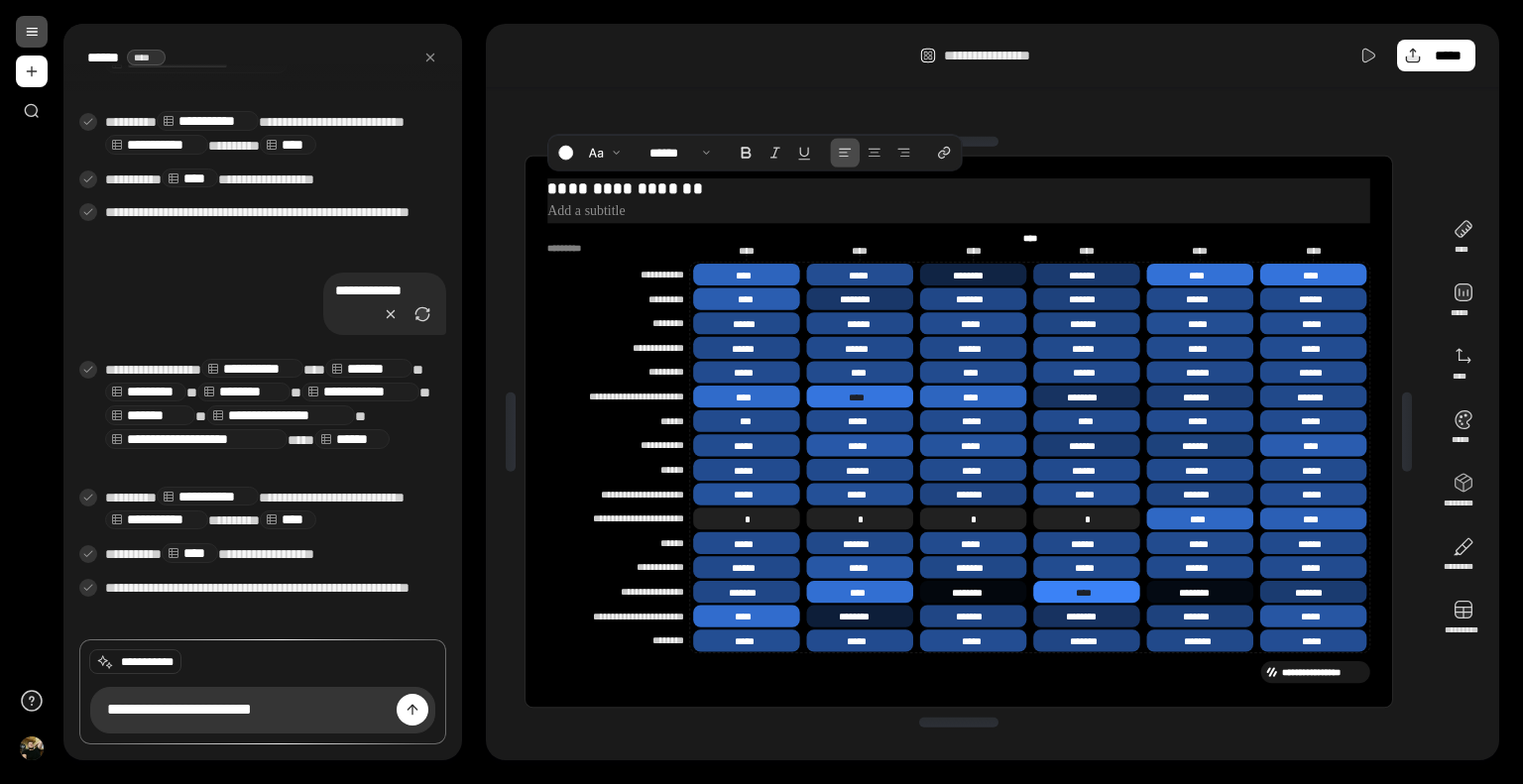 drag, startPoint x: 698, startPoint y: 189, endPoint x: 537, endPoint y: 192, distance: 161.02795 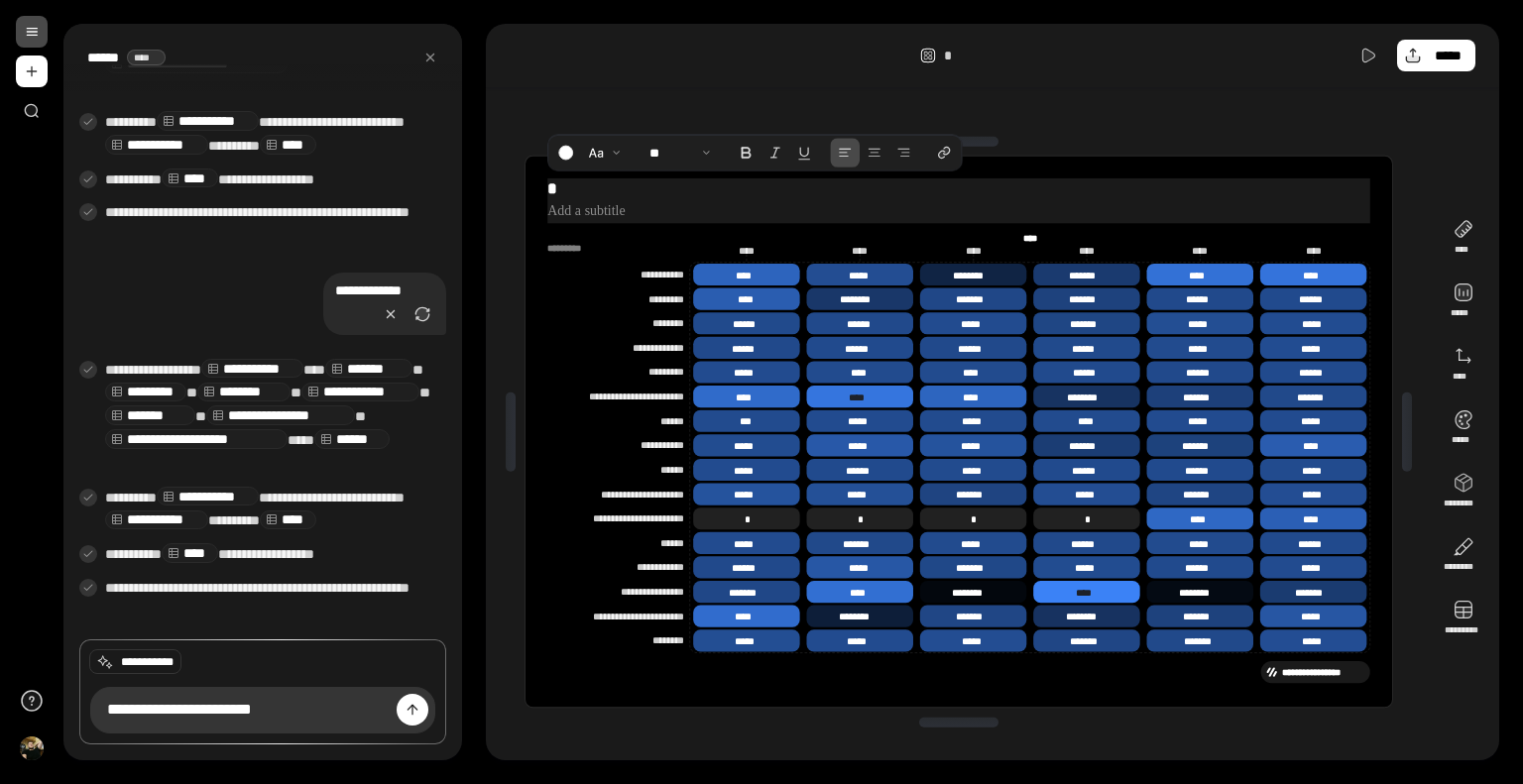 type 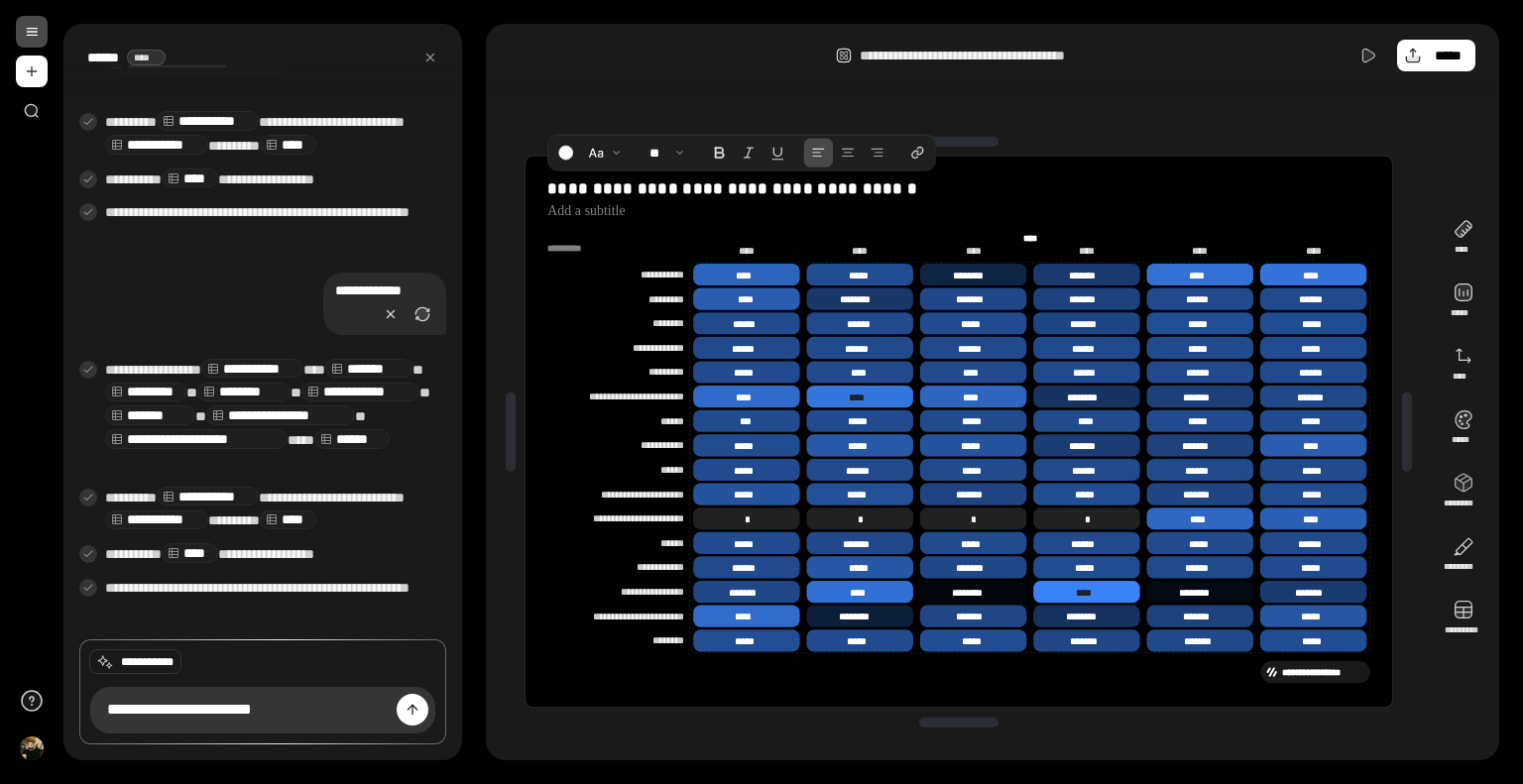 click on "**********" at bounding box center (993, 392) 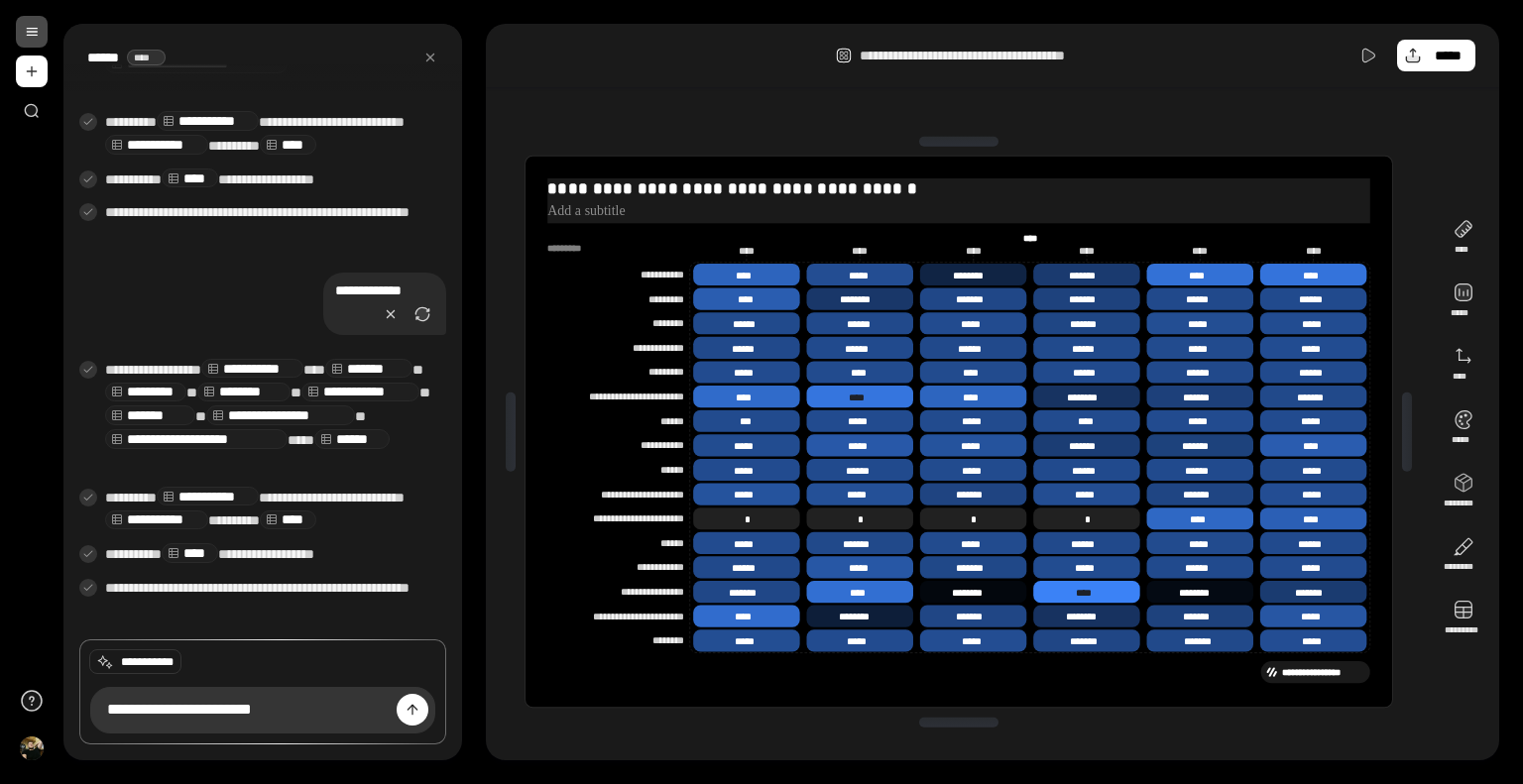 click at bounding box center (960, 211) 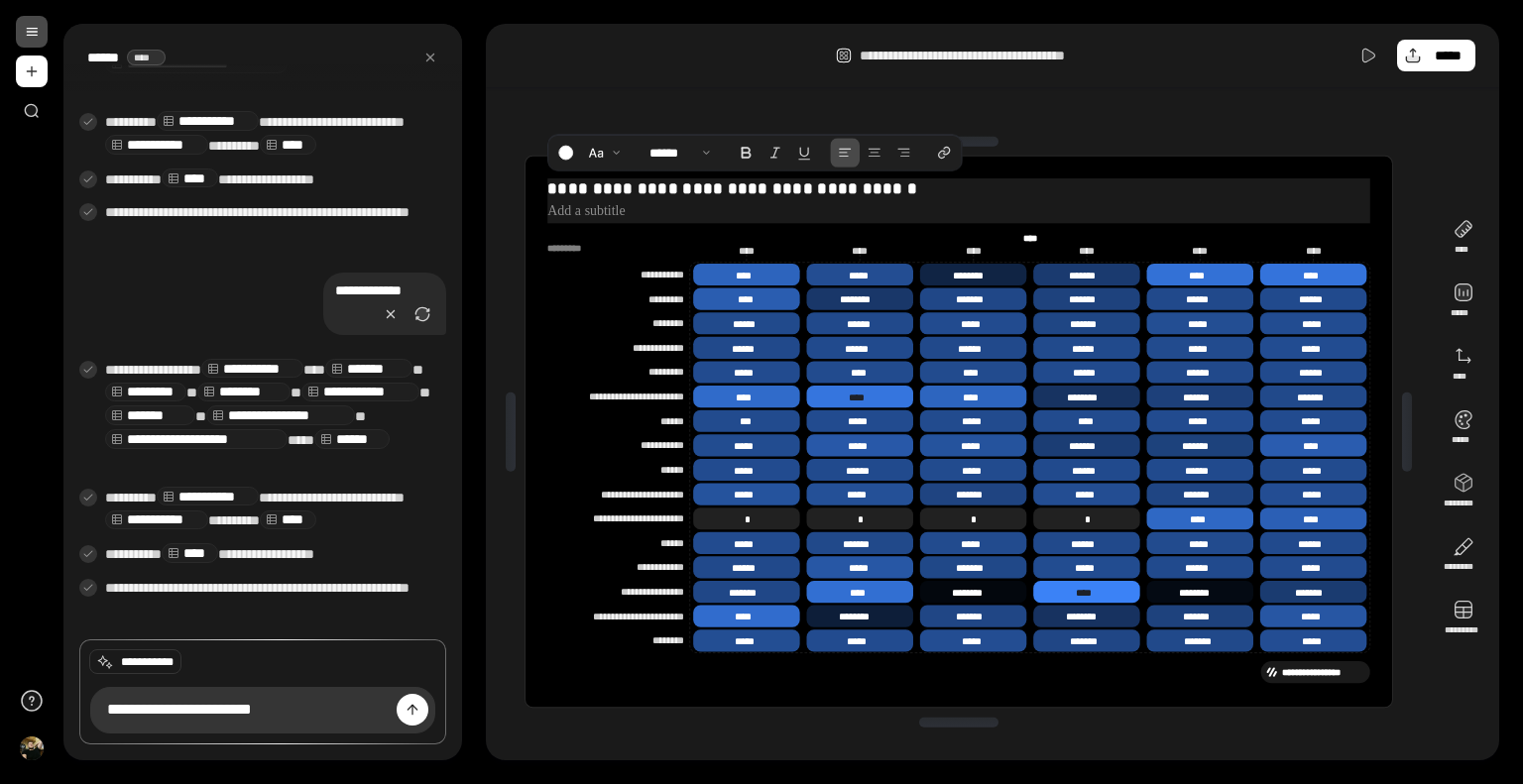 drag, startPoint x: 639, startPoint y: 209, endPoint x: 540, endPoint y: 213, distance: 99.08078 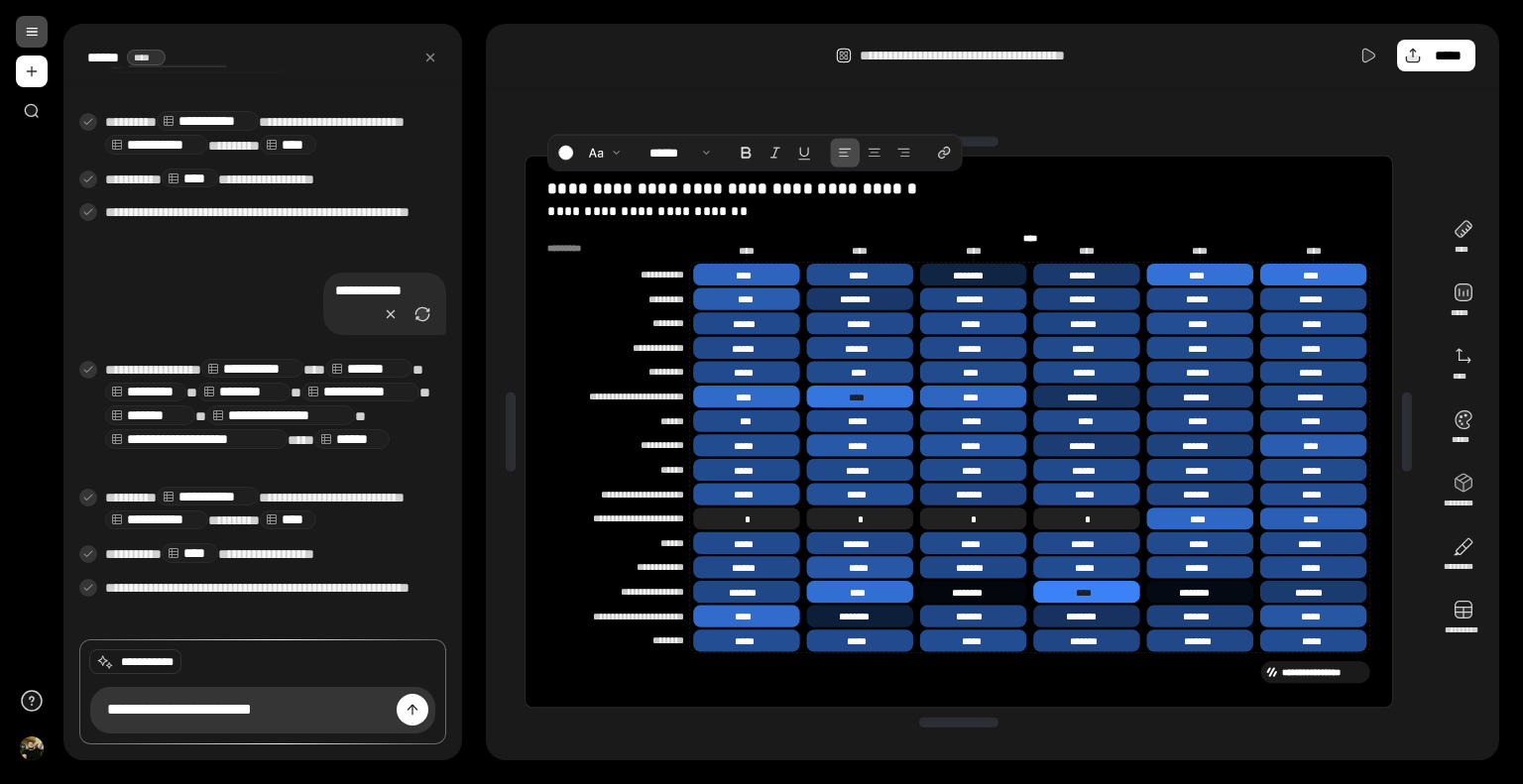 click on "**********" at bounding box center (959, 431) 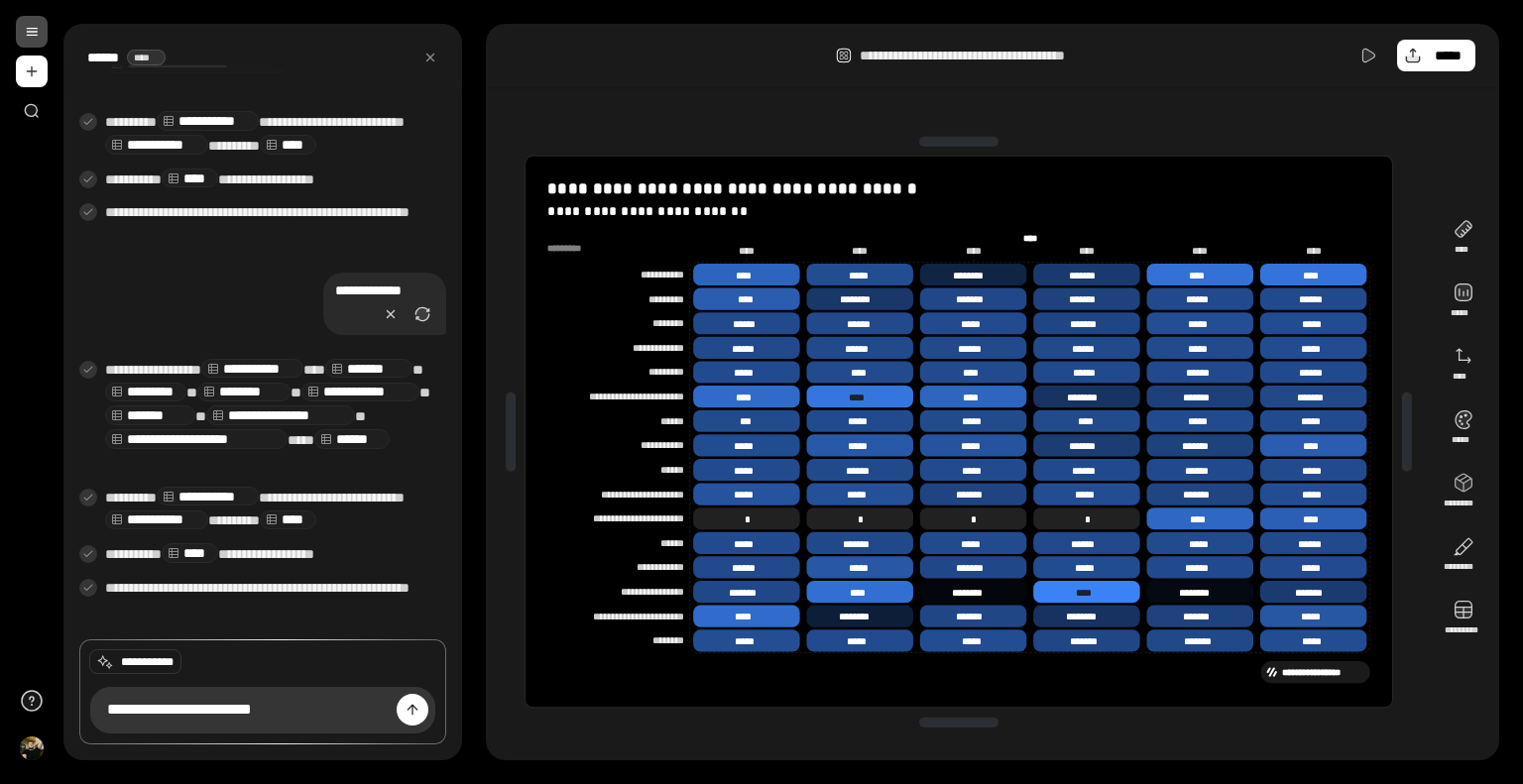 click on "*********" 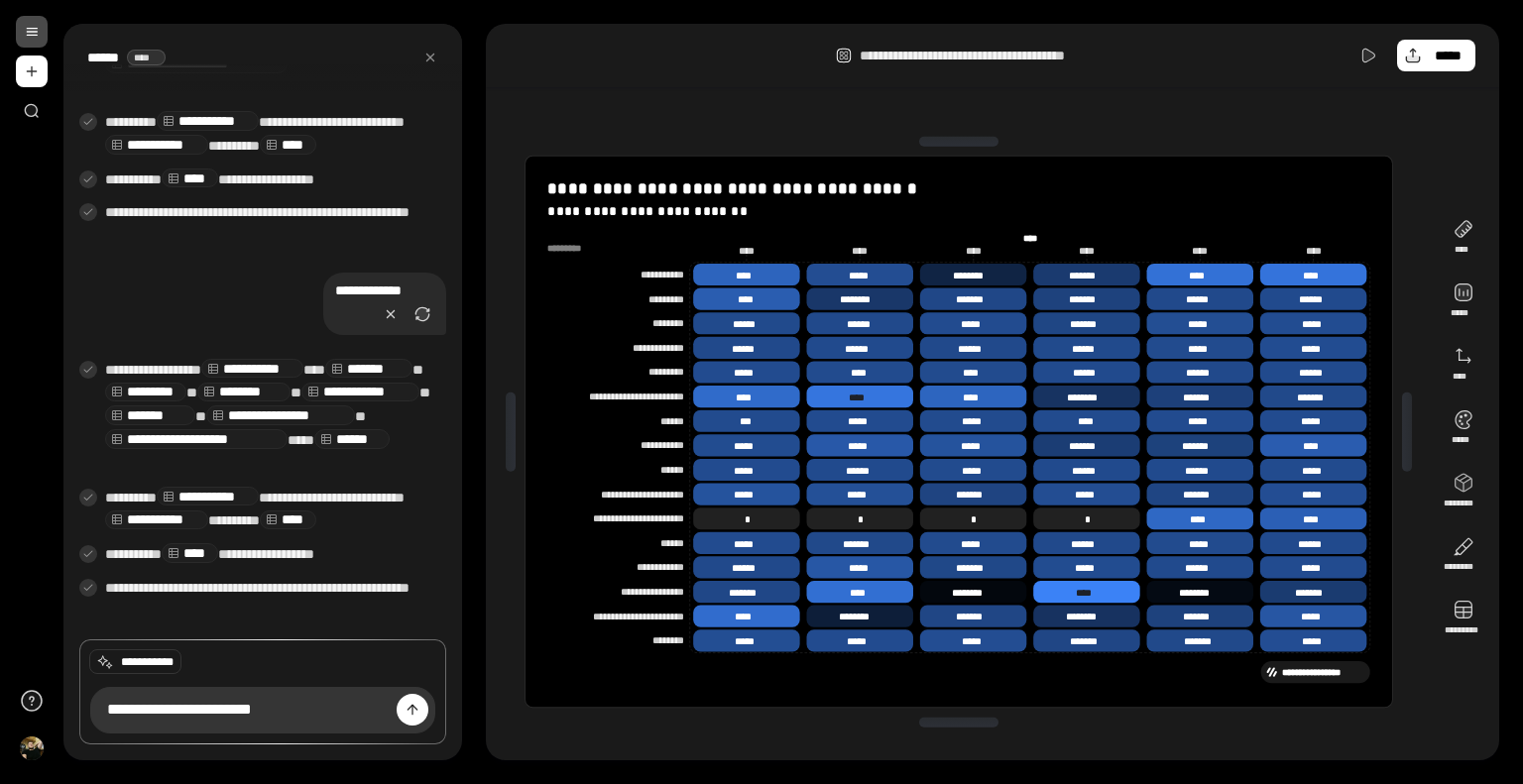 click on "*********" 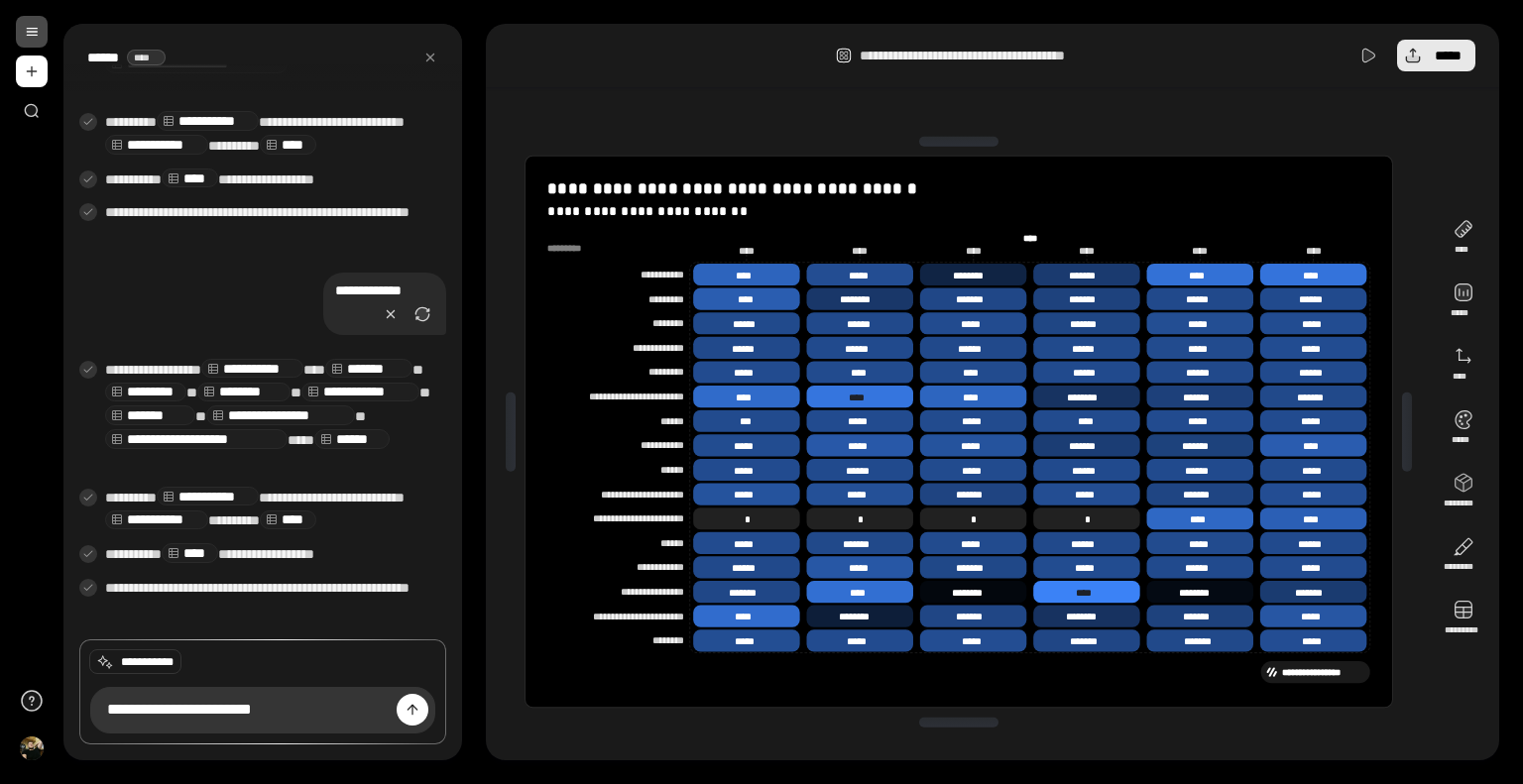 click on "*****" at bounding box center [1436, 56] 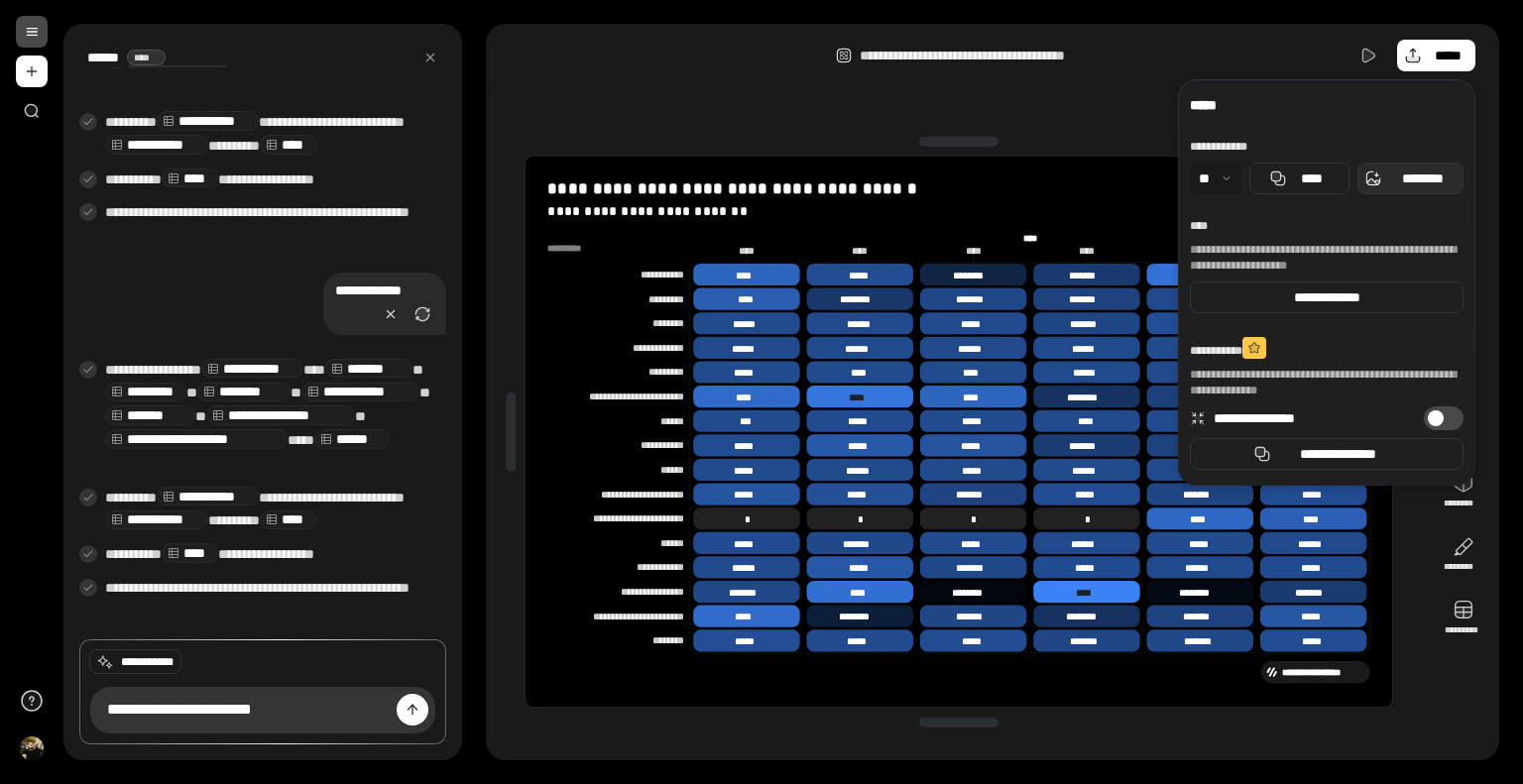 click on "********" at bounding box center (1422, 178) 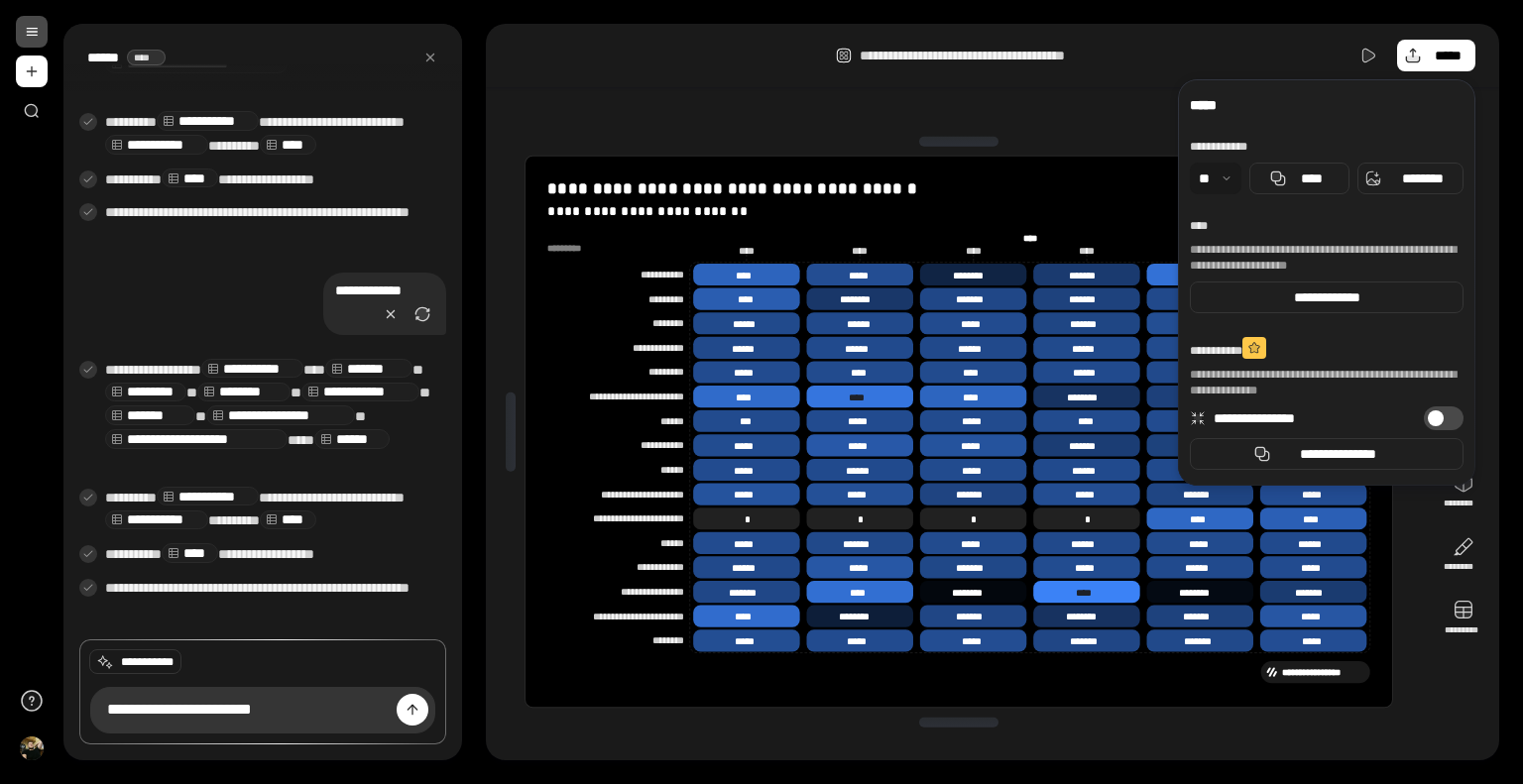 click on "**********" at bounding box center (993, 392) 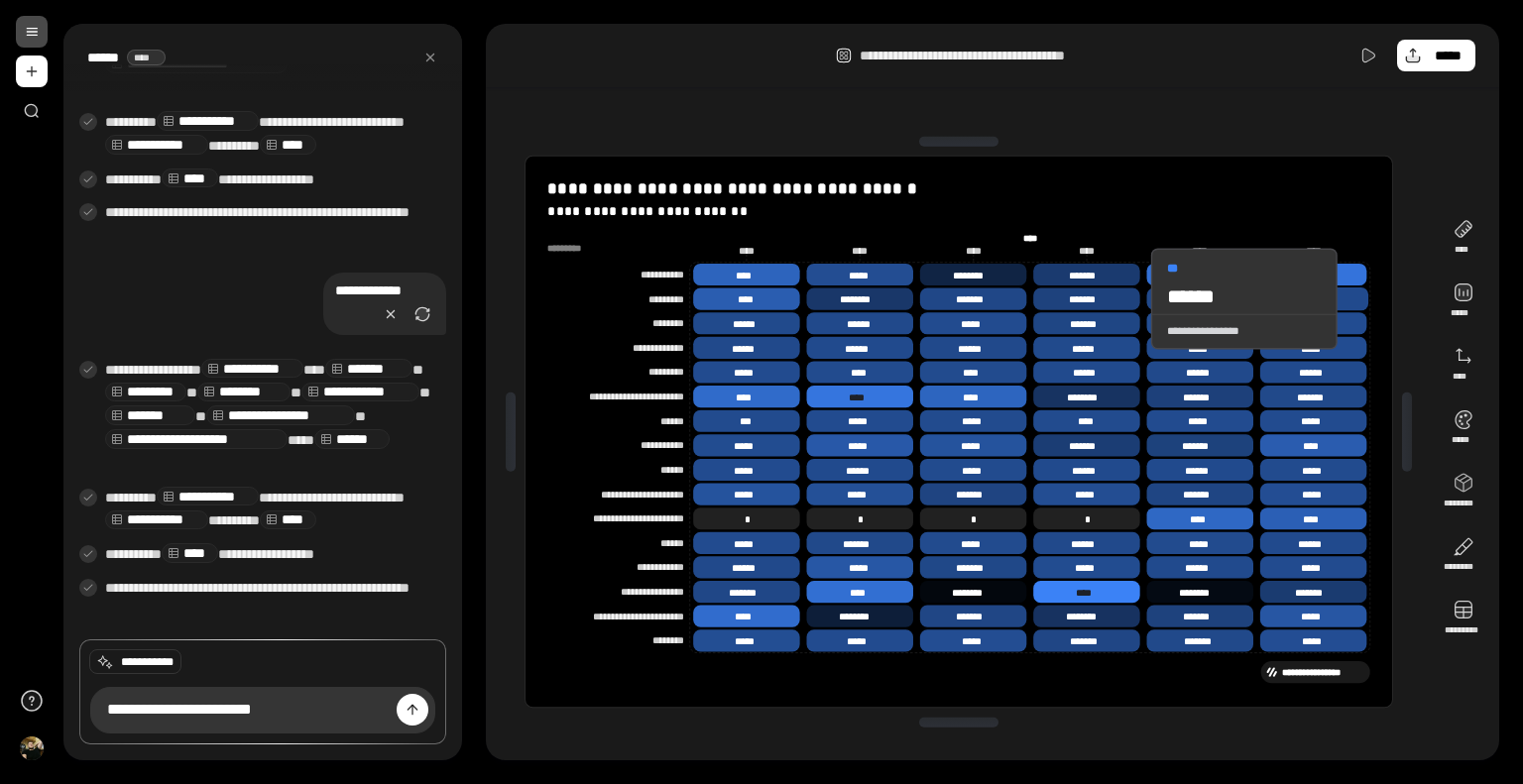 click 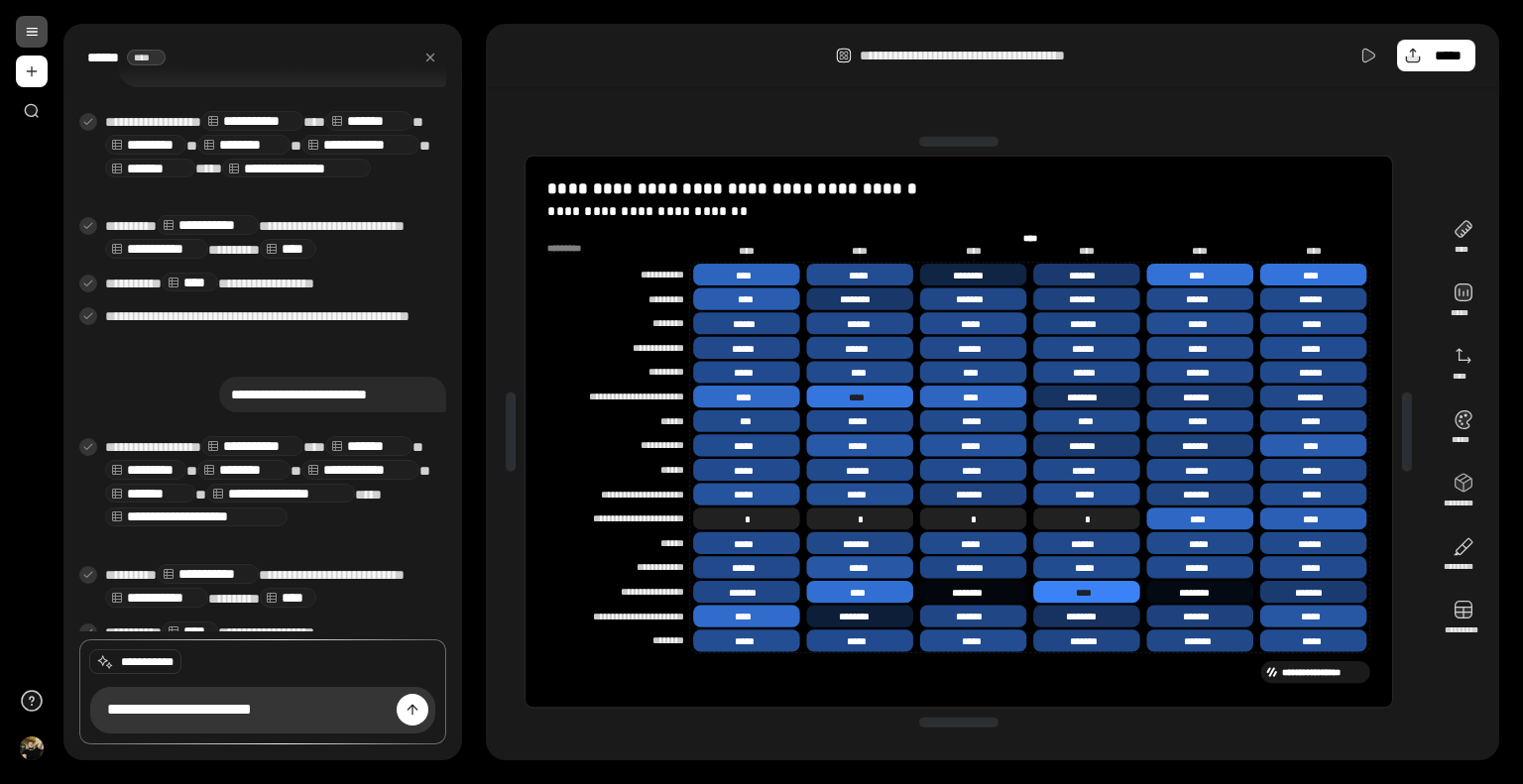 scroll, scrollTop: 1097, scrollLeft: 0, axis: vertical 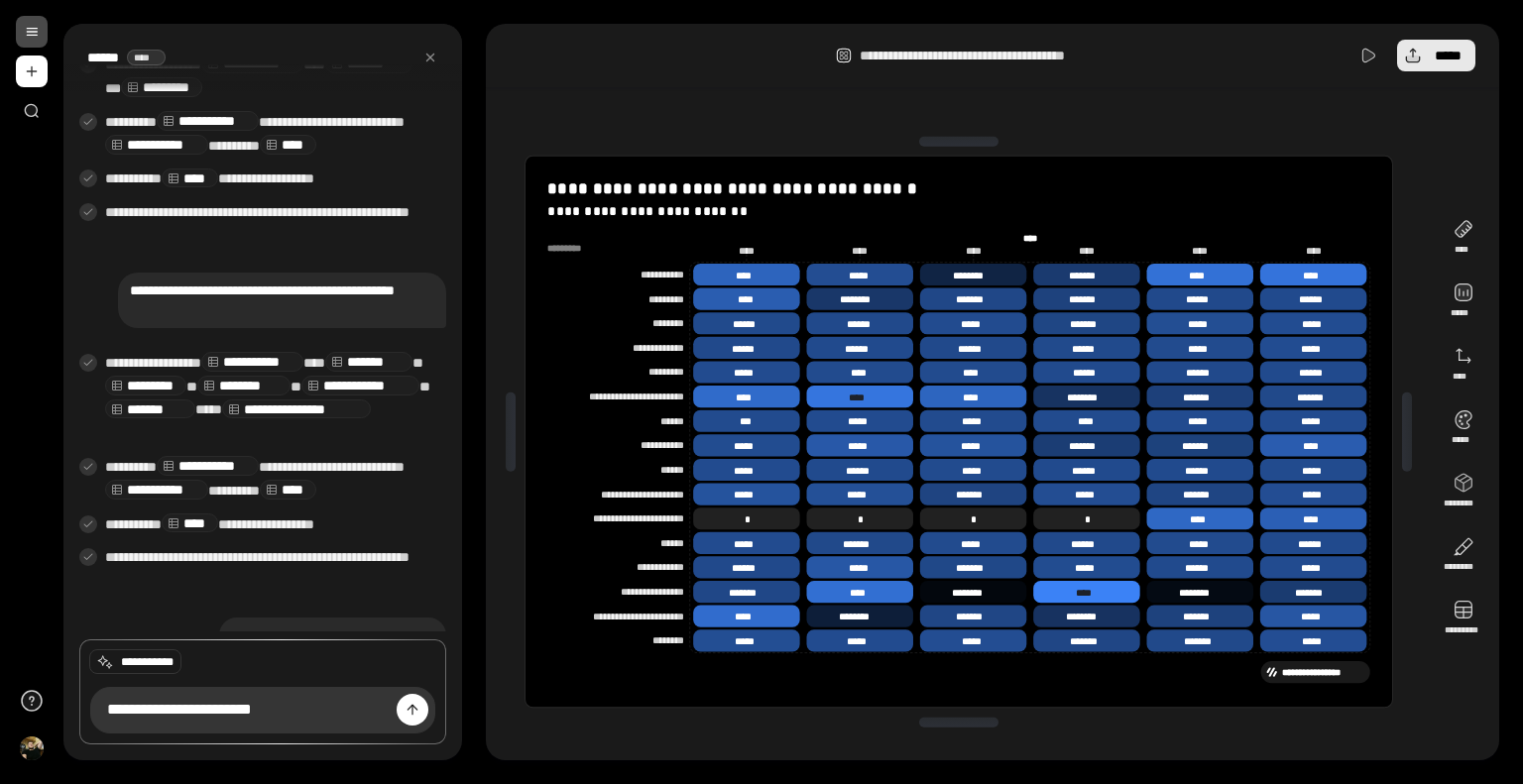 click on "*****" at bounding box center [1448, 56] 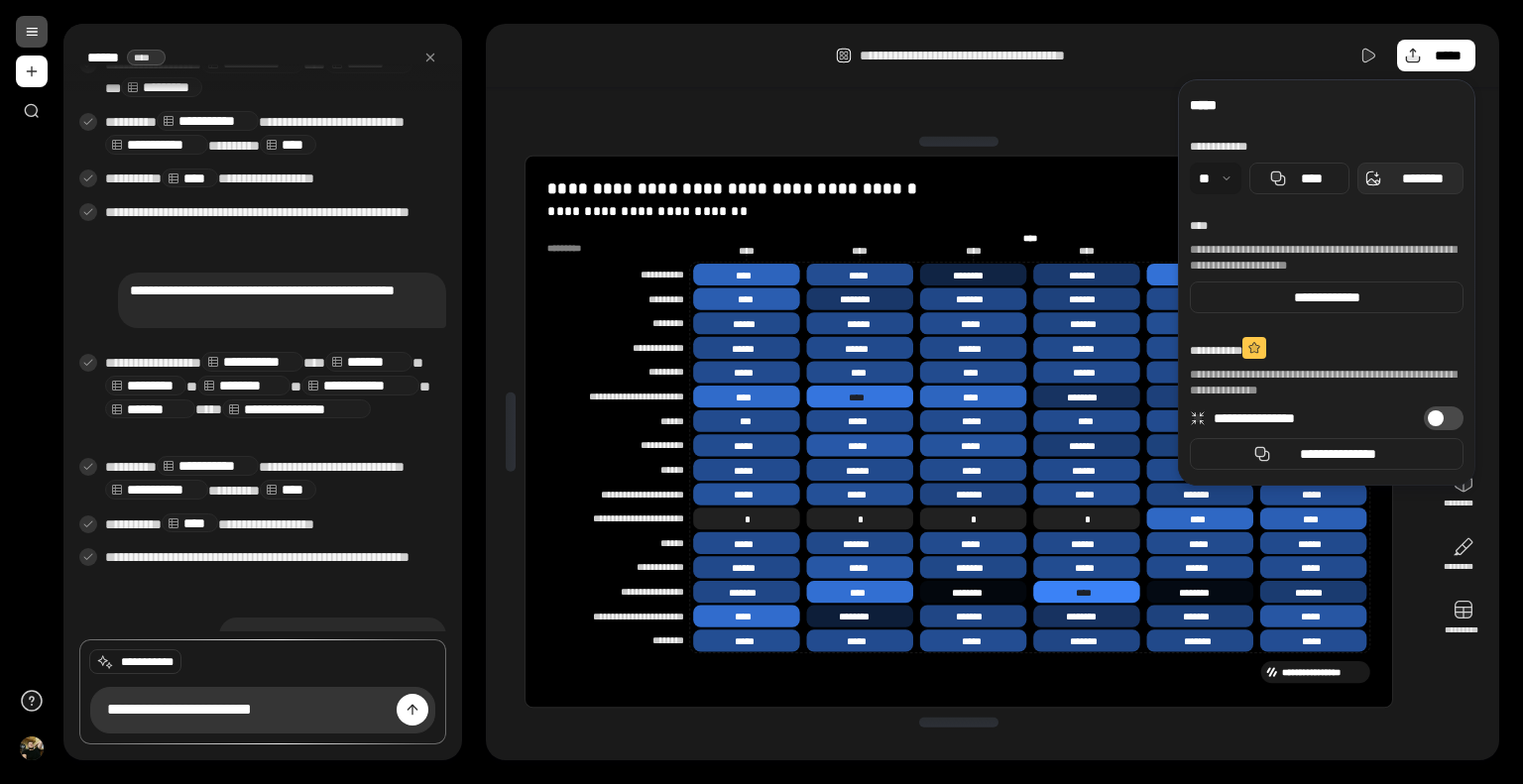 click on "********" at bounding box center [1422, 178] 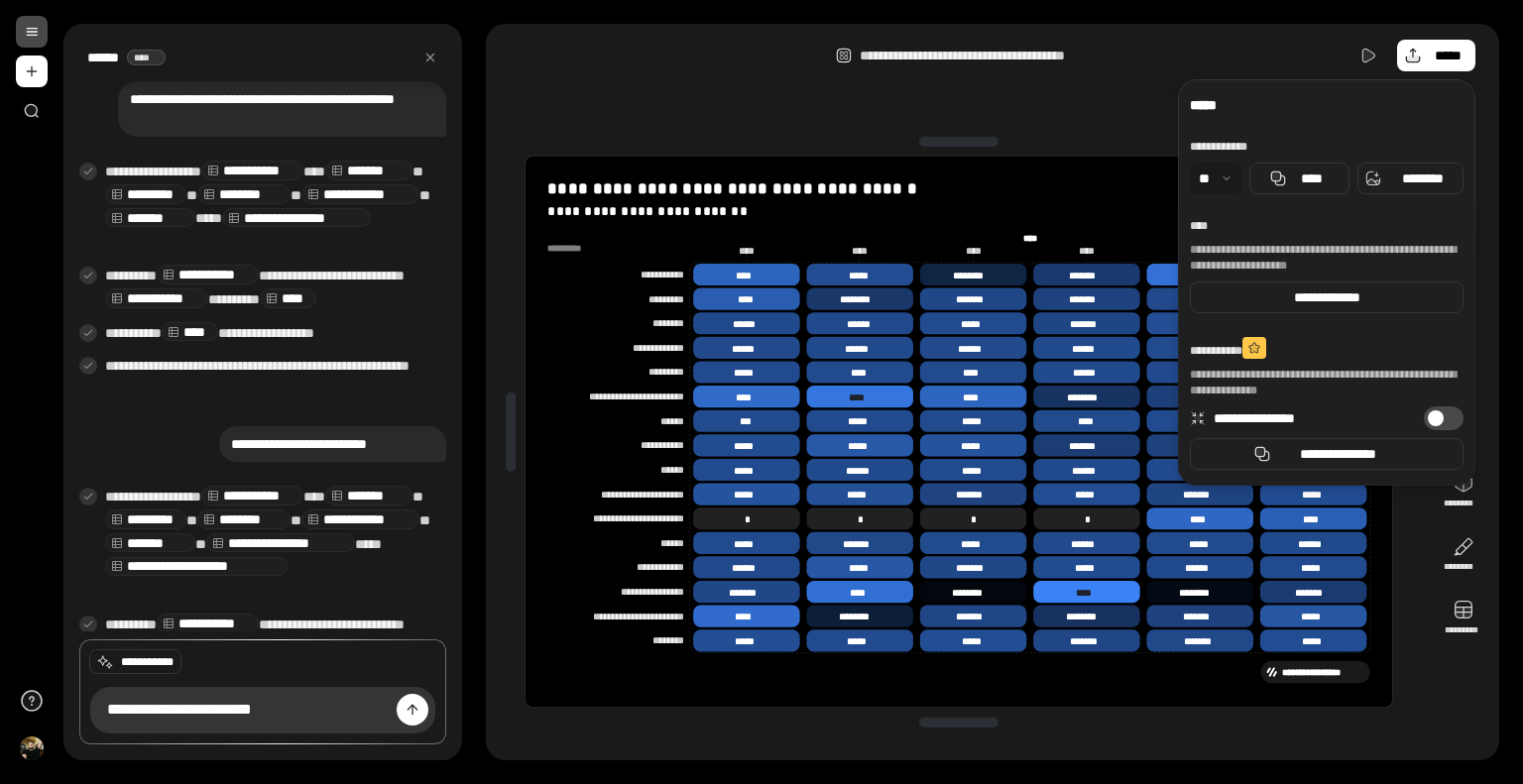 scroll, scrollTop: 1792, scrollLeft: 0, axis: vertical 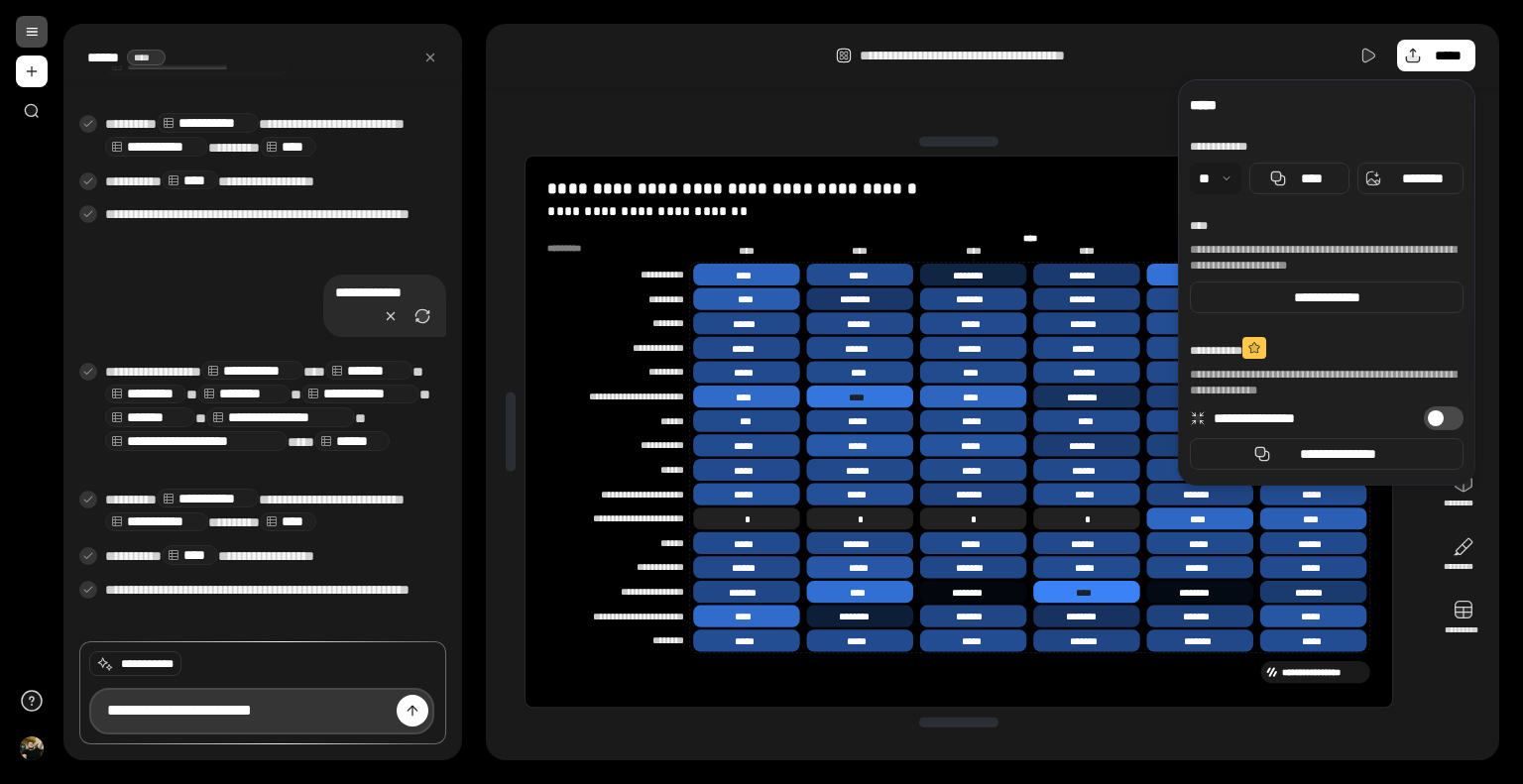 click on "**********" at bounding box center (262, 712) 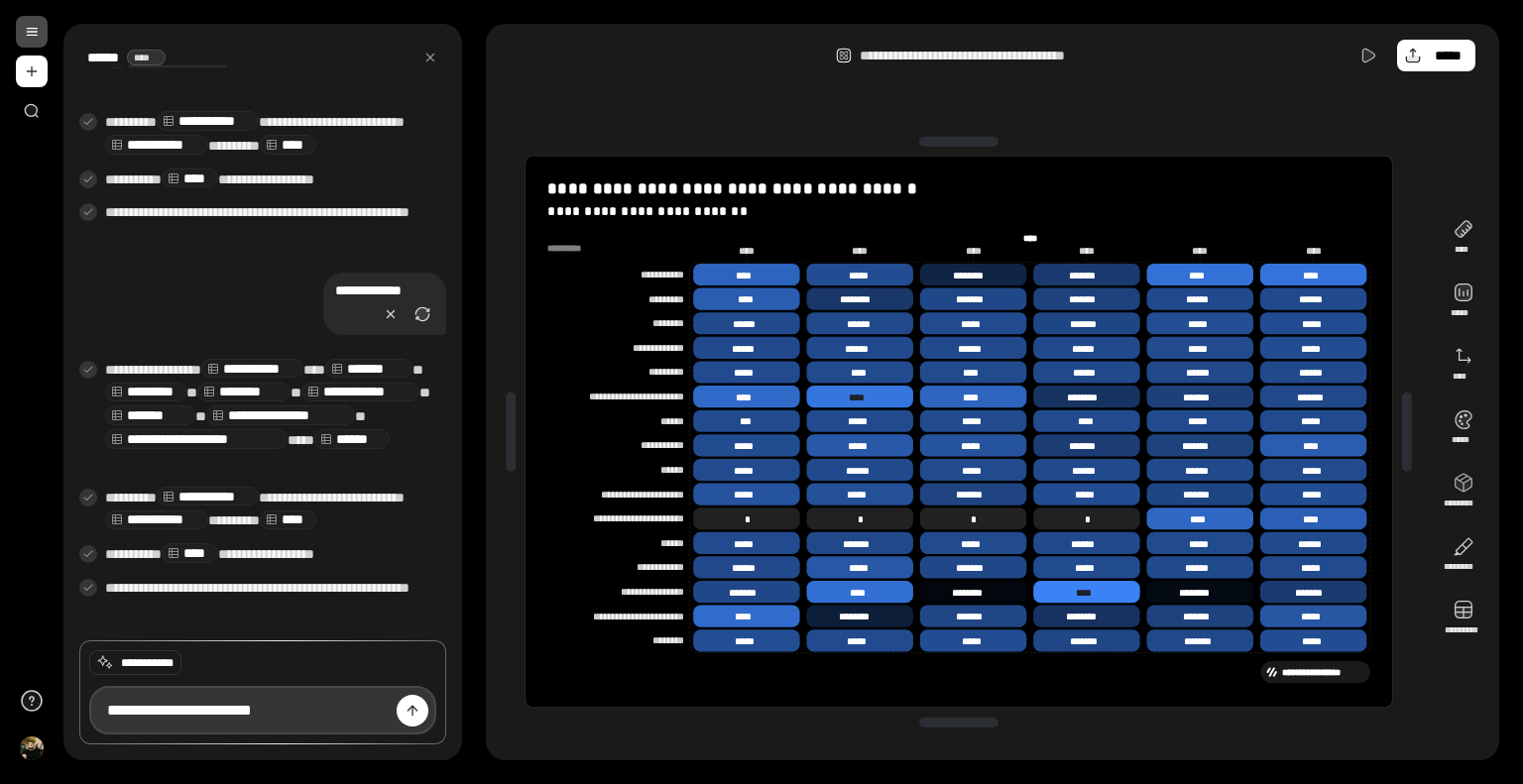 scroll, scrollTop: 1791, scrollLeft: 0, axis: vertical 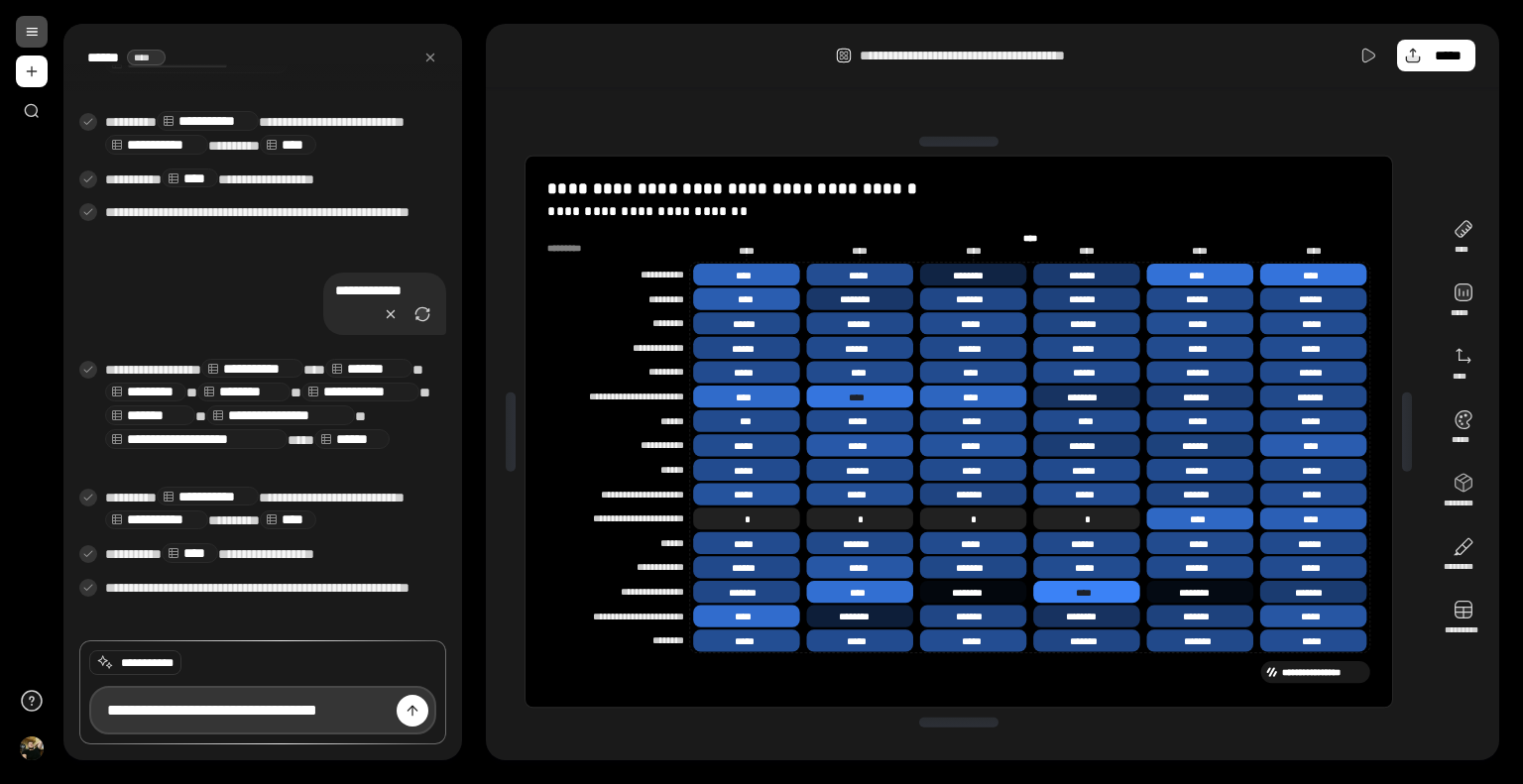 type on "**********" 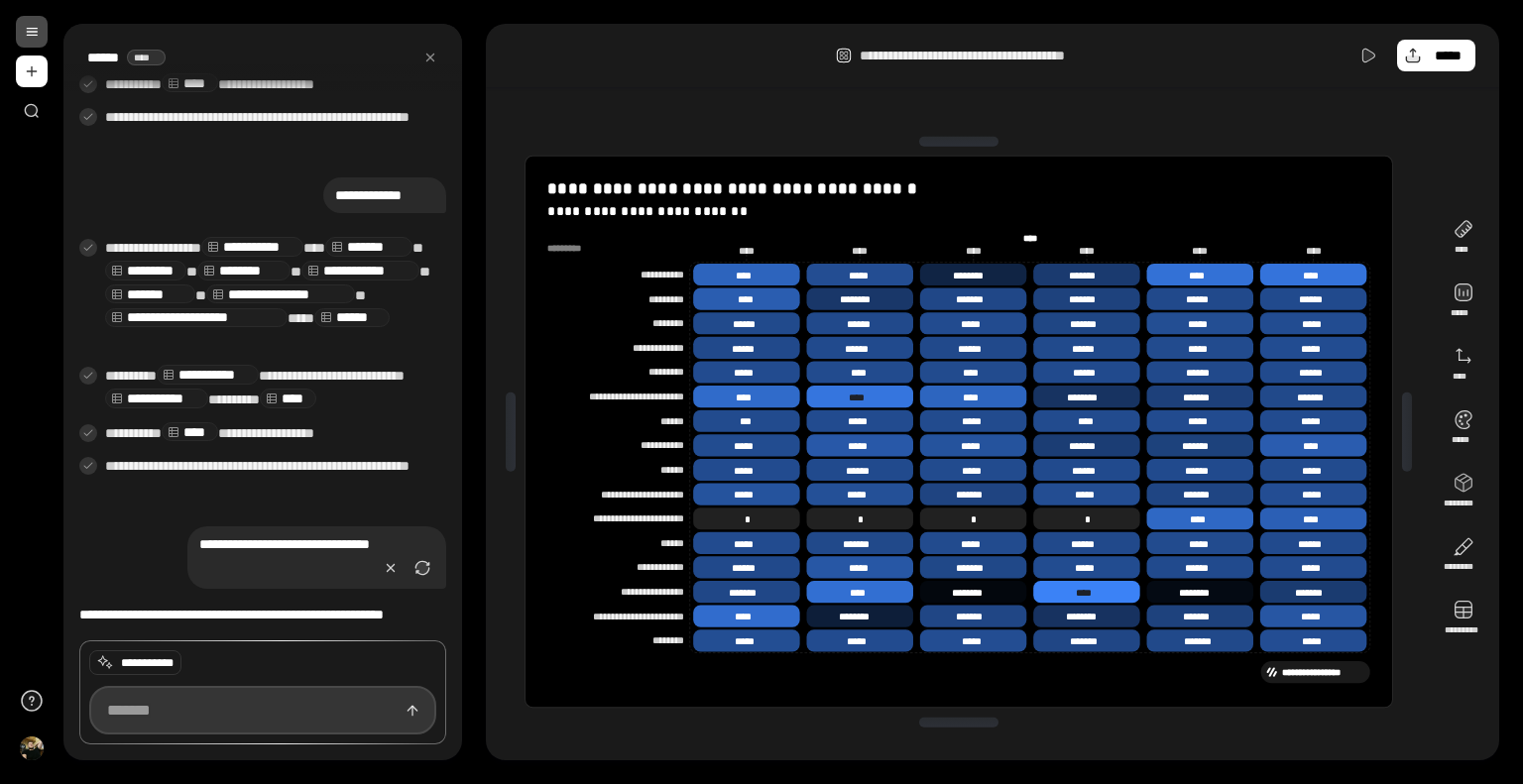 scroll, scrollTop: 1906, scrollLeft: 0, axis: vertical 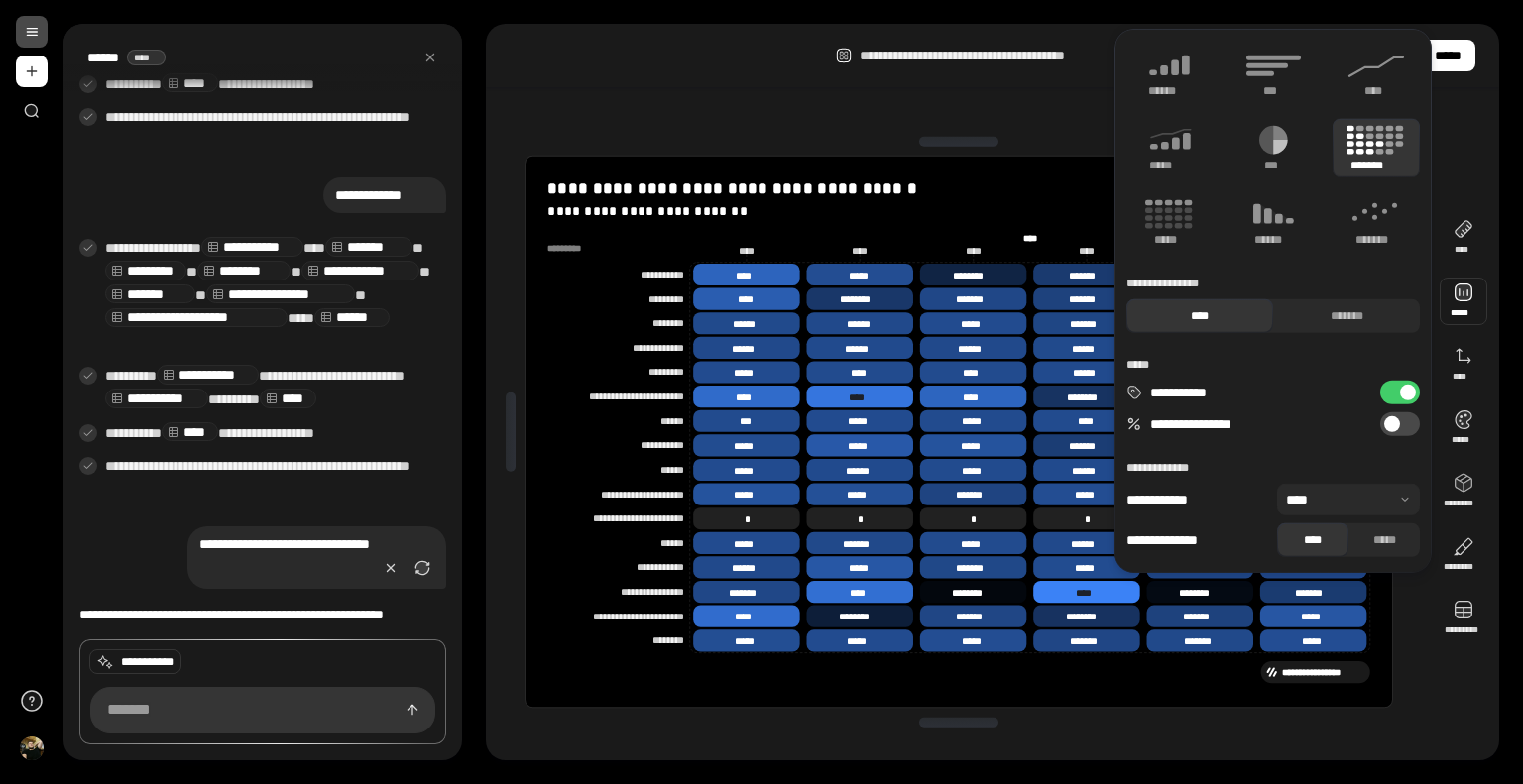click on "**********" at bounding box center (993, 431) 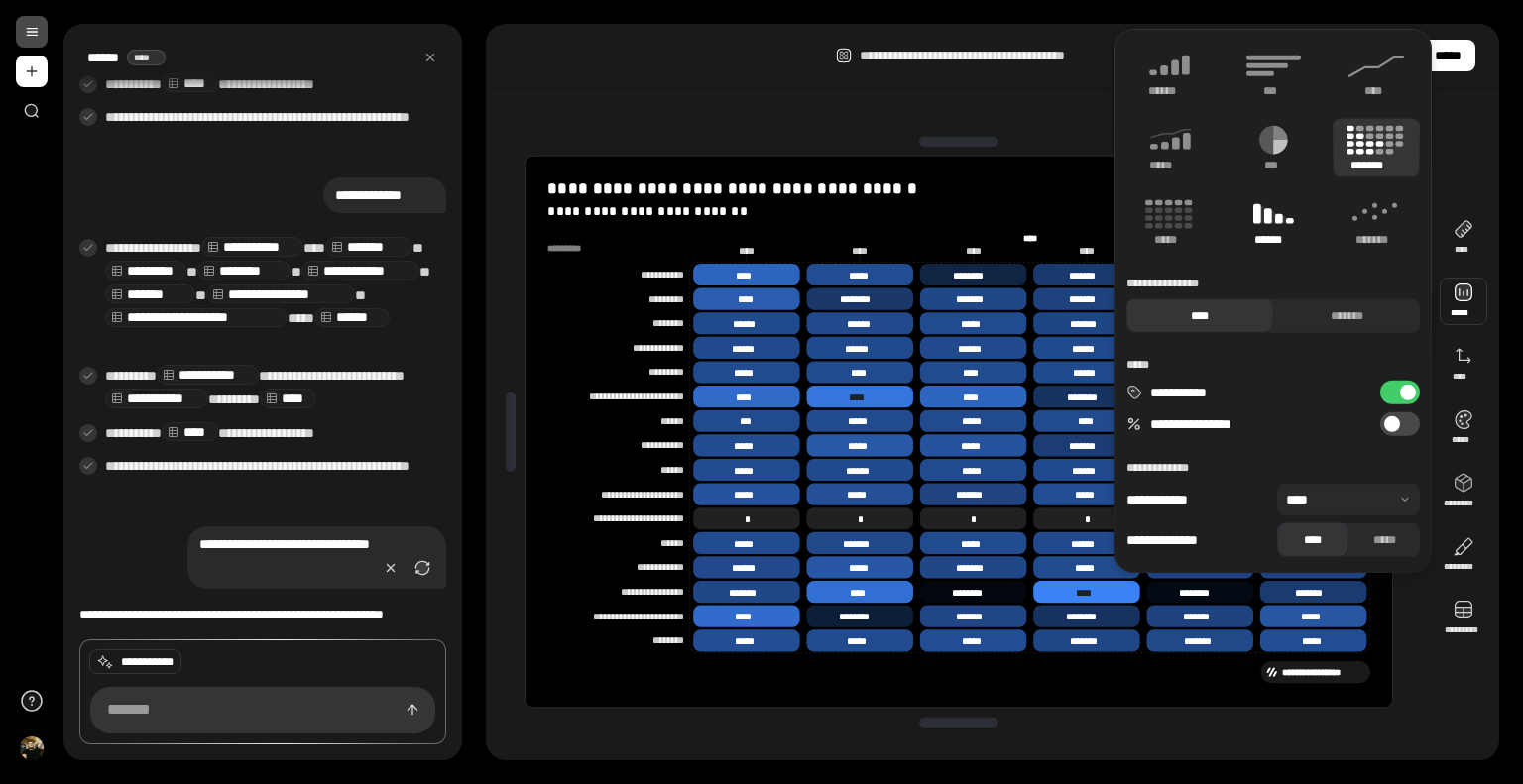 click 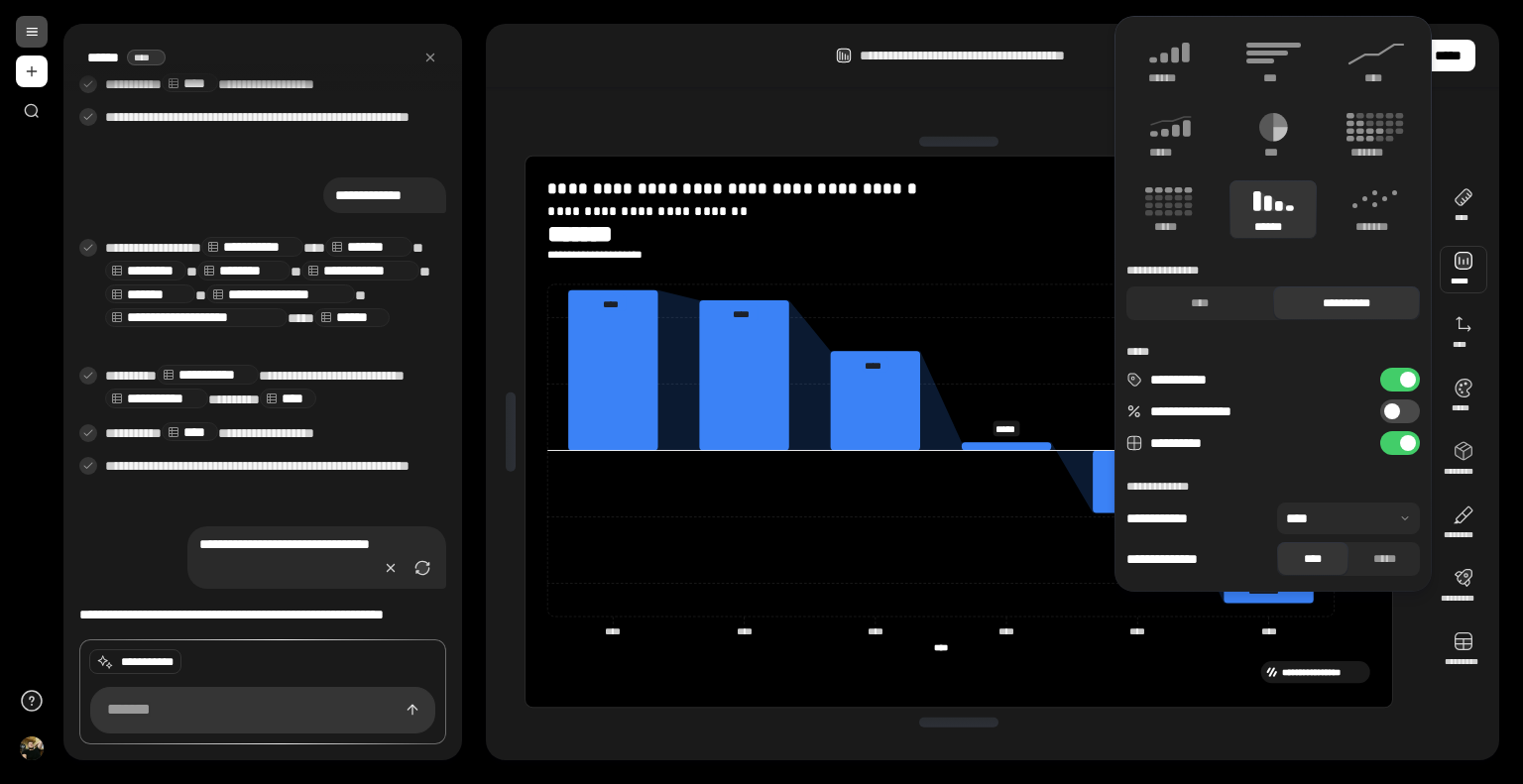 click on "**********" at bounding box center (993, 56) 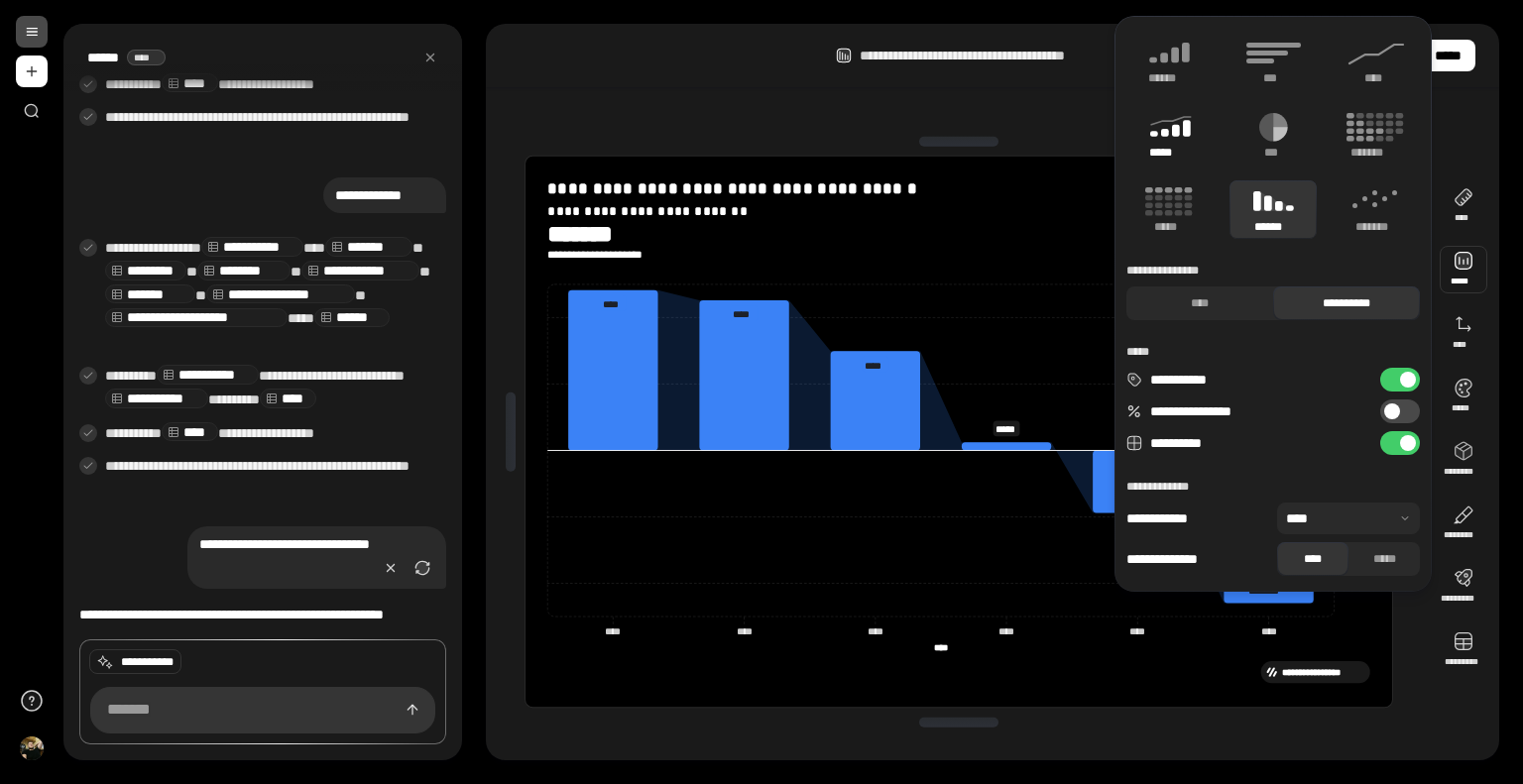 click 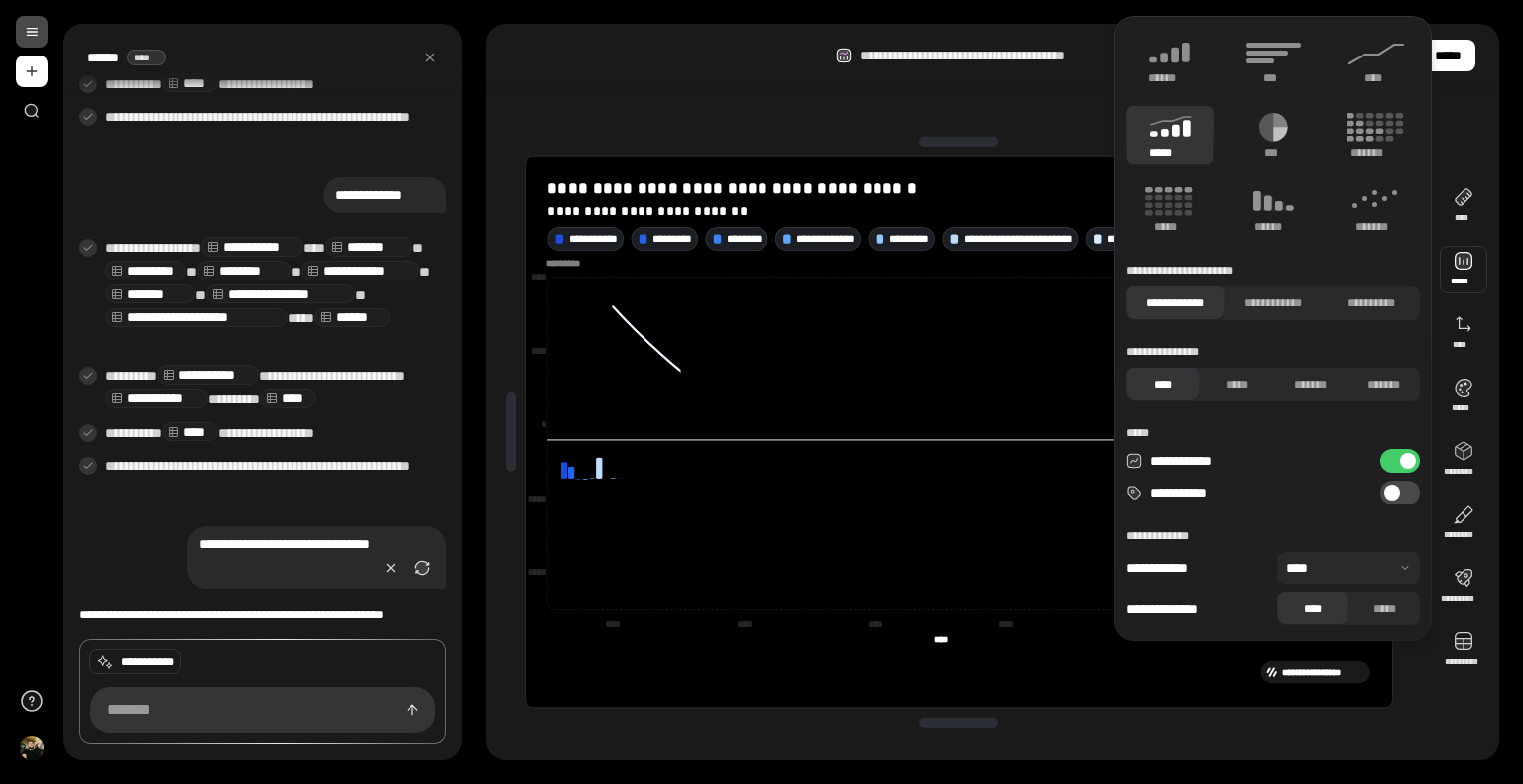 type on "********" 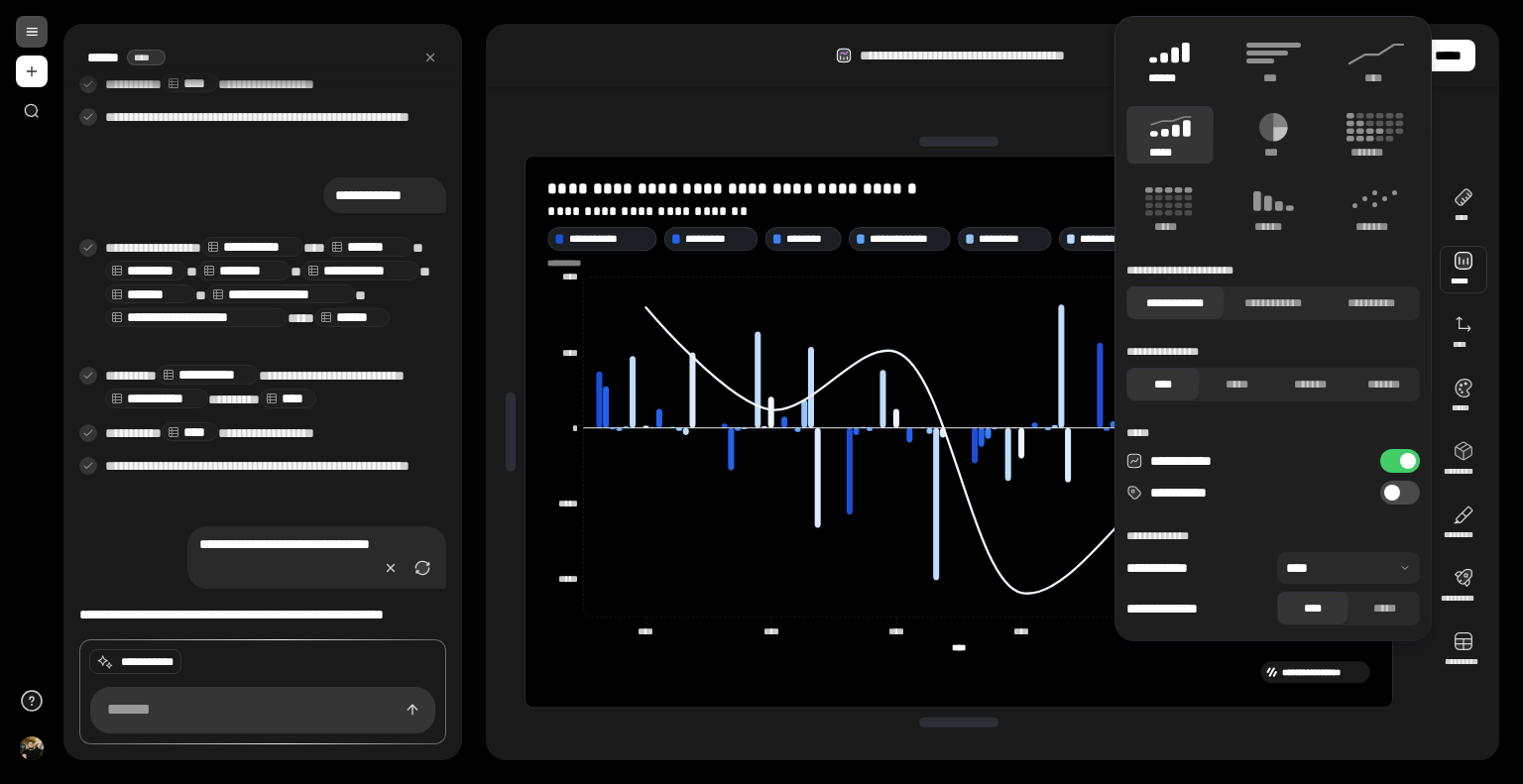 click 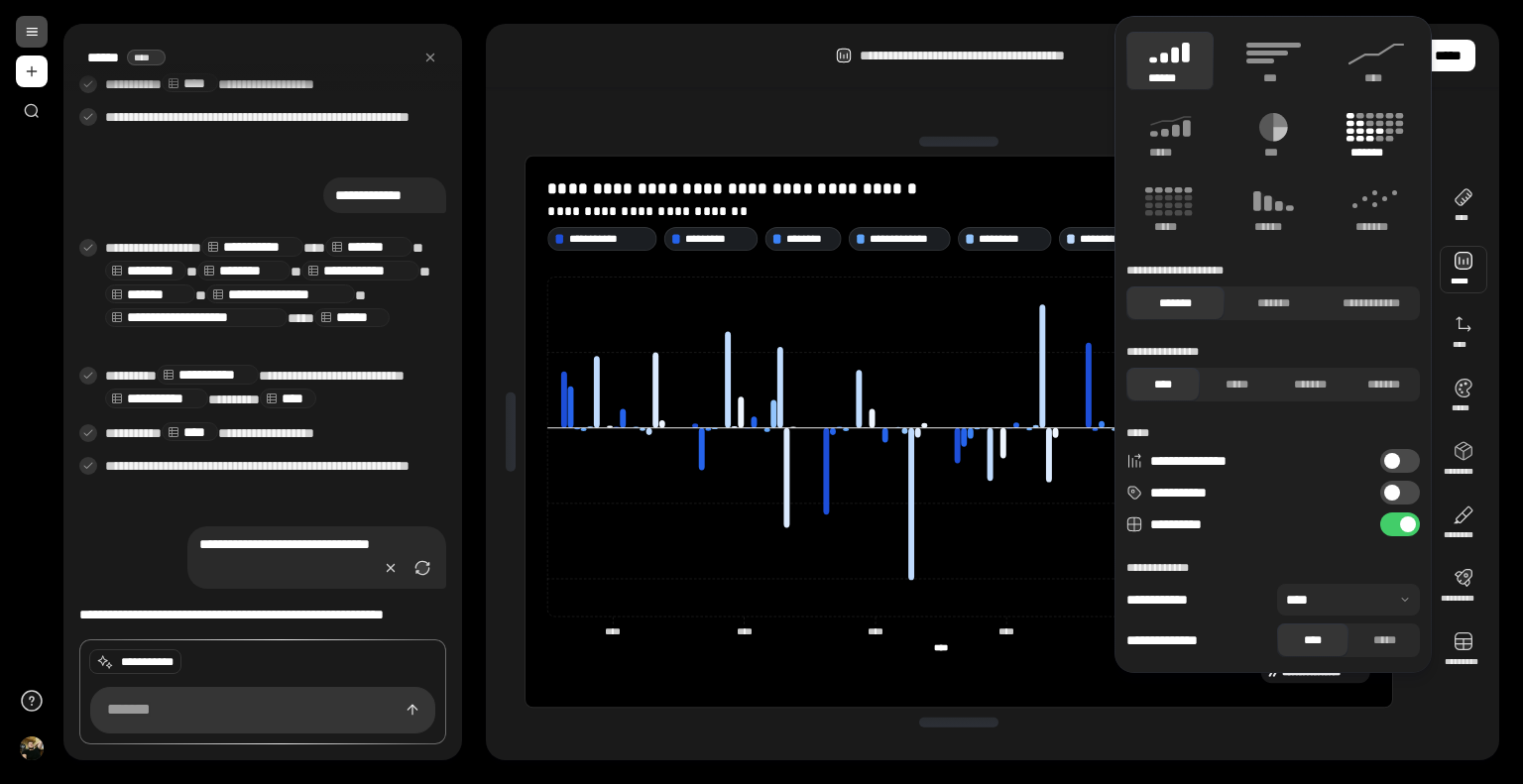 click 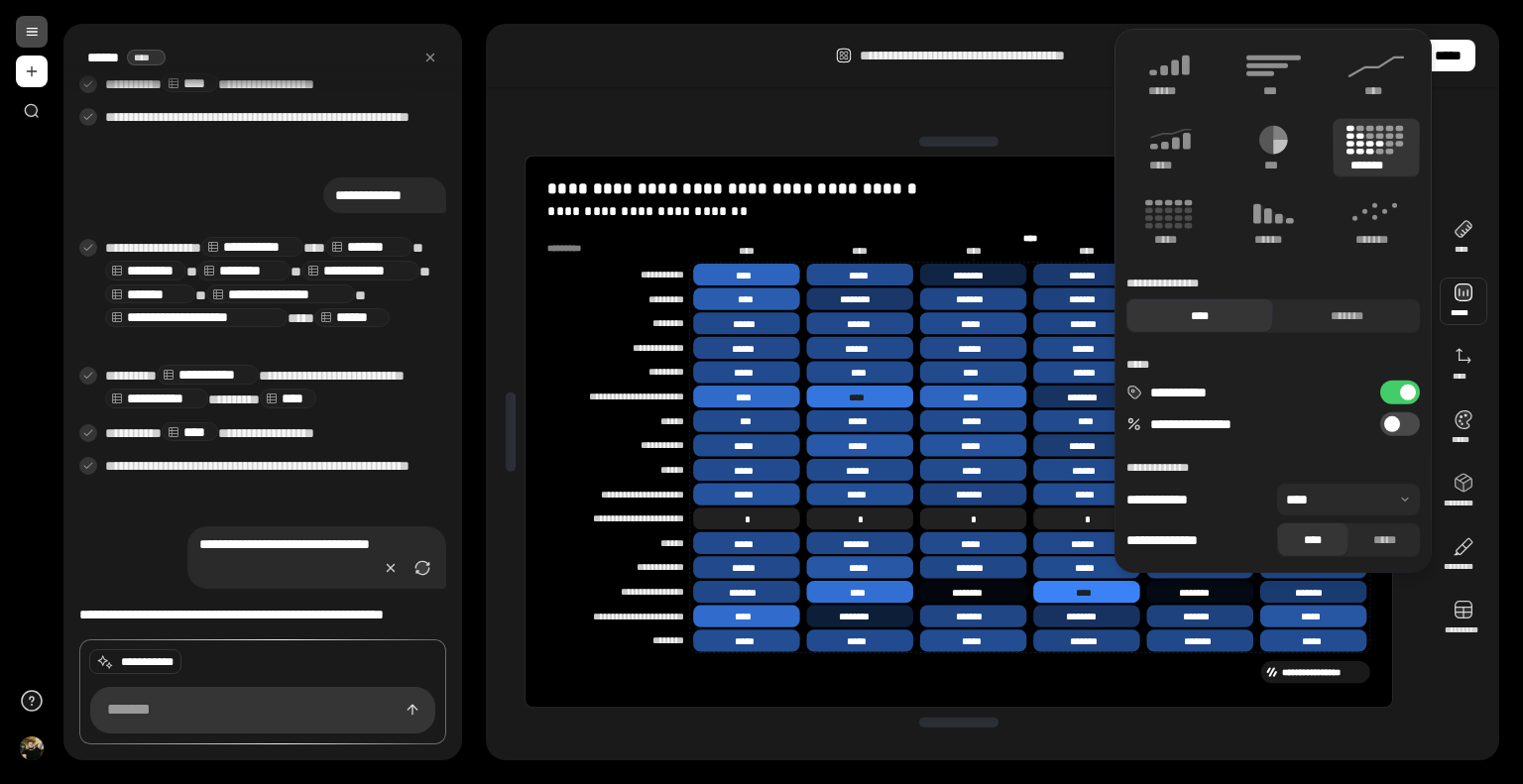 click on "**********" at bounding box center [993, 392] 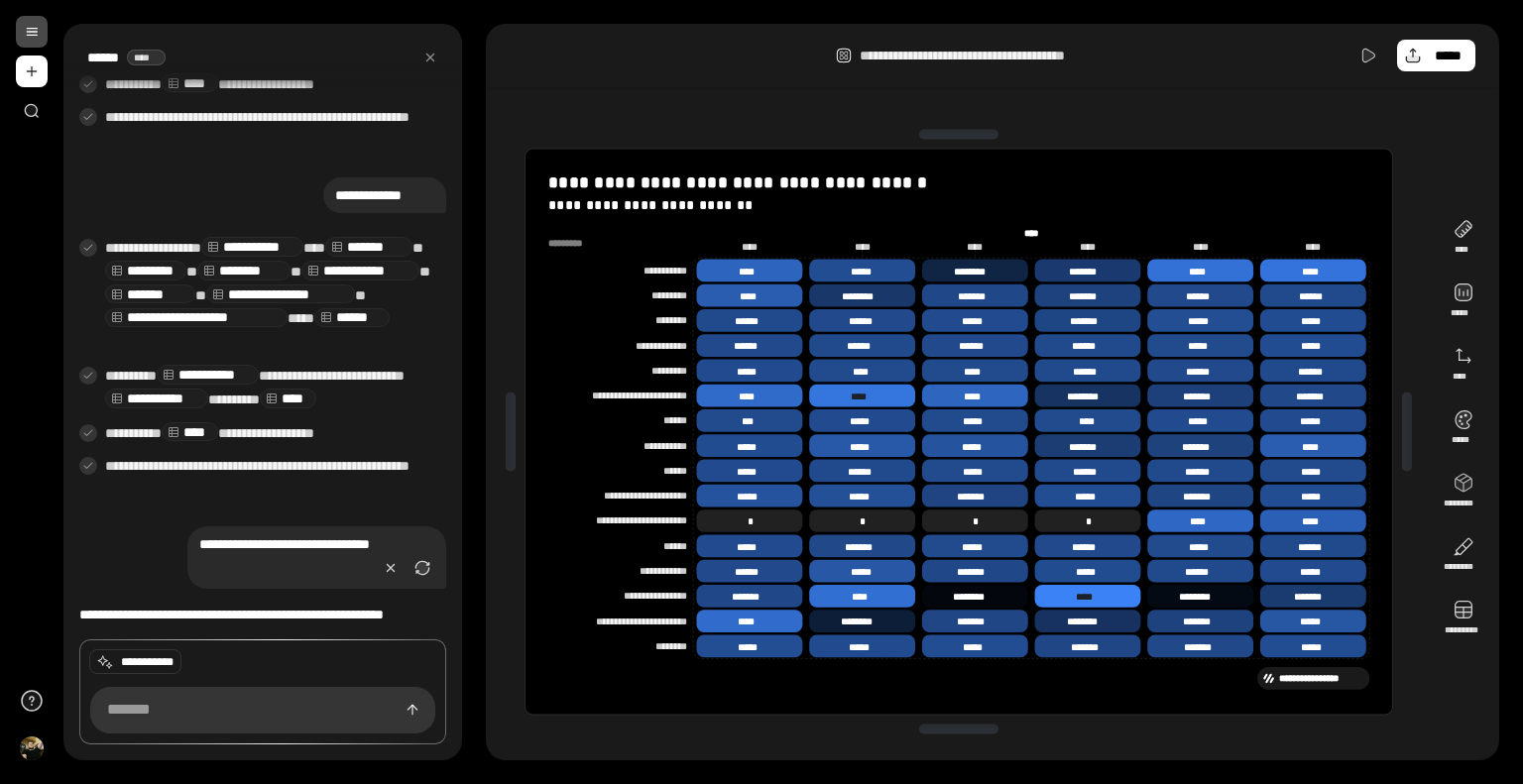 click at bounding box center (1407, 432) 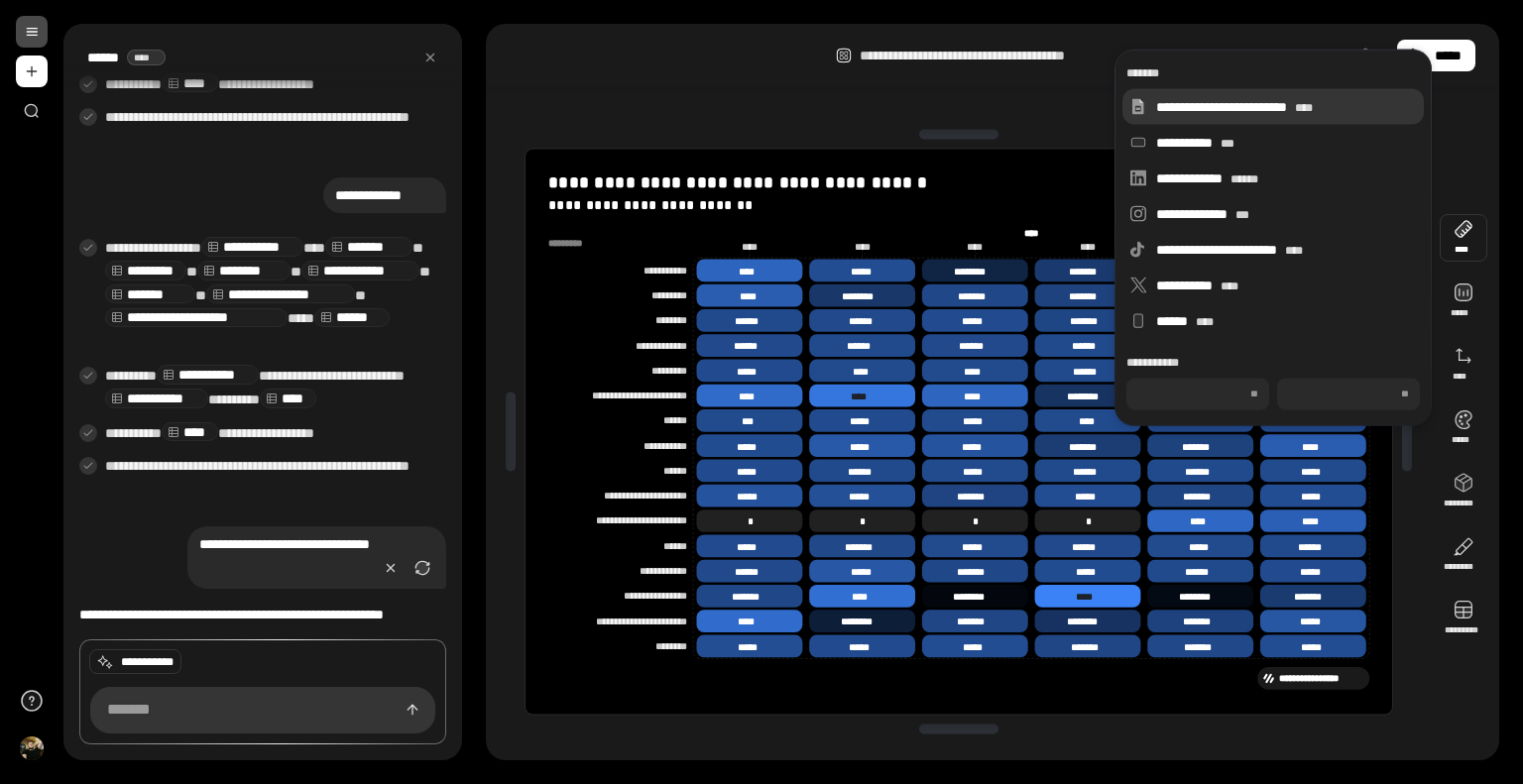 click on "****" at bounding box center (1304, 108) 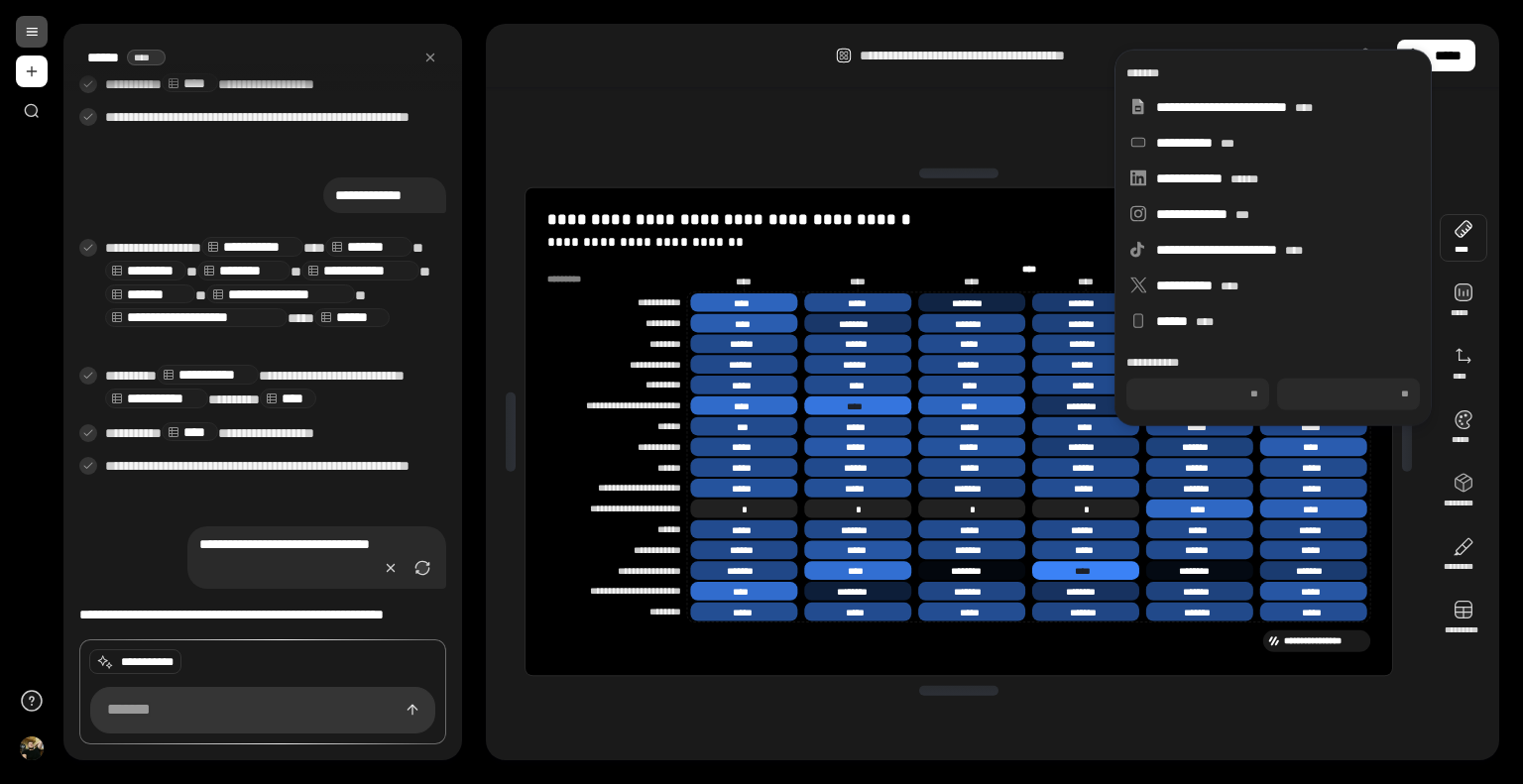 click on "**********" at bounding box center (959, 431) 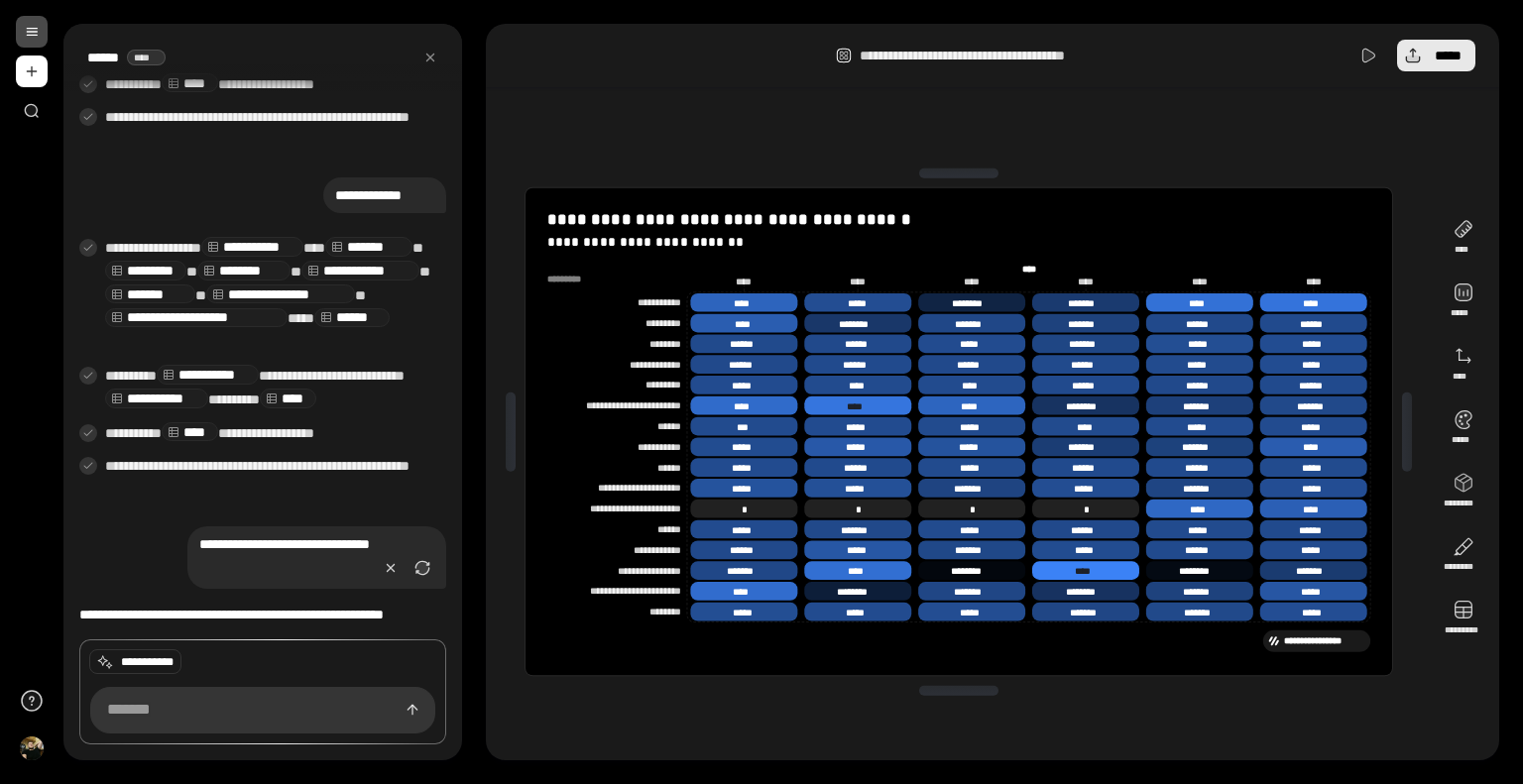 click on "*****" at bounding box center (1436, 56) 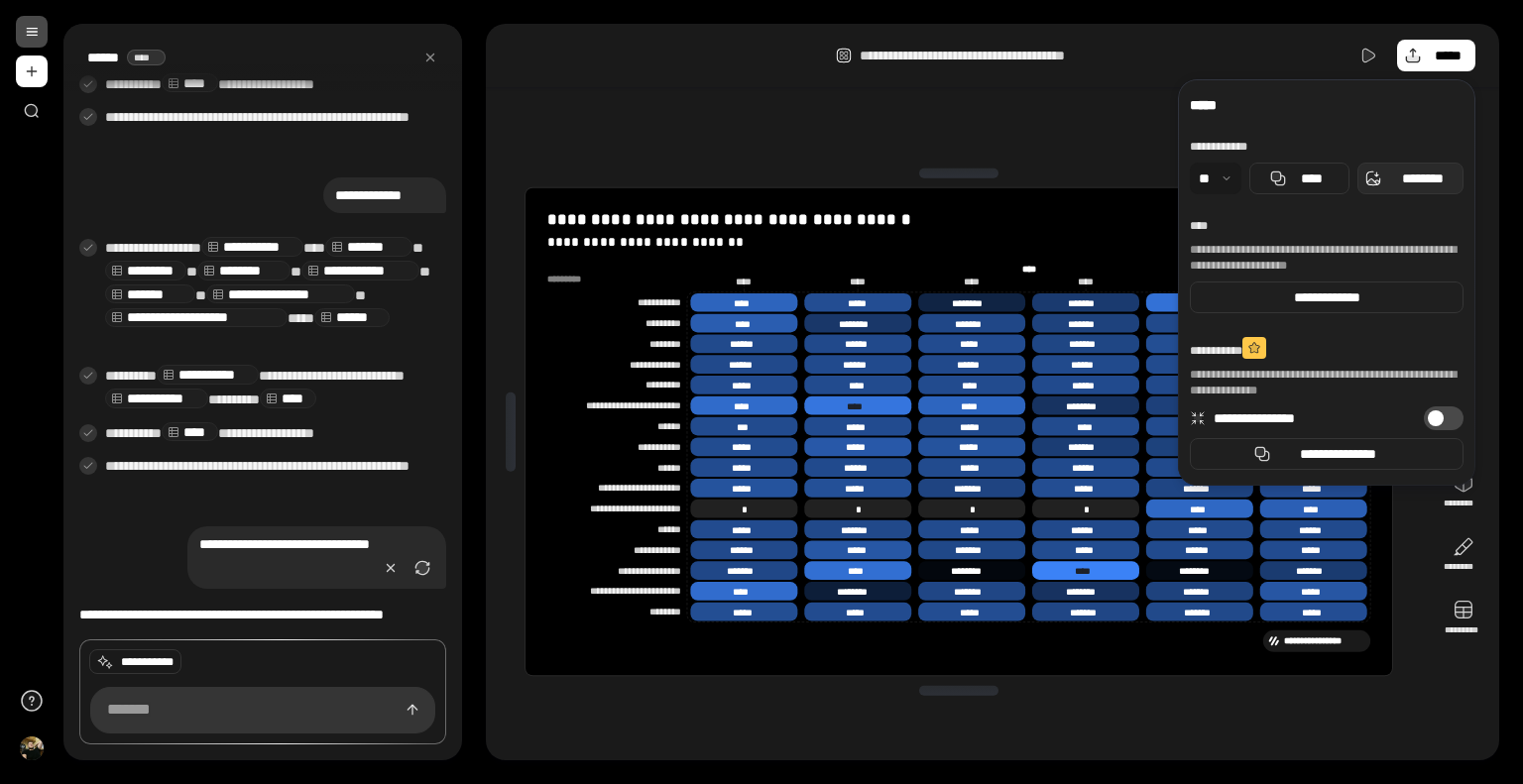 click on "********" at bounding box center (1422, 178) 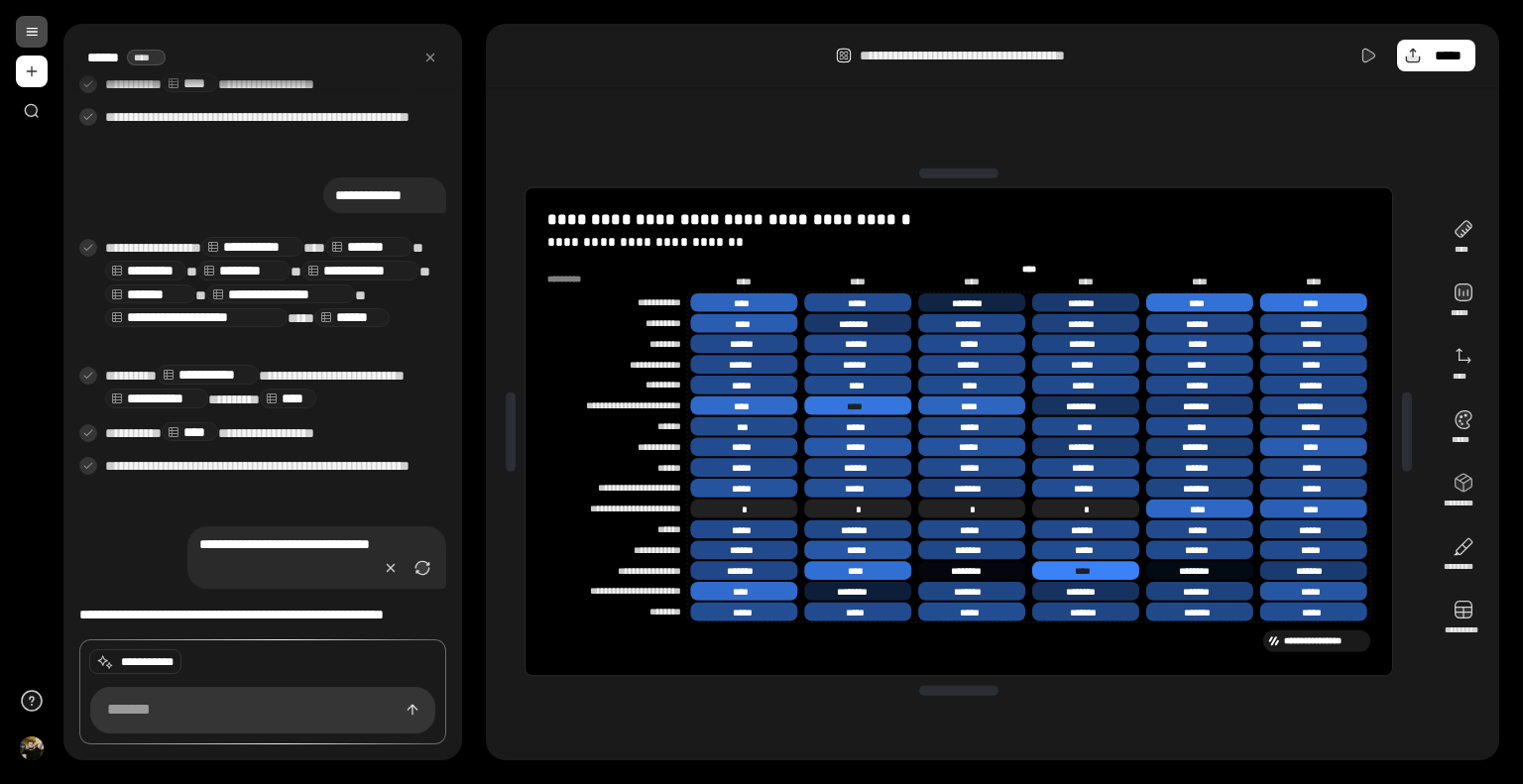 click on "**********" at bounding box center (993, 392) 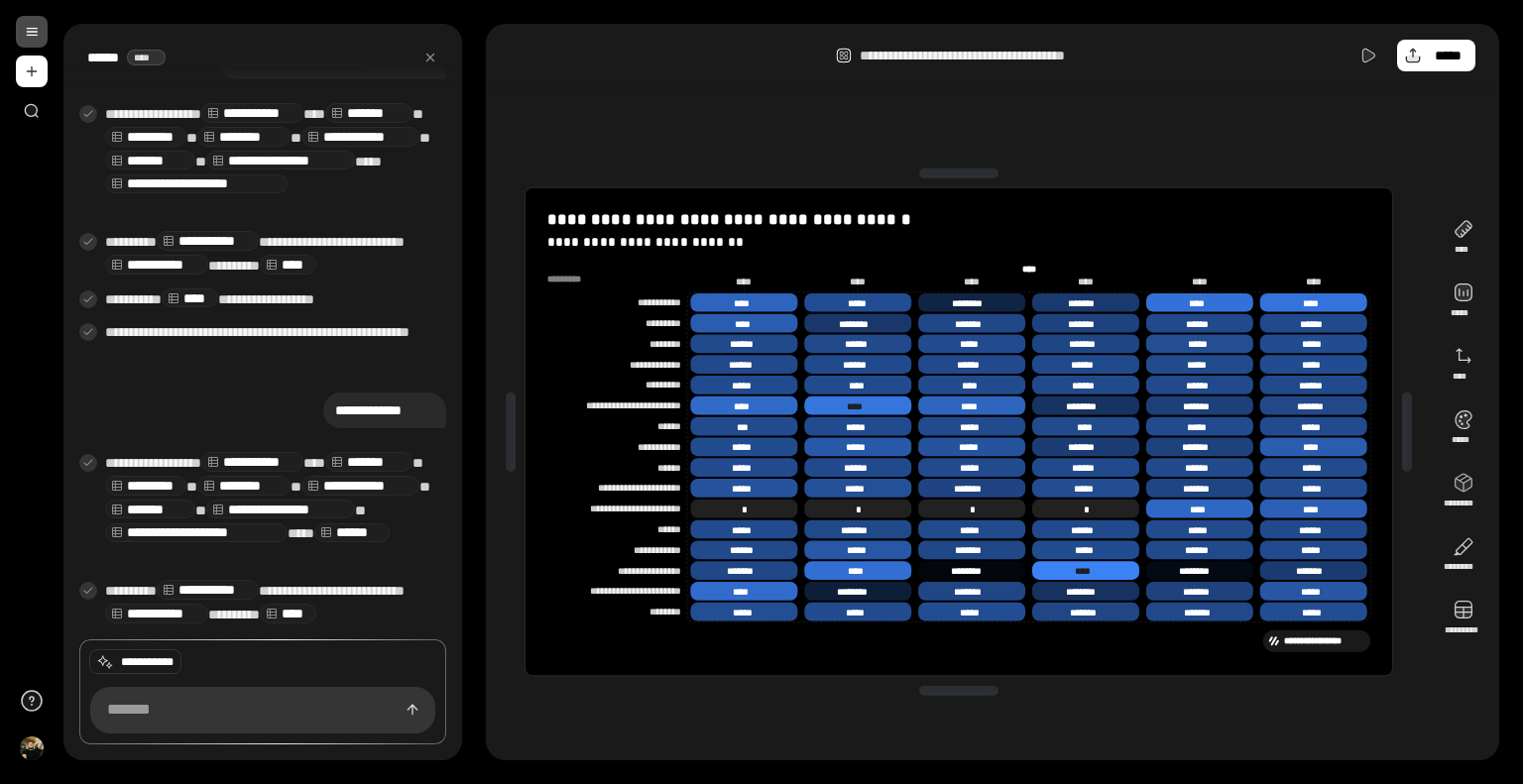 scroll, scrollTop: 1510, scrollLeft: 0, axis: vertical 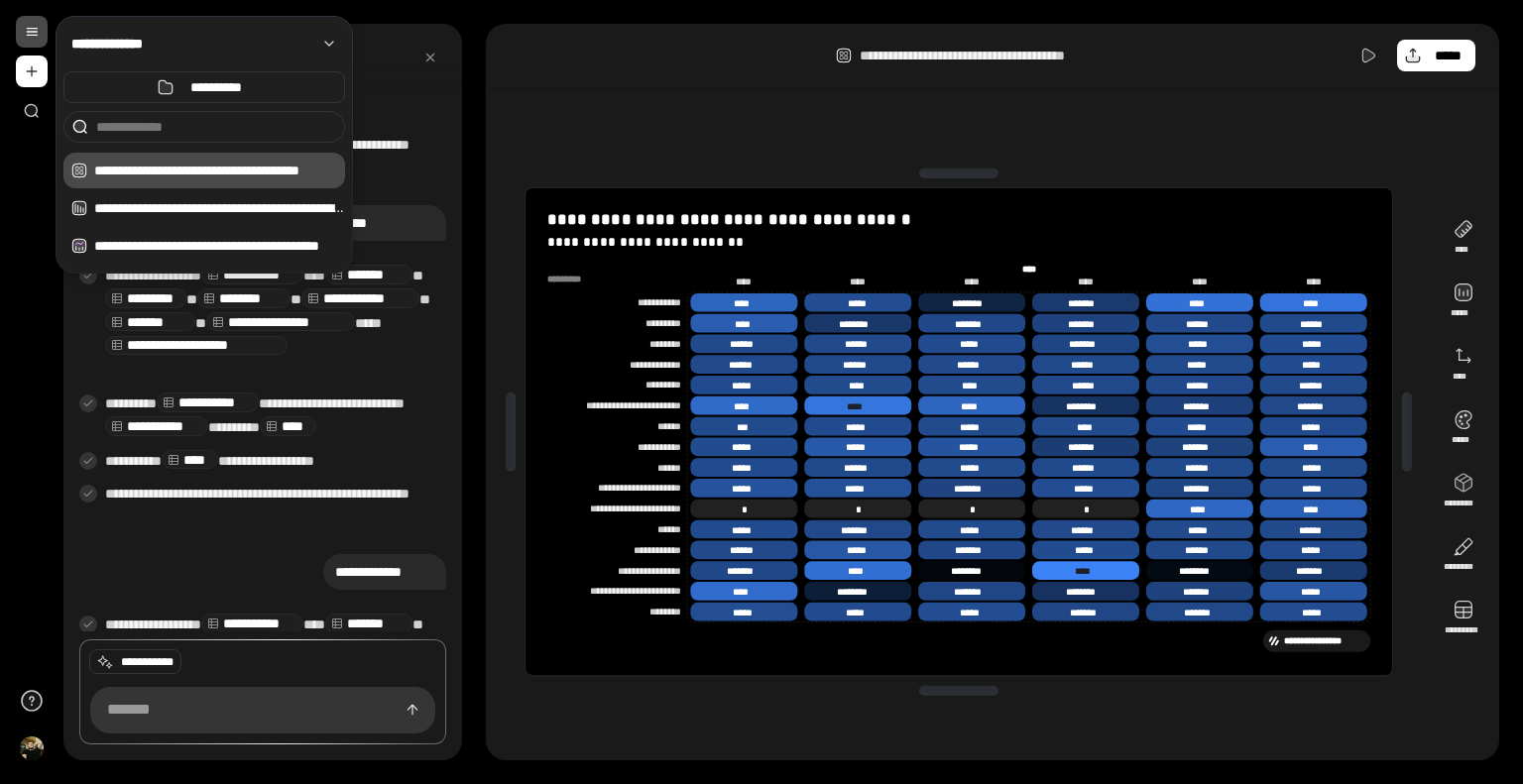 click at bounding box center [32, 32] 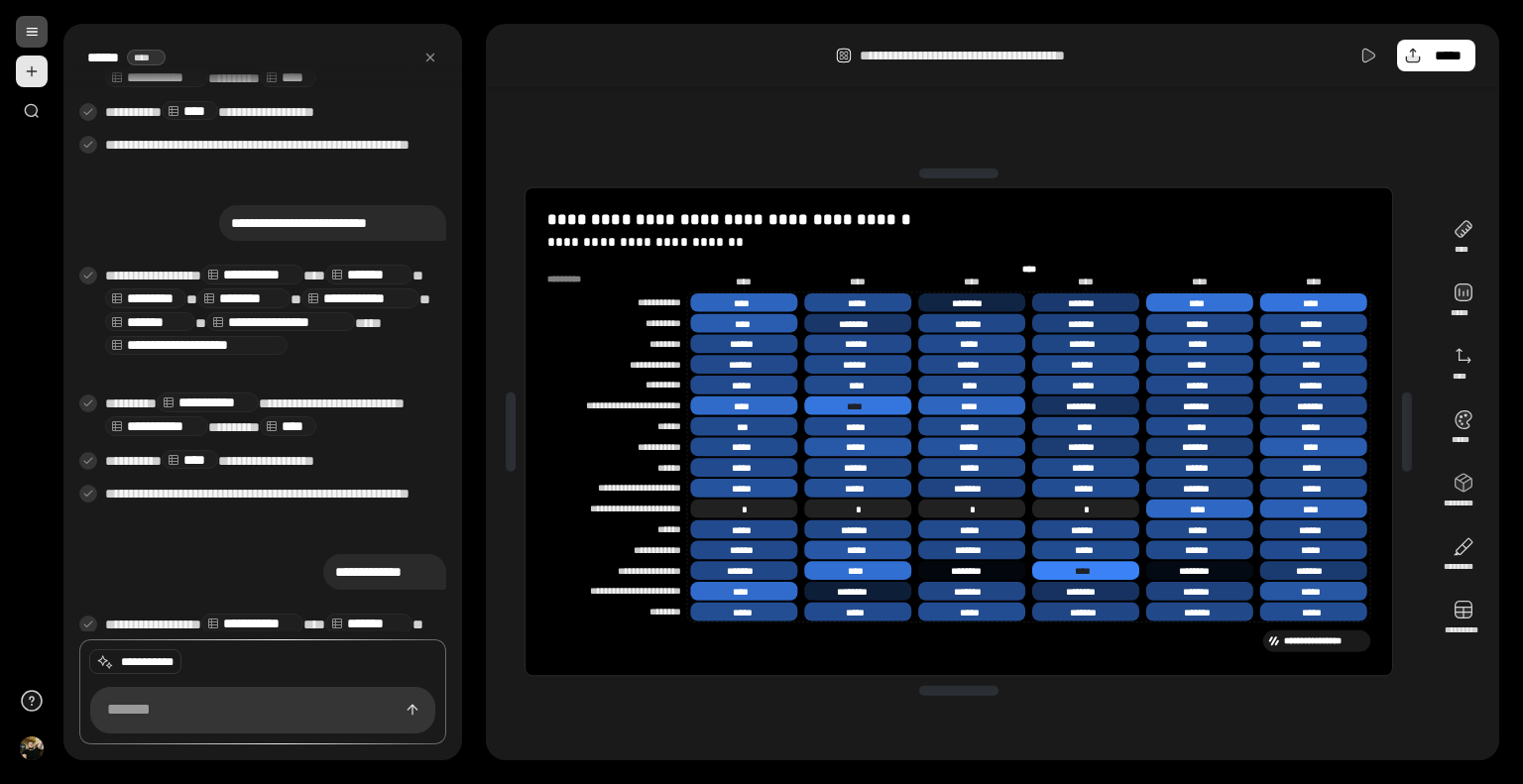 click at bounding box center (32, 71) 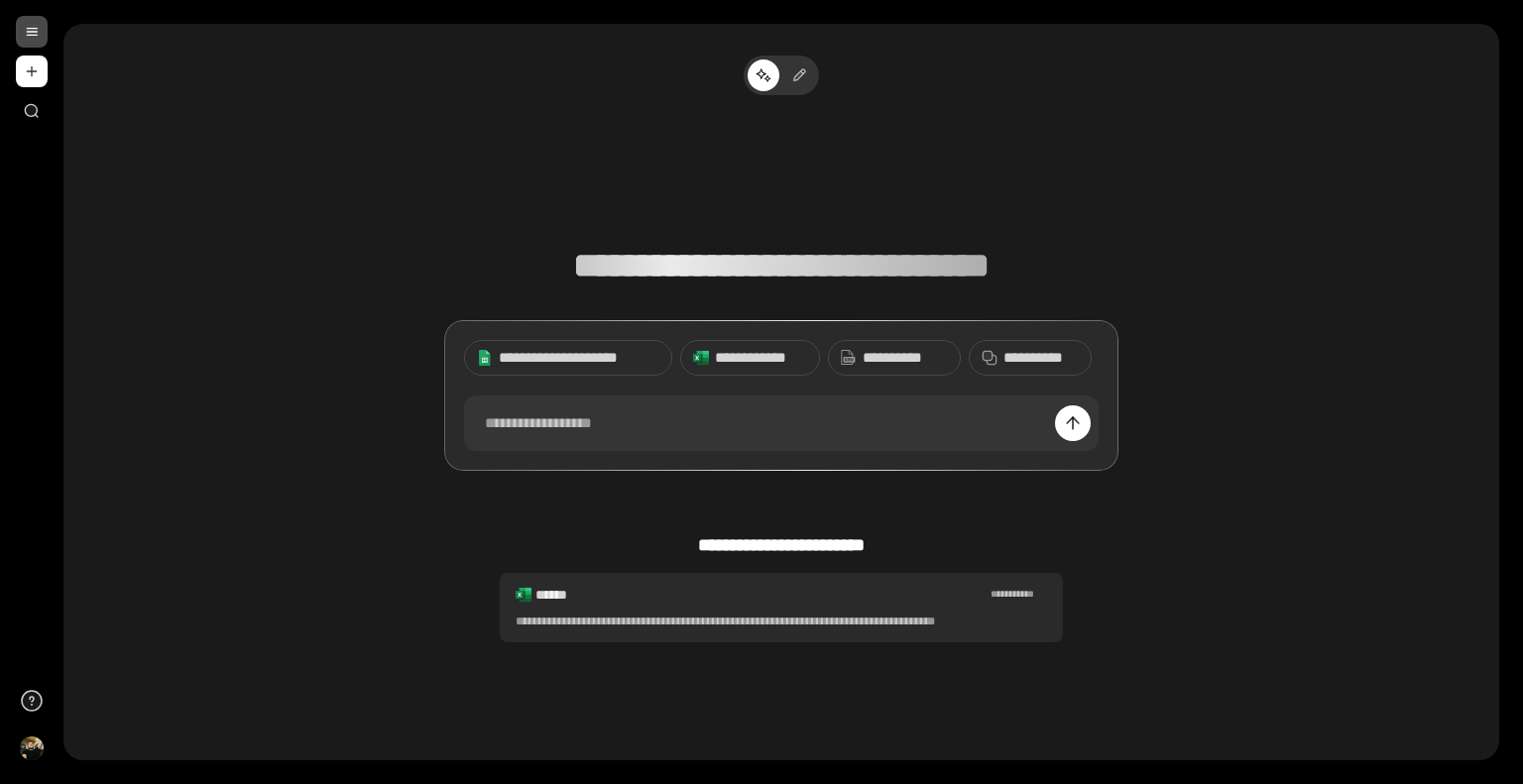 click on "**********" at bounding box center [781, 621] 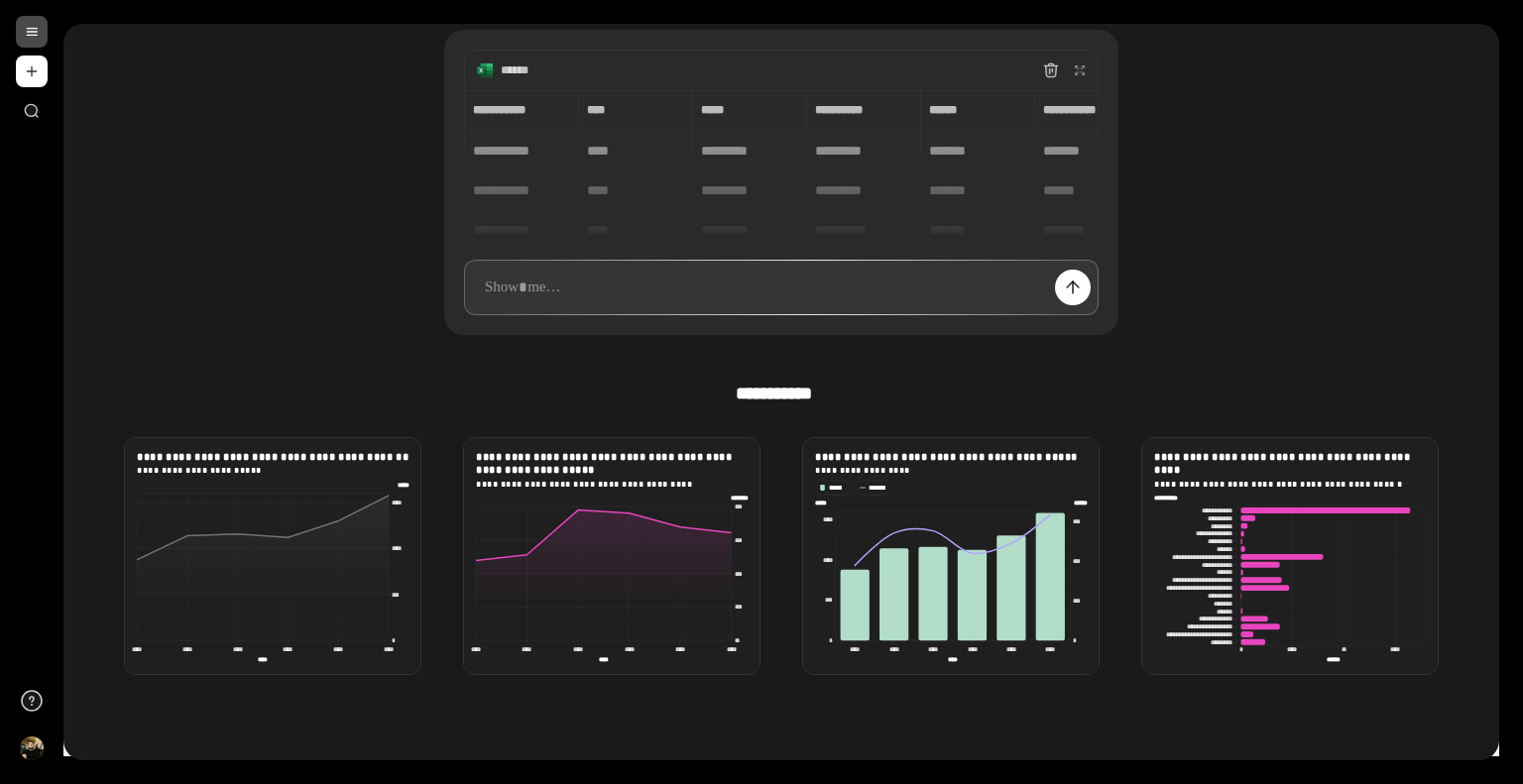 scroll, scrollTop: 174, scrollLeft: 0, axis: vertical 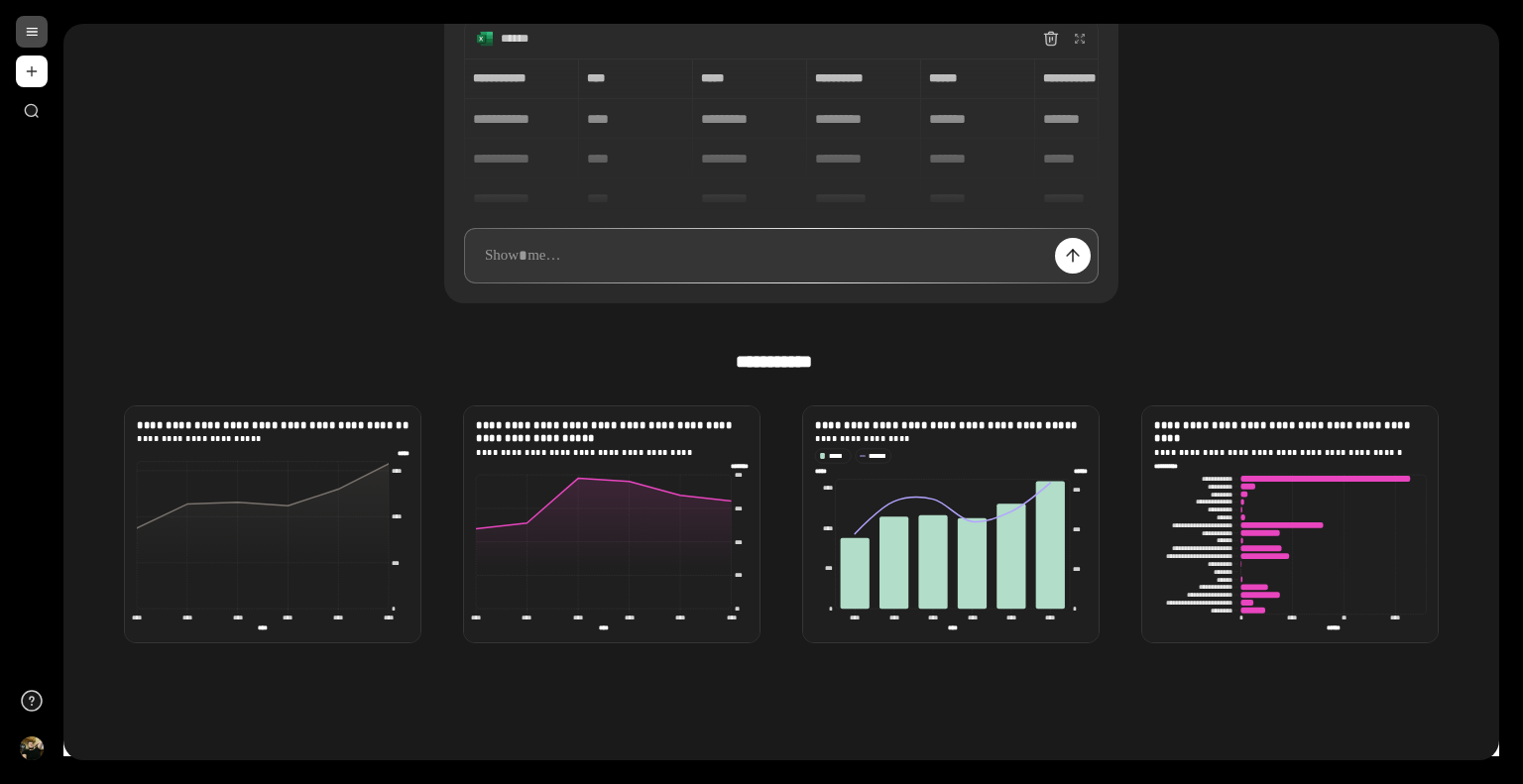 click at bounding box center [781, 256] 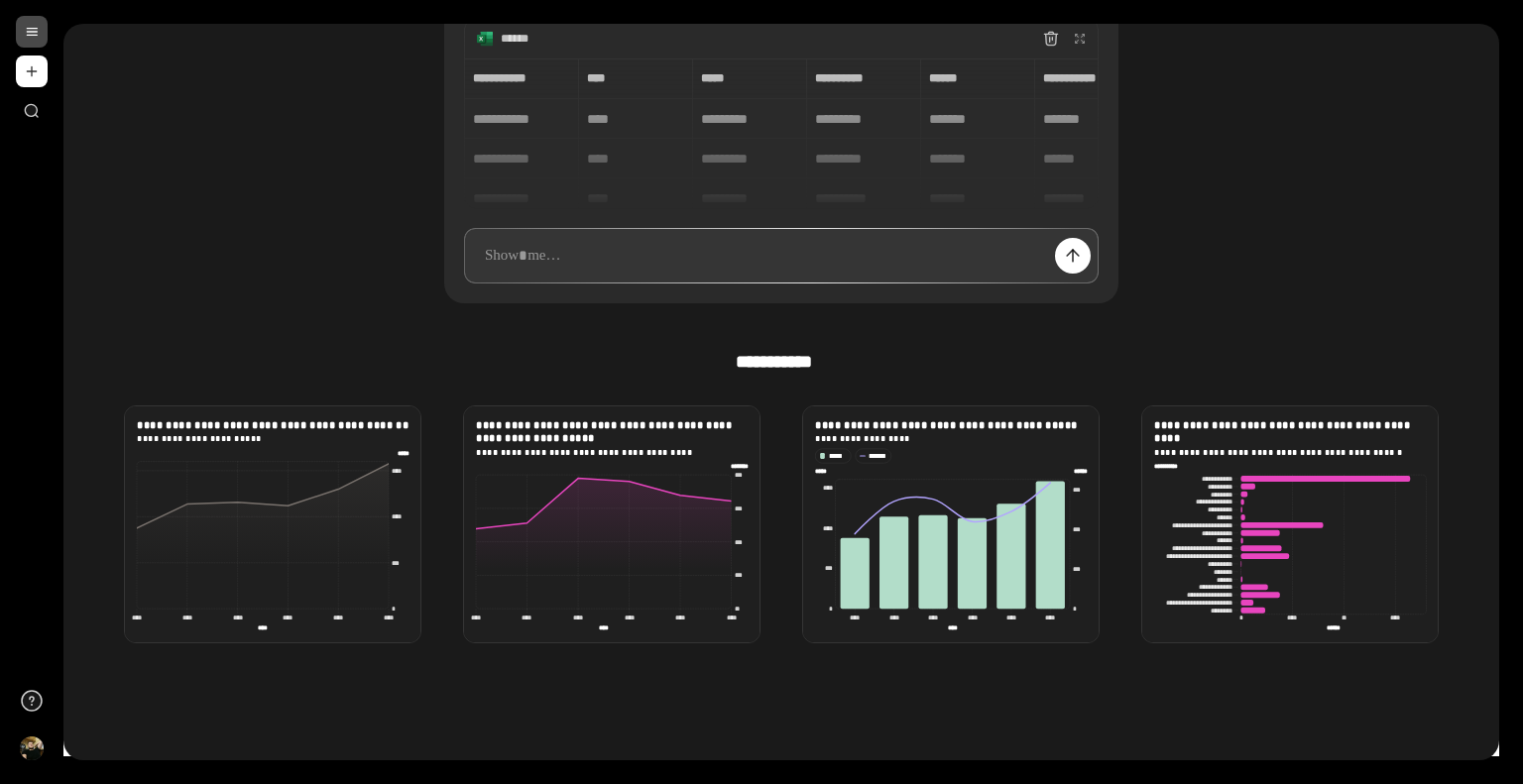 click at bounding box center (781, 256) 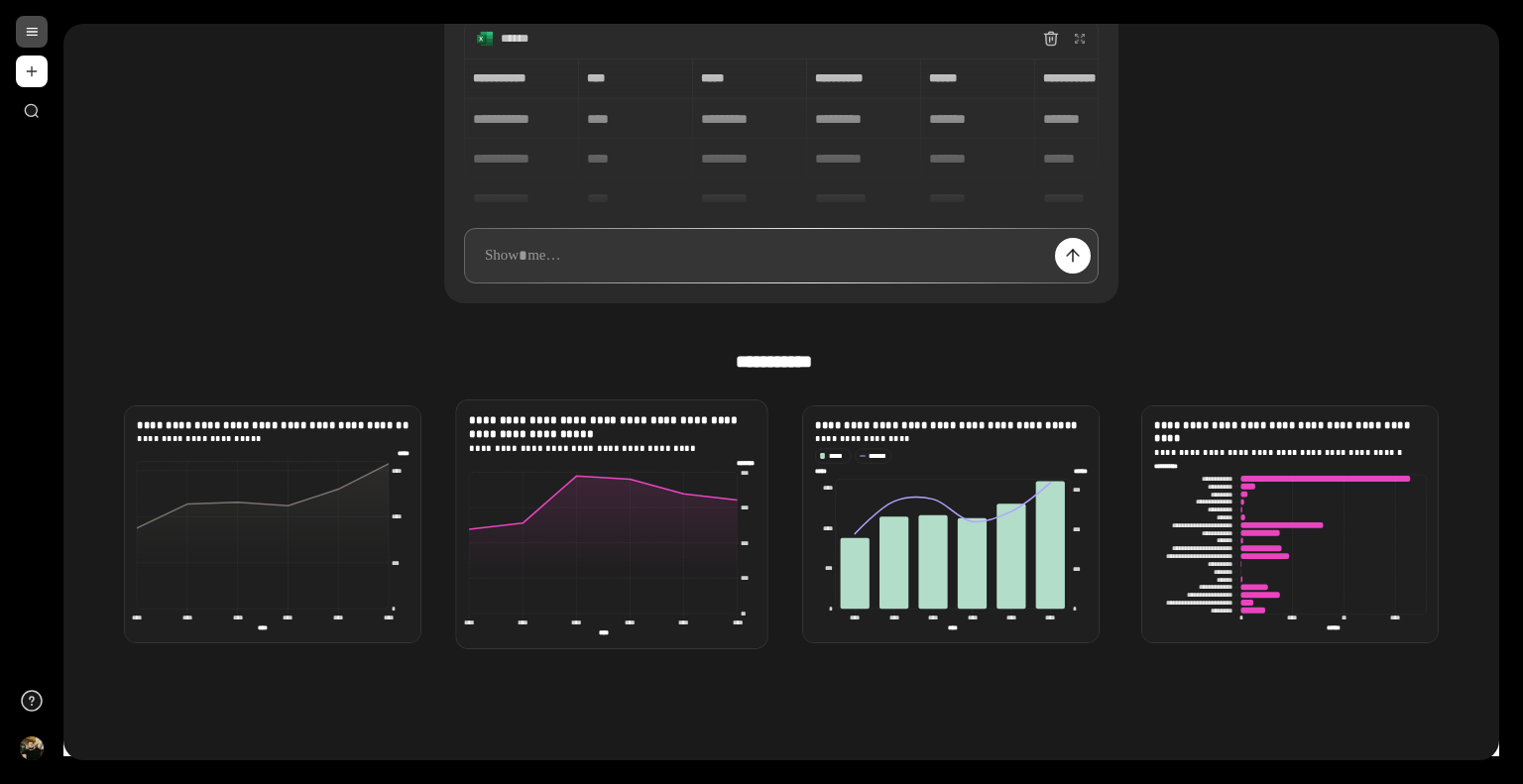 click on "** *** *** *** *** ******** ******** **** **** **** **** **** **** **** **** **** **** **** **** **** ****" 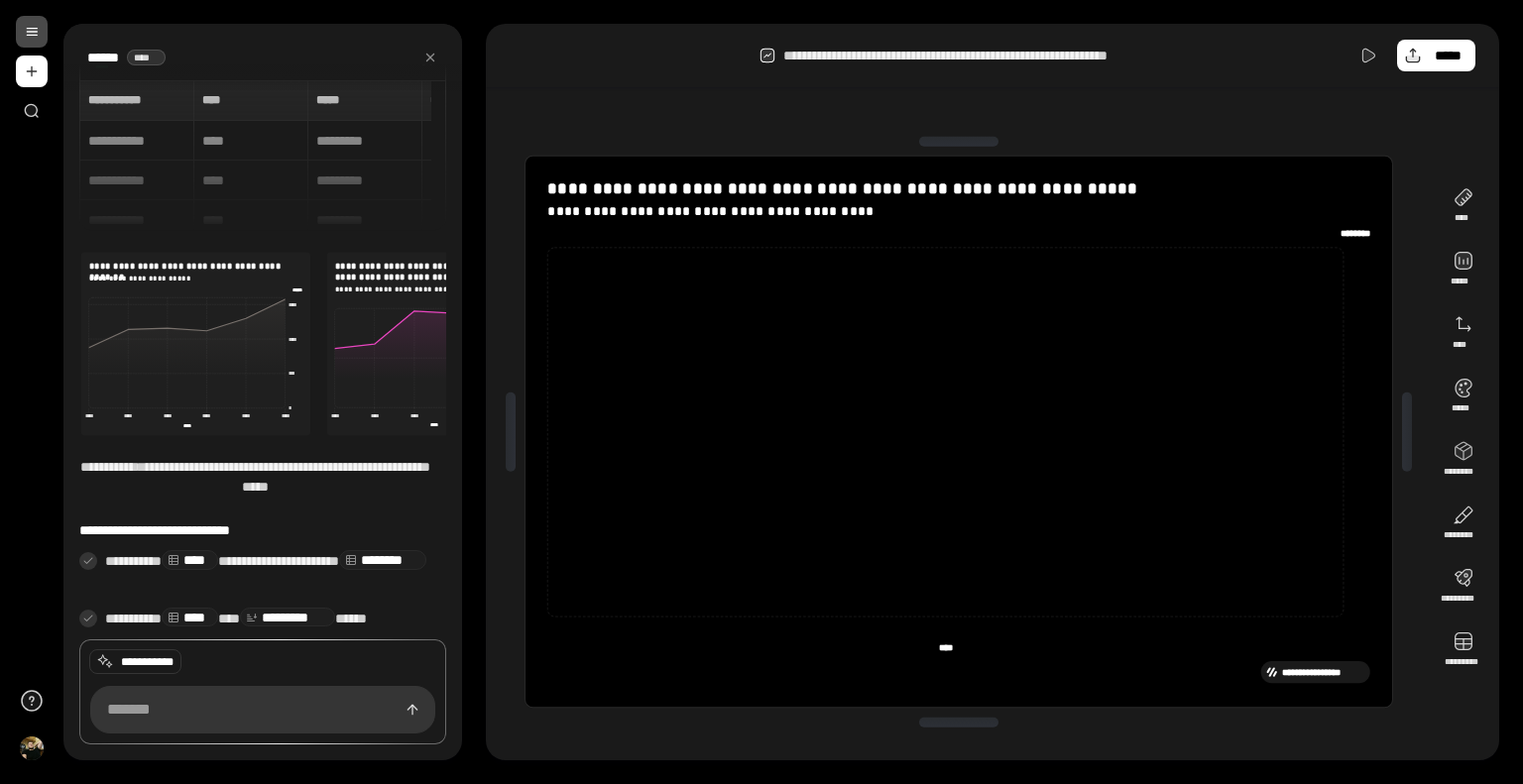 scroll, scrollTop: 40, scrollLeft: 0, axis: vertical 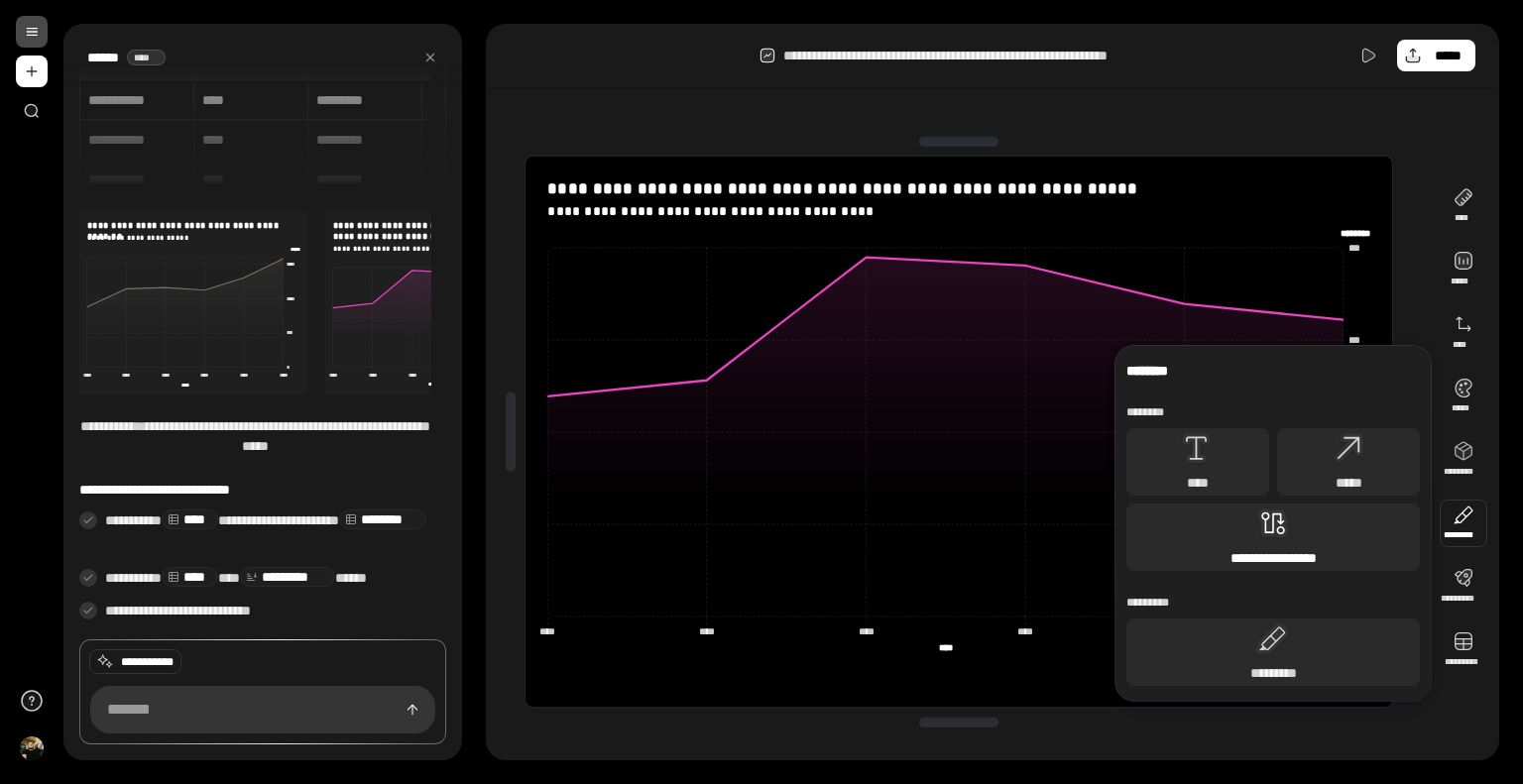 click on "**********" at bounding box center [1273, 558] 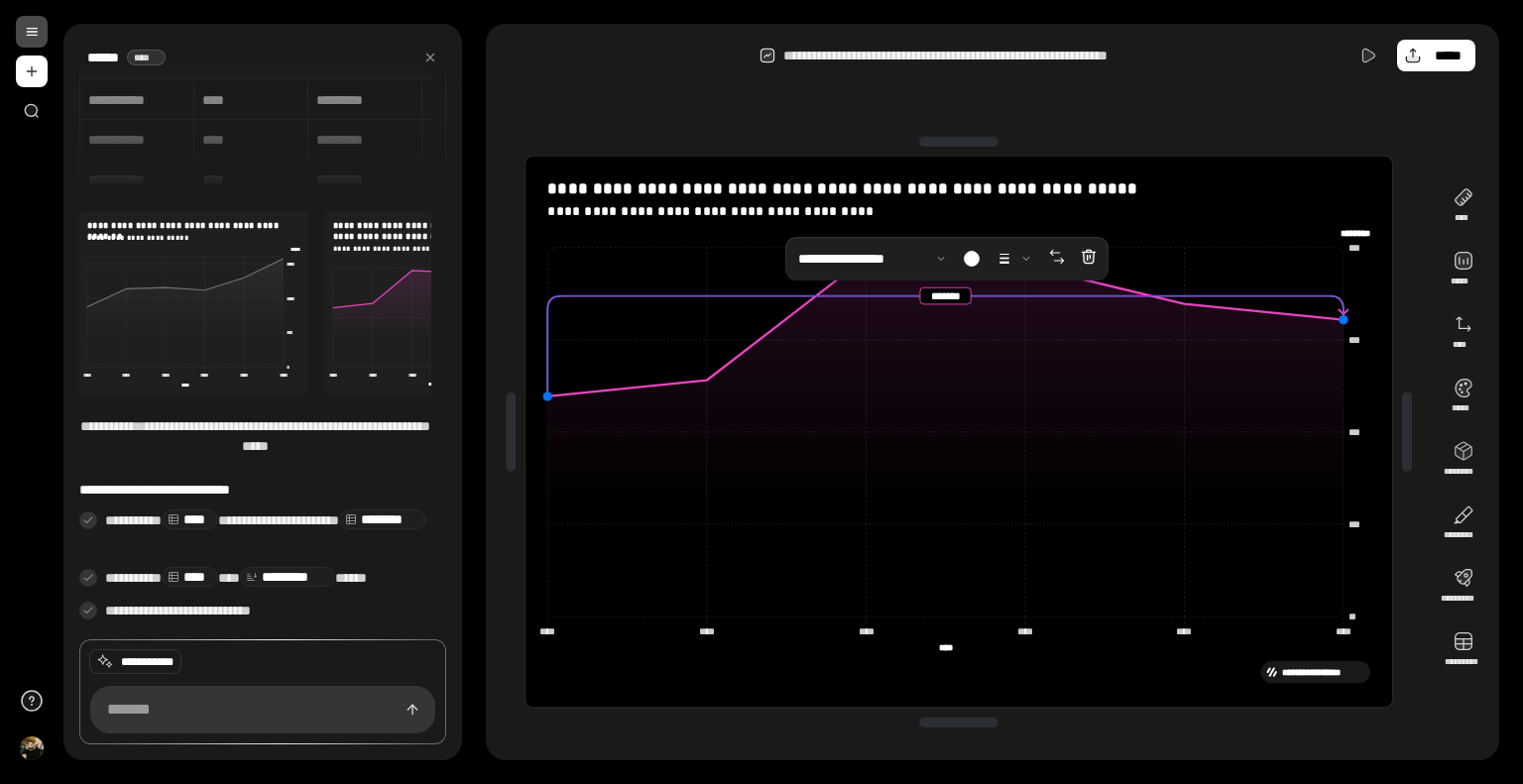drag, startPoint x: 1185, startPoint y: 303, endPoint x: 561, endPoint y: 360, distance: 626.598 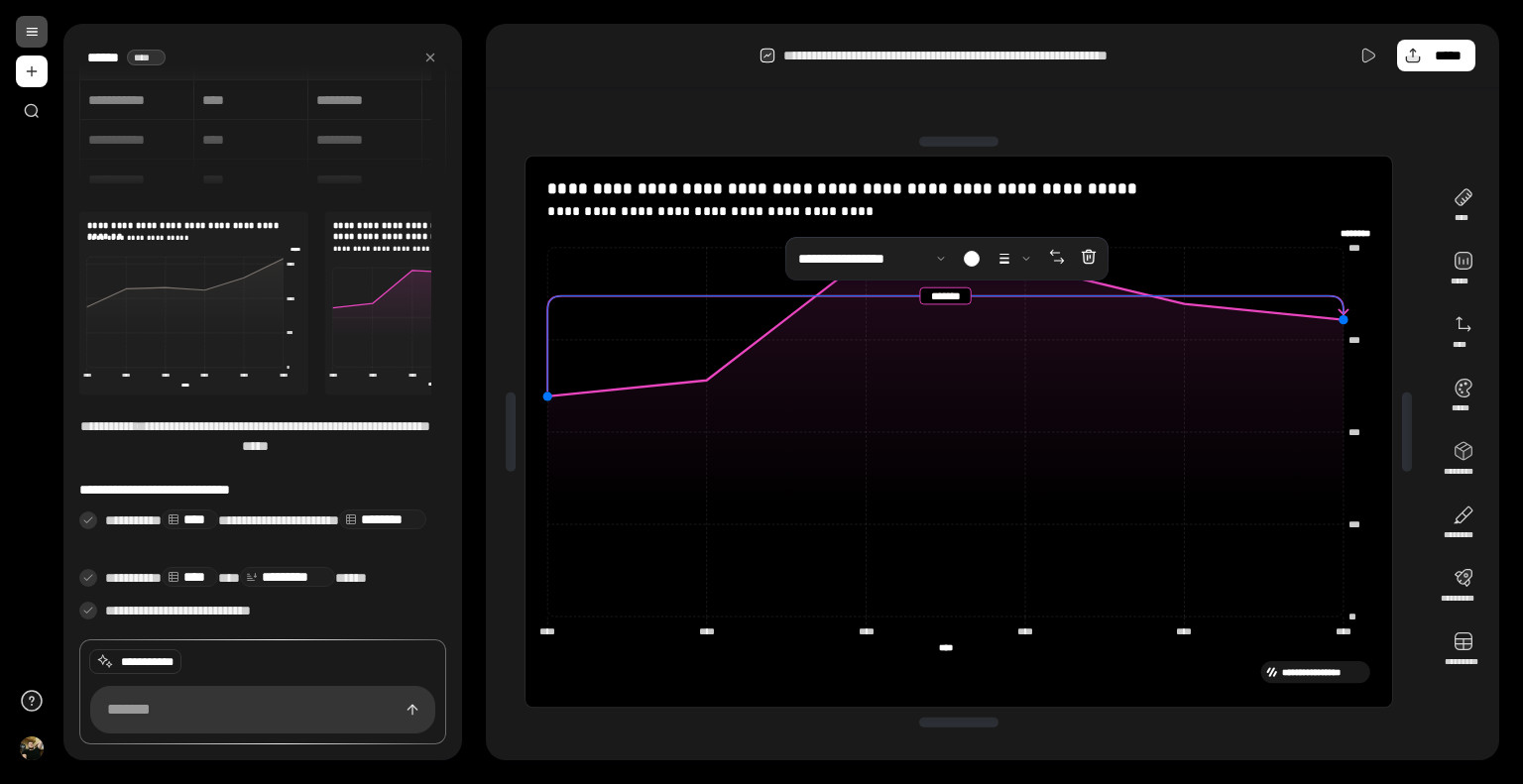 click 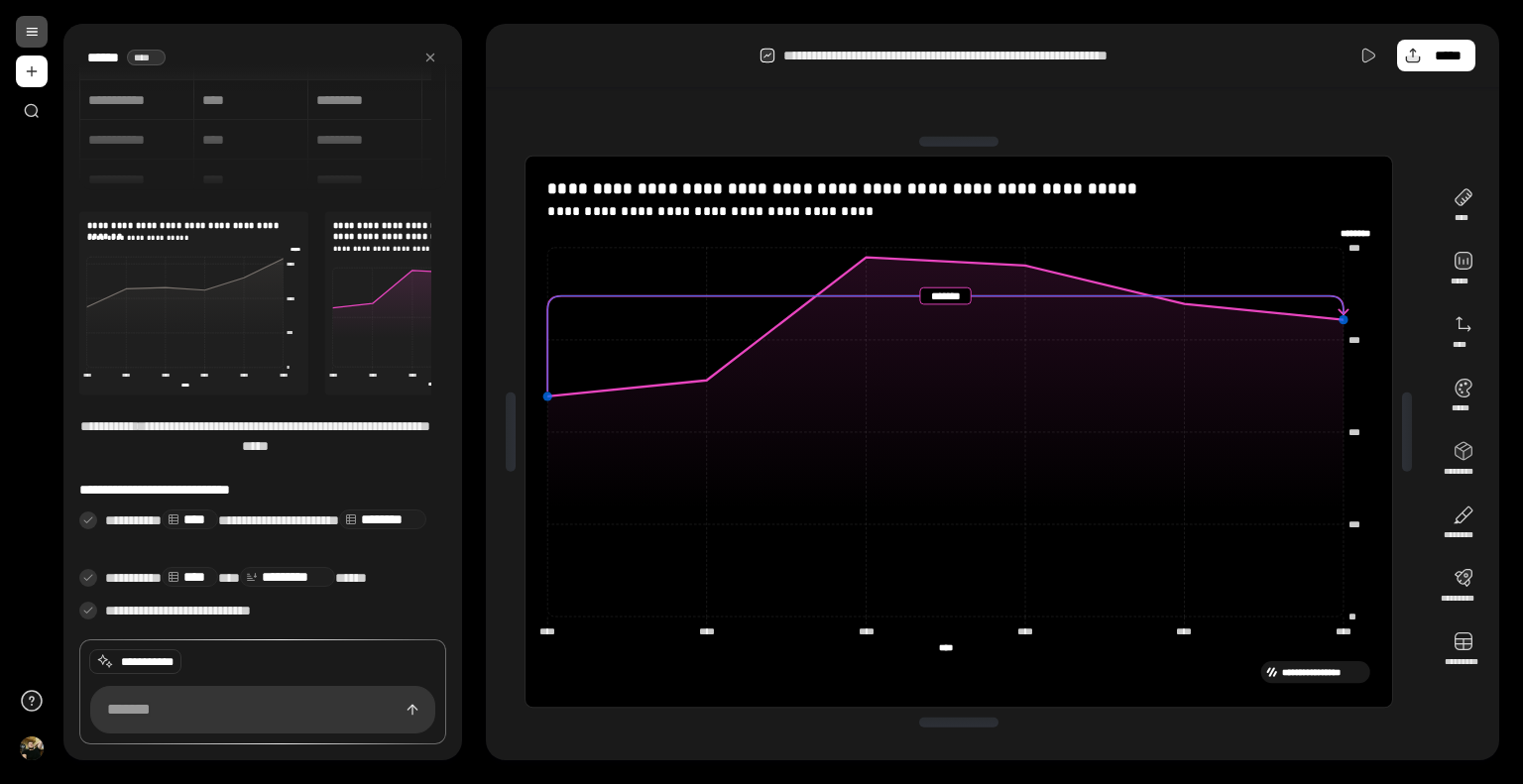 click 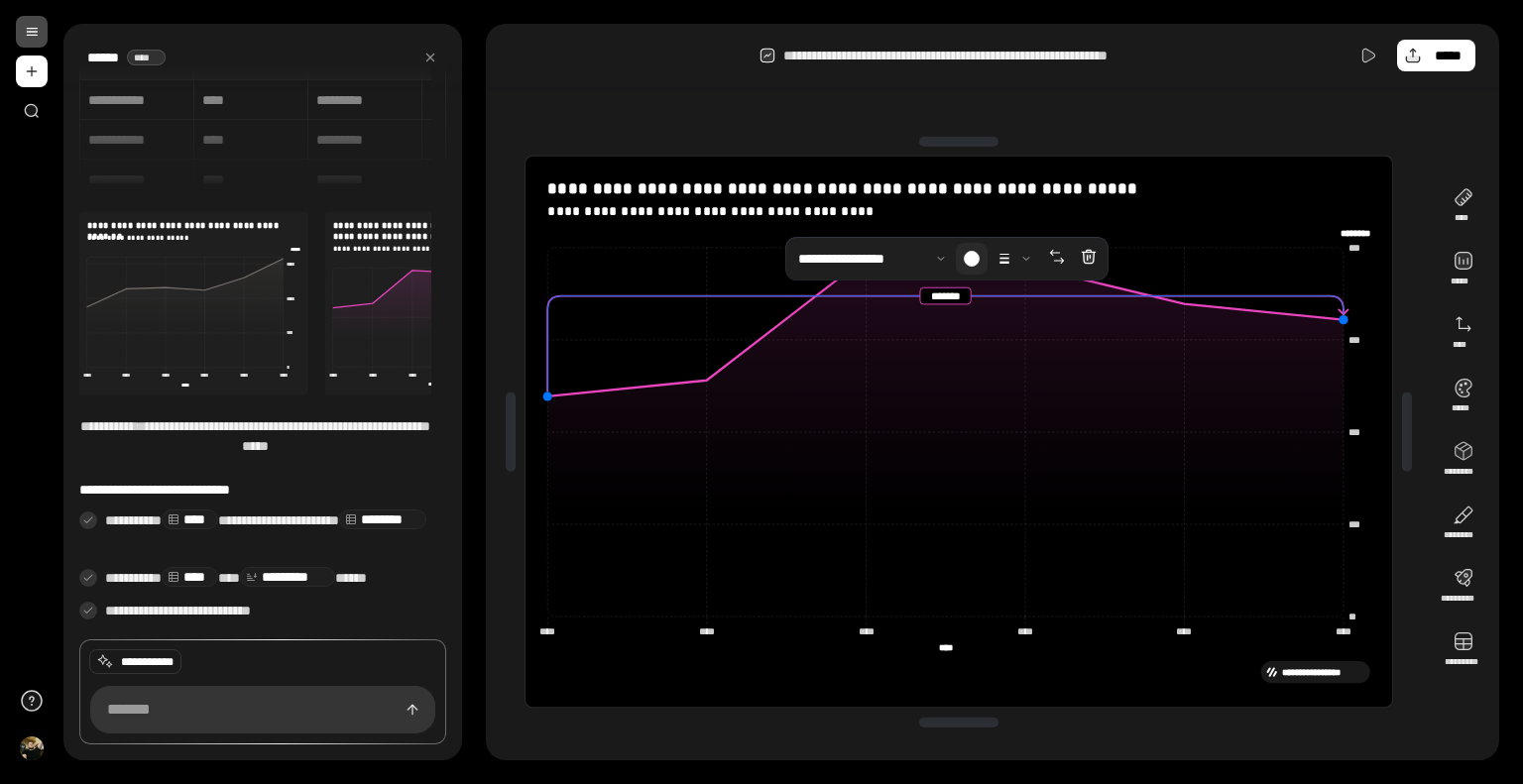 click at bounding box center (972, 259) 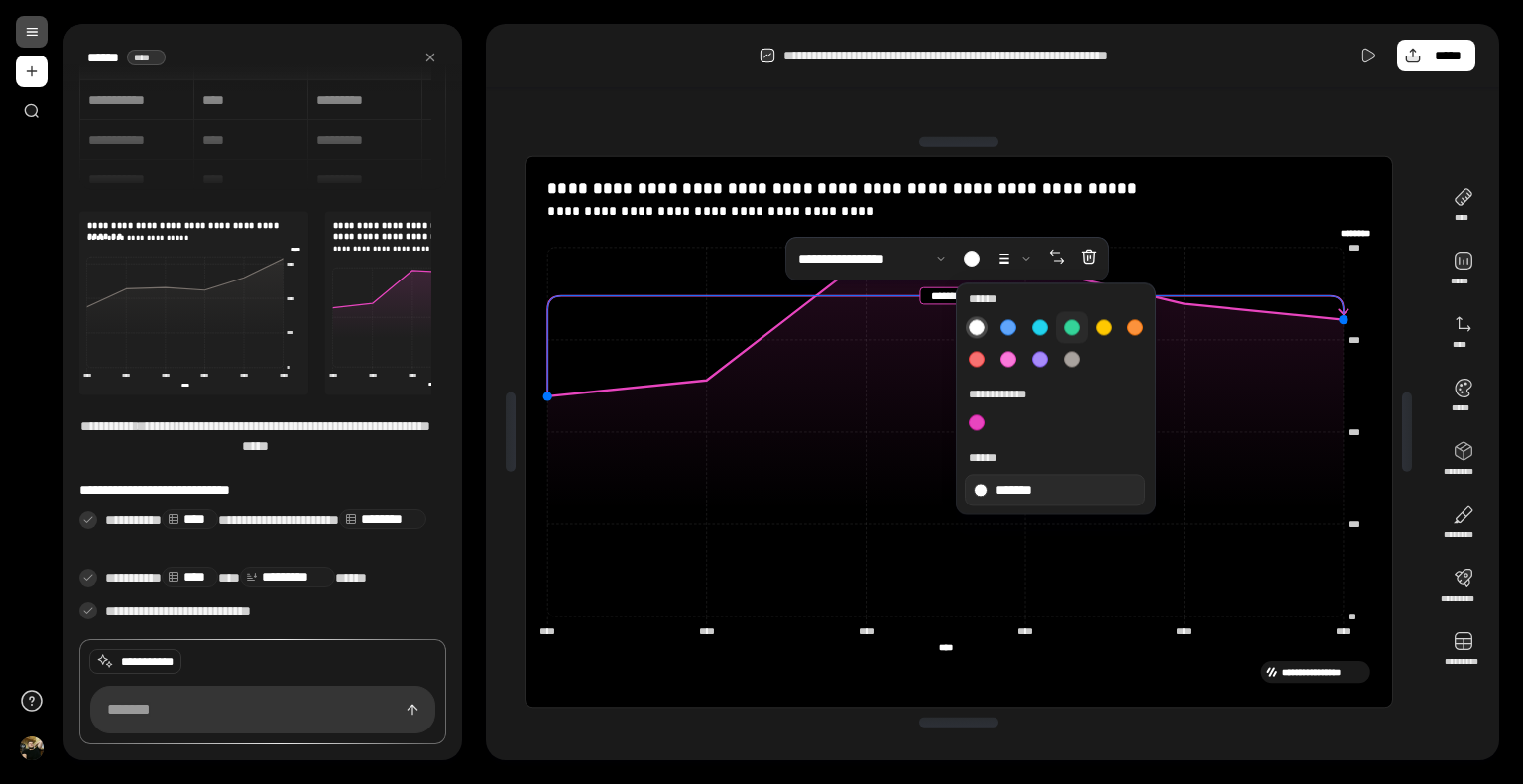 click at bounding box center (1072, 327) 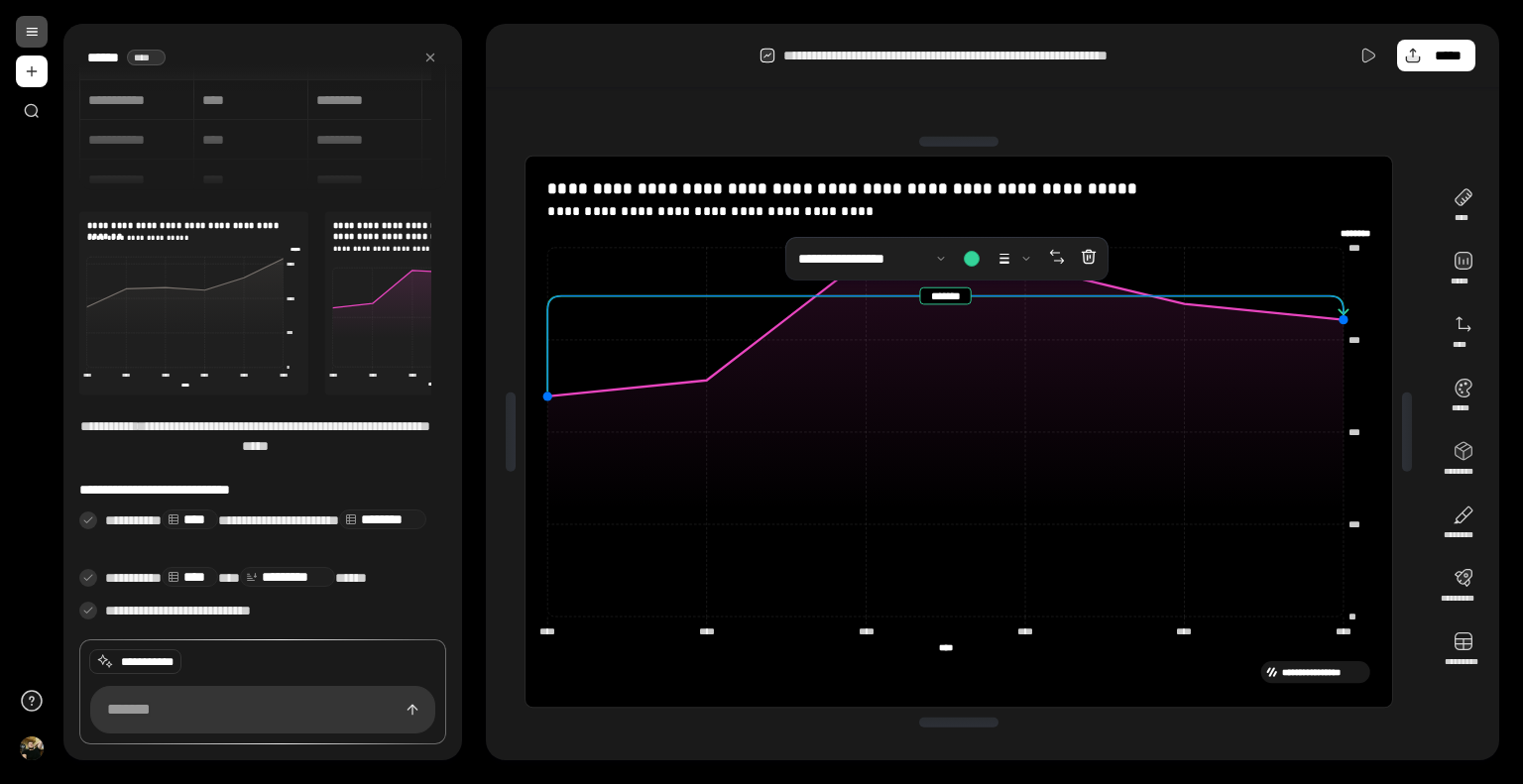 click 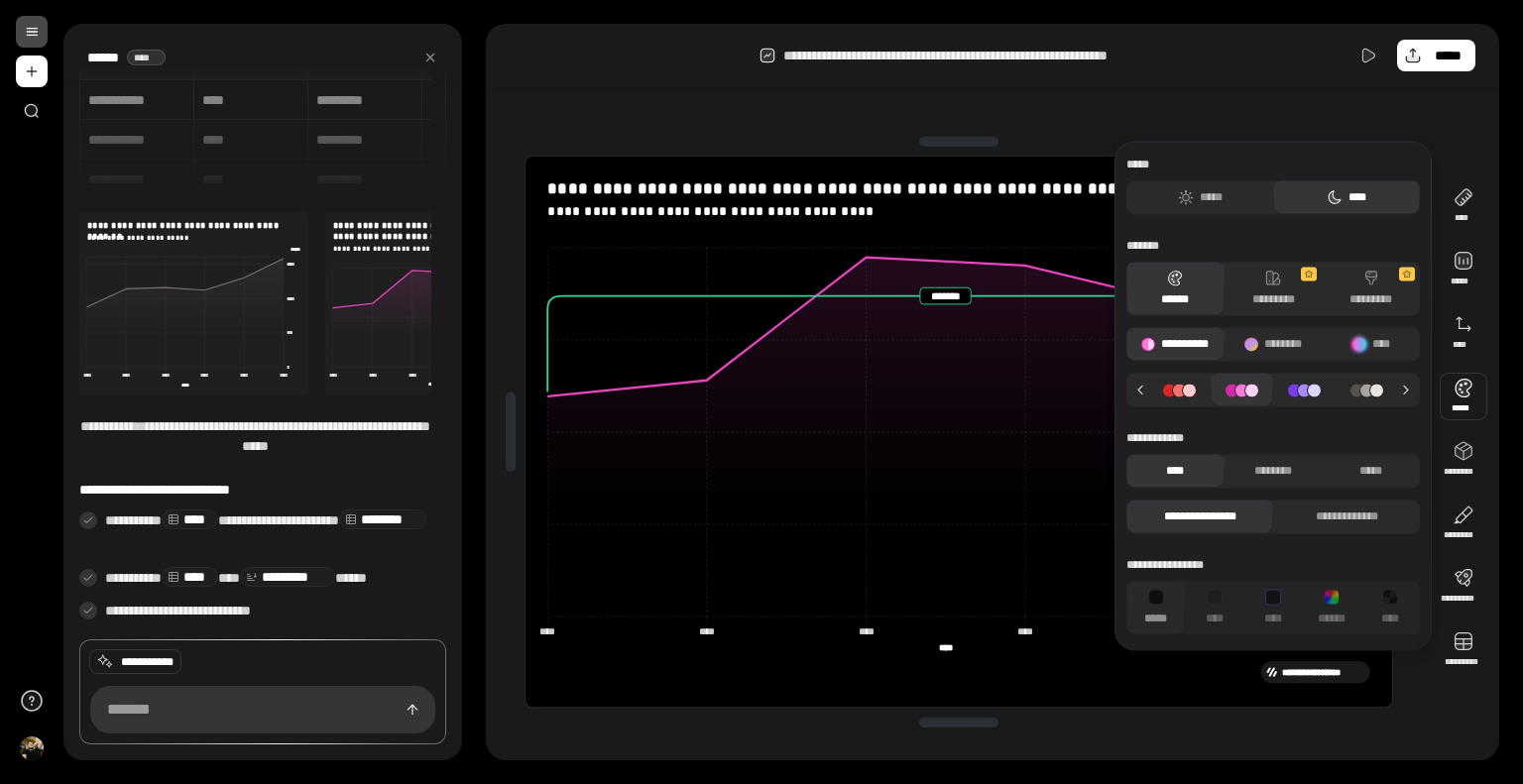 click at bounding box center [1464, 396] 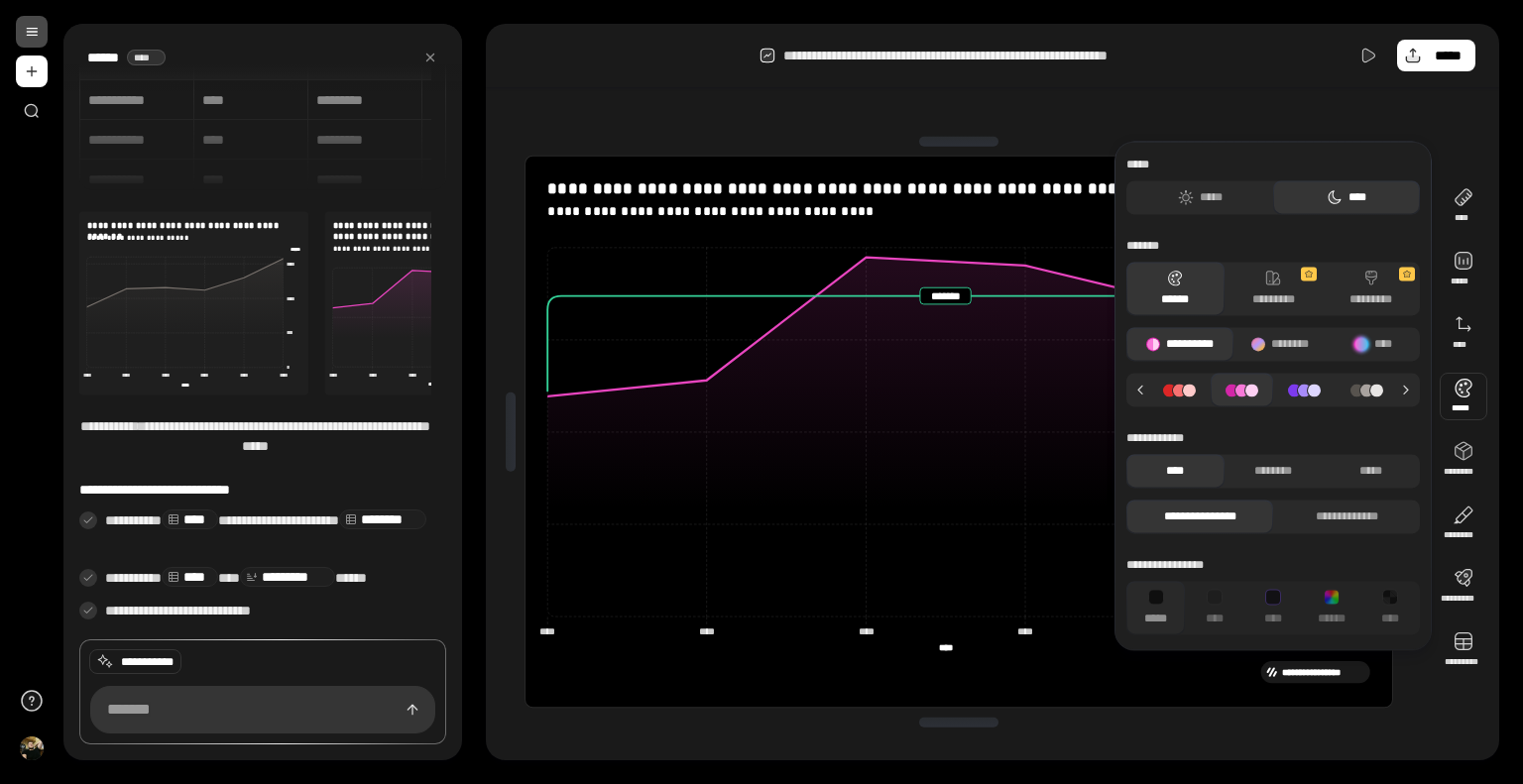 click 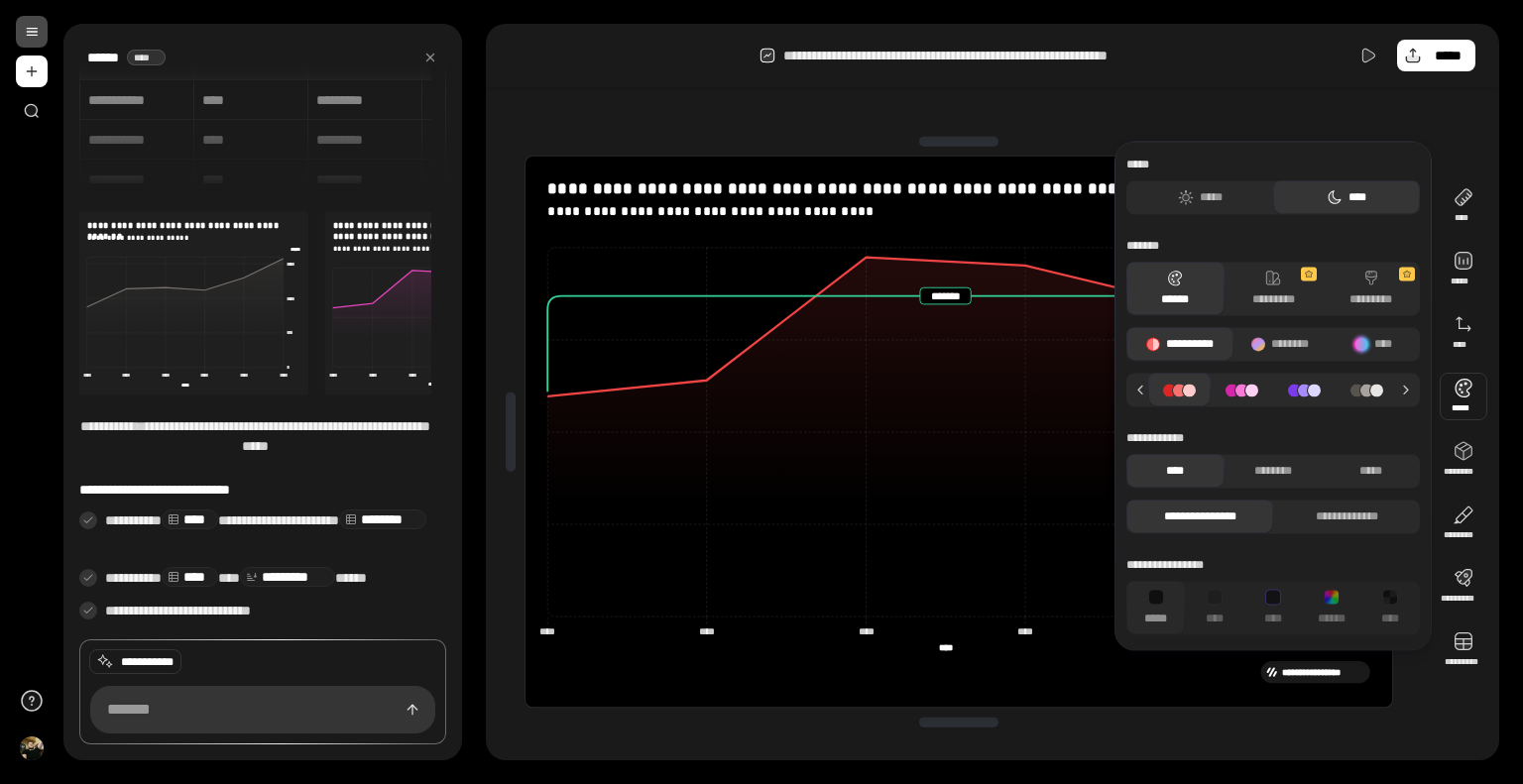 click on "**********" at bounding box center (993, 56) 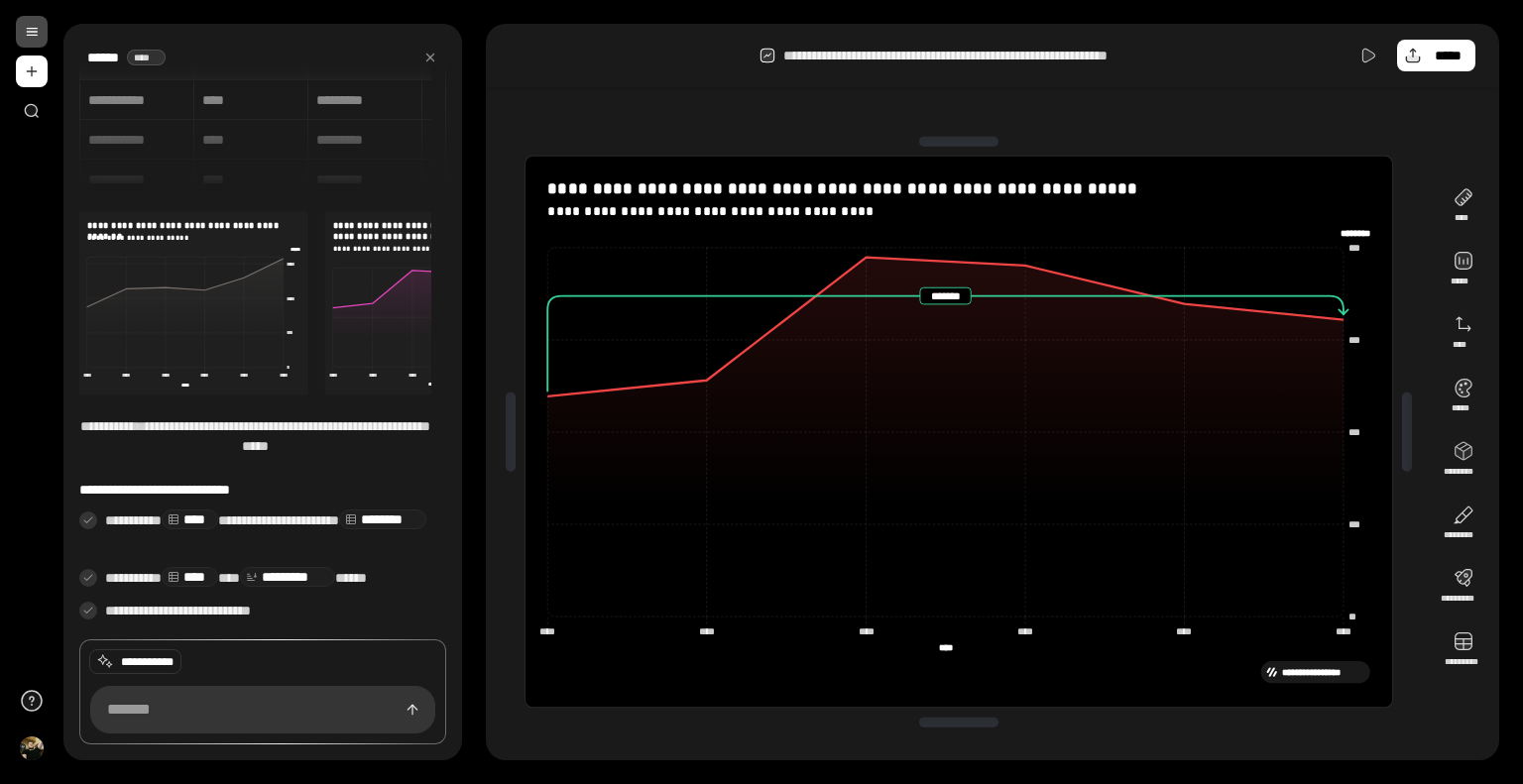 click on "**********" at bounding box center [960, 672] 